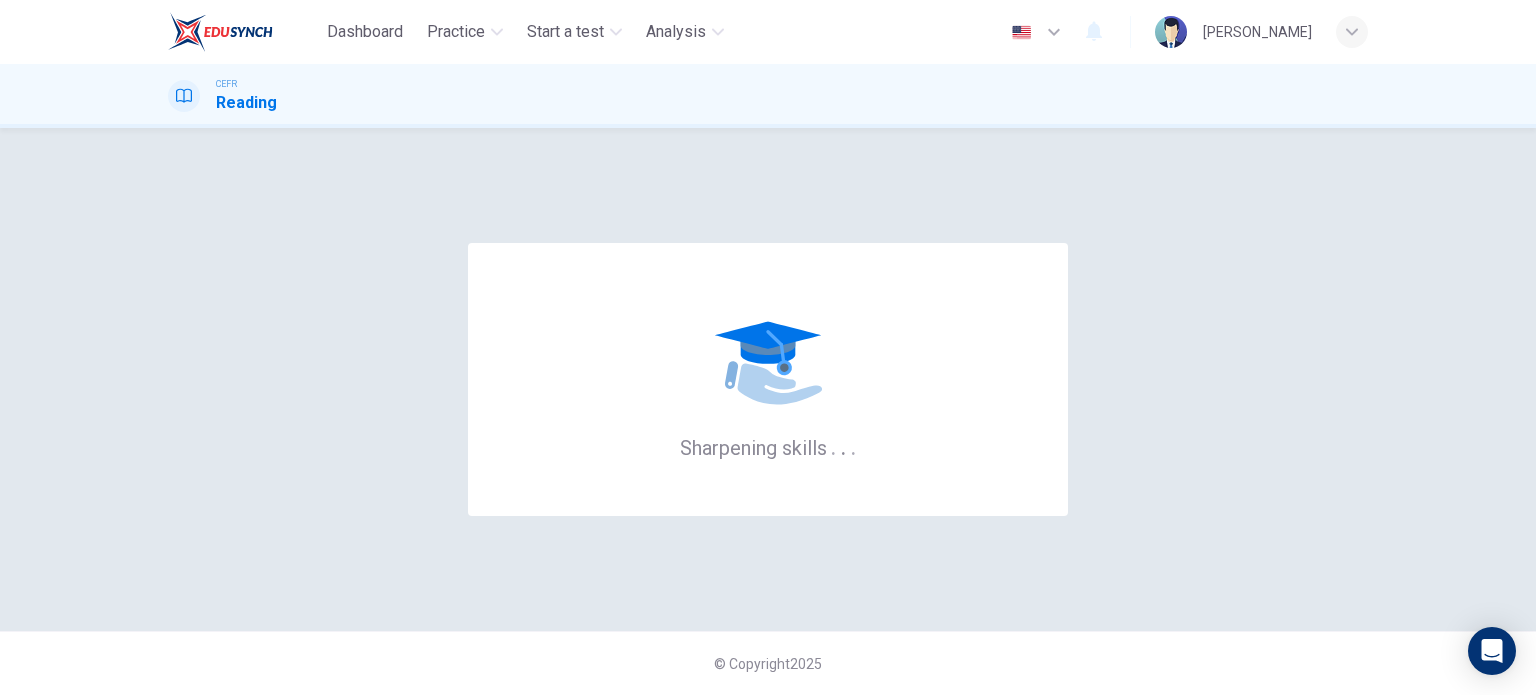 scroll, scrollTop: 0, scrollLeft: 0, axis: both 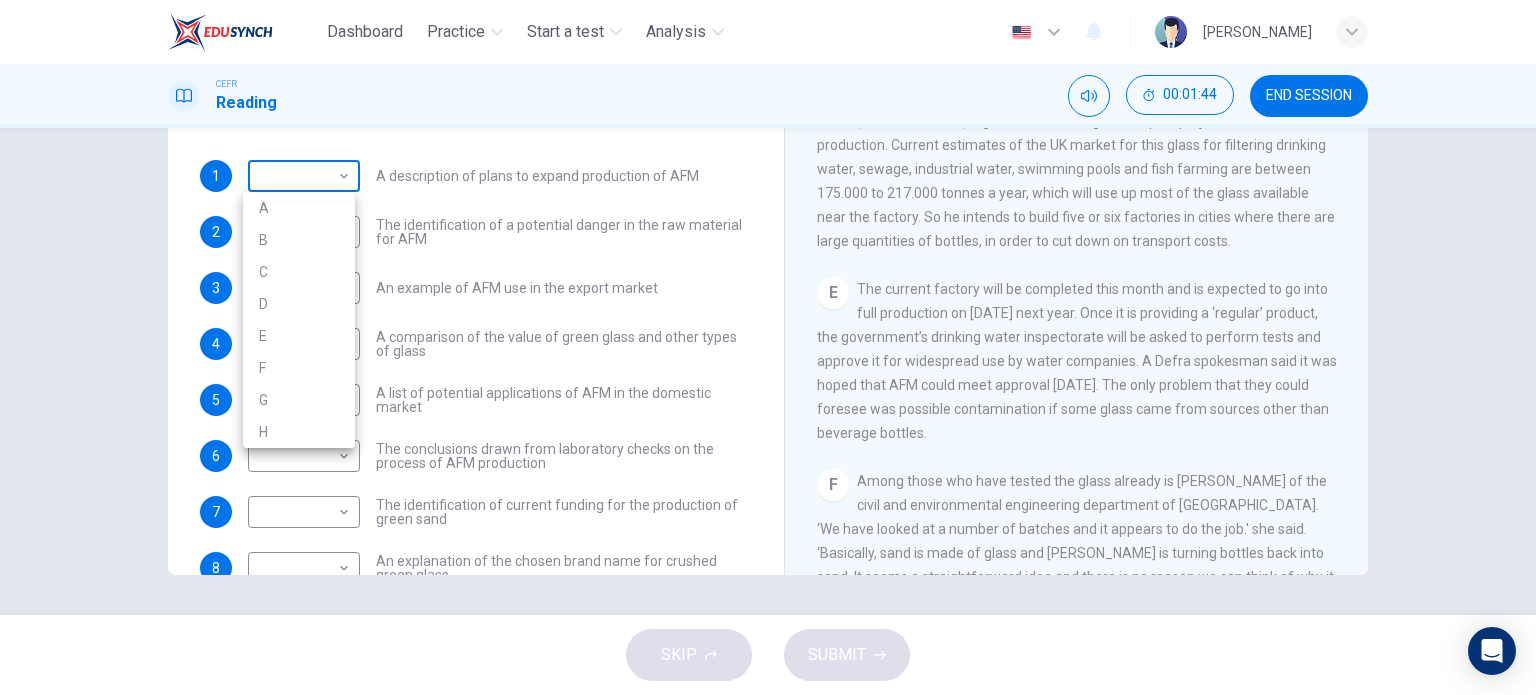 click on "Dashboard Practice Start a test Analysis English en ​ [PERSON_NAME] CEFR Reading 00:01:44 END SESSION Questions 1 - 10 The Reading Passage has 8 paragraphs labelled  A-H . Which paragraph contains the following information?
Write the correct letter  A-H  in the boxes below.
NB  You may use any letter  more than once . 1 ​ ​ A description of plans to expand production of AFM 2 ​ ​ The identification of a potential danger in the raw material for AFM 3 ​ ​ An example of AFM use in the export market 4 ​ ​ A comparison of the value of green glass and other types of glass 5 ​ ​ A list of potential applications of AFM in the domestic market 6 ​ ​ The conclusions drawn from laboratory checks on the process of AFM production 7 ​ ​ The identification of current funding for the production of green sand 8 ​ ​ An explanation of the chosen brand name for crushed green glass 9 ​ ​ A description of plans for exporting AFM 10 ​ ​ Green Virtues of Green Sand A B C D E F" at bounding box center (768, 347) 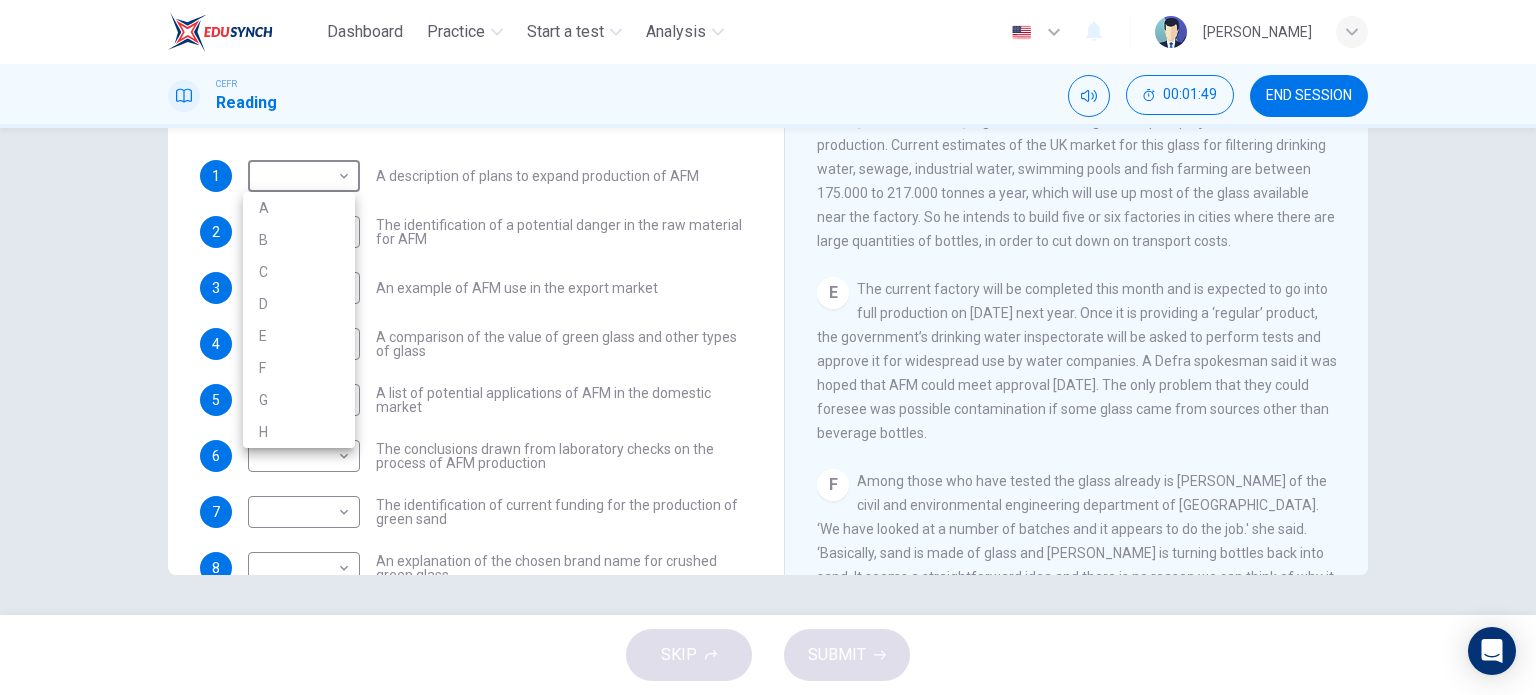 click at bounding box center (768, 347) 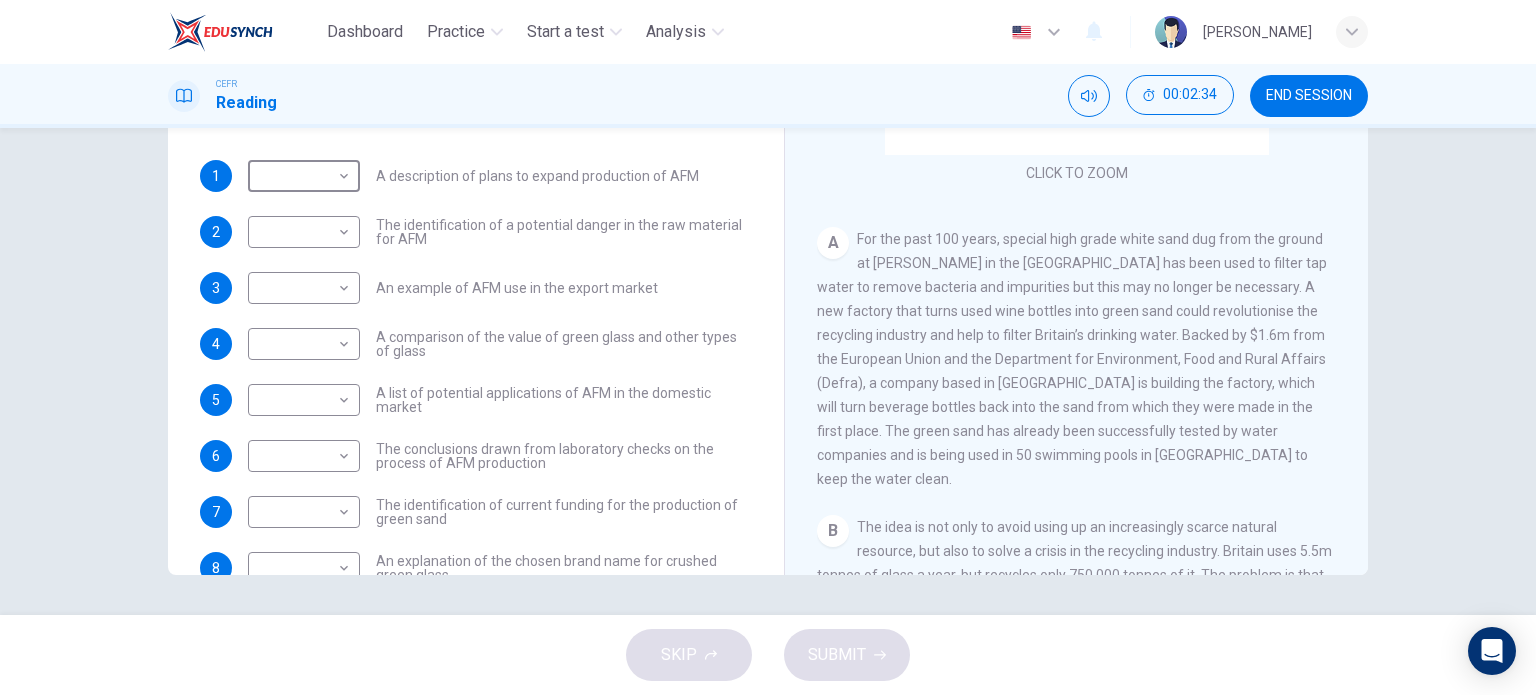 scroll, scrollTop: 0, scrollLeft: 0, axis: both 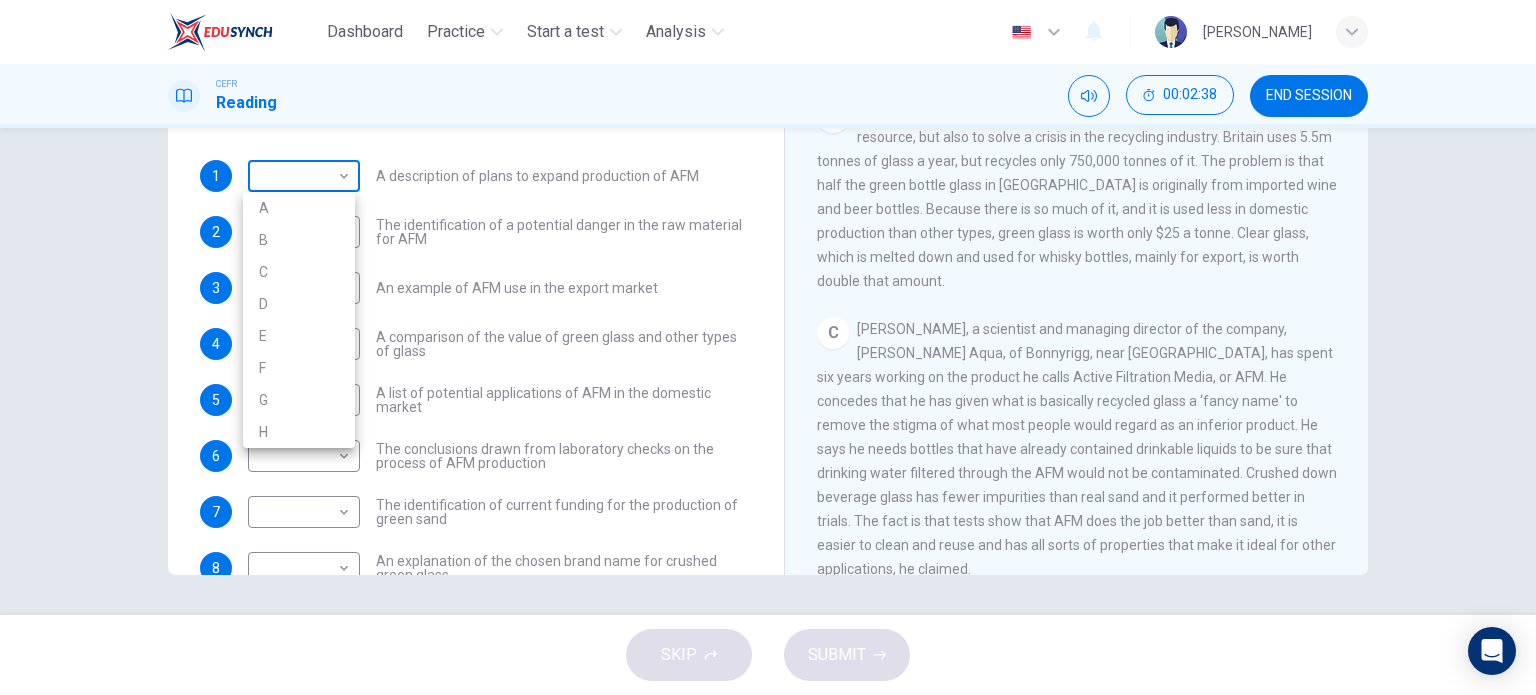 click on "Dashboard Practice Start a test Analysis English en ​ [PERSON_NAME] CEFR Reading 00:02:38 END SESSION Questions 1 - 10 The Reading Passage has 8 paragraphs labelled  A-H . Which paragraph contains the following information?
Write the correct letter  A-H  in the boxes below.
NB  You may use any letter  more than once . 1 ​ ​ A description of plans to expand production of AFM 2 ​ ​ The identification of a potential danger in the raw material for AFM 3 ​ ​ An example of AFM use in the export market 4 ​ ​ A comparison of the value of green glass and other types of glass 5 ​ ​ A list of potential applications of AFM in the domestic market 6 ​ ​ The conclusions drawn from laboratory checks on the process of AFM production 7 ​ ​ The identification of current funding for the production of green sand 8 ​ ​ An explanation of the chosen brand name for crushed green glass 9 ​ ​ A description of plans for exporting AFM 10 ​ ​ Green Virtues of Green Sand A B C D E F" at bounding box center [768, 347] 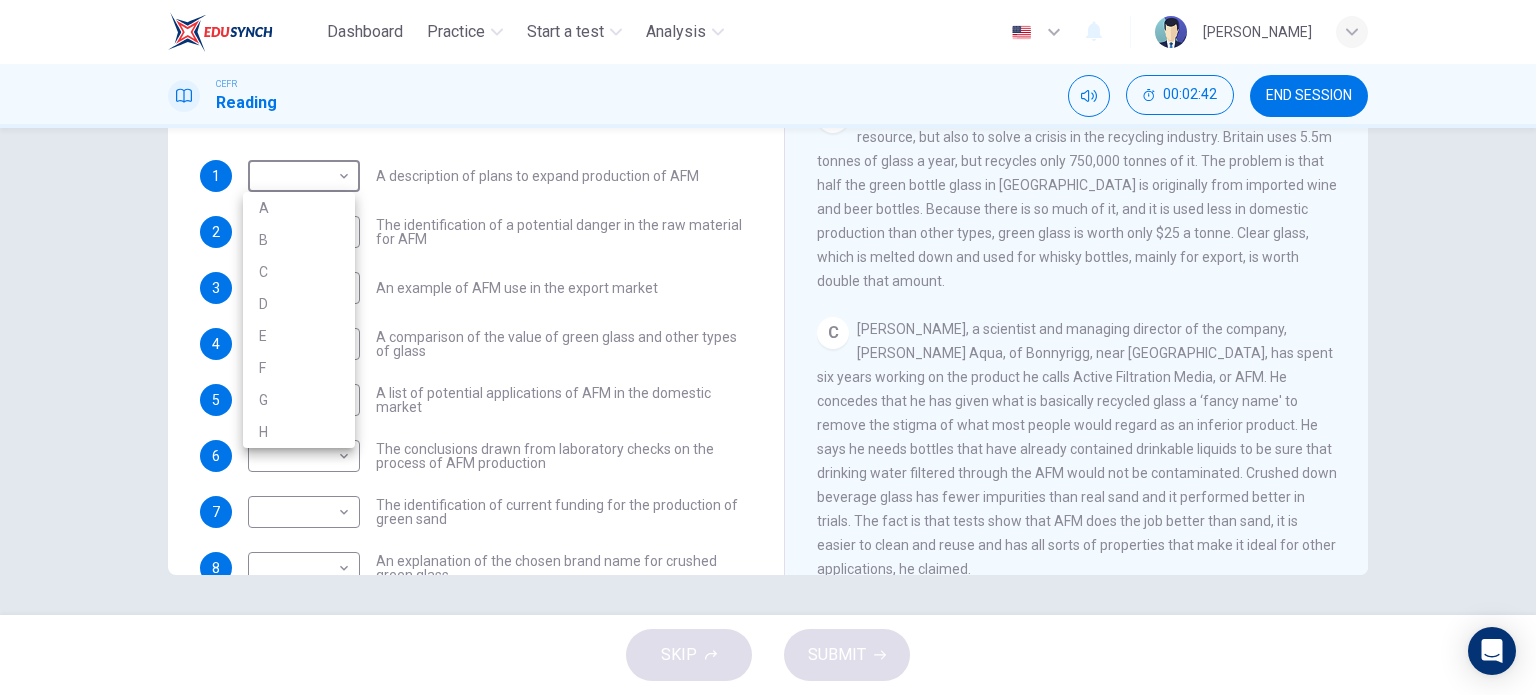 click at bounding box center [768, 347] 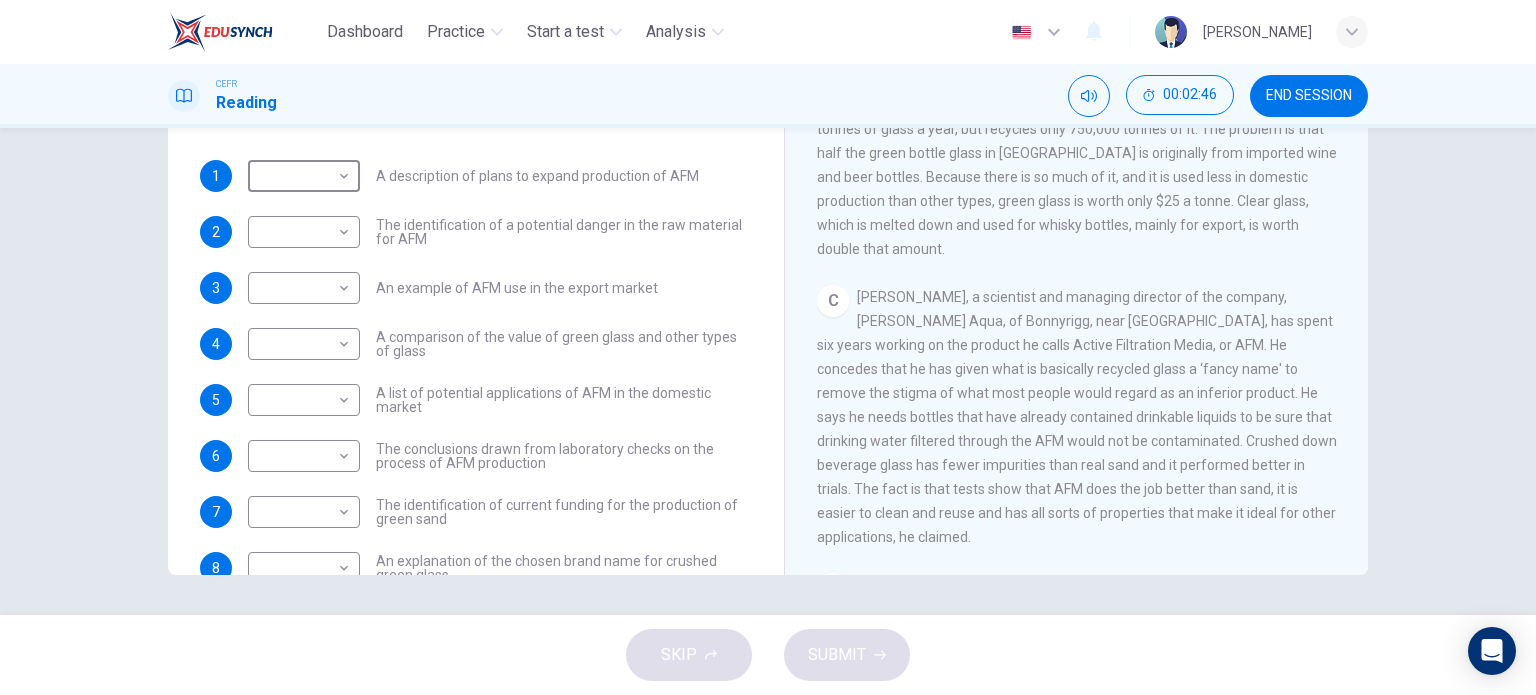 scroll, scrollTop: 616, scrollLeft: 0, axis: vertical 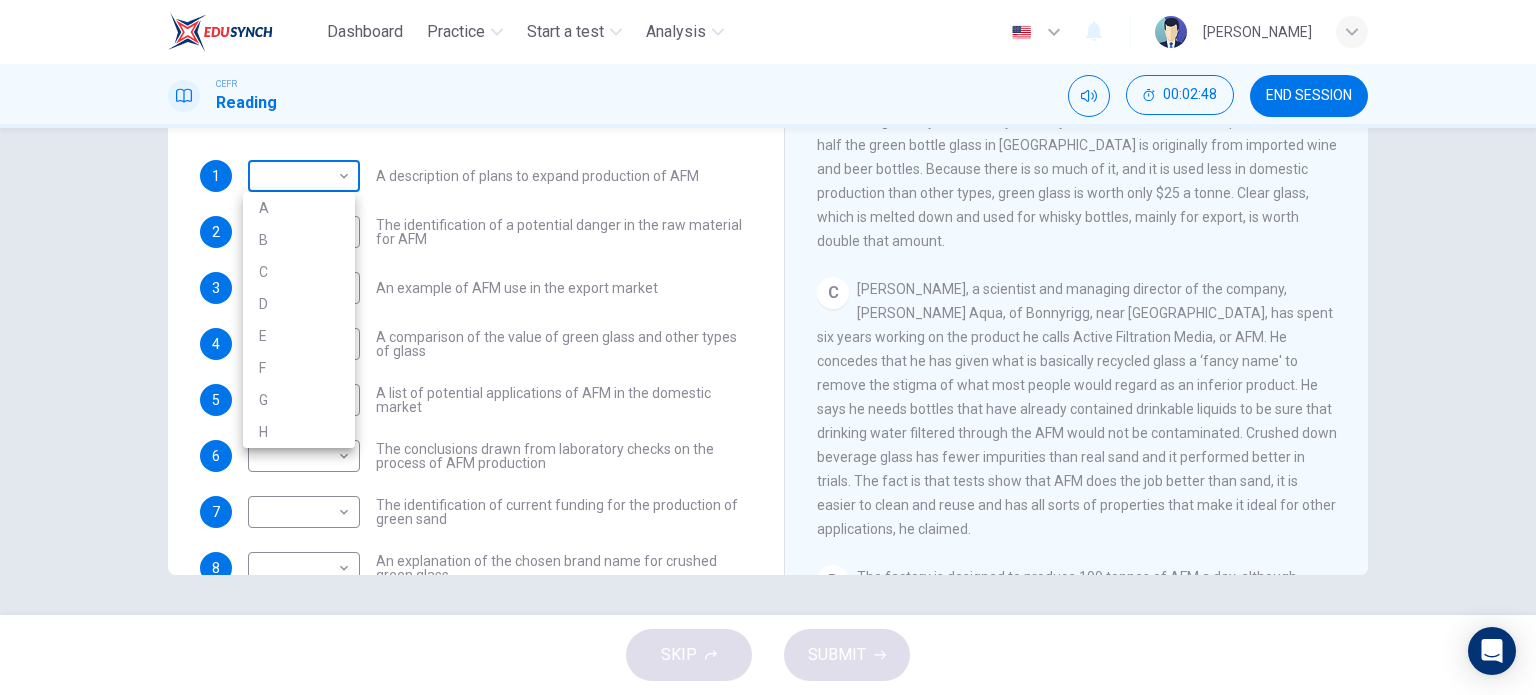 click on "Dashboard Practice Start a test Analysis English en ​ [PERSON_NAME] CEFR Reading 00:02:48 END SESSION Questions 1 - 10 The Reading Passage has 8 paragraphs labelled  A-H . Which paragraph contains the following information?
Write the correct letter  A-H  in the boxes below.
NB  You may use any letter  more than once . 1 ​ ​ A description of plans to expand production of AFM 2 ​ ​ The identification of a potential danger in the raw material for AFM 3 ​ ​ An example of AFM use in the export market 4 ​ ​ A comparison of the value of green glass and other types of glass 5 ​ ​ A list of potential applications of AFM in the domestic market 6 ​ ​ The conclusions drawn from laboratory checks on the process of AFM production 7 ​ ​ The identification of current funding for the production of green sand 8 ​ ​ An explanation of the chosen brand name for crushed green glass 9 ​ ​ A description of plans for exporting AFM 10 ​ ​ Green Virtues of Green Sand A B C D E F" at bounding box center (768, 347) 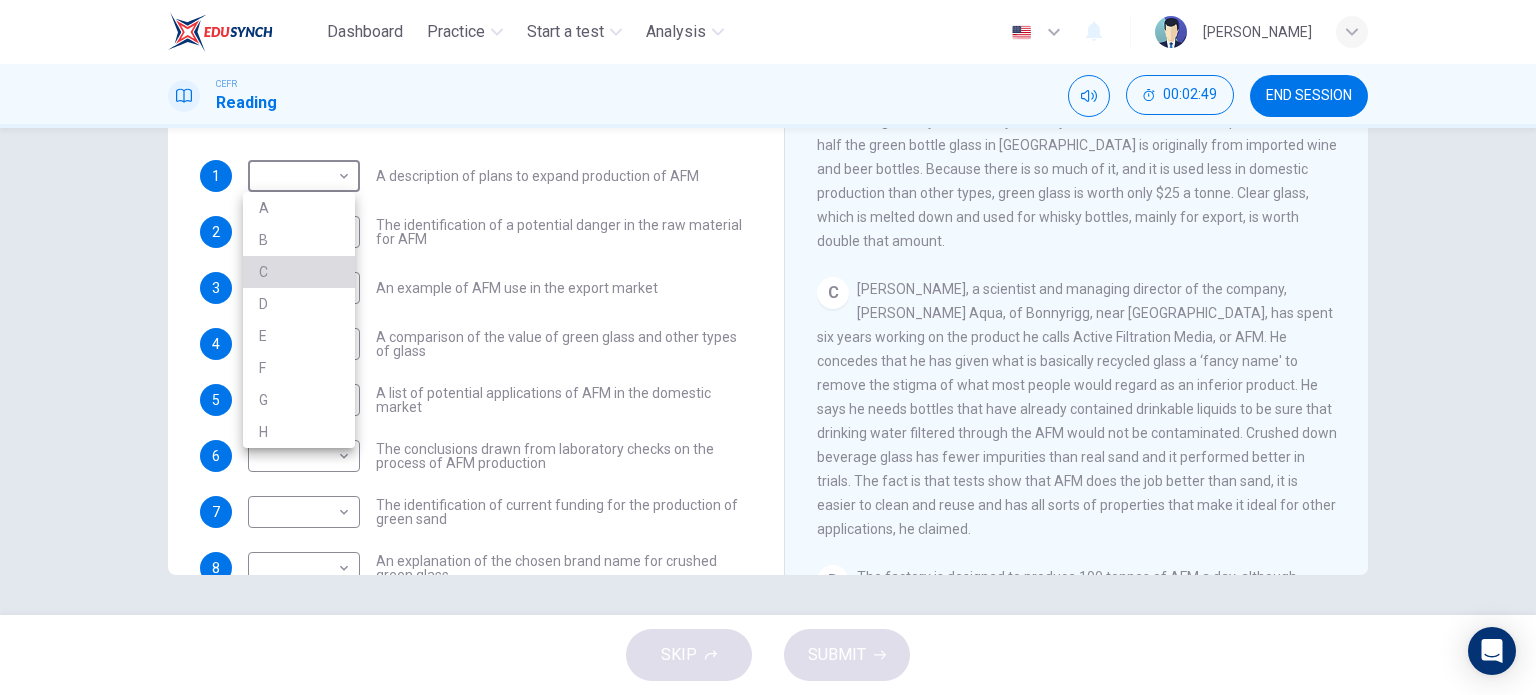 click on "C" at bounding box center [299, 272] 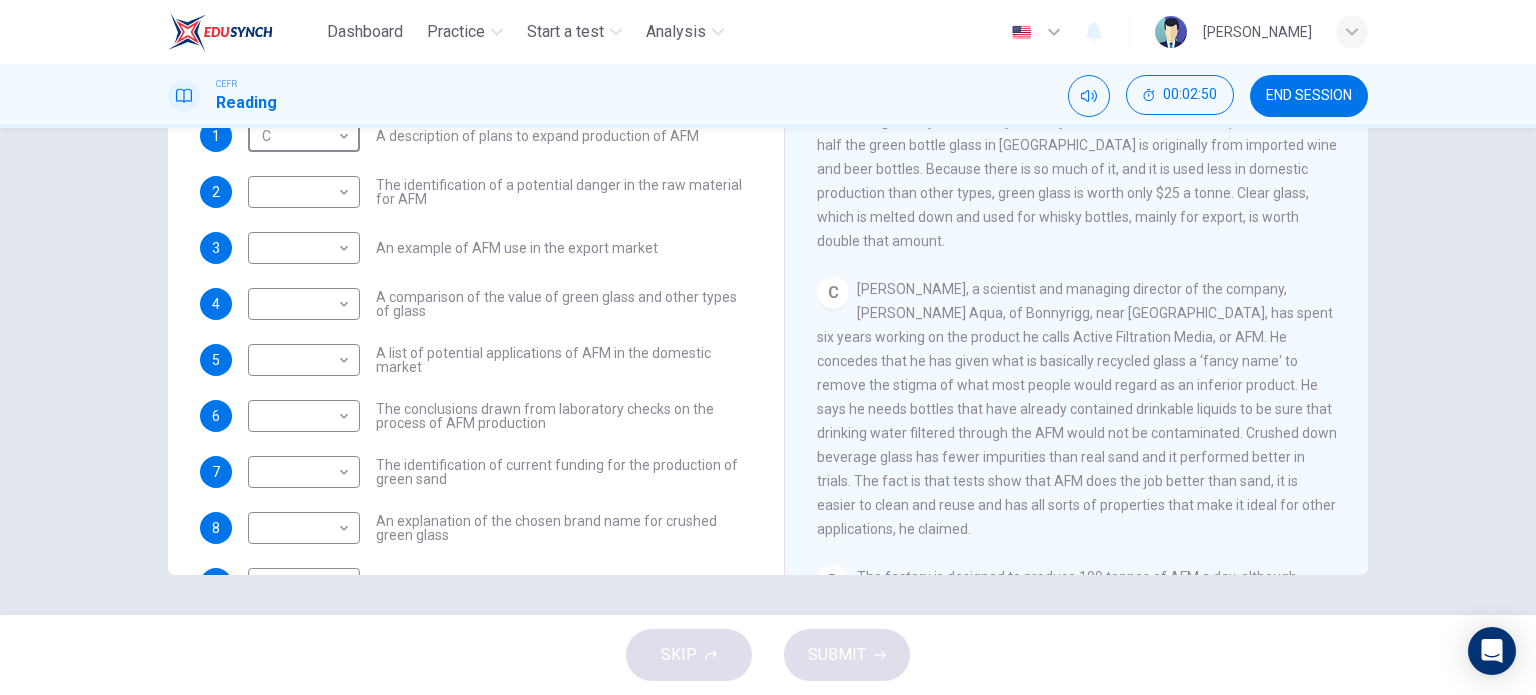 scroll, scrollTop: 0, scrollLeft: 0, axis: both 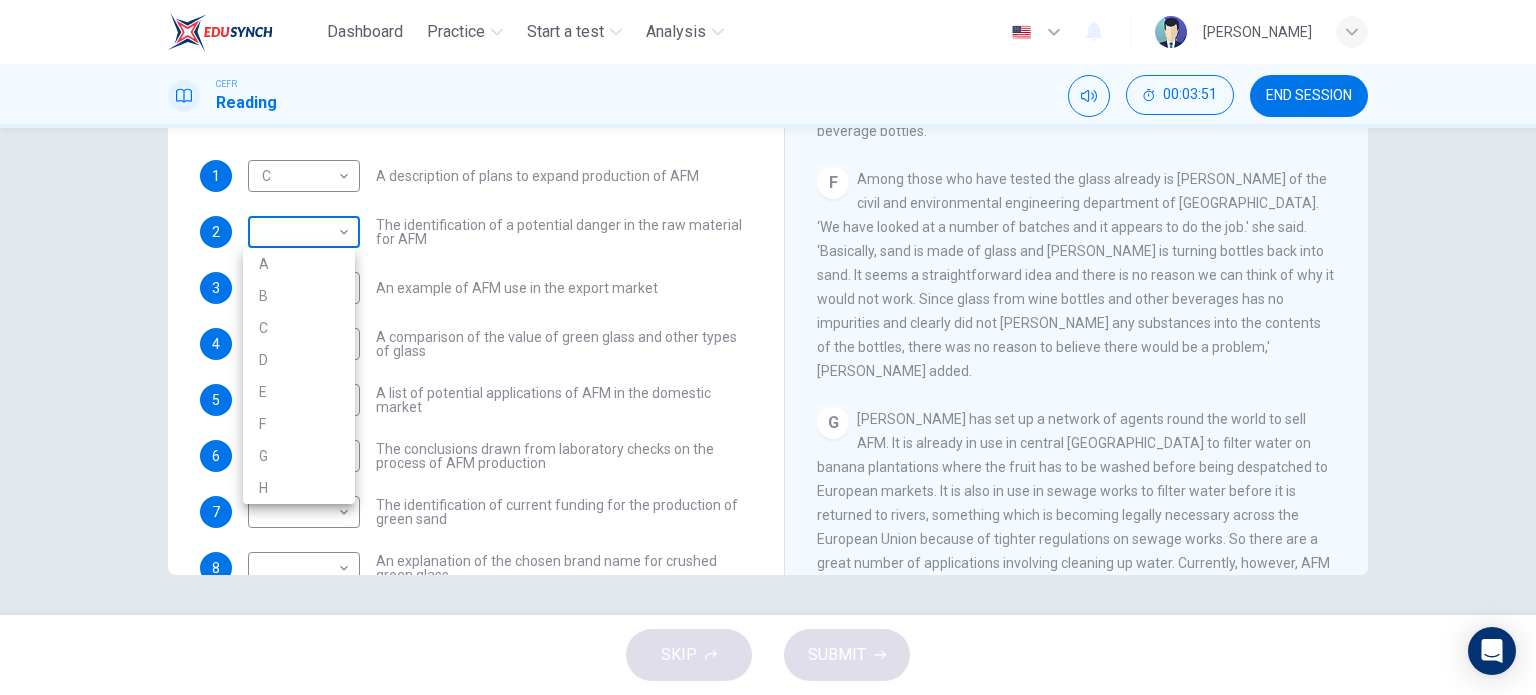 click on "Dashboard Practice Start a test Analysis English en ​ [PERSON_NAME] CEFR Reading 00:03:51 END SESSION Questions 1 - 10 The Reading Passage has 8 paragraphs labelled  A-H . Which paragraph contains the following information?
Write the correct letter  A-H  in the boxes below.
NB  You may use any letter  more than once . 1 C C ​ A description of plans to expand production of AFM 2 ​ ​ The identification of a potential danger in the raw material for AFM 3 ​ ​ An example of AFM use in the export market 4 ​ ​ A comparison of the value of green glass and other types of glass 5 ​ ​ A list of potential applications of AFM in the domestic market 6 ​ ​ The conclusions drawn from laboratory checks on the process of AFM production 7 ​ ​ The identification of current funding for the production of green sand 8 ​ ​ An explanation of the chosen brand name for crushed green glass 9 ​ ​ A description of plans for exporting AFM 10 ​ ​ Green Virtues of Green Sand A B C D E F" at bounding box center (768, 347) 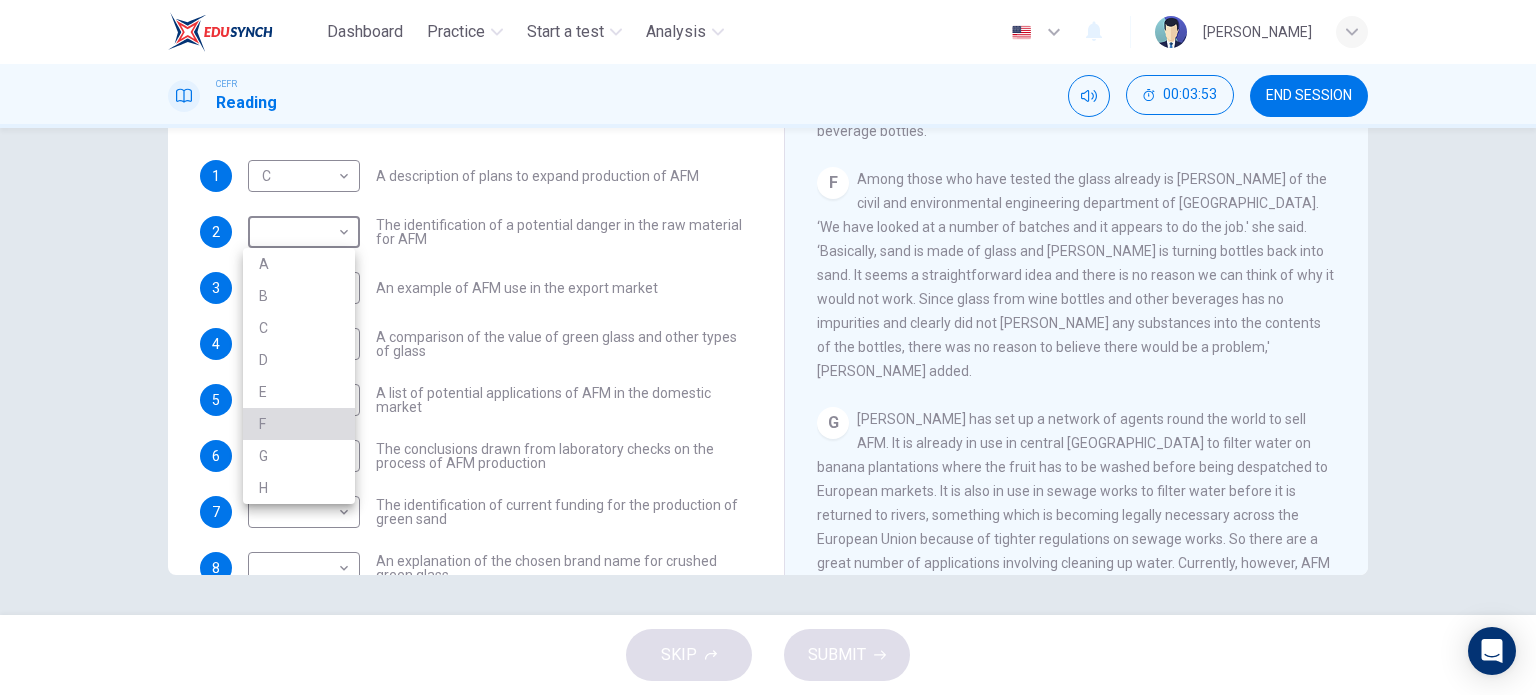 click on "F" at bounding box center [299, 424] 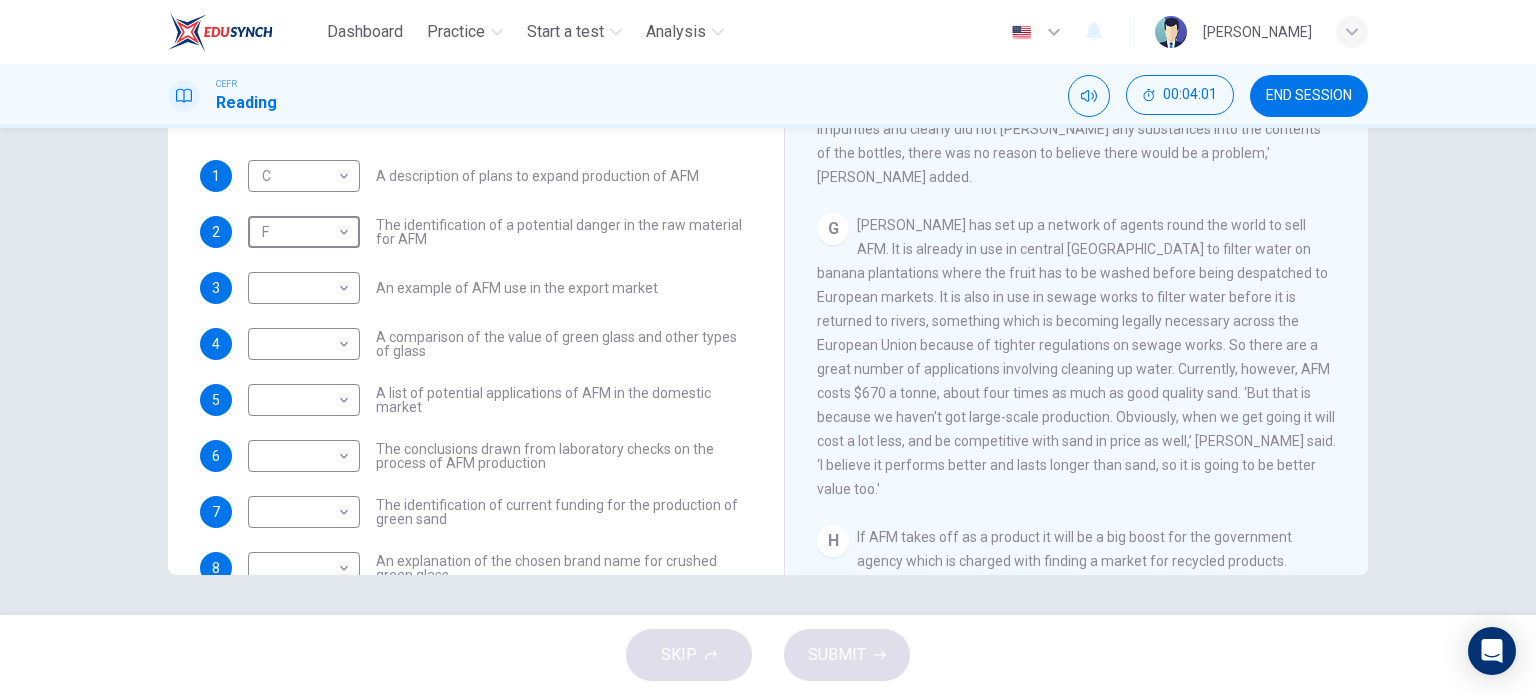 scroll, scrollTop: 1594, scrollLeft: 0, axis: vertical 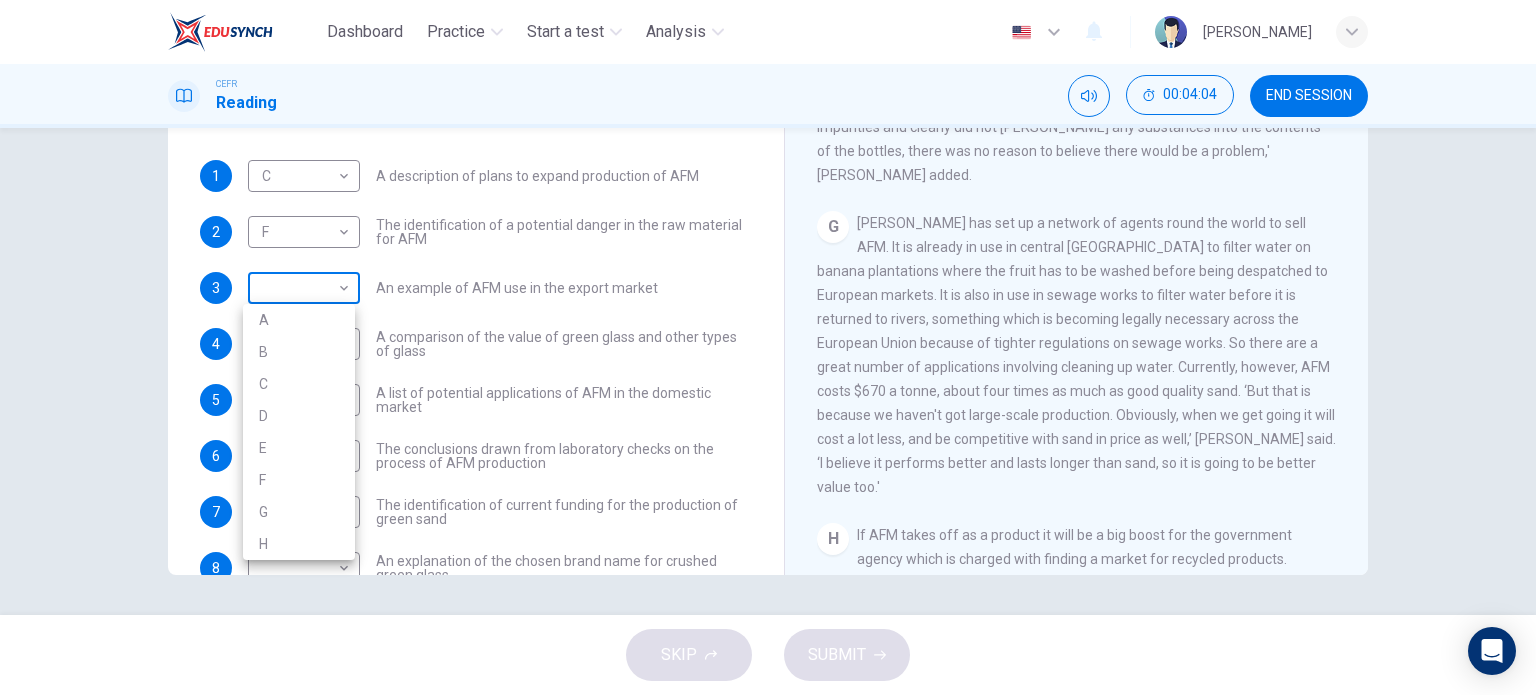 click on "Dashboard Practice Start a test Analysis English en ​ [PERSON_NAME] CEFR Reading 00:04:04 END SESSION Questions 1 - 10 The Reading Passage has 8 paragraphs labelled  A-H . Which paragraph contains the following information?
Write the correct letter  A-H  in the boxes below.
NB  You may use any letter  more than once . 1 C C ​ A description of plans to expand production of AFM 2 F F ​ The identification of a potential danger in the raw material for AFM 3 ​ ​ An example of AFM use in the export market 4 ​ ​ A comparison of the value of green glass and other types of glass 5 ​ ​ A list of potential applications of AFM in the domestic market 6 ​ ​ The conclusions drawn from laboratory checks on the process of AFM production 7 ​ ​ The identification of current funding for the production of green sand 8 ​ ​ An explanation of the chosen brand name for crushed green glass 9 ​ ​ A description of plans for exporting AFM 10 ​ ​ Green Virtues of Green Sand A B C D E F" at bounding box center [768, 347] 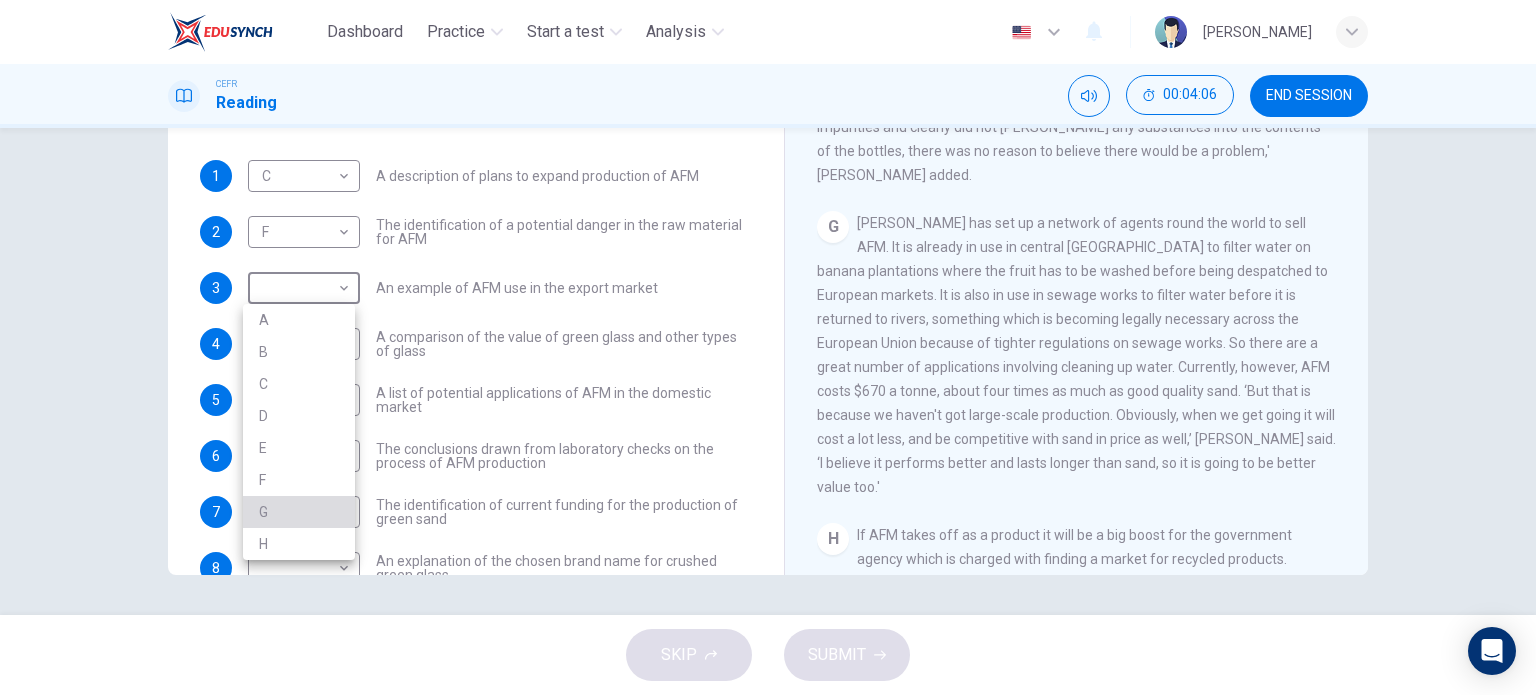 click on "G" at bounding box center [299, 512] 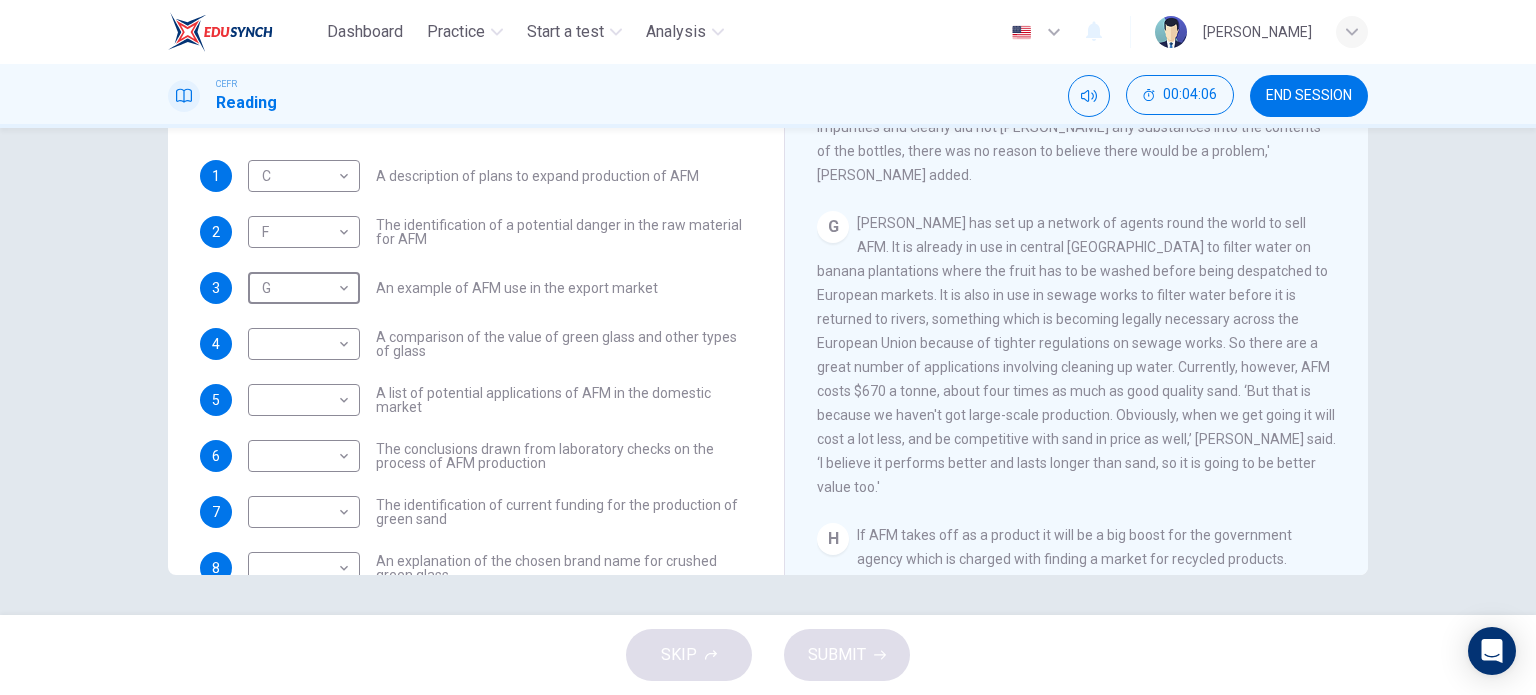scroll, scrollTop: 1667, scrollLeft: 0, axis: vertical 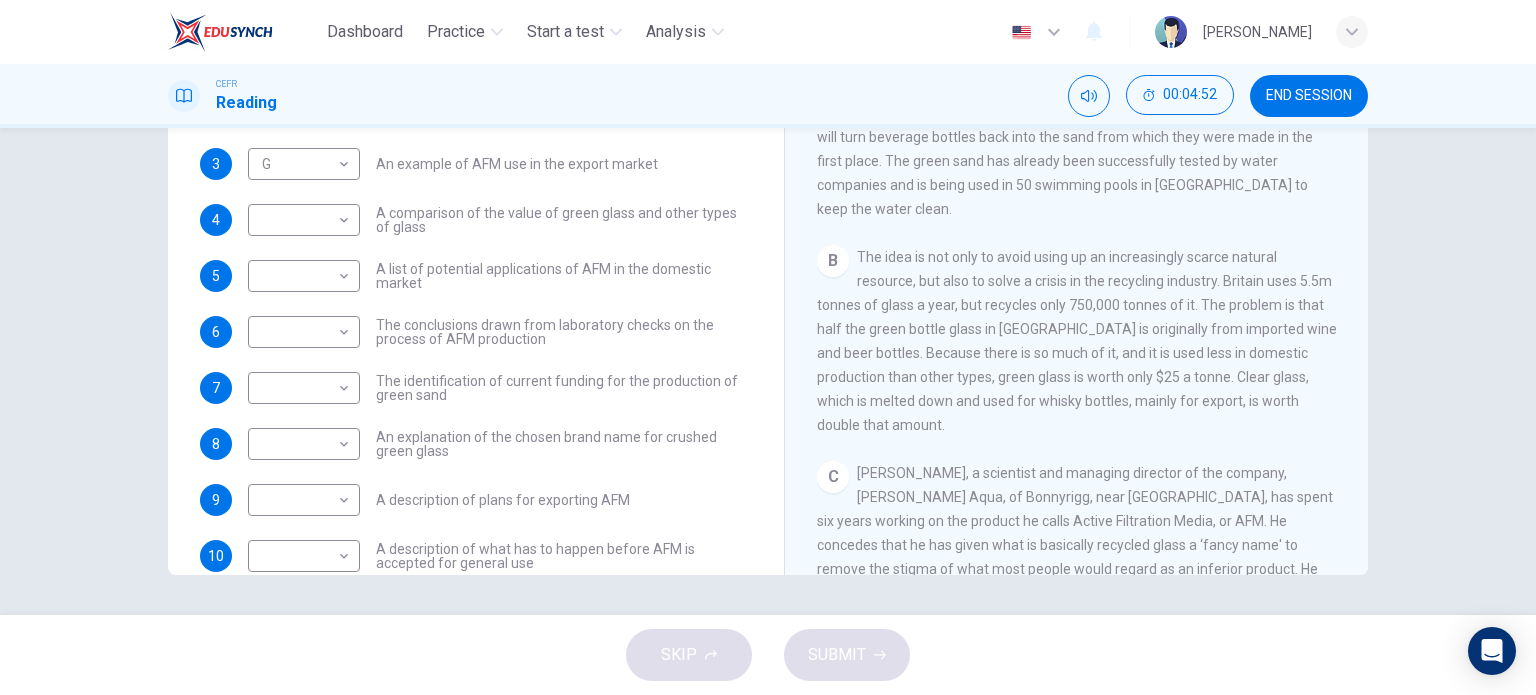 click on "The idea is not only to avoid using up an increasingly scarce natural resource, but also to solve a crisis in the recycling industry. Britain uses 5.5m tonnes of glass a year, but recycles only 750,000 tonnes of it. The problem is that half the green bottle glass in [GEOGRAPHIC_DATA] is originally from imported wine and beer bottles. Because there is so much of it, and it is used less in domestic production than other types, green glass is worth only $25 a tonne. Clear glass, which is melted down and used for whisky bottles, mainly for export, is worth double that amount." at bounding box center [1077, 341] 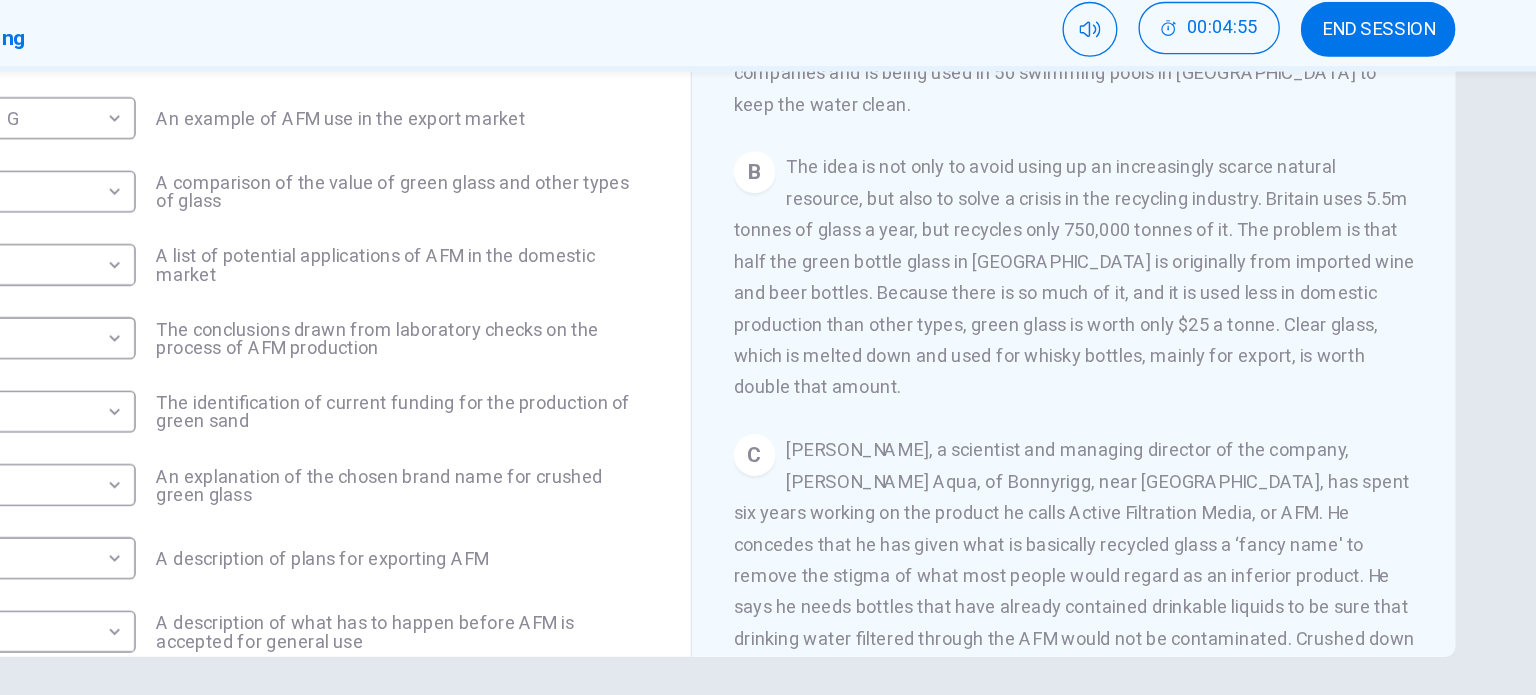 scroll, scrollTop: 489, scrollLeft: 0, axis: vertical 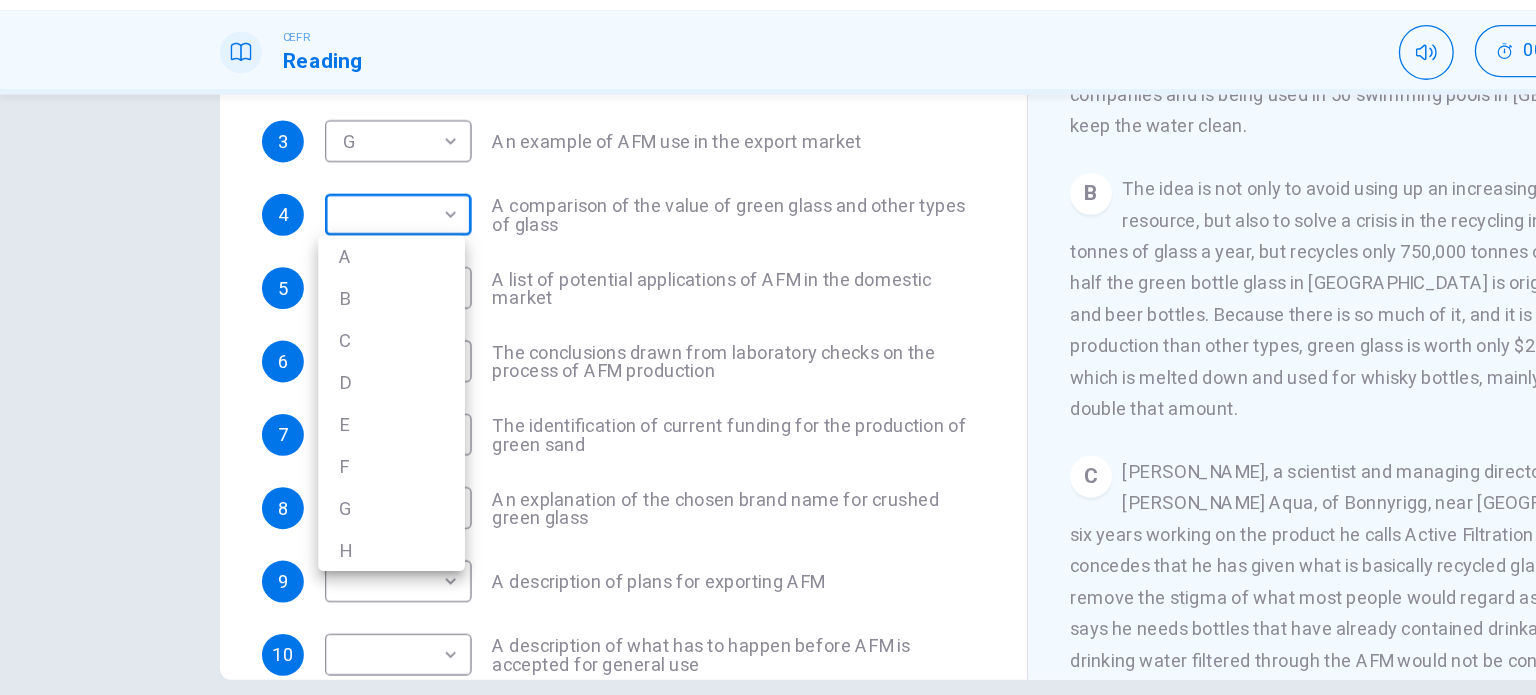 click on "Dashboard Practice Start a test Analysis English en ​ [PERSON_NAME] CEFR Reading 00:05:01 END SESSION Questions 1 - 10 The Reading Passage has 8 paragraphs labelled  A-H . Which paragraph contains the following information?
Write the correct letter  A-H  in the boxes below.
NB  You may use any letter  more than once . 1 C C ​ A description of plans to expand production of AFM 2 F F ​ The identification of a potential danger in the raw material for AFM 3 G G ​ An example of AFM use in the export market 4 ​ ​ A comparison of the value of green glass and other types of glass 5 ​ ​ A list of potential applications of AFM in the domestic market 6 ​ ​ The conclusions drawn from laboratory checks on the process of AFM production 7 ​ ​ The identification of current funding for the production of green sand 8 ​ ​ An explanation of the chosen brand name for crushed green glass 9 ​ ​ A description of plans for exporting AFM 10 ​ ​ Green Virtues of Green Sand A B C D E F" at bounding box center [768, 347] 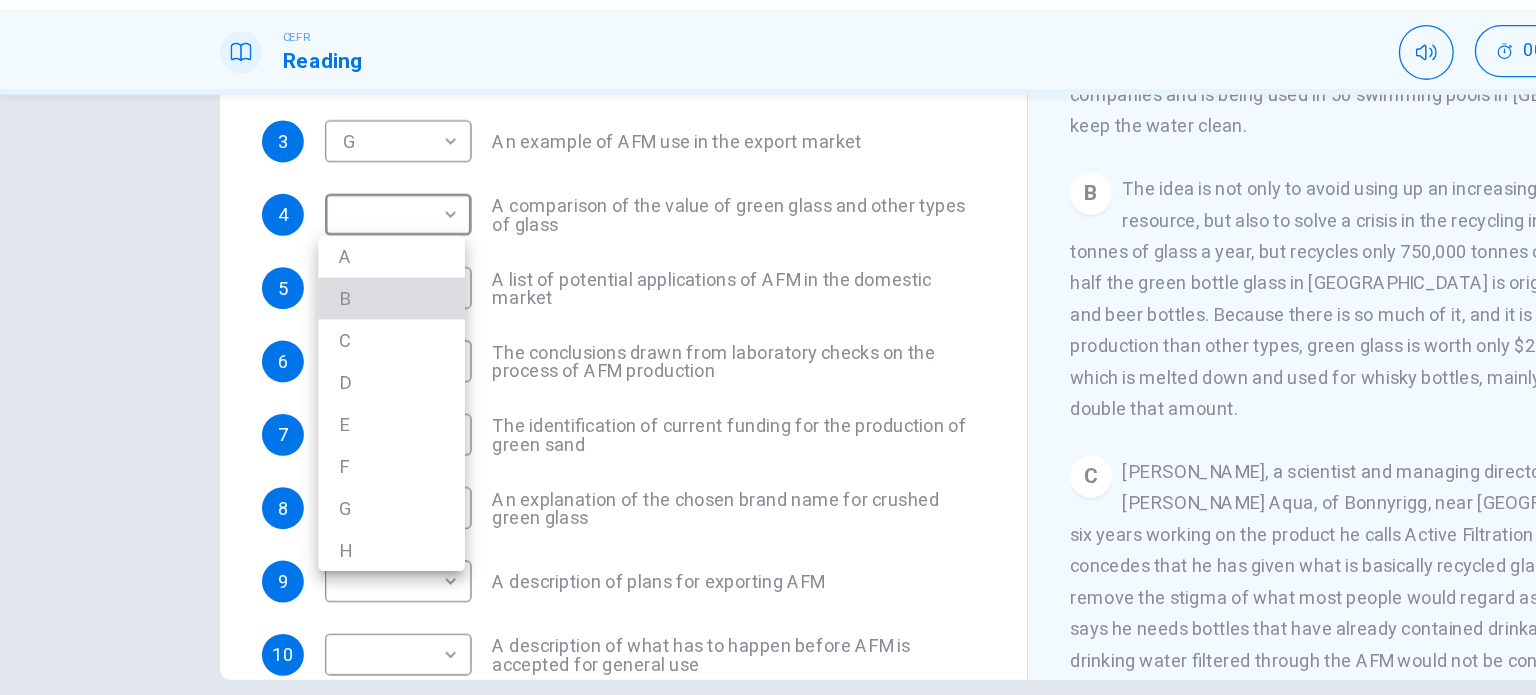click on "B" at bounding box center [299, 284] 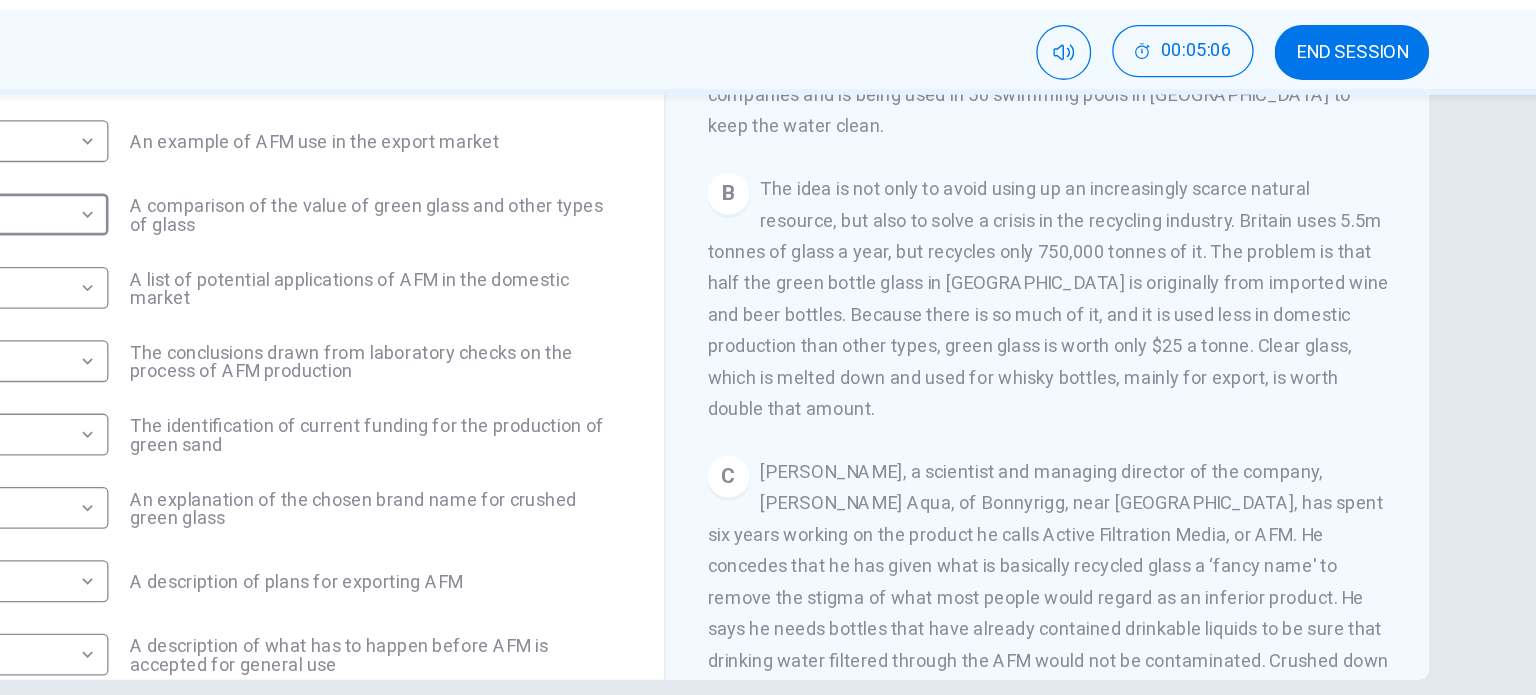 scroll, scrollTop: 160, scrollLeft: 0, axis: vertical 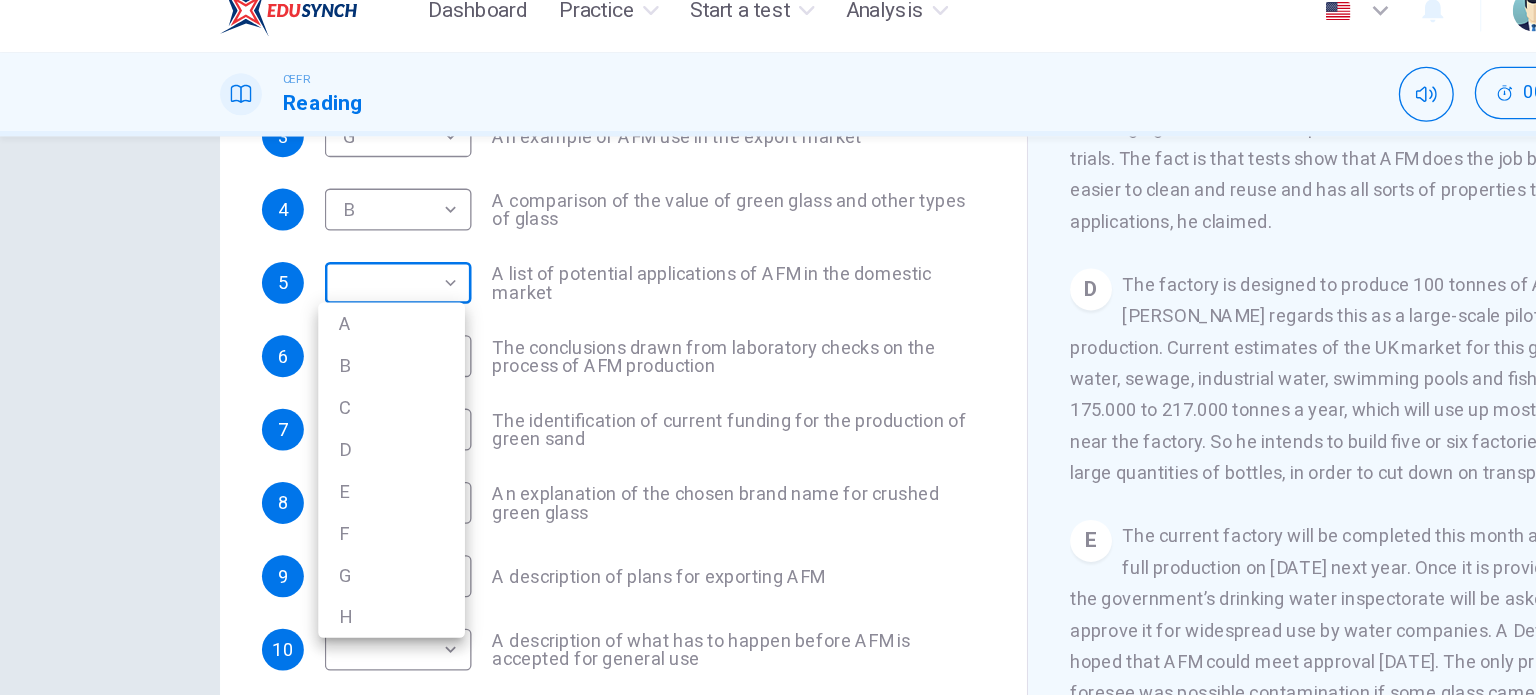 click on "Dashboard Practice Start a test Analysis English en ​ [PERSON_NAME] CEFR Reading 00:06:15 END SESSION Questions 1 - 10 The Reading Passage has 8 paragraphs labelled  A-H . Which paragraph contains the following information?
Write the correct letter  A-H  in the boxes below.
NB  You may use any letter  more than once . 1 C C ​ A description of plans to expand production of AFM 2 F F ​ The identification of a potential danger in the raw material for AFM 3 G G ​ An example of AFM use in the export market 4 B B ​ A comparison of the value of green glass and other types of glass 5 ​ ​ A list of potential applications of AFM in the domestic market 6 ​ ​ The conclusions drawn from laboratory checks on the process of AFM production 7 ​ ​ The identification of current funding for the production of green sand 8 ​ ​ An explanation of the chosen brand name for crushed green glass 9 ​ ​ A description of plans for exporting AFM 10 ​ ​ Green Virtues of Green Sand A B C D E F" at bounding box center [768, 347] 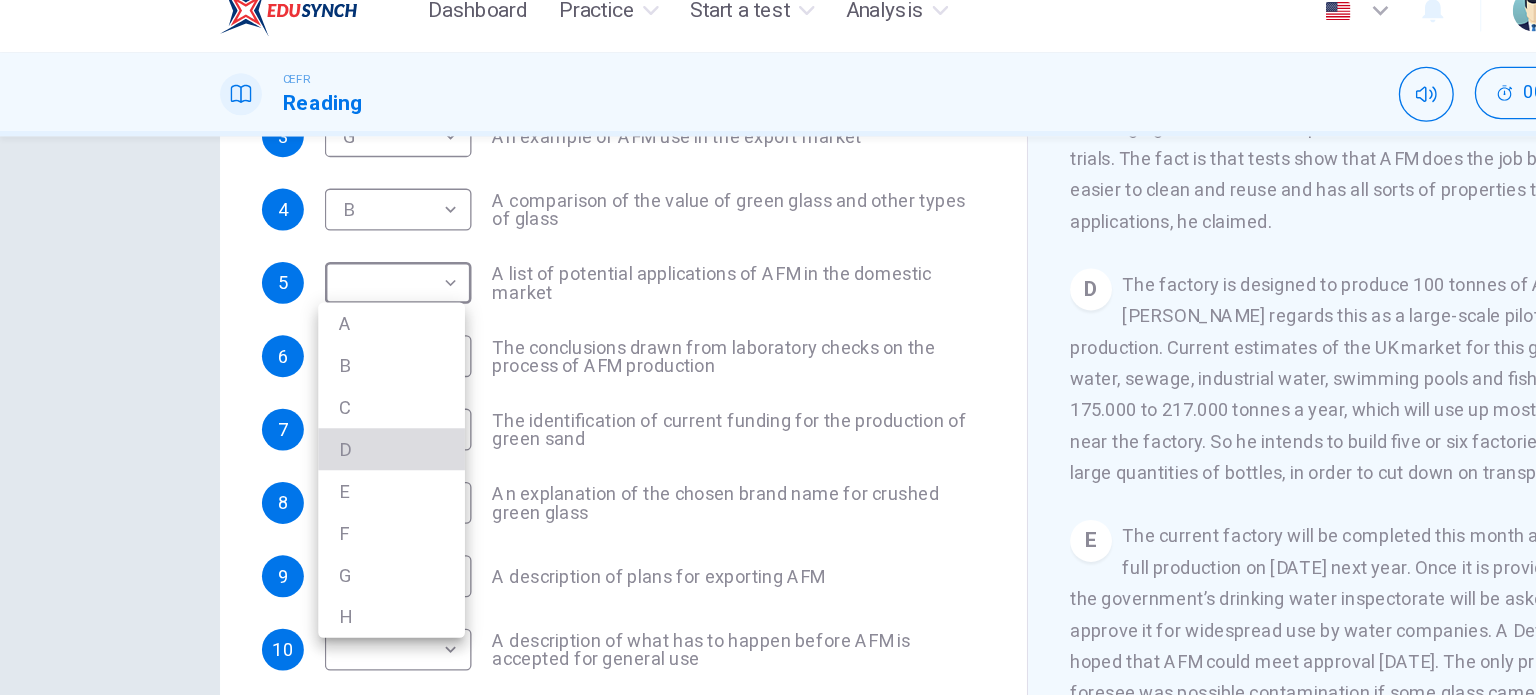 click on "D" at bounding box center [299, 367] 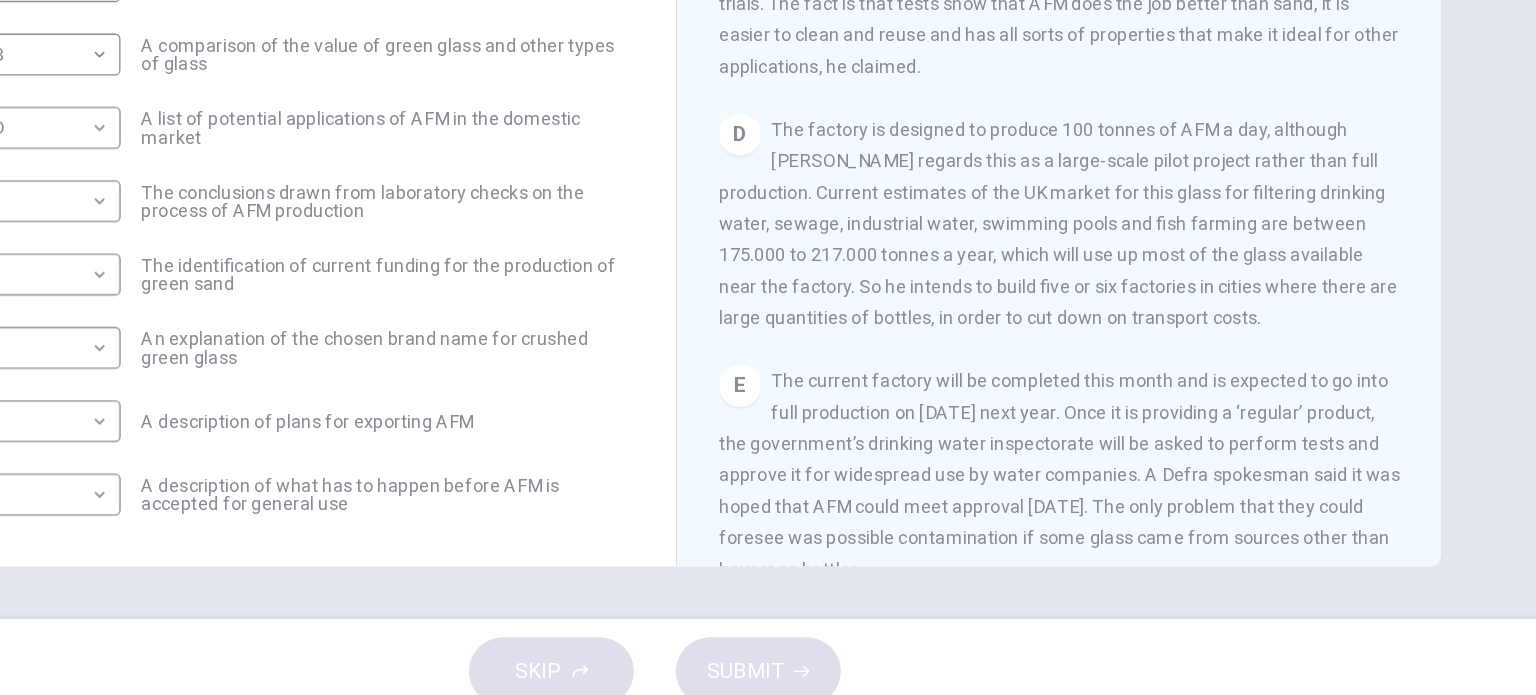 click on "E The current factory will be completed this month and is expected to go into full production on [DATE] next year. Once it is providing a ‘regular’ product, the government’s drinking water inspectorate will be asked to perform tests and approve it for widespread use by water companies. A Defra spokesman said it was hoped that AFM could meet approval [DATE]. The only problem that they could foresee was possible contamination if some glass came from sources other than beverage bottles." at bounding box center (1077, 505) 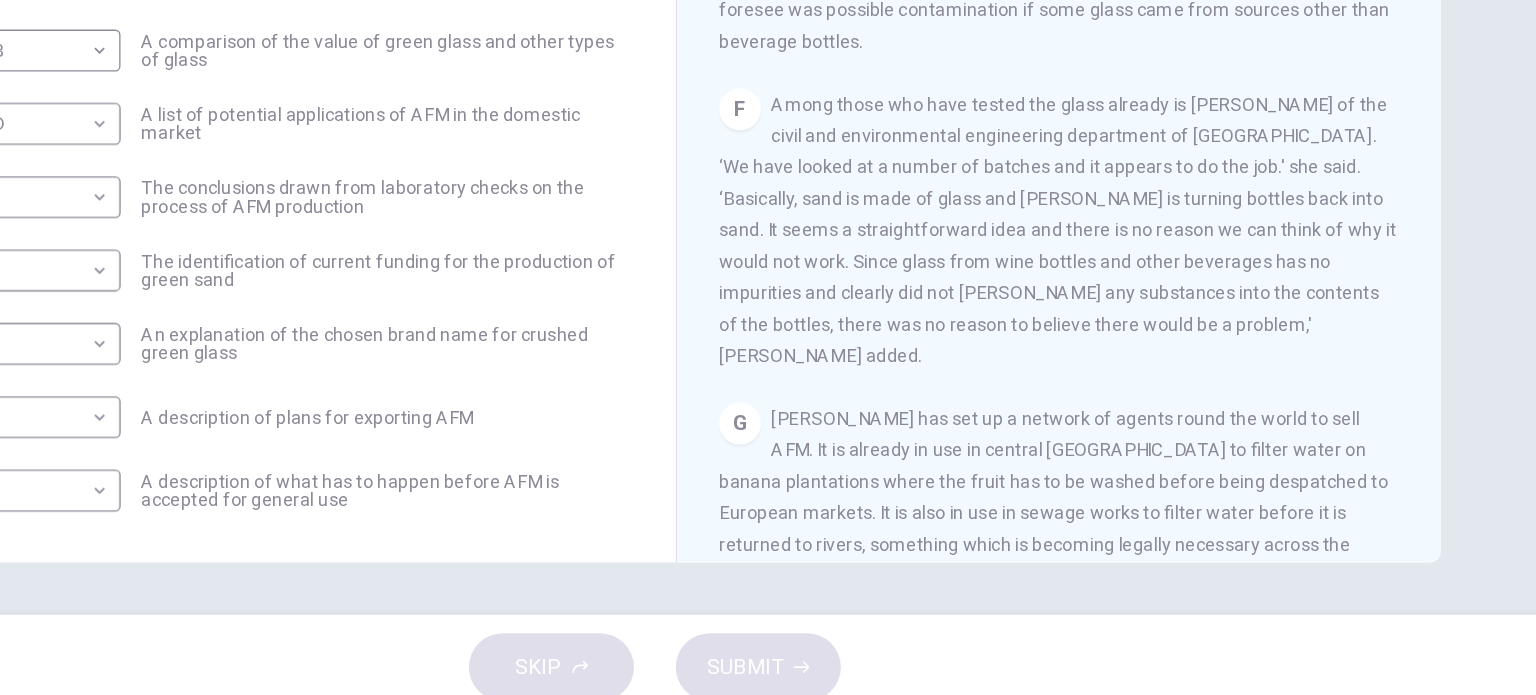 scroll, scrollTop: 1351, scrollLeft: 0, axis: vertical 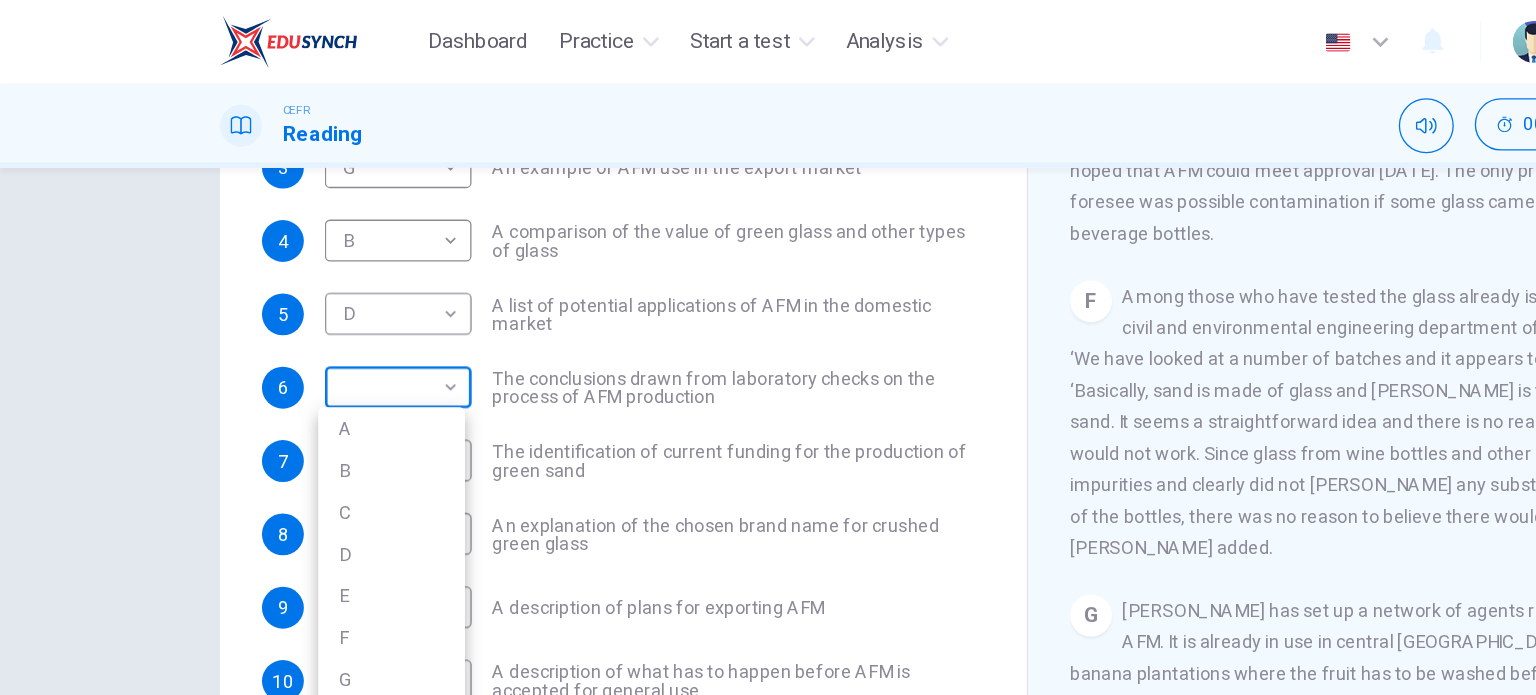 click on "Dashboard Practice Start a test Analysis English en ​ [PERSON_NAME] CEFR Reading 00:06:49 END SESSION Questions 1 - 10 The Reading Passage has 8 paragraphs labelled  A-H . Which paragraph contains the following information?
Write the correct letter  A-H  in the boxes below.
NB  You may use any letter  more than once . 1 C C ​ A description of plans to expand production of AFM 2 F F ​ The identification of a potential danger in the raw material for AFM 3 G G ​ An example of AFM use in the export market 4 B B ​ A comparison of the value of green glass and other types of glass 5 D D ​ A list of potential applications of AFM in the domestic market 6 ​ ​ The conclusions drawn from laboratory checks on the process of AFM production 7 ​ ​ The identification of current funding for the production of green sand 8 ​ ​ An explanation of the chosen brand name for crushed green glass 9 ​ ​ A description of plans for exporting AFM 10 ​ ​ Green Virtues of Green Sand A B C D E F" at bounding box center [768, 347] 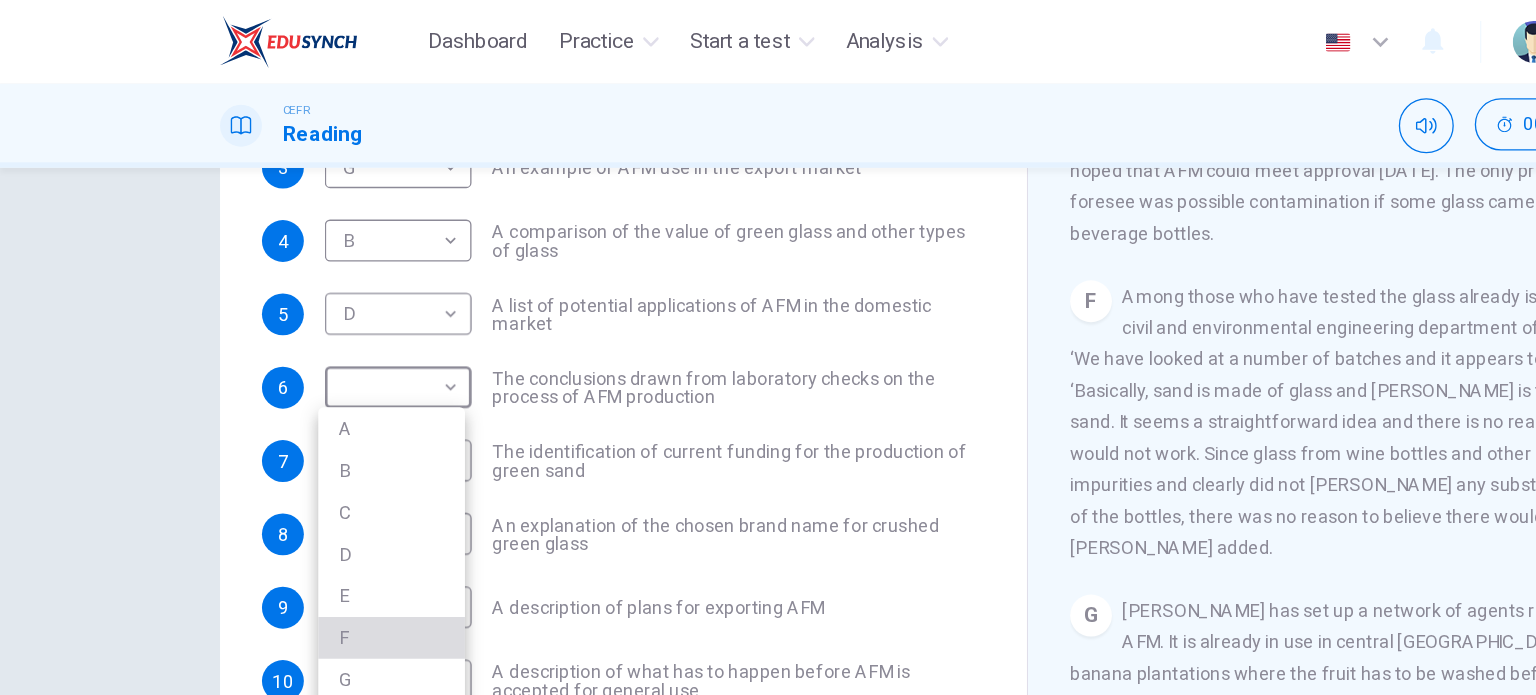 click on "F" at bounding box center (299, 487) 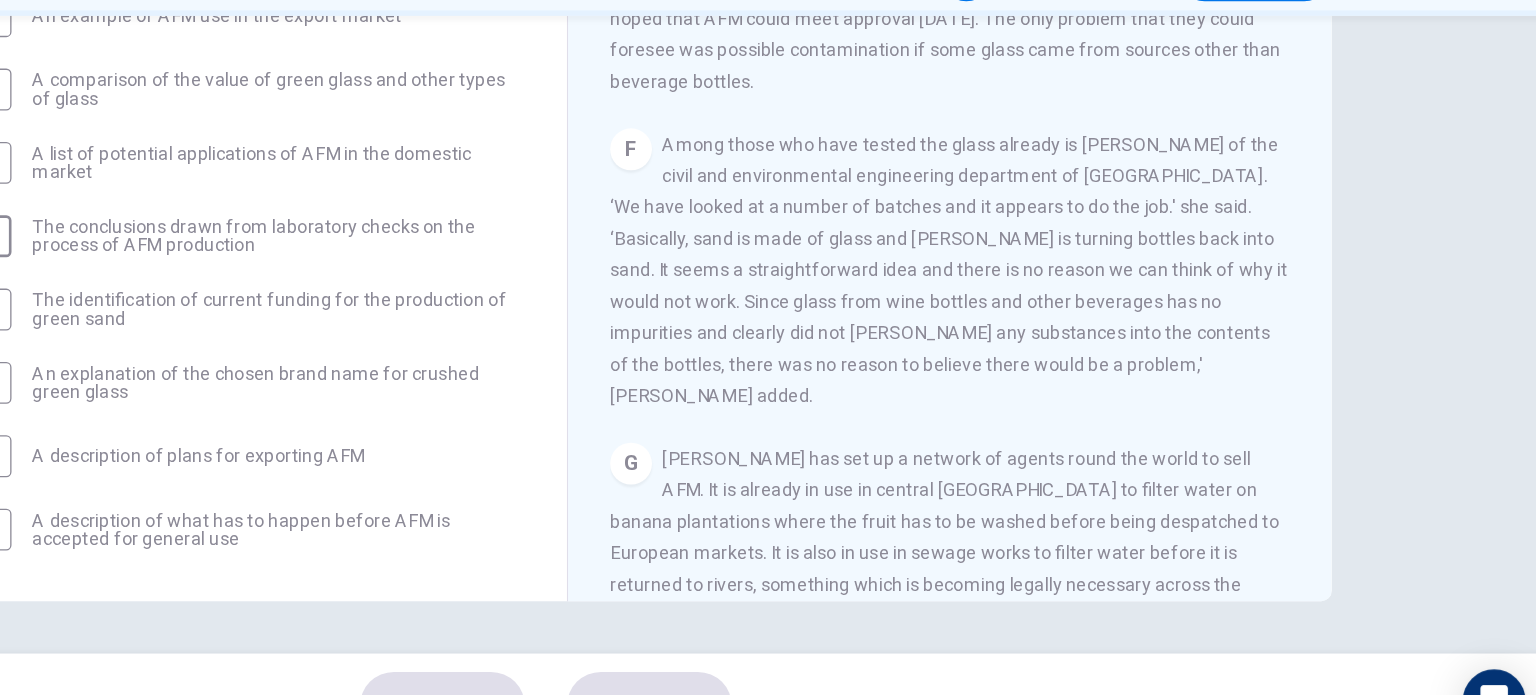 scroll, scrollTop: 0, scrollLeft: 0, axis: both 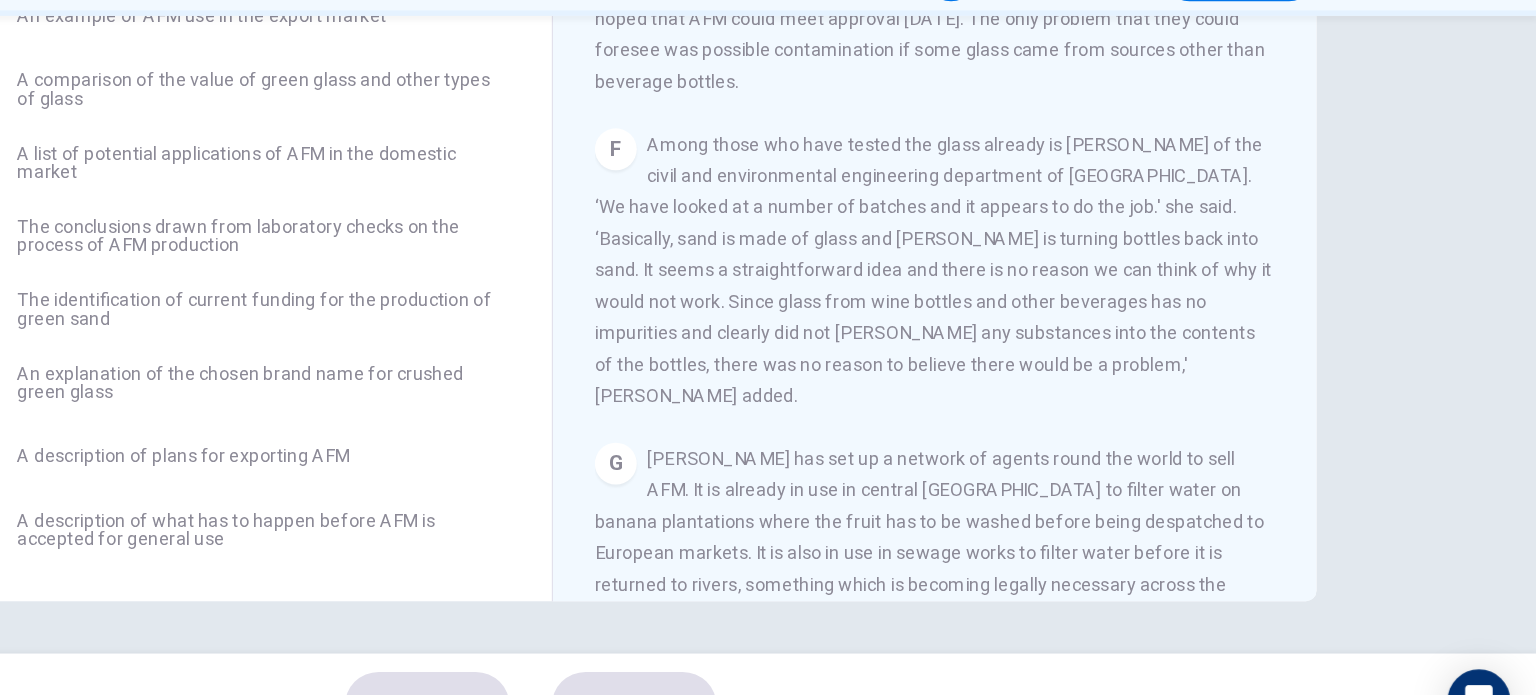 click on "[PERSON_NAME] has set up a network of agents round the world to sell AFM. It is already in use in central [GEOGRAPHIC_DATA] to filter water on banana plantations where the fruit has to be washed before being despatched to European markets. It is also in use in sewage works to filter water before it is returned to rivers, something which is becoming legally necessary across the European Union because of tighter regulations on sewage works. So there are a great number of applications involving cleaning up water. Currently, however, AFM costs $670 a tonne, about four times as much as good quality sand. ‘But that is because we haven't got large-scale production. Obviously, when we get going it will cost a lot less, and be competitive with sand in price as well,’ [PERSON_NAME] said. ‘I believe it performs better and lasts longer than sand, so it is going to be better value too.'" at bounding box center [1076, 598] 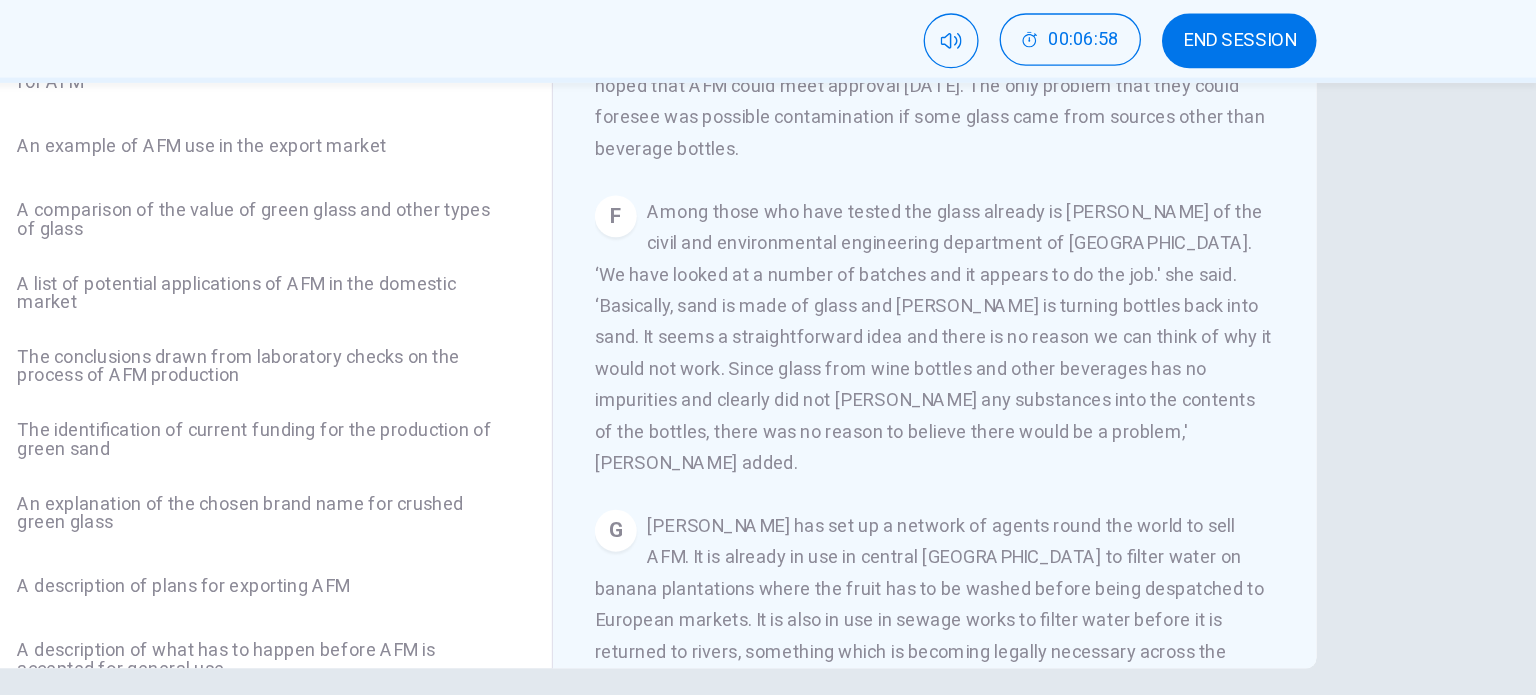 scroll, scrollTop: 160, scrollLeft: 0, axis: vertical 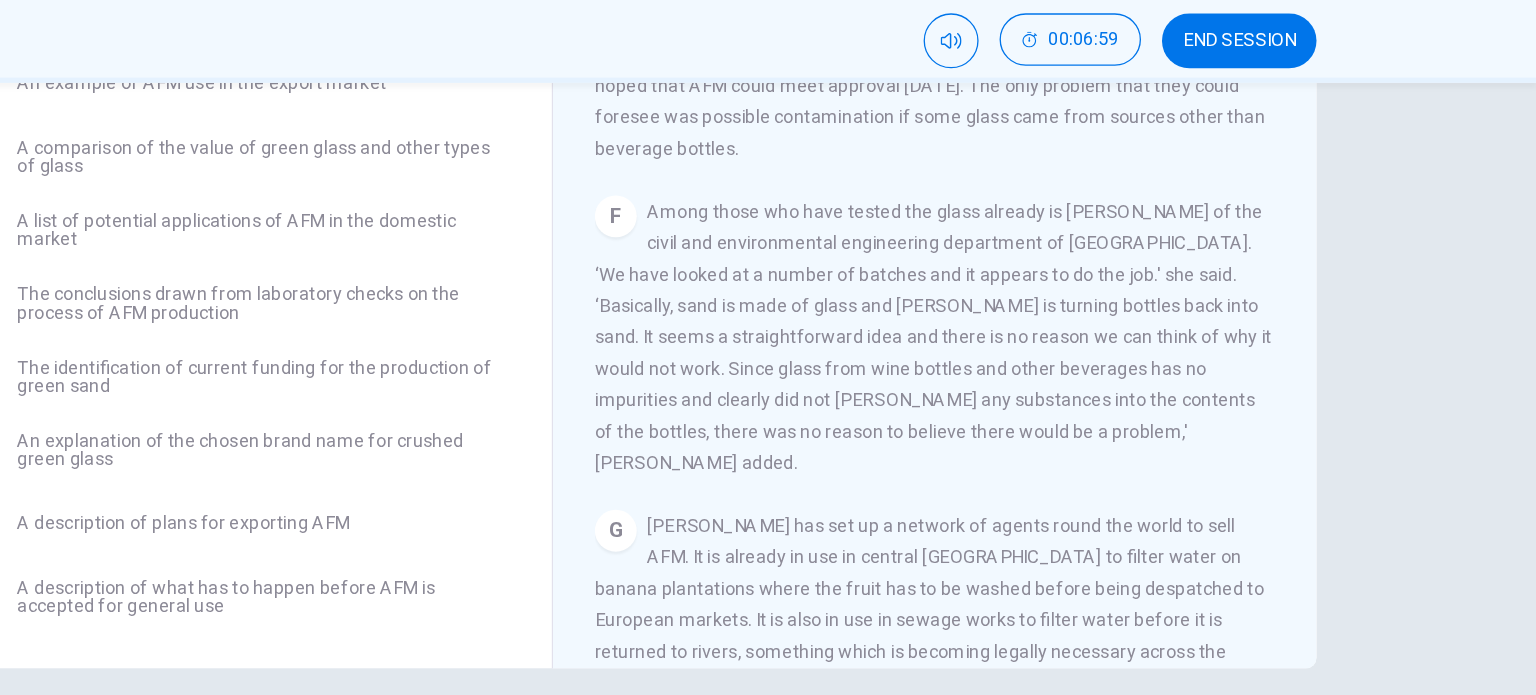 click on "F Among those who have tested the glass already is [PERSON_NAME] of the civil and environmental engineering department of [GEOGRAPHIC_DATA]. ‘We have looked at a number of batches and it appears to do the job.' she said. ‘Basically, sand is made of glass and [PERSON_NAME] is turning bottles back into sand. It seems a straightforward idea and there is no reason we can think of why it would not work. Since glass from wine bottles and other beverages has no impurities and clearly did not [PERSON_NAME] any substances into the contents of the bottles, there was no reason to believe there would be a problem,' [PERSON_NAME] added." at bounding box center [1077, 322] 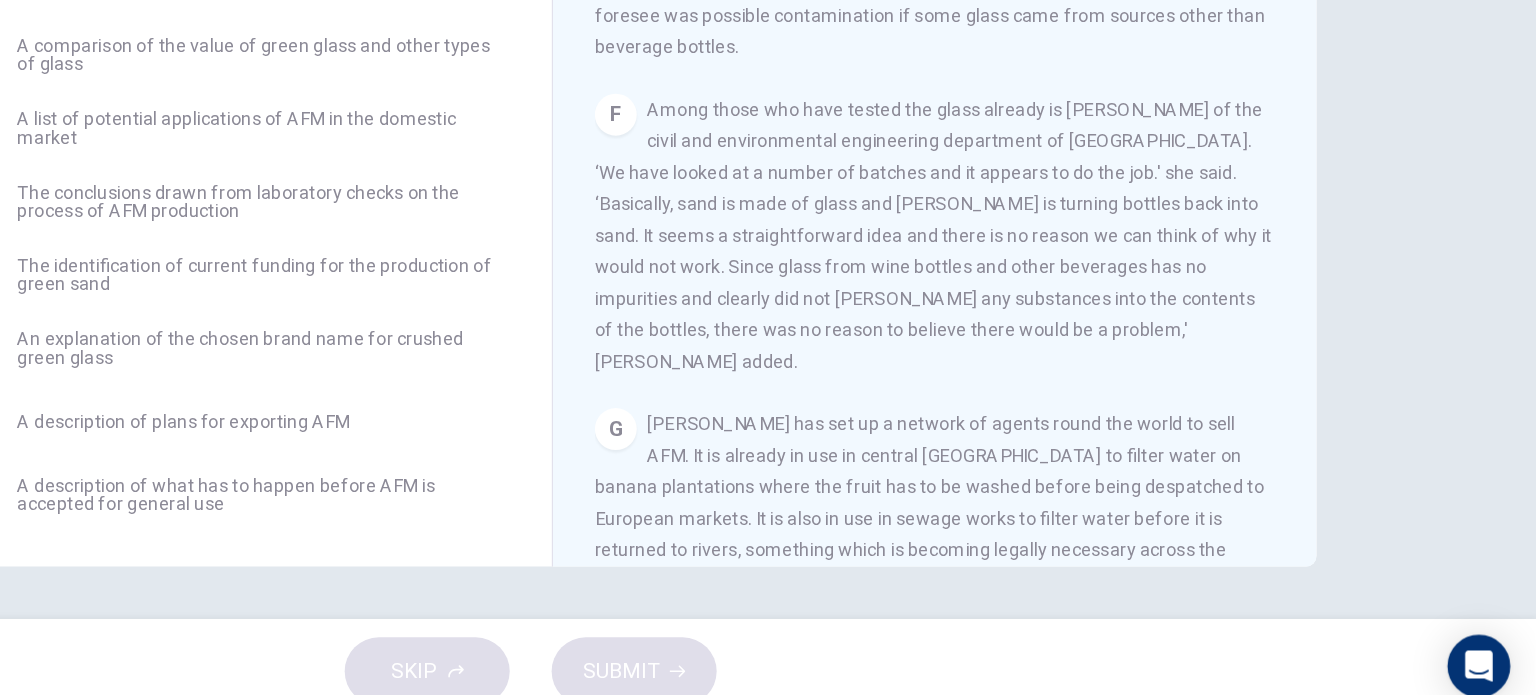 scroll, scrollTop: 86, scrollLeft: 0, axis: vertical 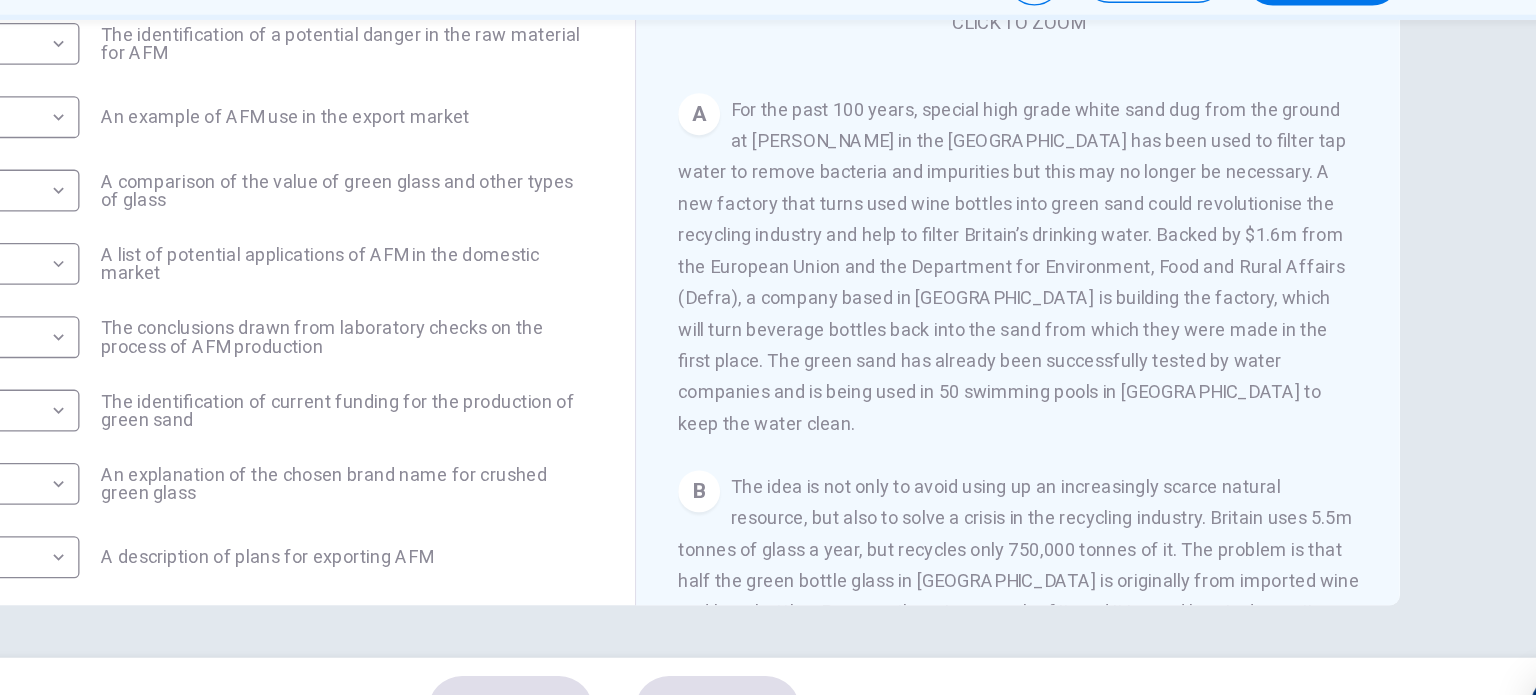 click on "For the past 100 years, special high grade white sand dug from the ground at [PERSON_NAME] in the [GEOGRAPHIC_DATA] has been used to filter tap water to remove bacteria and impurities but this may no longer be necessary. A new factory that turns used wine bottles into green sand could revolutionise the recycling industry and help to filter Britain’s drinking water. Backed by $1.6m from the European Union and the Department for Environment, Food and Rural Affairs (Defra), a company based in [GEOGRAPHIC_DATA] is building the factory, which will turn beverage bottles back into the sand from which they were made in the first place. The green sand has already been successfully tested by water companies and is being used in 50 swimming pools in [GEOGRAPHIC_DATA] to keep the water clean." at bounding box center (1072, 316) 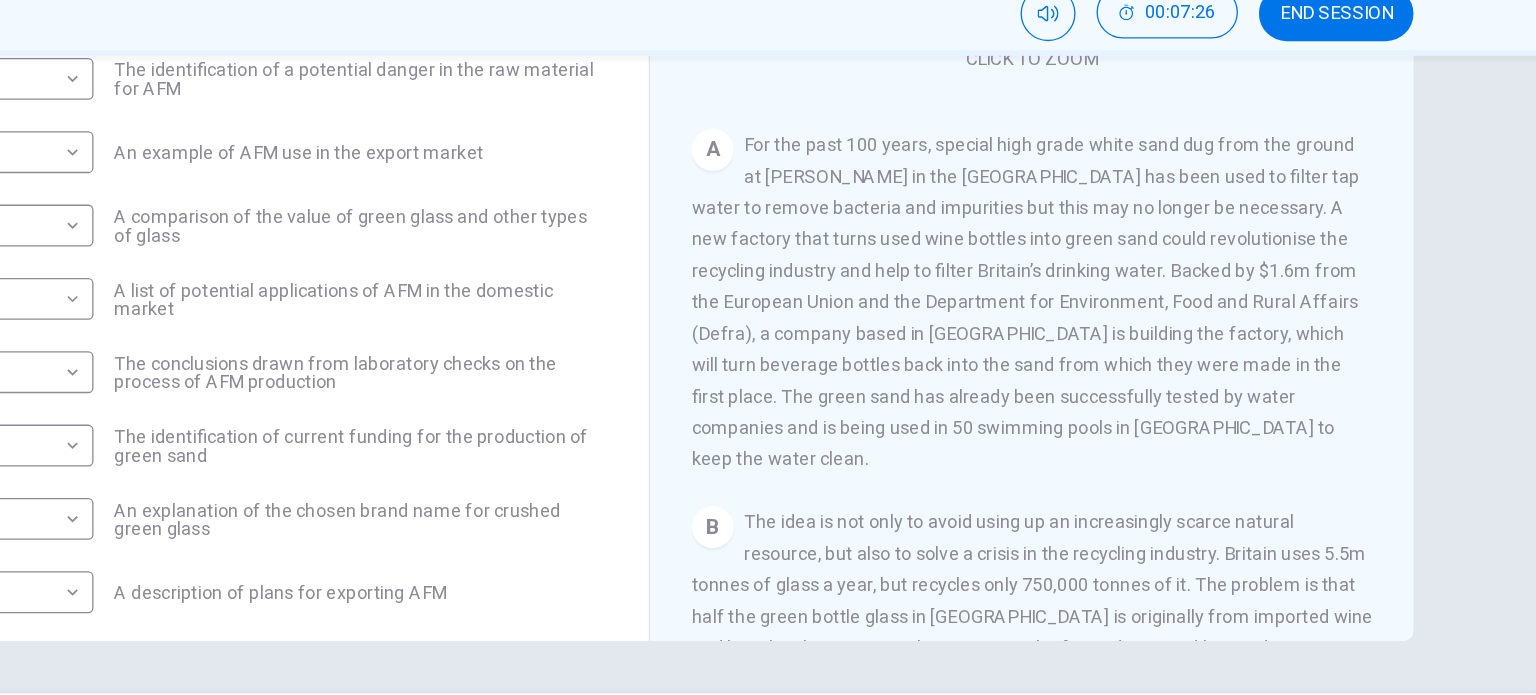 click on "For the past 100 years, special high grade white sand dug from the ground at [PERSON_NAME] in the [GEOGRAPHIC_DATA] has been used to filter tap water to remove bacteria and impurities but this may no longer be necessary. A new factory that turns used wine bottles into green sand could revolutionise the recycling industry and help to filter Britain’s drinking water. Backed by $1.6m from the European Union and the Department for Environment, Food and Rural Affairs (Defra), a company based in [GEOGRAPHIC_DATA] is building the factory, which will turn beverage bottles back into the sand from which they were made in the first place. The green sand has already been successfully tested by water companies and is being used in 50 swimming pools in [GEOGRAPHIC_DATA] to keep the water clean." at bounding box center [1072, 316] 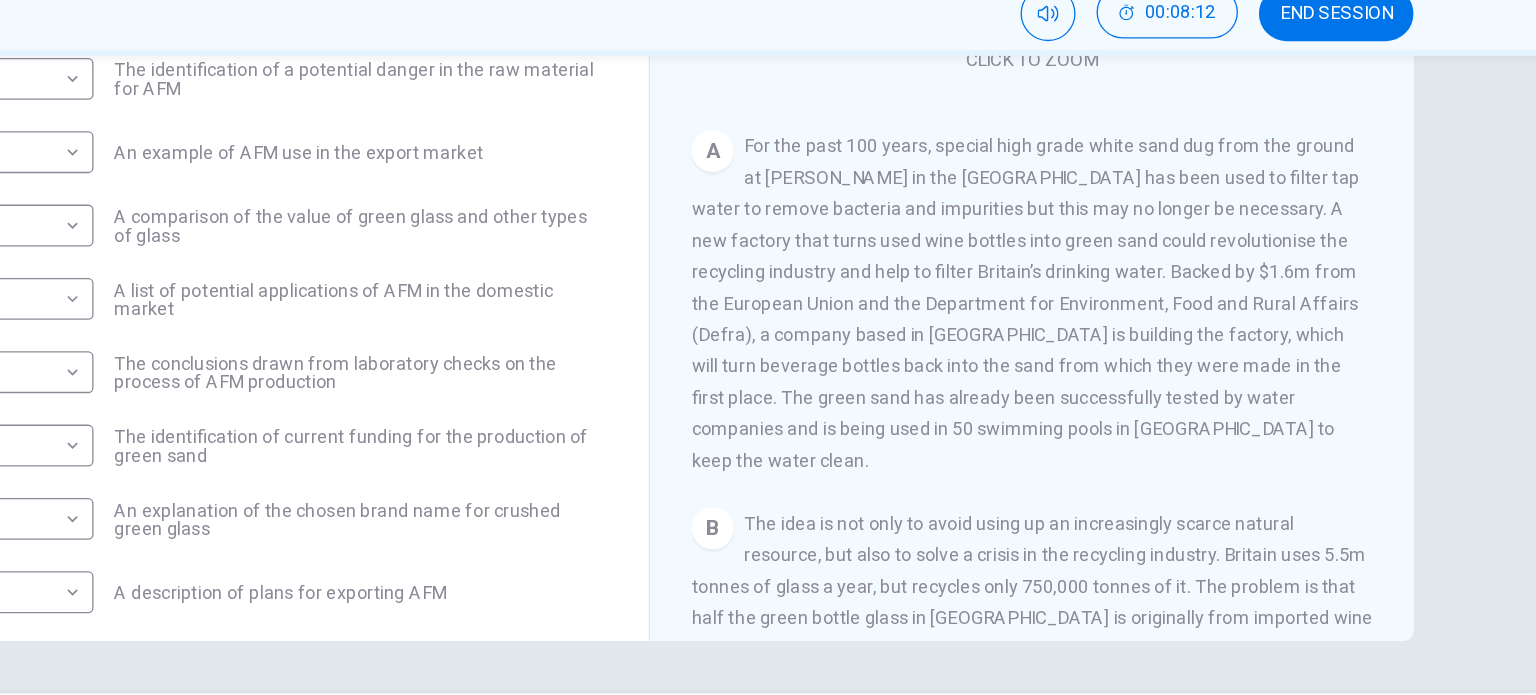 scroll, scrollTop: 205, scrollLeft: 0, axis: vertical 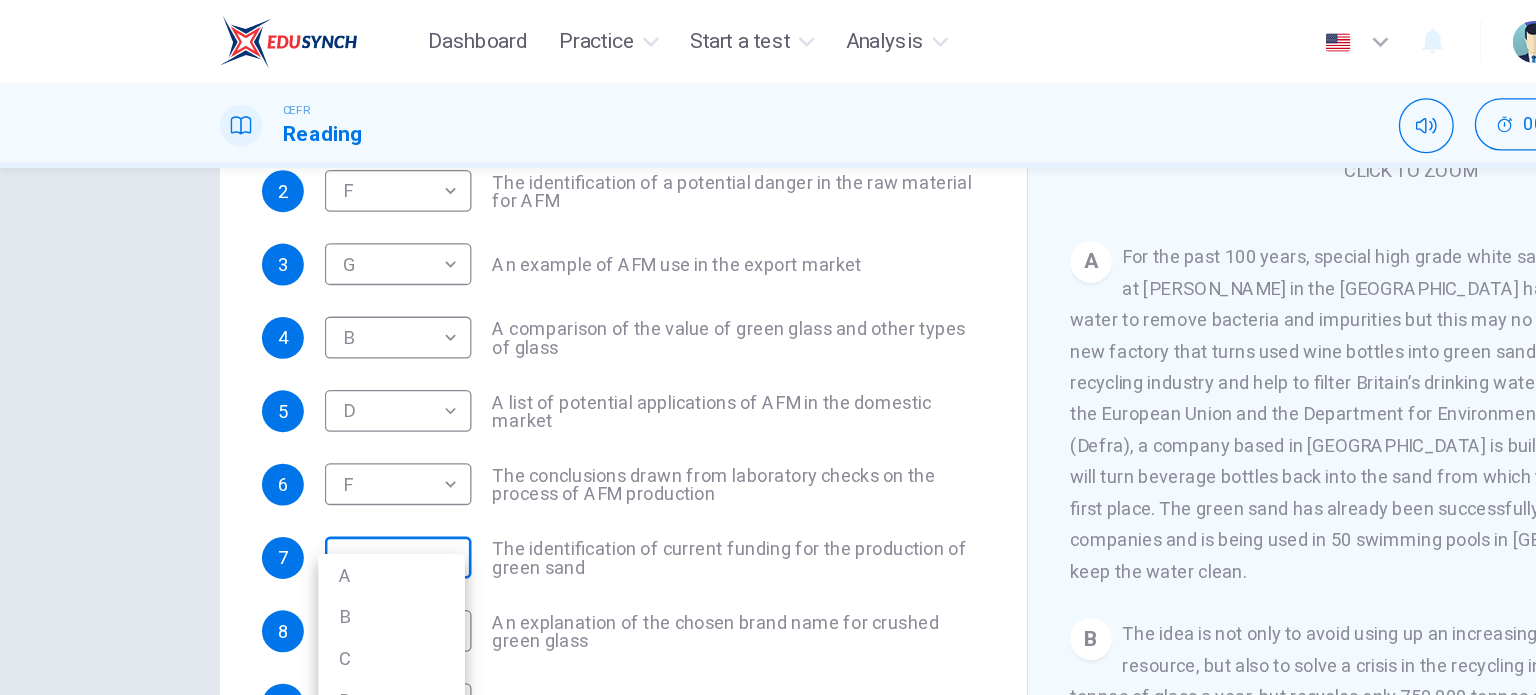click on "Dashboard Practice Start a test Analysis English en ​ [PERSON_NAME] CEFR Reading 00:08:17 END SESSION Questions 1 - 10 The Reading Passage has 8 paragraphs labelled  A-H . Which paragraph contains the following information?
Write the correct letter  A-H  in the boxes below.
NB  You may use any letter  more than once . 1 C C ​ A description of plans to expand production of AFM 2 F F ​ The identification of a potential danger in the raw material for AFM 3 G G ​ An example of AFM use in the export market 4 B B ​ A comparison of the value of green glass and other types of glass 5 D D ​ A list of potential applications of AFM in the domestic market 6 F F ​ The conclusions drawn from laboratory checks on the process of AFM production 7 ​ ​ The identification of current funding for the production of green sand 8 ​ ​ An explanation of the chosen brand name for crushed green glass 9 ​ ​ A description of plans for exporting AFM 10 ​ ​ Green Virtues of Green Sand A B C D E F" at bounding box center [768, 347] 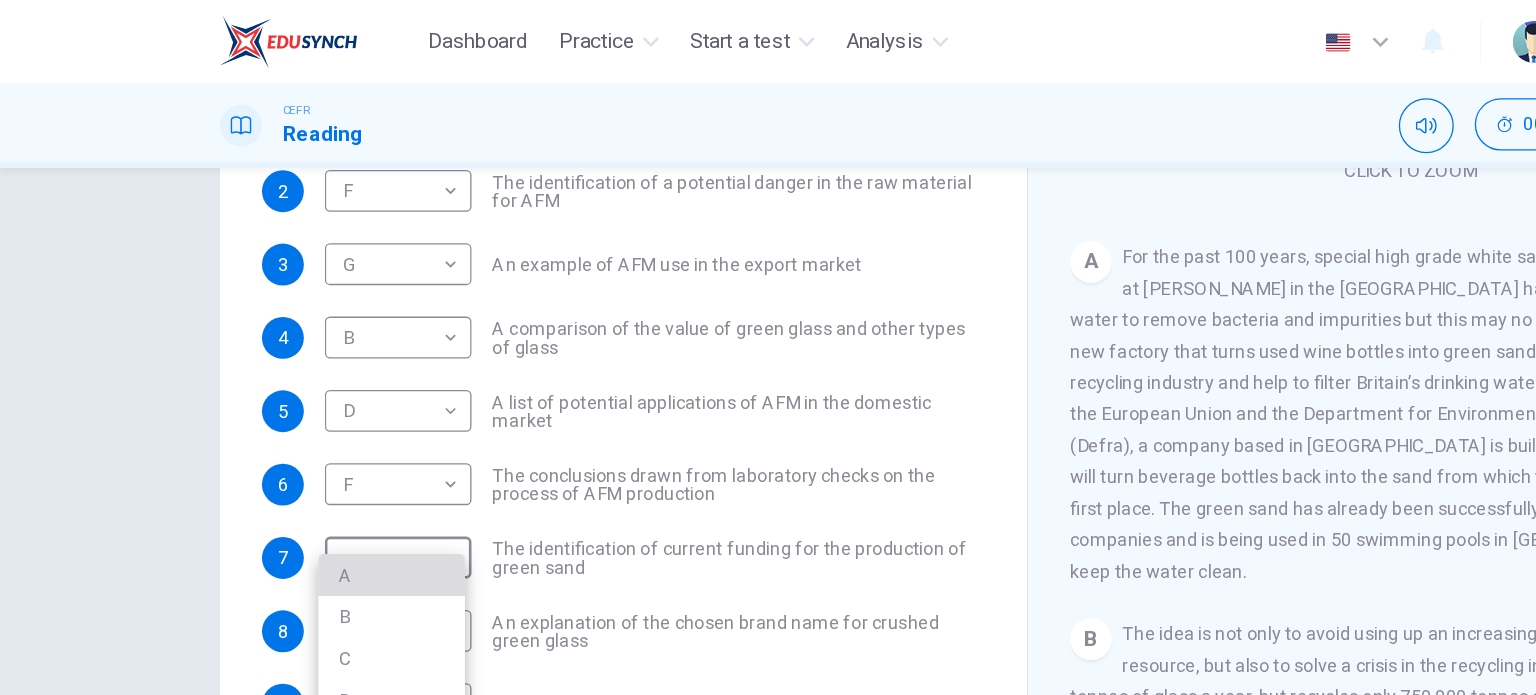 click on "A" at bounding box center (299, 439) 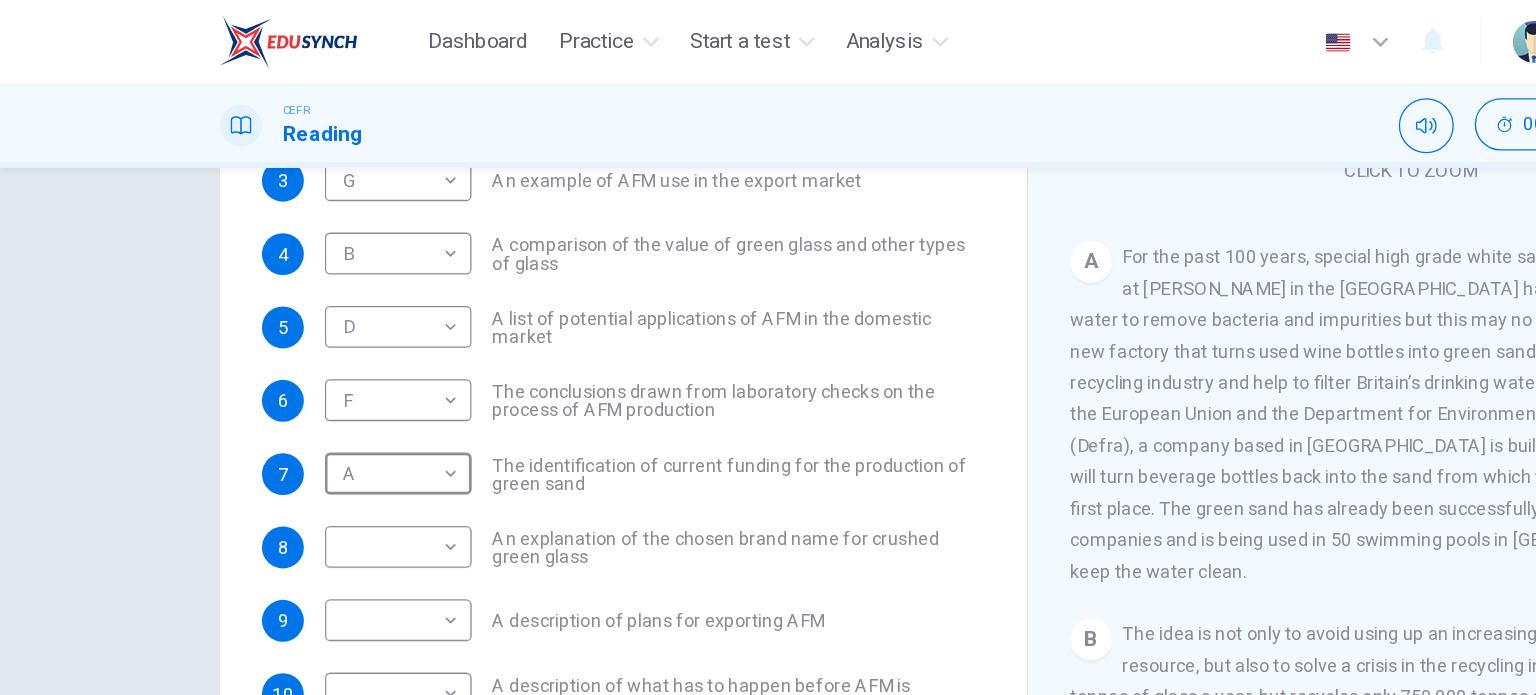 scroll, scrollTop: 160, scrollLeft: 0, axis: vertical 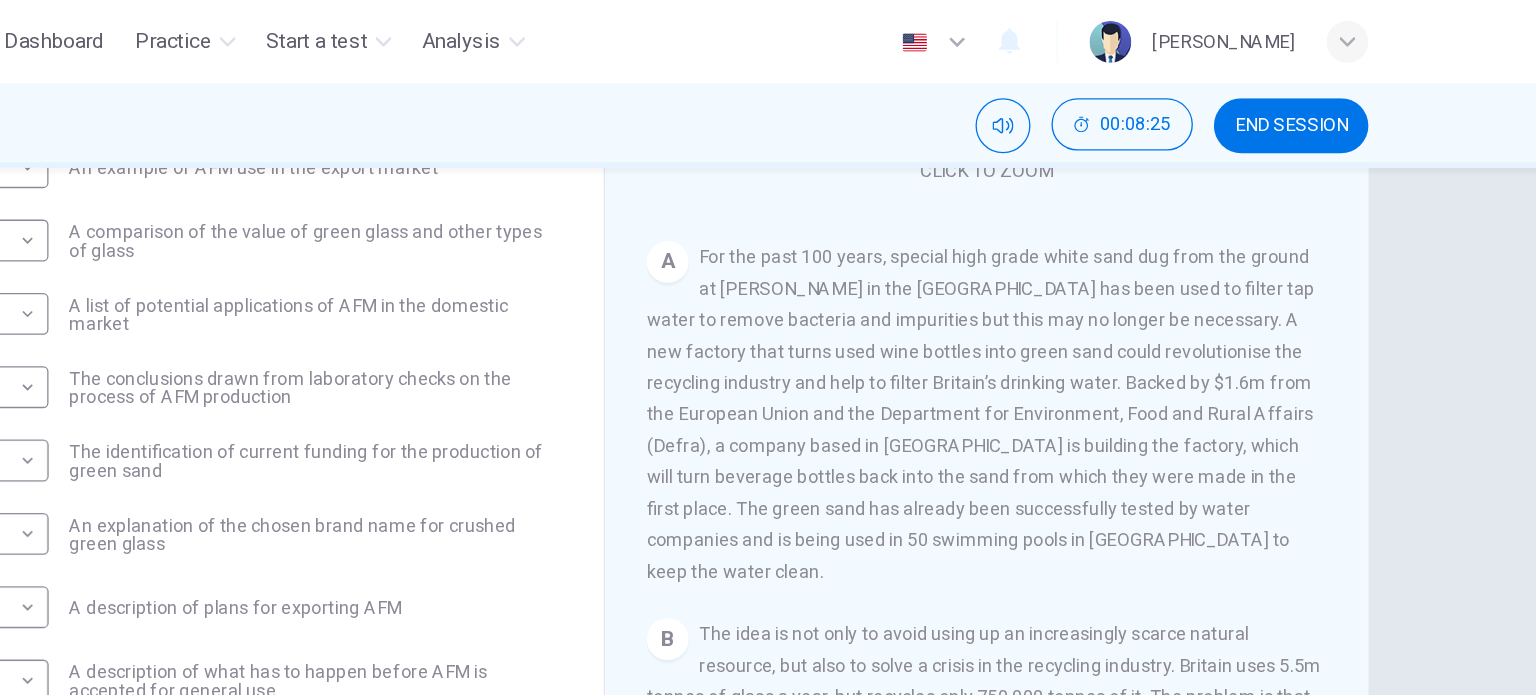 click on "For the past 100 years, special high grade white sand dug from the ground at [PERSON_NAME] in the [GEOGRAPHIC_DATA] has been used to filter tap water to remove bacteria and impurities but this may no longer be necessary. A new factory that turns used wine bottles into green sand could revolutionise the recycling industry and help to filter Britain’s drinking water. Backed by $1.6m from the European Union and the Department for Environment, Food and Rural Affairs (Defra), a company based in [GEOGRAPHIC_DATA] is building the factory, which will turn beverage bottles back into the sand from which they were made in the first place. The green sand has already been successfully tested by water companies and is being used in 50 swimming pools in [GEOGRAPHIC_DATA] to keep the water clean." at bounding box center [1072, 316] 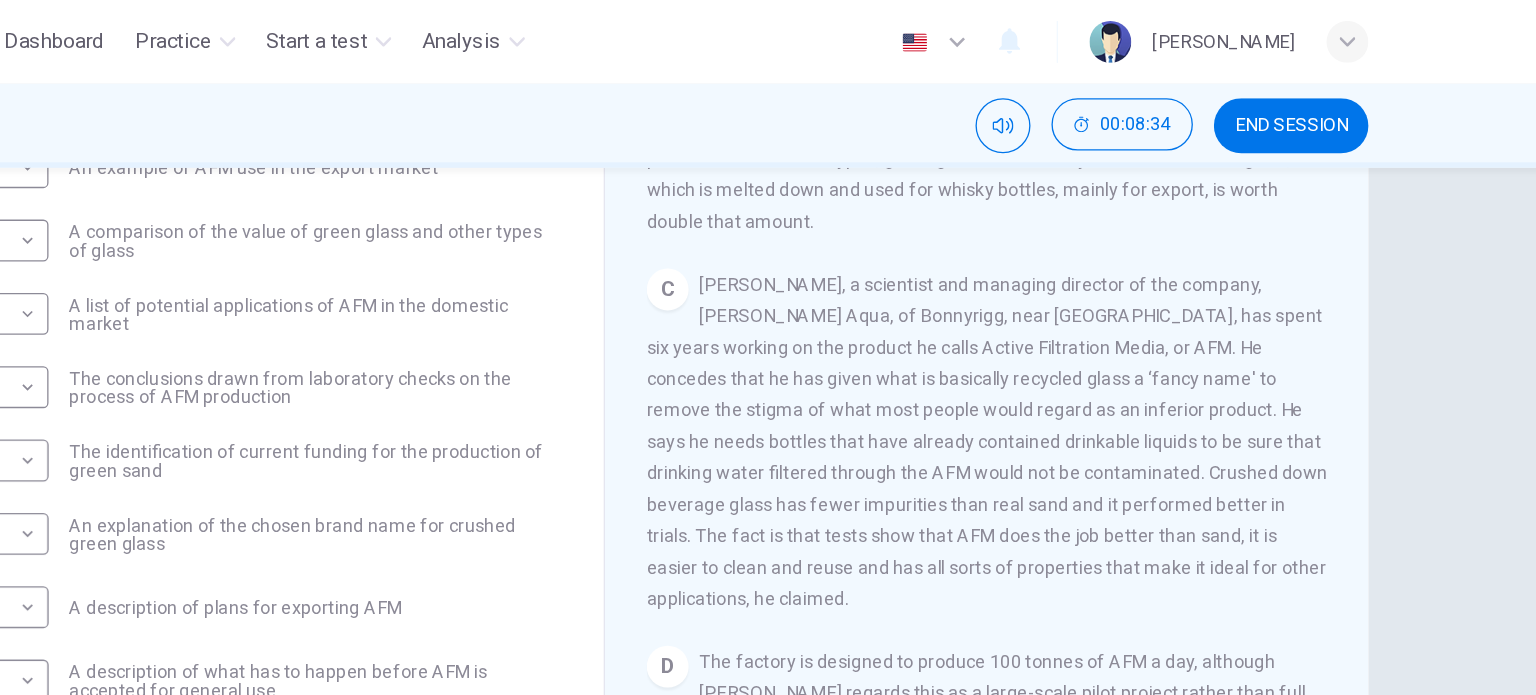 scroll, scrollTop: 701, scrollLeft: 0, axis: vertical 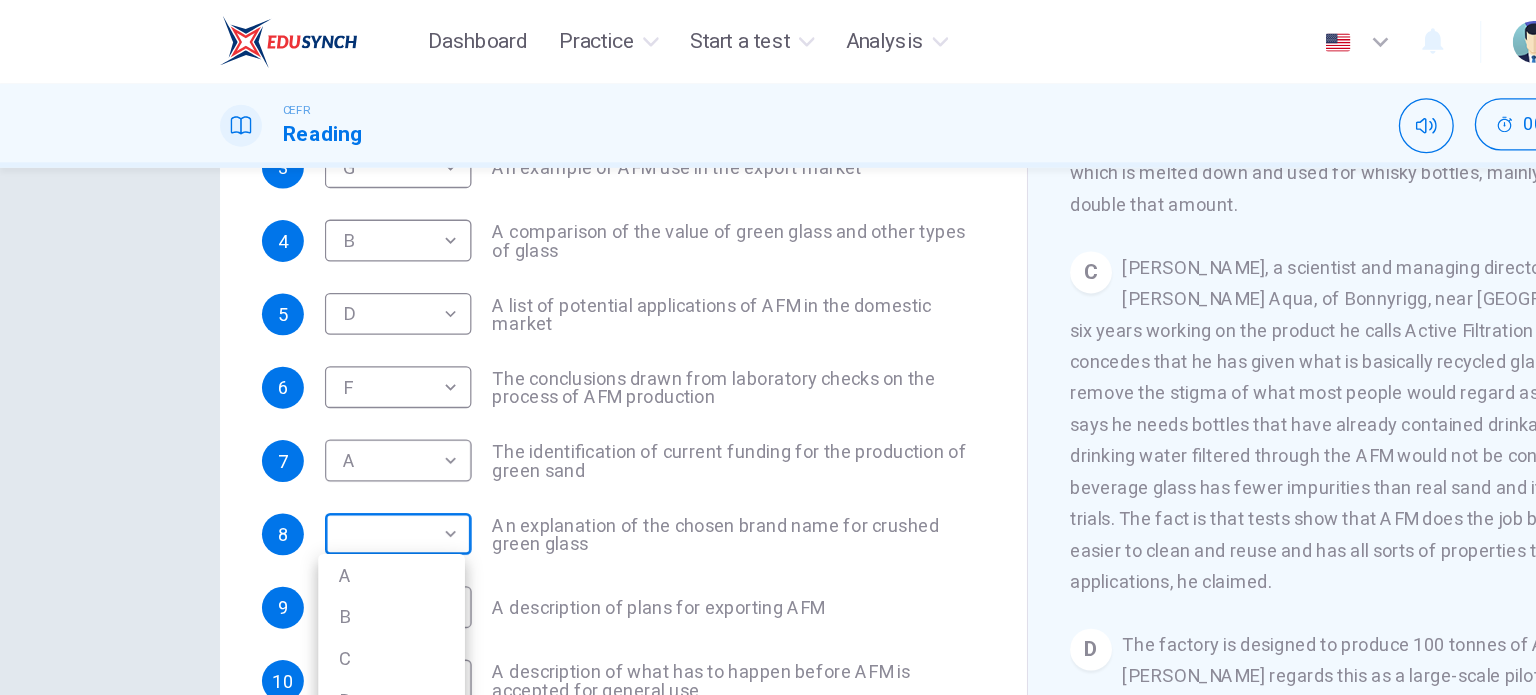 click on "Dashboard Practice Start a test Analysis English en ​ [PERSON_NAME] CEFR Reading 00:08:38 END SESSION Questions 1 - 10 The Reading Passage has 8 paragraphs labelled  A-H . Which paragraph contains the following information?
Write the correct letter  A-H  in the boxes below.
NB  You may use any letter  more than once . 1 C C ​ A description of plans to expand production of AFM 2 F F ​ The identification of a potential danger in the raw material for AFM 3 G G ​ An example of AFM use in the export market 4 B B ​ A comparison of the value of green glass and other types of glass 5 D D ​ A list of potential applications of AFM in the domestic market 6 F F ​ The conclusions drawn from laboratory checks on the process of AFM production 7 A A ​ The identification of current funding for the production of green sand 8 ​ ​ An explanation of the chosen brand name for crushed green glass 9 ​ ​ A description of plans for exporting AFM 10 ​ ​ Green Virtues of Green Sand A B C D E F" at bounding box center (768, 347) 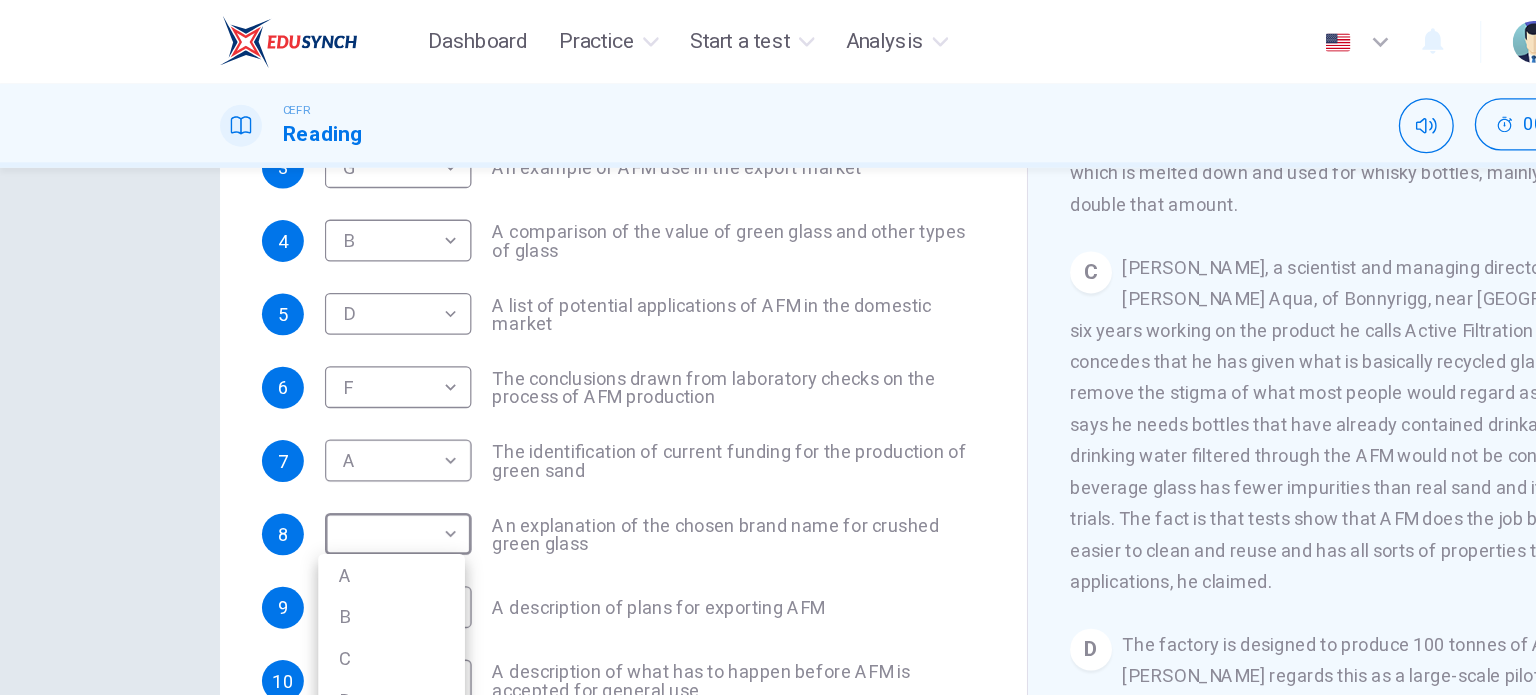 click on "C" at bounding box center (299, 503) 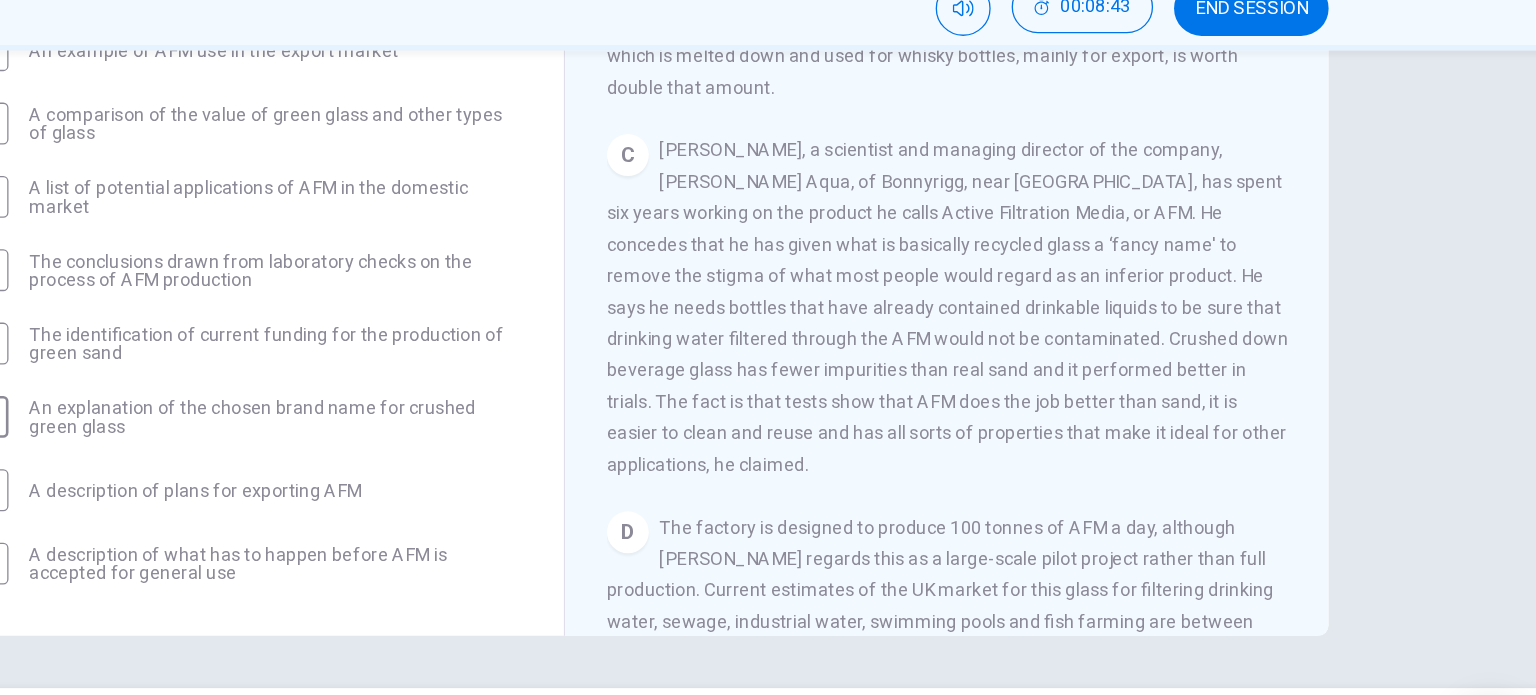 scroll, scrollTop: 0, scrollLeft: 0, axis: both 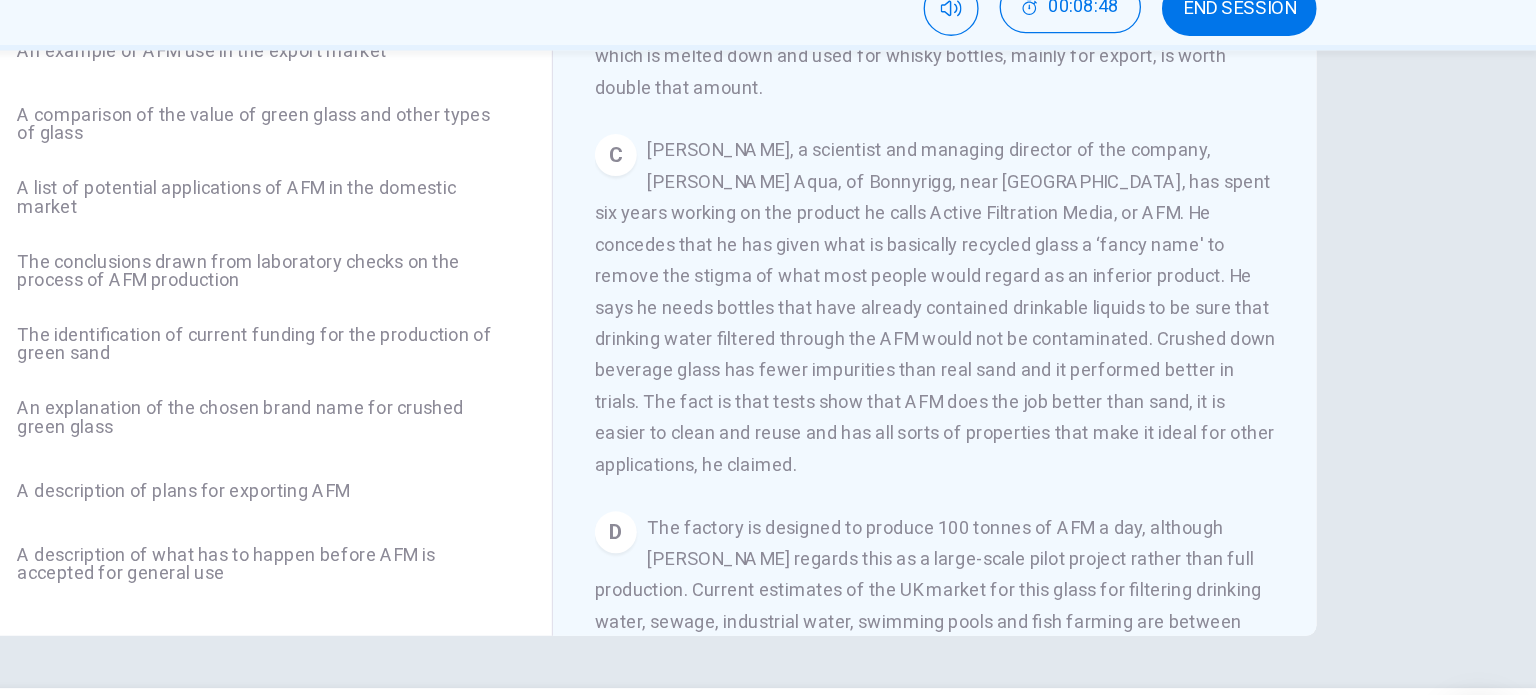 click on "CLICK TO ZOOM Click to Zoom A For the past 100 years, special high grade white sand dug from the ground at [PERSON_NAME] in the [GEOGRAPHIC_DATA] has been used to filter tap water to remove bacteria and impurities but this may no longer be necessary. A new factory that turns used wine bottles into green sand could revolutionise the recycling industry and help to filter Britain’s drinking water. Backed by $1.6m from the European Union and the Department for Environment, Food and Rural Affairs (Defra), a company based in [GEOGRAPHIC_DATA] is building the factory, which will turn beverage bottles back into the sand from which they were made in the first place. The green sand has already been successfully tested by water companies and is being used in 50 swimming pools in [GEOGRAPHIC_DATA] to keep the water clean. B C D E F G H" at bounding box center [1090, 271] 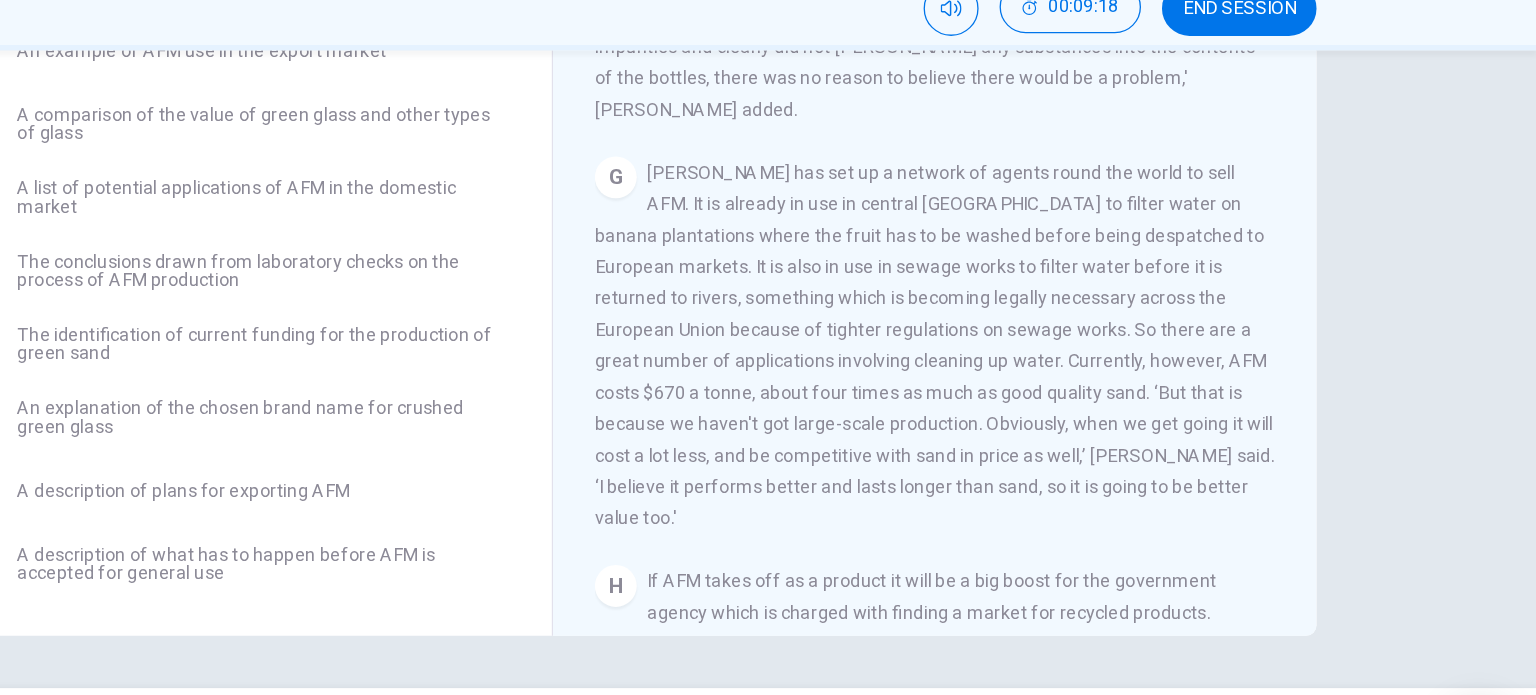 scroll, scrollTop: 1598, scrollLeft: 0, axis: vertical 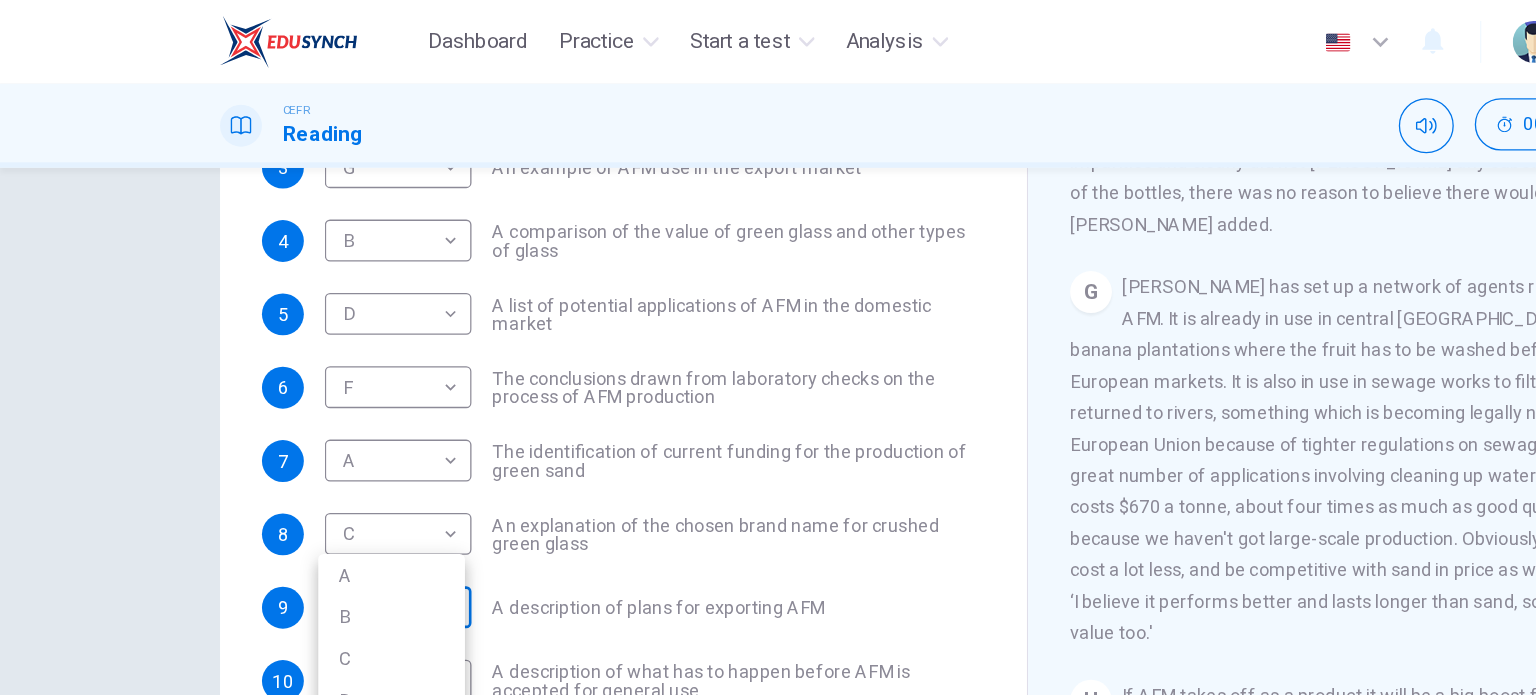 click on "Dashboard Practice Start a test Analysis English en ​ [PERSON_NAME] CEFR Reading 00:09:20 END SESSION Questions 1 - 10 The Reading Passage has 8 paragraphs labelled  A-H . Which paragraph contains the following information?
Write the correct letter  A-H  in the boxes below.
NB  You may use any letter  more than once . 1 C C ​ A description of plans to expand production of AFM 2 F F ​ The identification of a potential danger in the raw material for AFM 3 G G ​ An example of AFM use in the export market 4 B B ​ A comparison of the value of green glass and other types of glass 5 D D ​ A list of potential applications of AFM in the domestic market 6 F F ​ The conclusions drawn from laboratory checks on the process of AFM production 7 A A ​ The identification of current funding for the production of green sand 8 C C ​ An explanation of the chosen brand name for crushed green glass 9 ​ ​ A description of plans for exporting AFM 10 ​ ​ Green Virtues of Green Sand A B C D E F" at bounding box center [768, 347] 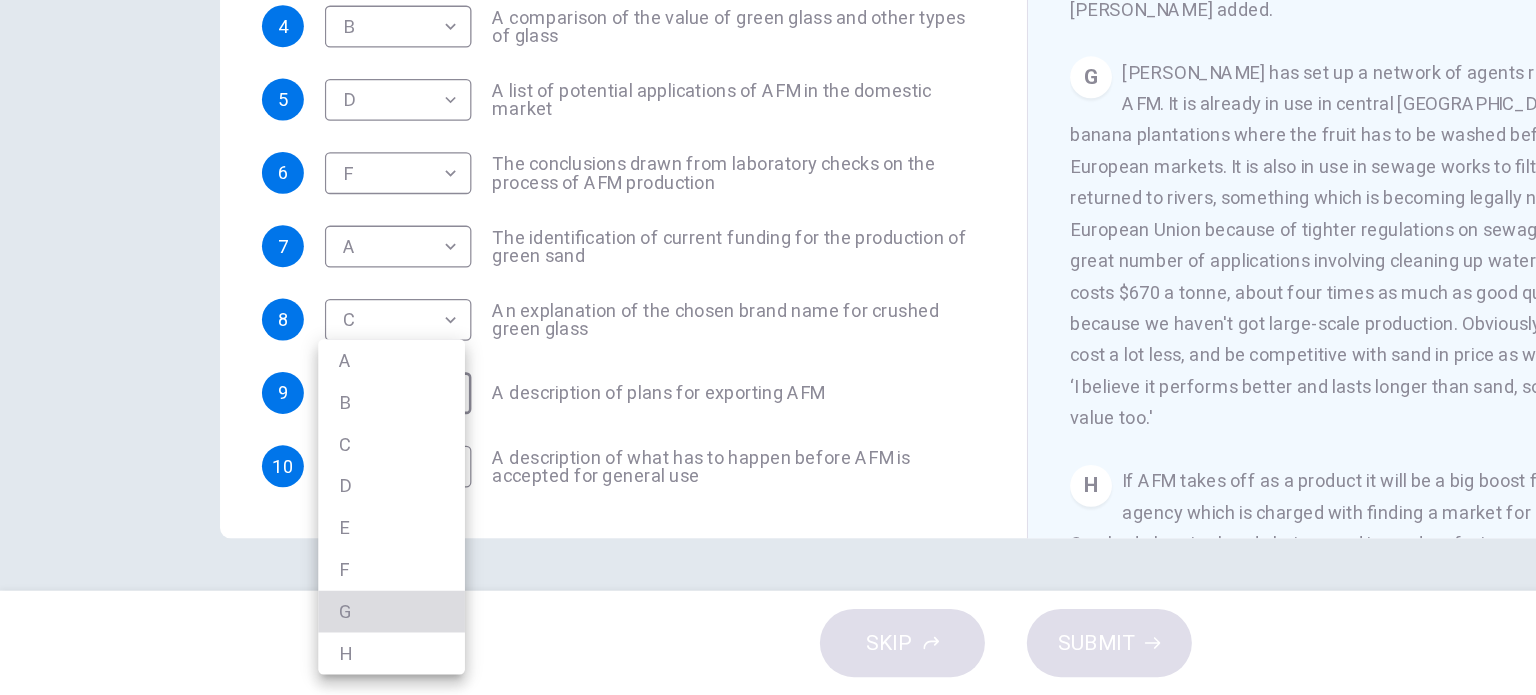 click on "G" at bounding box center (299, 631) 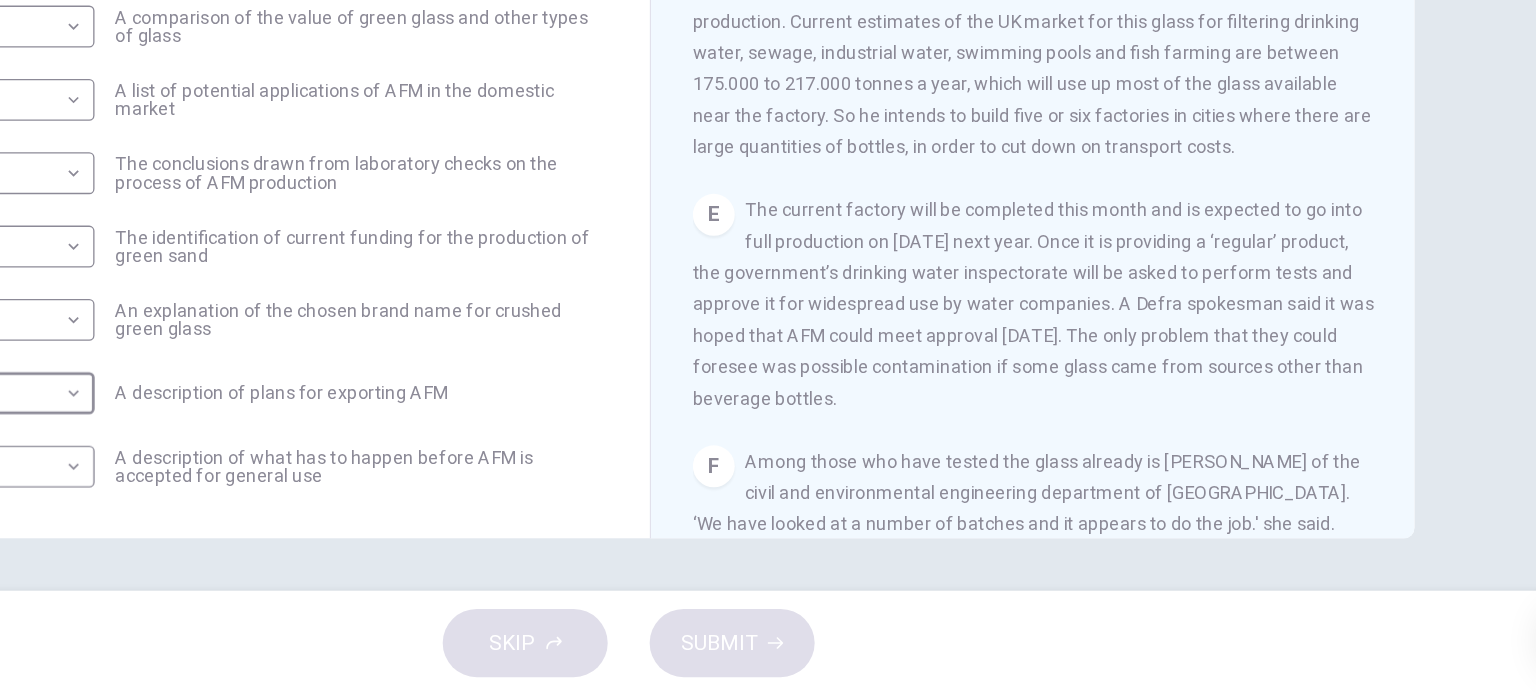 scroll, scrollTop: 1063, scrollLeft: 0, axis: vertical 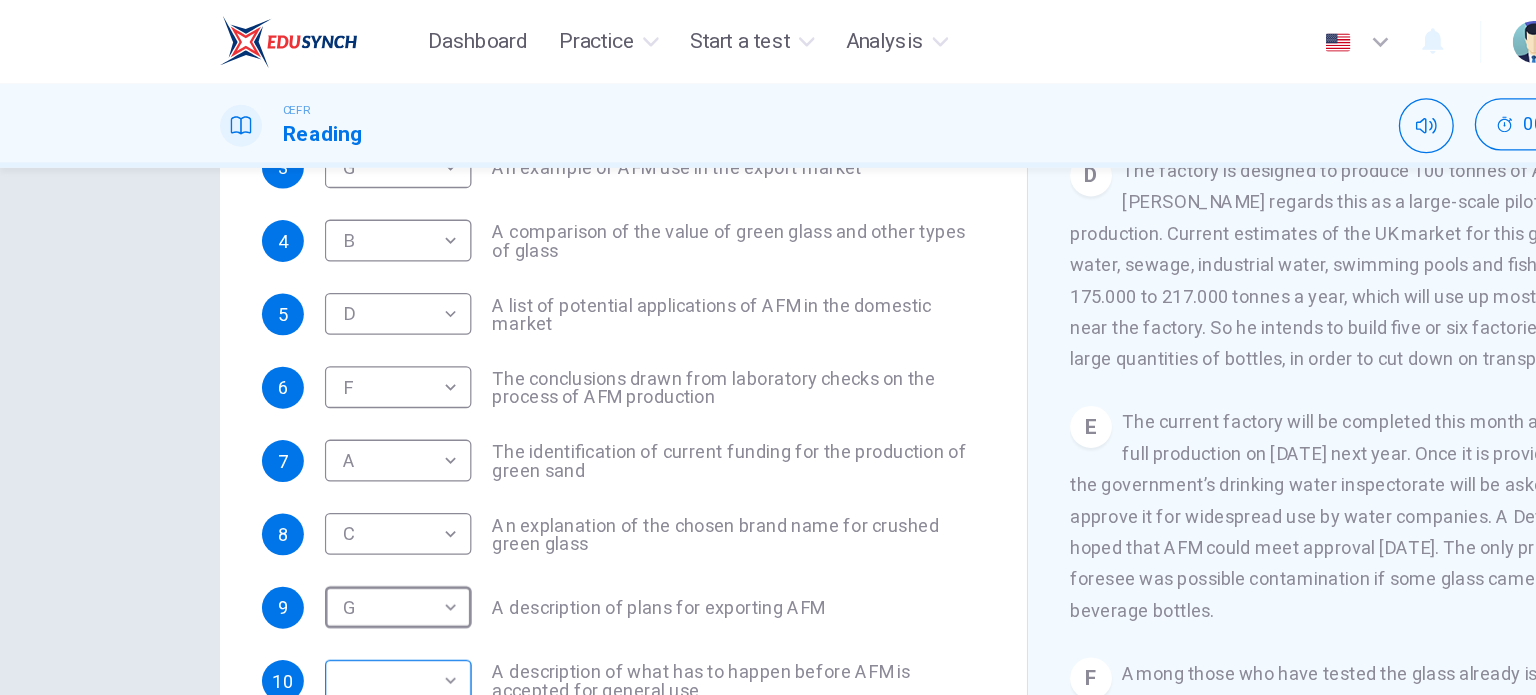 click on "Dashboard Practice Start a test Analysis English en ​ [PERSON_NAME] CEFR Reading 00:09:53 END SESSION Questions 1 - 10 The Reading Passage has 8 paragraphs labelled  A-H . Which paragraph contains the following information?
Write the correct letter  A-H  in the boxes below.
NB  You may use any letter  more than once . 1 C C ​ A description of plans to expand production of AFM 2 F F ​ The identification of a potential danger in the raw material for AFM 3 G G ​ An example of AFM use in the export market 4 B B ​ A comparison of the value of green glass and other types of glass 5 D D ​ A list of potential applications of AFM in the domestic market 6 F F ​ The conclusions drawn from laboratory checks on the process of AFM production 7 A A ​ The identification of current funding for the production of green sand 8 C C ​ An explanation of the chosen brand name for crushed green glass 9 G G ​ A description of plans for exporting AFM 10 ​ ​ Green Virtues of Green Sand A B C D E F" at bounding box center (768, 347) 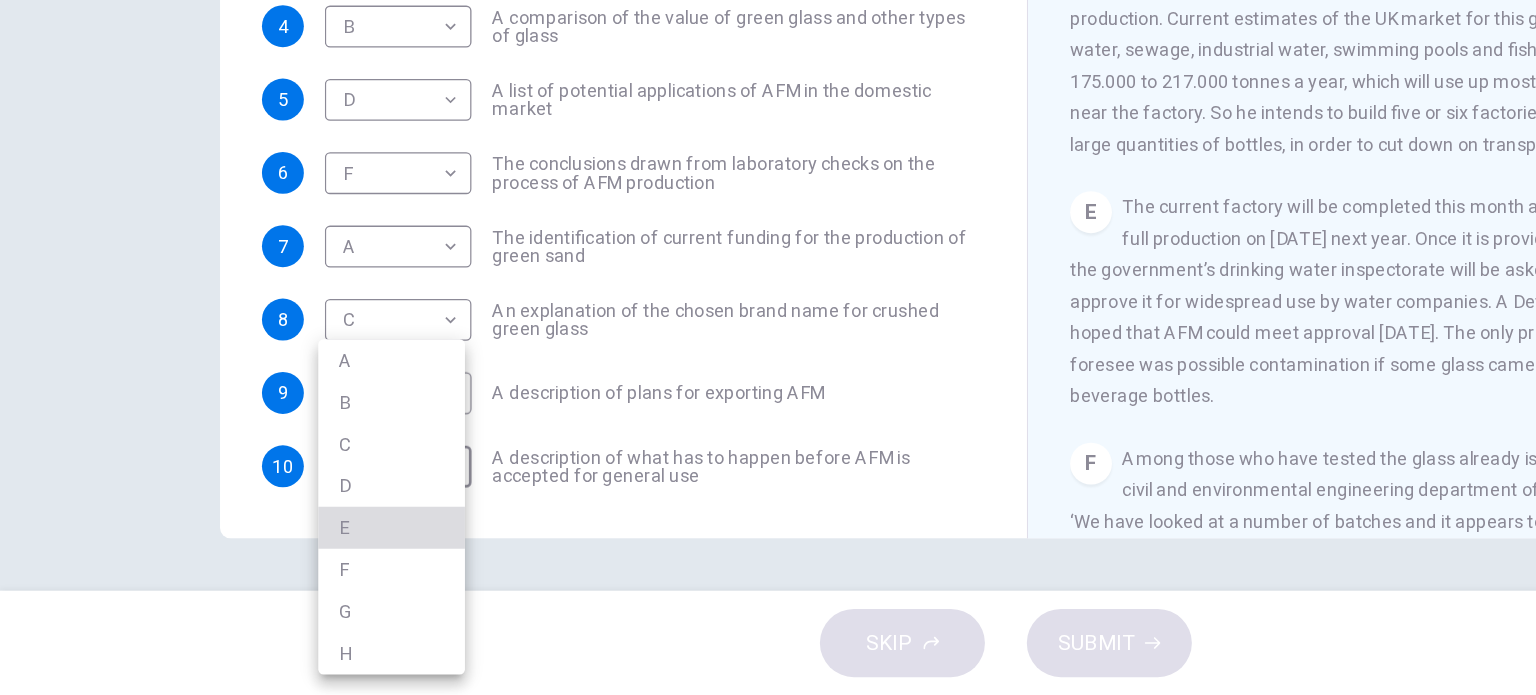 click on "E" at bounding box center (299, 567) 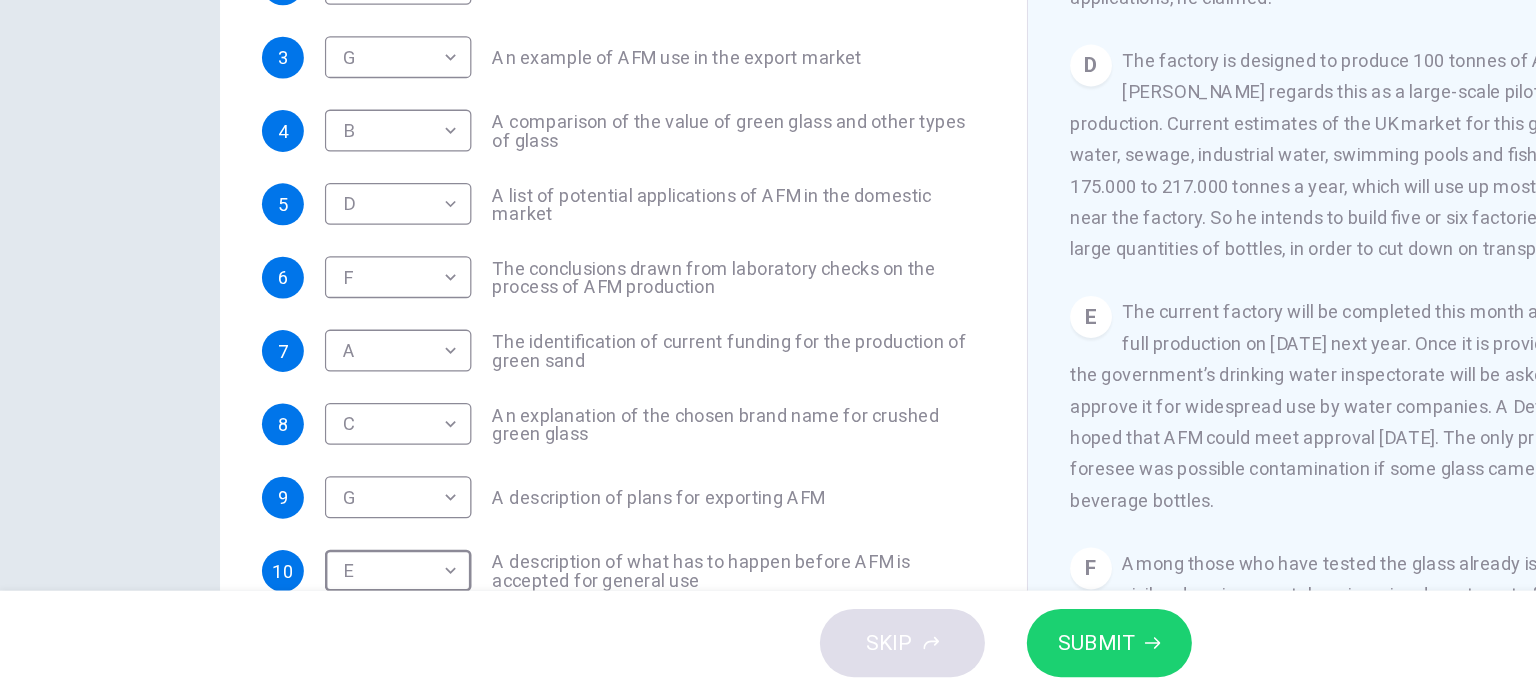 scroll, scrollTop: 208, scrollLeft: 0, axis: vertical 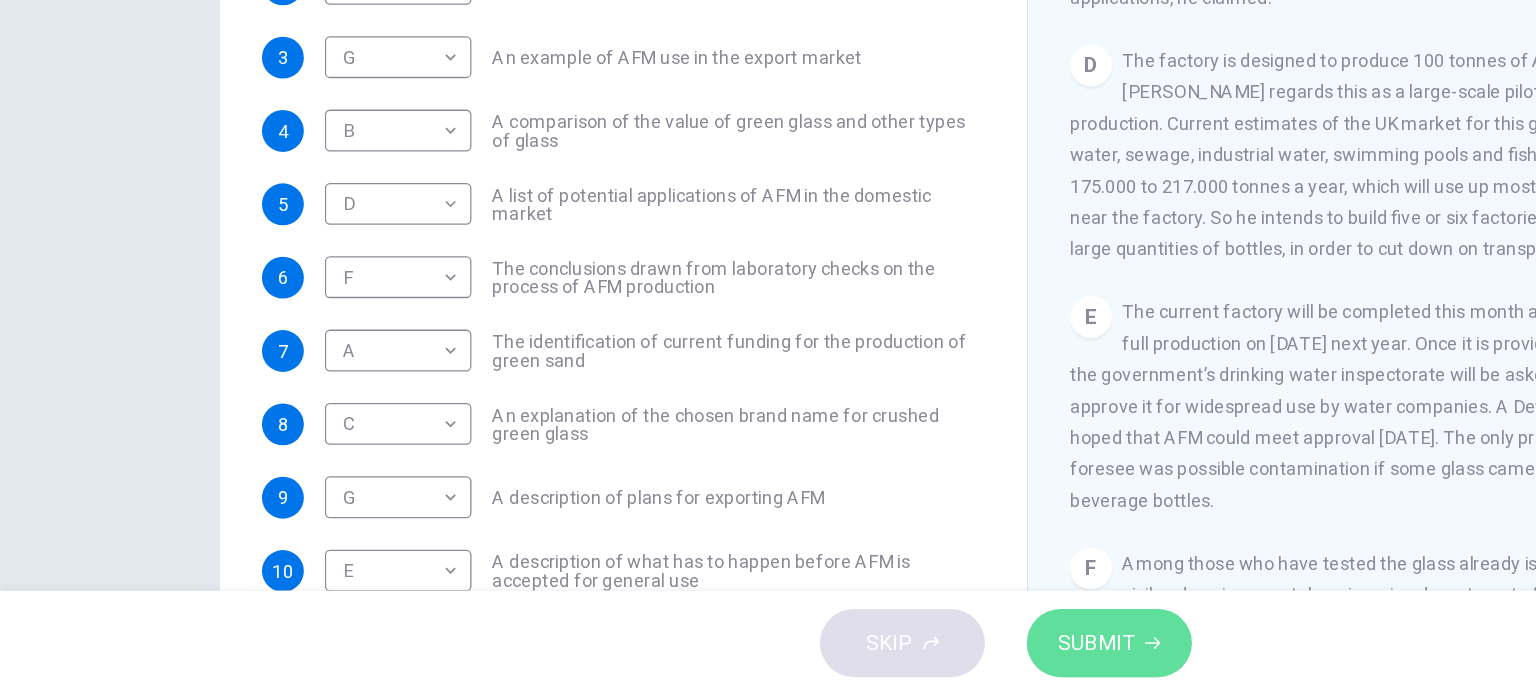 click on "SUBMIT" at bounding box center (847, 655) 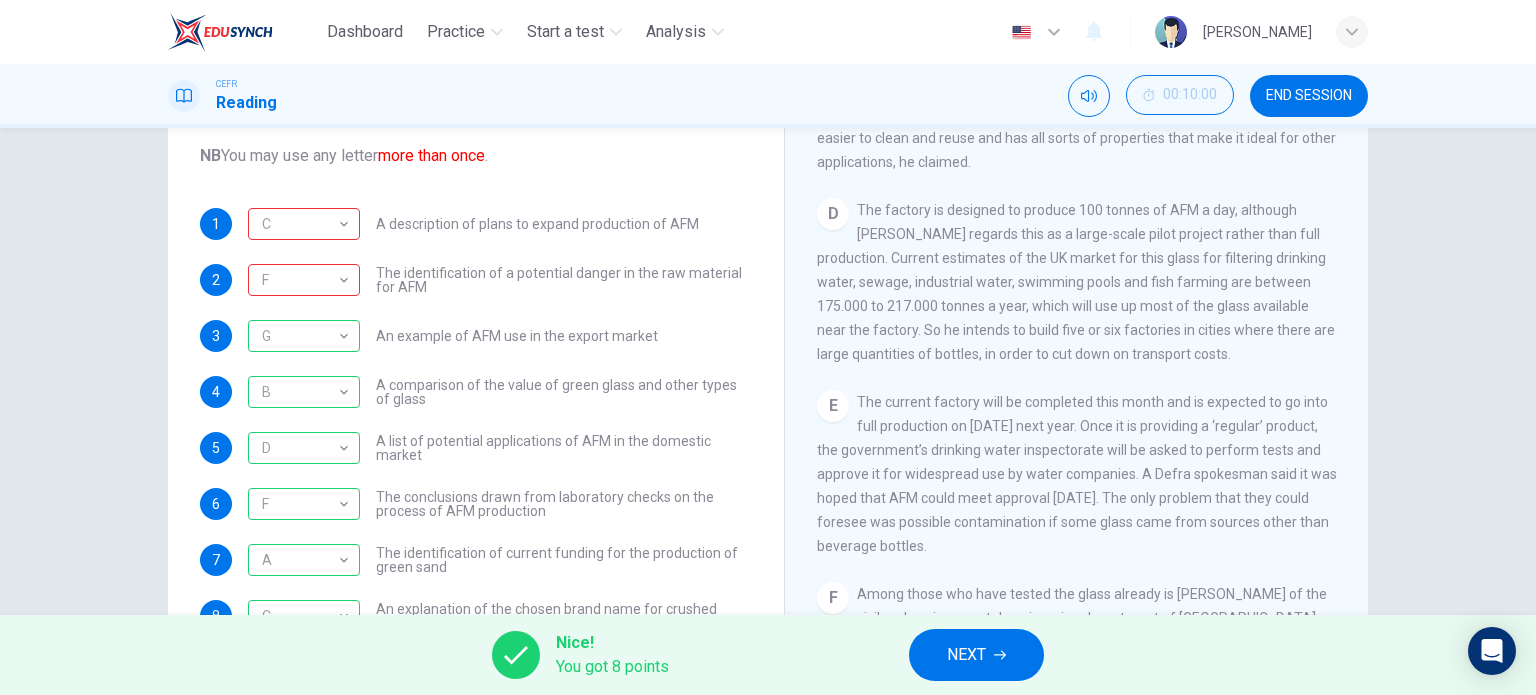 scroll, scrollTop: 0, scrollLeft: 0, axis: both 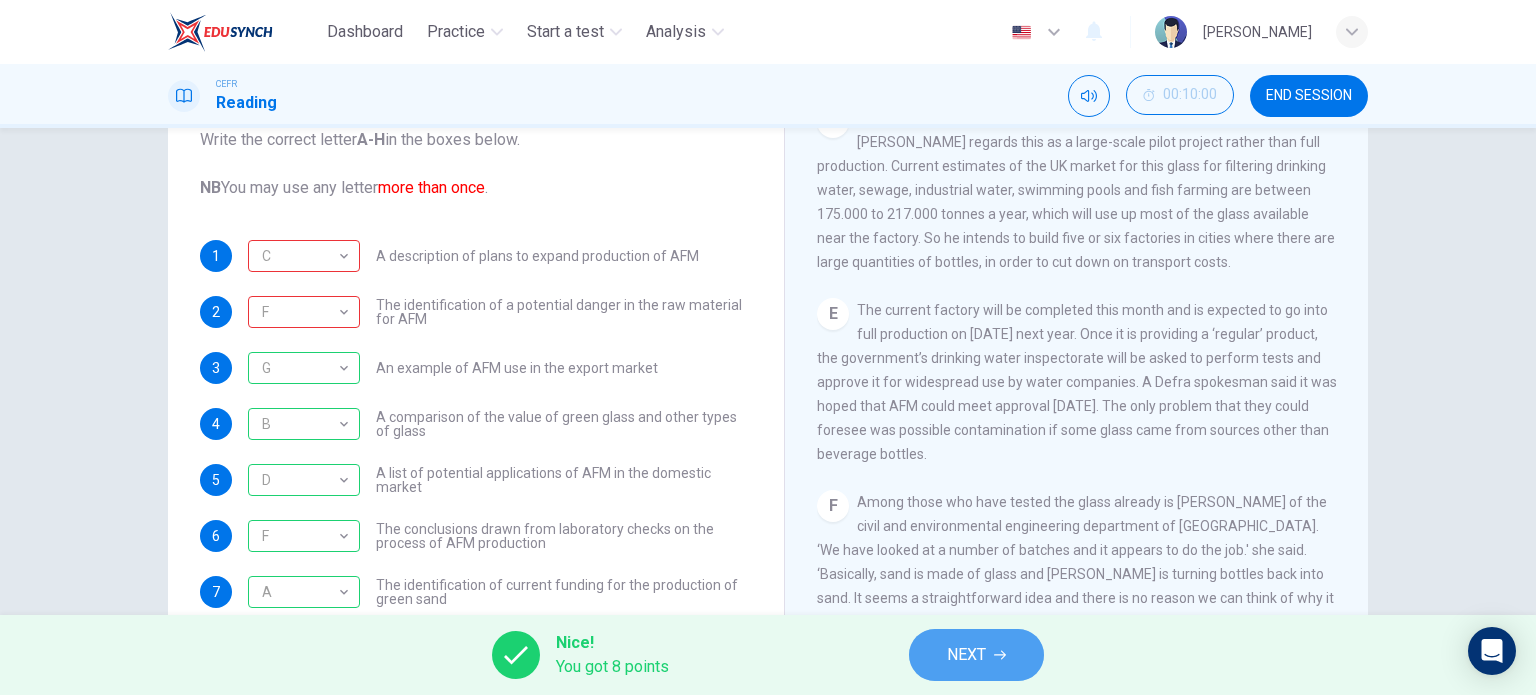 click 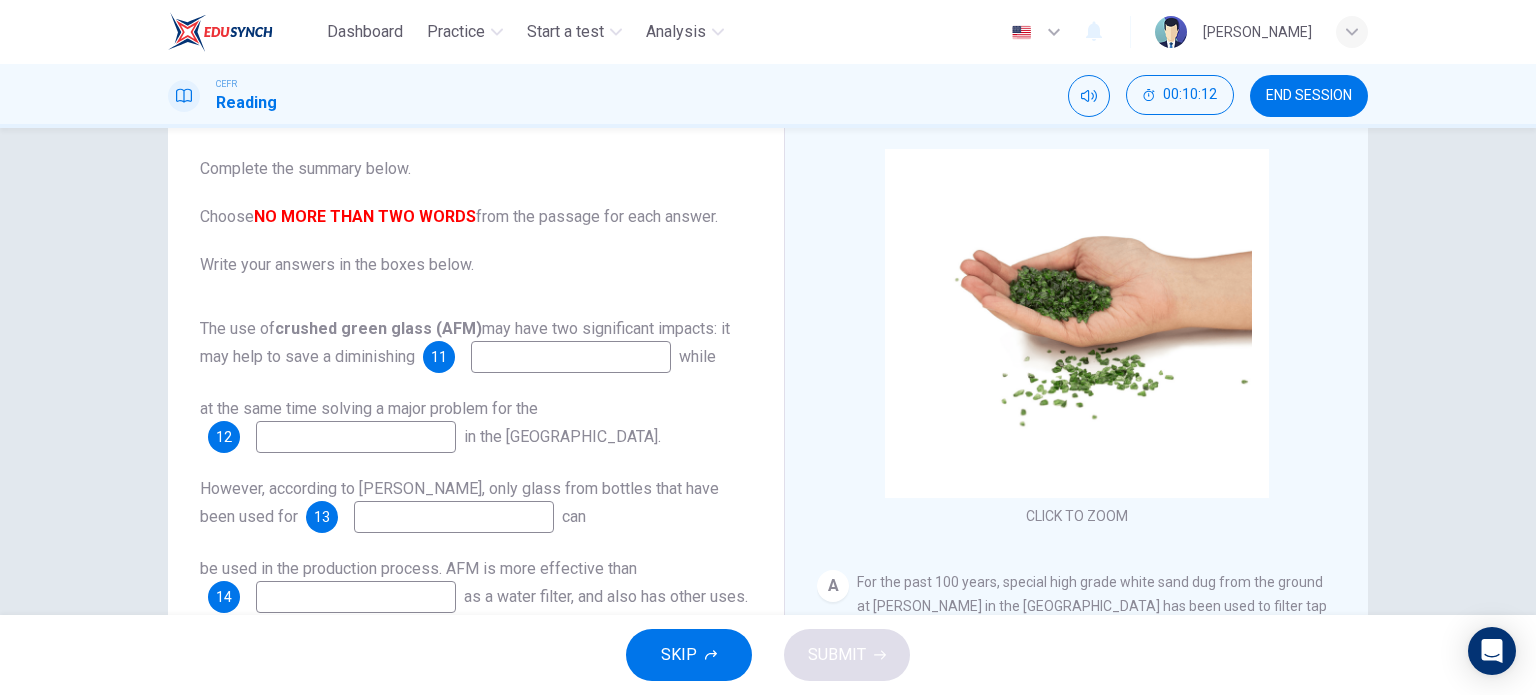 scroll, scrollTop: 108, scrollLeft: 0, axis: vertical 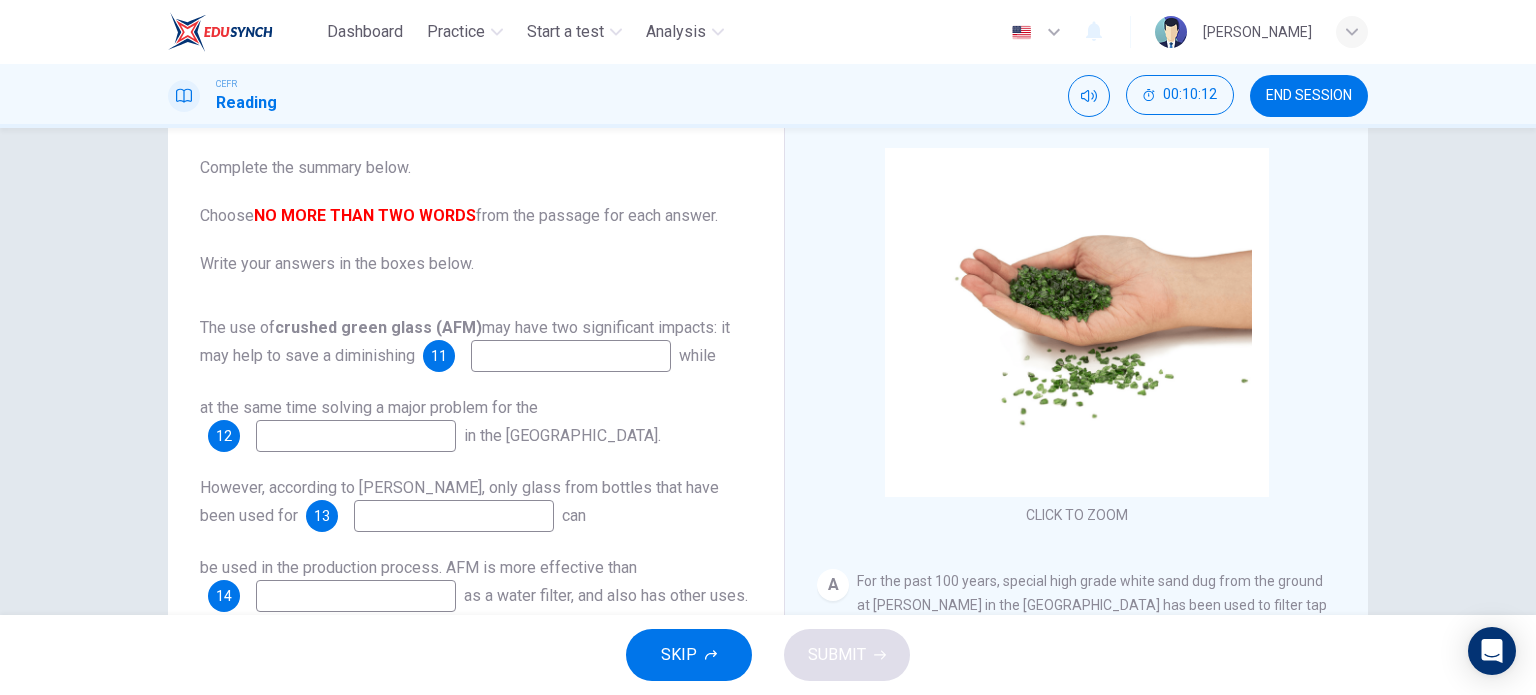 click at bounding box center [571, 356] 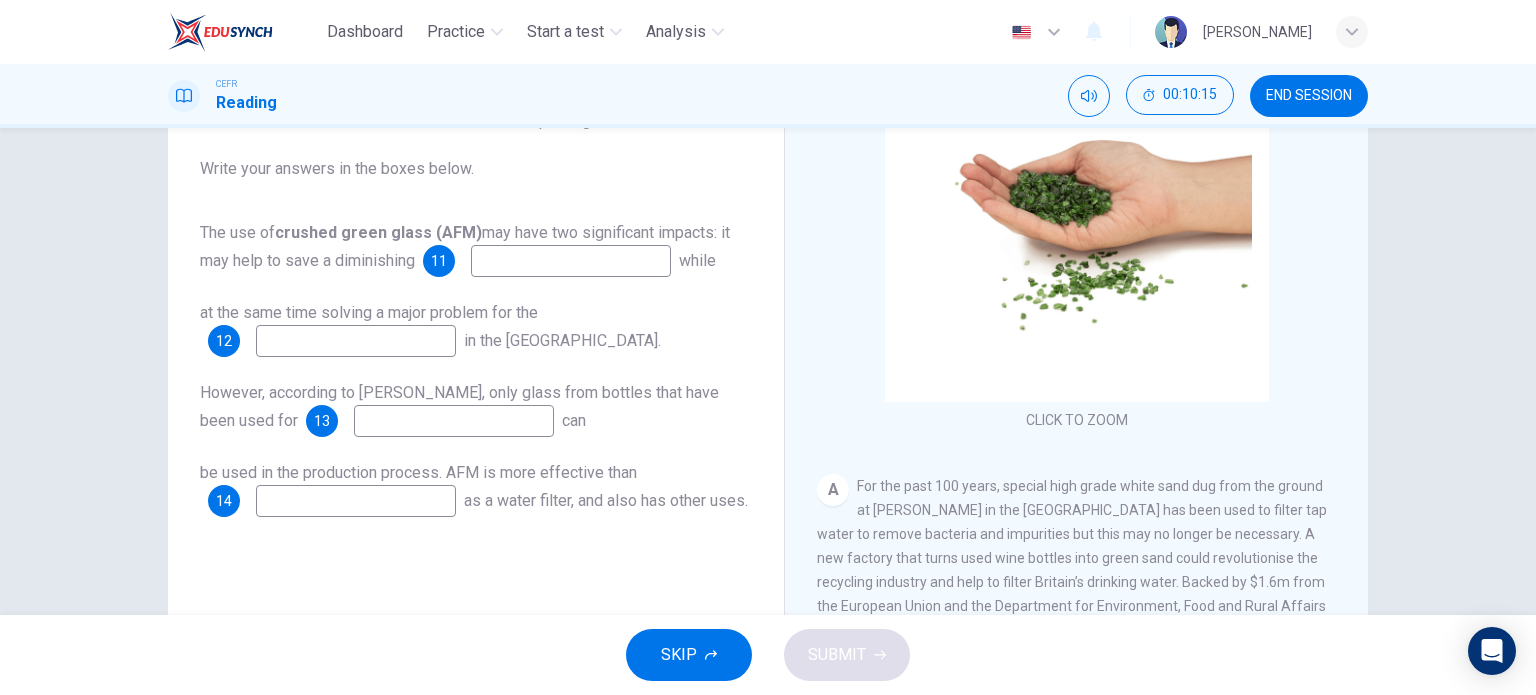 scroll, scrollTop: 207, scrollLeft: 0, axis: vertical 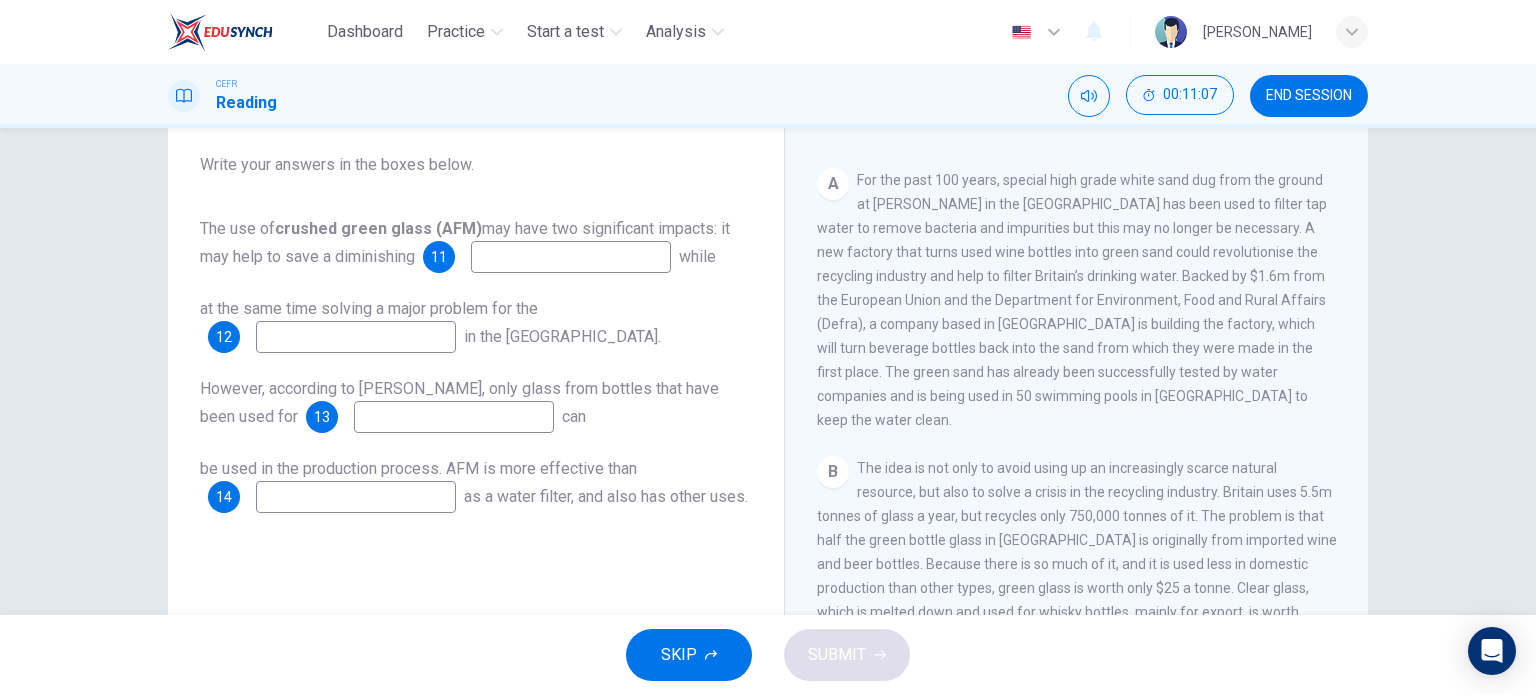 click at bounding box center (571, 257) 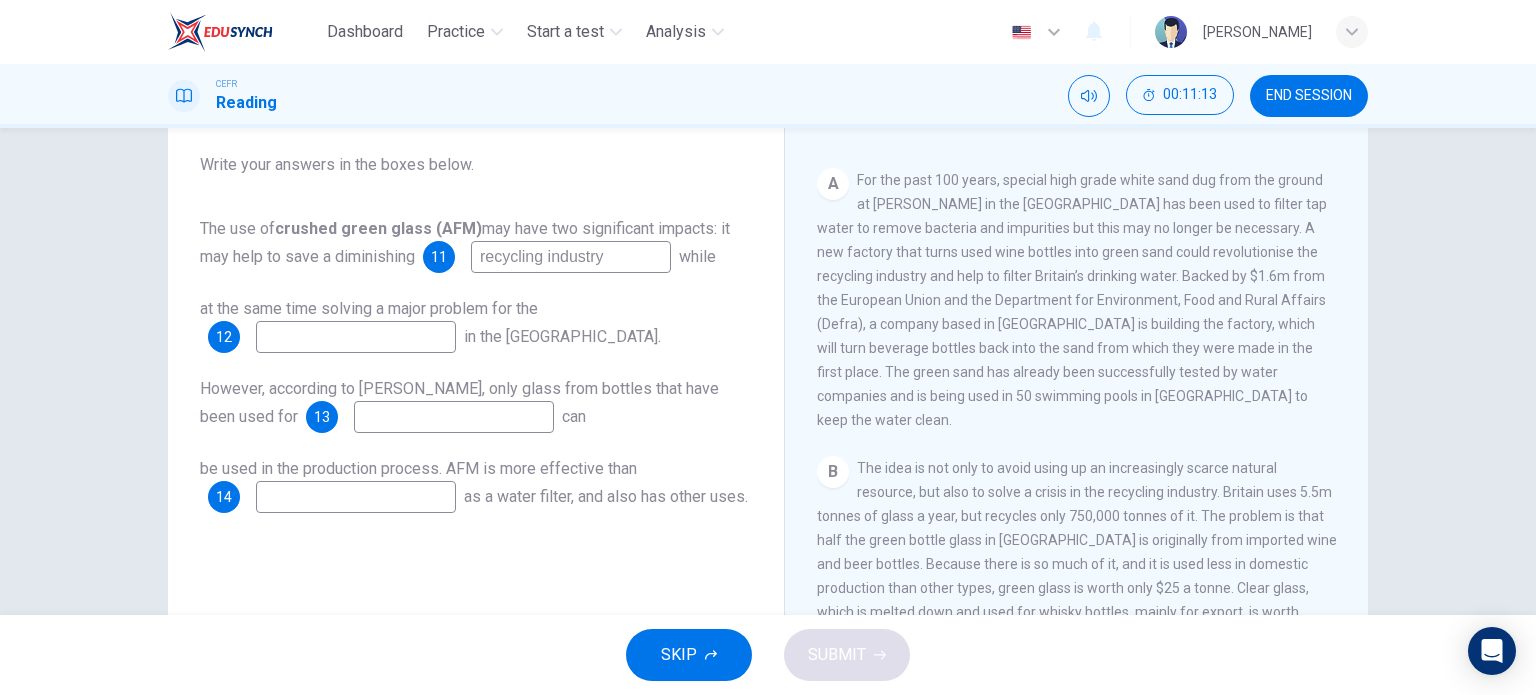 type on "recycling industry" 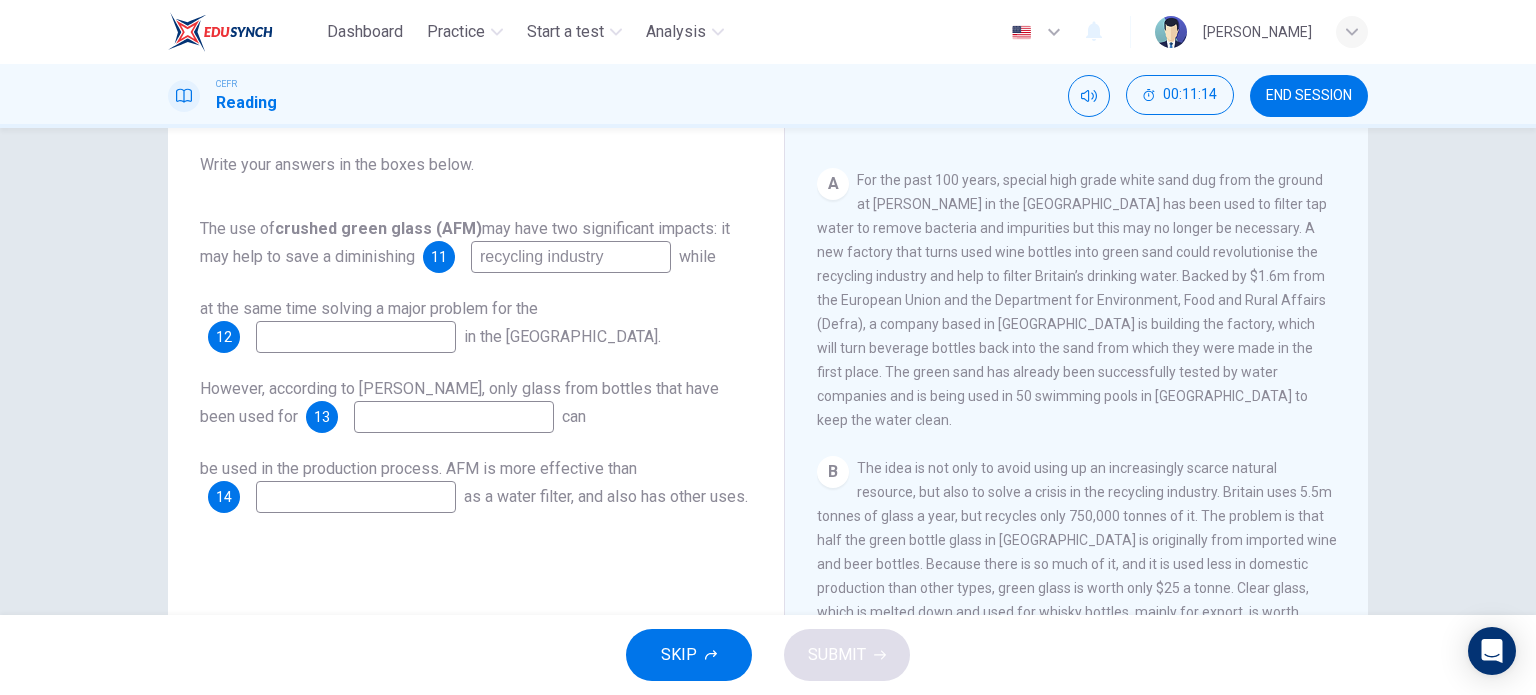 click at bounding box center [356, 337] 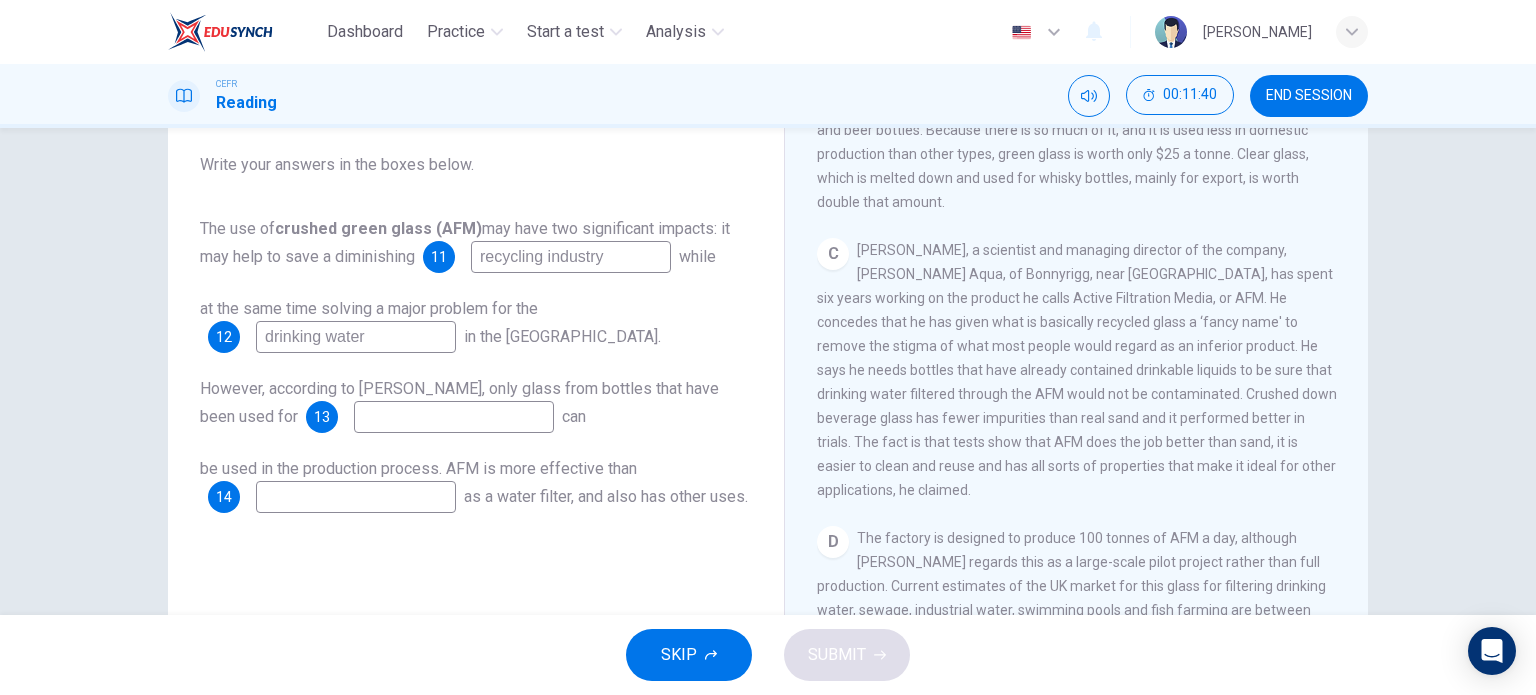 scroll, scrollTop: 742, scrollLeft: 0, axis: vertical 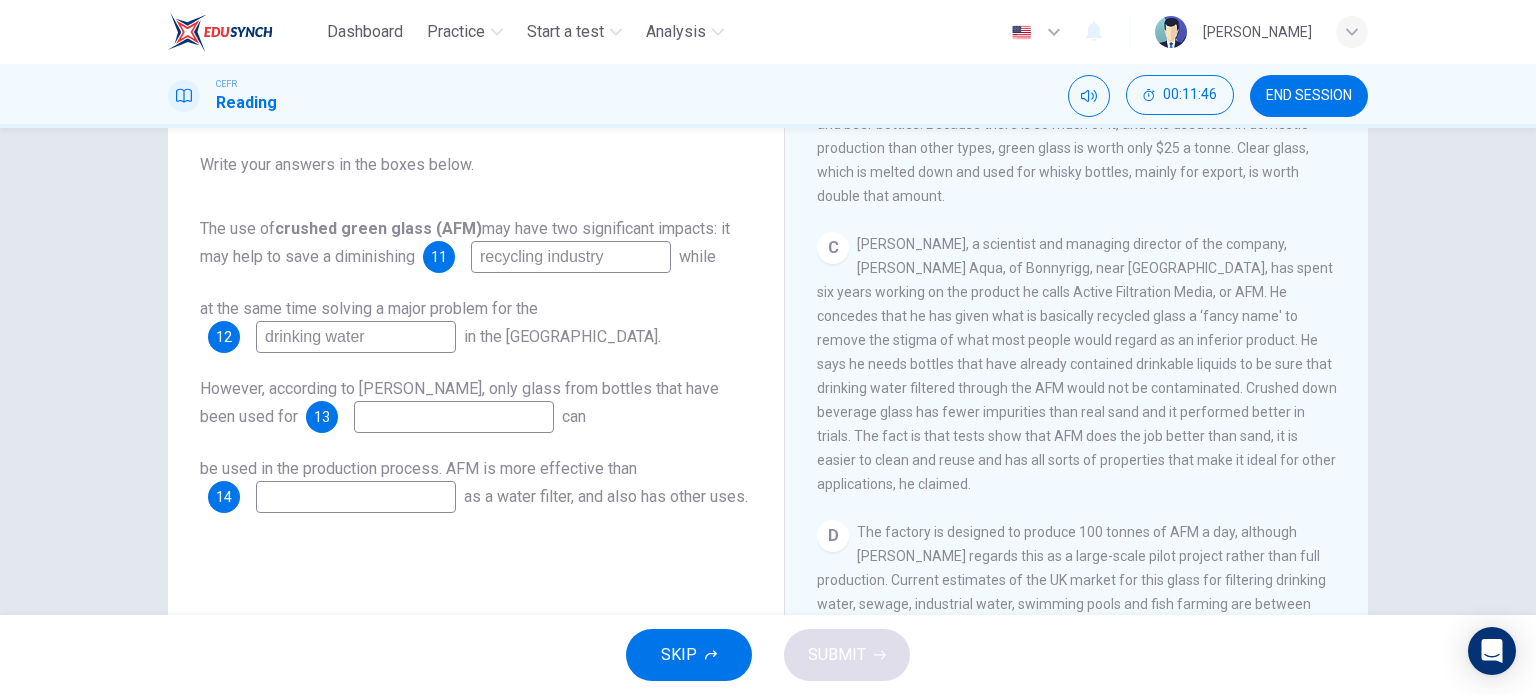 type on "drinking water" 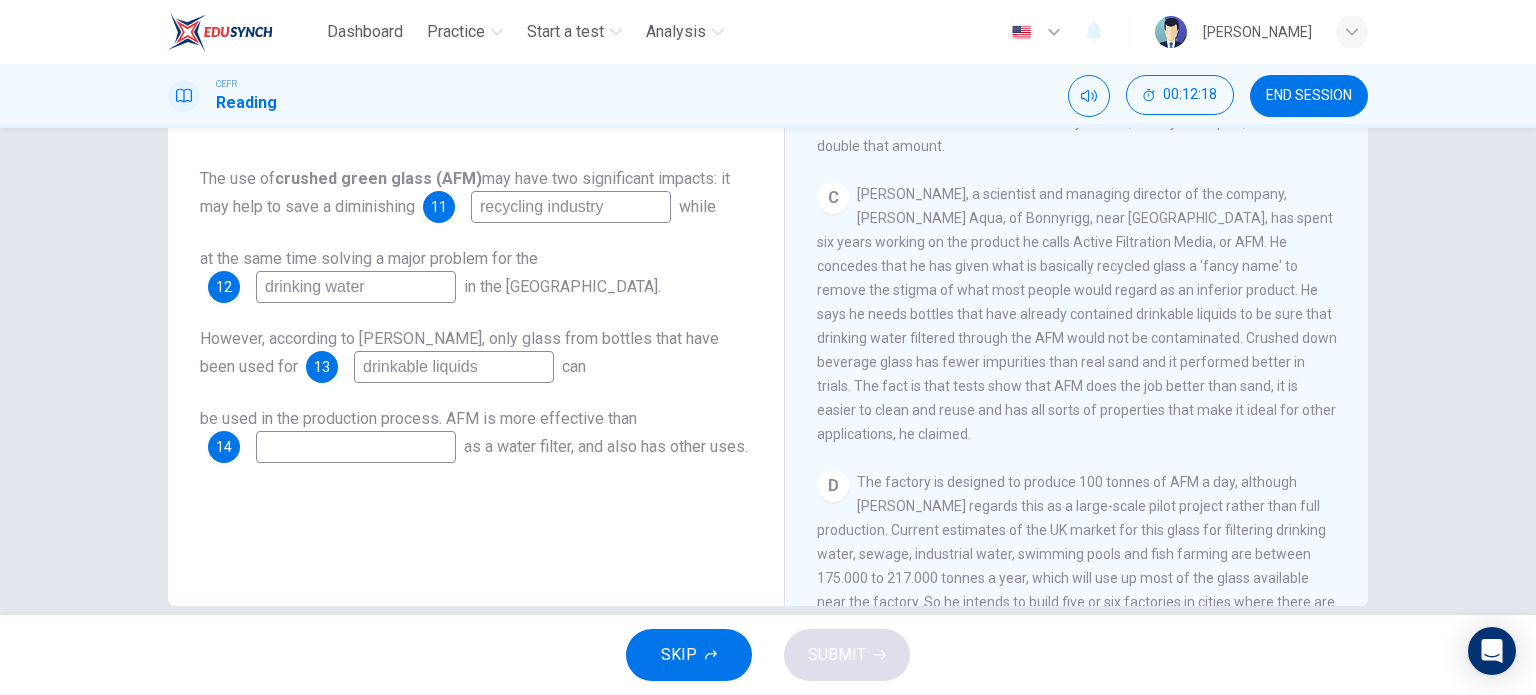 scroll, scrollTop: 260, scrollLeft: 0, axis: vertical 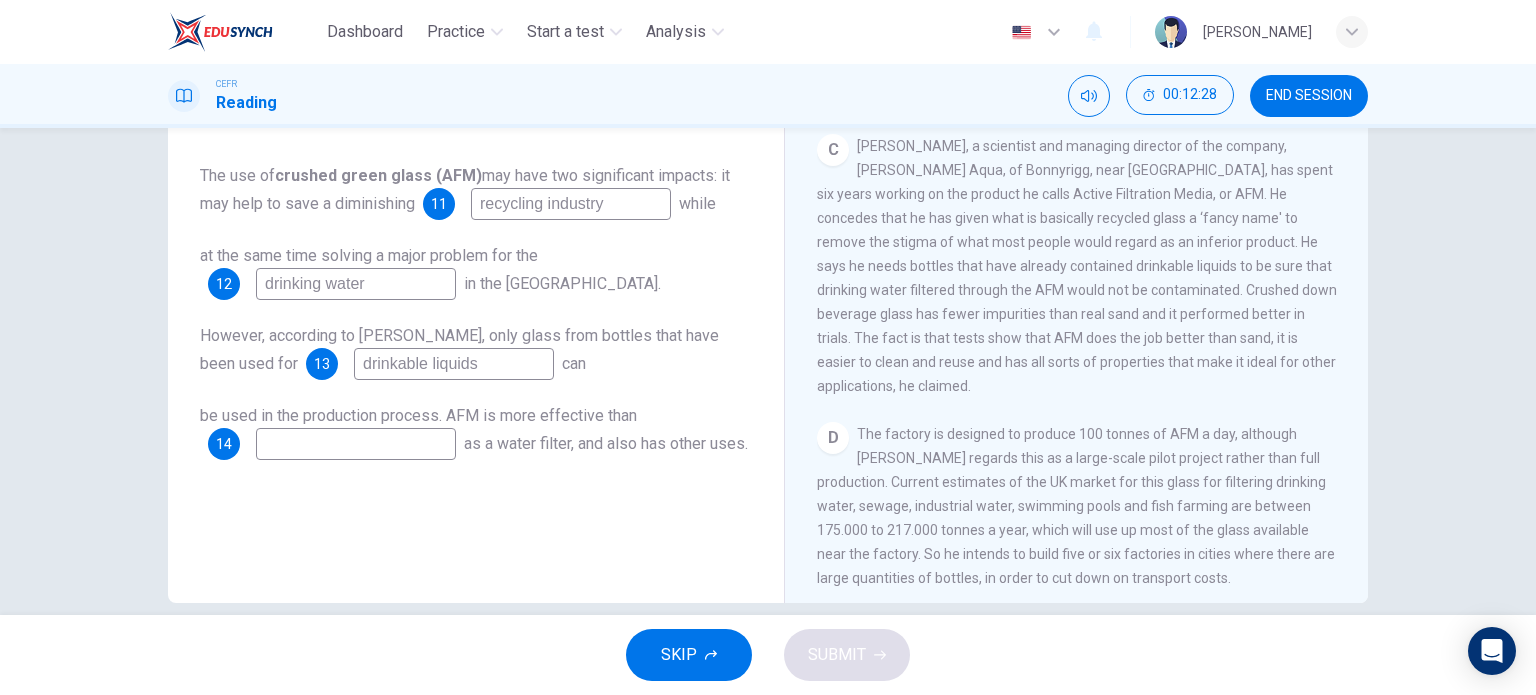 type on "drinkable liquids" 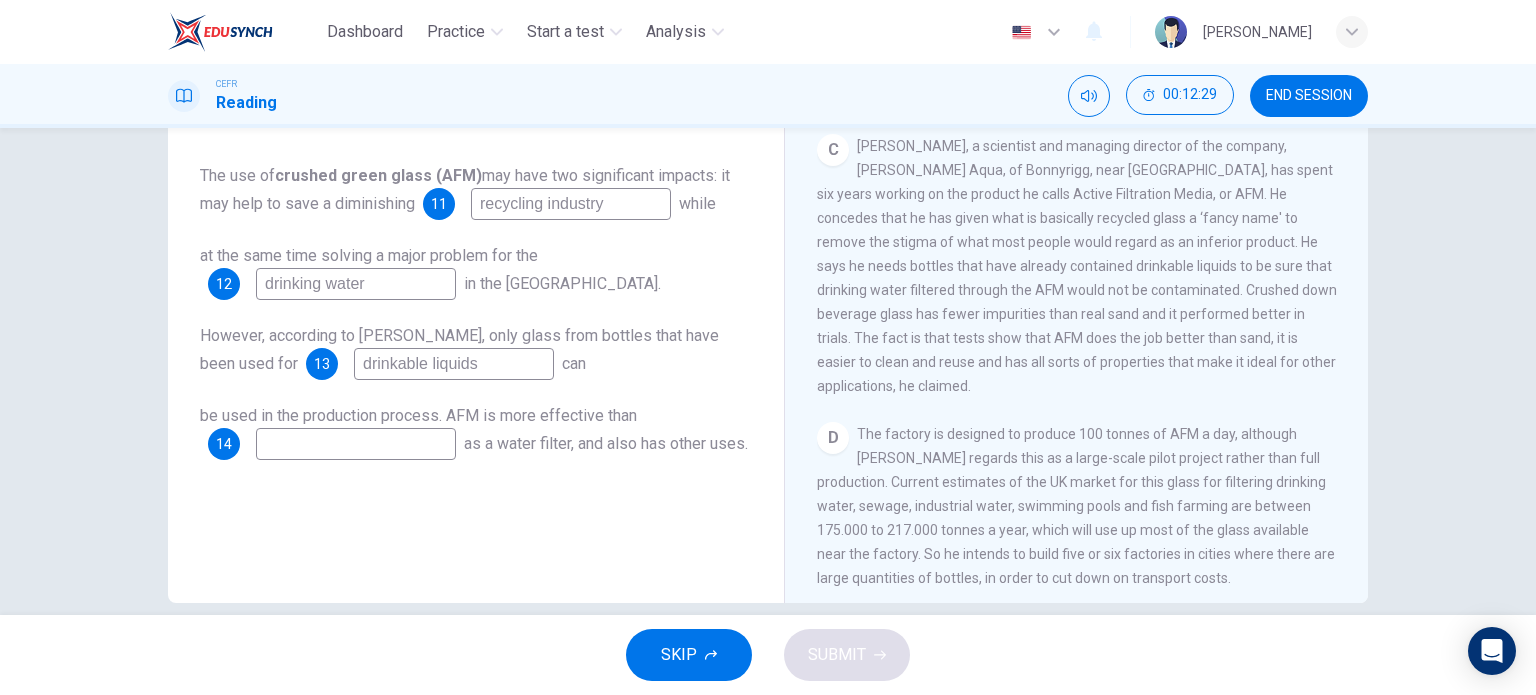 click at bounding box center (356, 444) 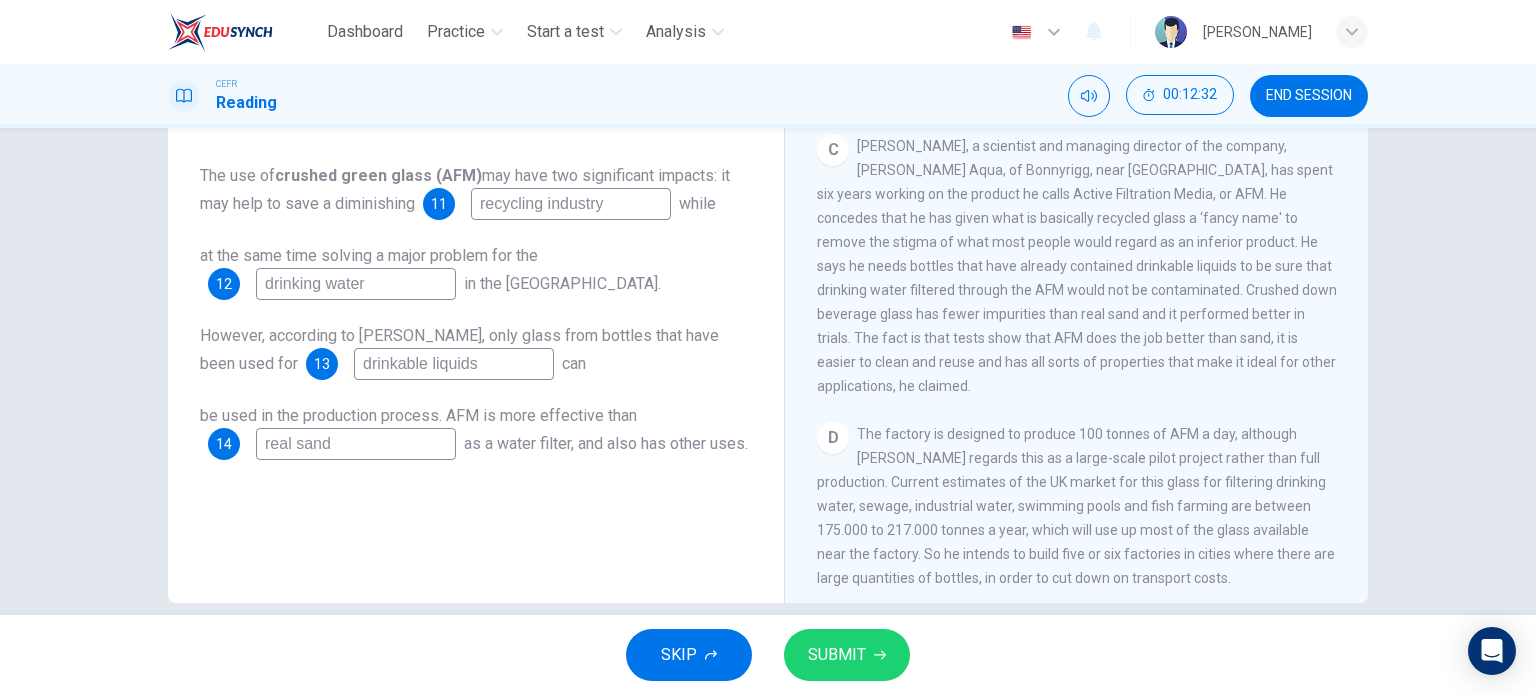 type on "real sand" 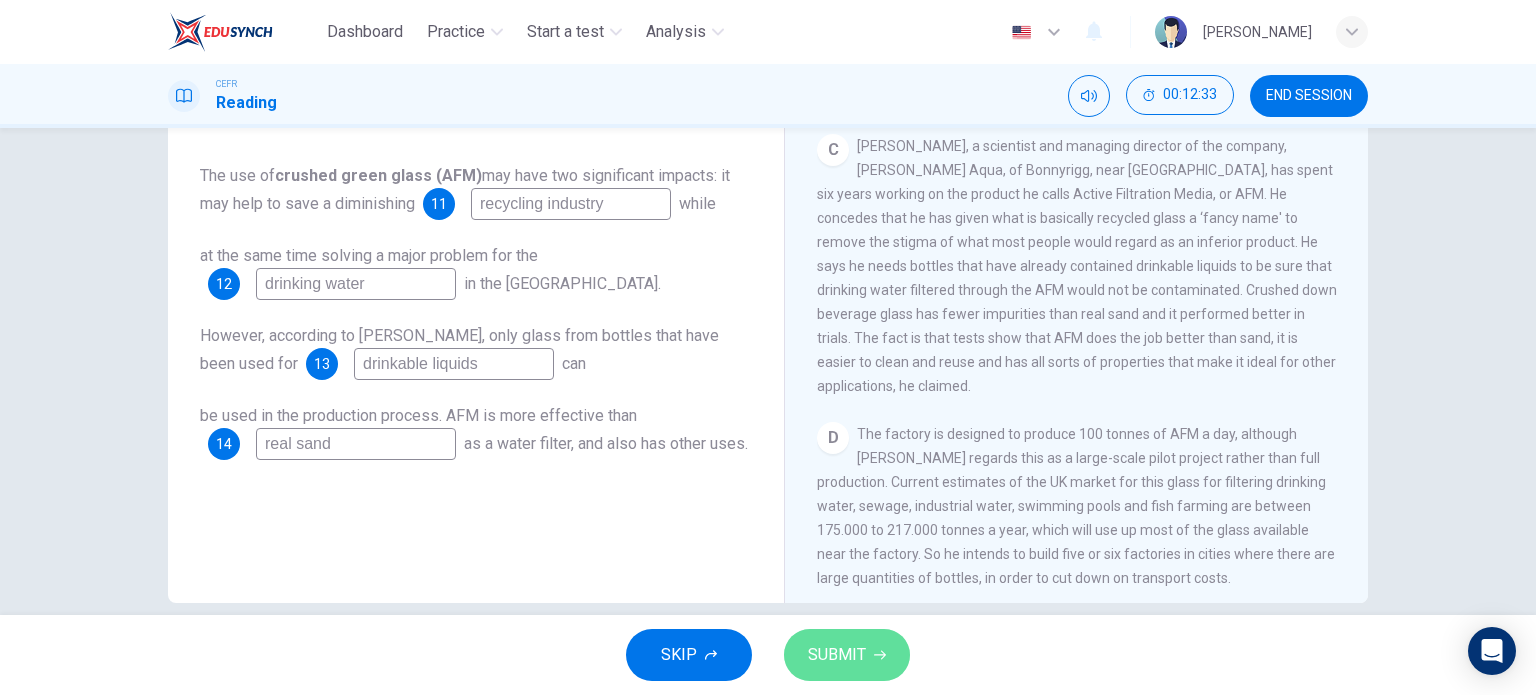click on "SUBMIT" at bounding box center [837, 655] 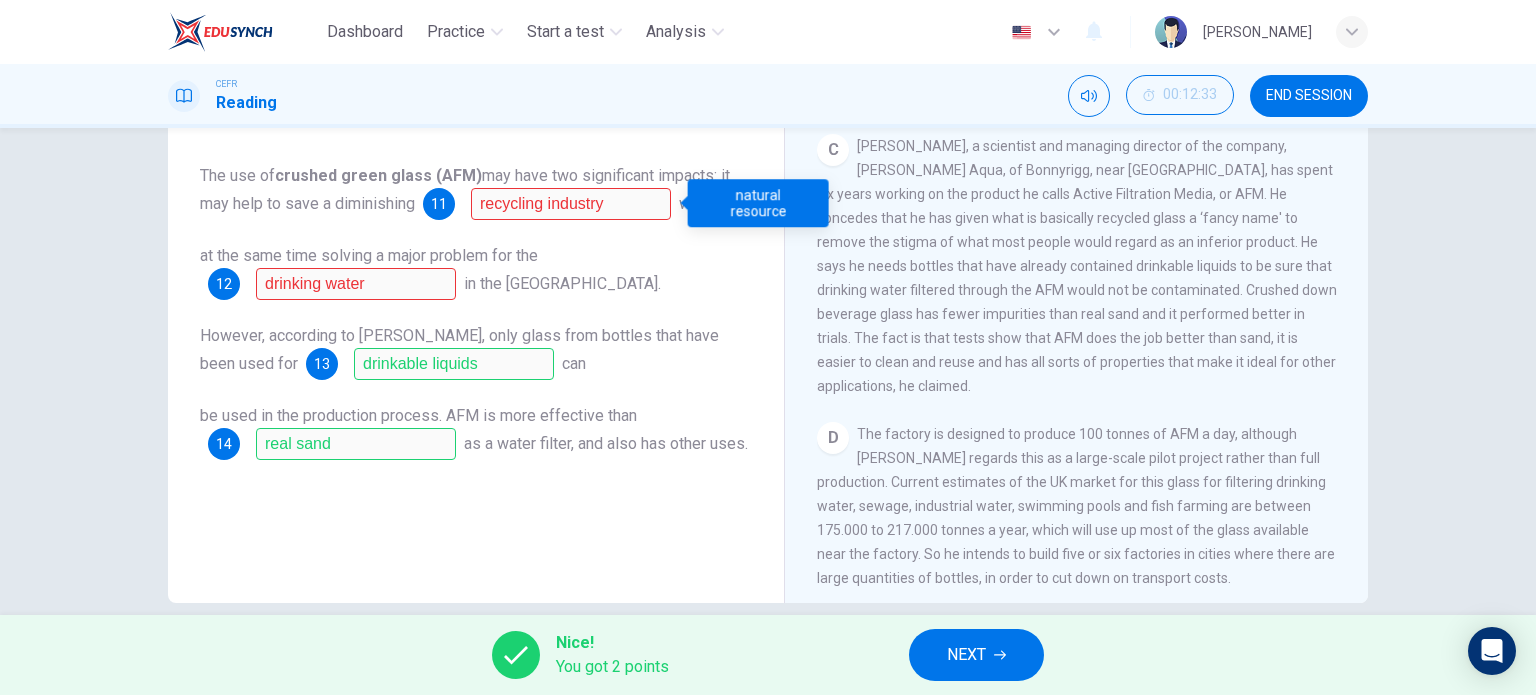 click on "natural resource" at bounding box center (758, 203) 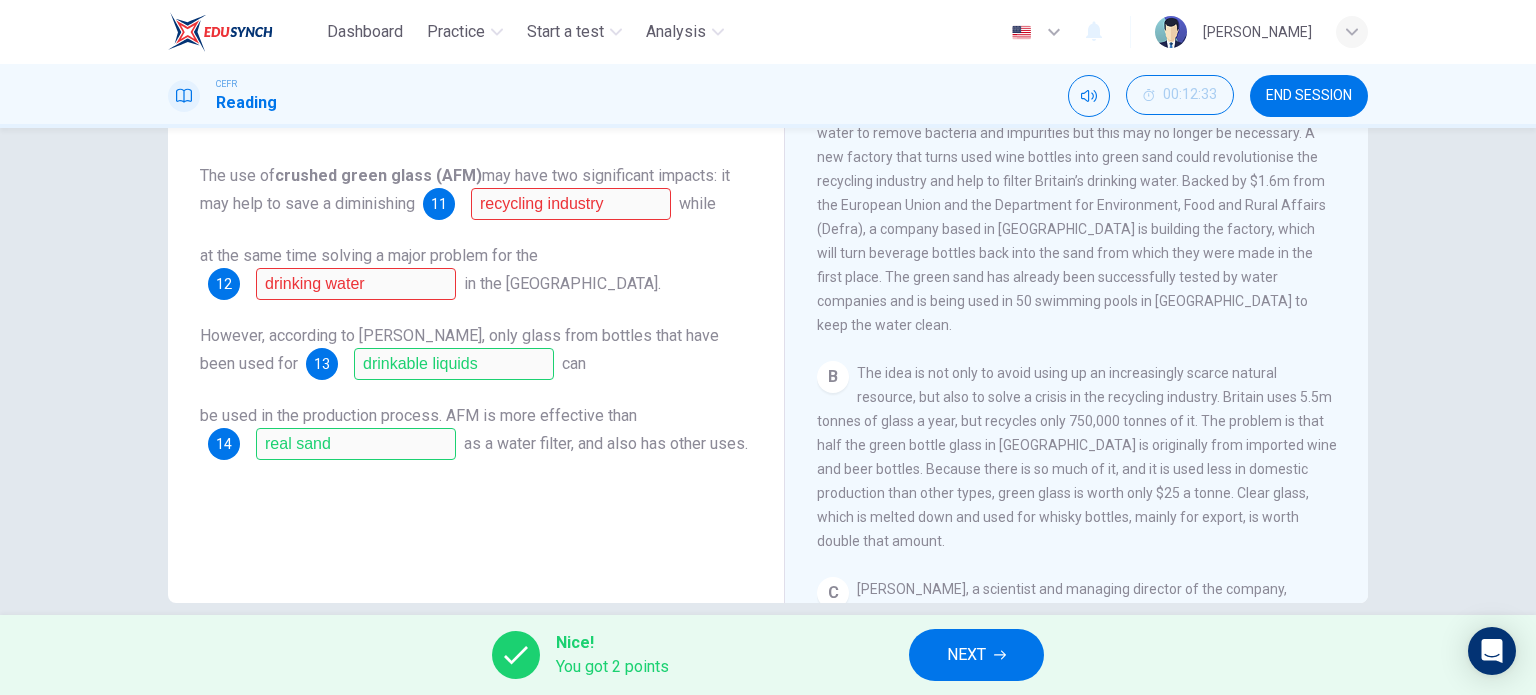 scroll, scrollTop: 496, scrollLeft: 0, axis: vertical 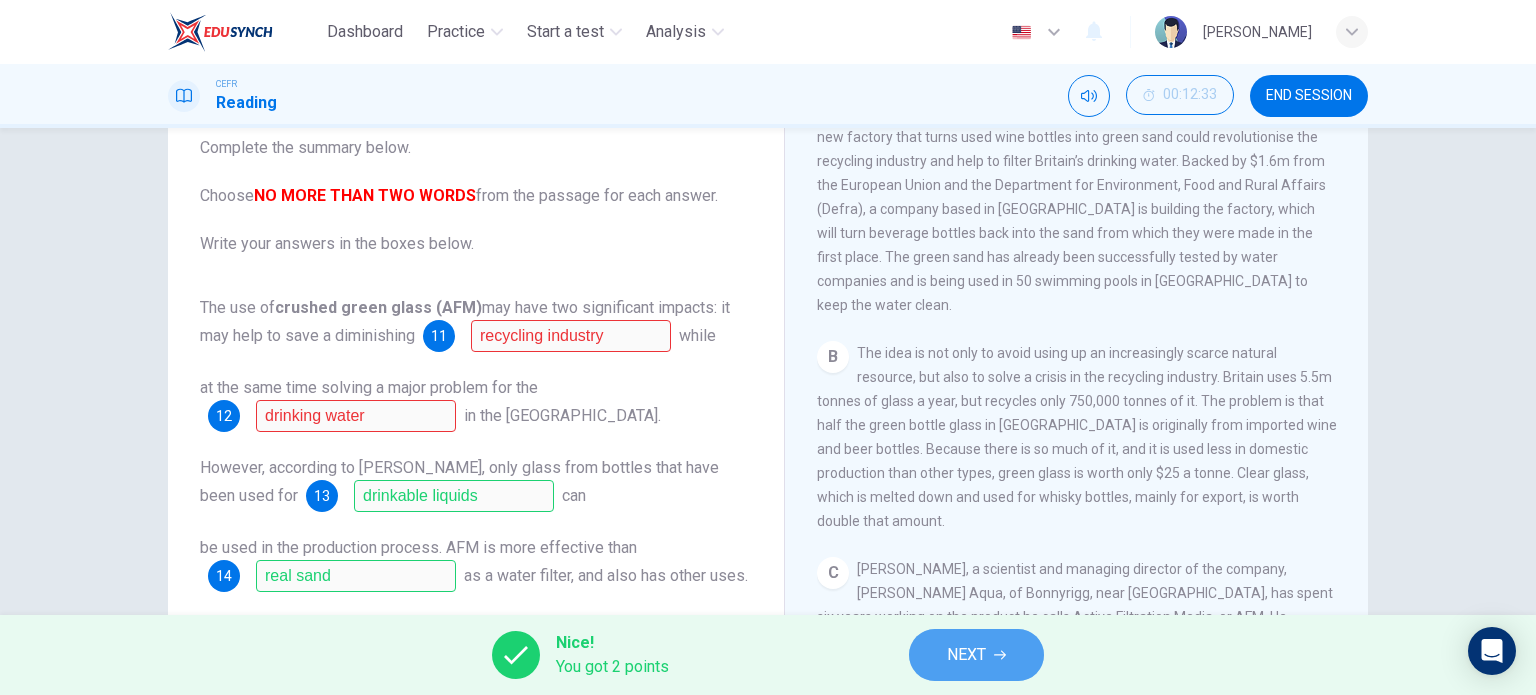 click on "NEXT" at bounding box center (976, 655) 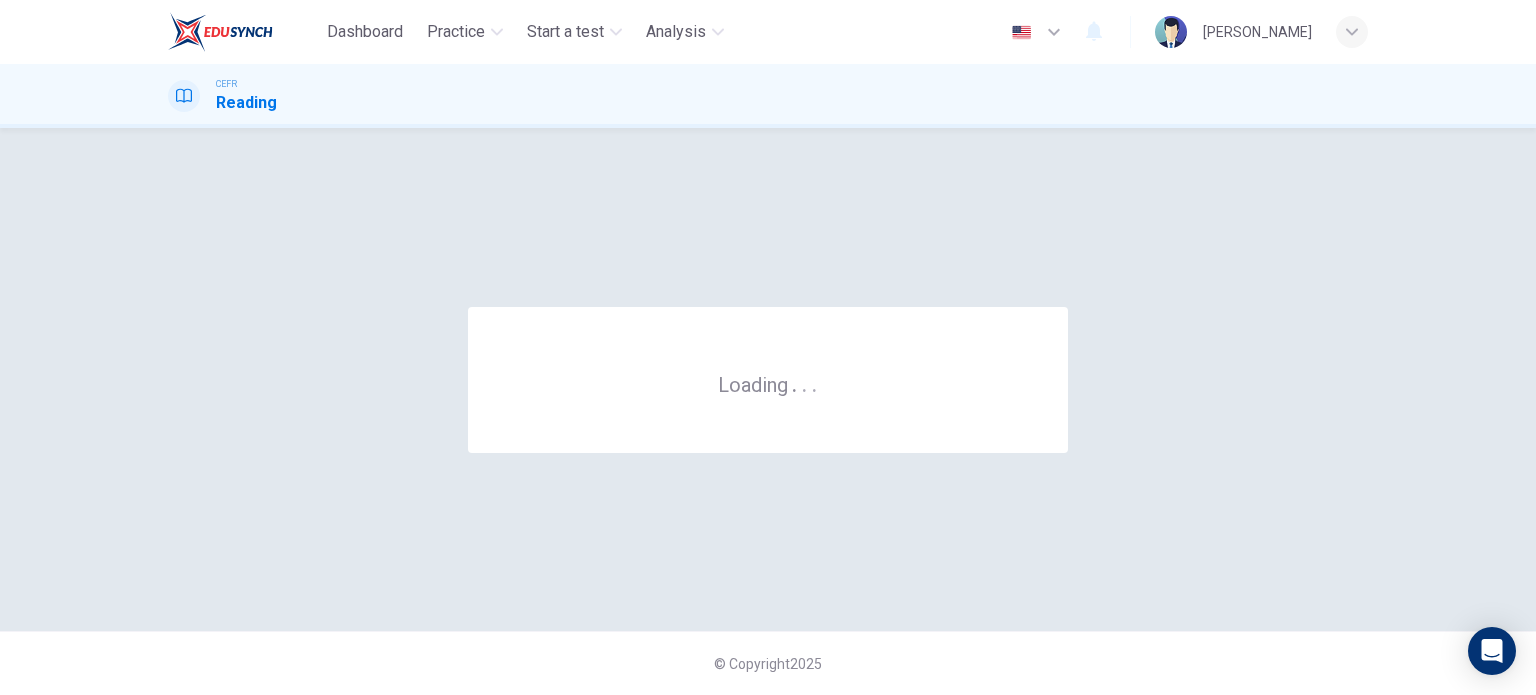 scroll, scrollTop: 0, scrollLeft: 0, axis: both 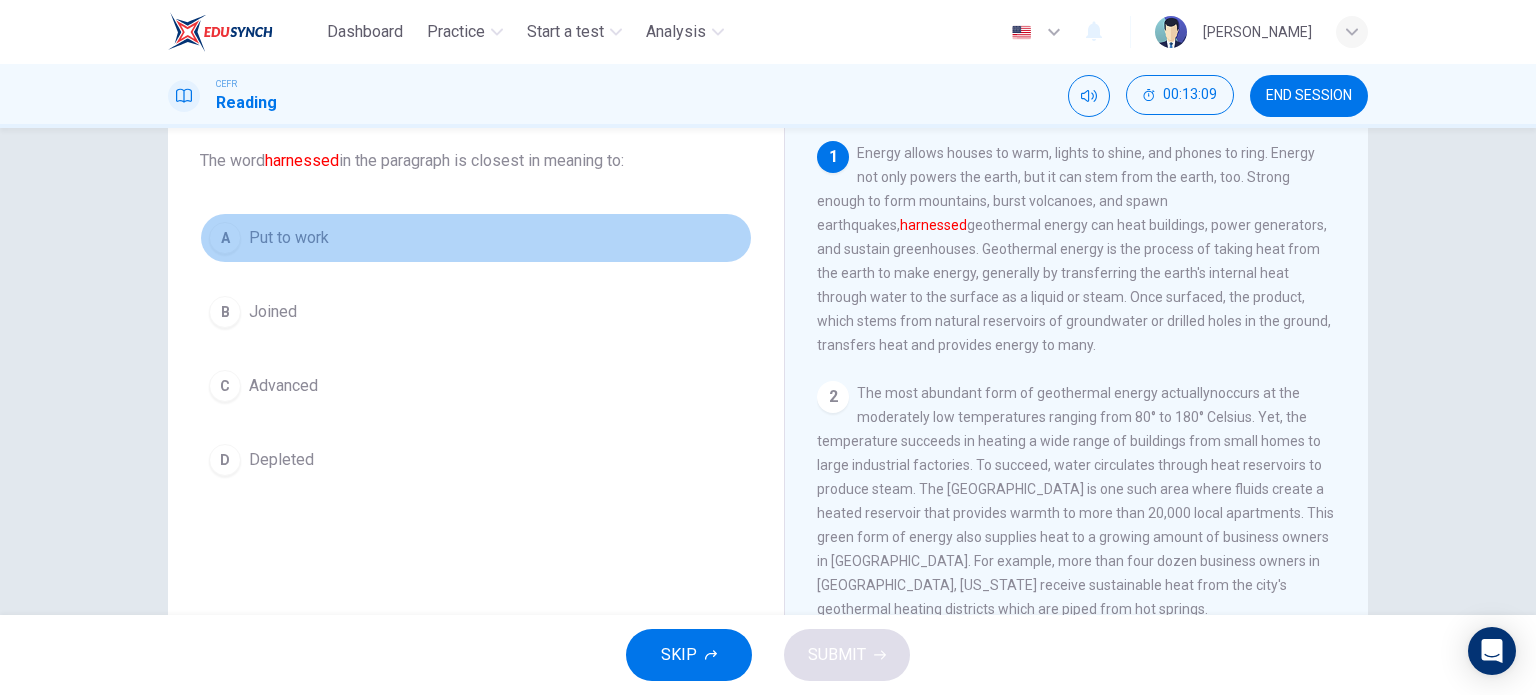 click on "A" at bounding box center [225, 238] 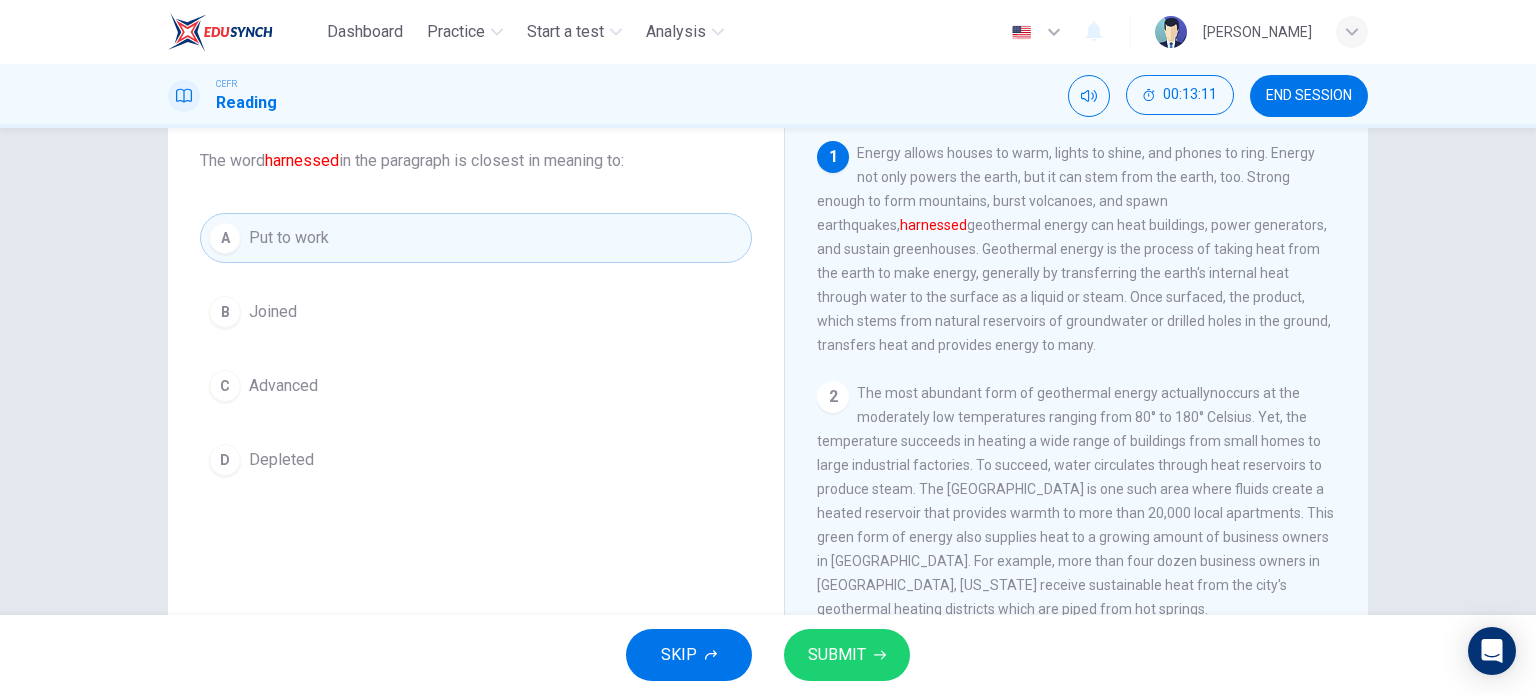 scroll, scrollTop: 288, scrollLeft: 0, axis: vertical 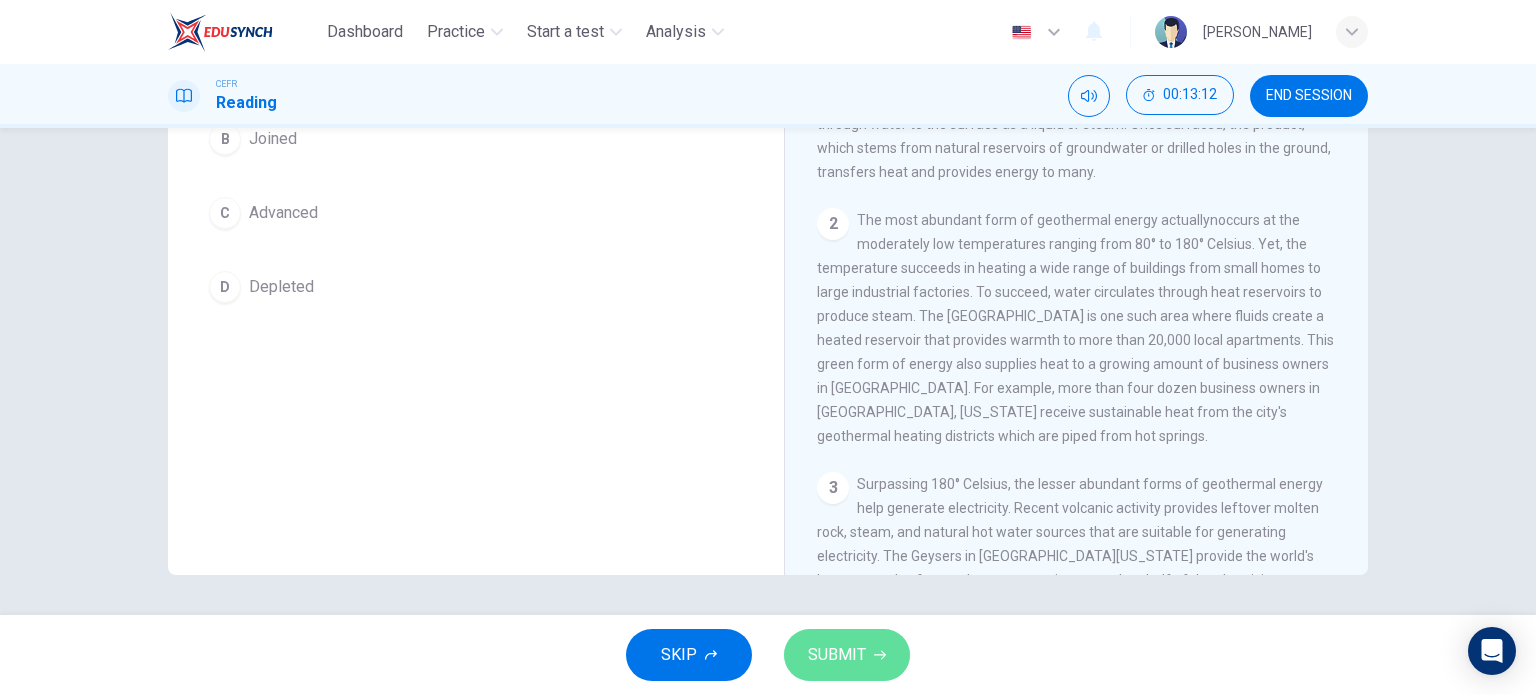 click on "SUBMIT" at bounding box center (847, 655) 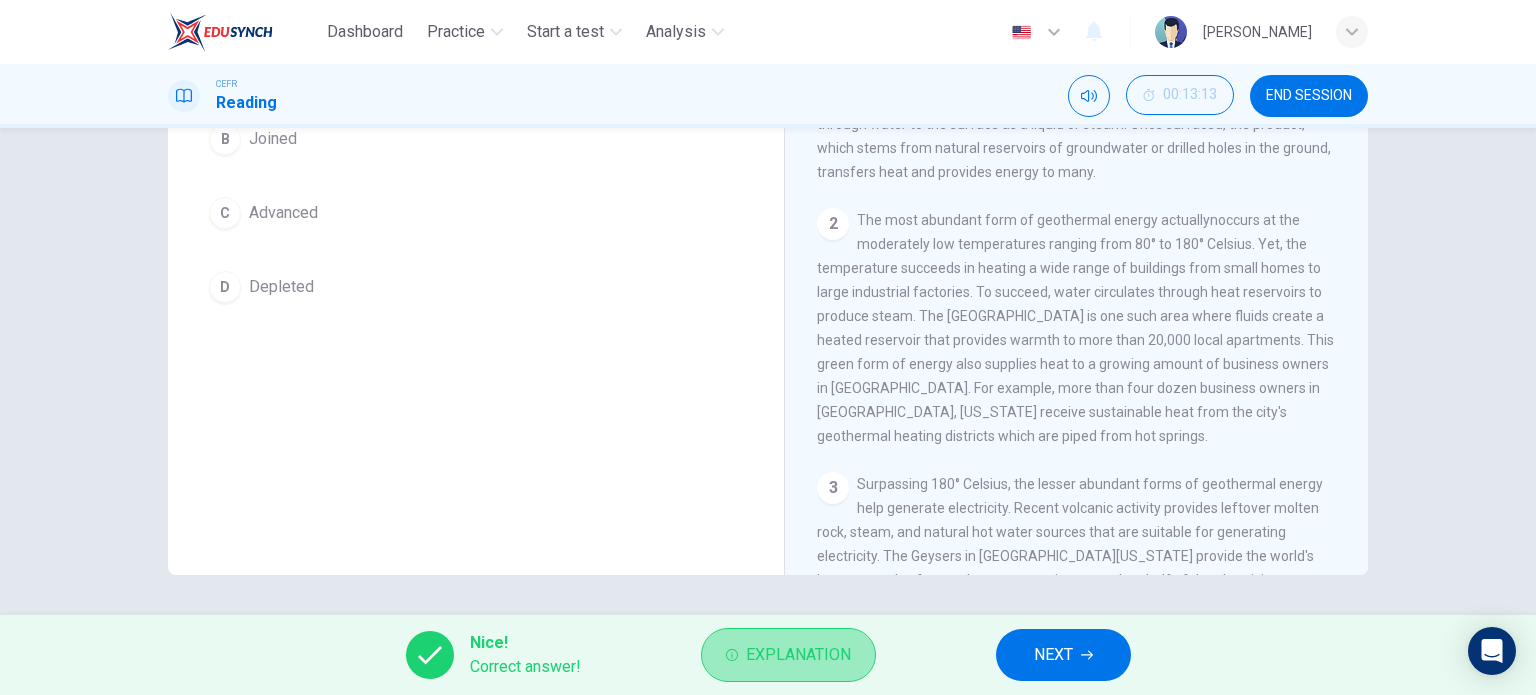 click on "Explanation" at bounding box center [798, 655] 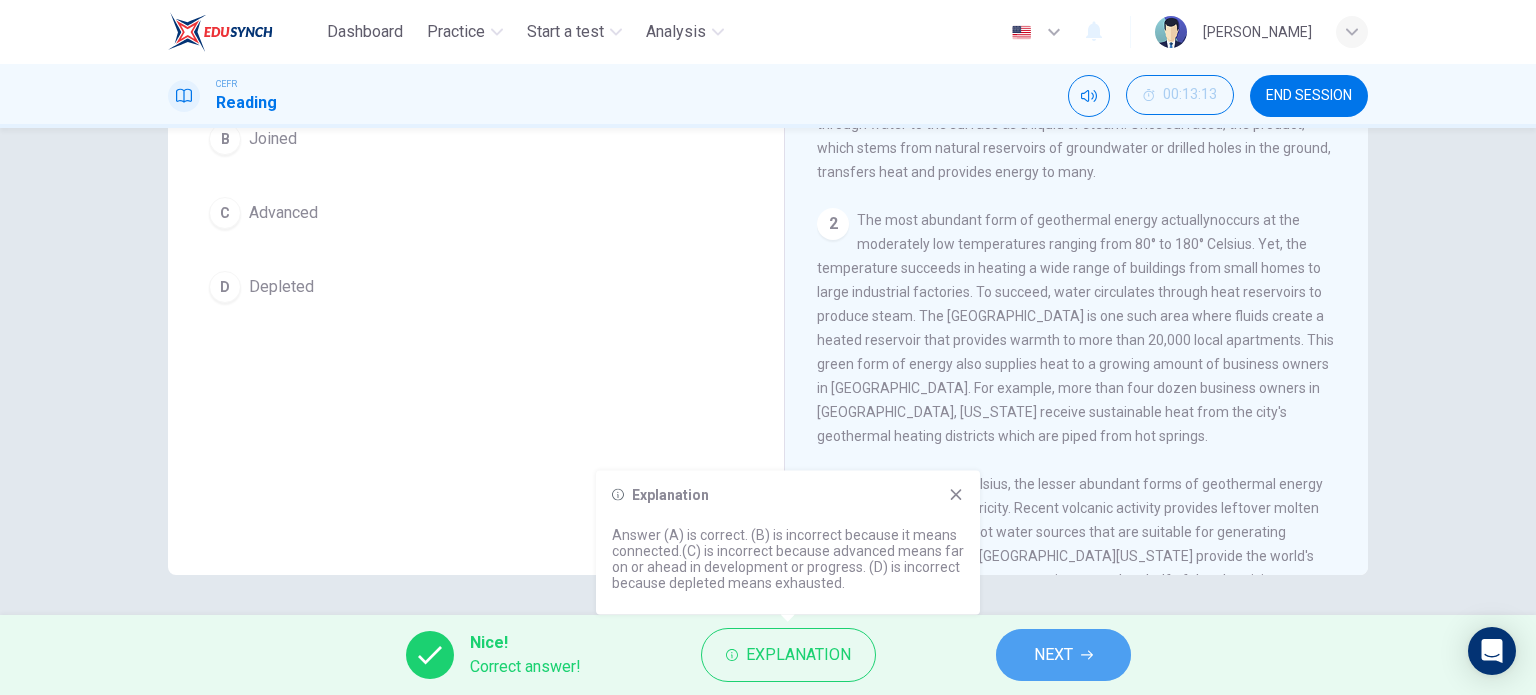 click on "NEXT" at bounding box center [1053, 655] 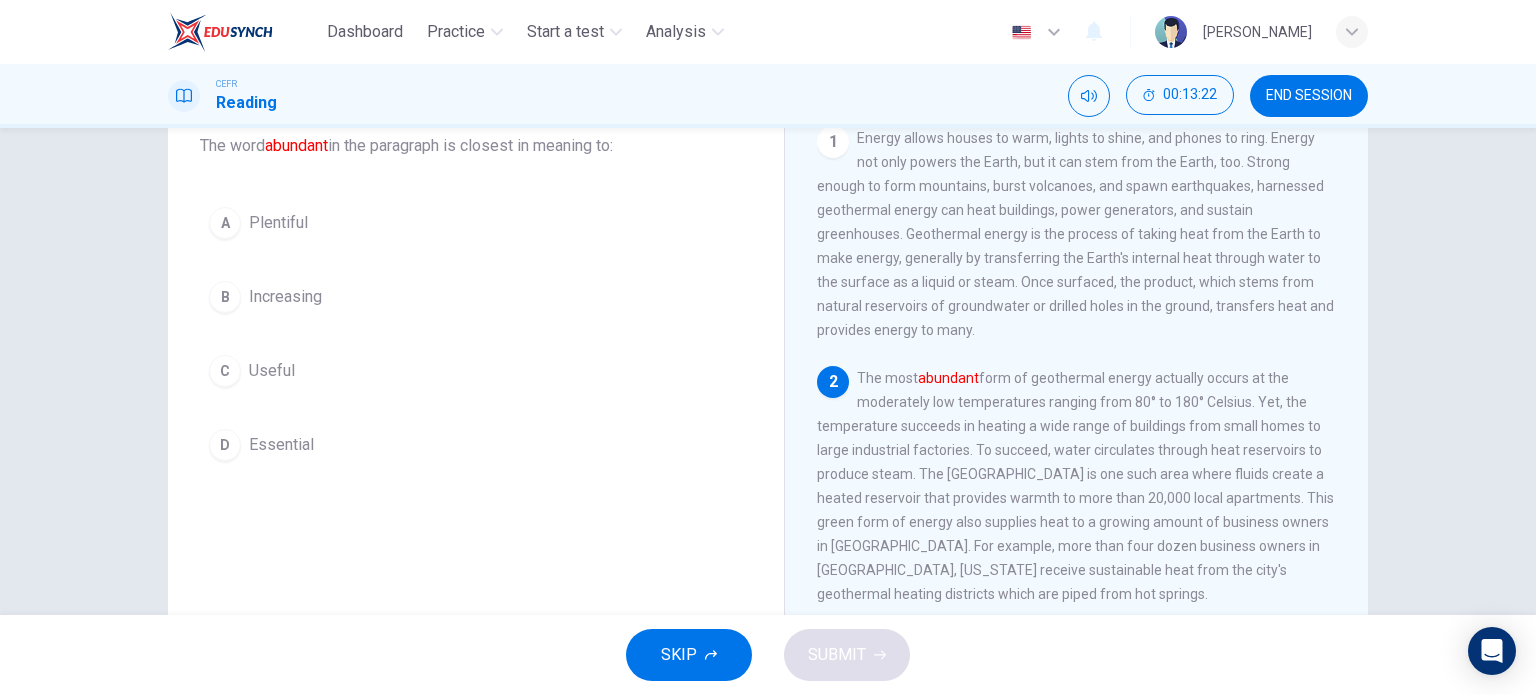scroll, scrollTop: 108, scrollLeft: 0, axis: vertical 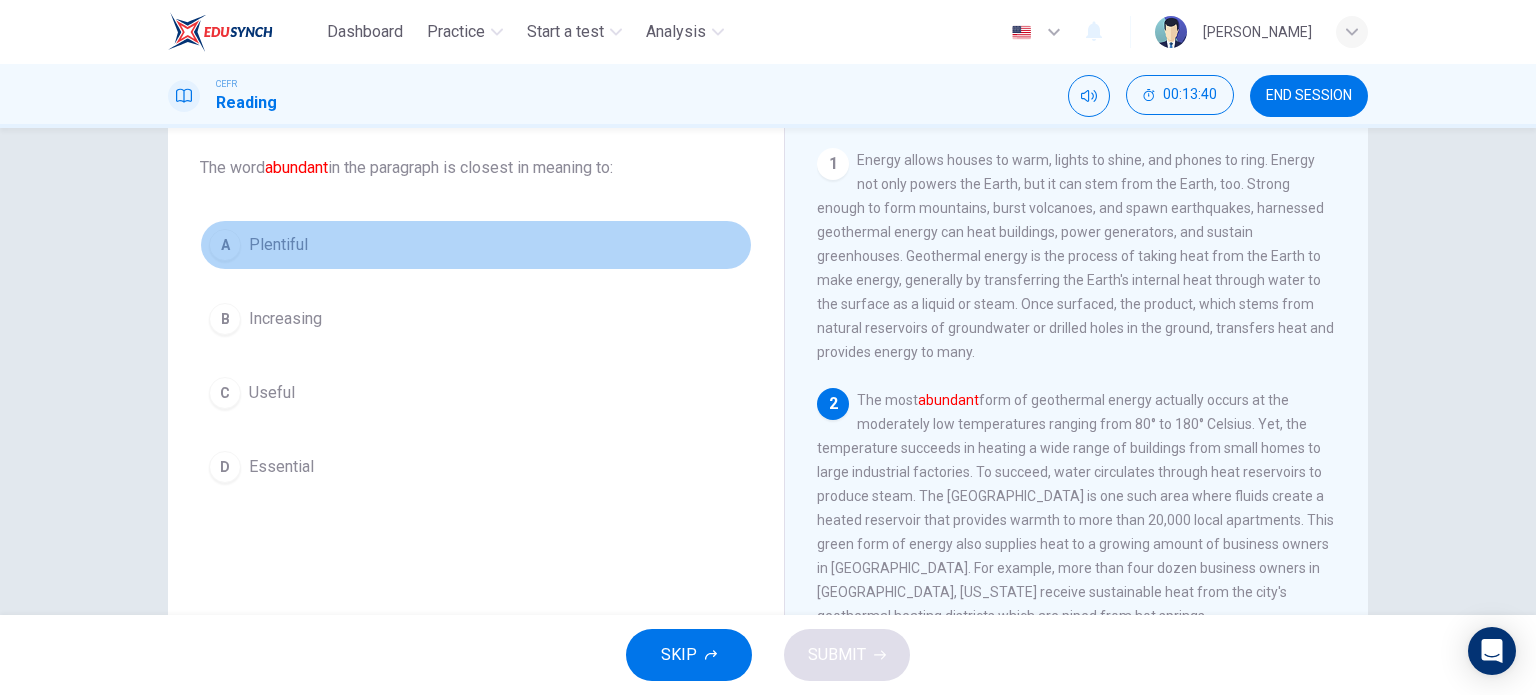 click on "A" at bounding box center (225, 245) 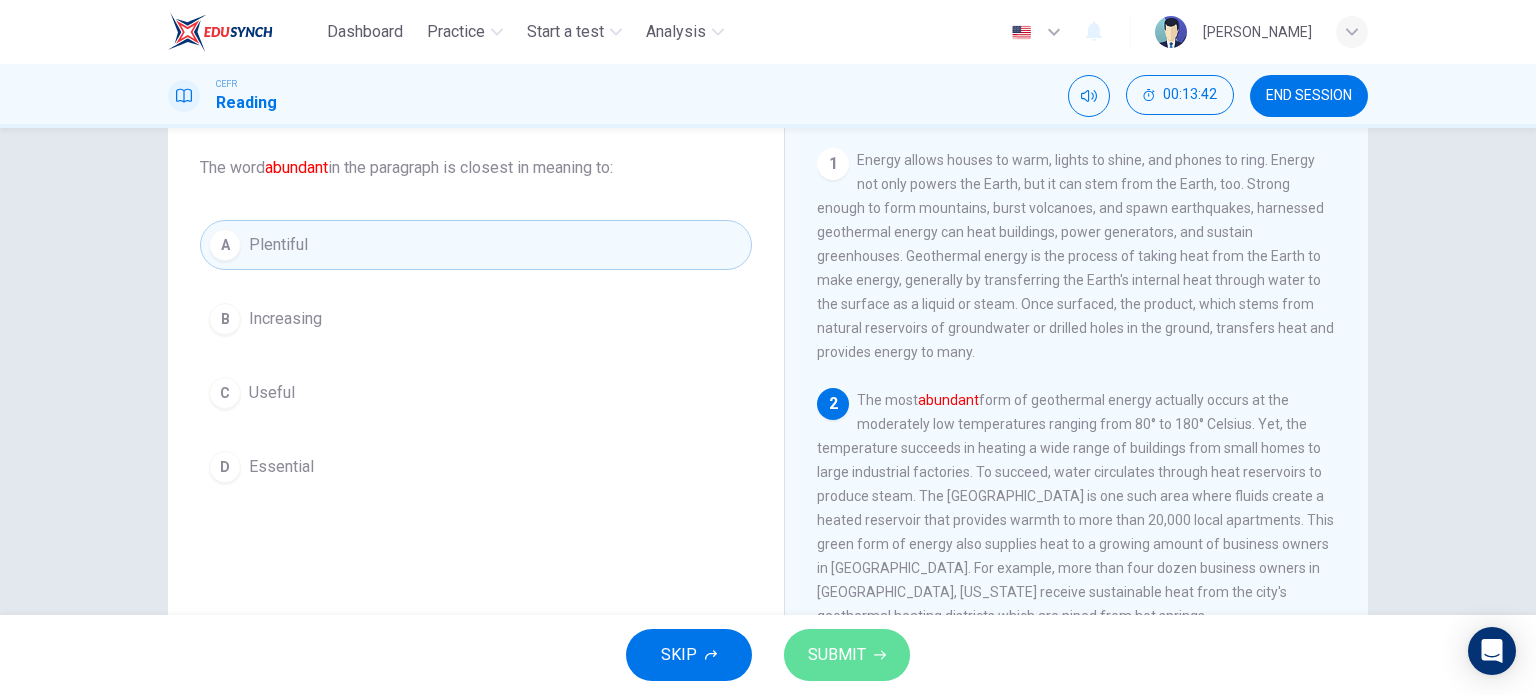 click on "SUBMIT" at bounding box center (837, 655) 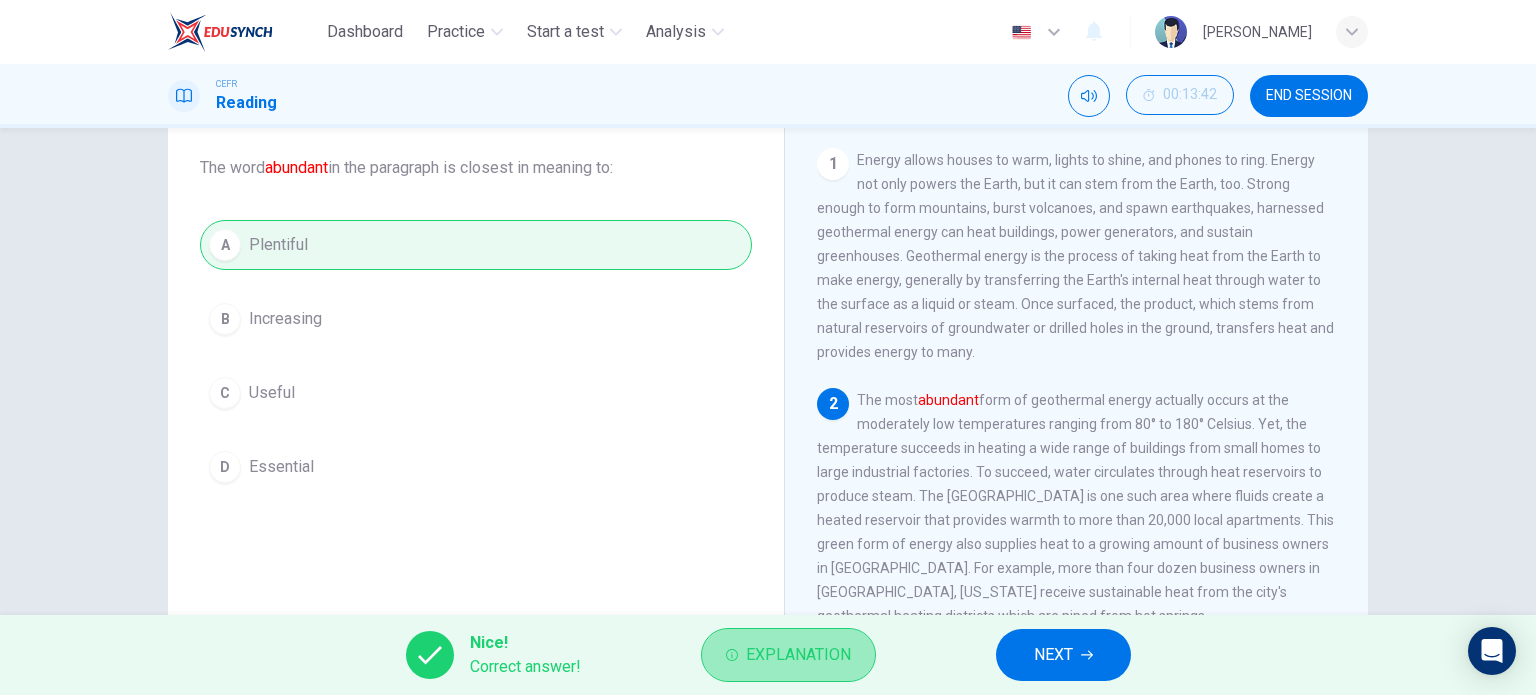 click on "Explanation" at bounding box center [788, 655] 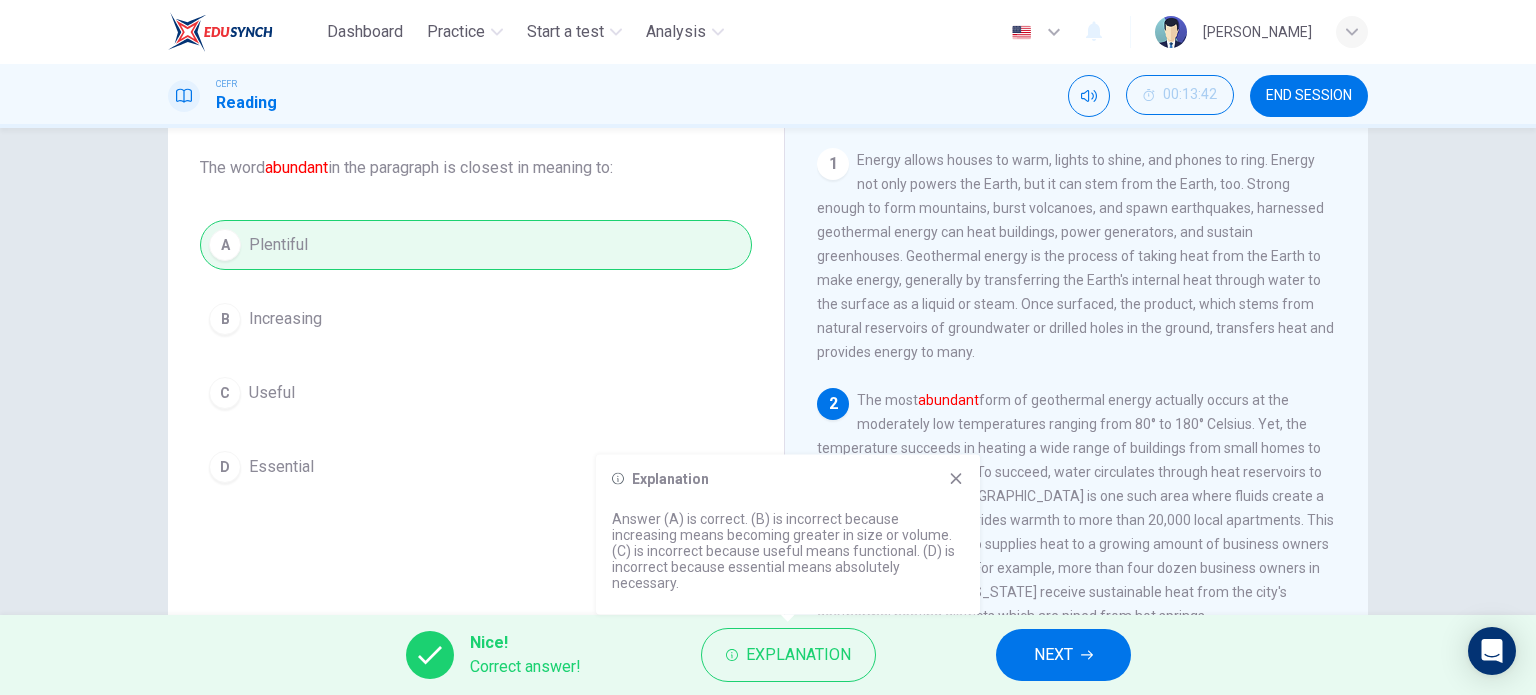 click on "NEXT" at bounding box center [1063, 655] 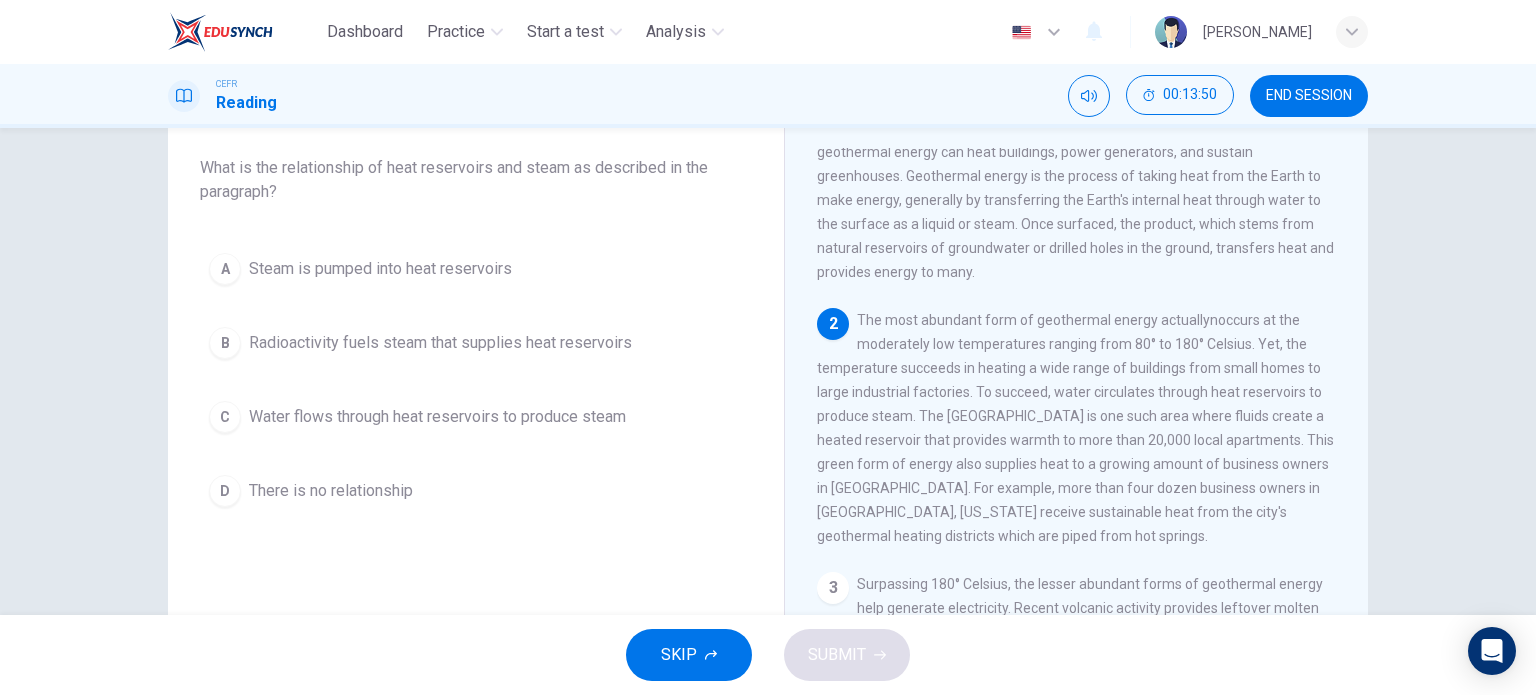 scroll, scrollTop: 88, scrollLeft: 0, axis: vertical 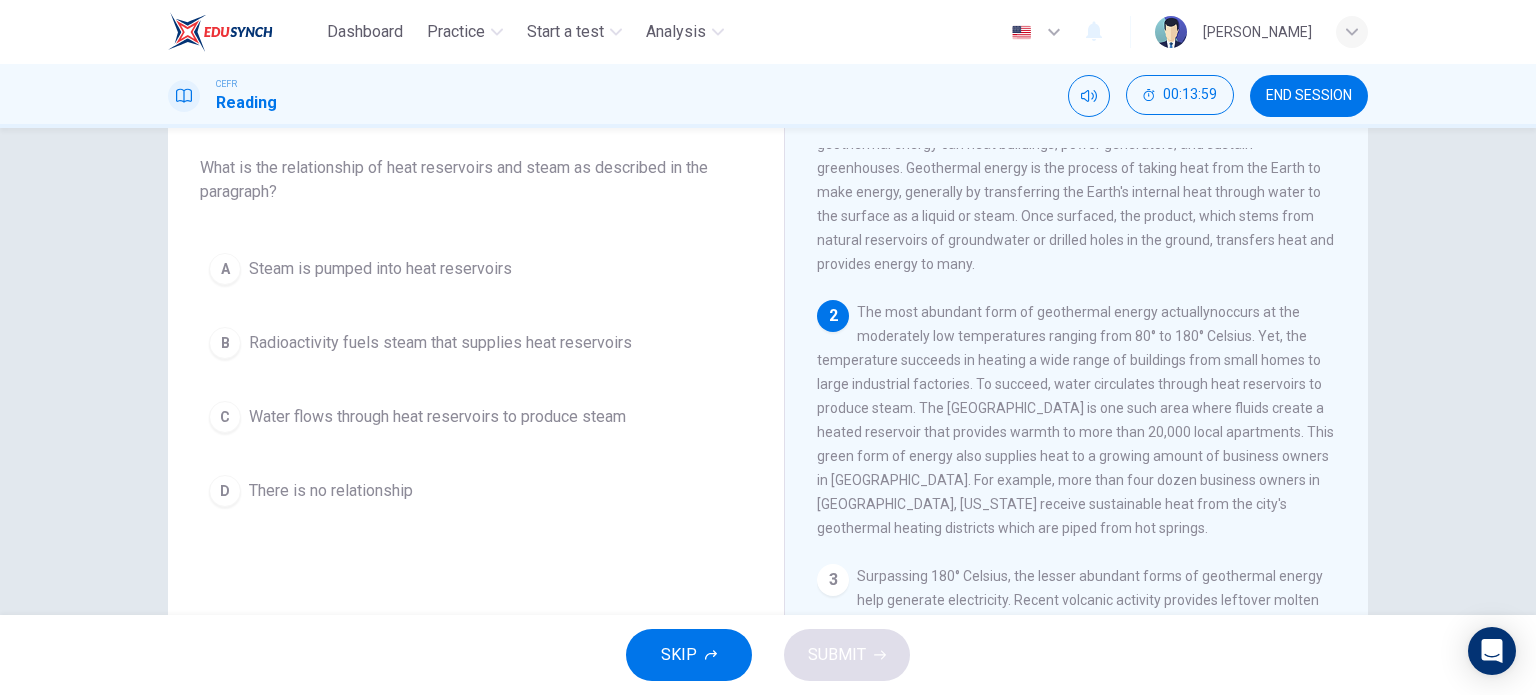 click on "Energy allows houses to warm, lights to shine, and phones to ring. Energy not only powers the Earth, but it can stem from the Earth, too. Strong enough to form mountains, burst volcanoes, and spawn earthquakes, harnessed geothermal energy can heat buildings, power generators, and sustain greenhouses. Geothermal energy is the process of taking heat from the Earth to make energy, generally by transferring the Earth's internal heat through water to the surface as a liquid or steam. Once surfaced, the product, which stems from natural reservoirs of groundwater or drilled holes in the ground, transfers heat and provides energy to many." at bounding box center (1075, 168) 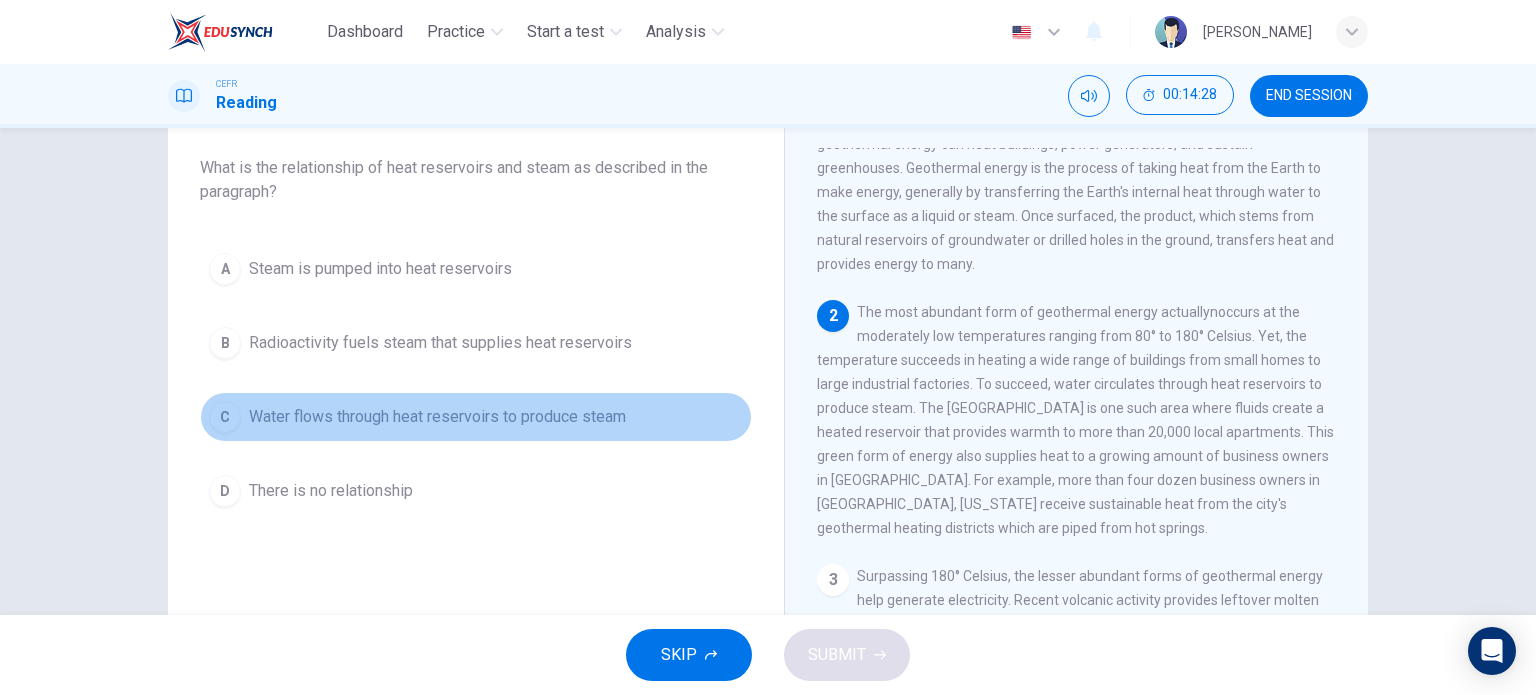 click on "C" at bounding box center (225, 417) 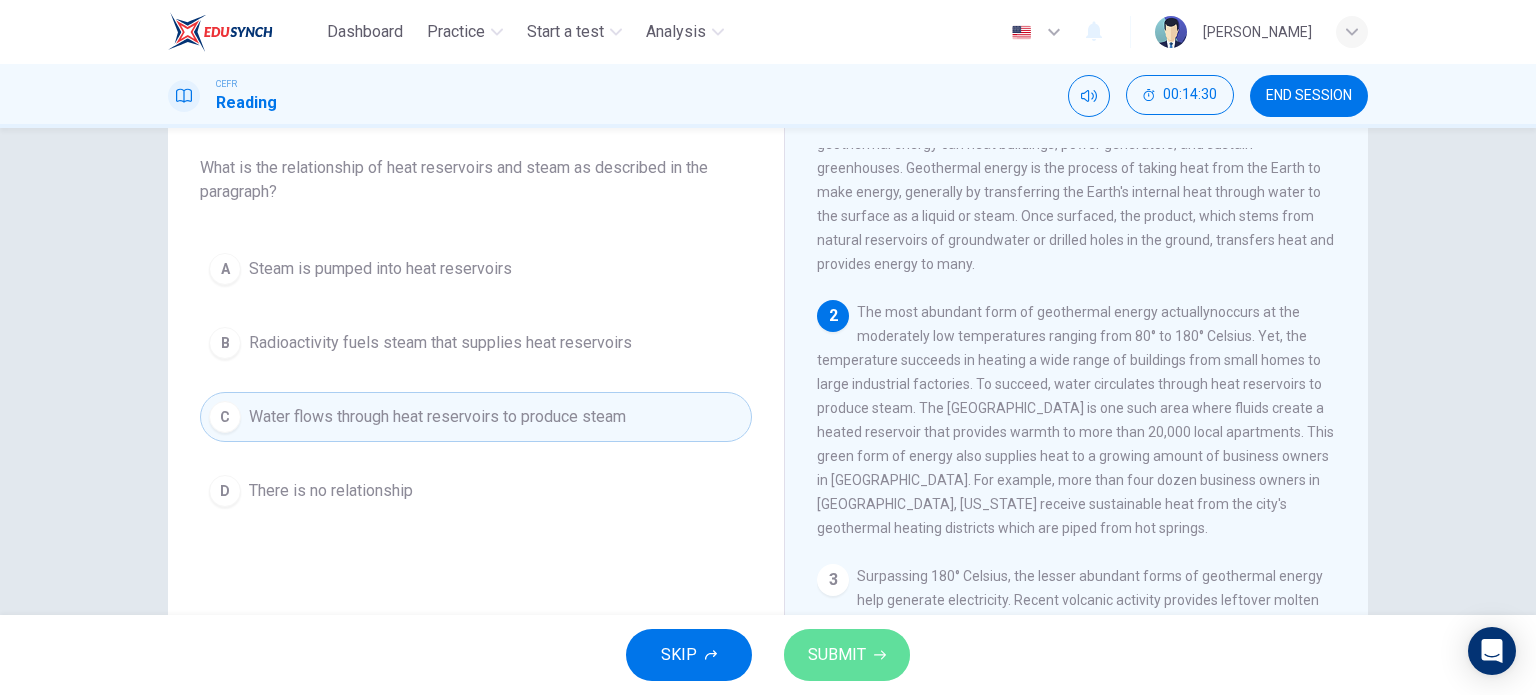 click on "SUBMIT" at bounding box center [837, 655] 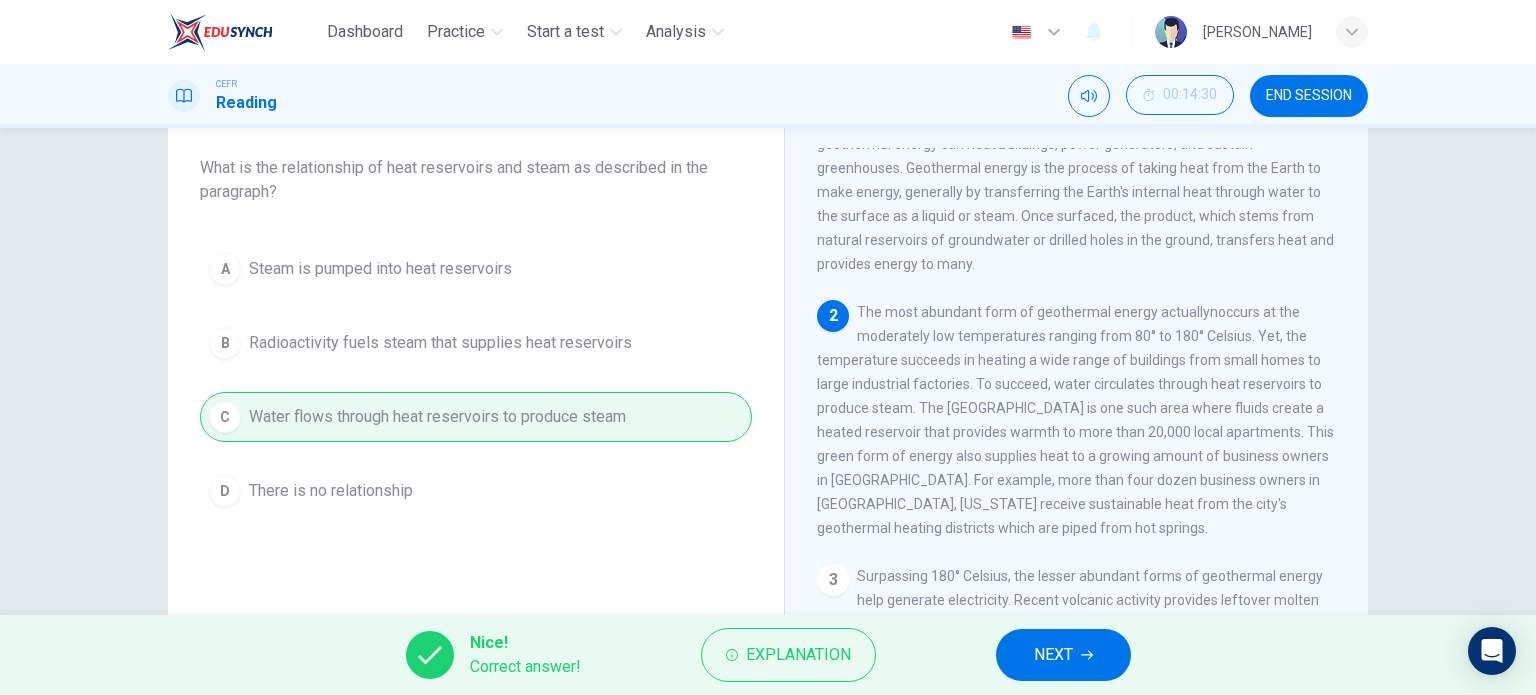 click on "NEXT" at bounding box center [1053, 655] 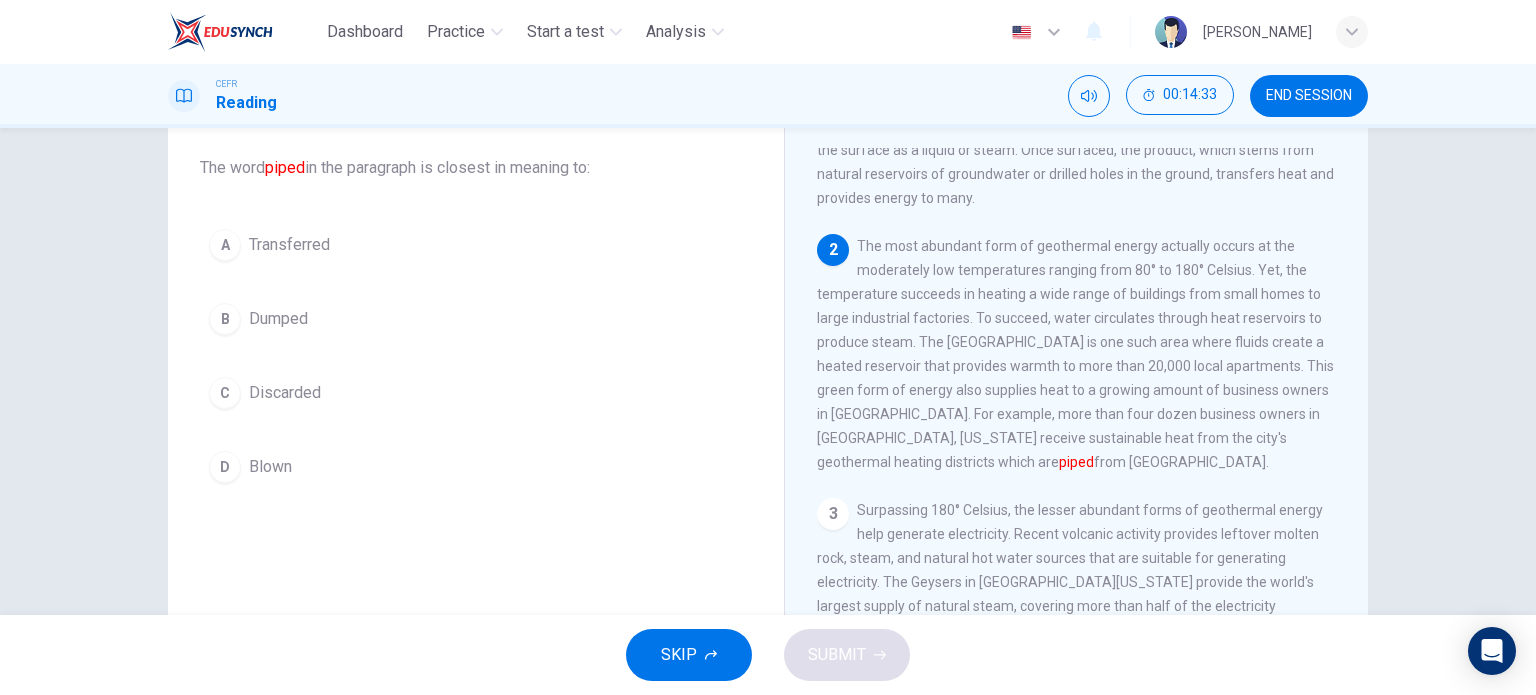 scroll, scrollTop: 168, scrollLeft: 0, axis: vertical 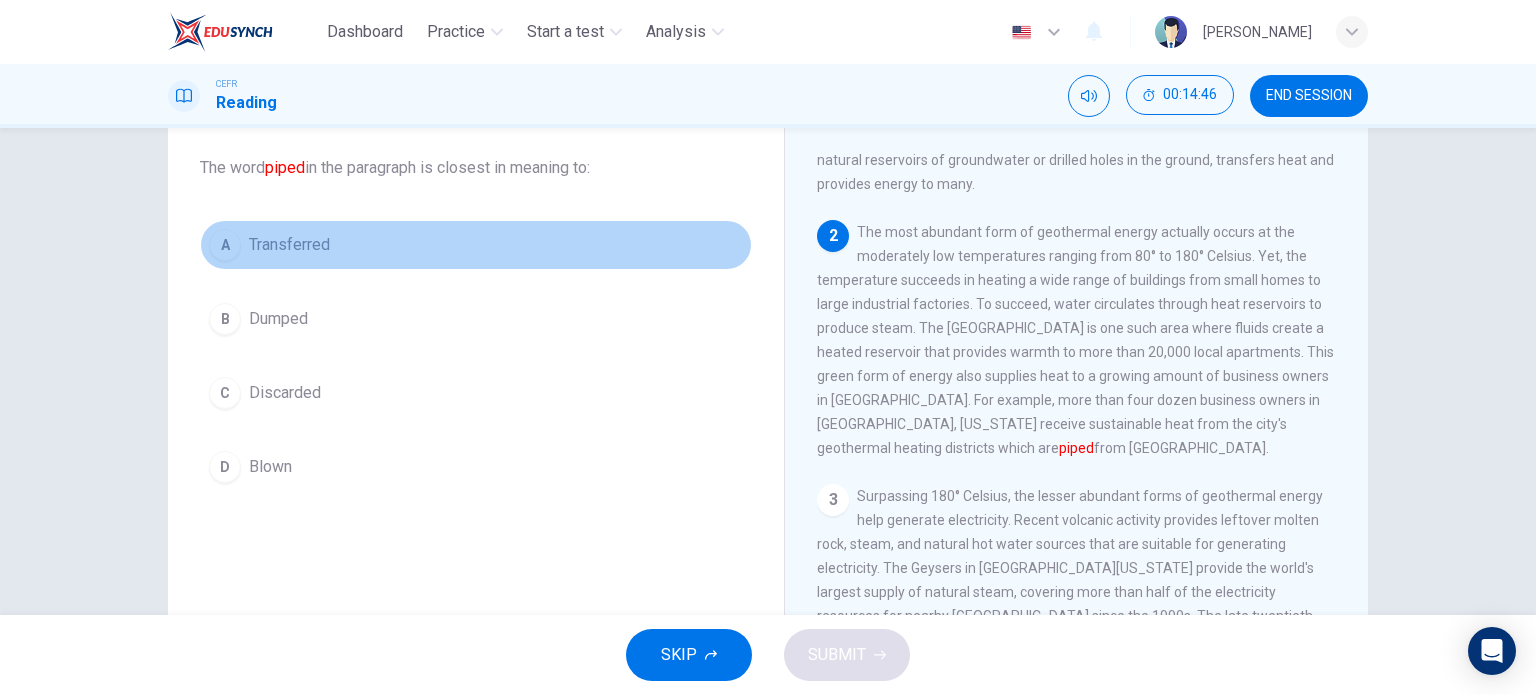 click on "A" at bounding box center (225, 245) 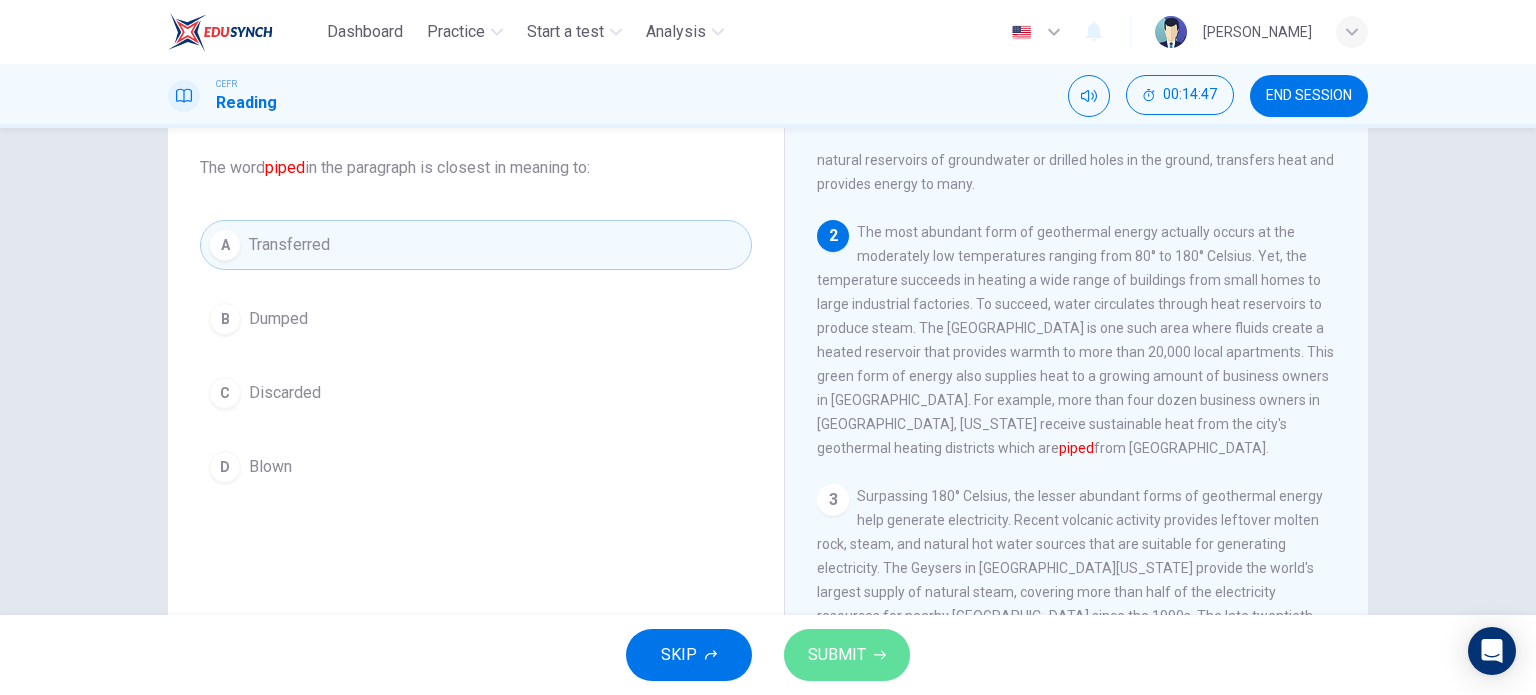 click 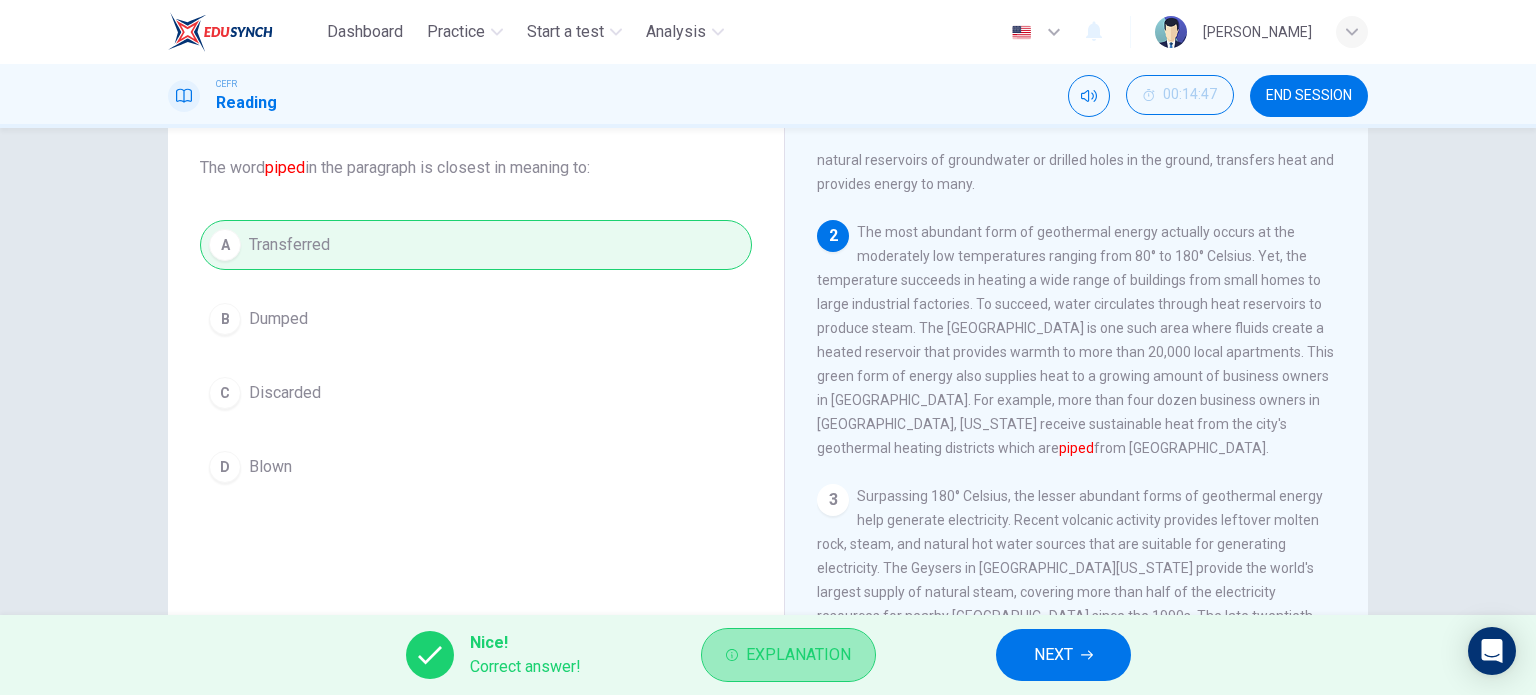 click on "Explanation" at bounding box center [788, 655] 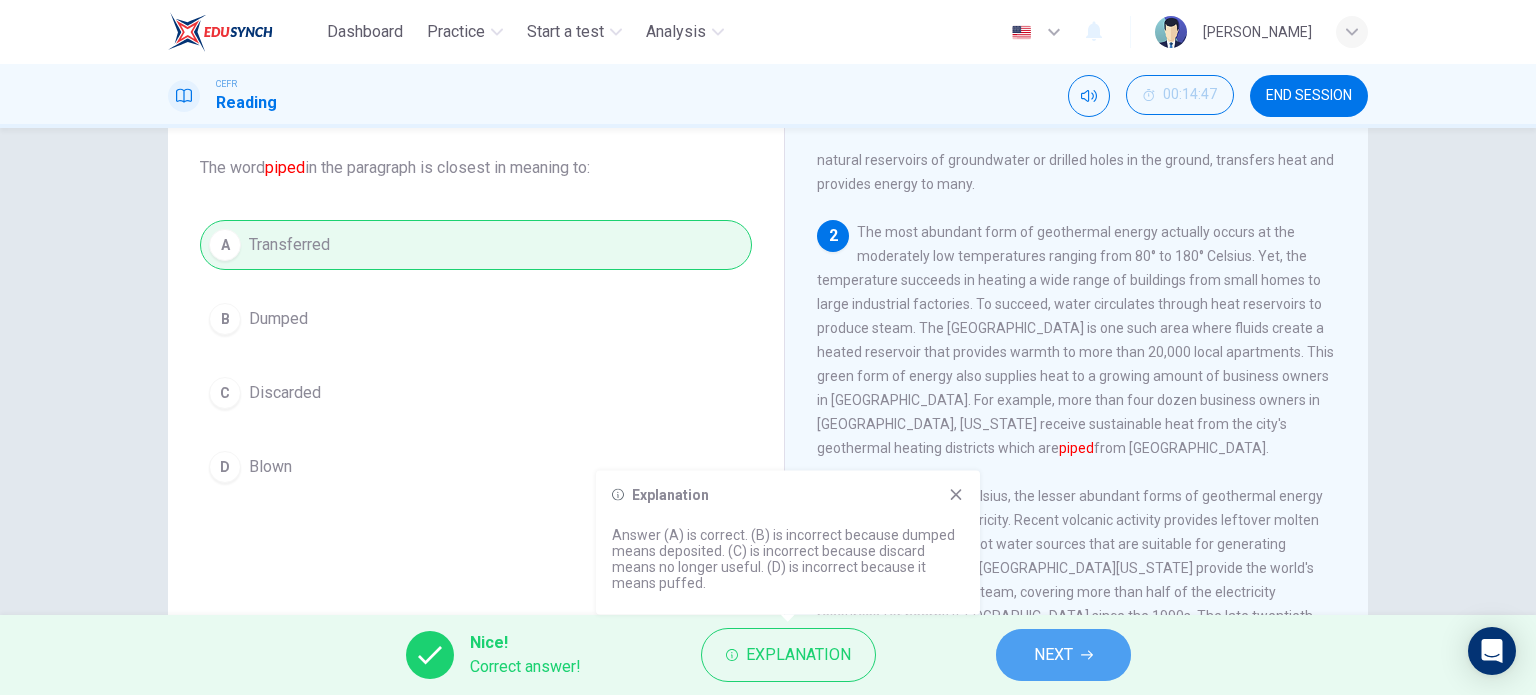 click on "NEXT" at bounding box center (1063, 655) 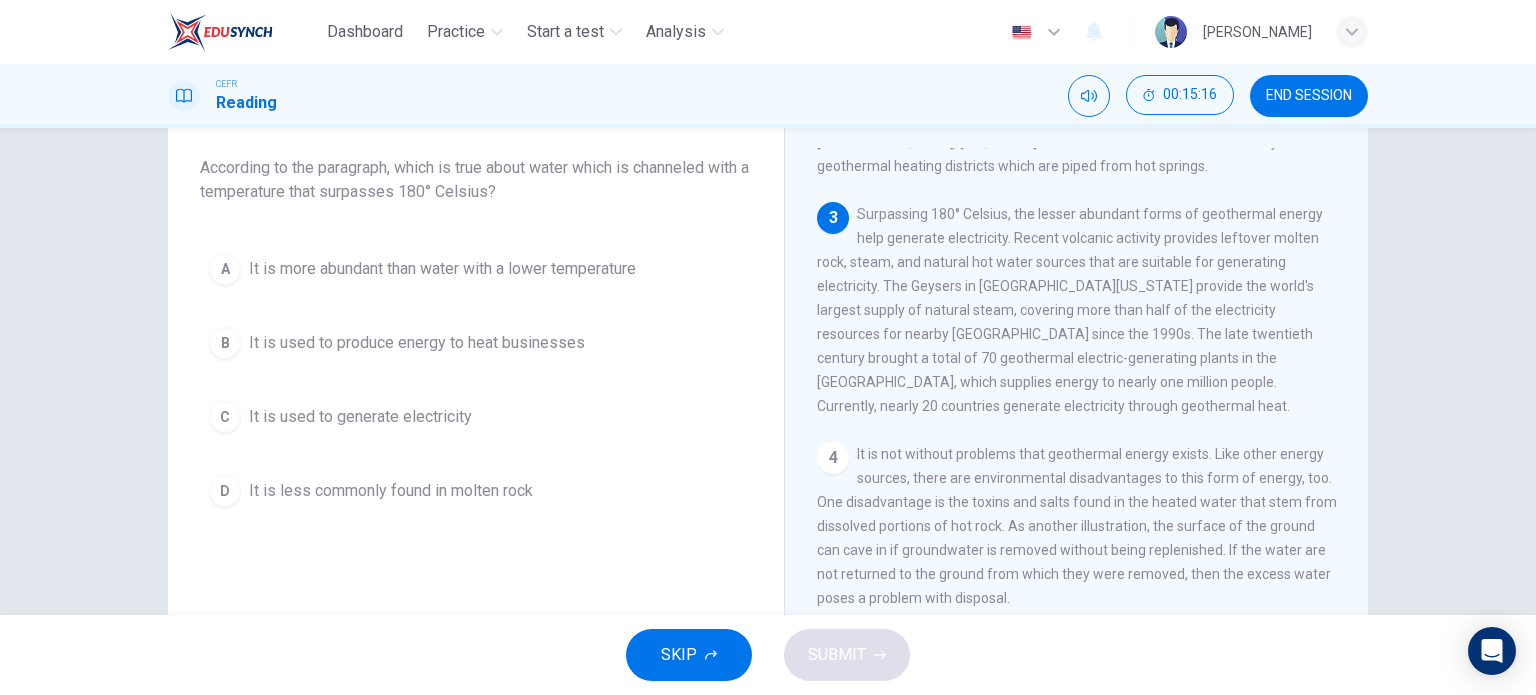 scroll, scrollTop: 468, scrollLeft: 0, axis: vertical 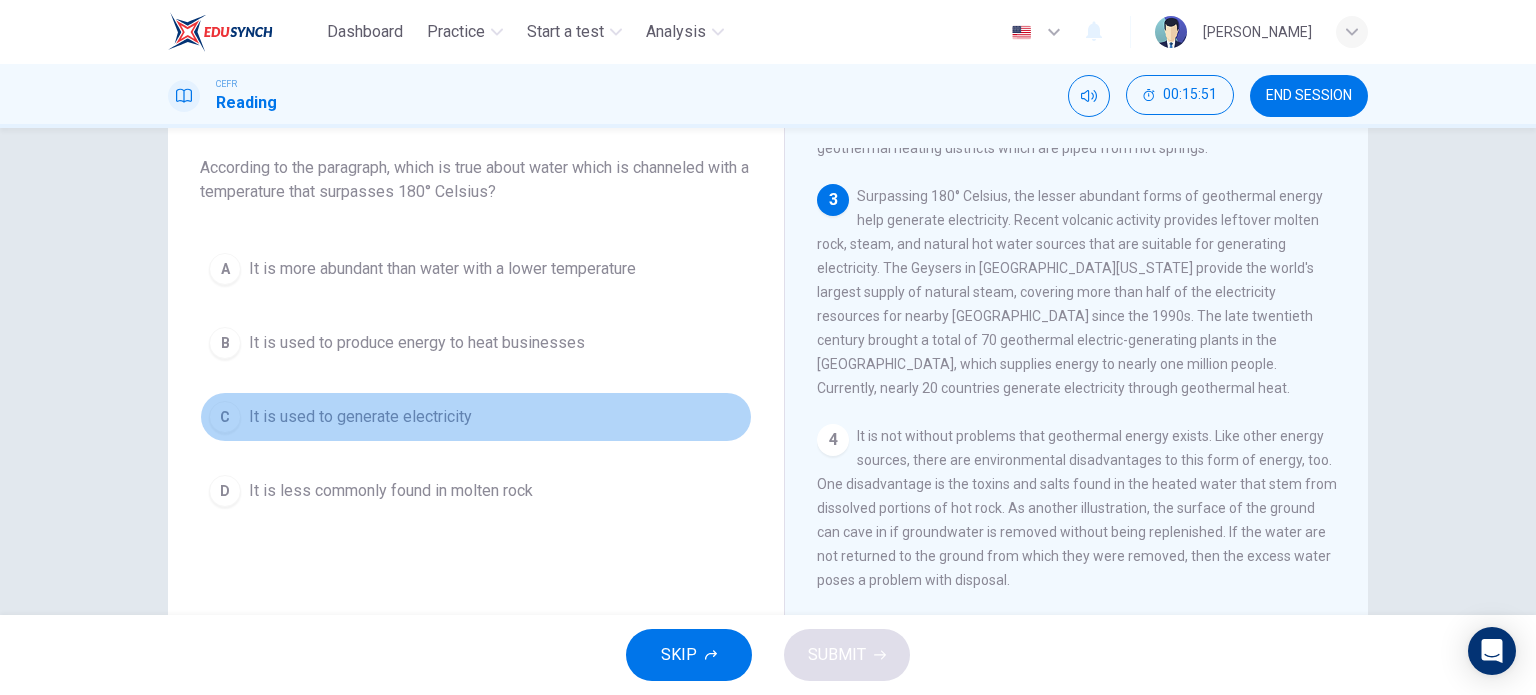 click on "C It is used to generate electricity" at bounding box center (476, 417) 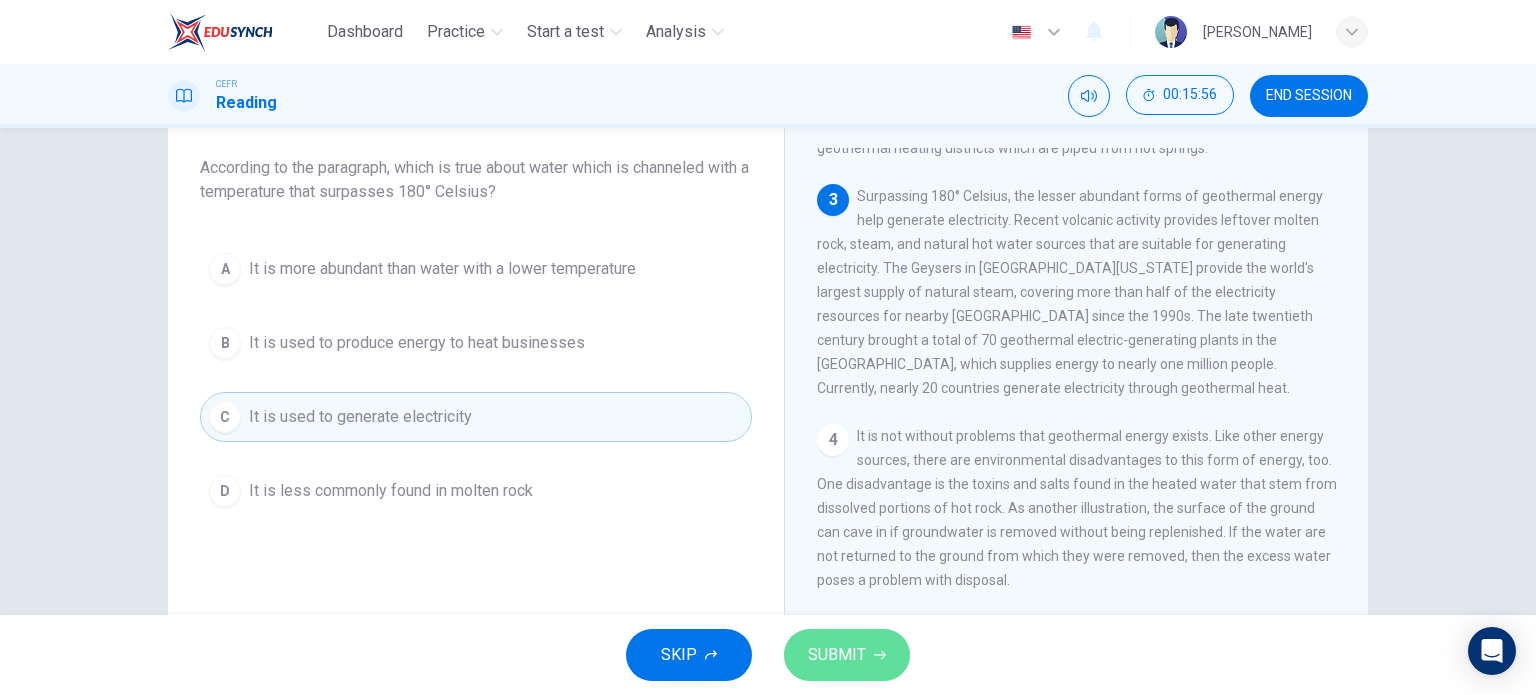 click on "SUBMIT" at bounding box center [847, 655] 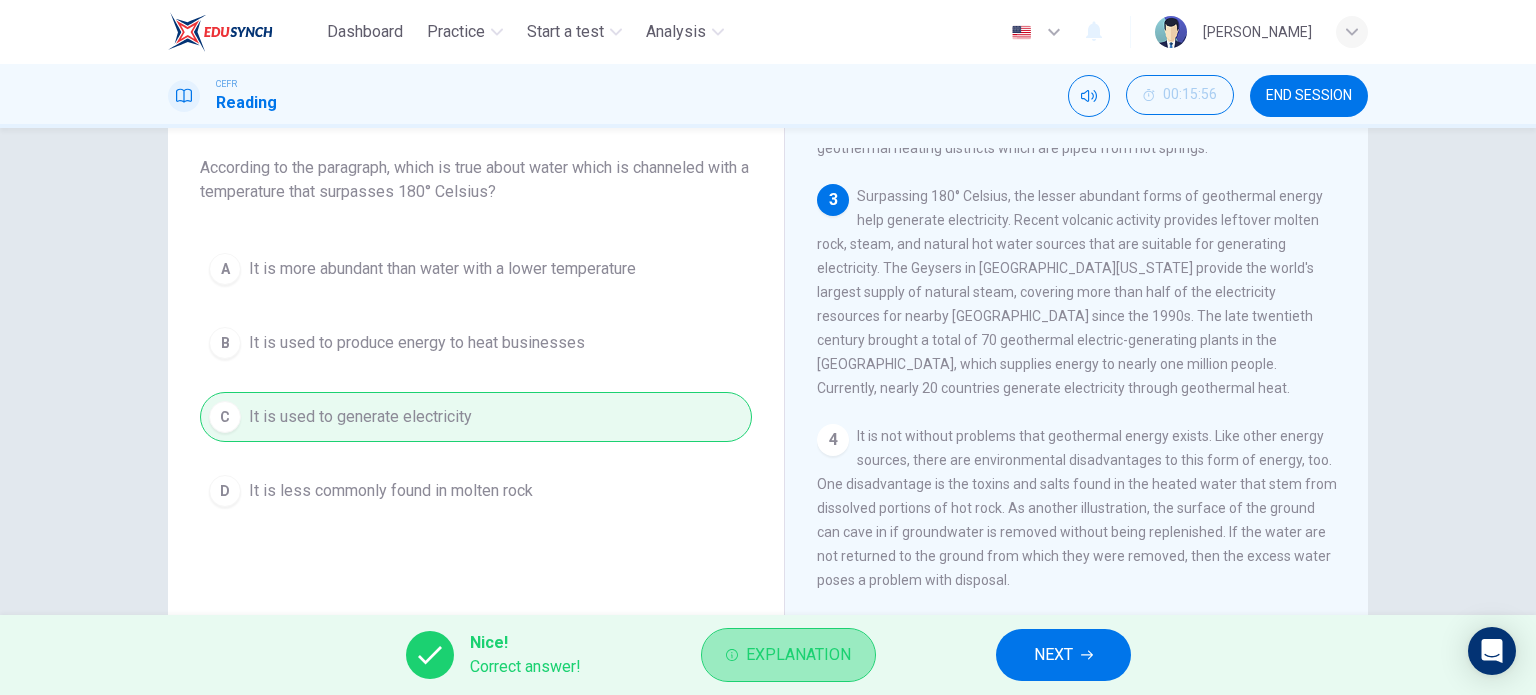 click on "Explanation" at bounding box center [798, 655] 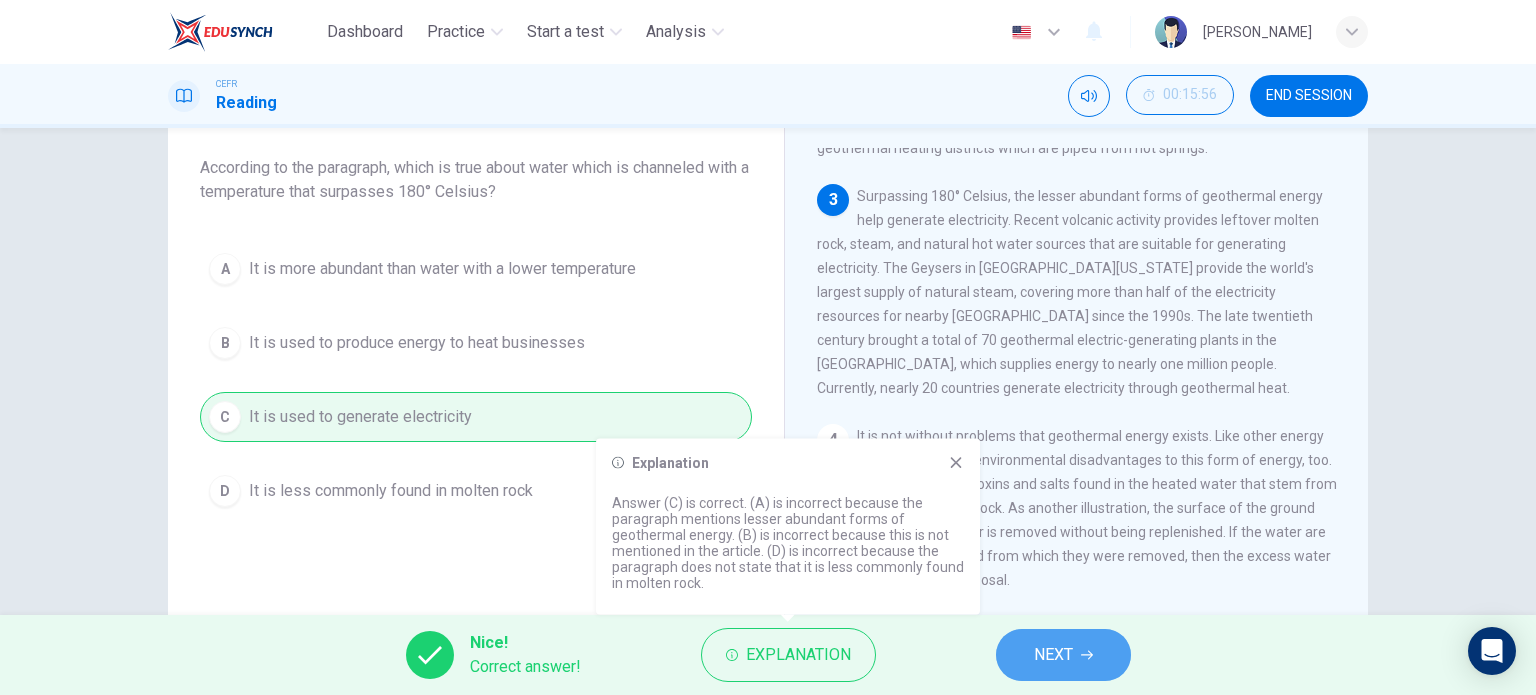 click on "NEXT" at bounding box center (1063, 655) 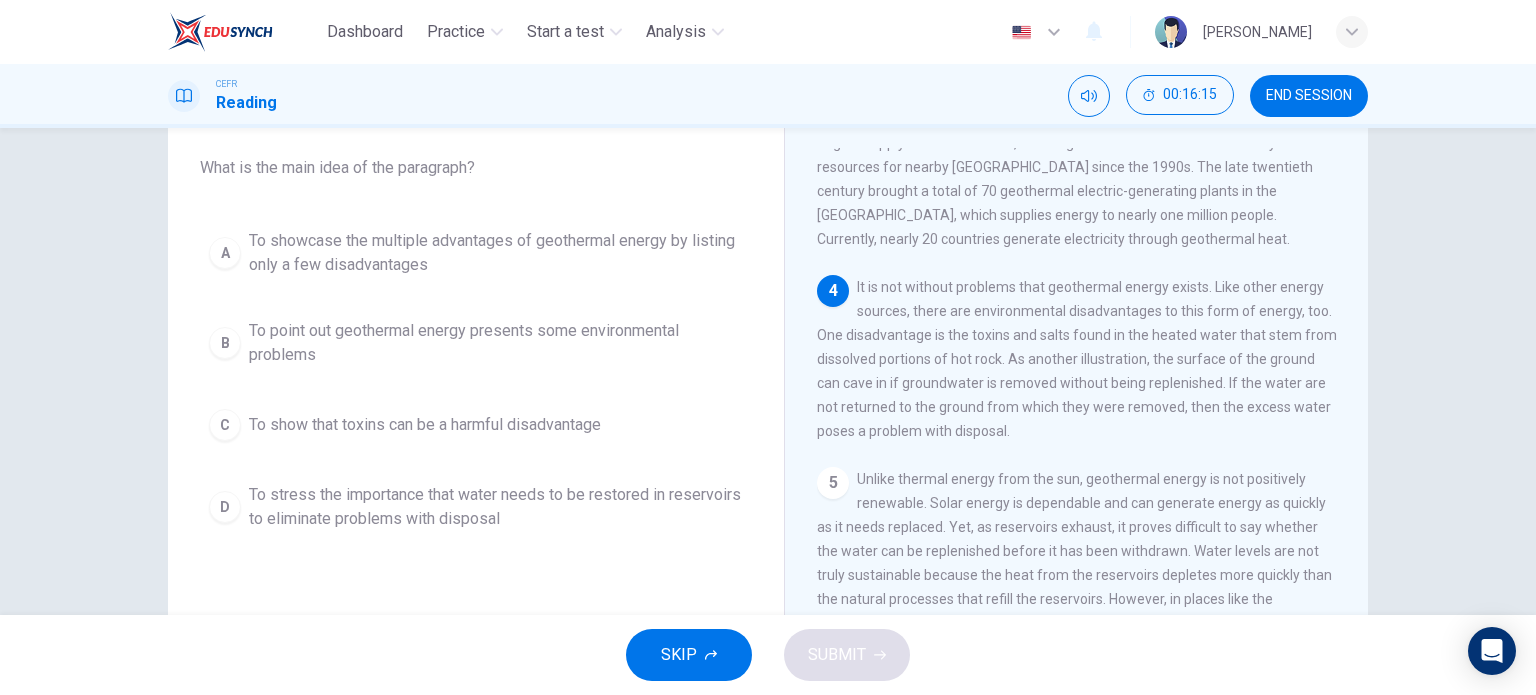 scroll, scrollTop: 636, scrollLeft: 0, axis: vertical 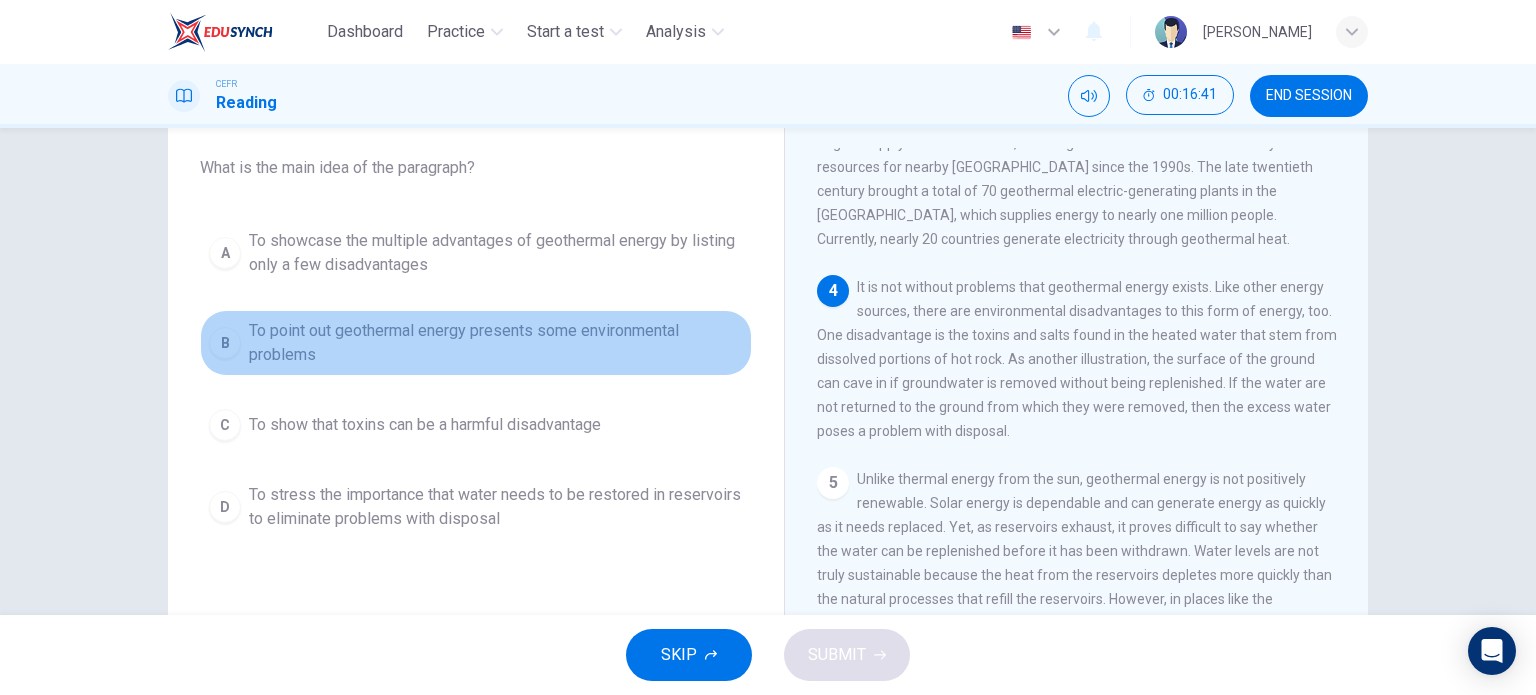 click on "To point out geothermal energy presents some environmental problems" at bounding box center [496, 343] 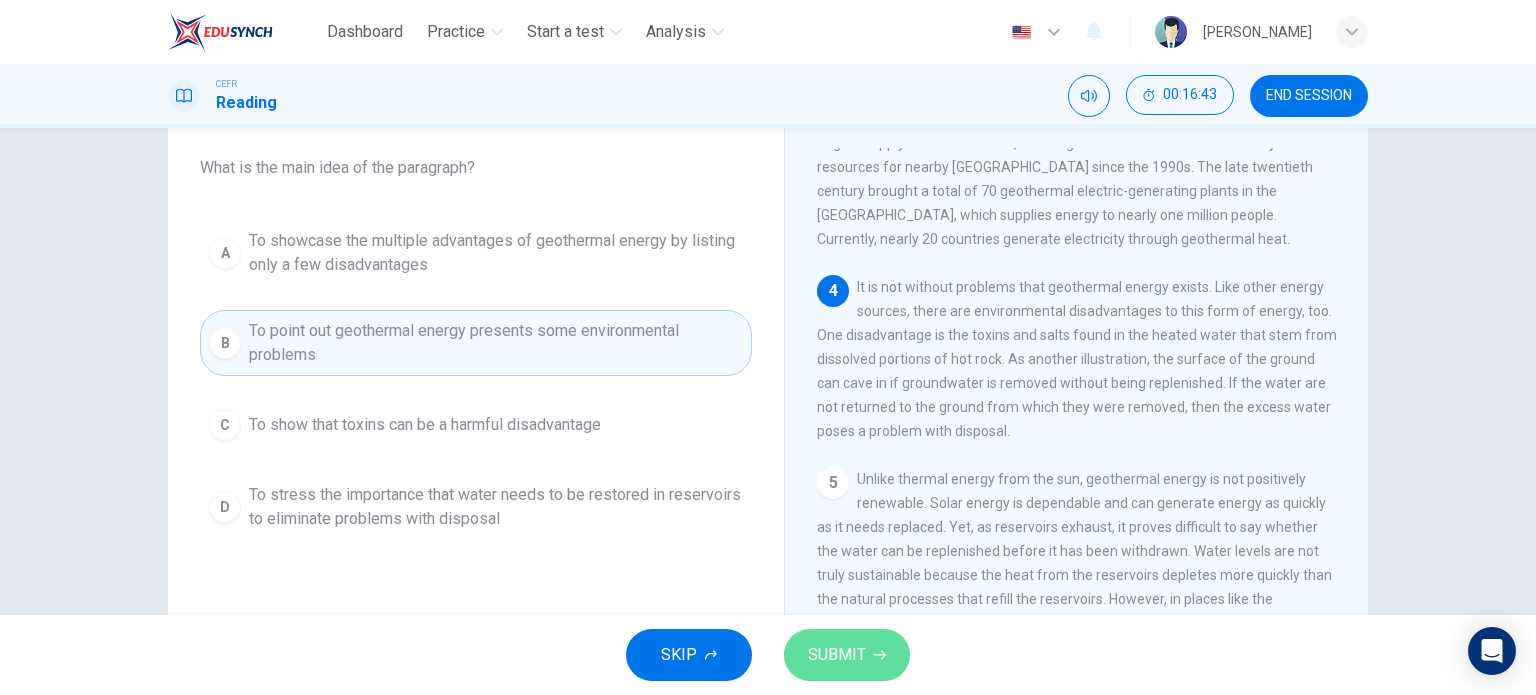 click on "SUBMIT" at bounding box center [837, 655] 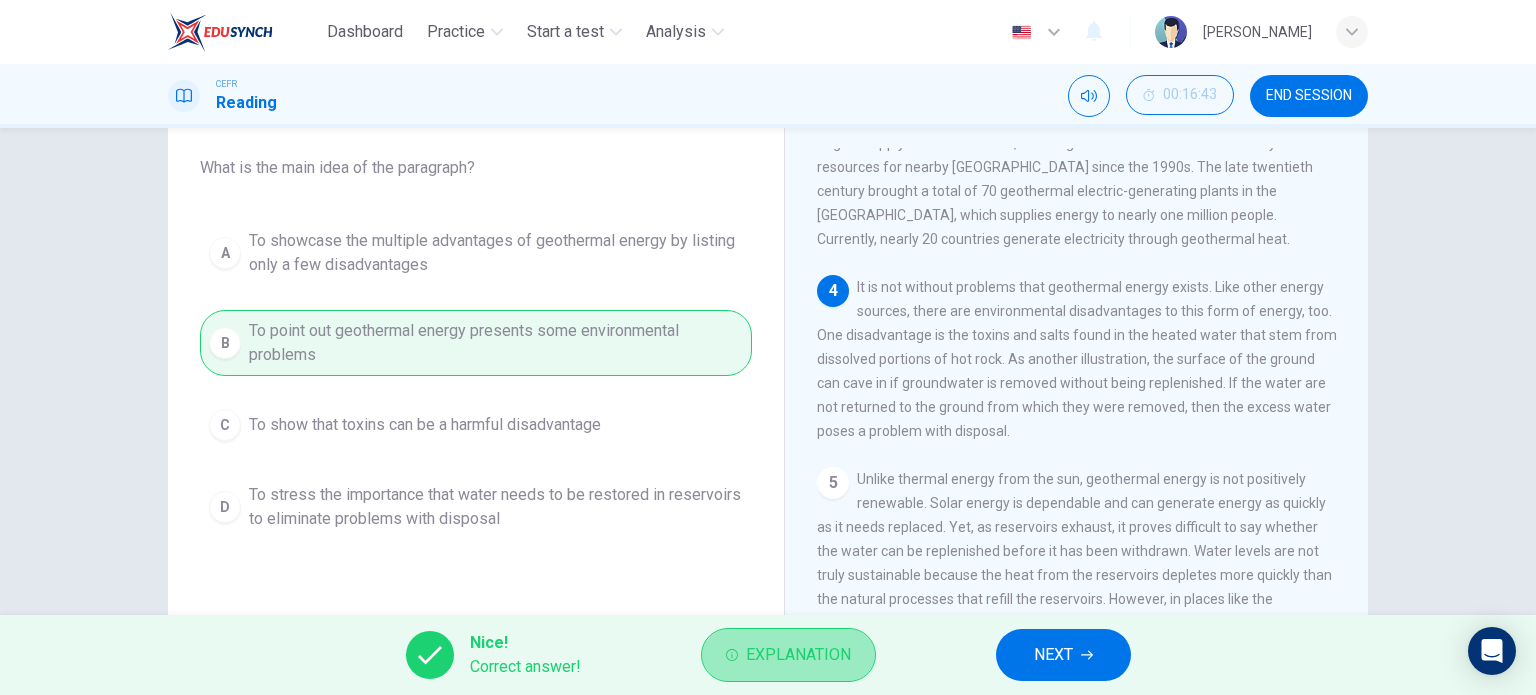 click on "Explanation" at bounding box center [798, 655] 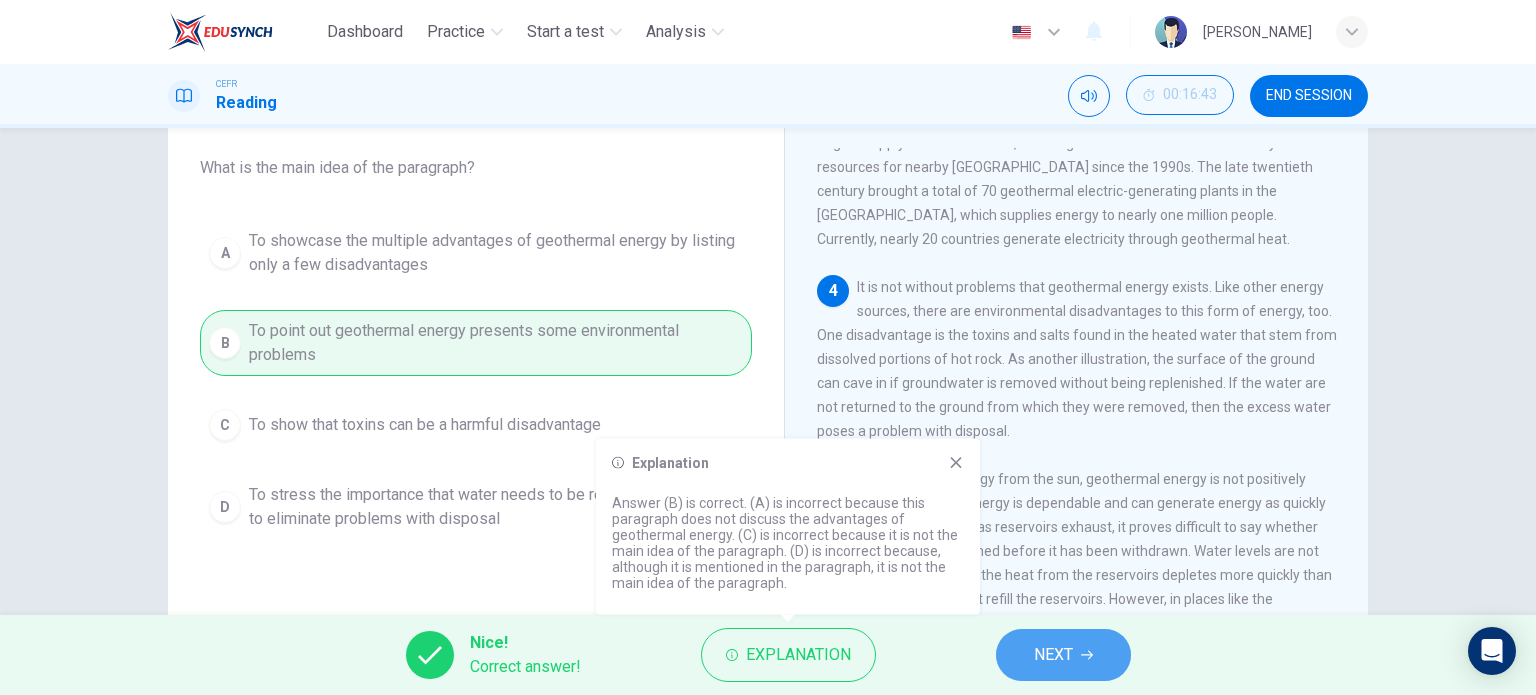 click 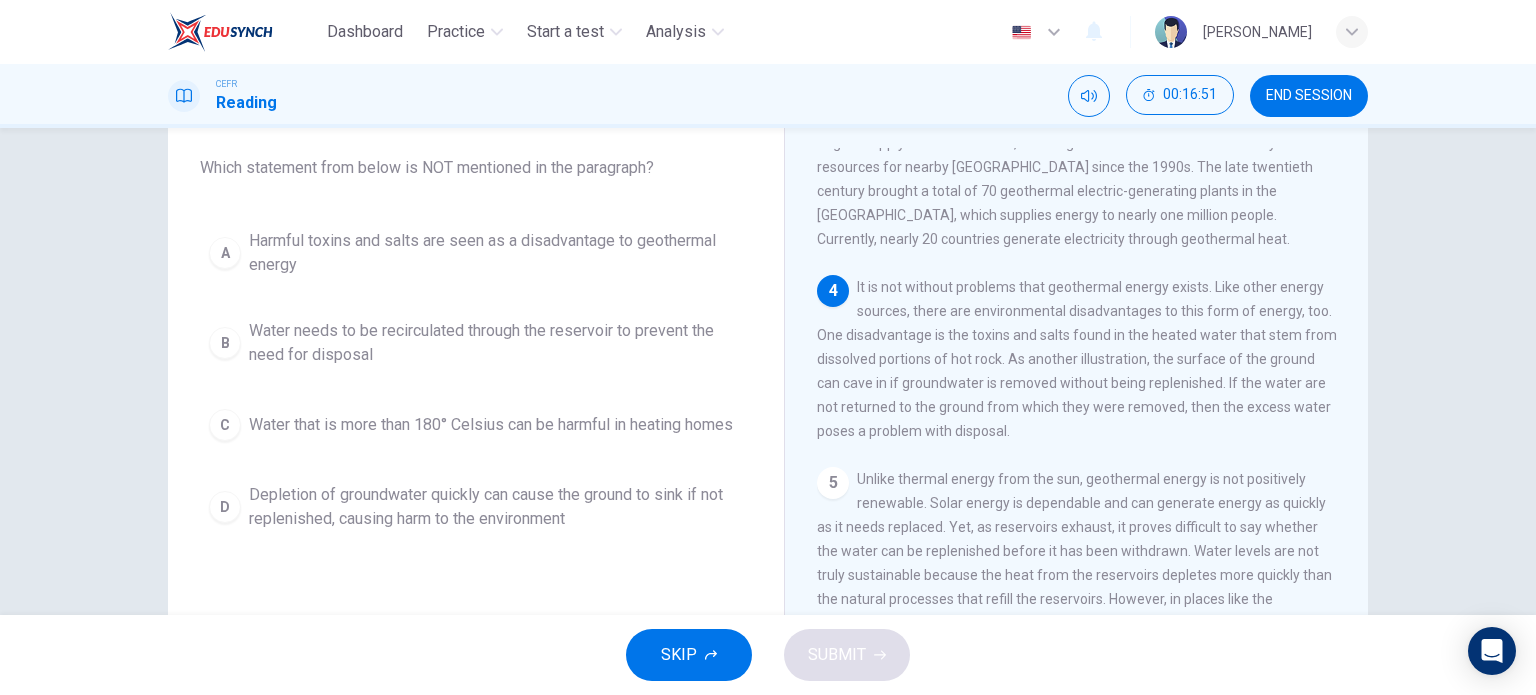 scroll, scrollTop: 653, scrollLeft: 0, axis: vertical 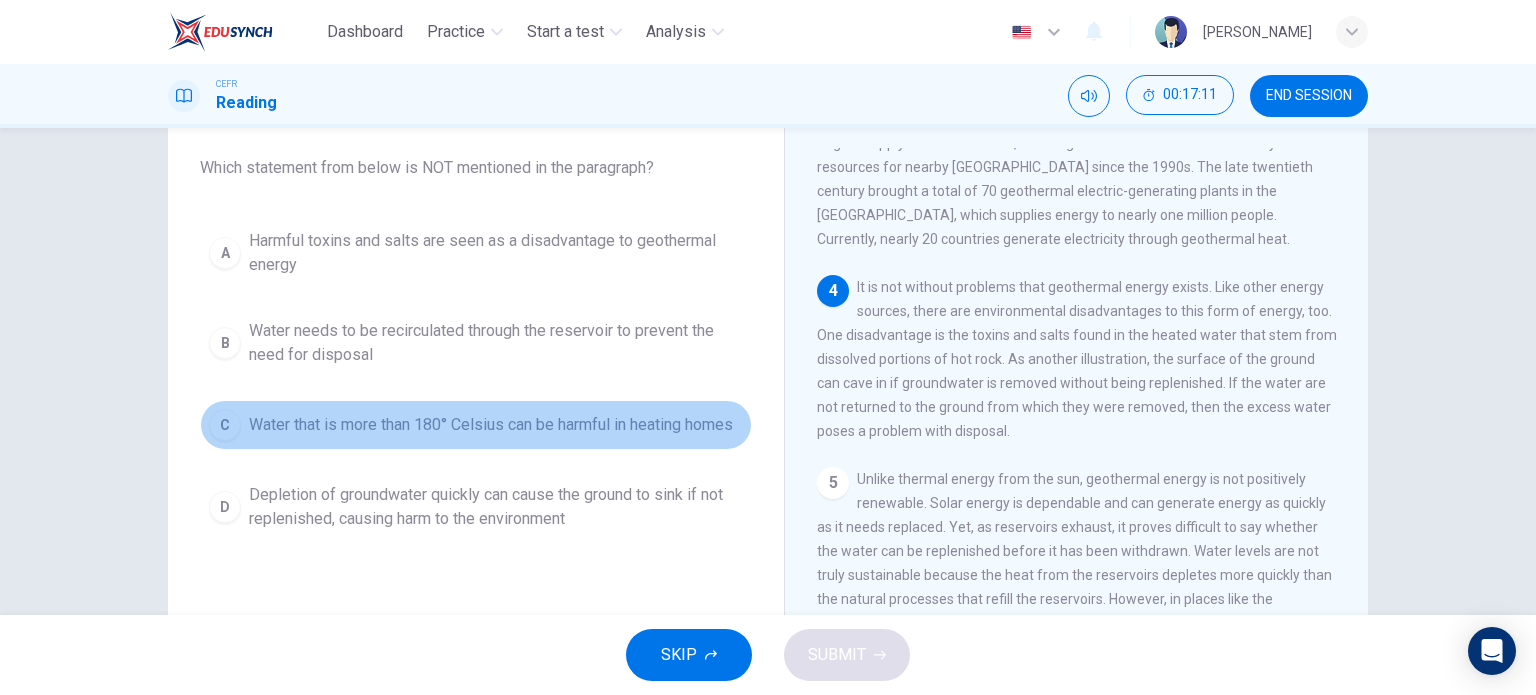 click on "Water that is more than 180° Celsius can be harmful in heating homes" at bounding box center [491, 425] 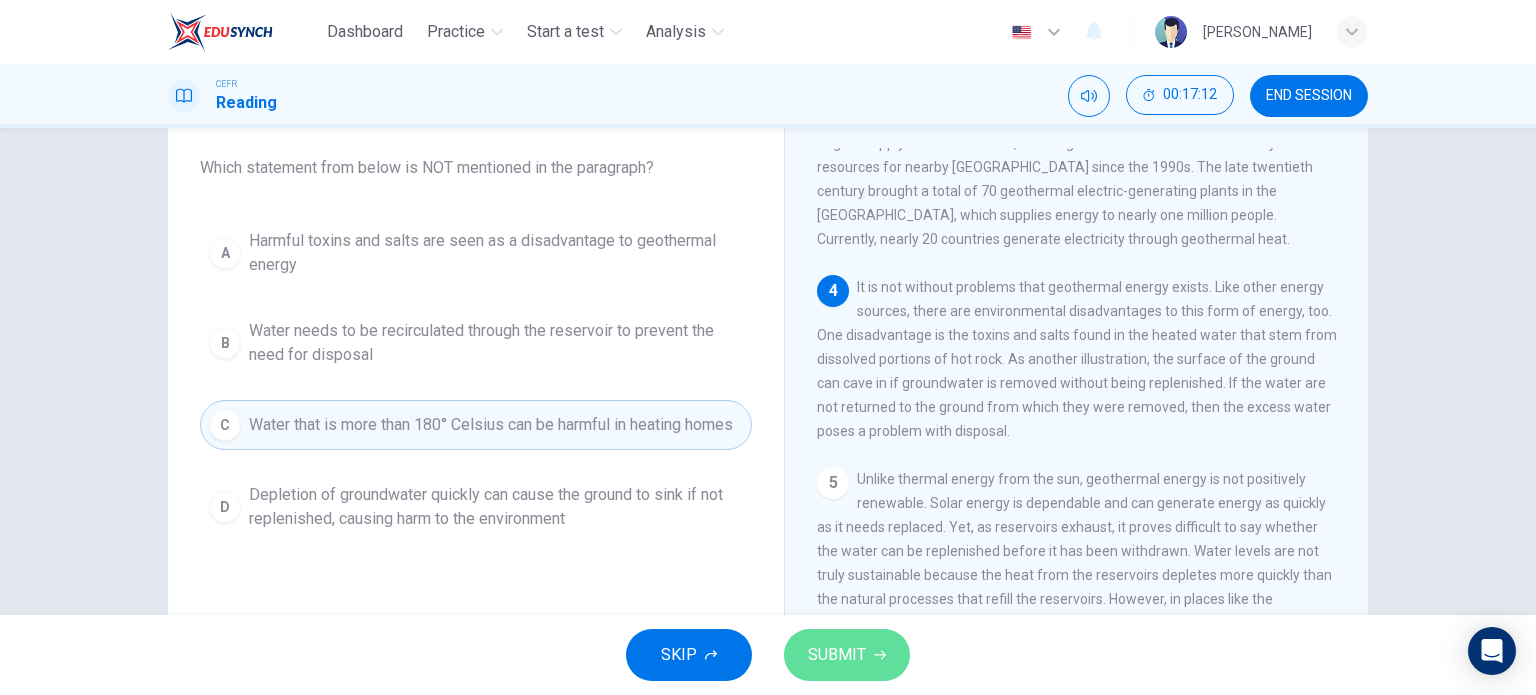 click on "SUBMIT" at bounding box center [847, 655] 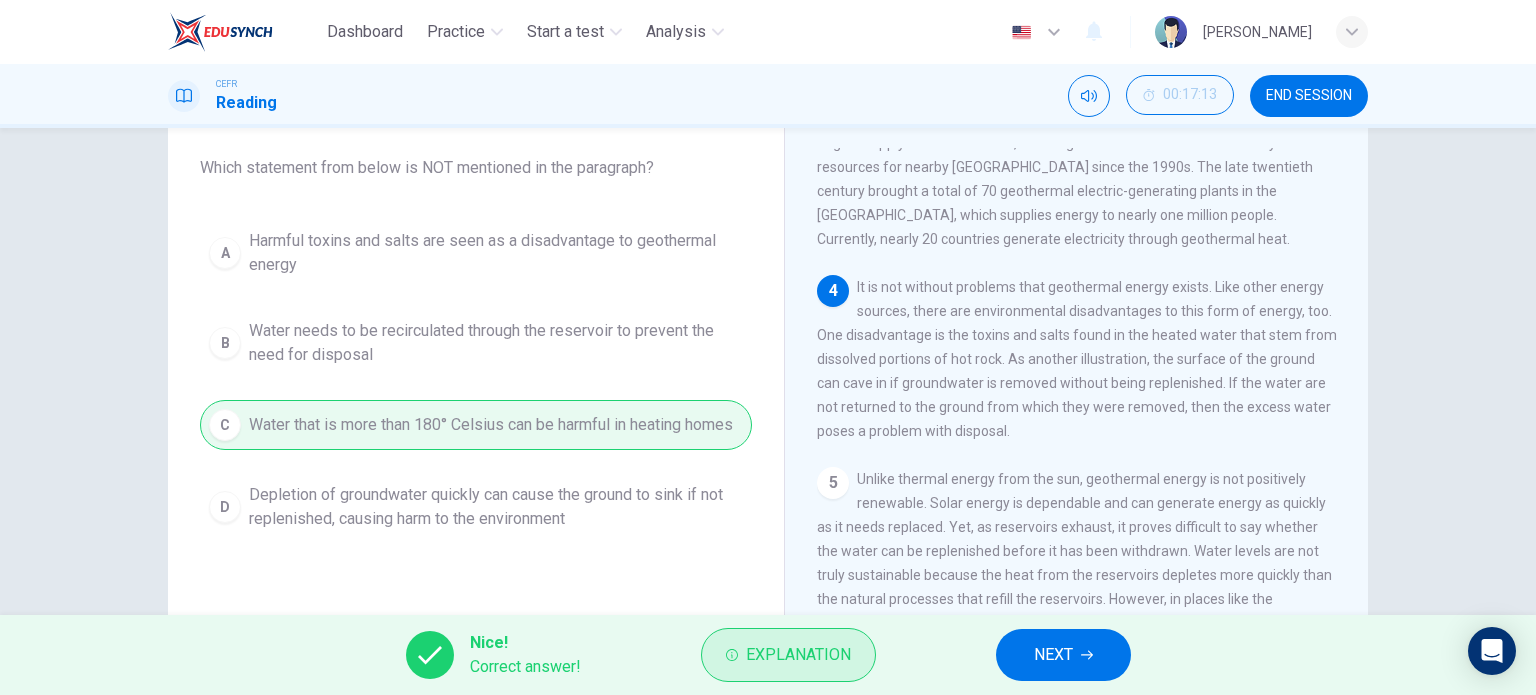 click on "Explanation" at bounding box center [798, 655] 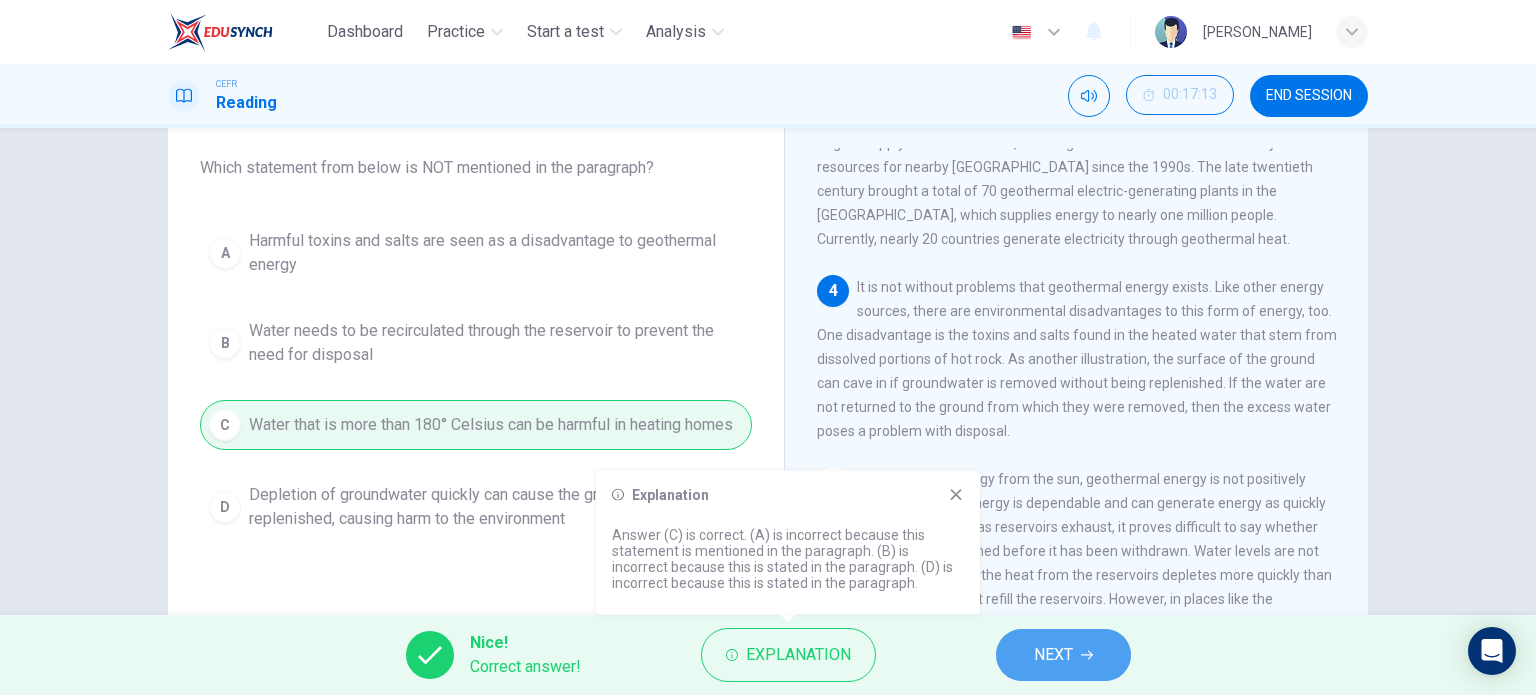click on "NEXT" at bounding box center (1053, 655) 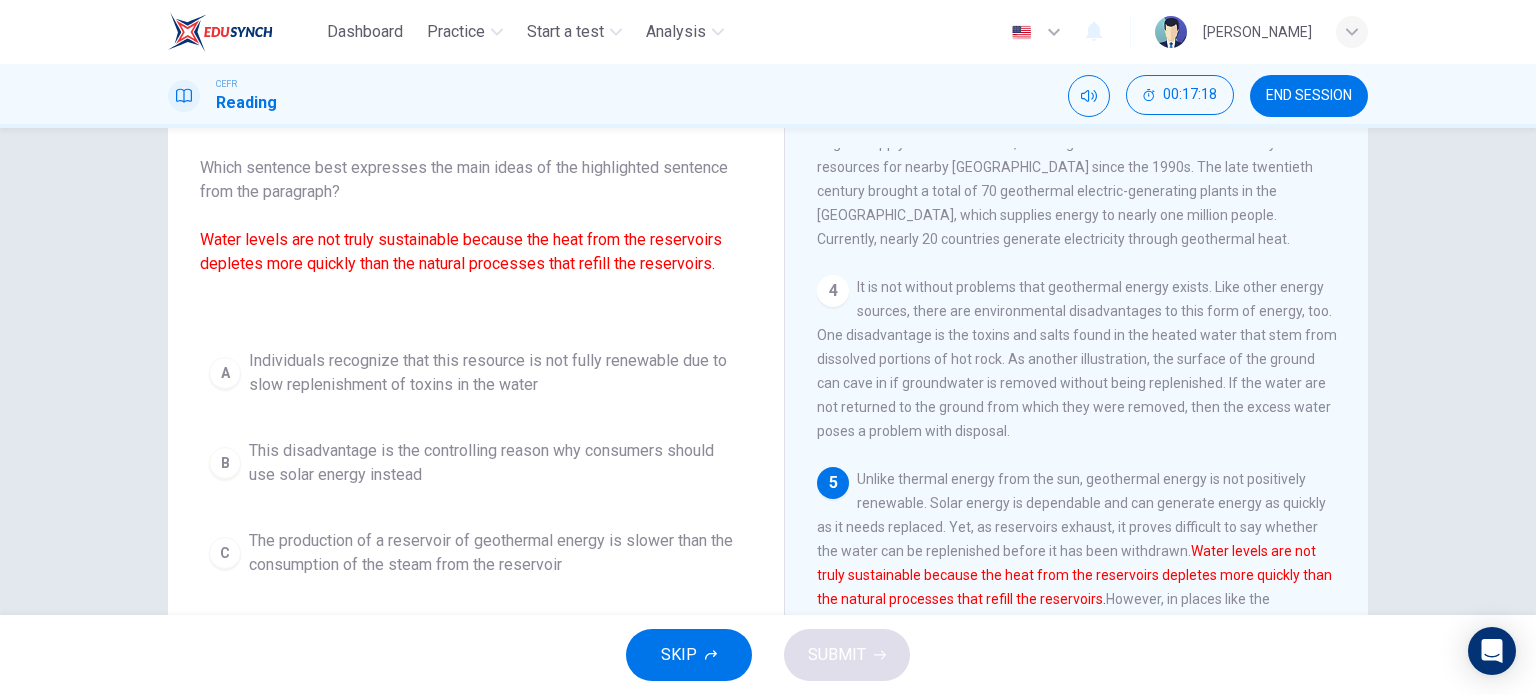 scroll, scrollTop: 653, scrollLeft: 0, axis: vertical 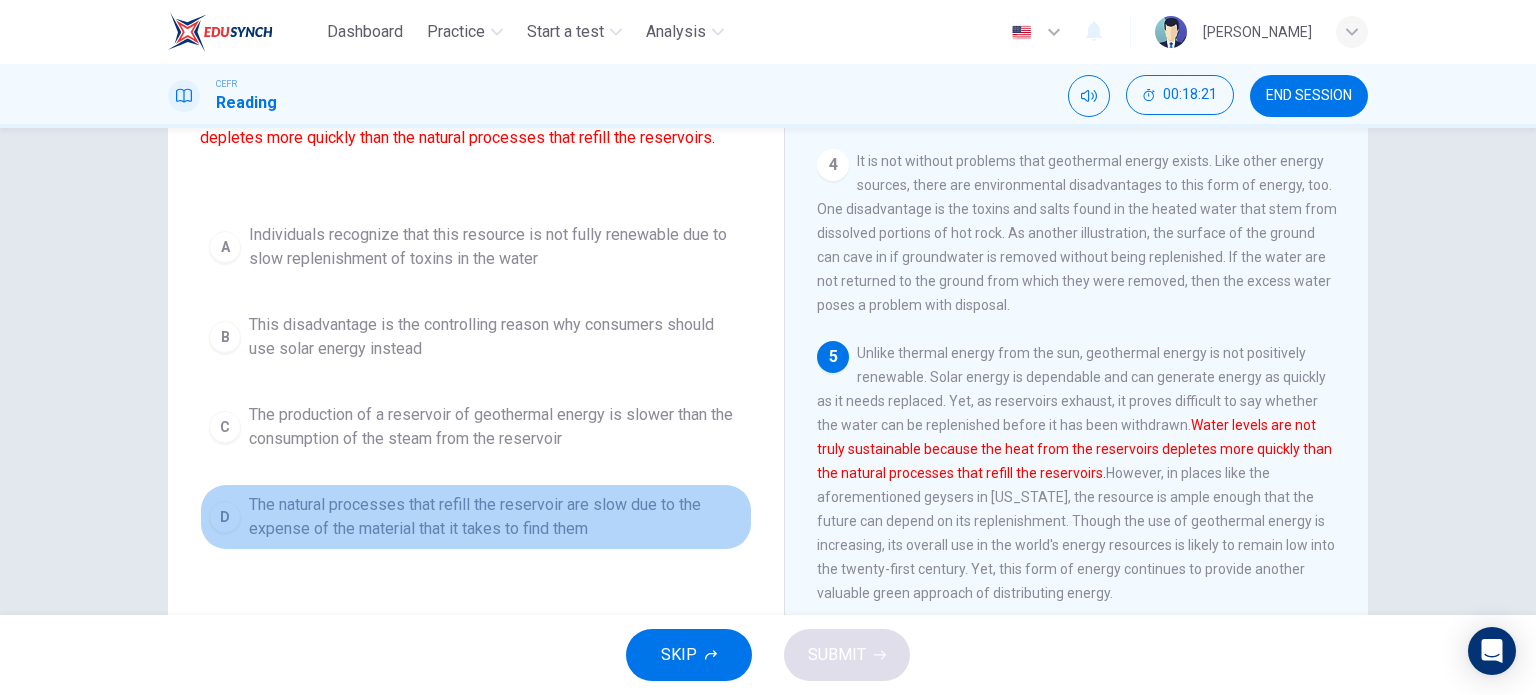 click on "The natural processes that refill the reservoir are slow due to the expense of the material that it takes to find them" at bounding box center [496, 517] 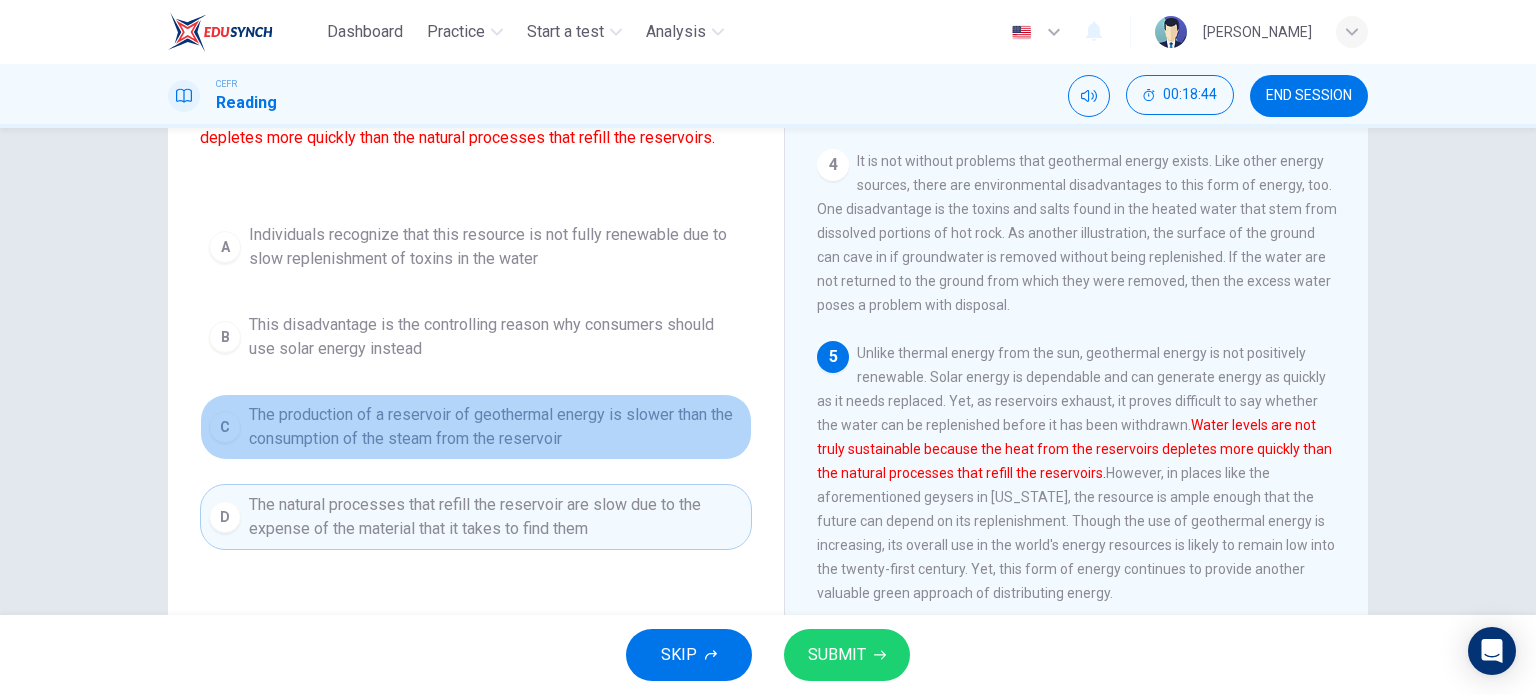 click on "The production of a reservoir of geothermal energy is slower than the consumption of the steam from the reservoir" at bounding box center (496, 427) 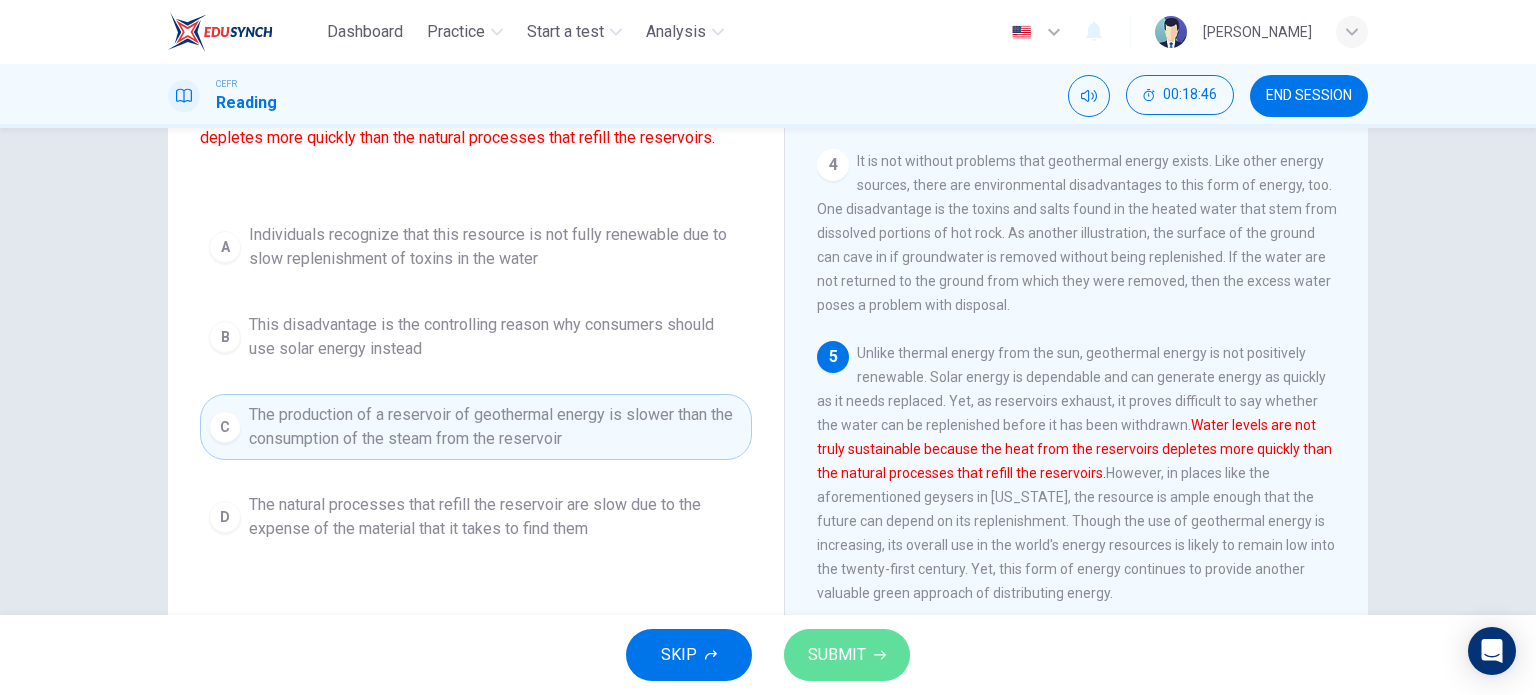 click on "SUBMIT" at bounding box center [837, 655] 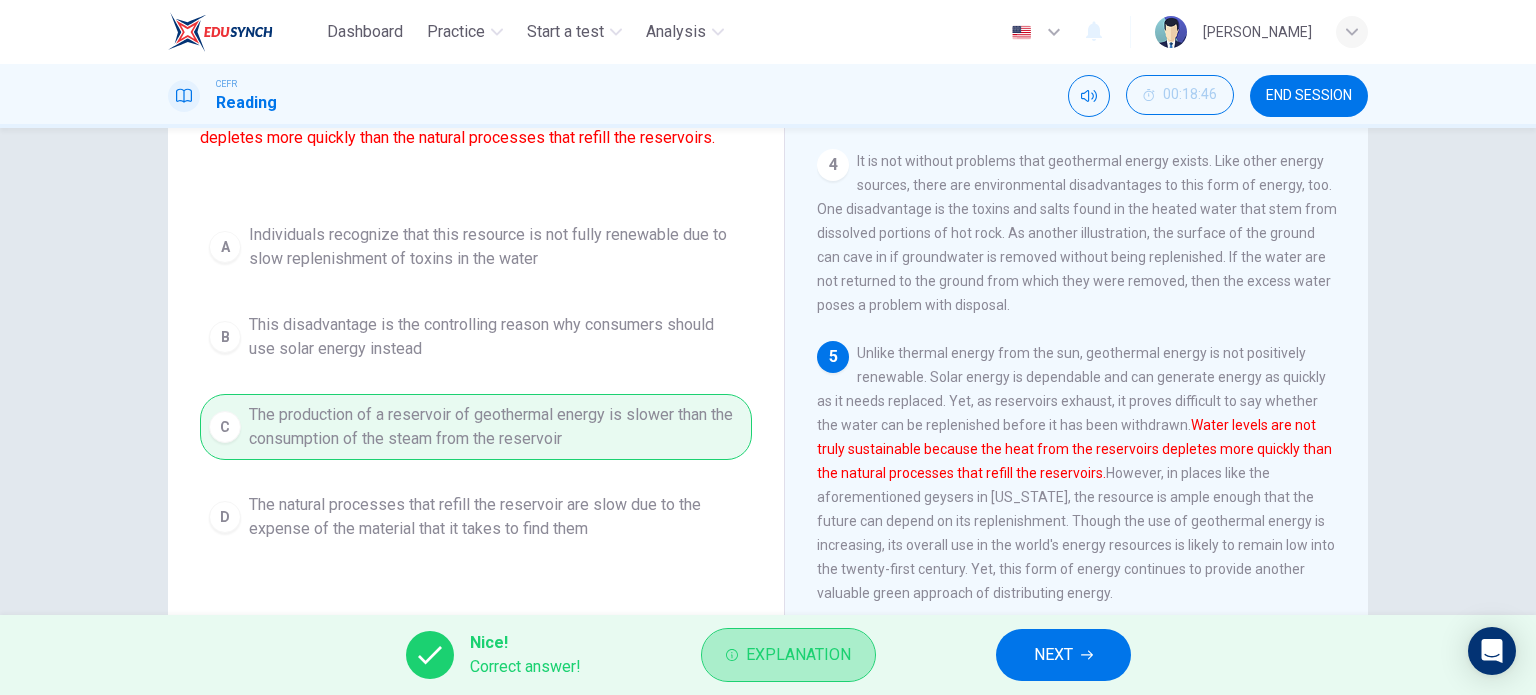 click on "Explanation" at bounding box center (788, 655) 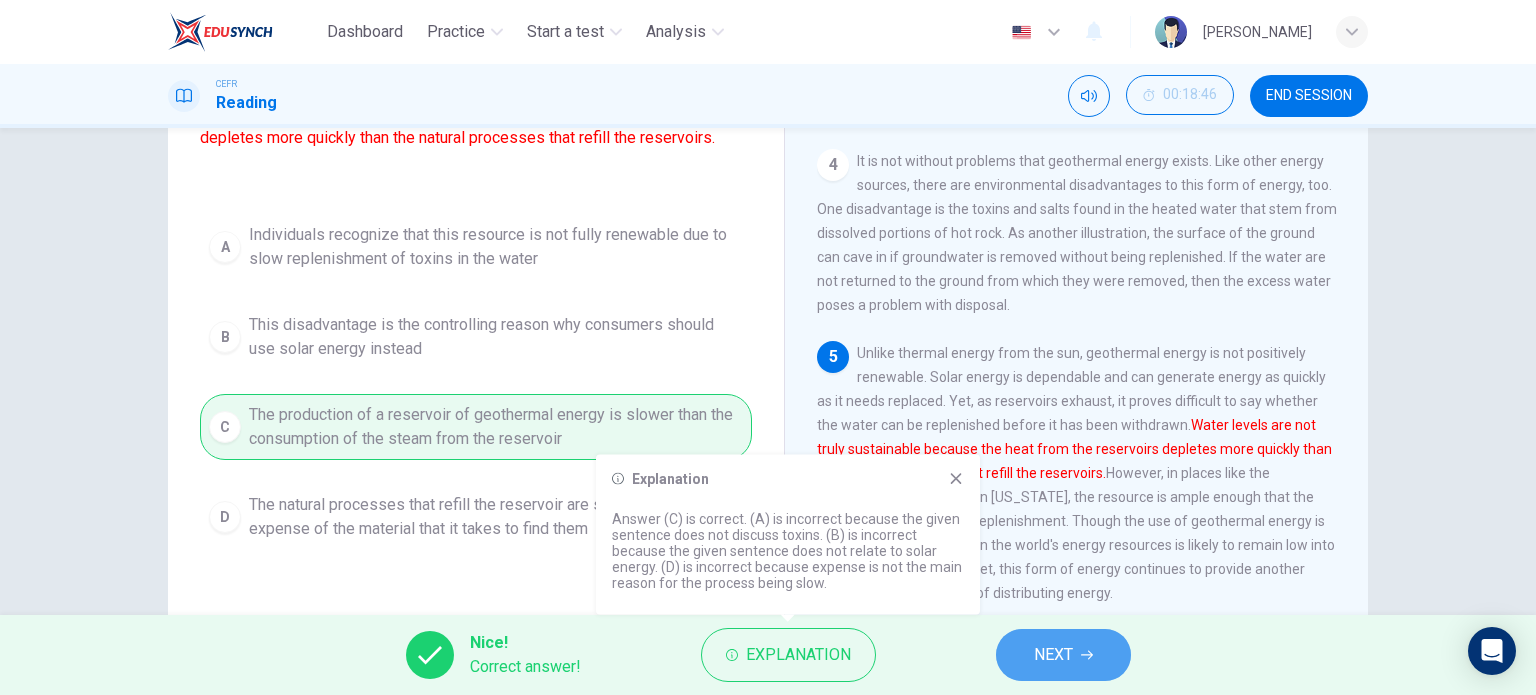 click on "NEXT" at bounding box center [1063, 655] 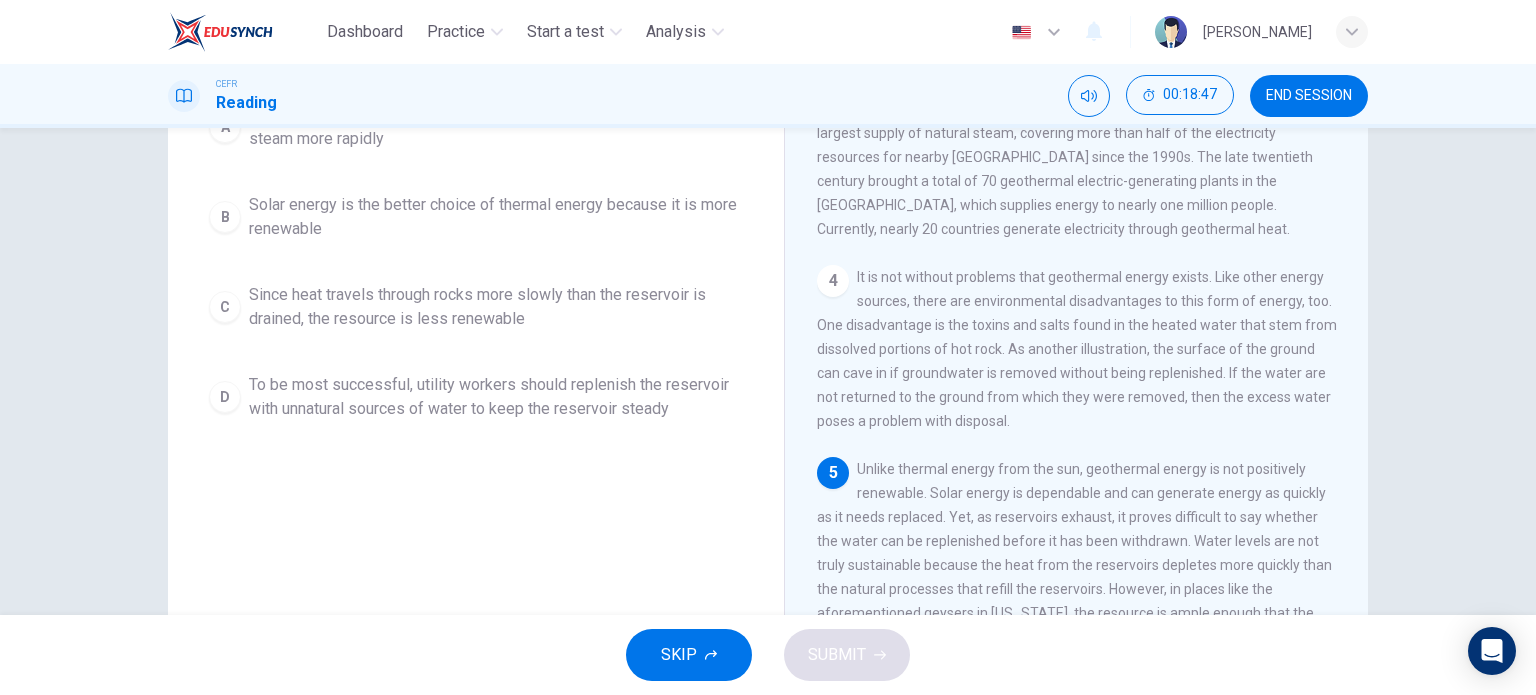 scroll, scrollTop: 653, scrollLeft: 0, axis: vertical 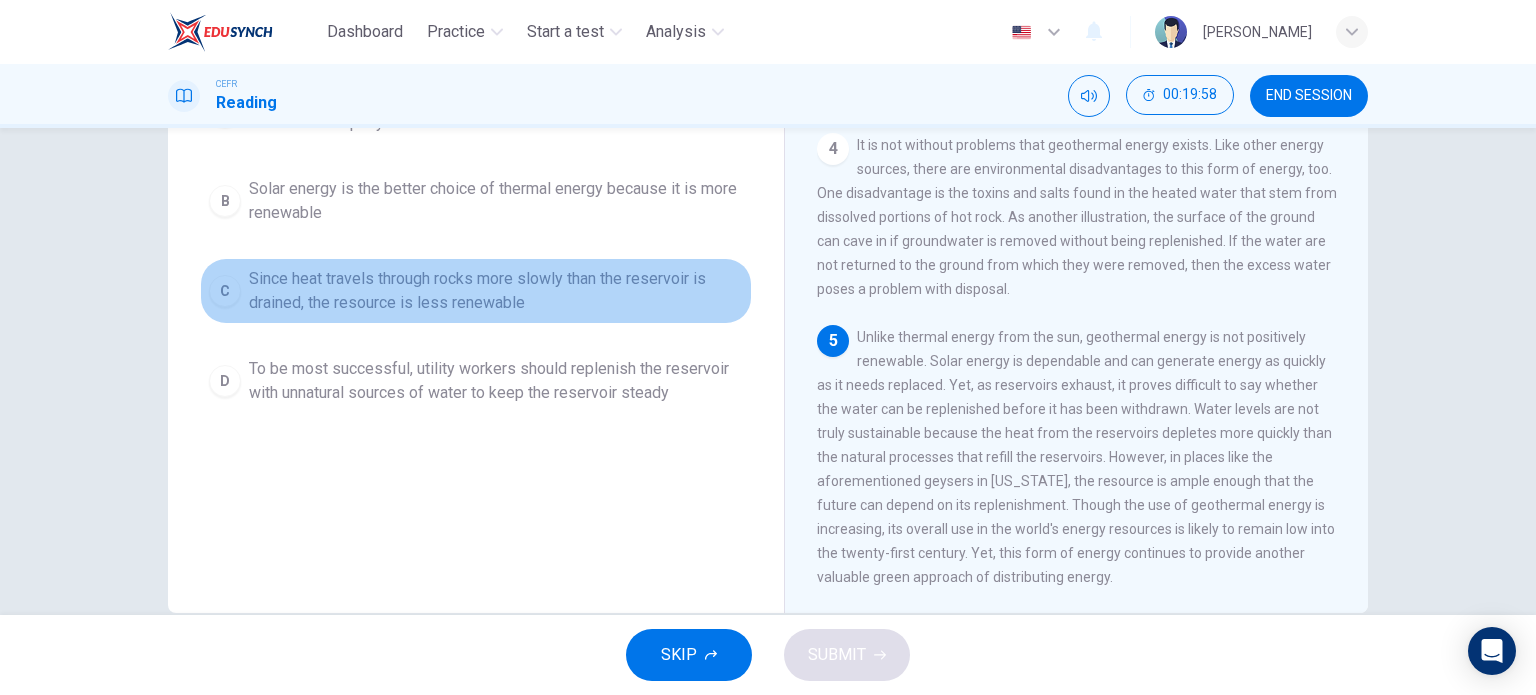 click on "Since heat travels through rocks more slowly than the reservoir is drained, the resource is less renewable" at bounding box center [496, 291] 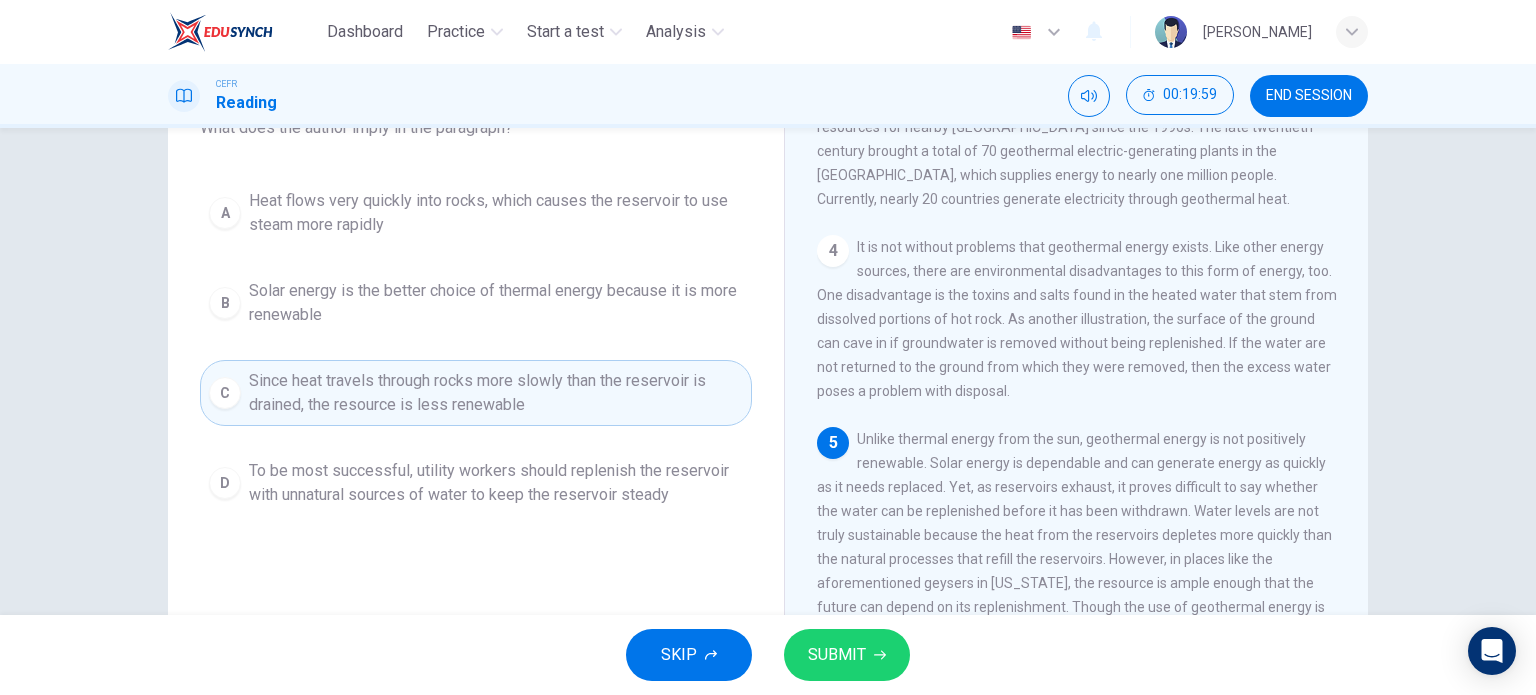 scroll, scrollTop: 144, scrollLeft: 0, axis: vertical 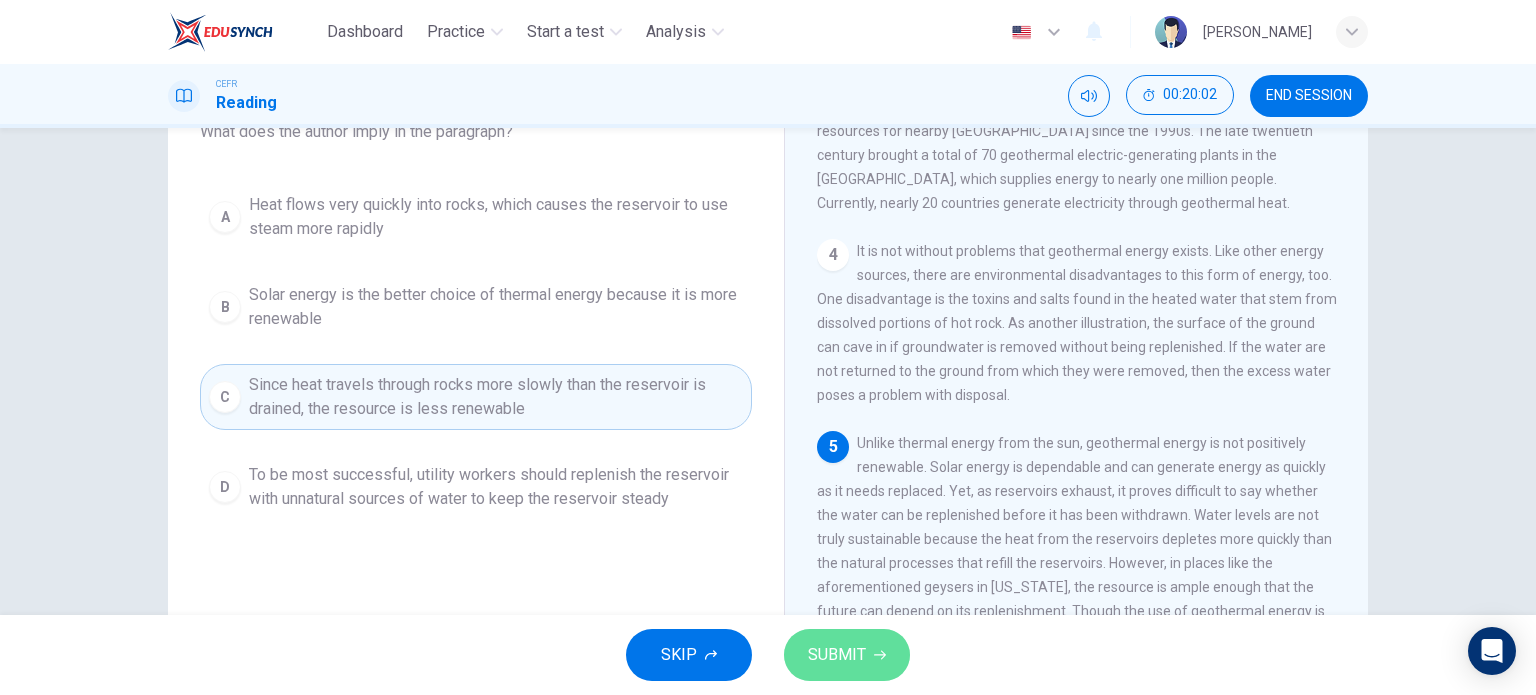 click on "SUBMIT" at bounding box center (847, 655) 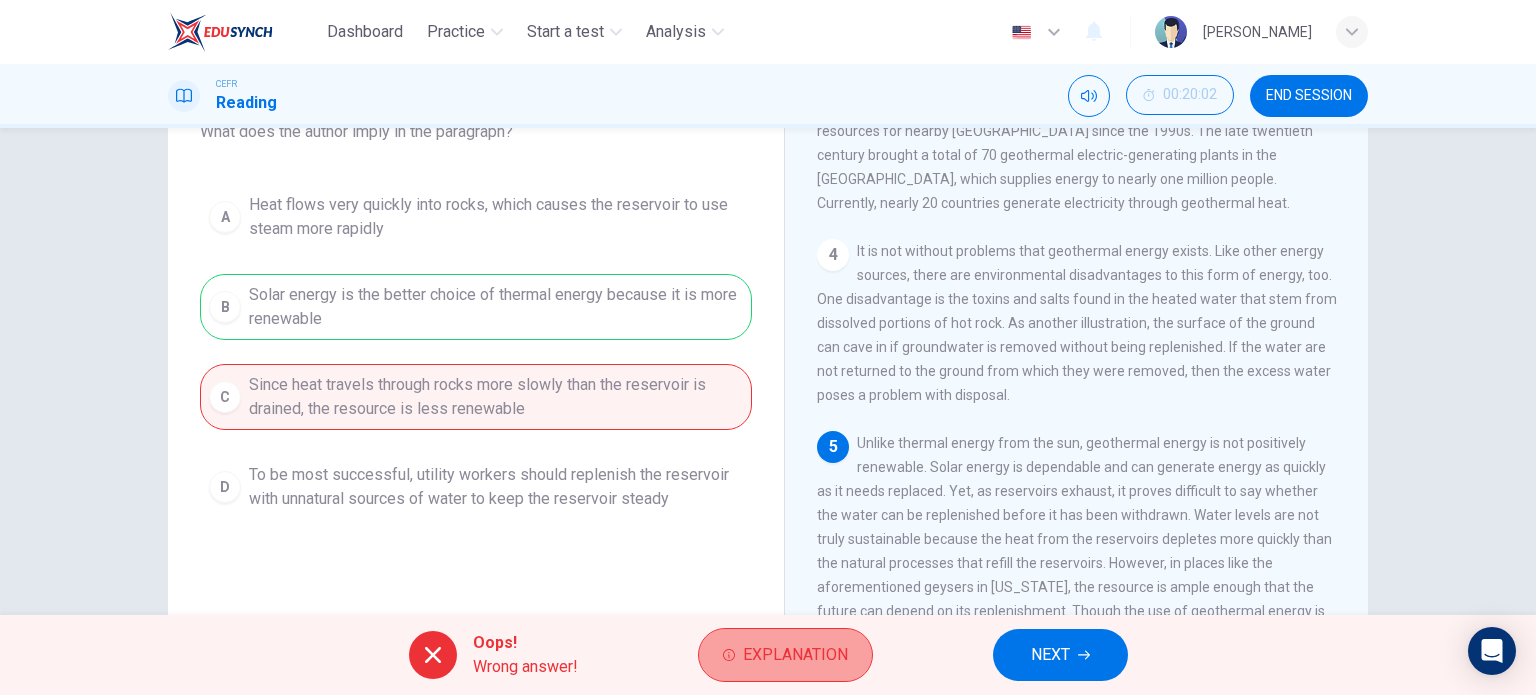 click on "Explanation" at bounding box center (795, 655) 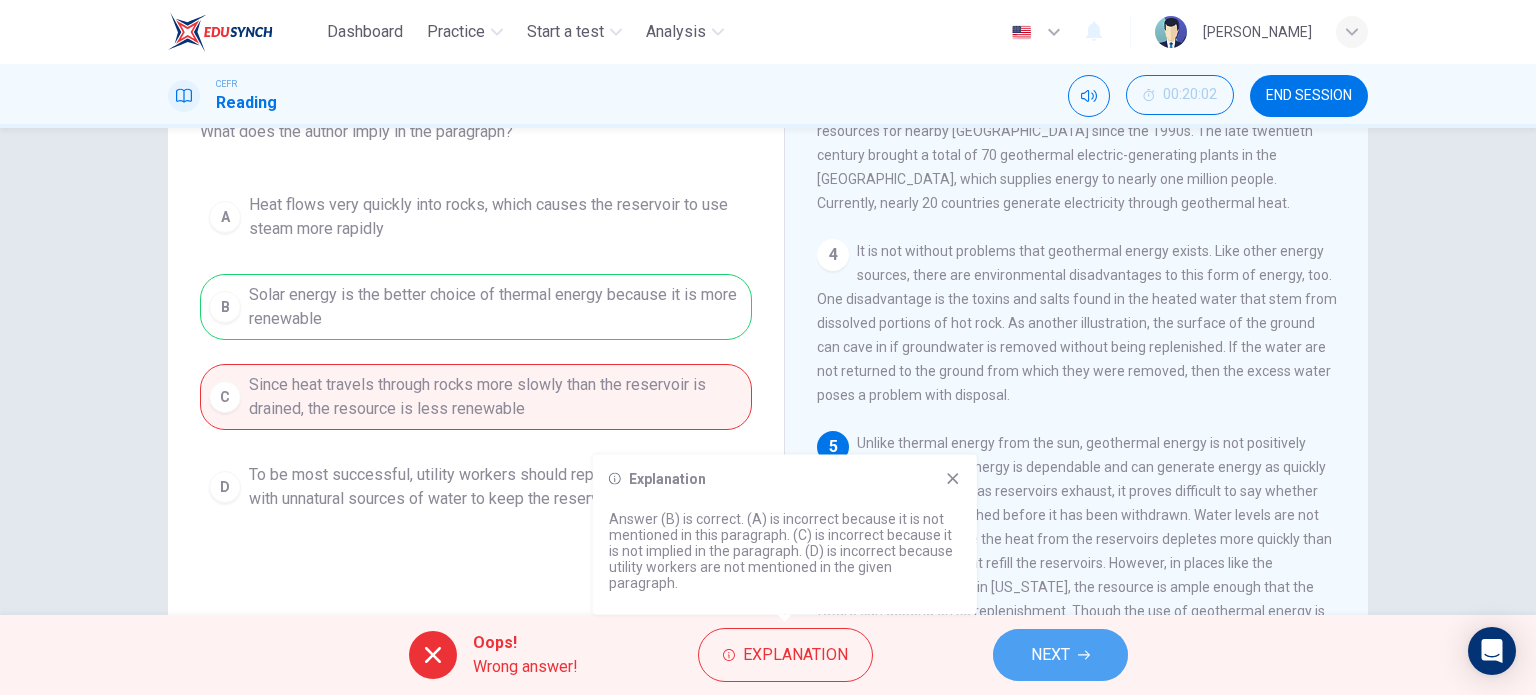 click on "NEXT" at bounding box center [1060, 655] 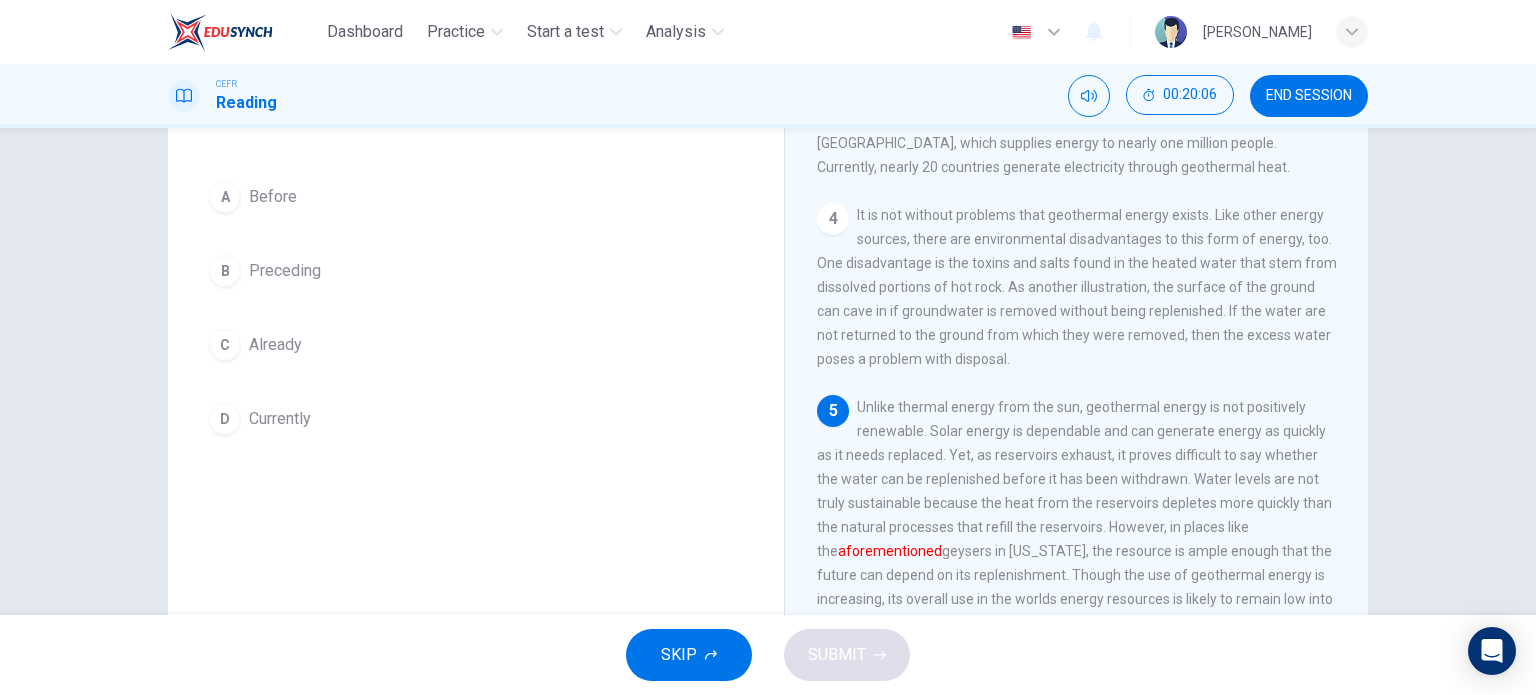 scroll, scrollTop: 96, scrollLeft: 0, axis: vertical 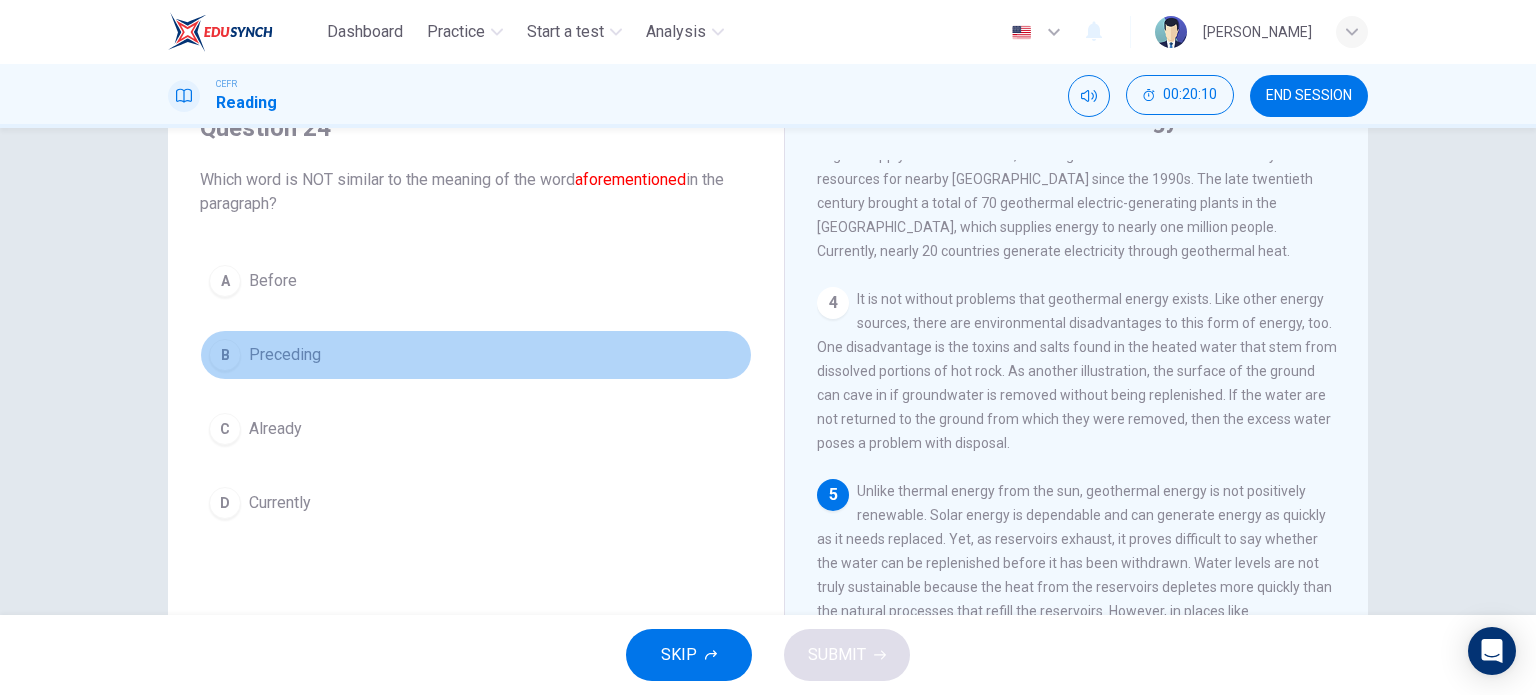 click on "B" at bounding box center [225, 355] 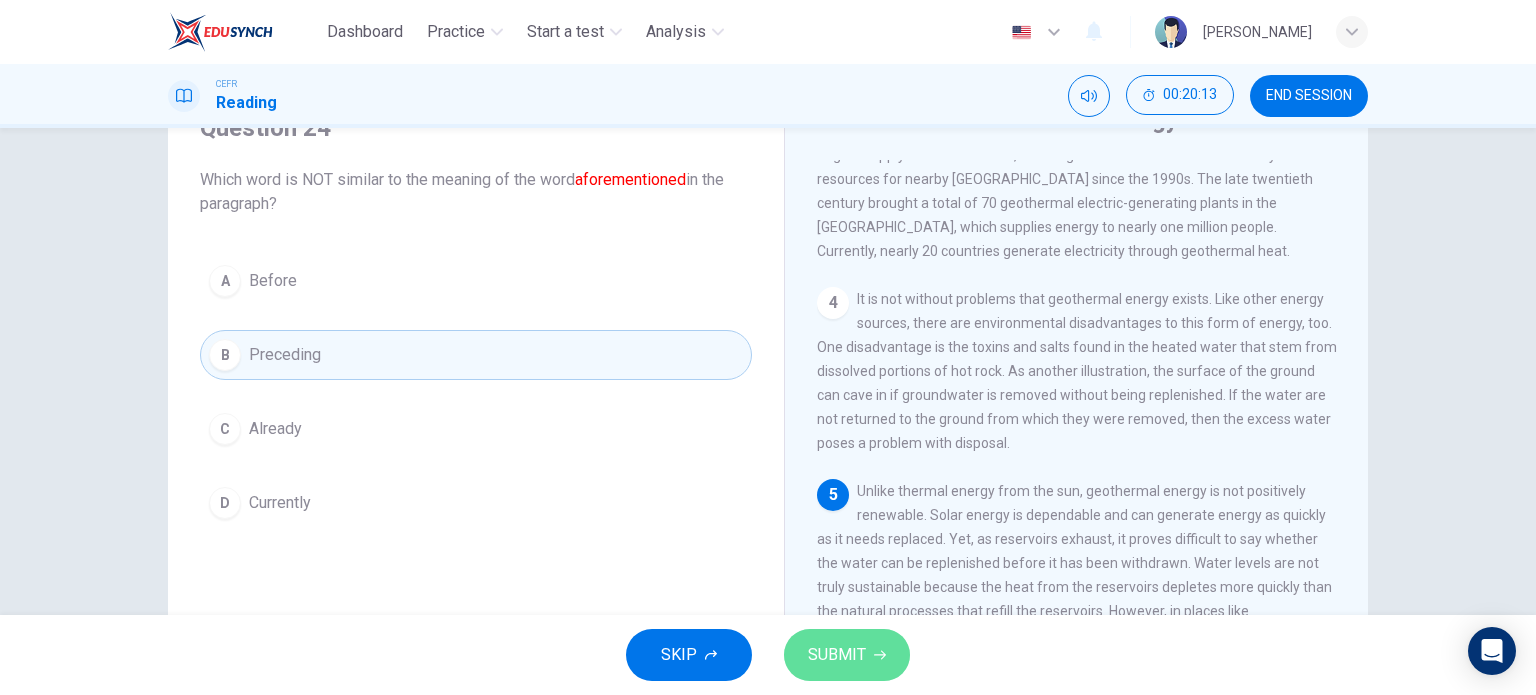 click on "SUBMIT" at bounding box center (837, 655) 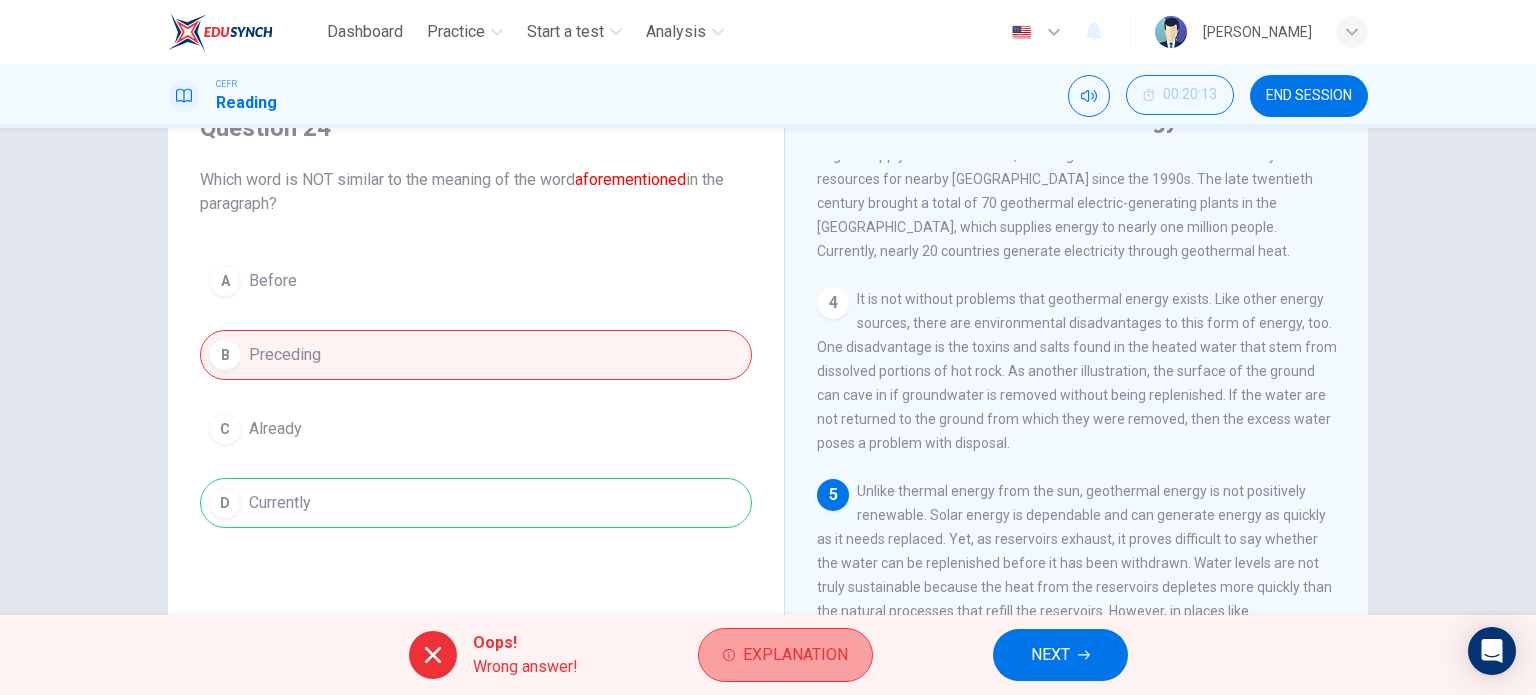 click on "Explanation" at bounding box center [795, 655] 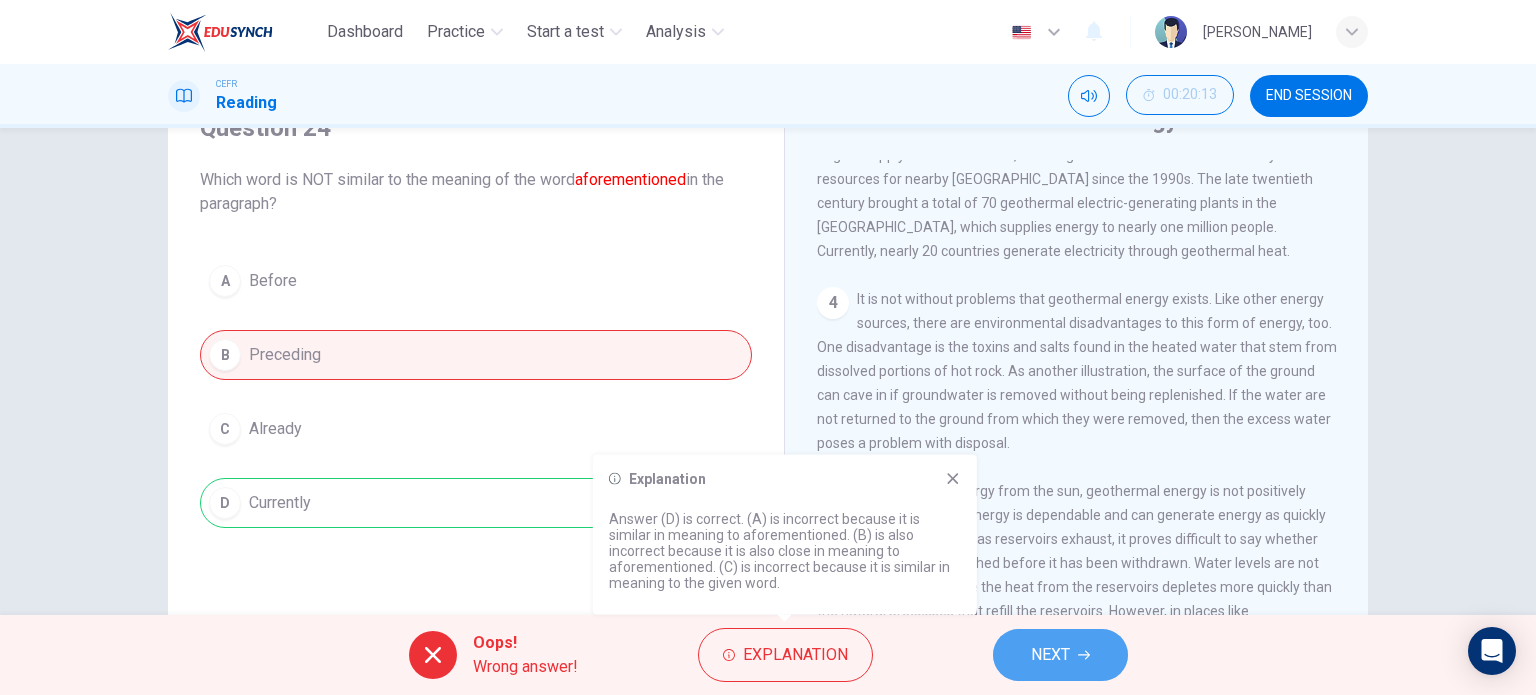 click on "NEXT" at bounding box center (1050, 655) 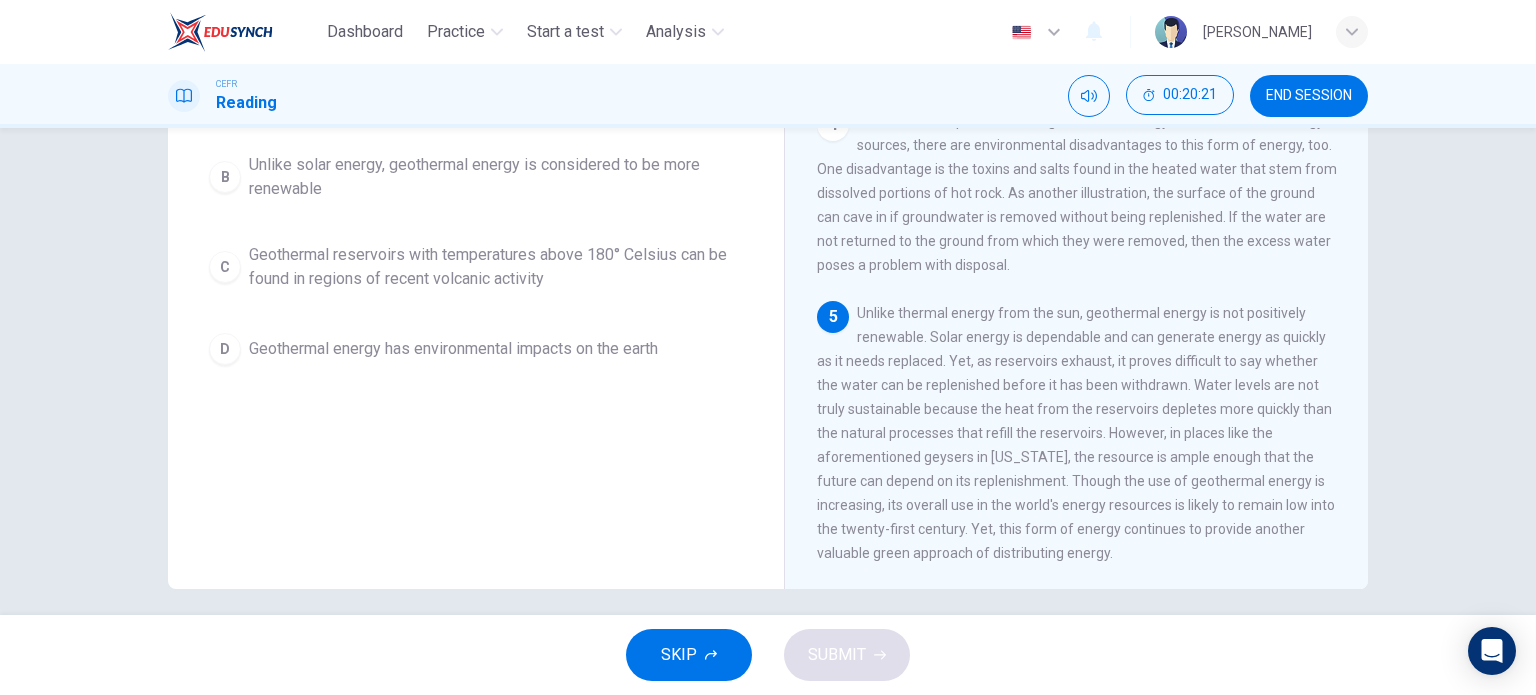 scroll, scrollTop: 275, scrollLeft: 0, axis: vertical 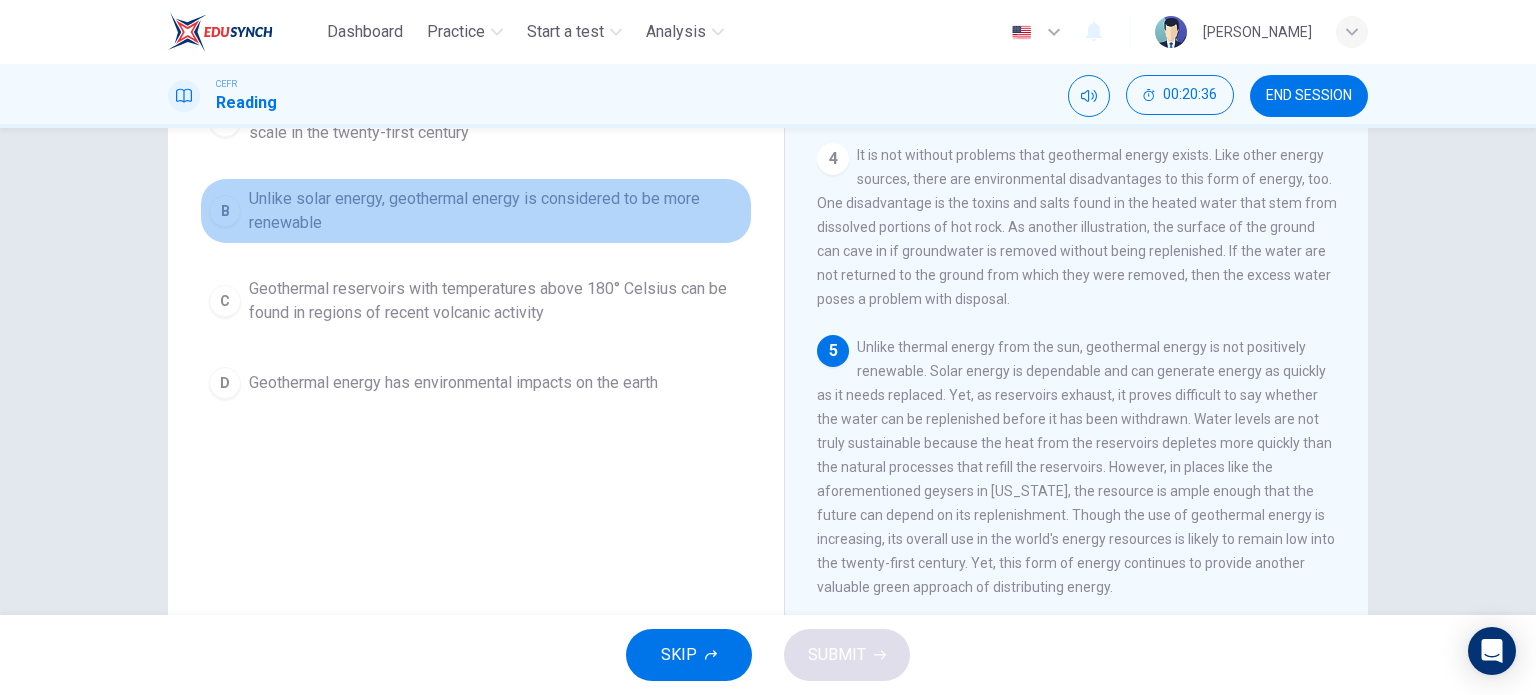 click on "B" at bounding box center (225, 211) 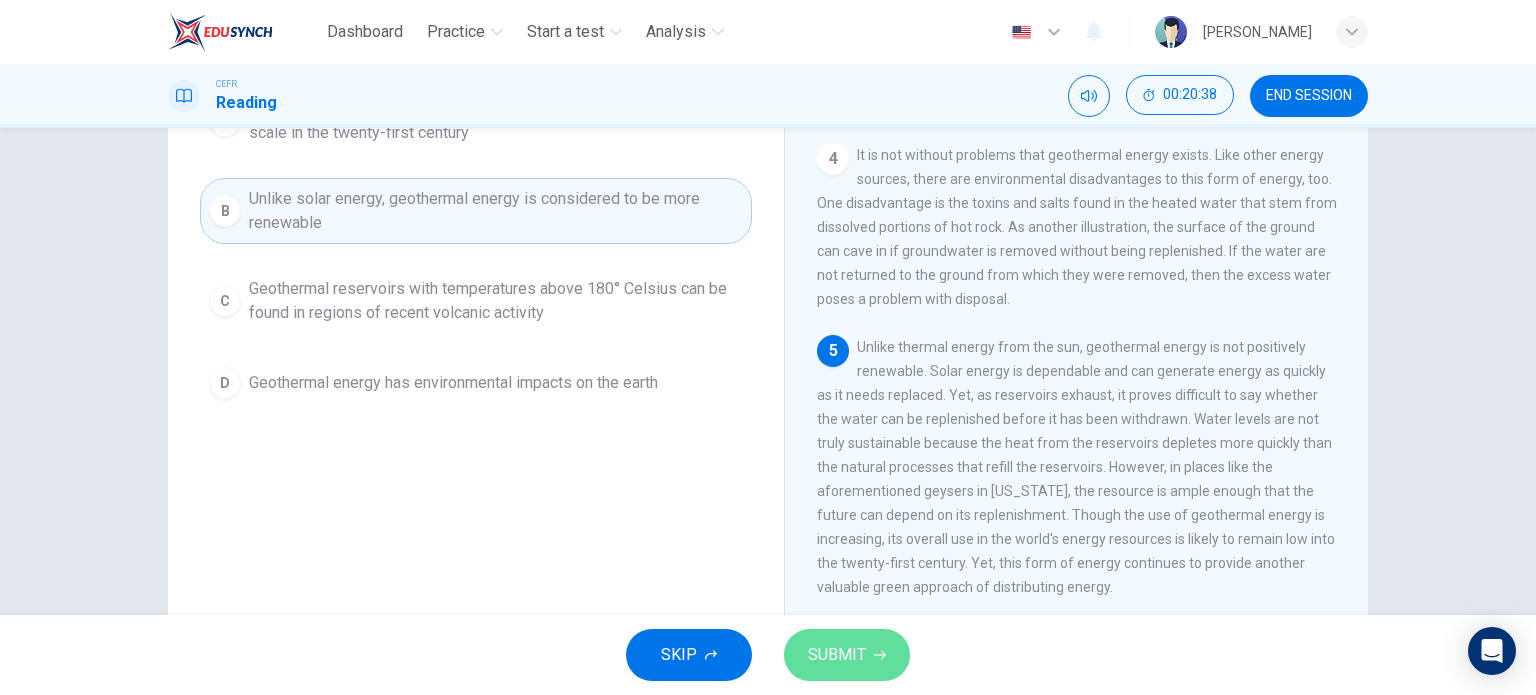 click on "SUBMIT" at bounding box center (837, 655) 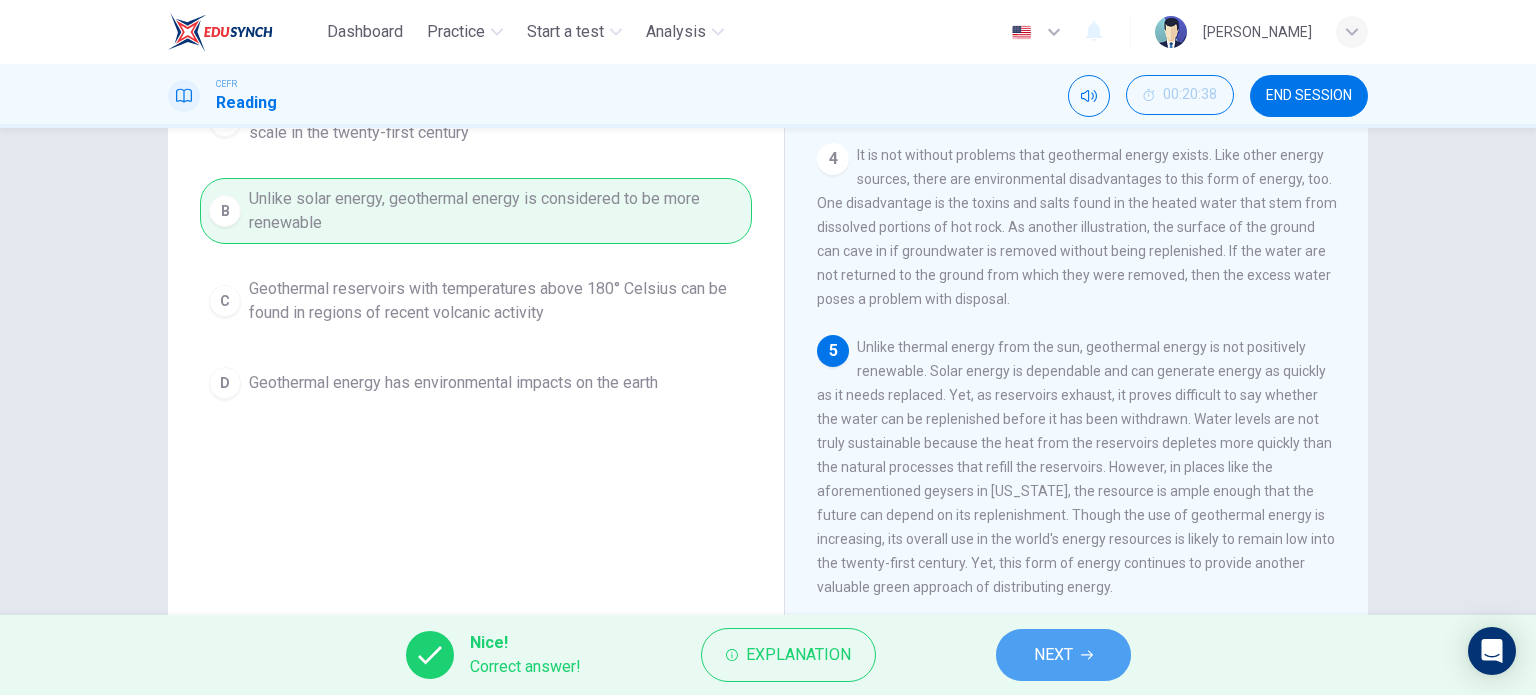 click 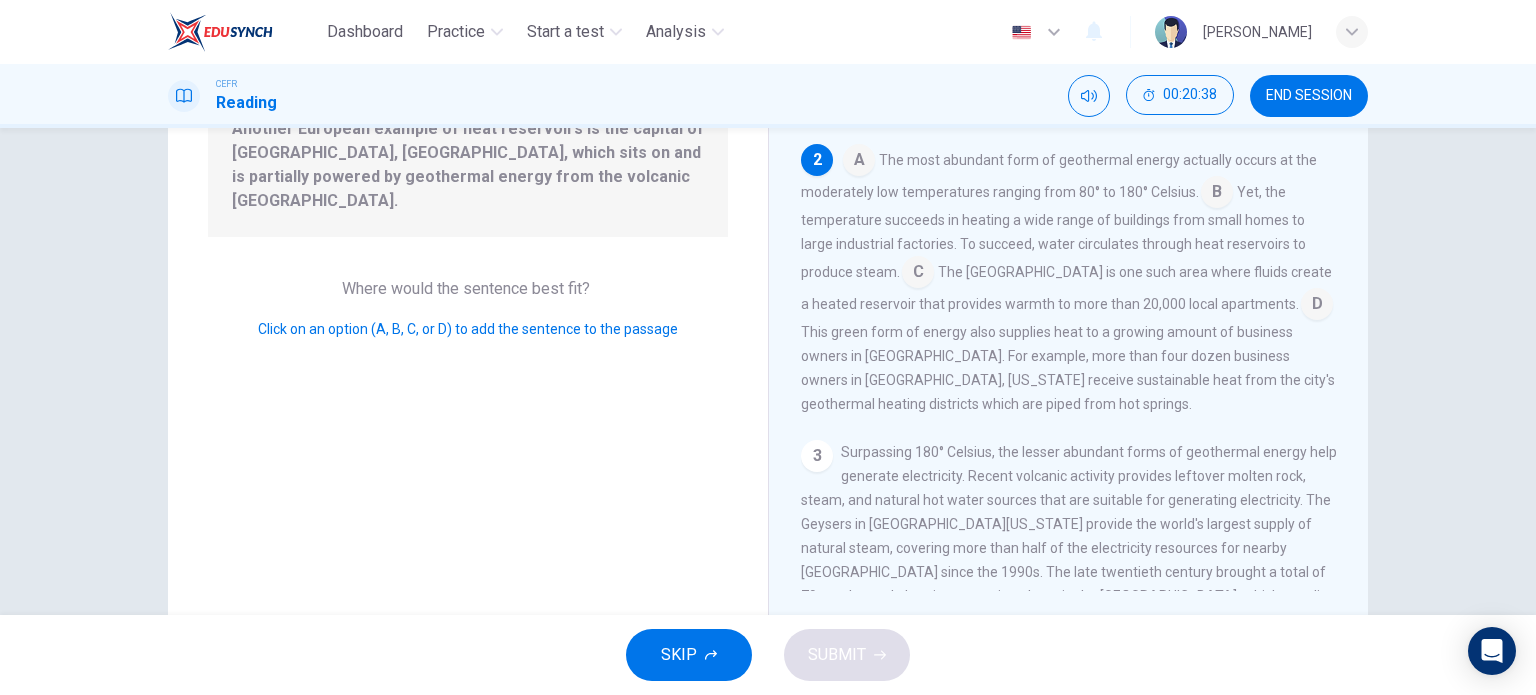 scroll, scrollTop: 144, scrollLeft: 0, axis: vertical 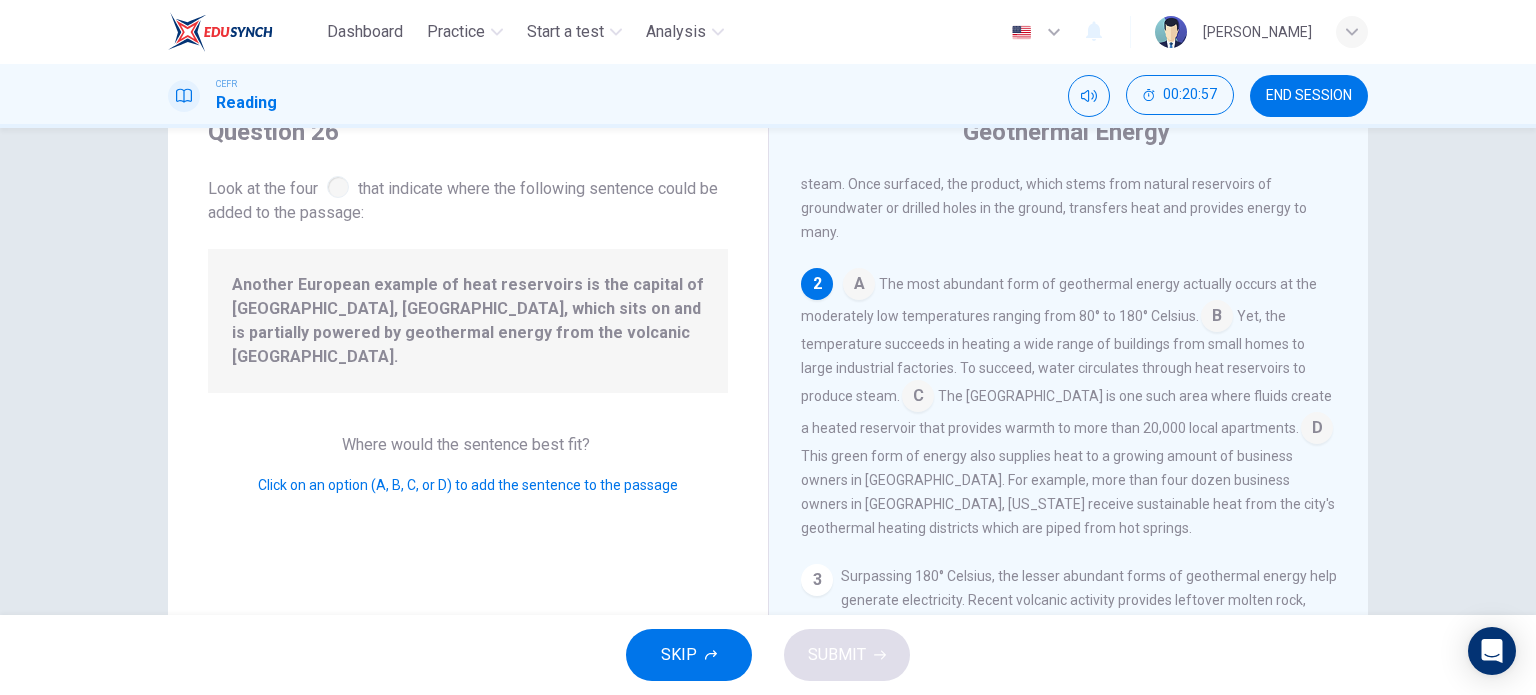 click at bounding box center (1317, 430) 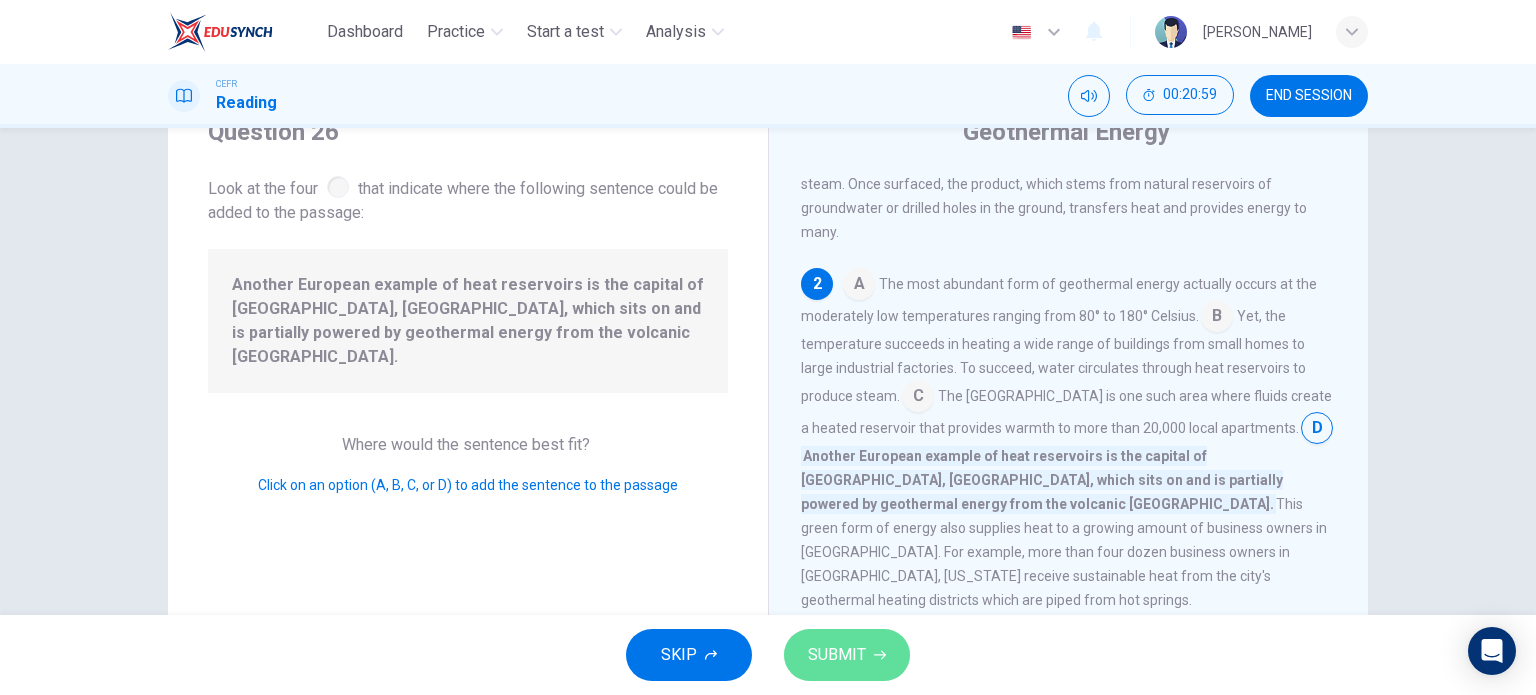 click on "SUBMIT" at bounding box center (847, 655) 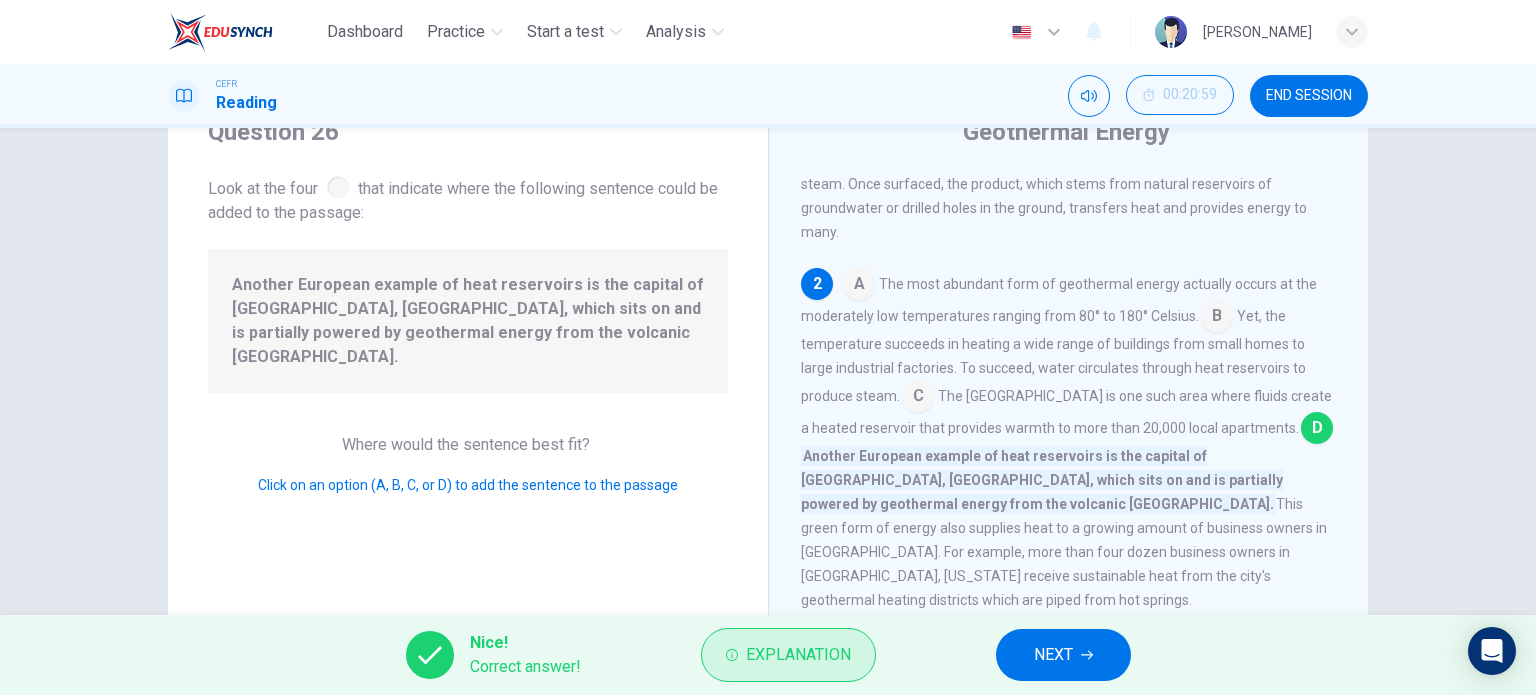 click on "Explanation" at bounding box center (798, 655) 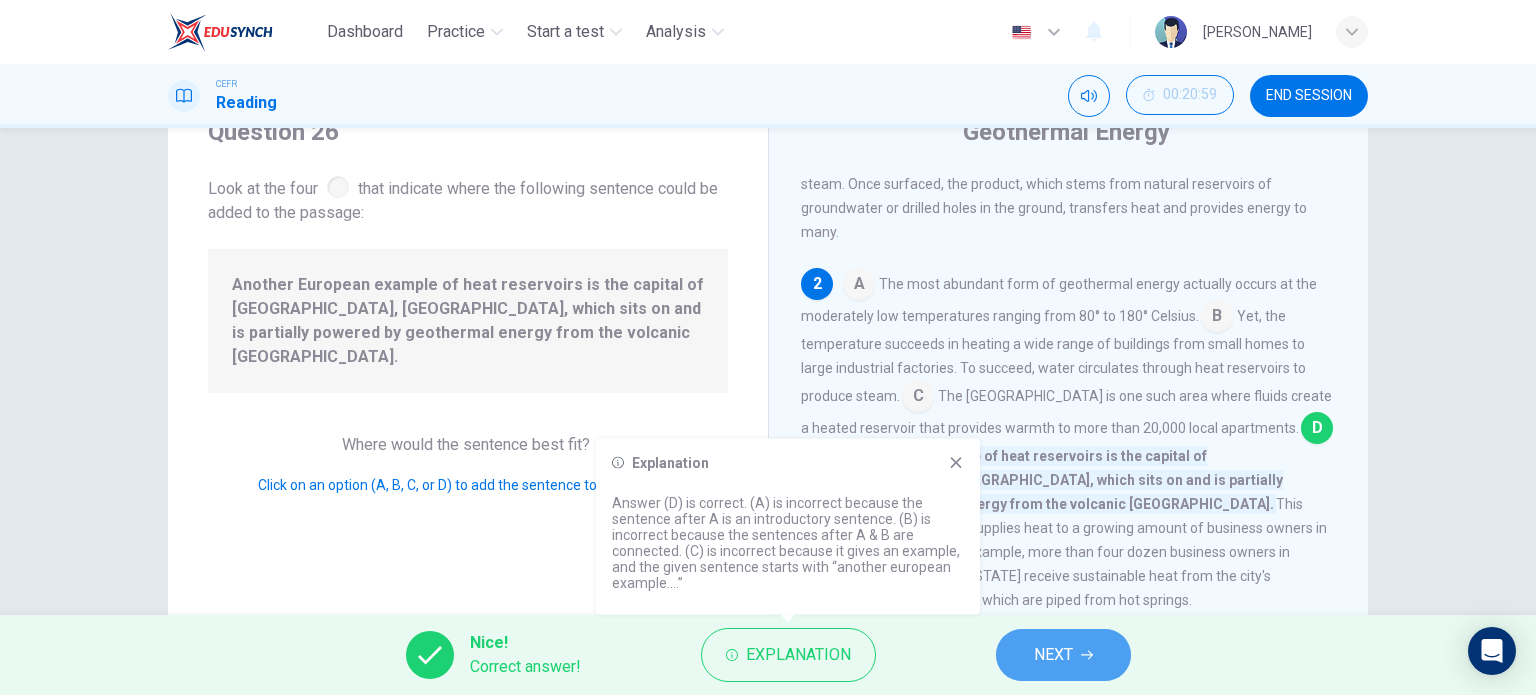 click on "NEXT" at bounding box center (1053, 655) 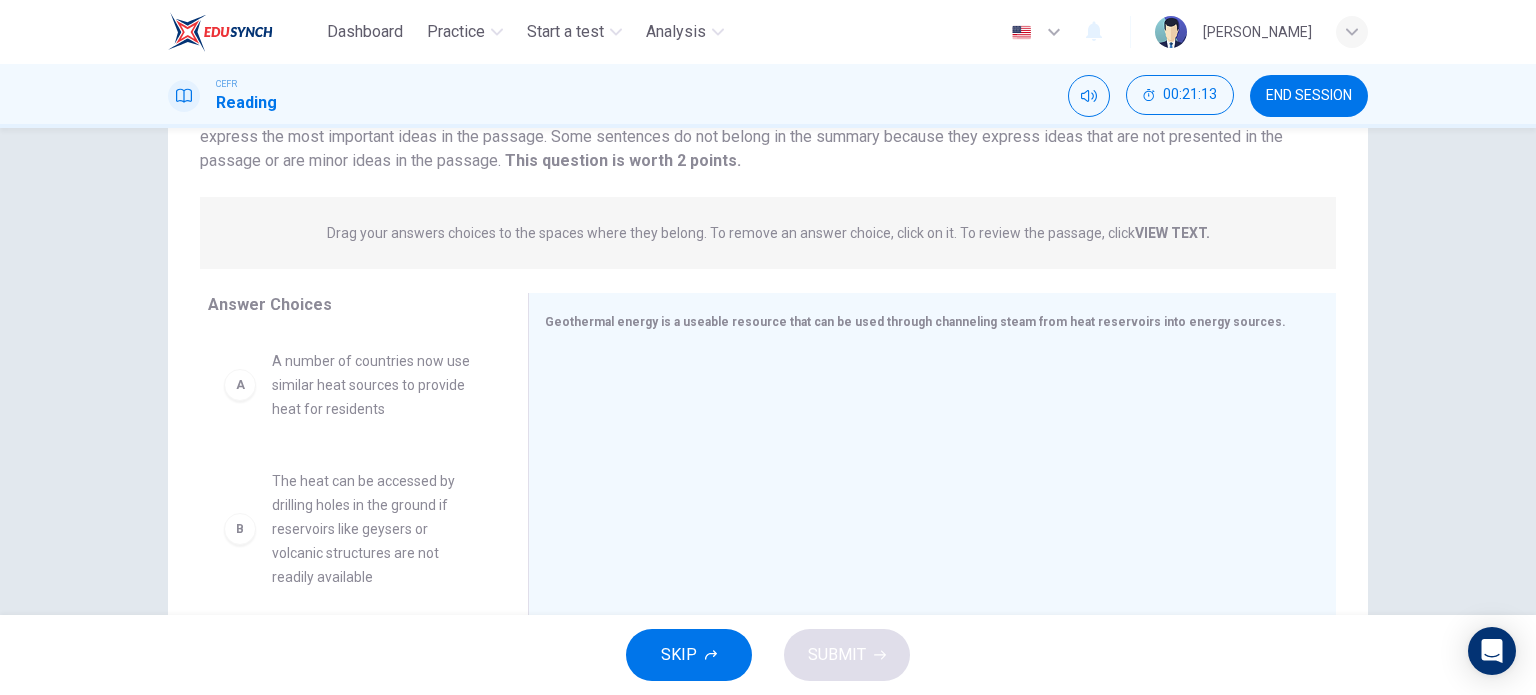 scroll, scrollTop: 288, scrollLeft: 0, axis: vertical 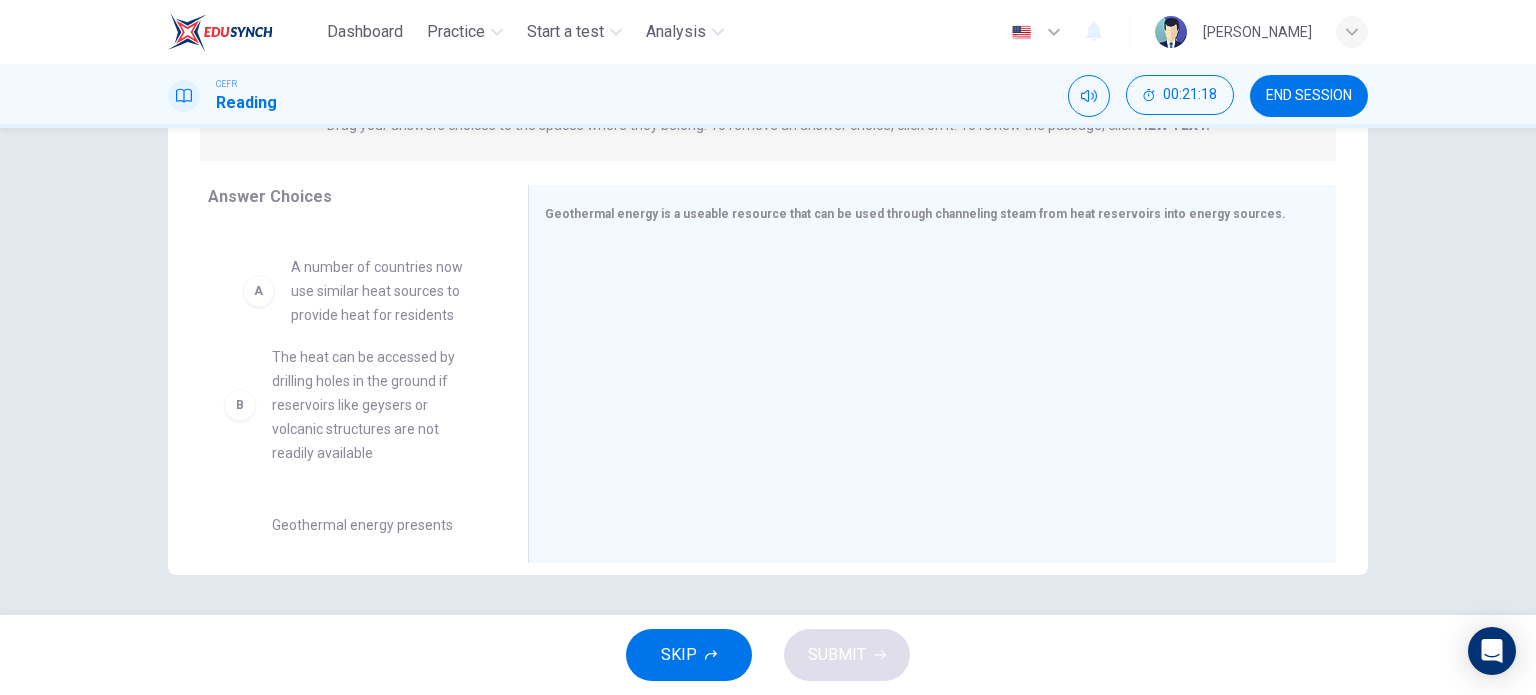 drag, startPoint x: 399, startPoint y: 277, endPoint x: 408, endPoint y: 291, distance: 16.643316 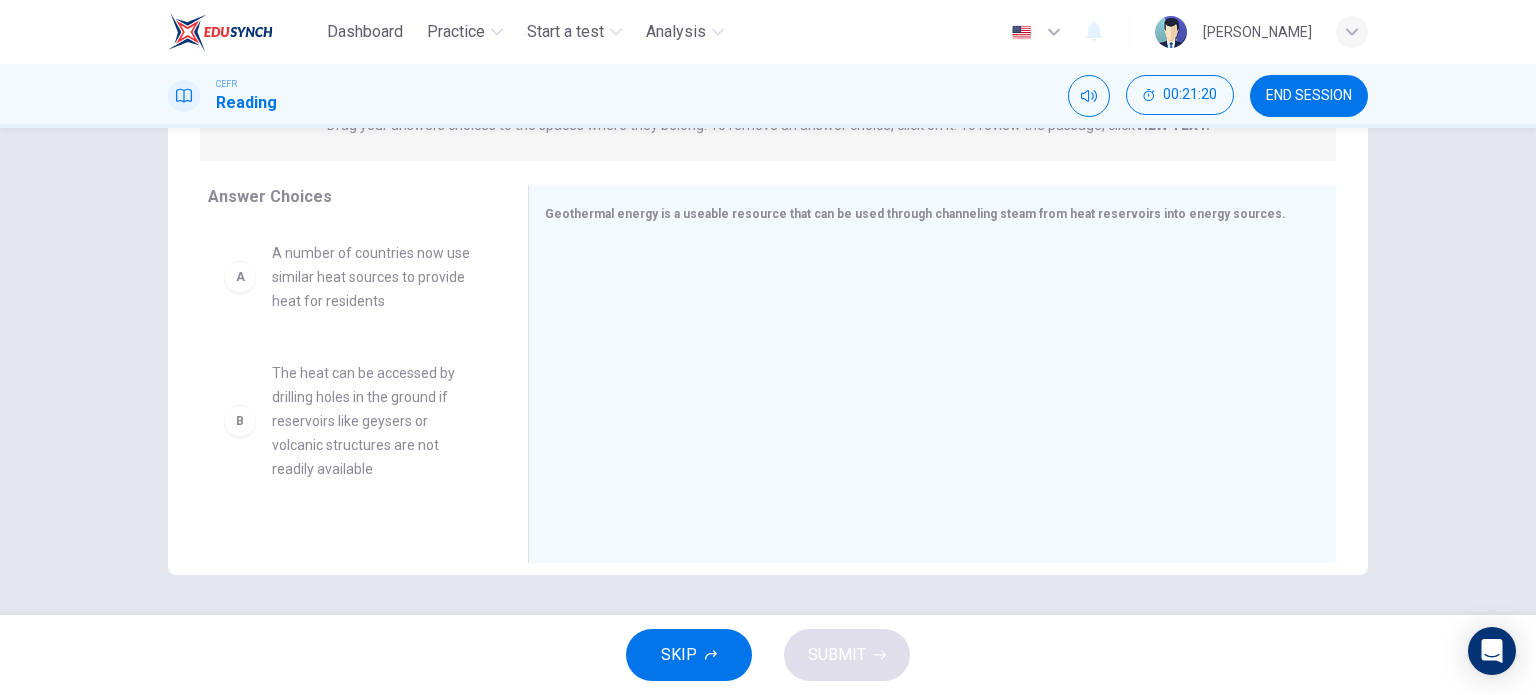 scroll, scrollTop: 268, scrollLeft: 0, axis: vertical 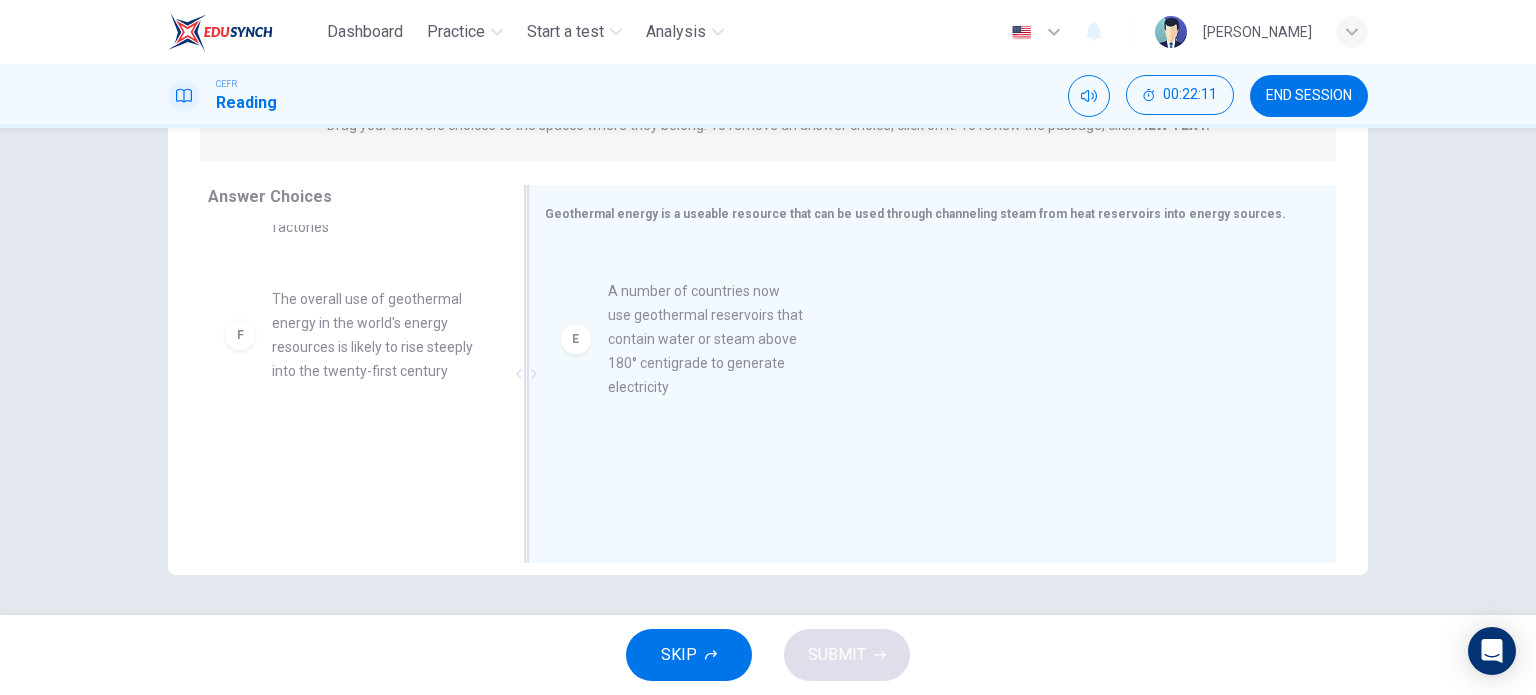 drag, startPoint x: 371, startPoint y: 330, endPoint x: 724, endPoint y: 323, distance: 353.0694 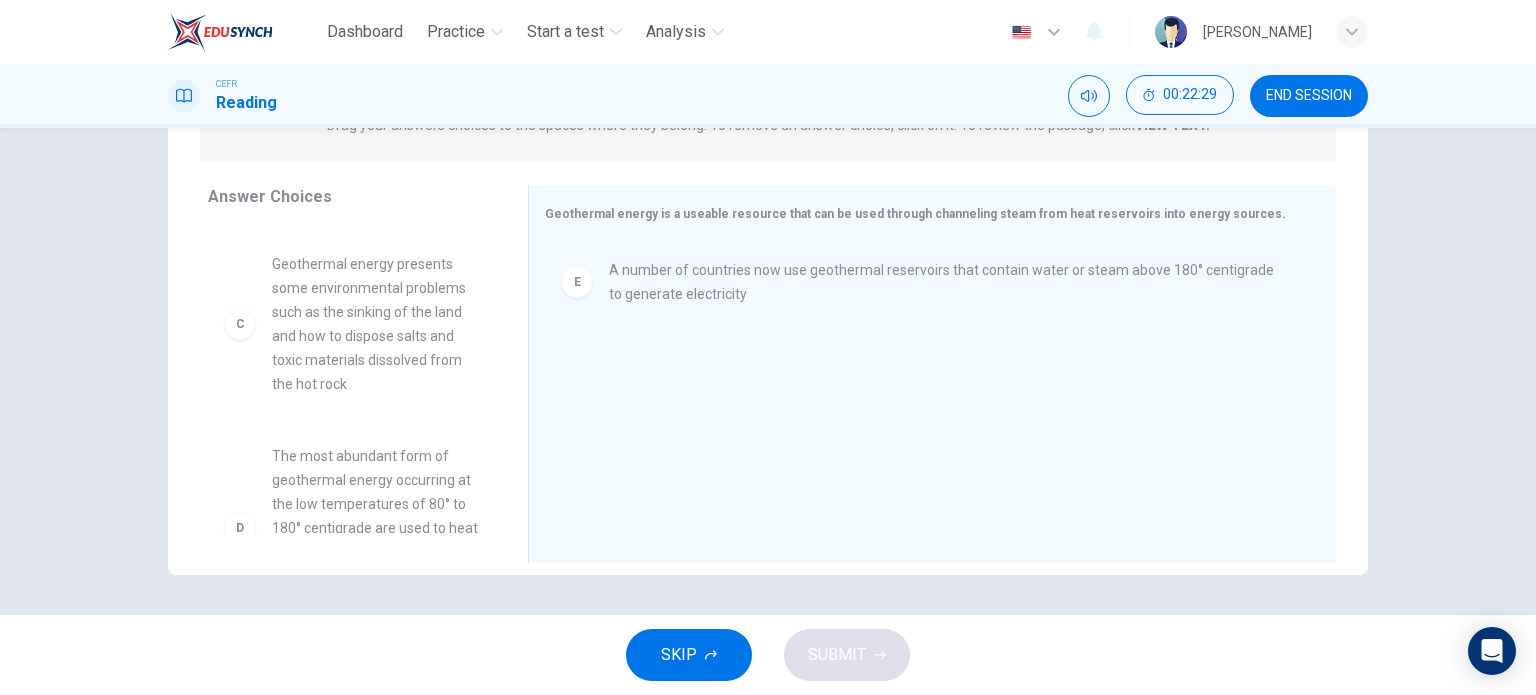 scroll, scrollTop: 270, scrollLeft: 0, axis: vertical 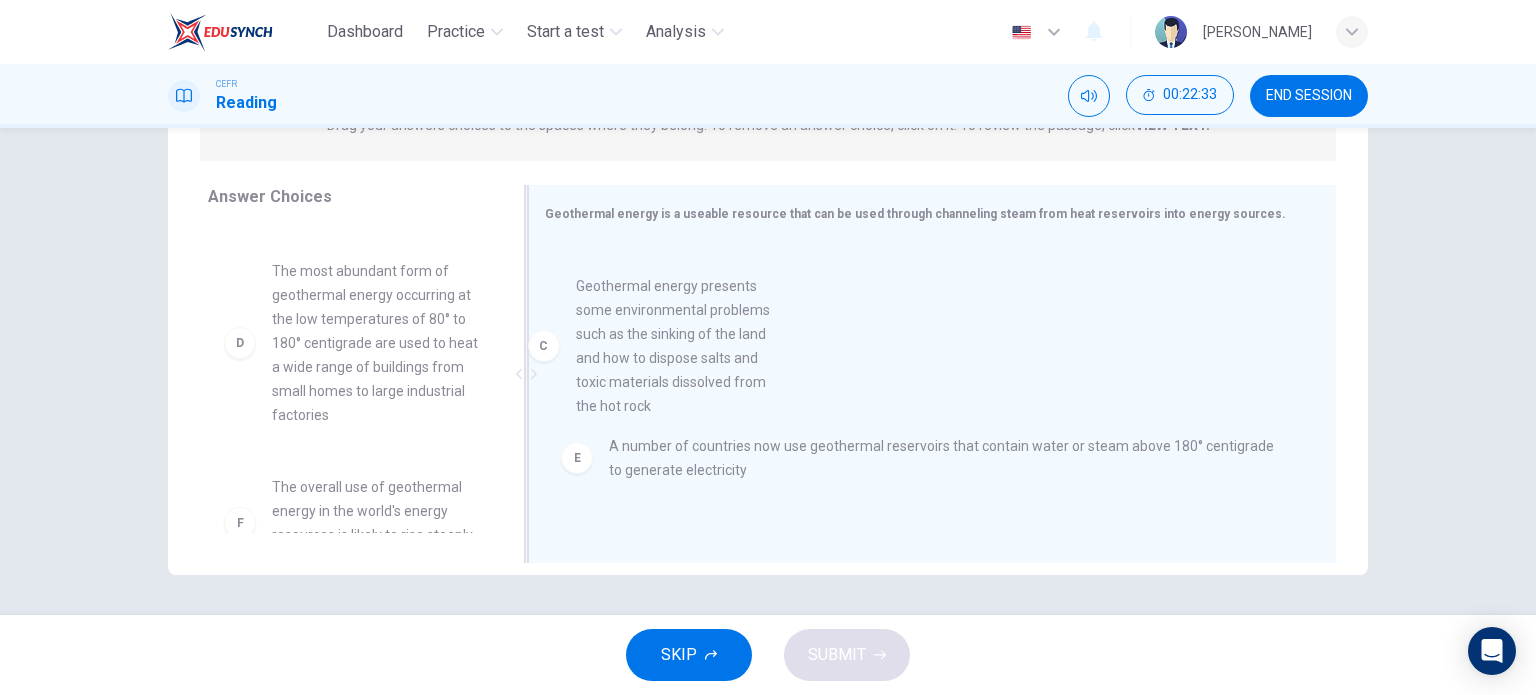 drag, startPoint x: 368, startPoint y: 347, endPoint x: 699, endPoint y: 367, distance: 331.60367 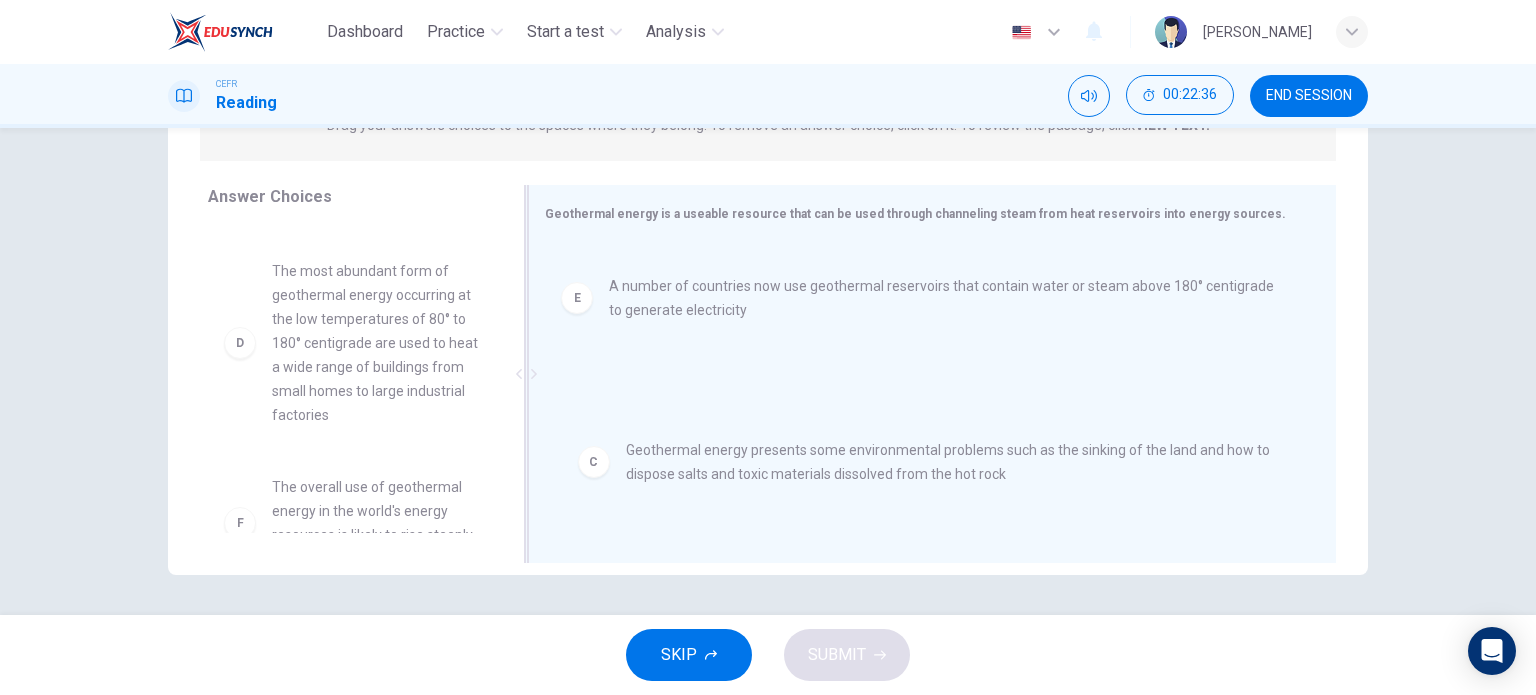 drag, startPoint x: 684, startPoint y: 275, endPoint x: 707, endPoint y: 467, distance: 193.3727 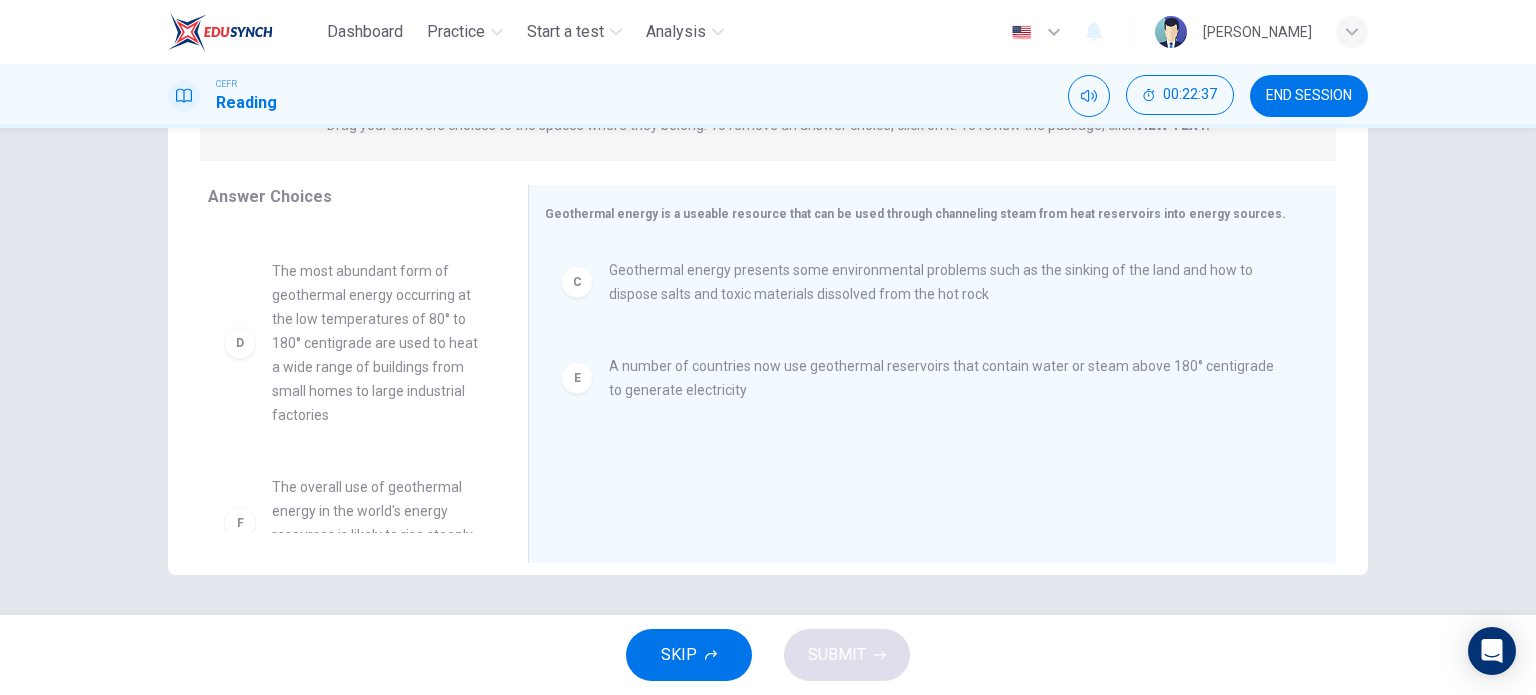 scroll, scrollTop: 348, scrollLeft: 0, axis: vertical 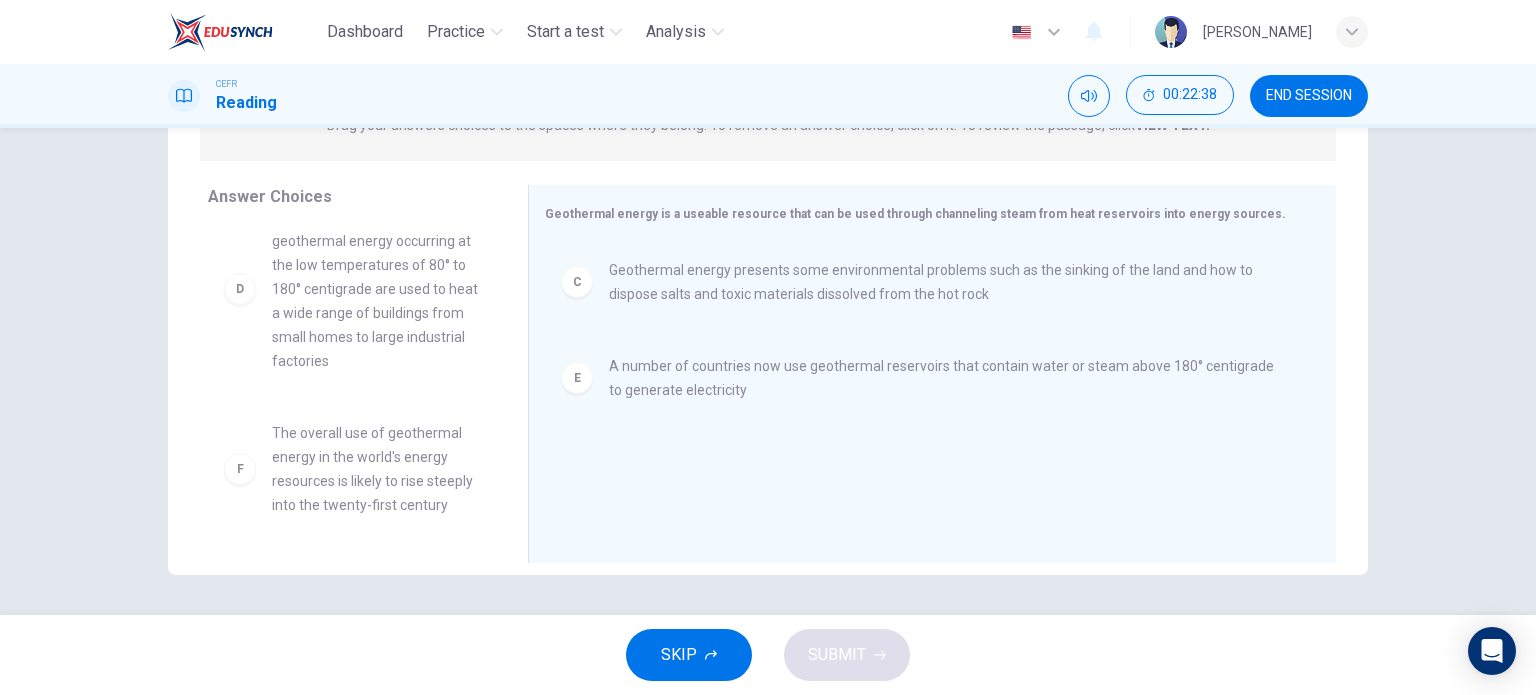 click on "The overall use of geothermal energy in the world's energy resources is likely to rise steeply into the twenty-first century" at bounding box center [376, 469] 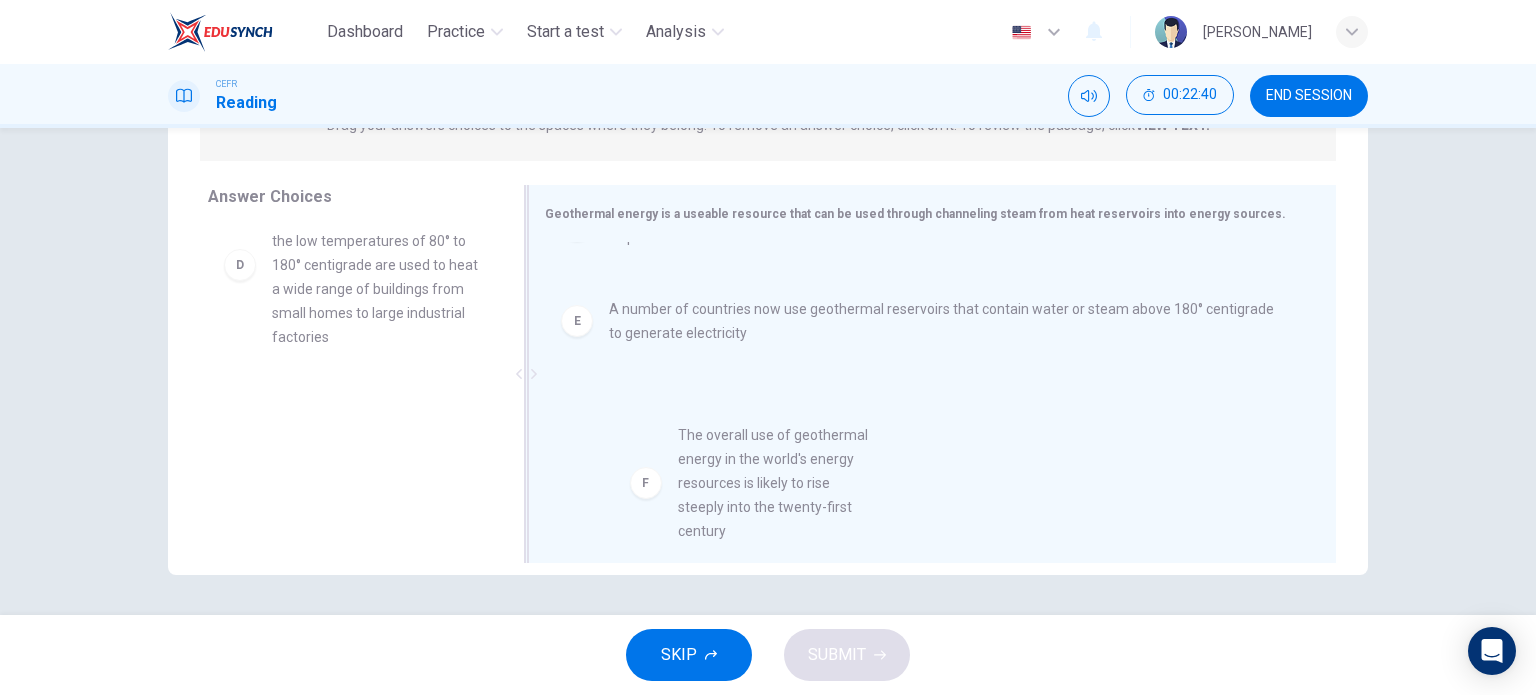 drag, startPoint x: 392, startPoint y: 441, endPoint x: 813, endPoint y: 468, distance: 421.8649 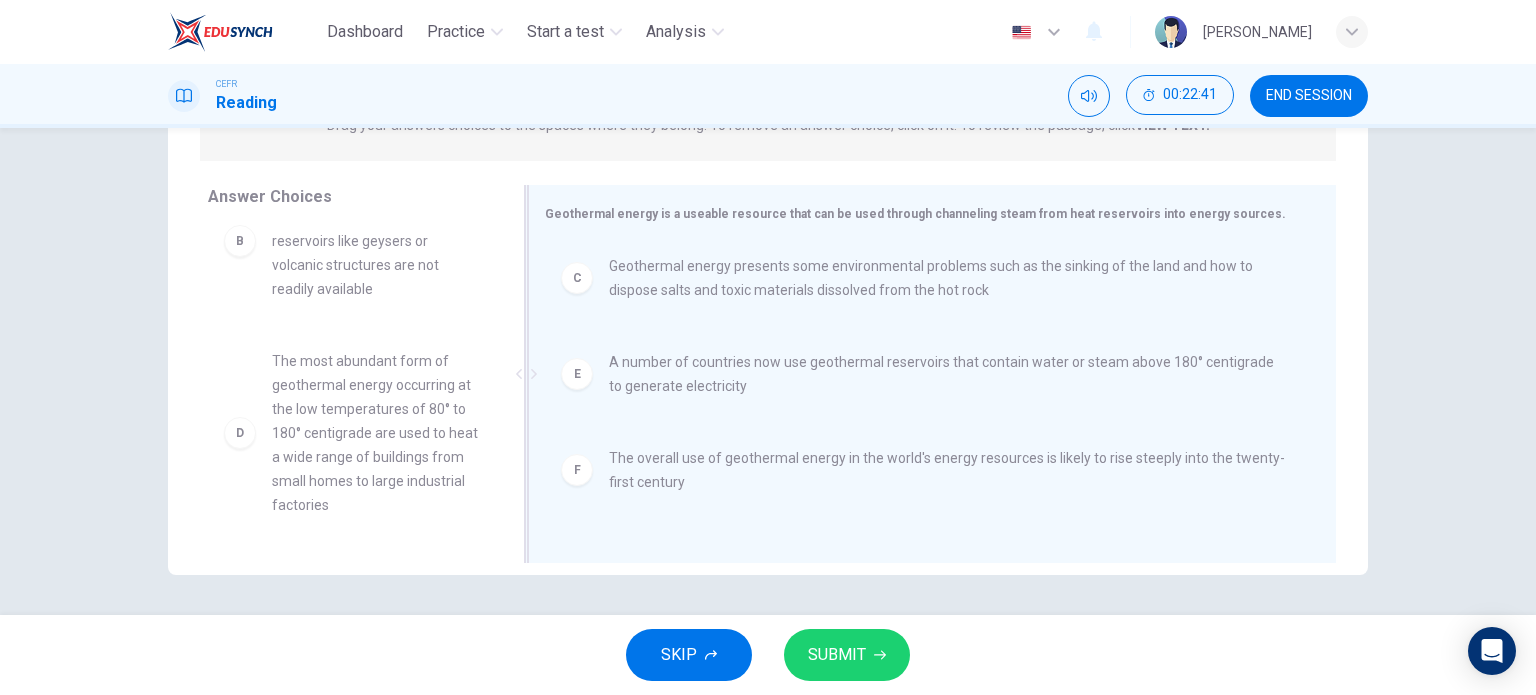 scroll, scrollTop: 4, scrollLeft: 0, axis: vertical 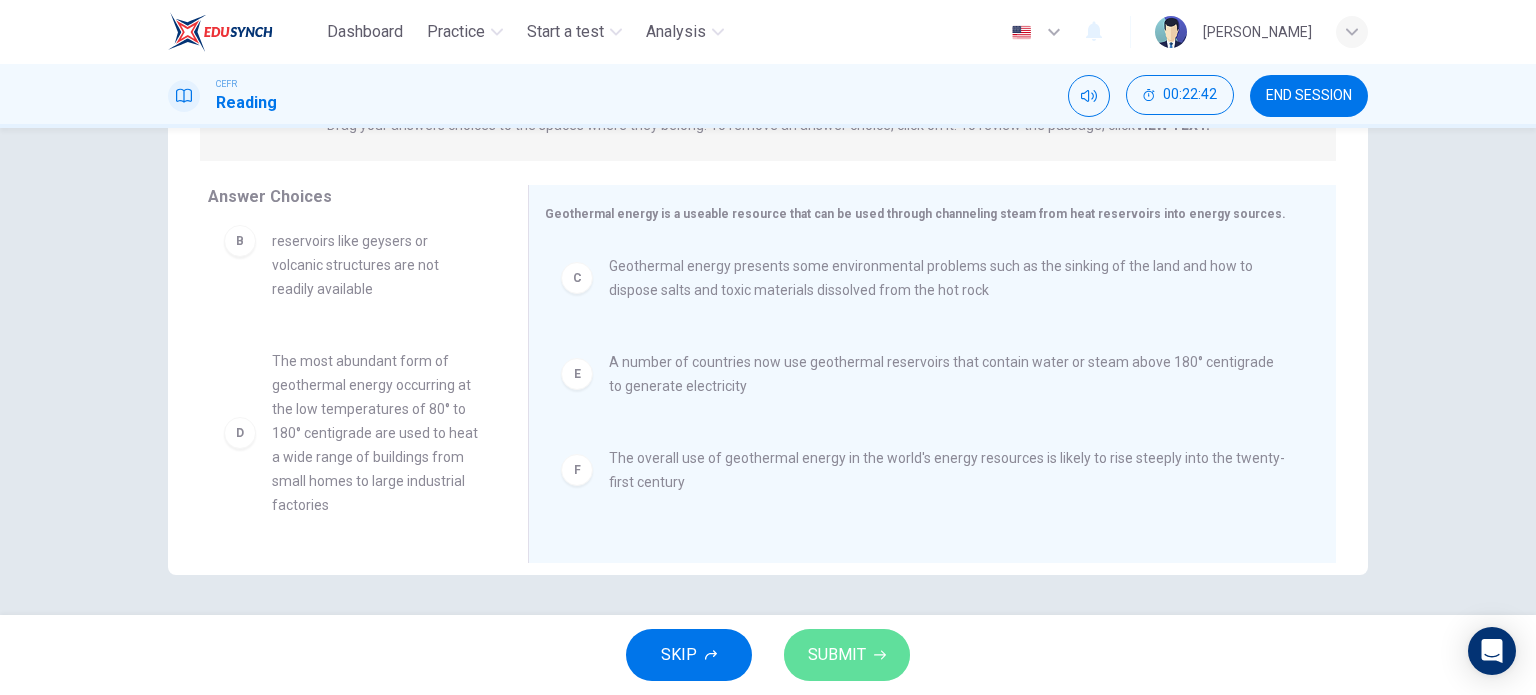 click on "SUBMIT" at bounding box center (847, 655) 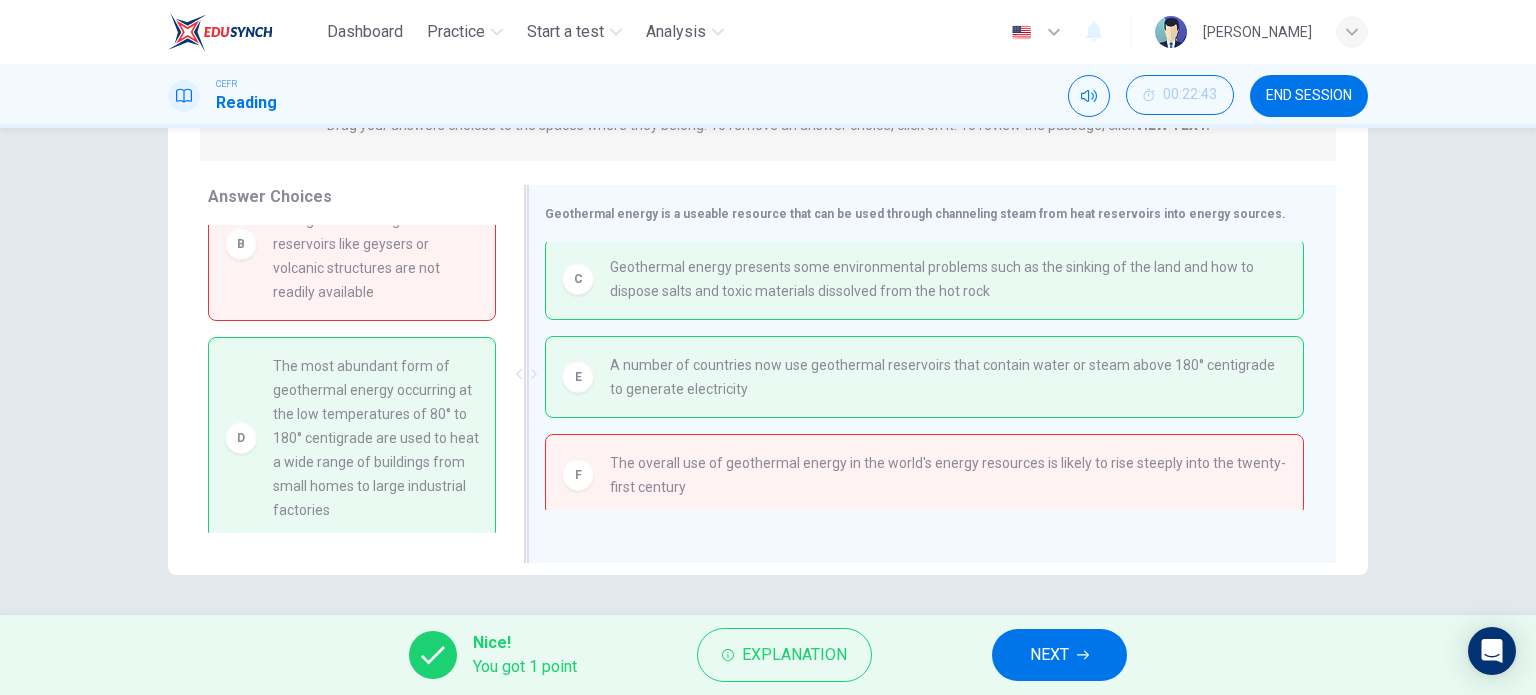 scroll, scrollTop: 8, scrollLeft: 0, axis: vertical 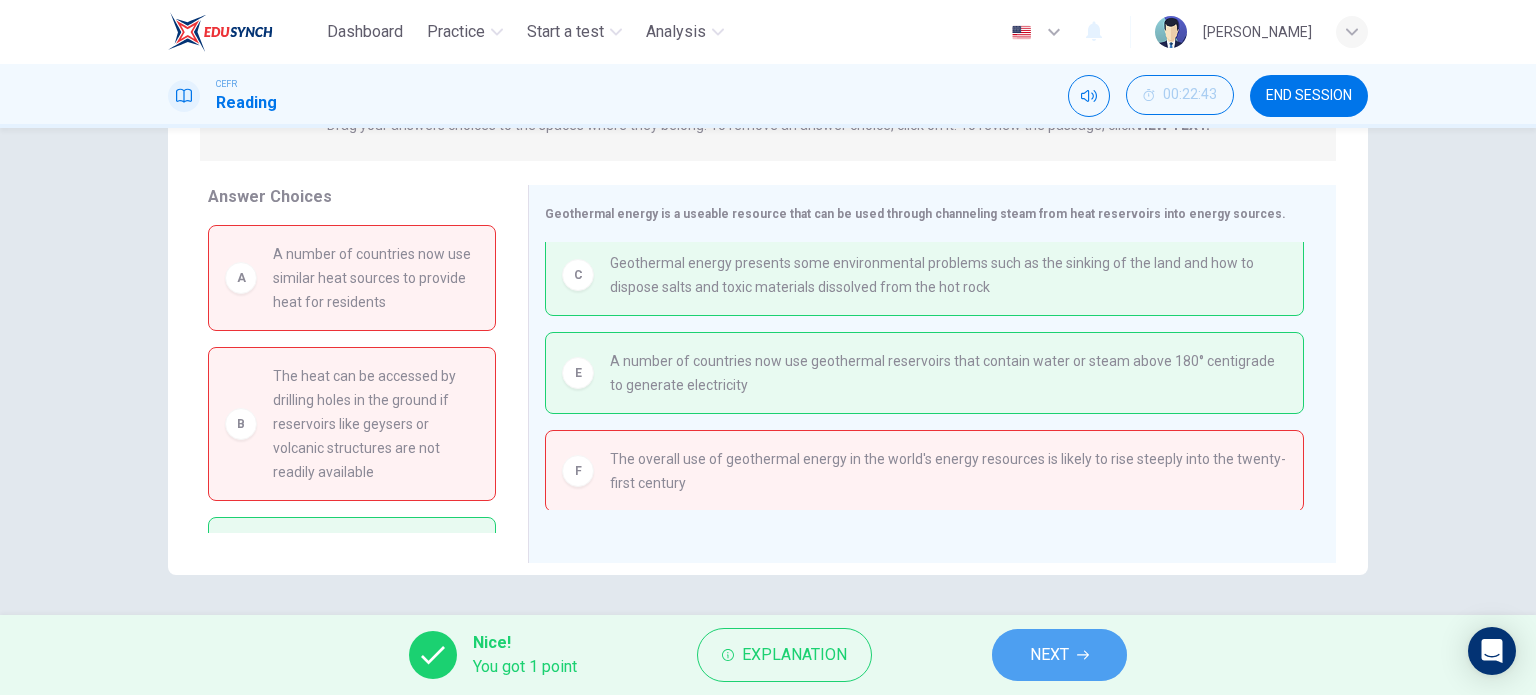 click on "NEXT" at bounding box center [1059, 655] 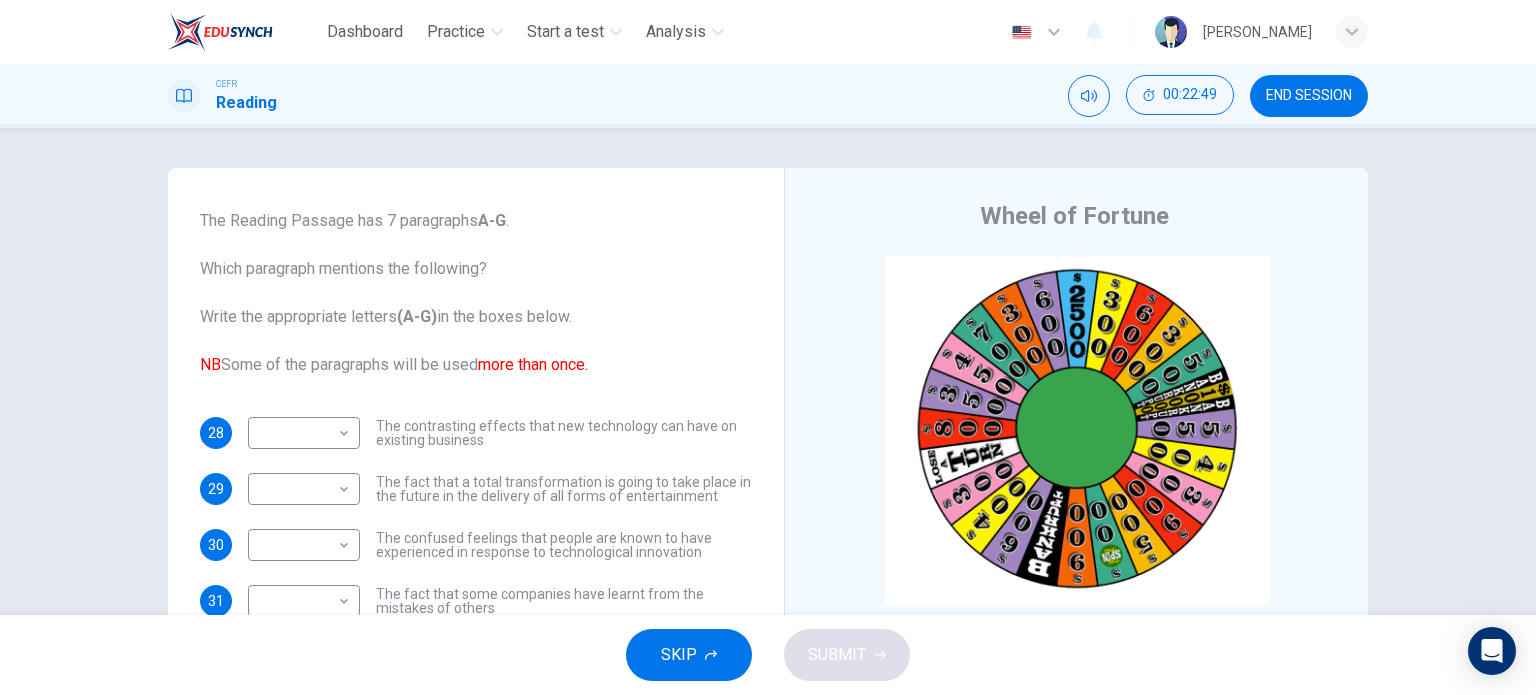 scroll, scrollTop: 72, scrollLeft: 0, axis: vertical 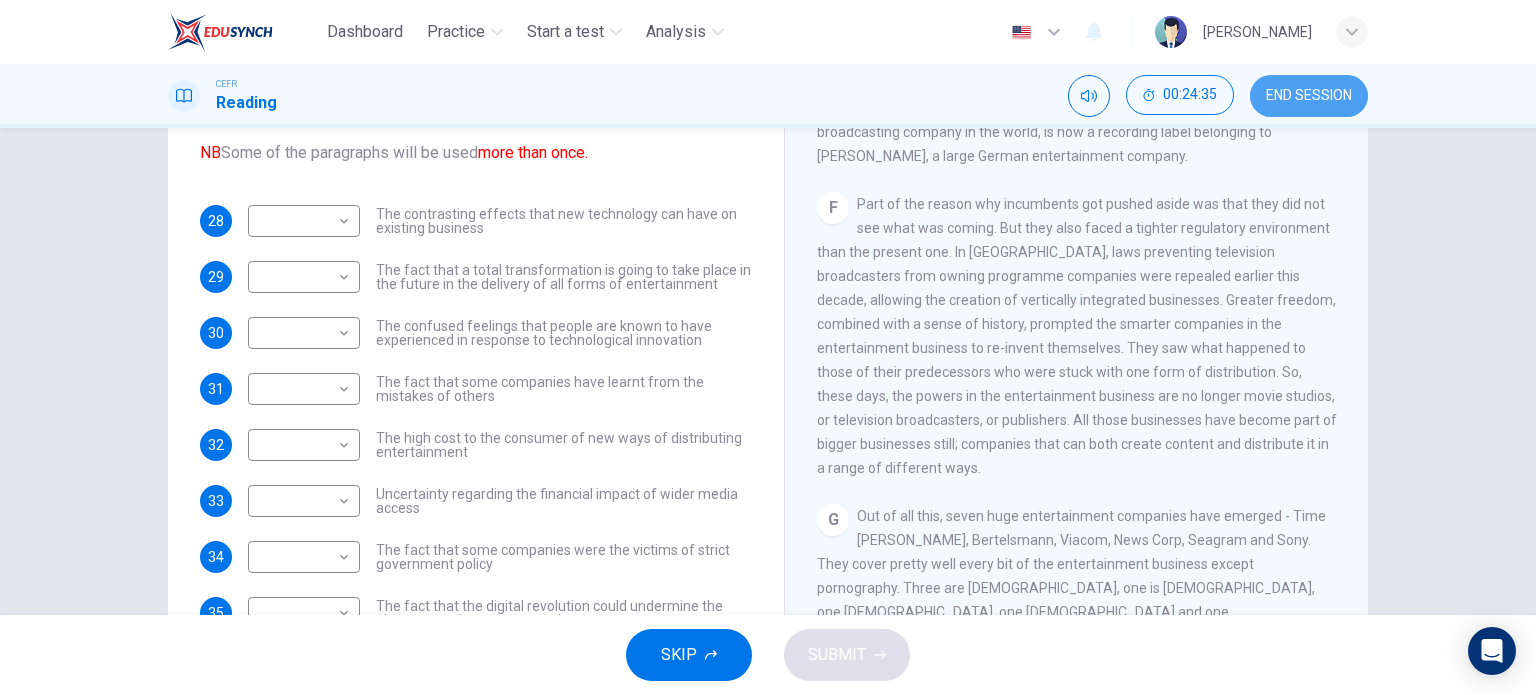 click on "END SESSION" at bounding box center (1309, 96) 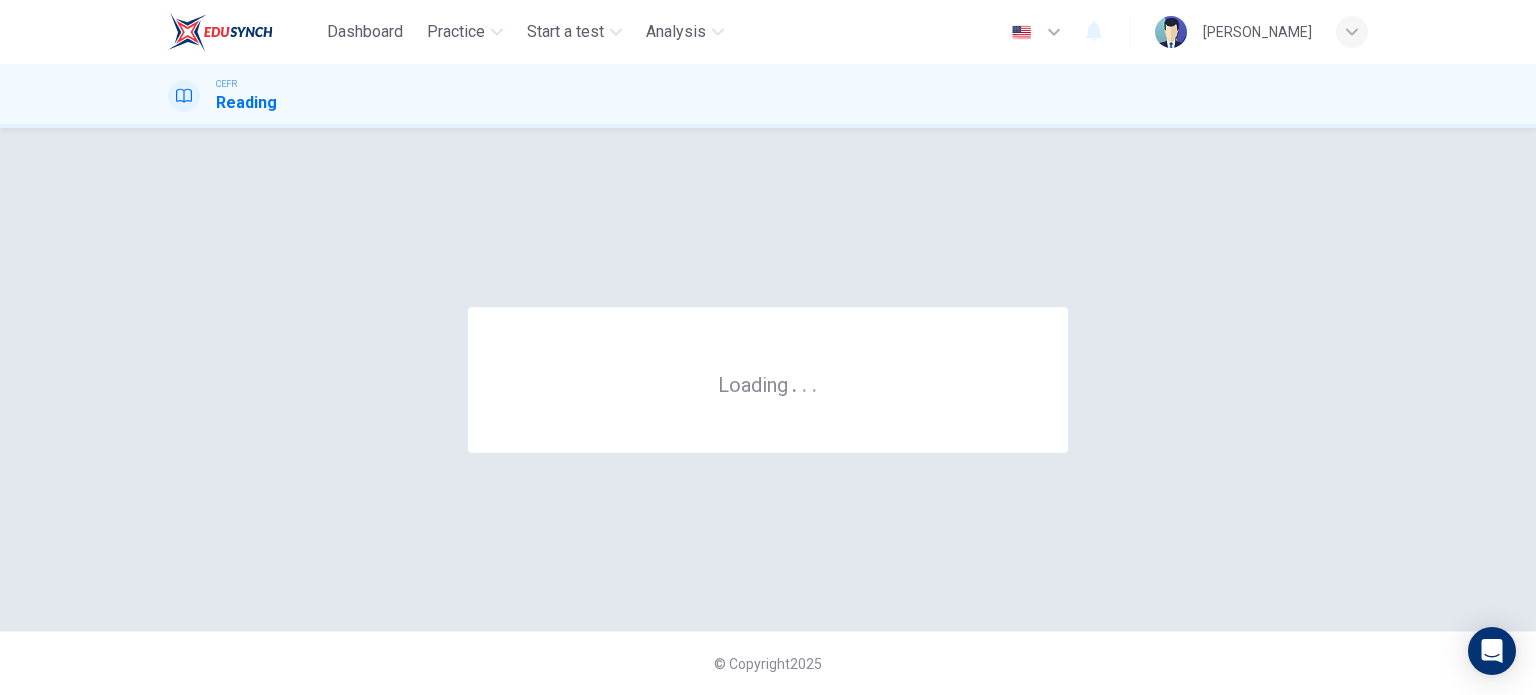 scroll, scrollTop: 0, scrollLeft: 0, axis: both 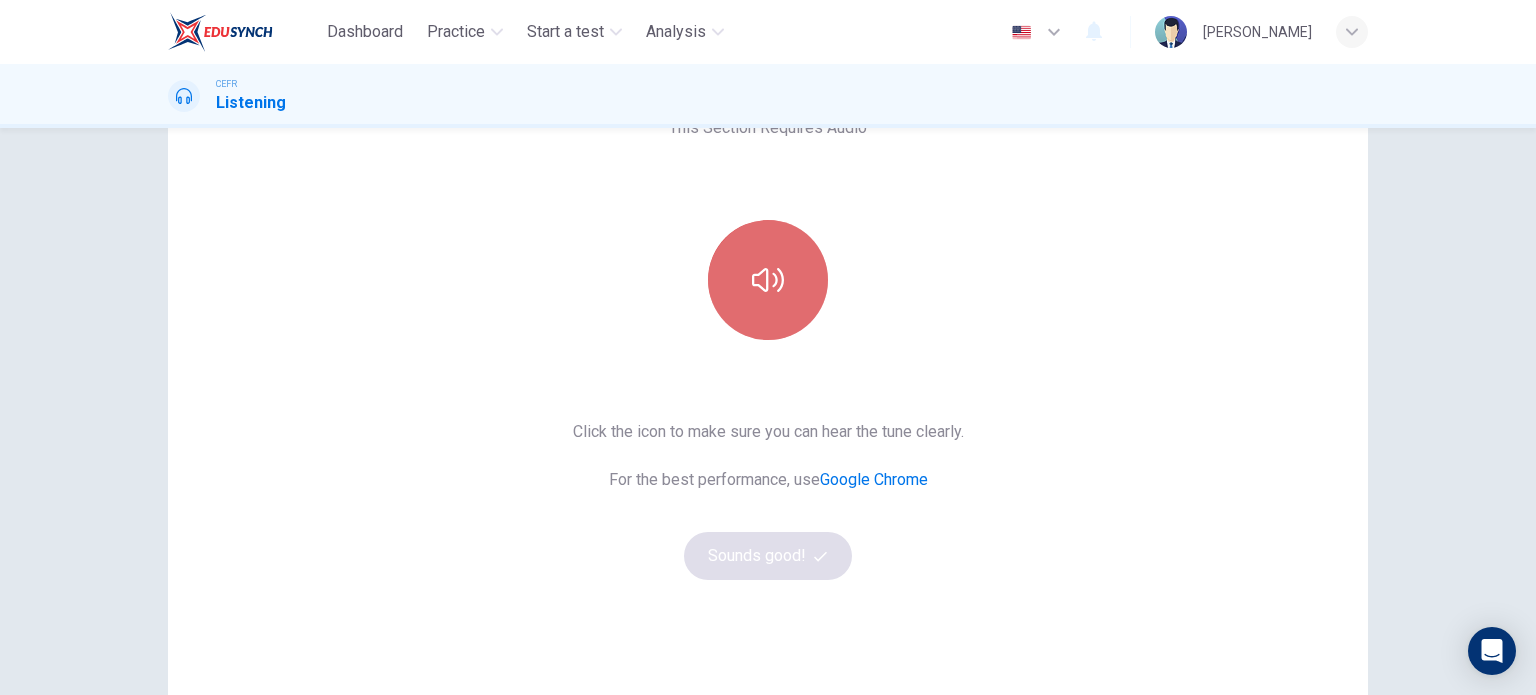 click at bounding box center [768, 280] 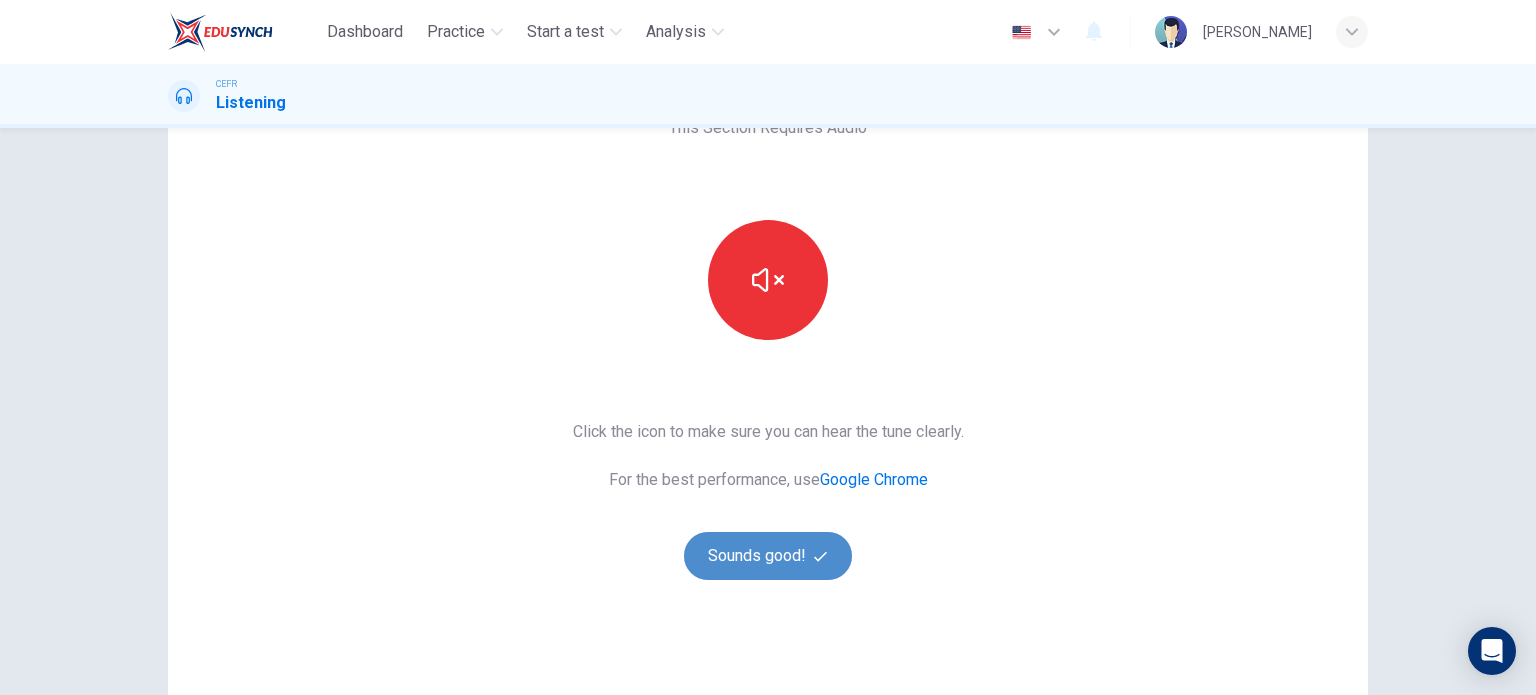 click on "Sounds good!" at bounding box center (768, 556) 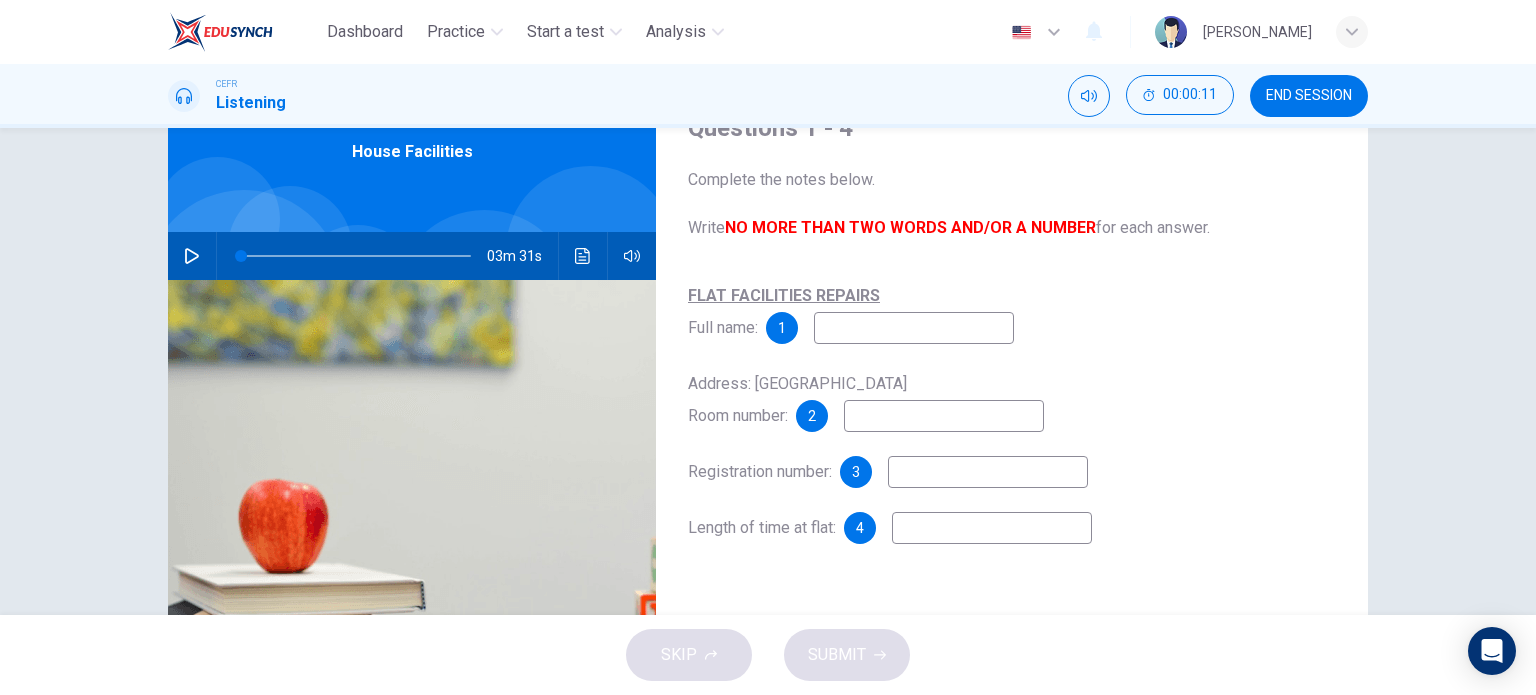 scroll, scrollTop: 94, scrollLeft: 0, axis: vertical 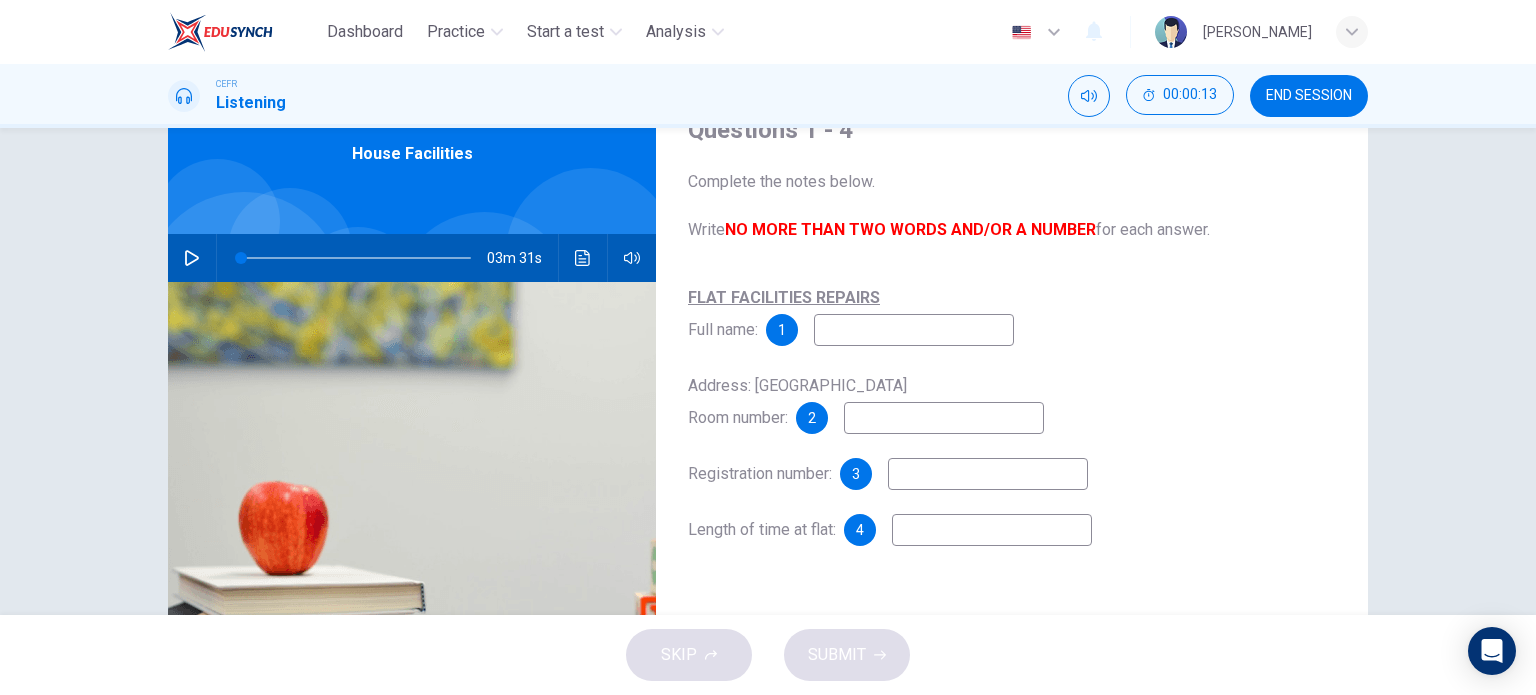 click at bounding box center (192, 258) 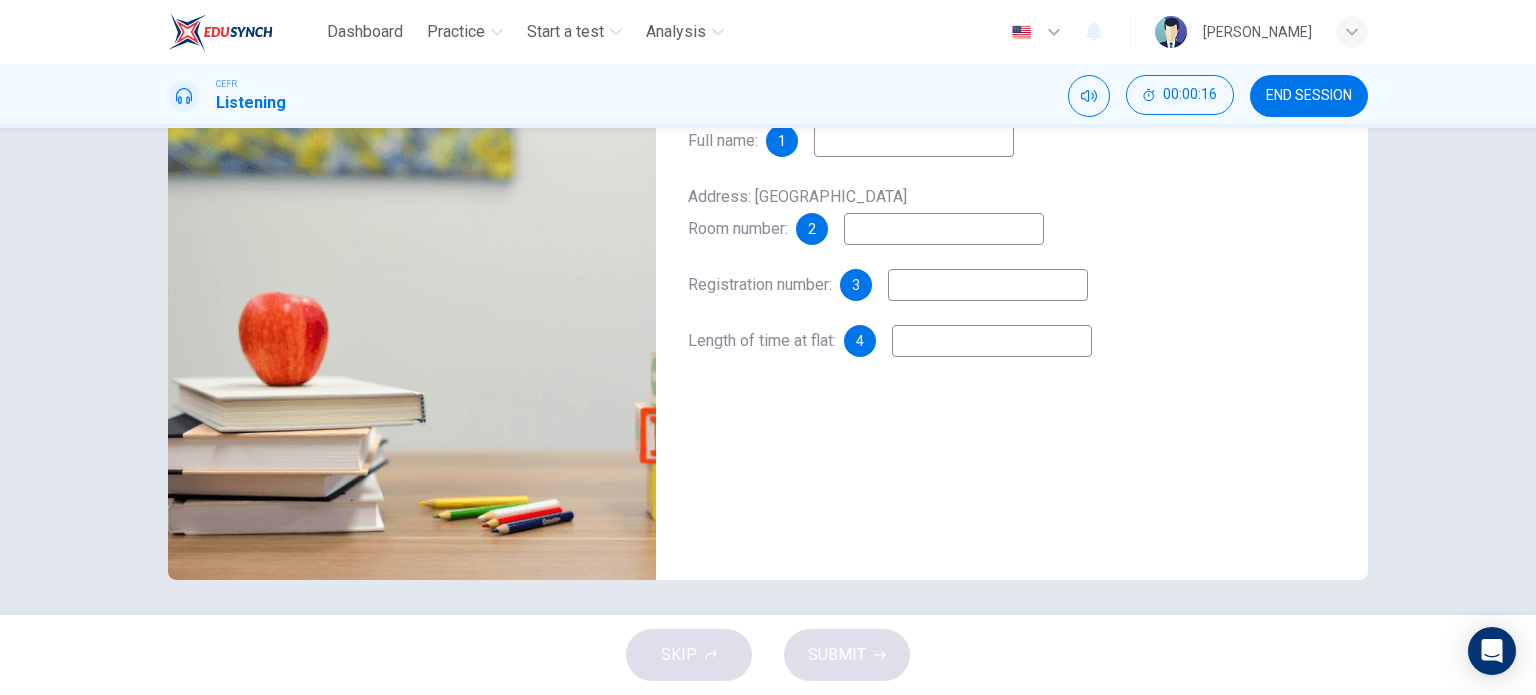 scroll, scrollTop: 131, scrollLeft: 0, axis: vertical 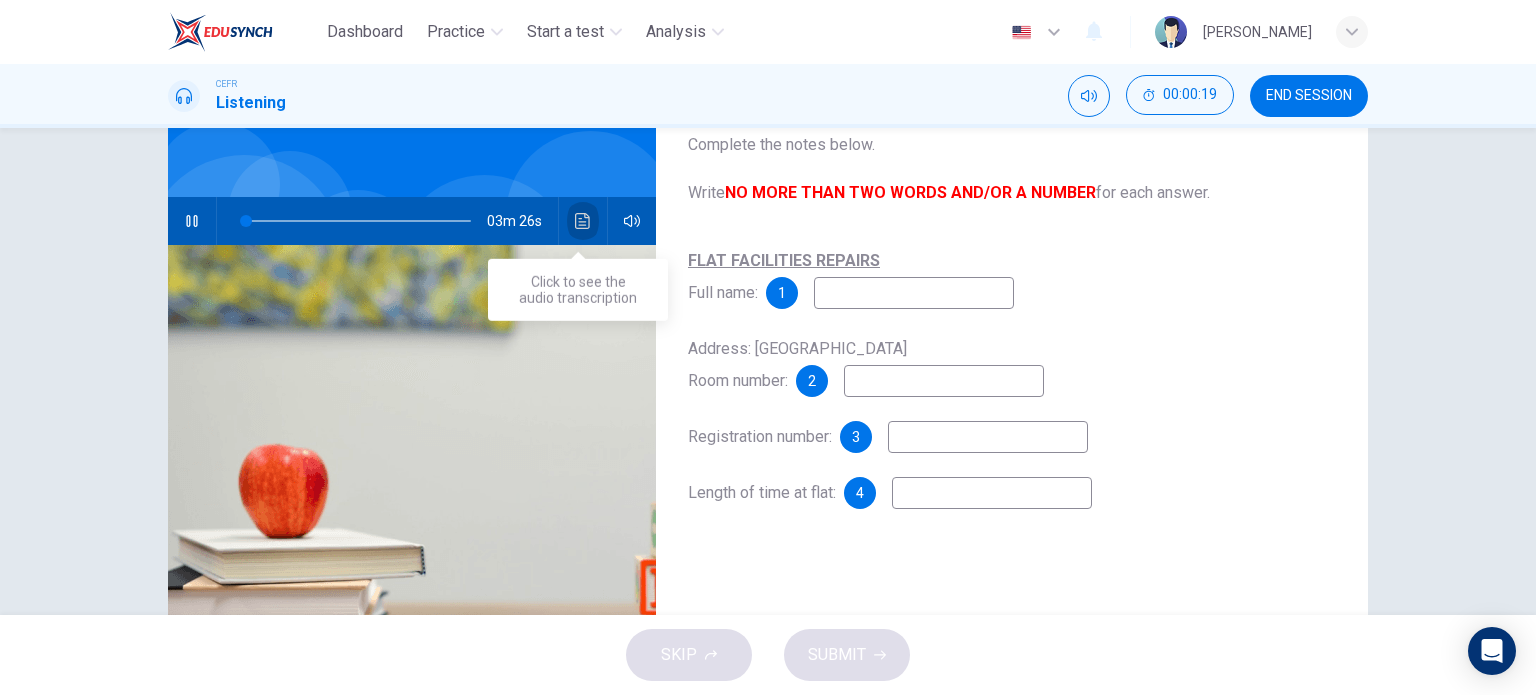 click 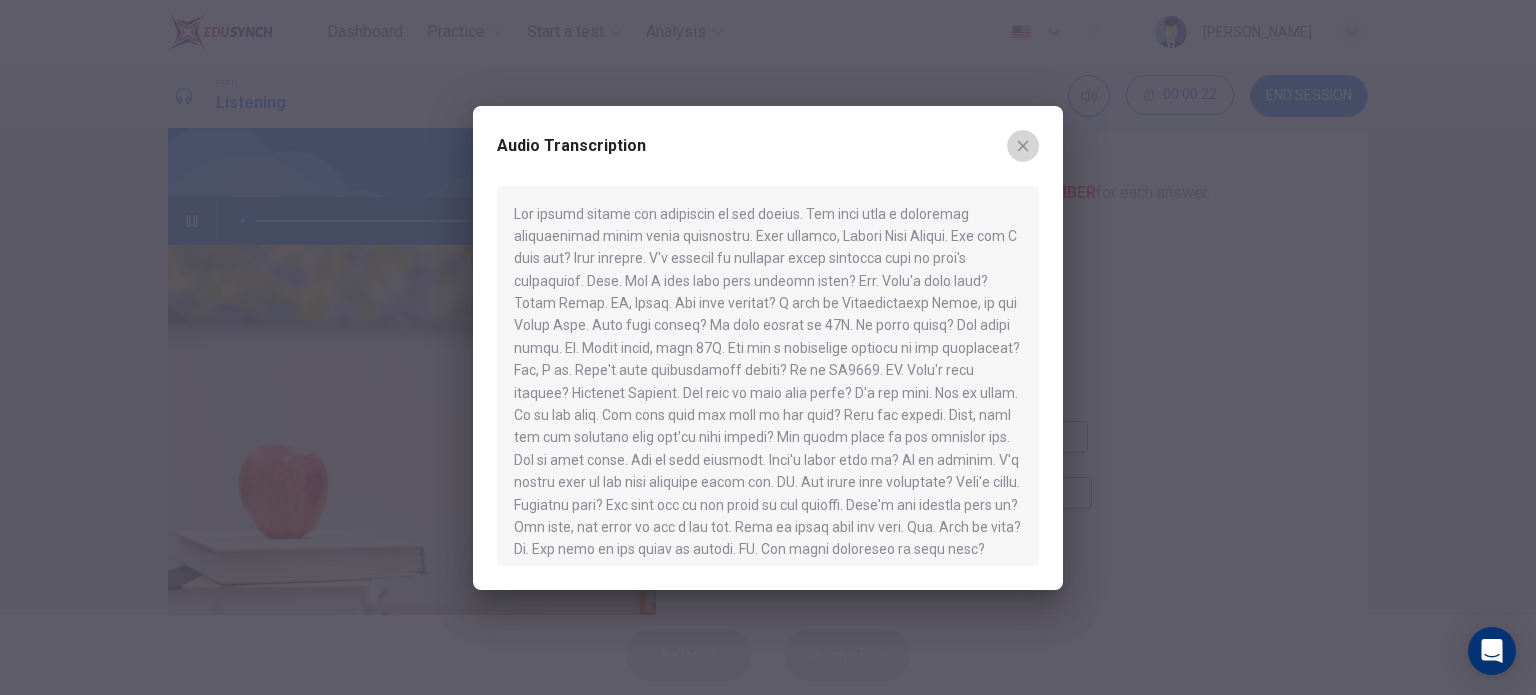 click at bounding box center (1023, 146) 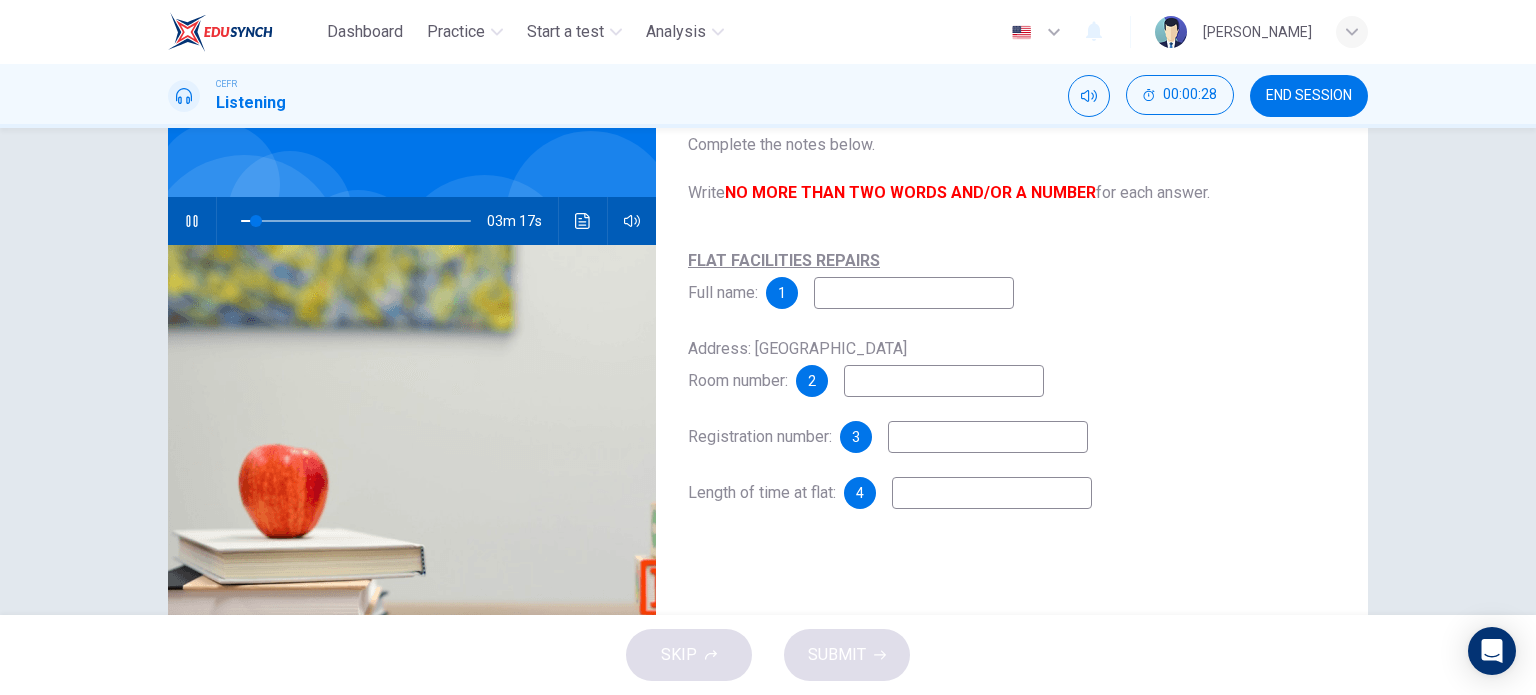 click at bounding box center [914, 293] 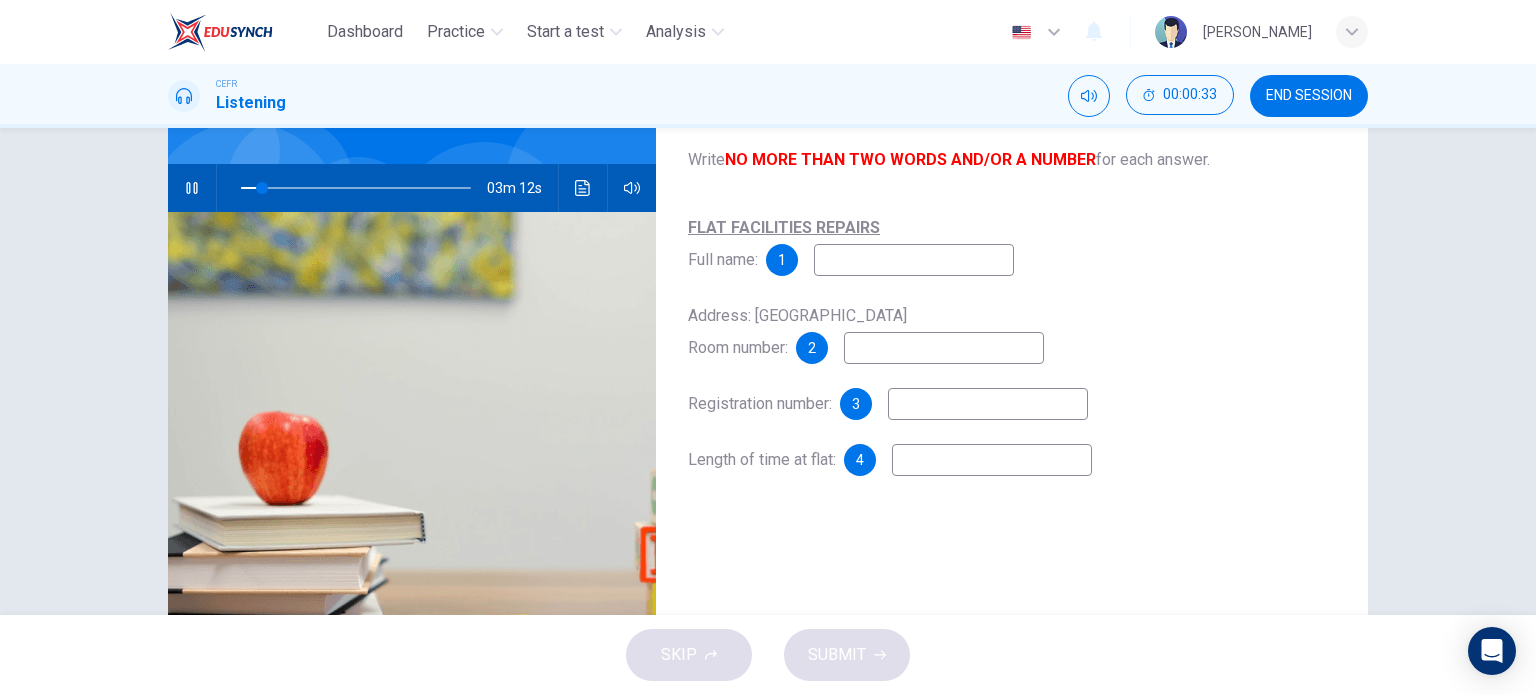 scroll, scrollTop: 164, scrollLeft: 0, axis: vertical 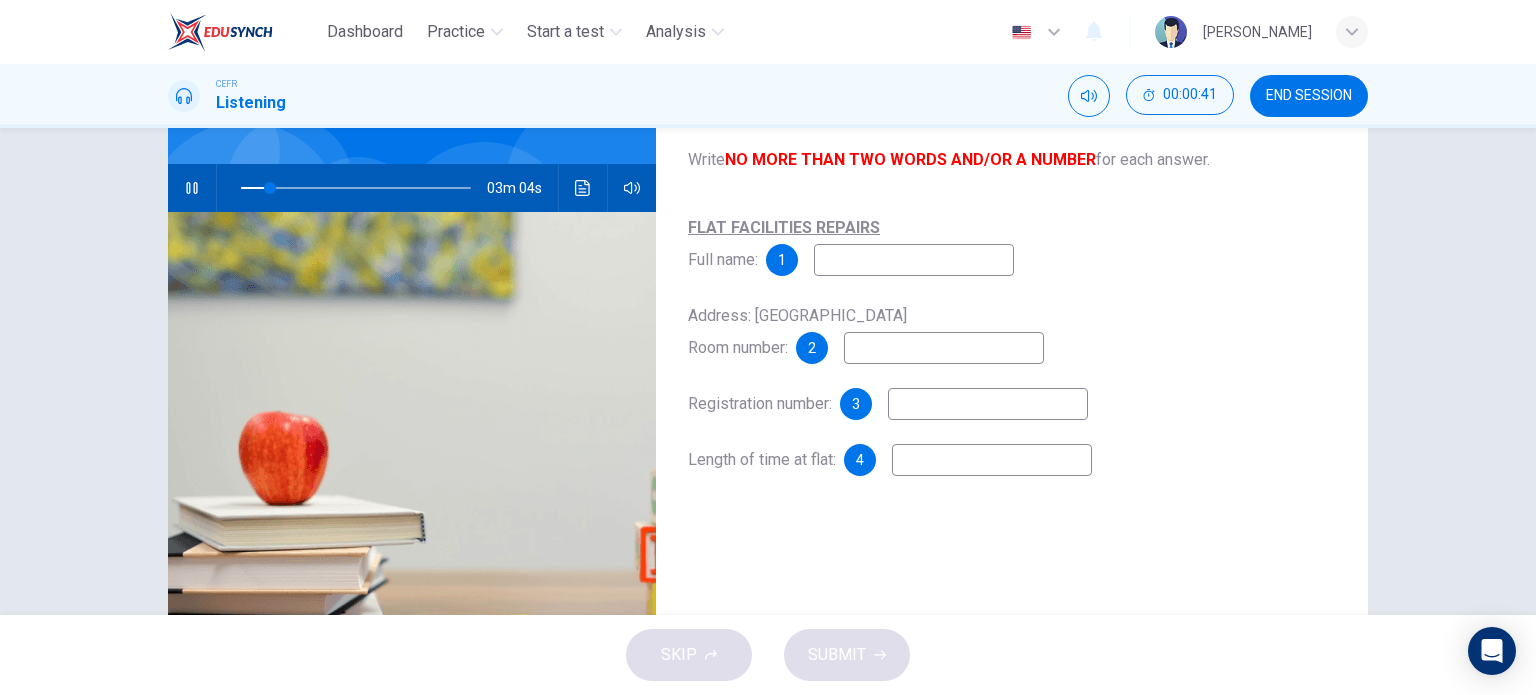 type on "13" 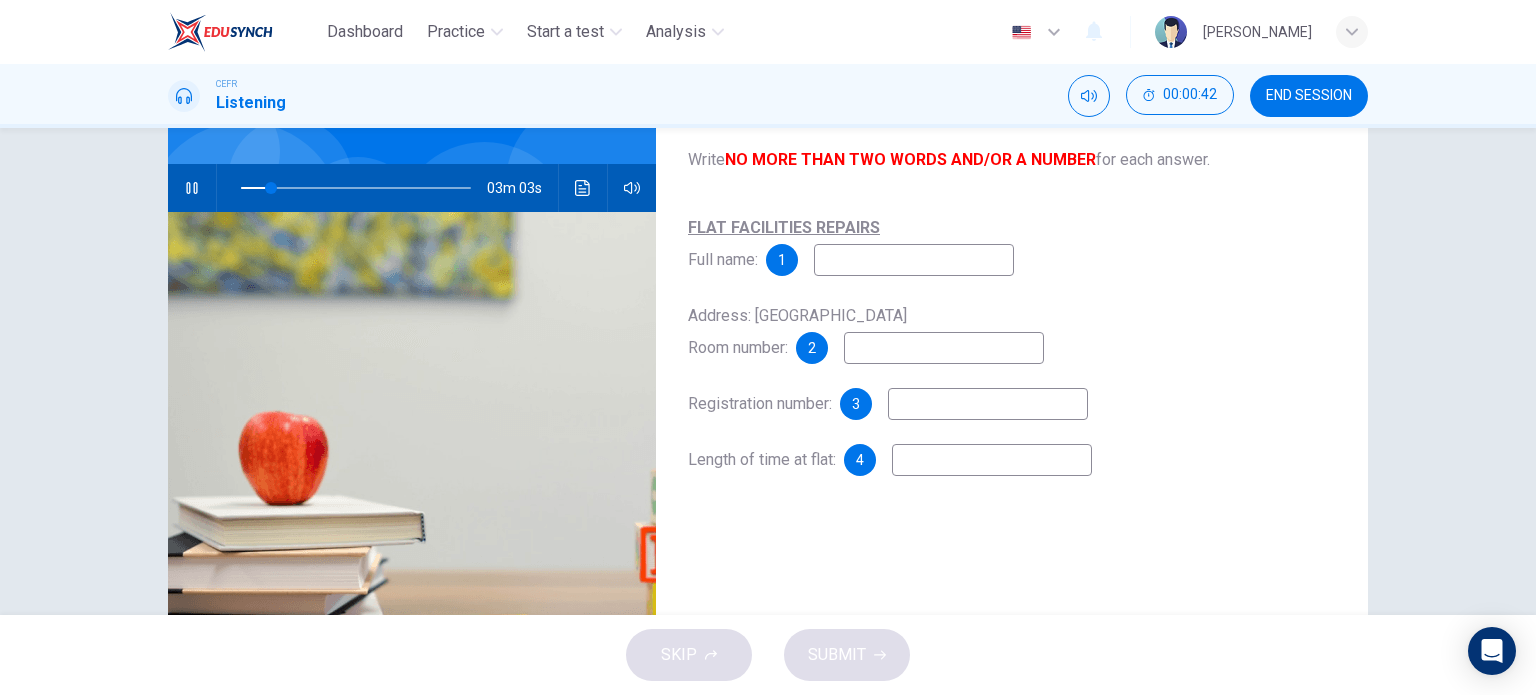 type on "K" 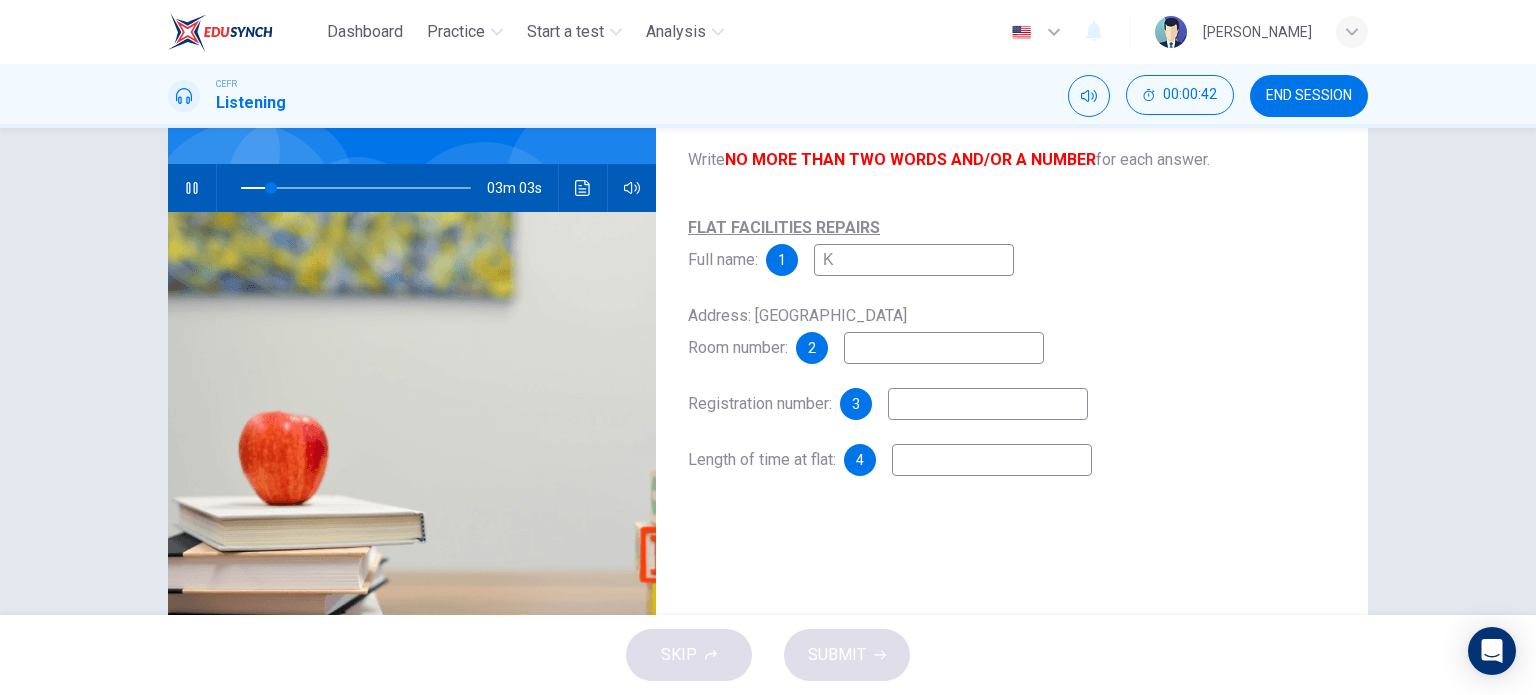 type on "14" 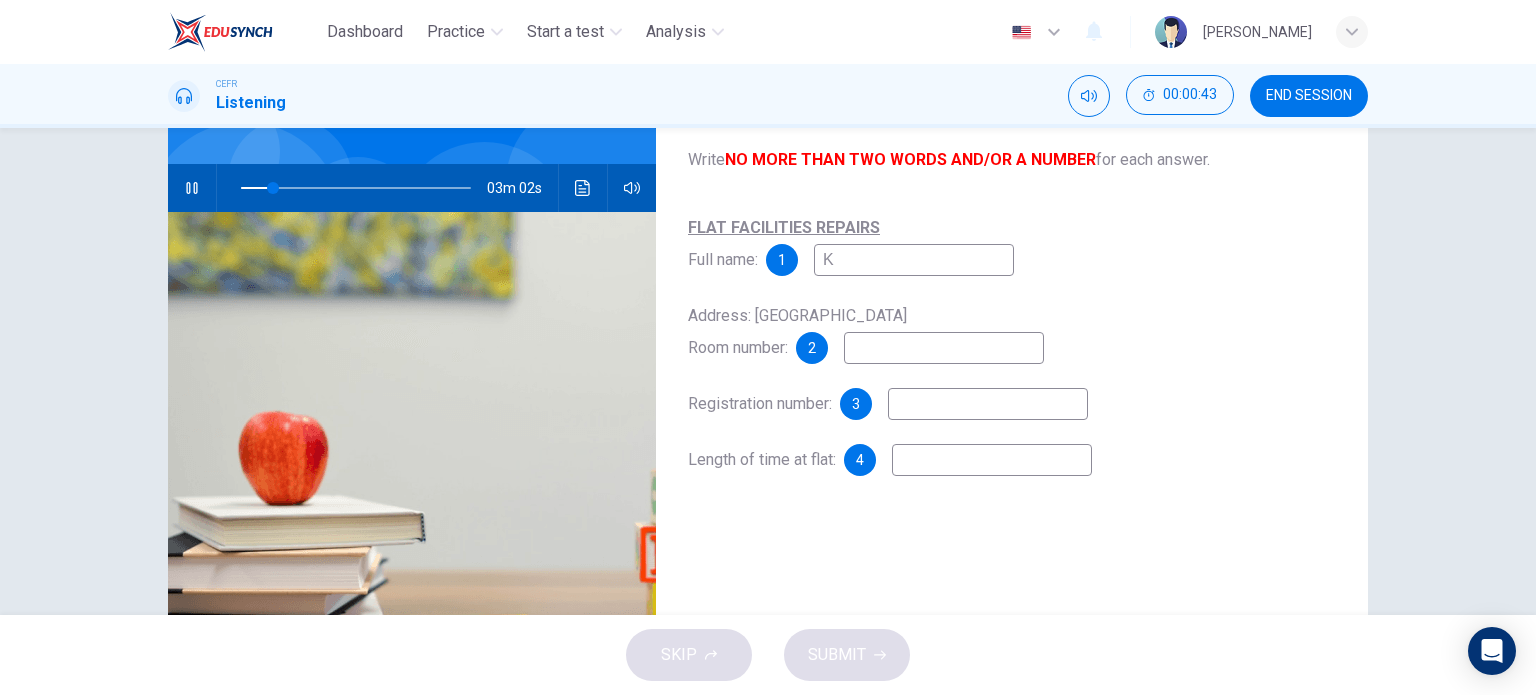 type on "Ke" 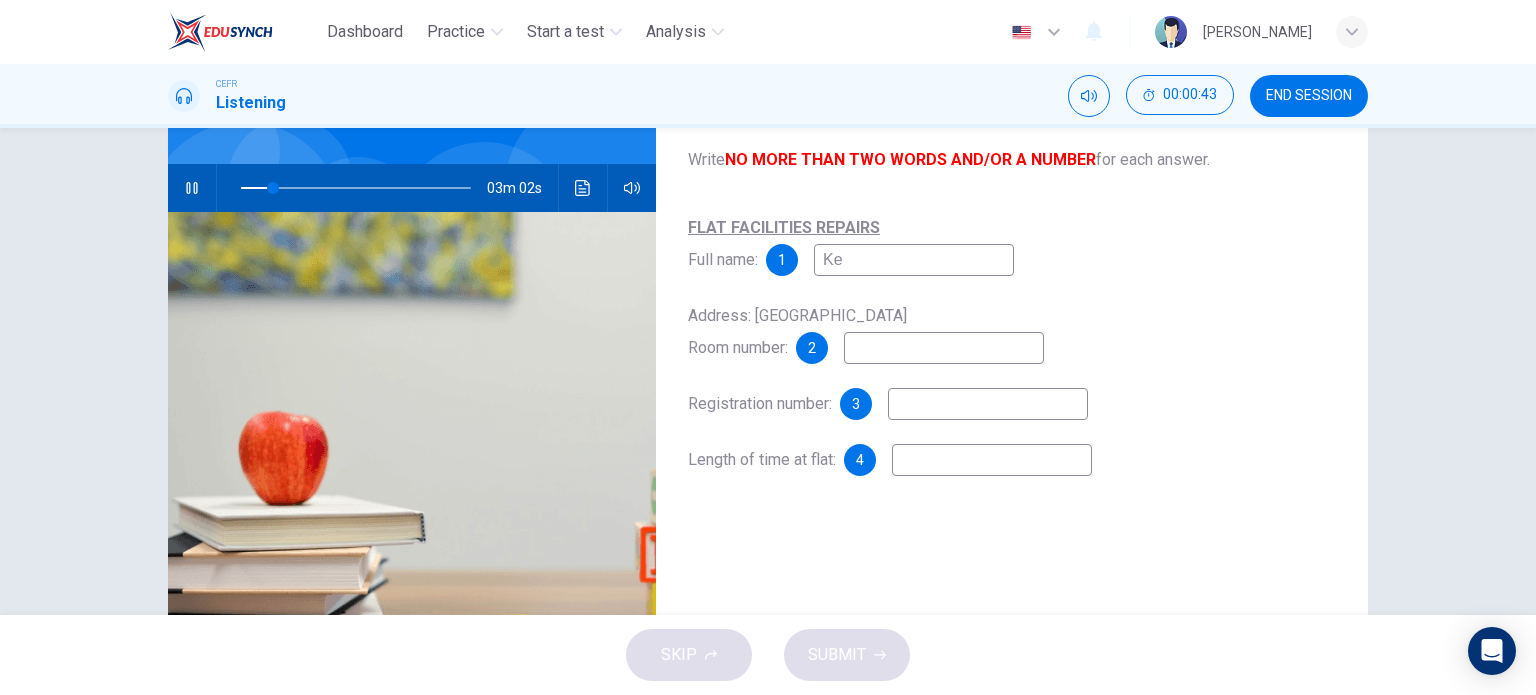 type on "14" 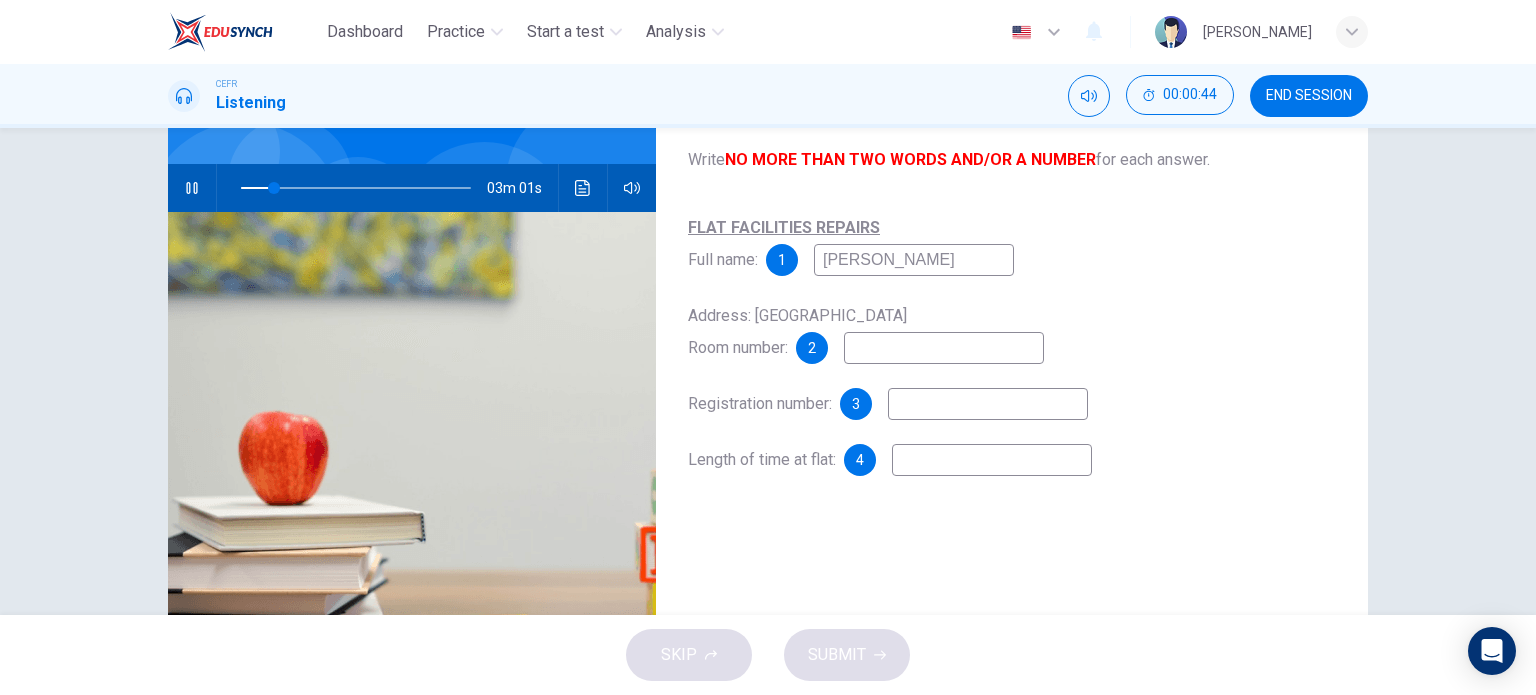 type on "Kevin G" 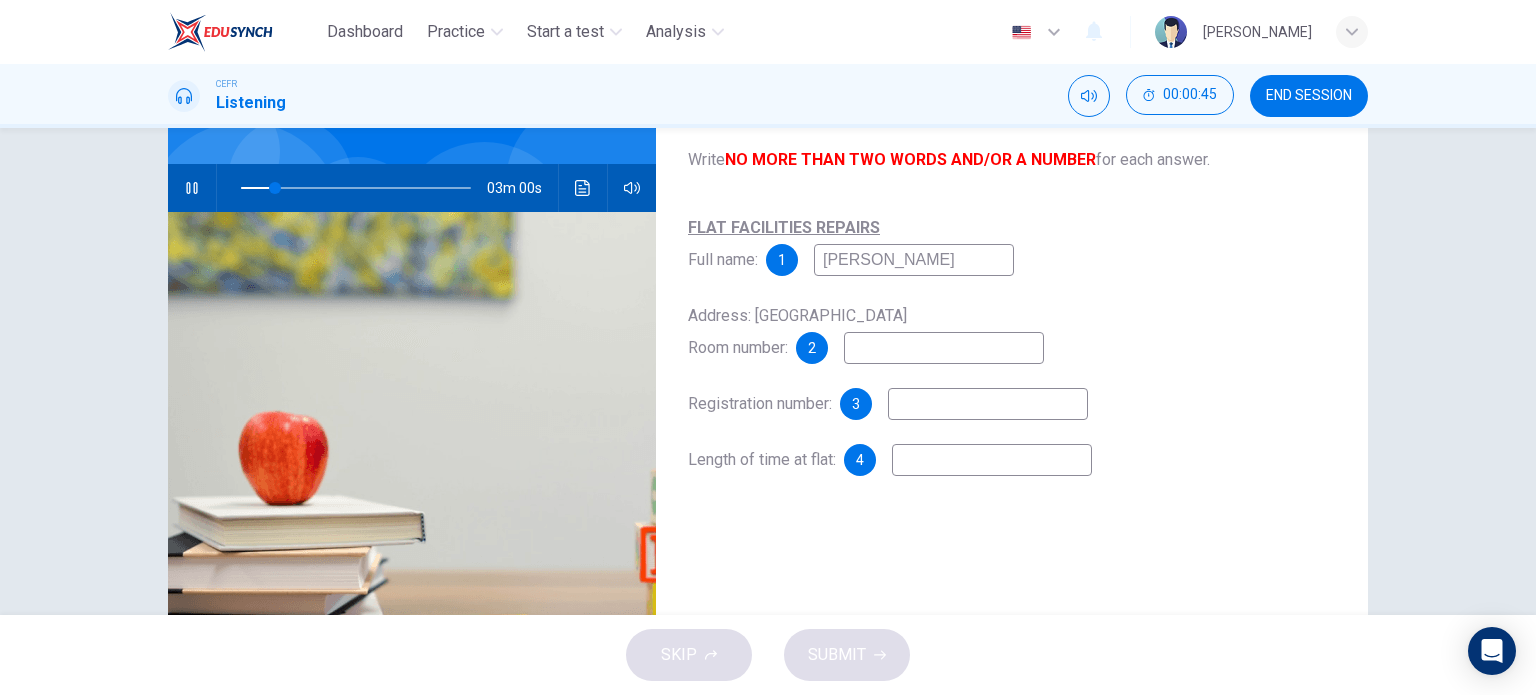 type on "Kevin Green" 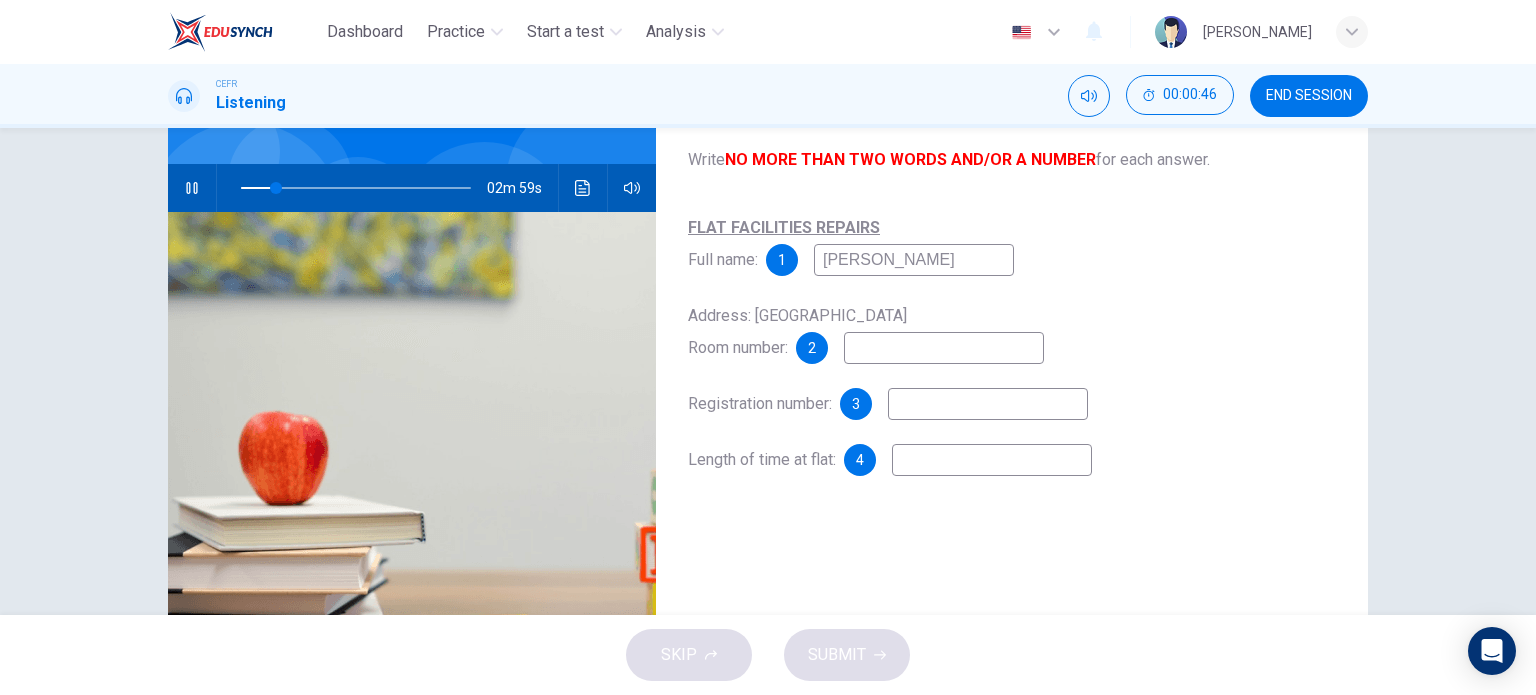 type on "16" 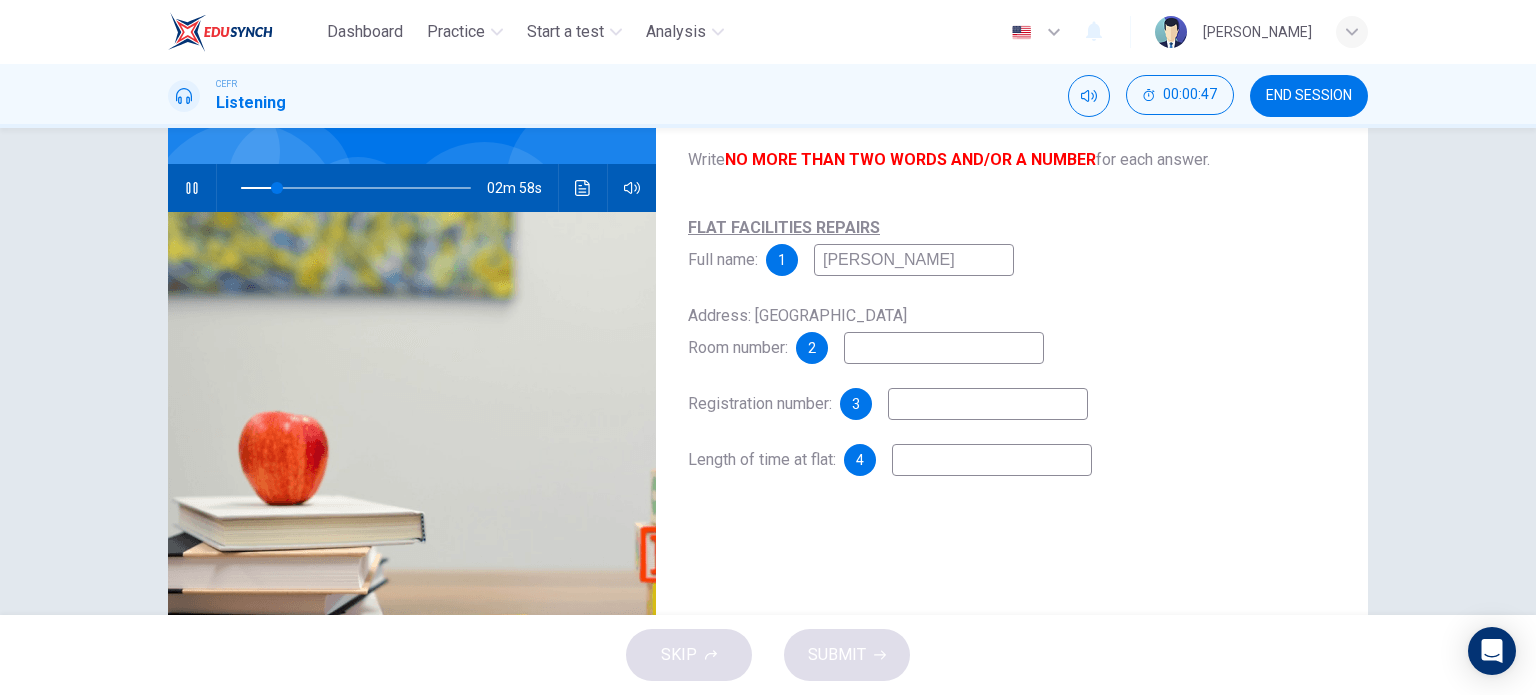 type on "Kevin Green" 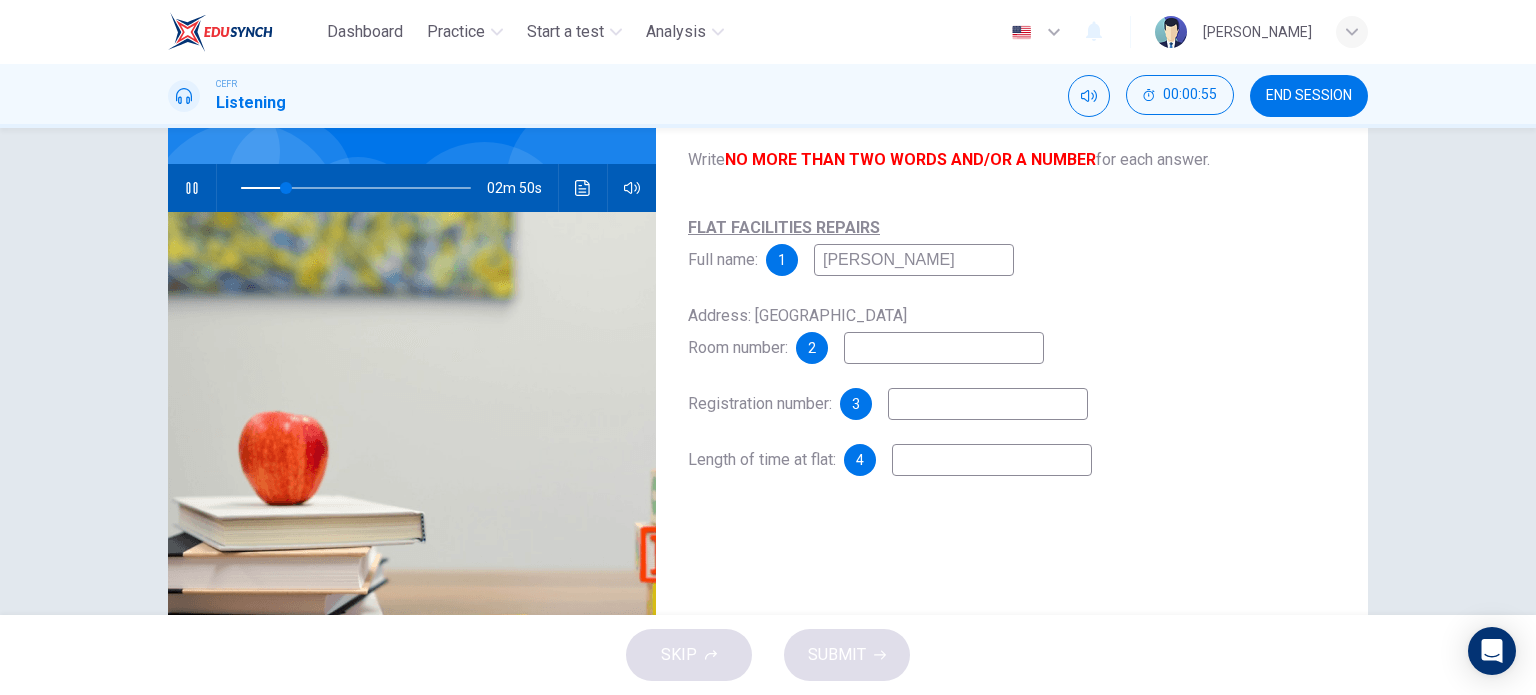 type on "20" 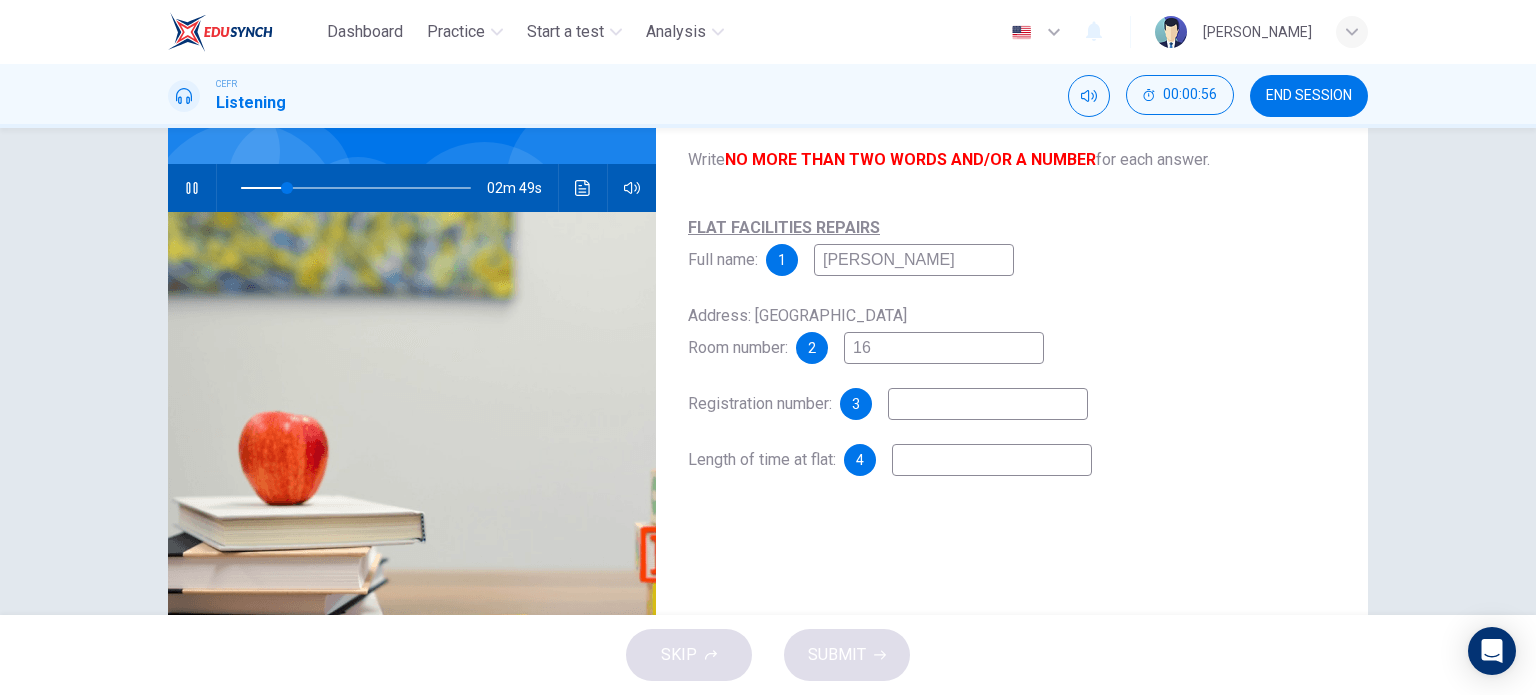 type on "16C" 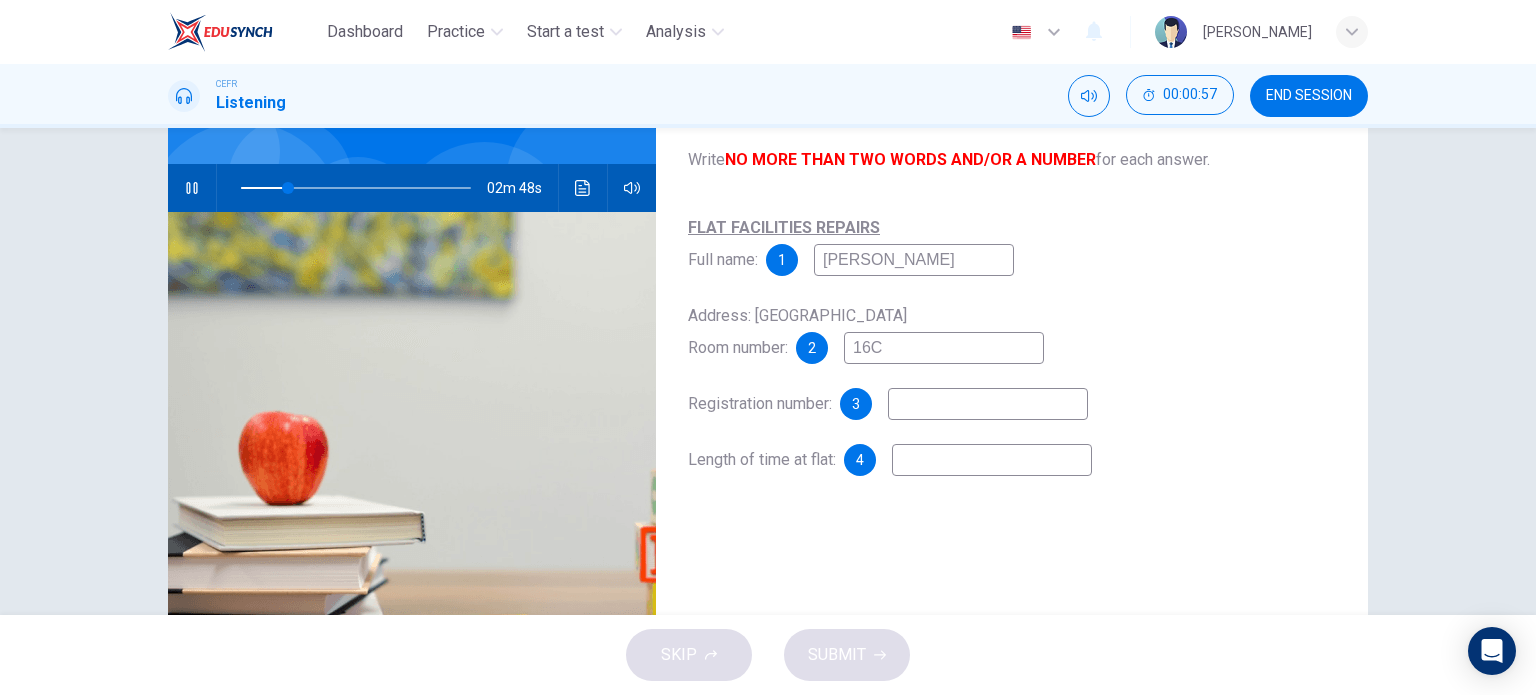 type on "21" 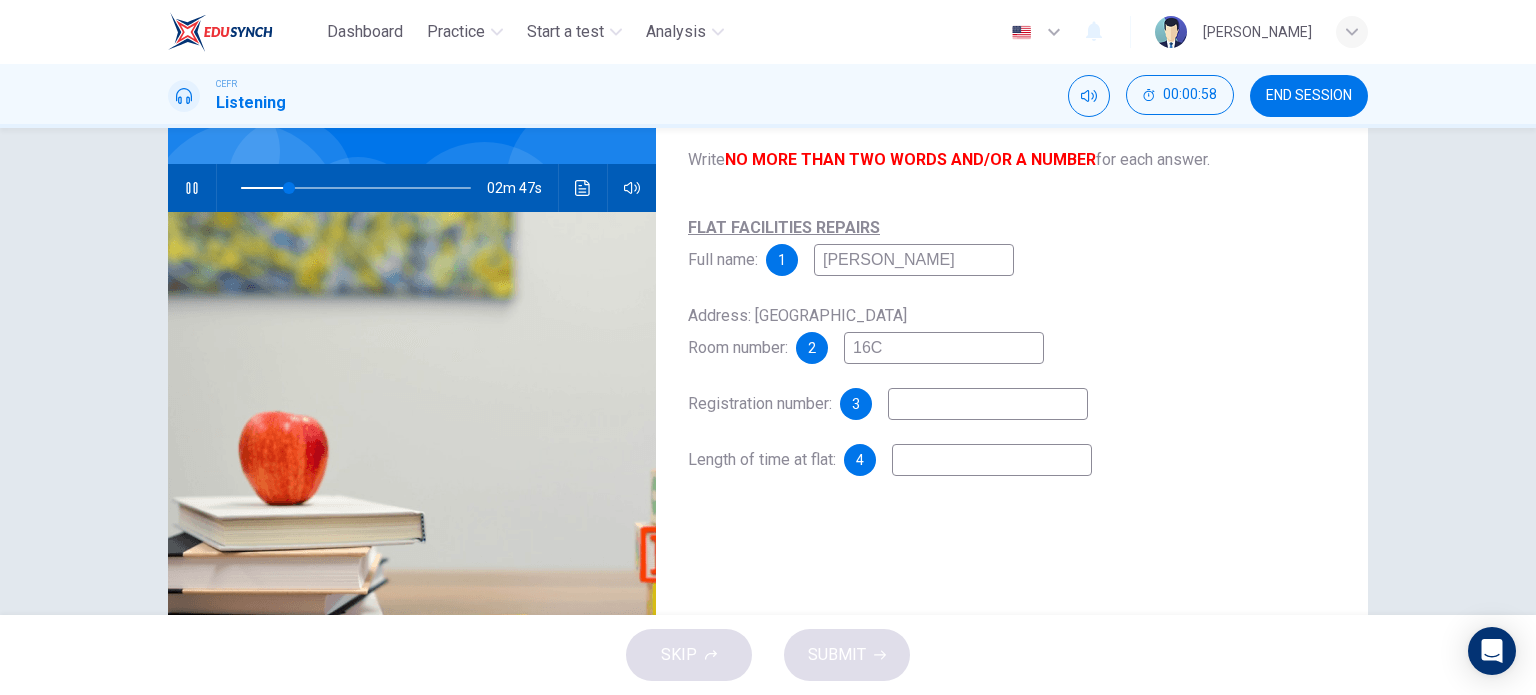 type on "16C" 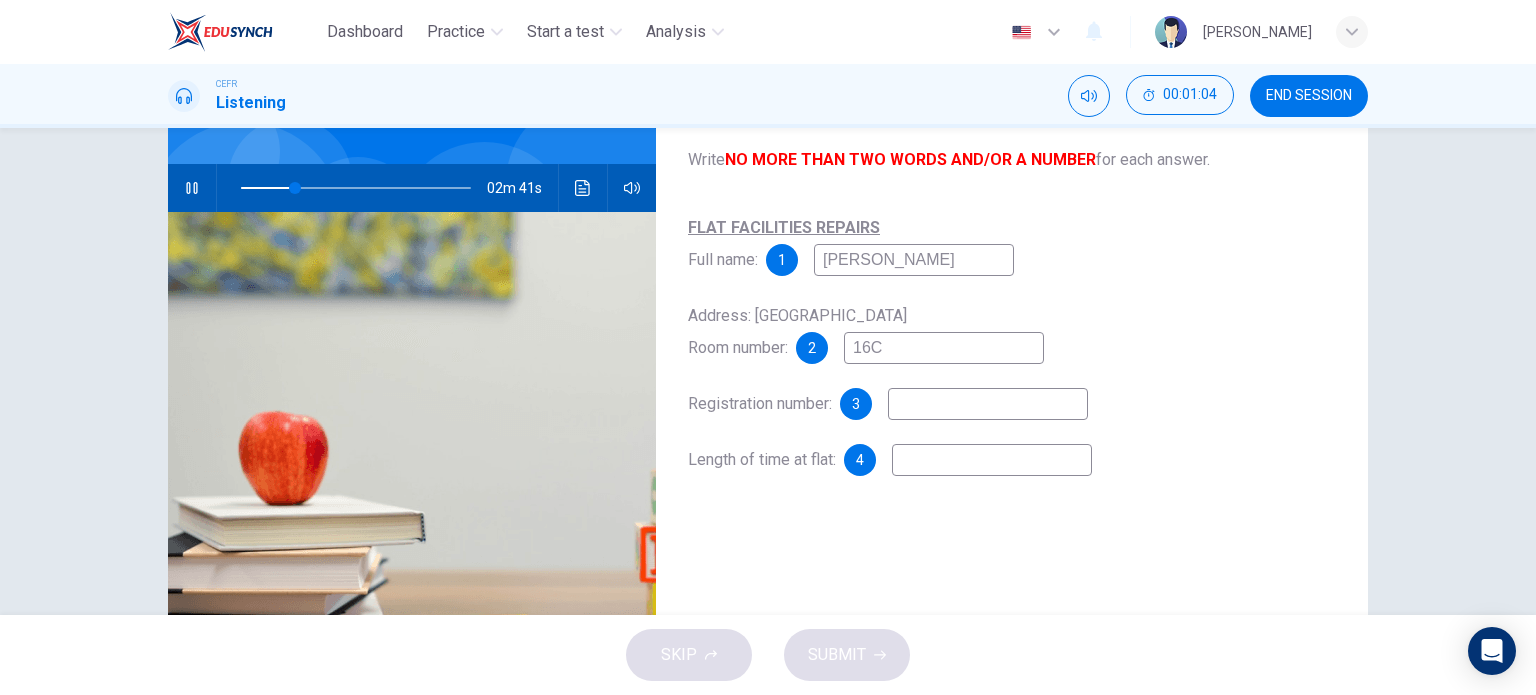 type on "24" 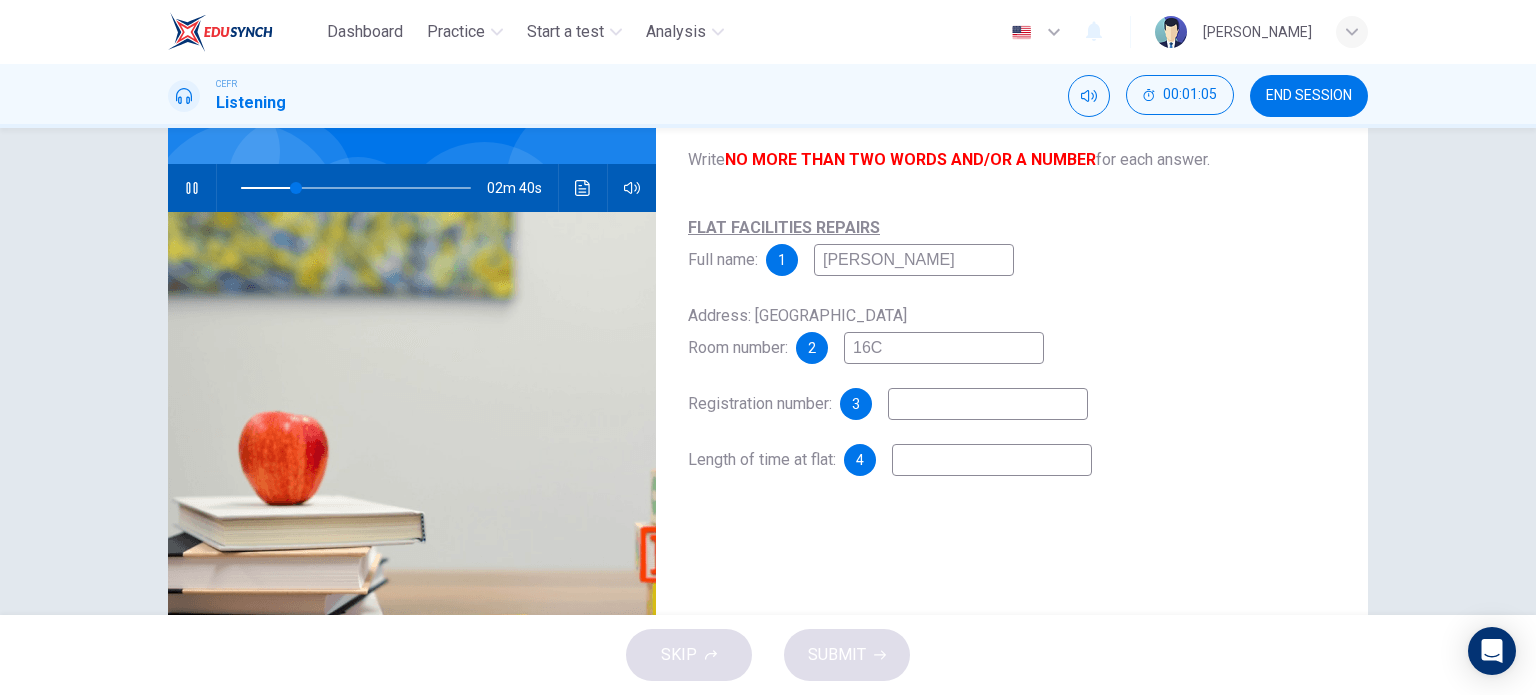 click on "16C" at bounding box center (944, 348) 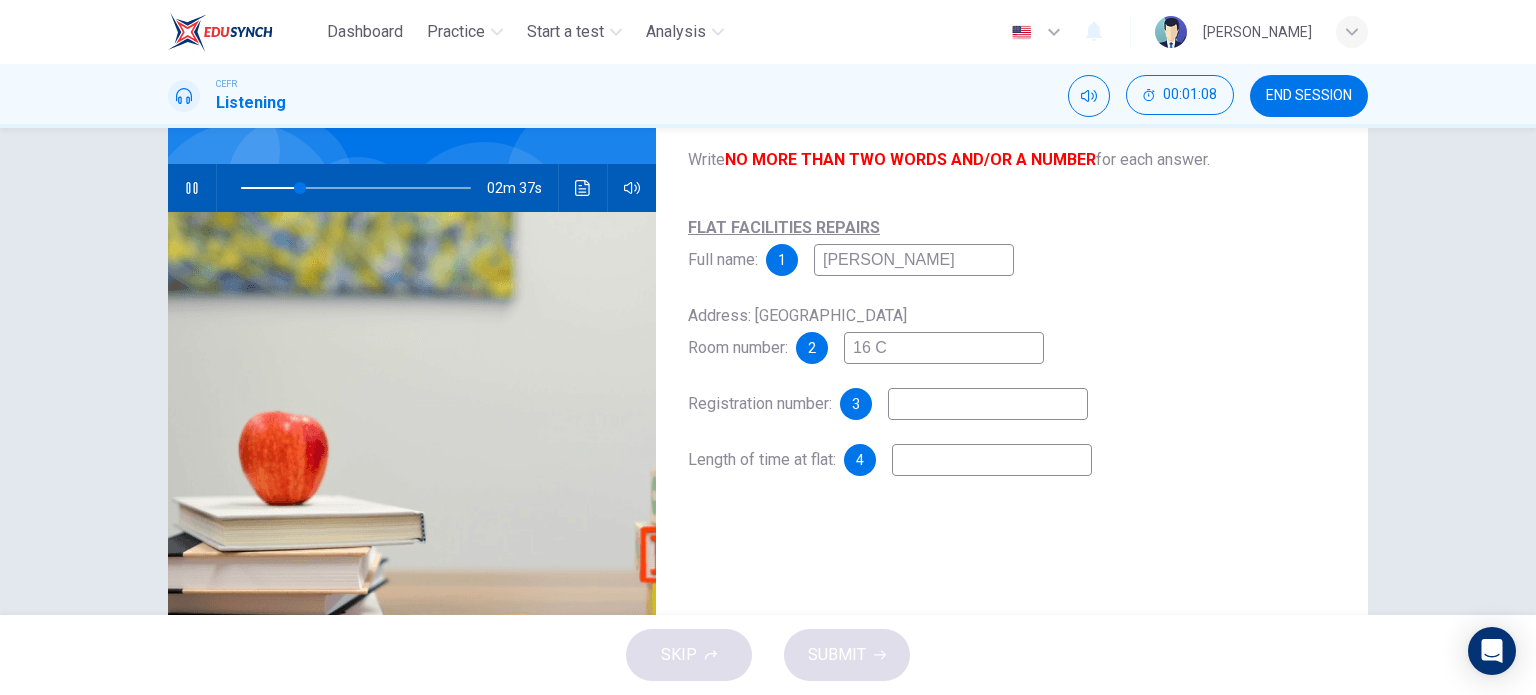 type on "26" 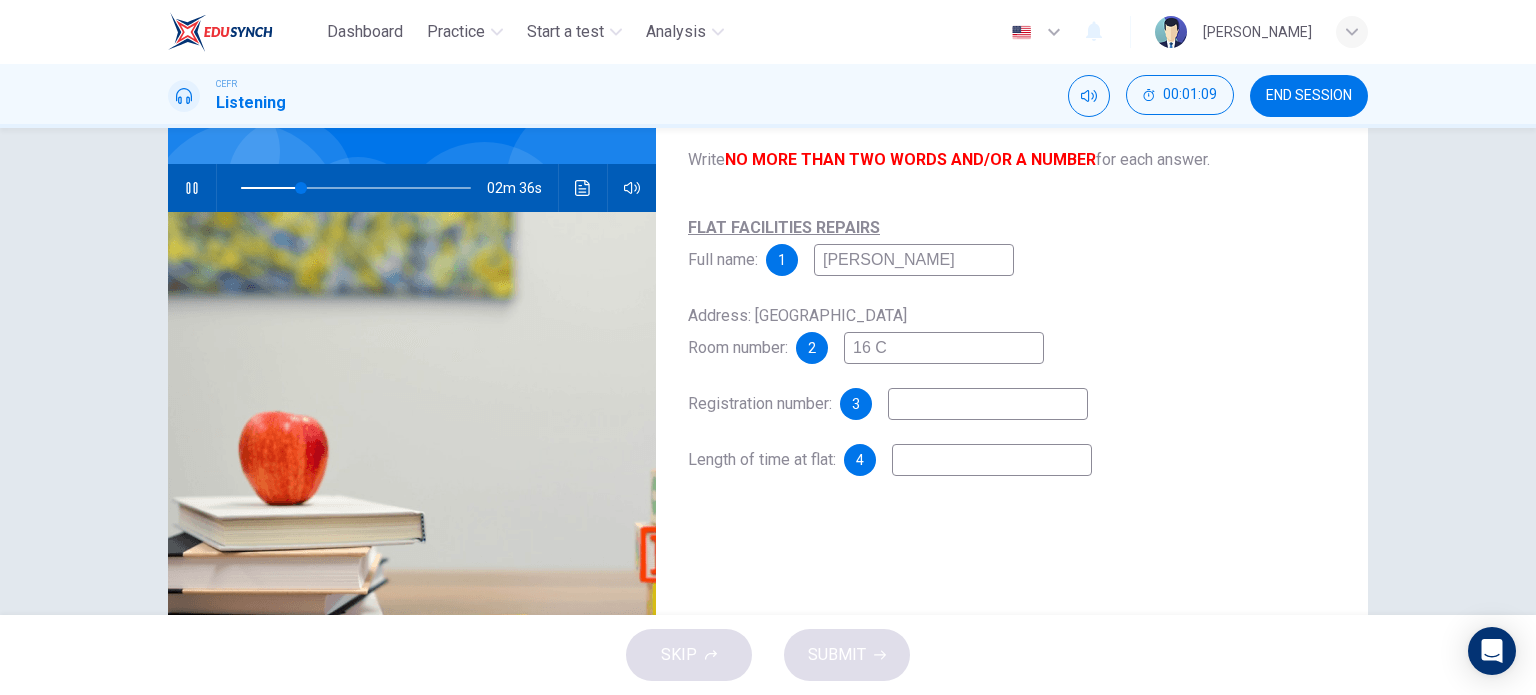 type on "16 C" 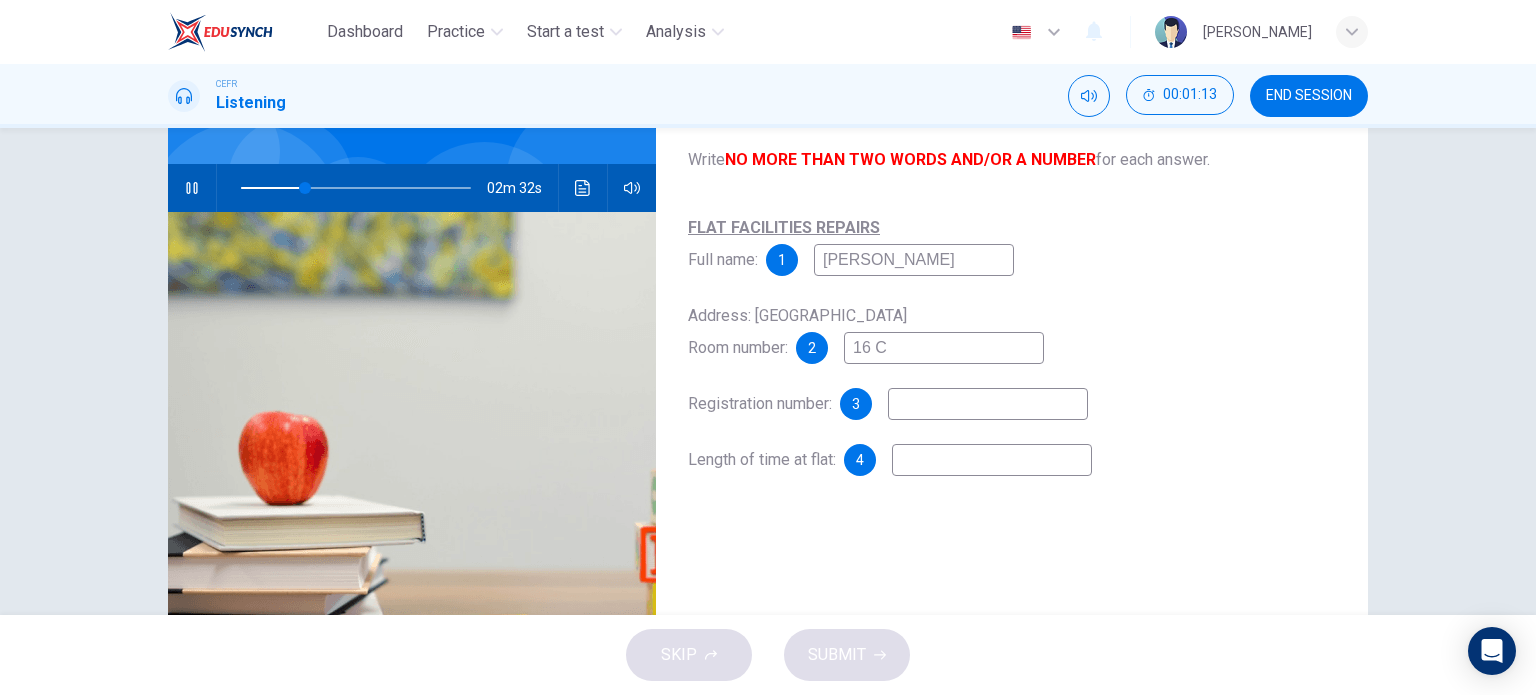 type on "28" 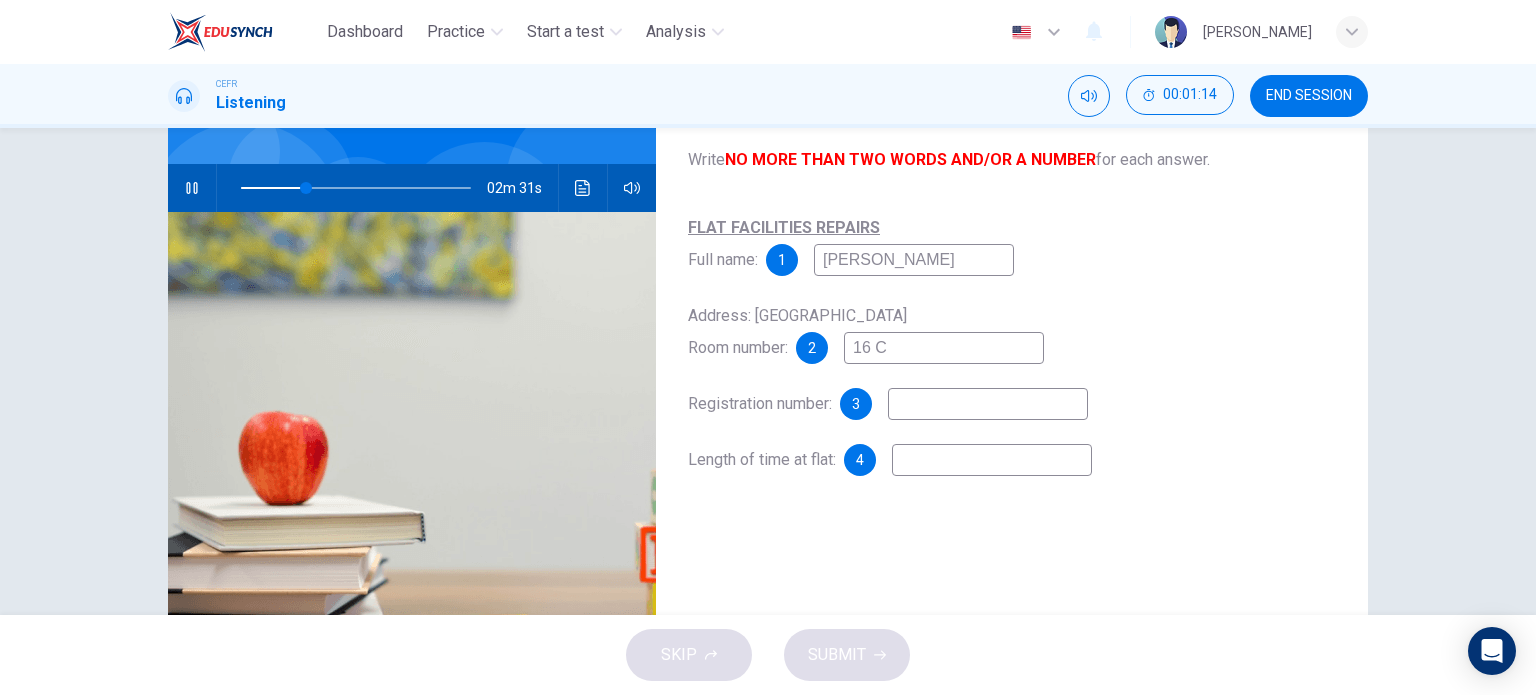 type on "K" 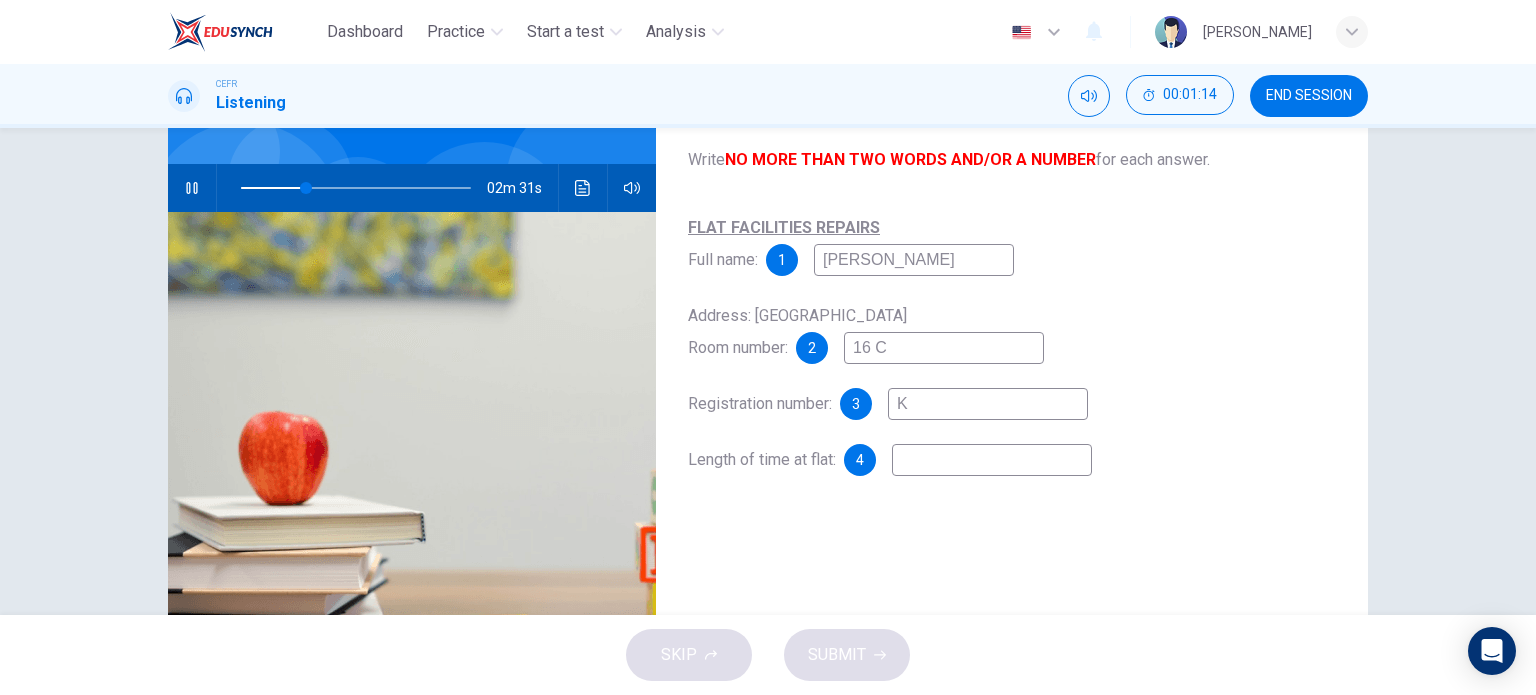 type on "29" 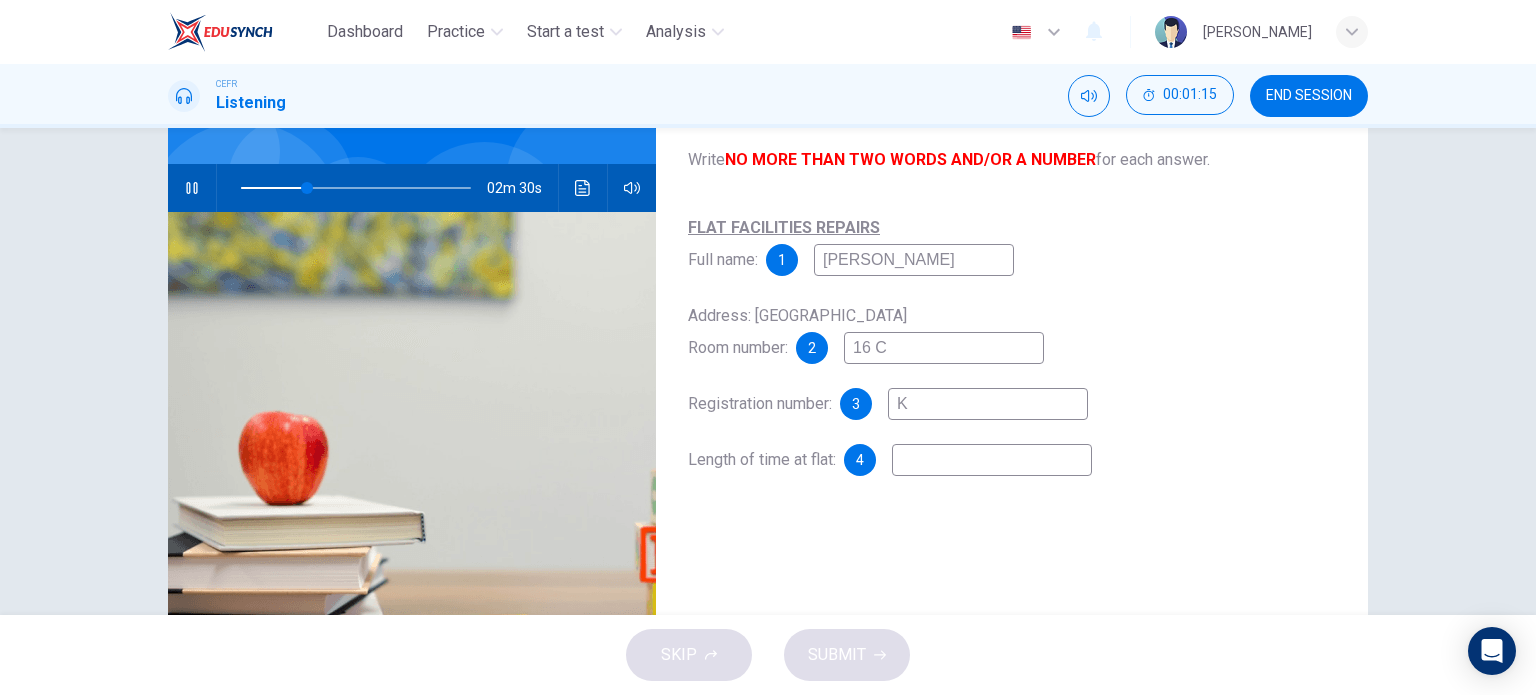 type on "KG" 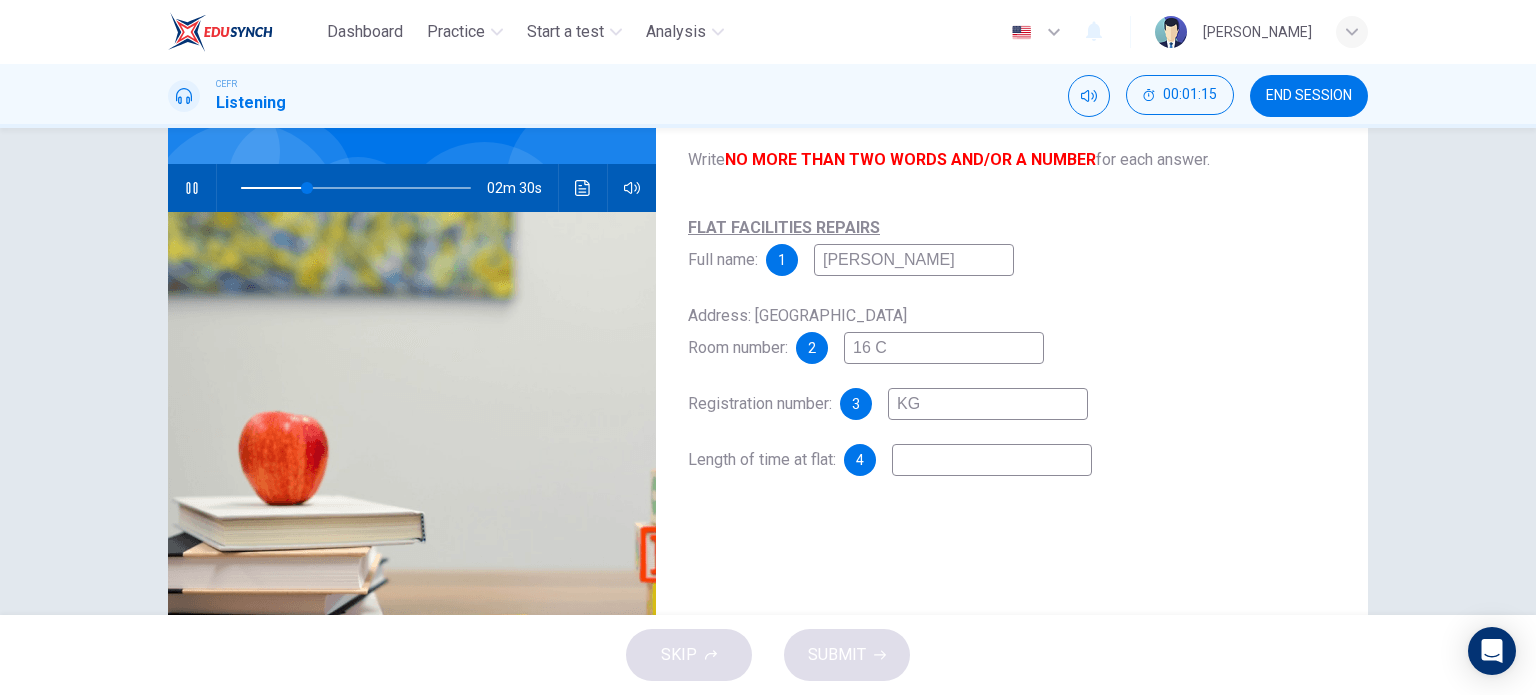 type on "29" 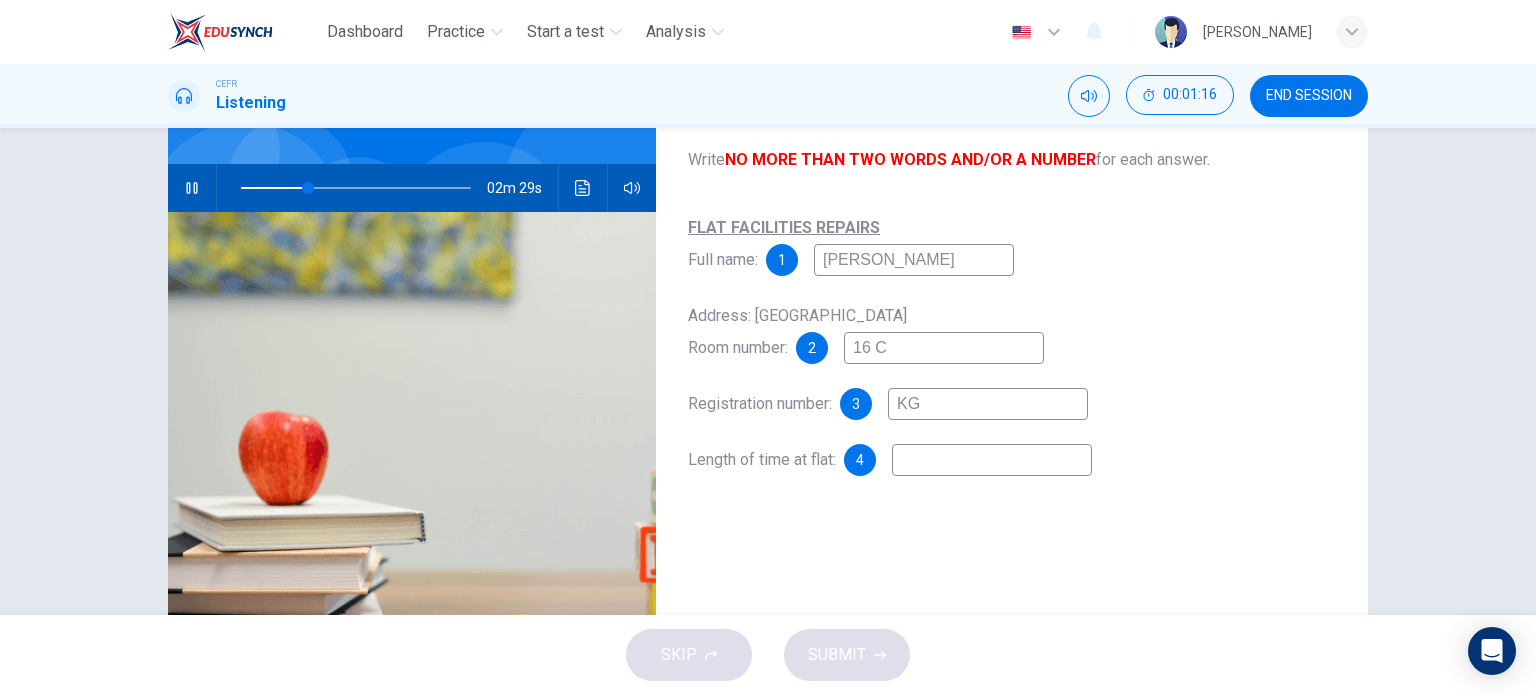 type on "KG6" 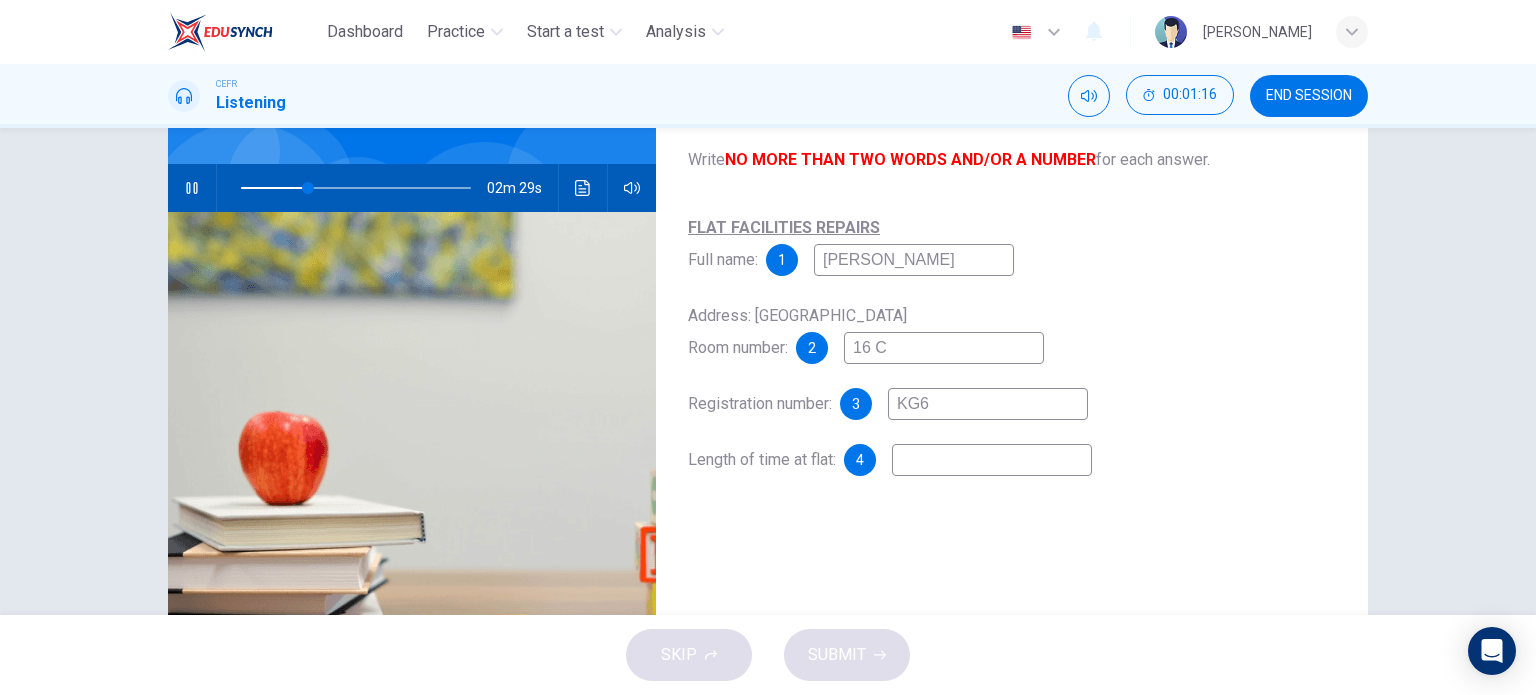 type on "30" 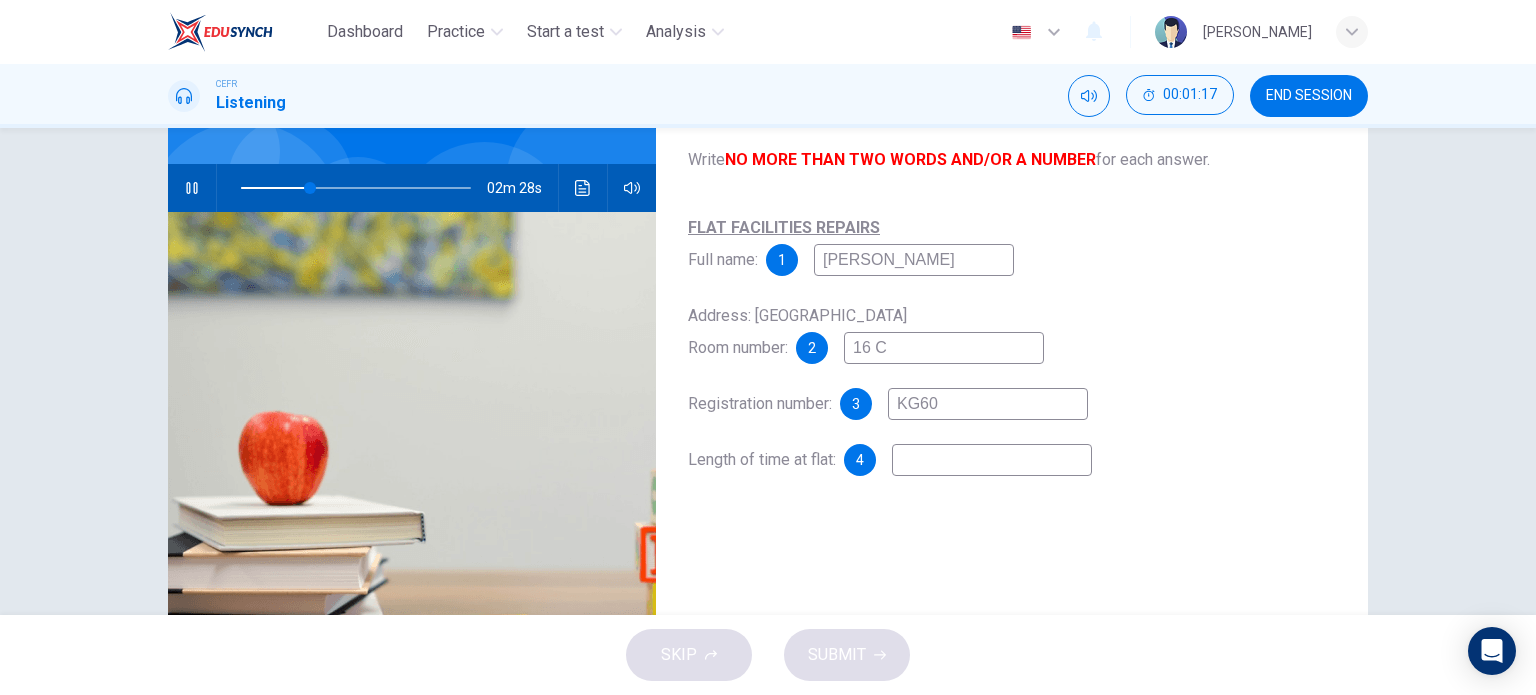 type on "KG603" 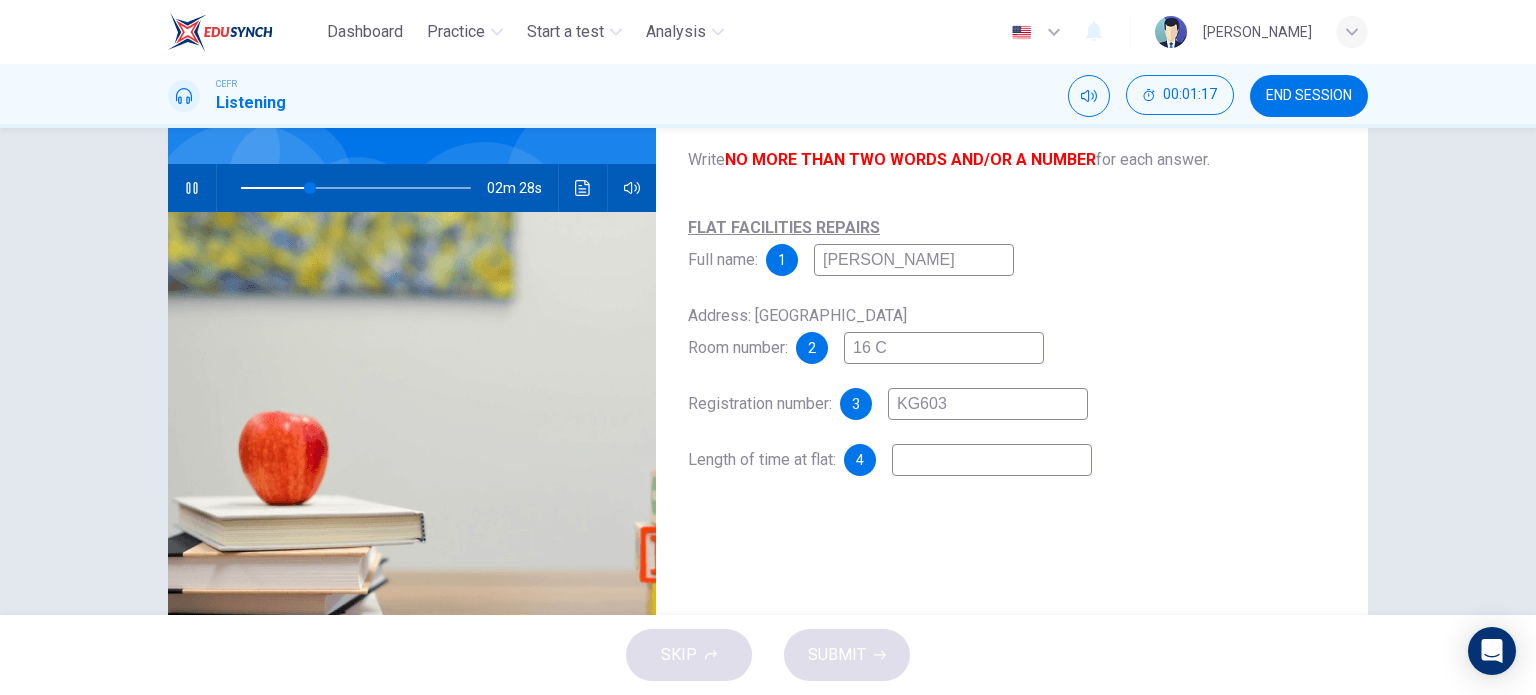 type on "30" 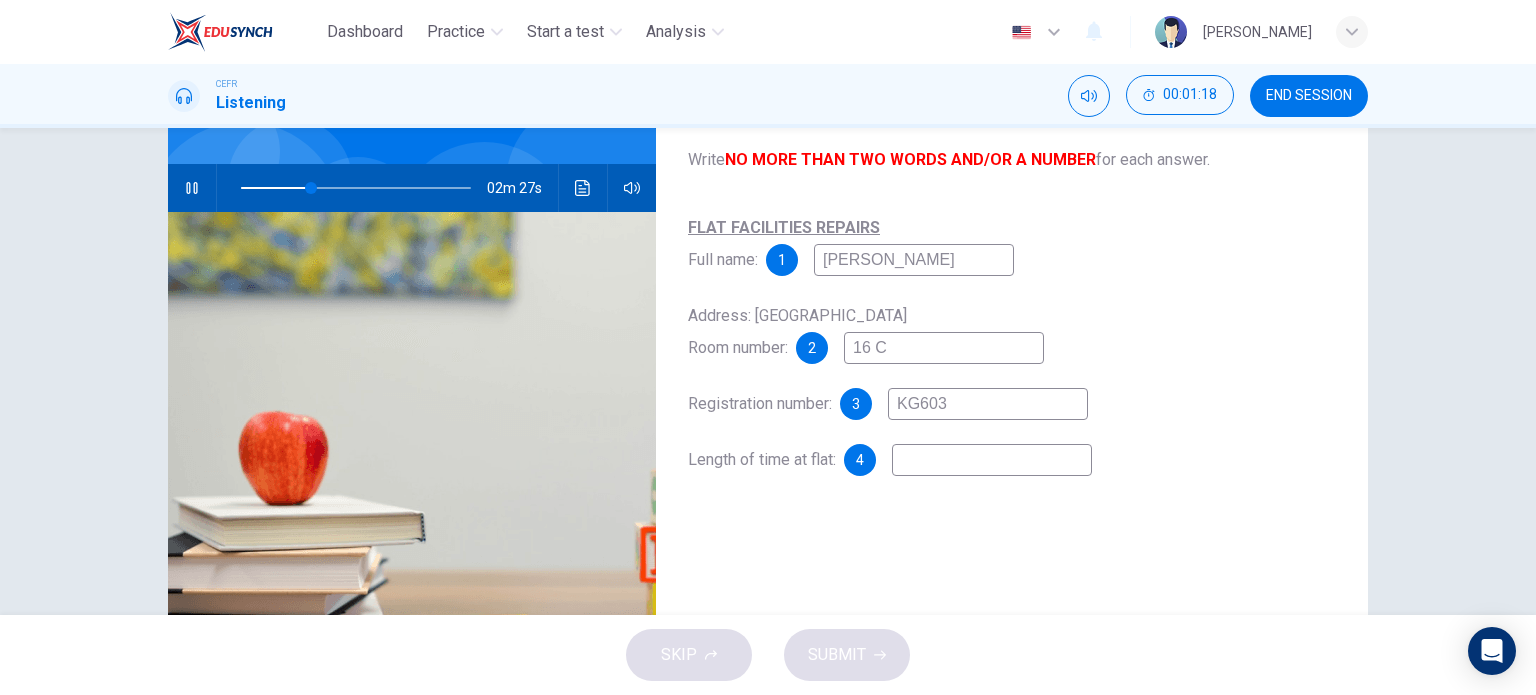 type on "KG6037" 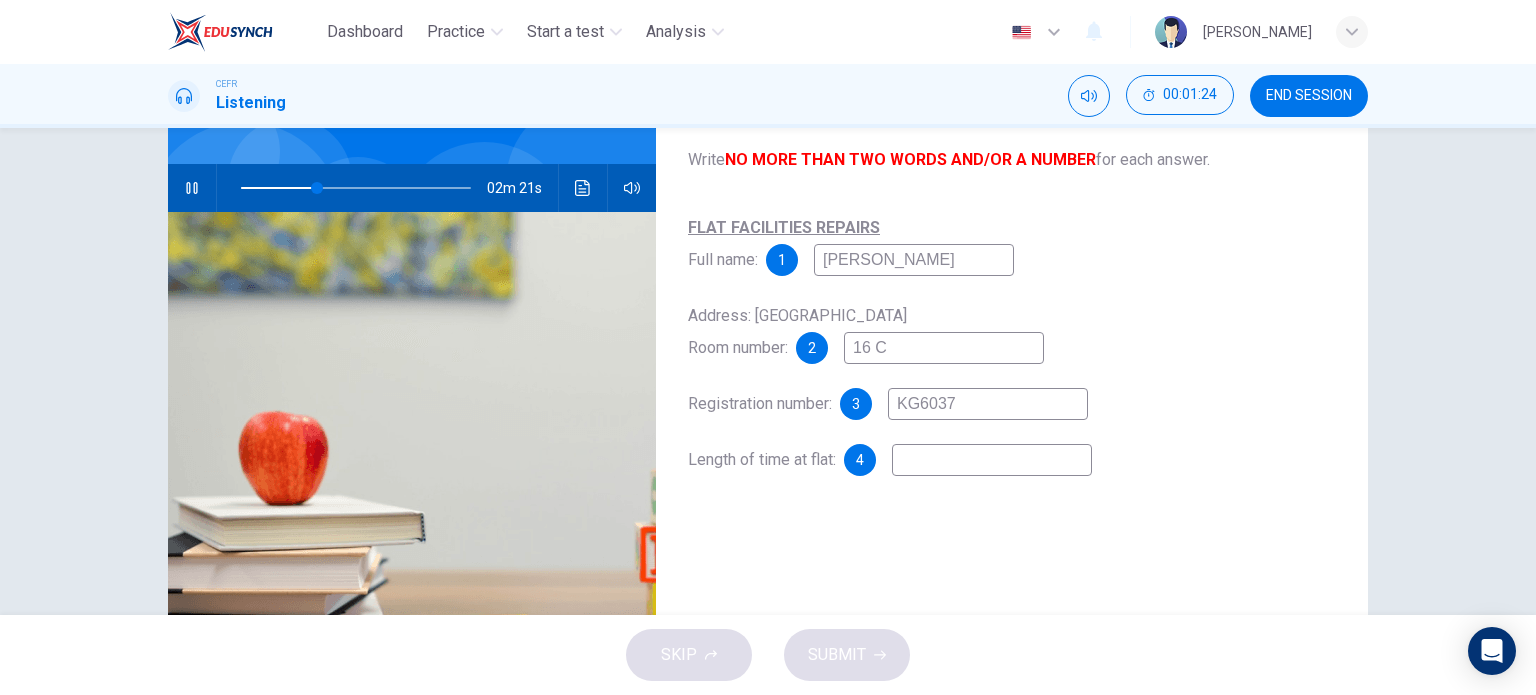 type on "34" 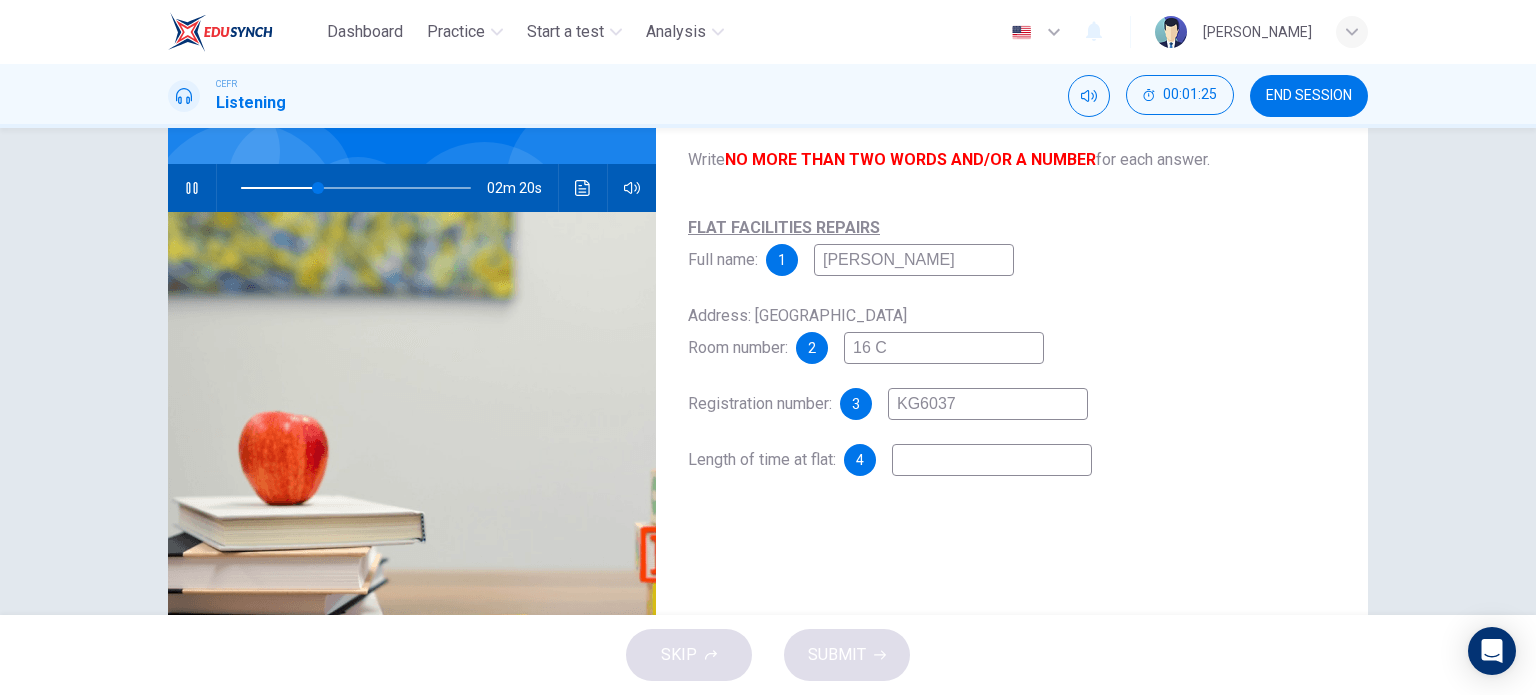 type on "KG6037" 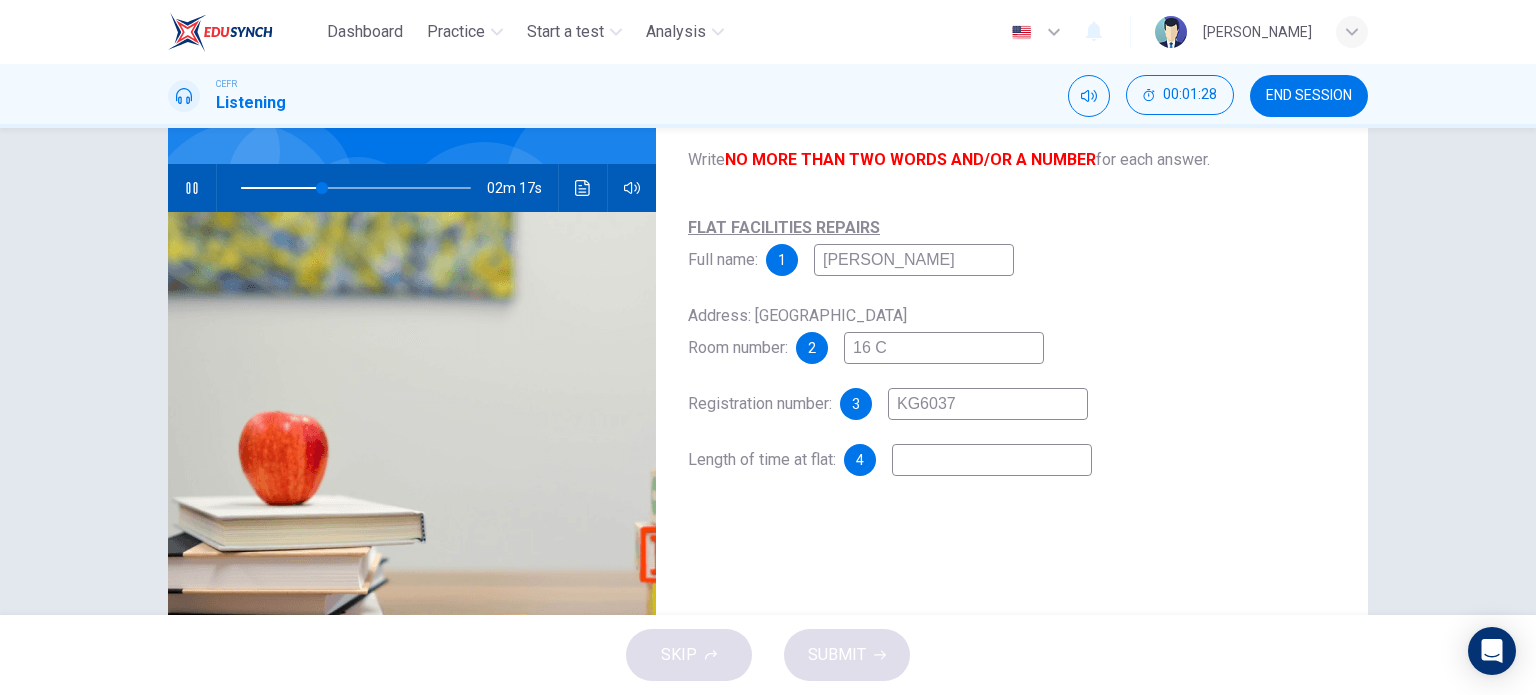 type on "35" 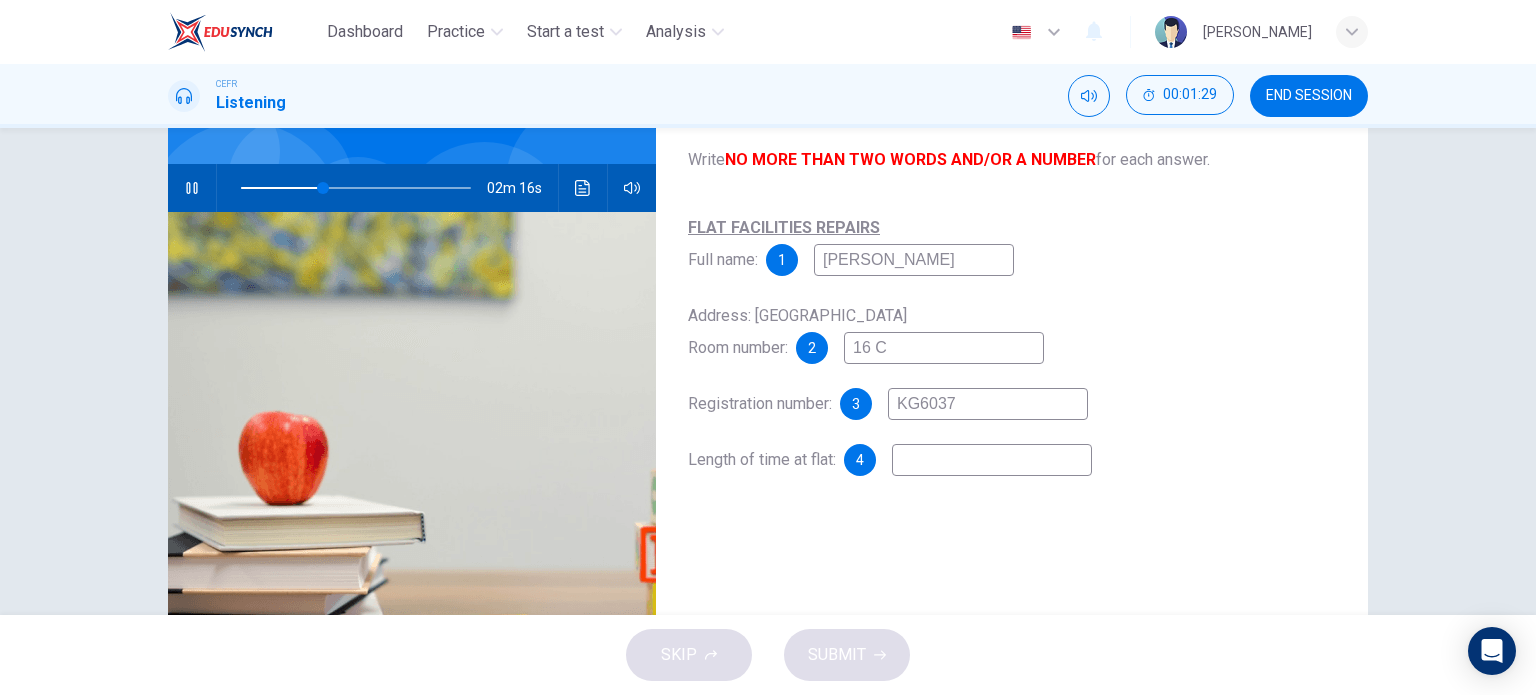type on "O" 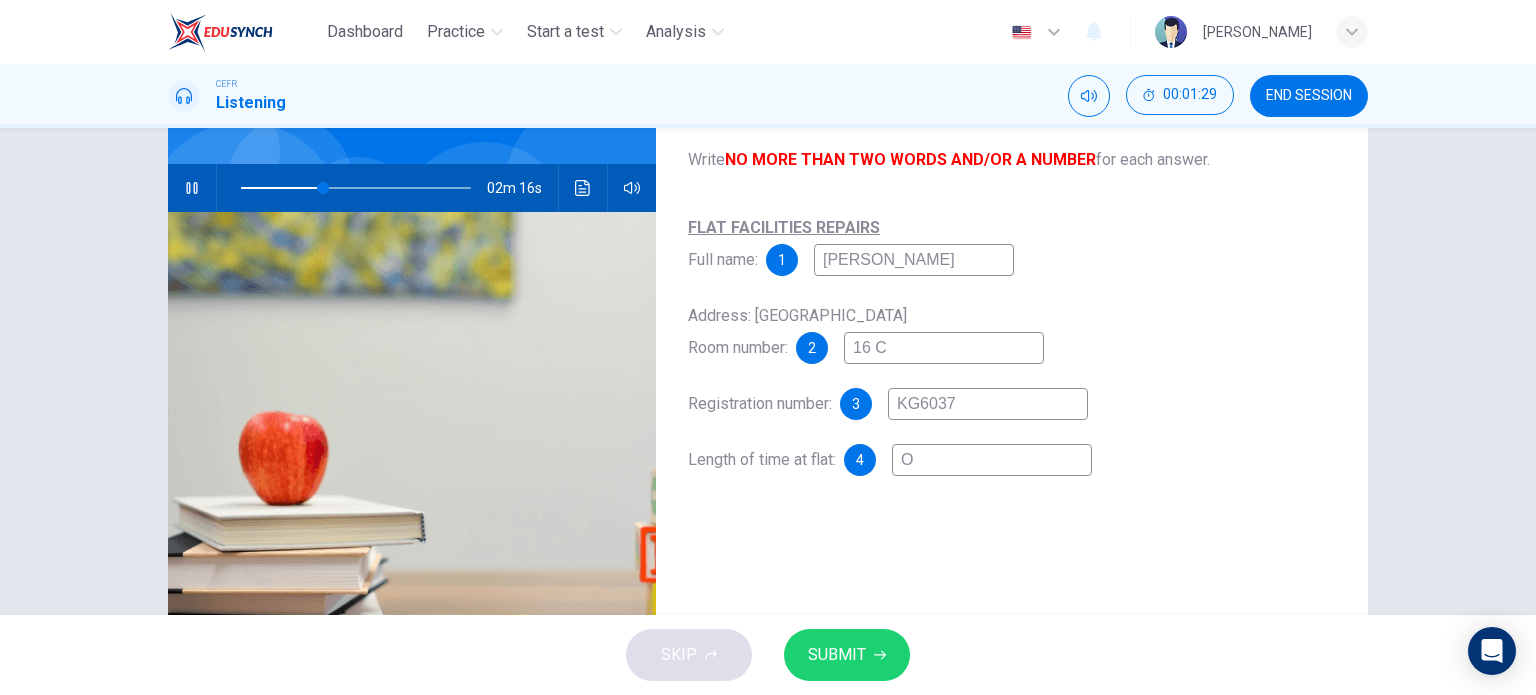 type on "36" 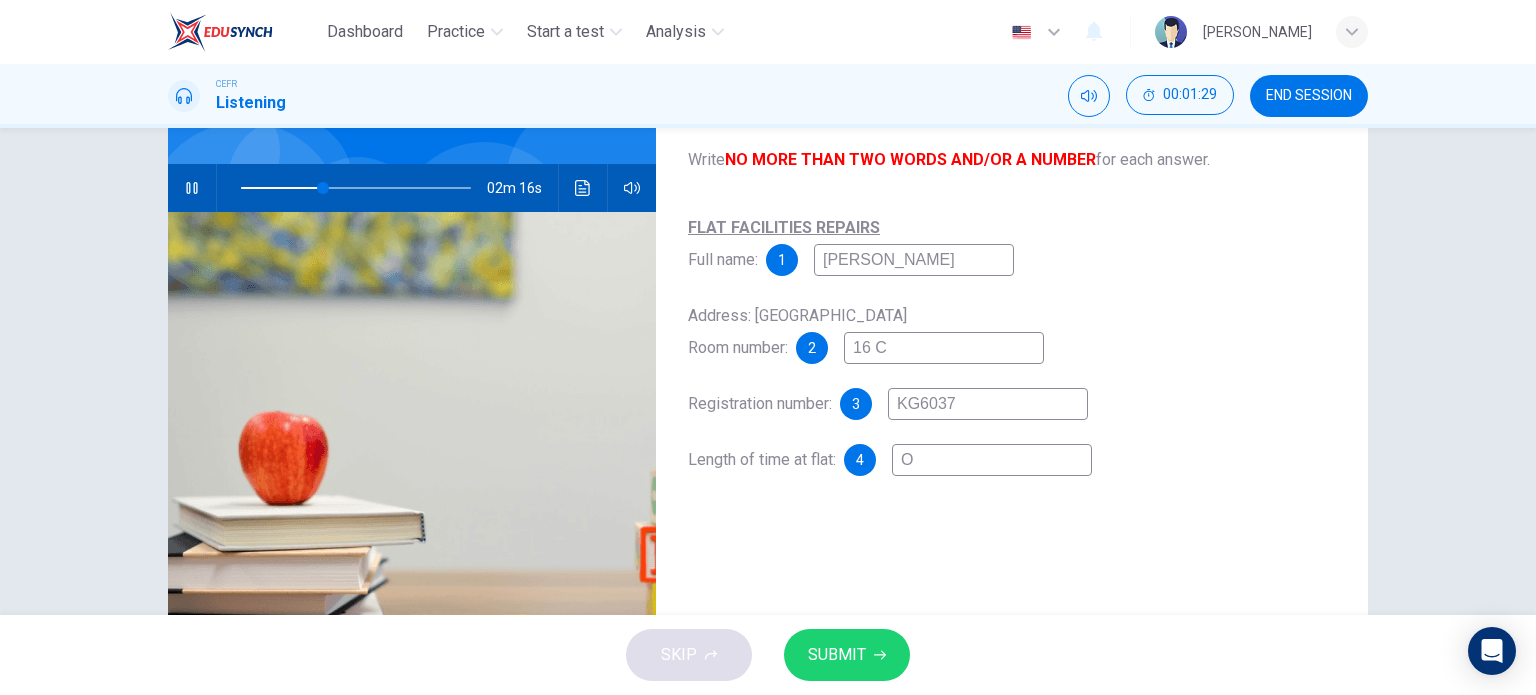type on "On" 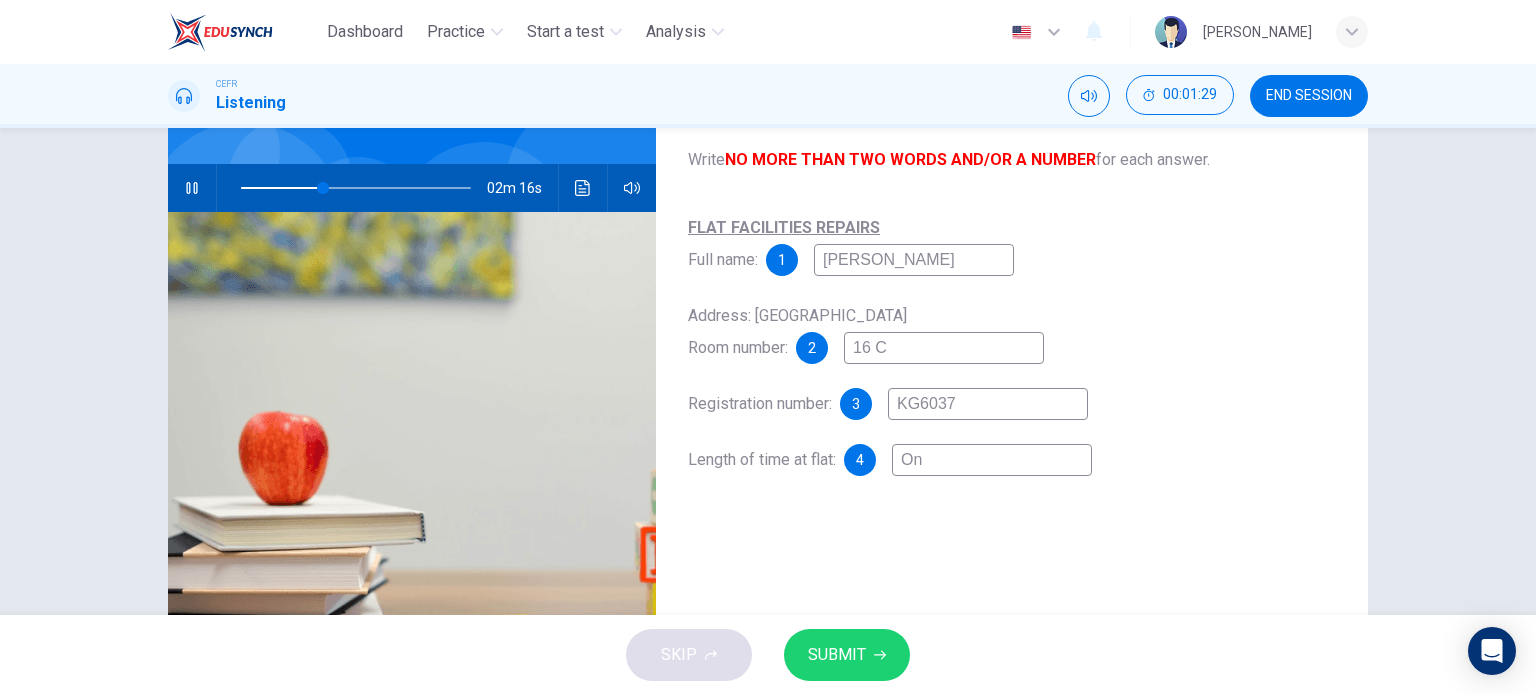 type on "36" 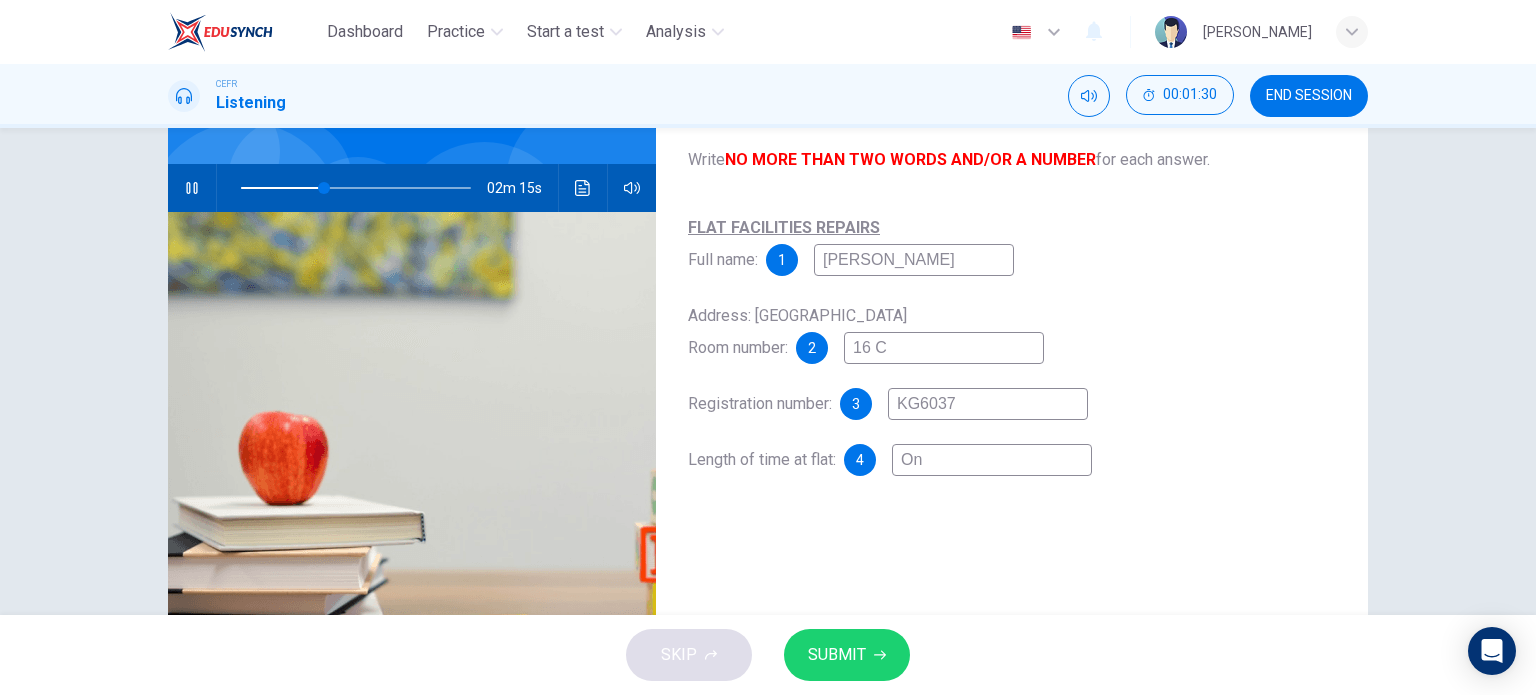 type on "One" 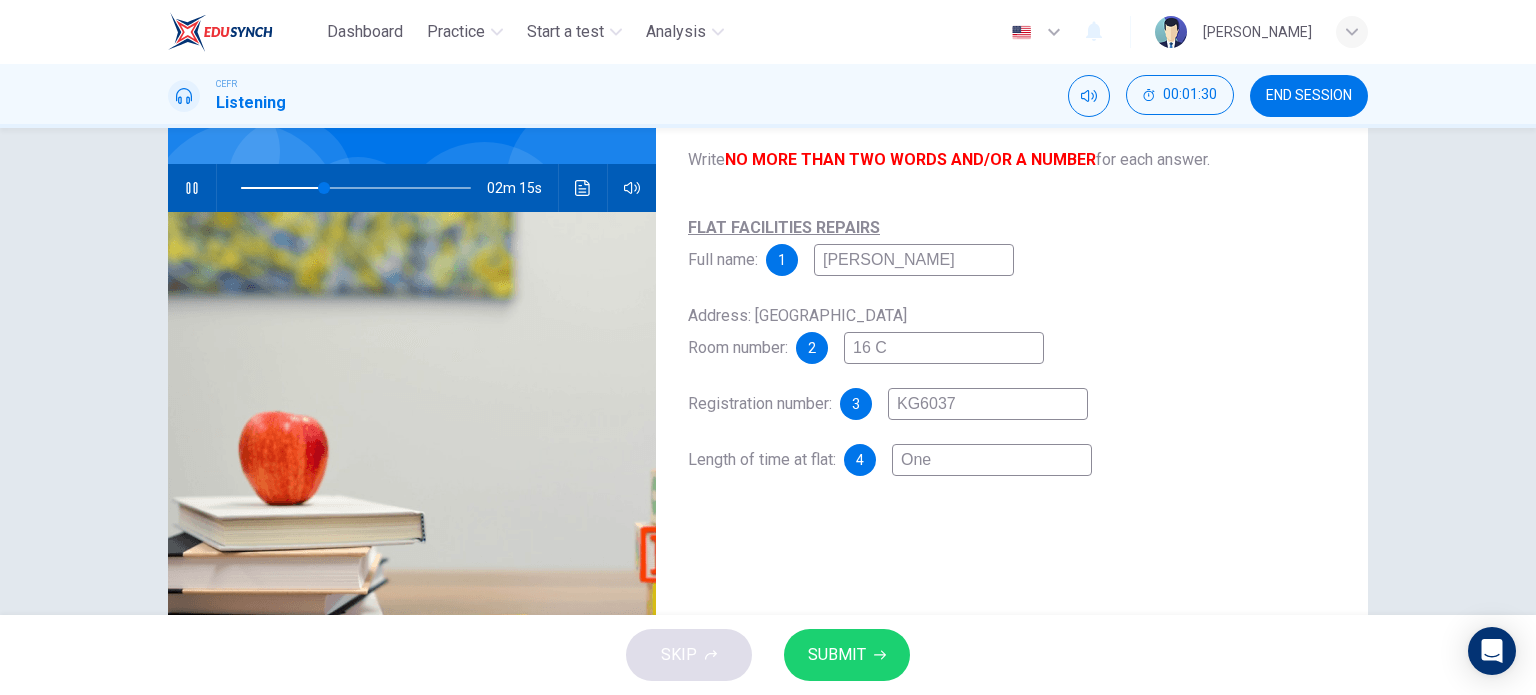 type on "36" 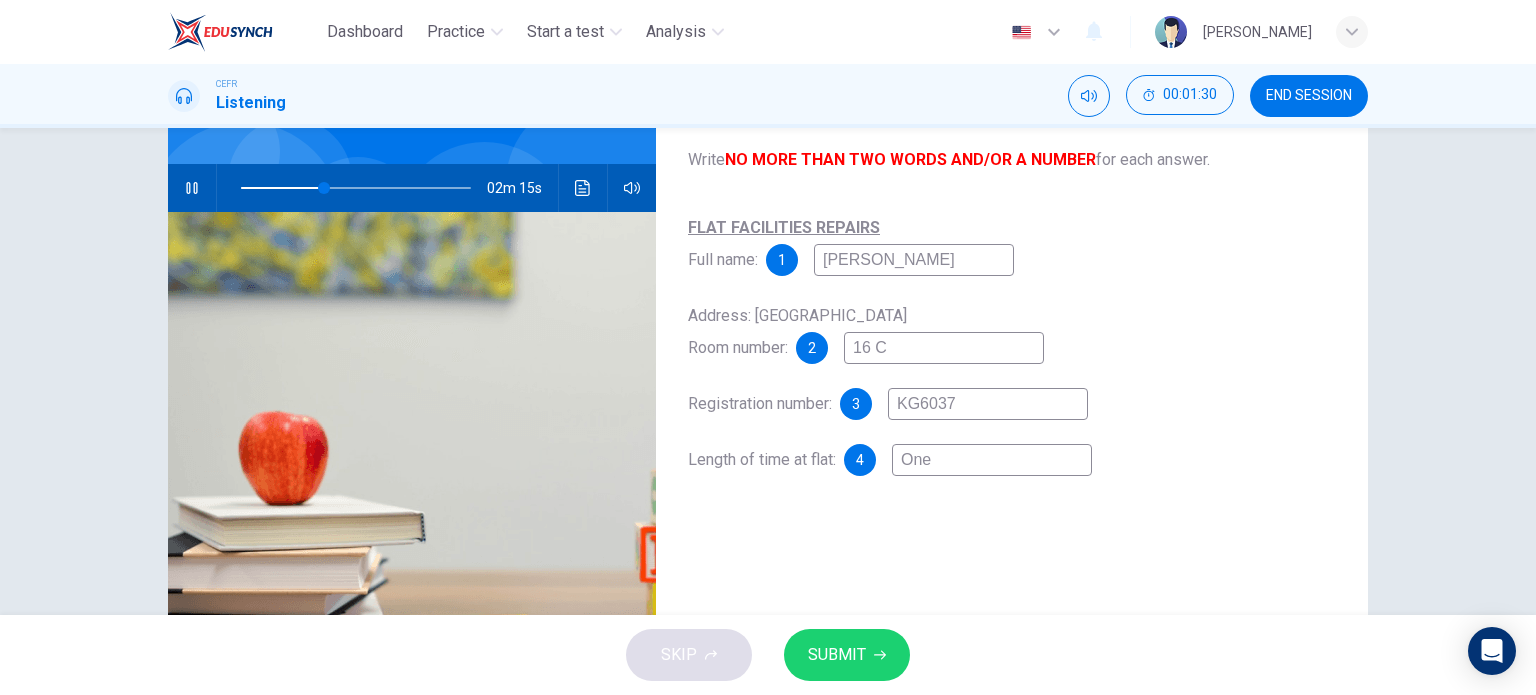 type on "One" 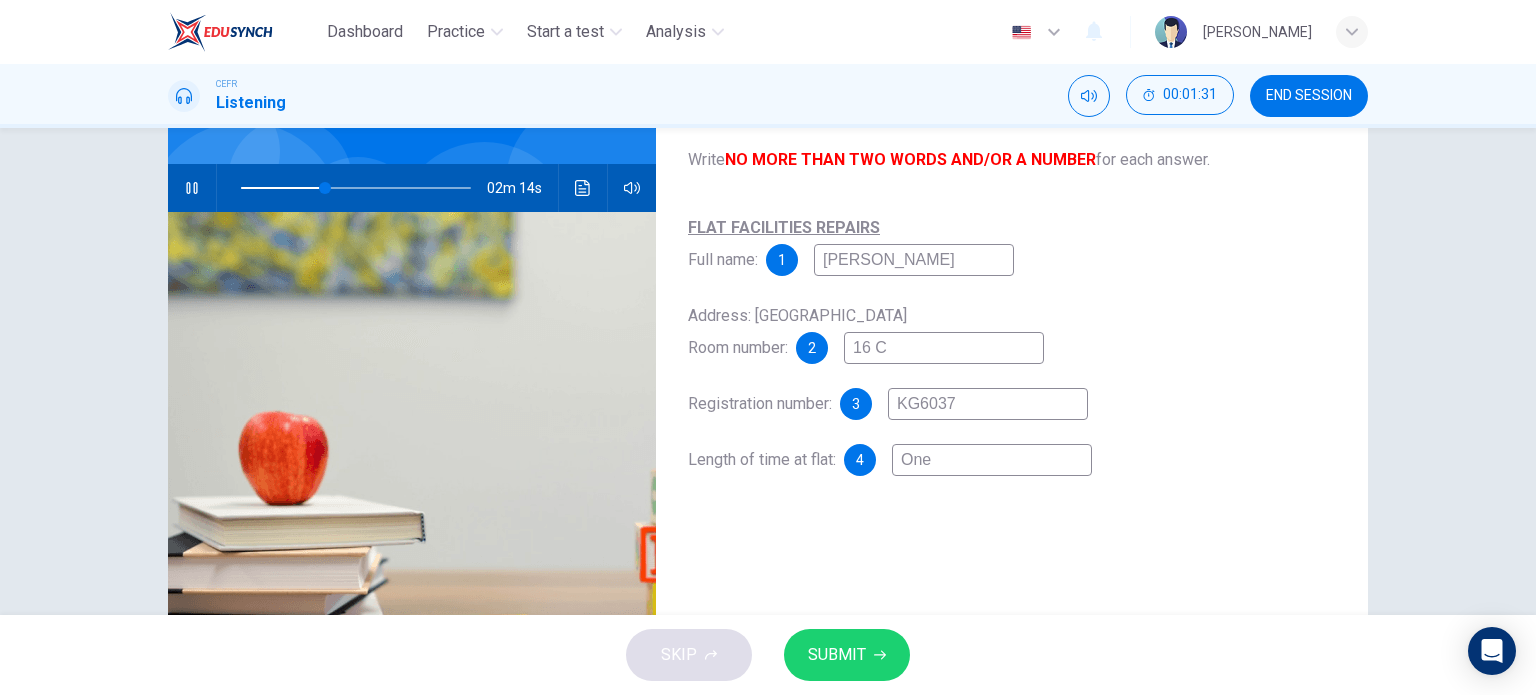 type on "One Y" 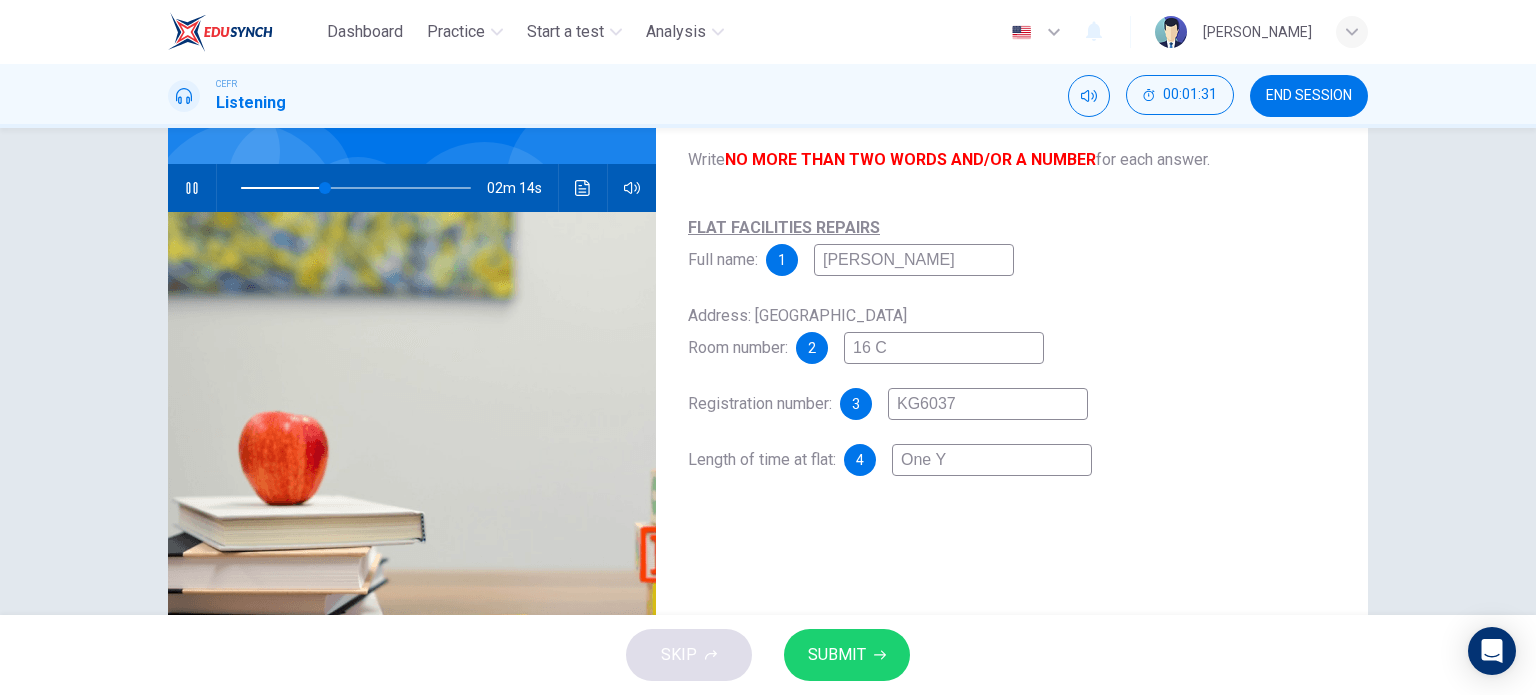 type on "36" 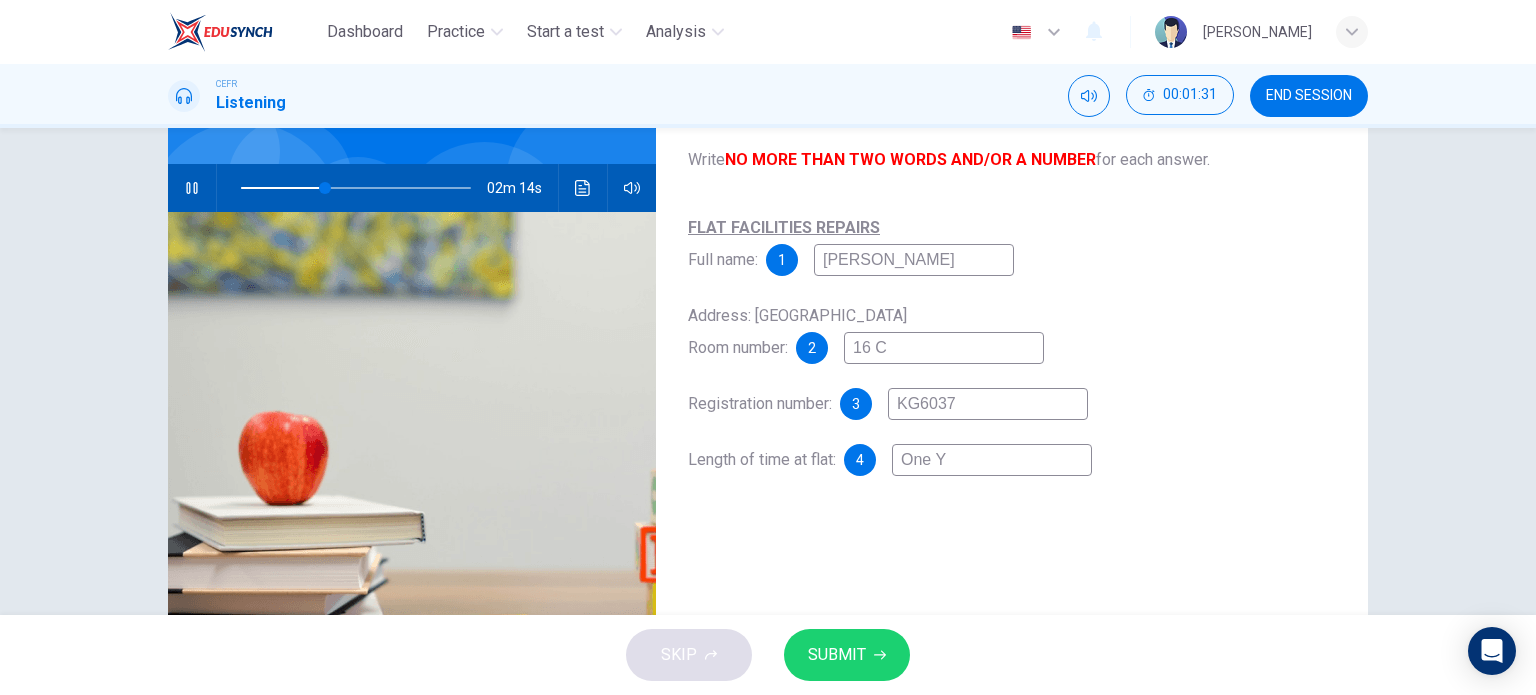 type on "One Ye" 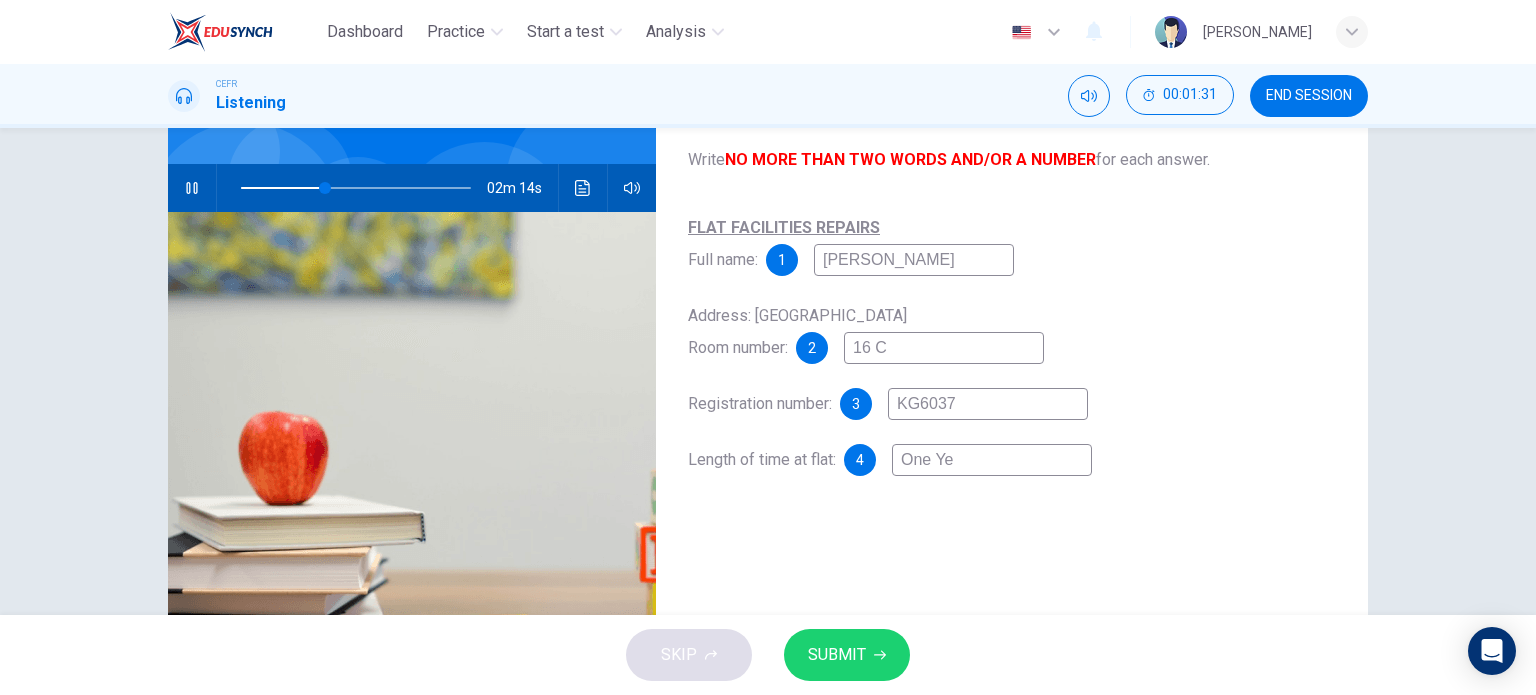 type on "36" 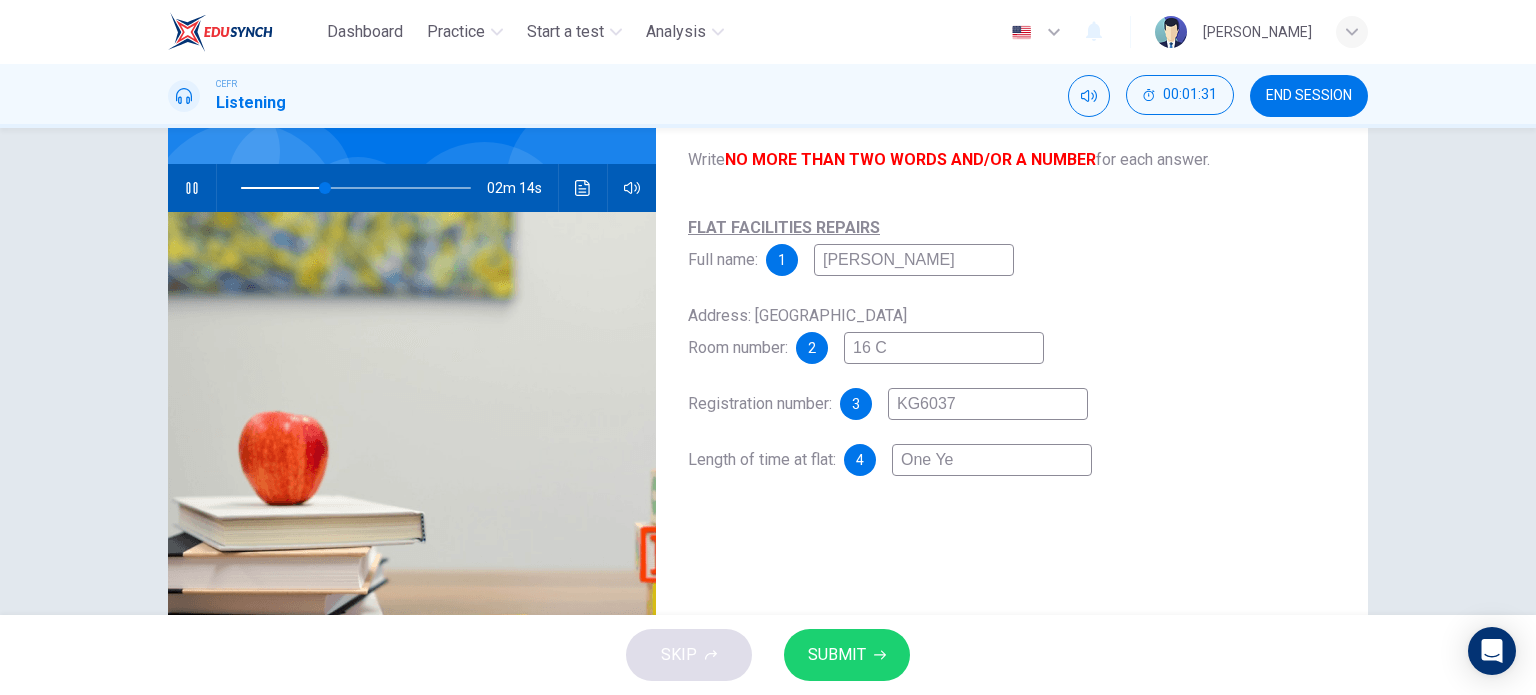 type on "One Yea" 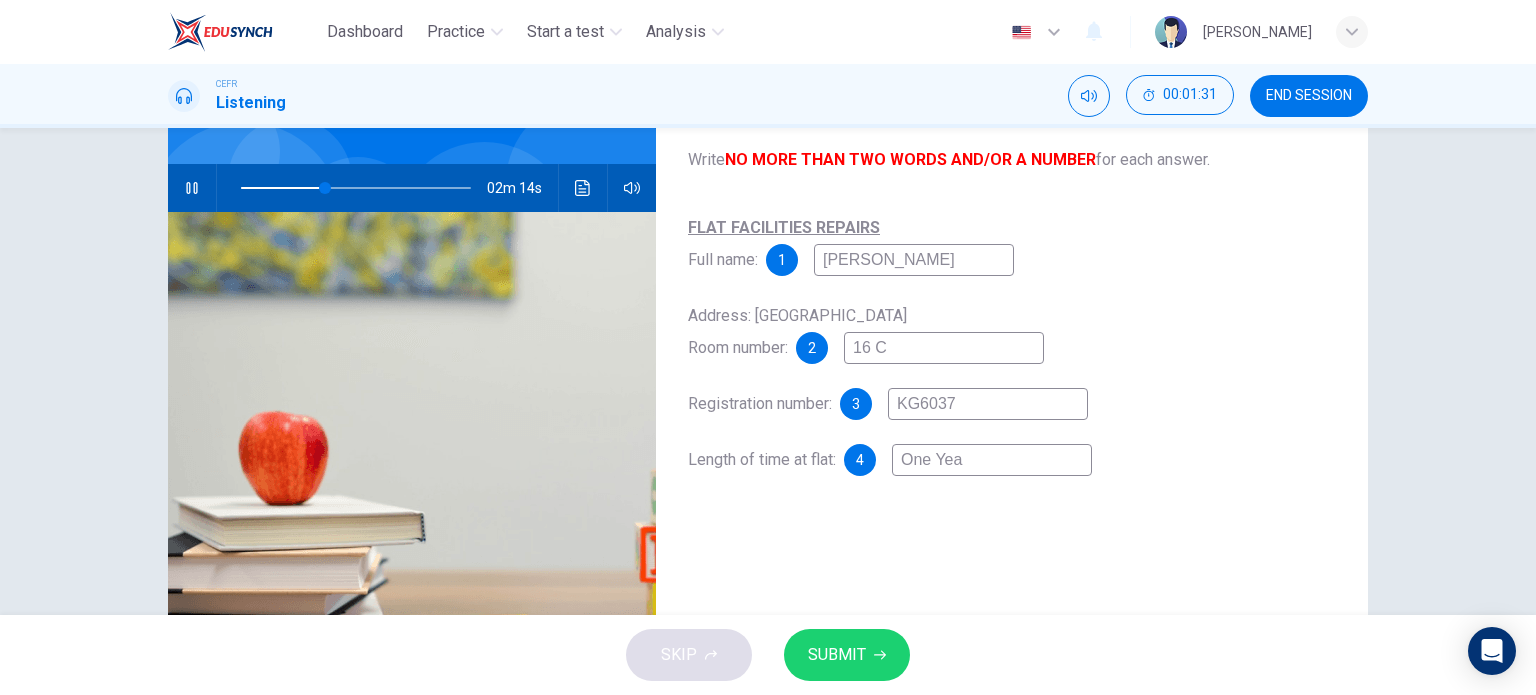 type on "36" 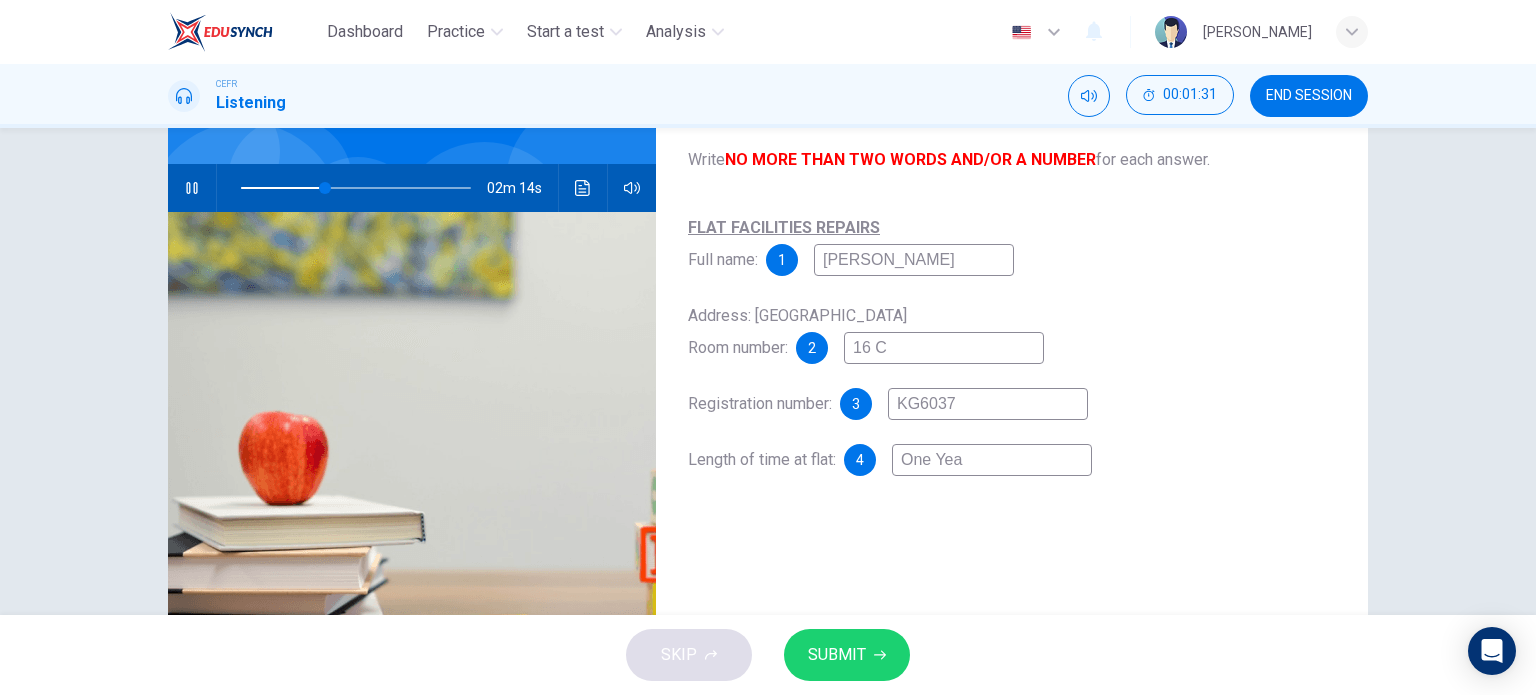 type on "One Yeat" 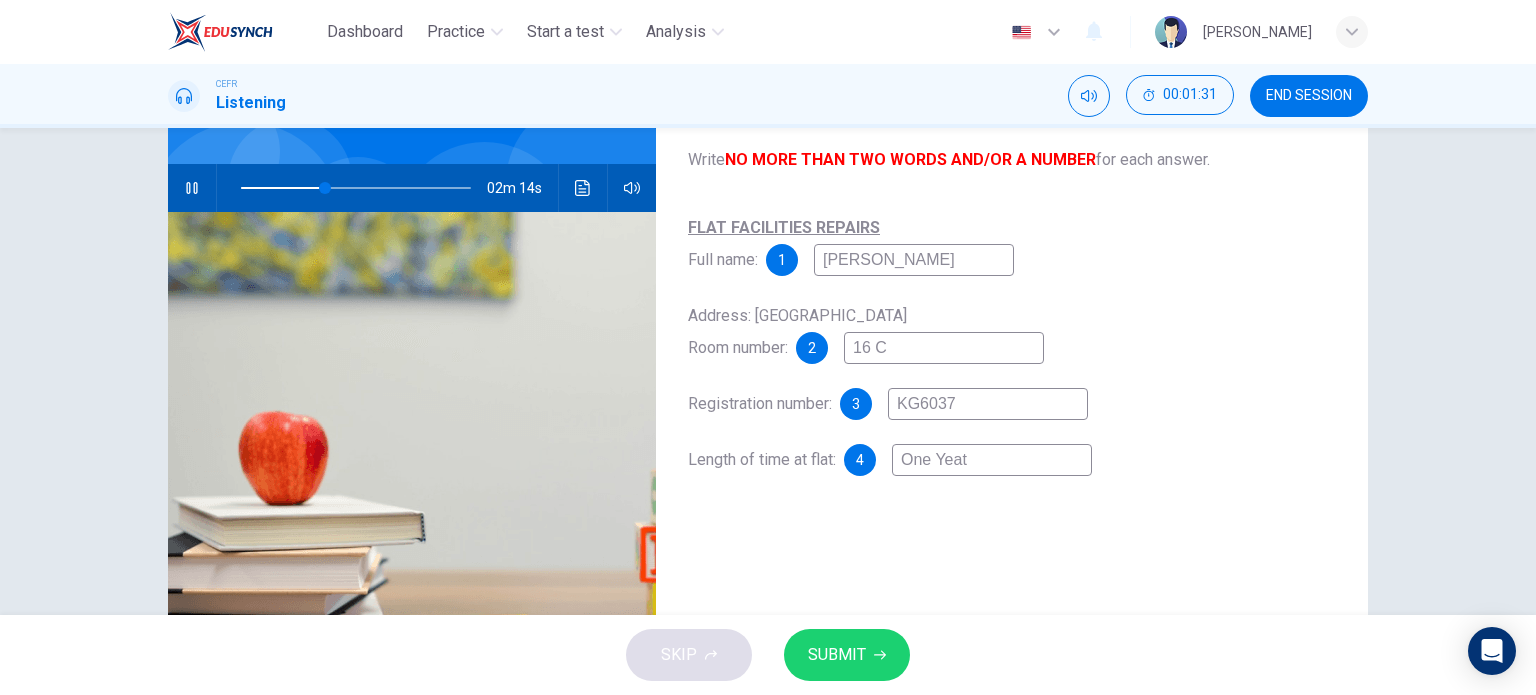type on "37" 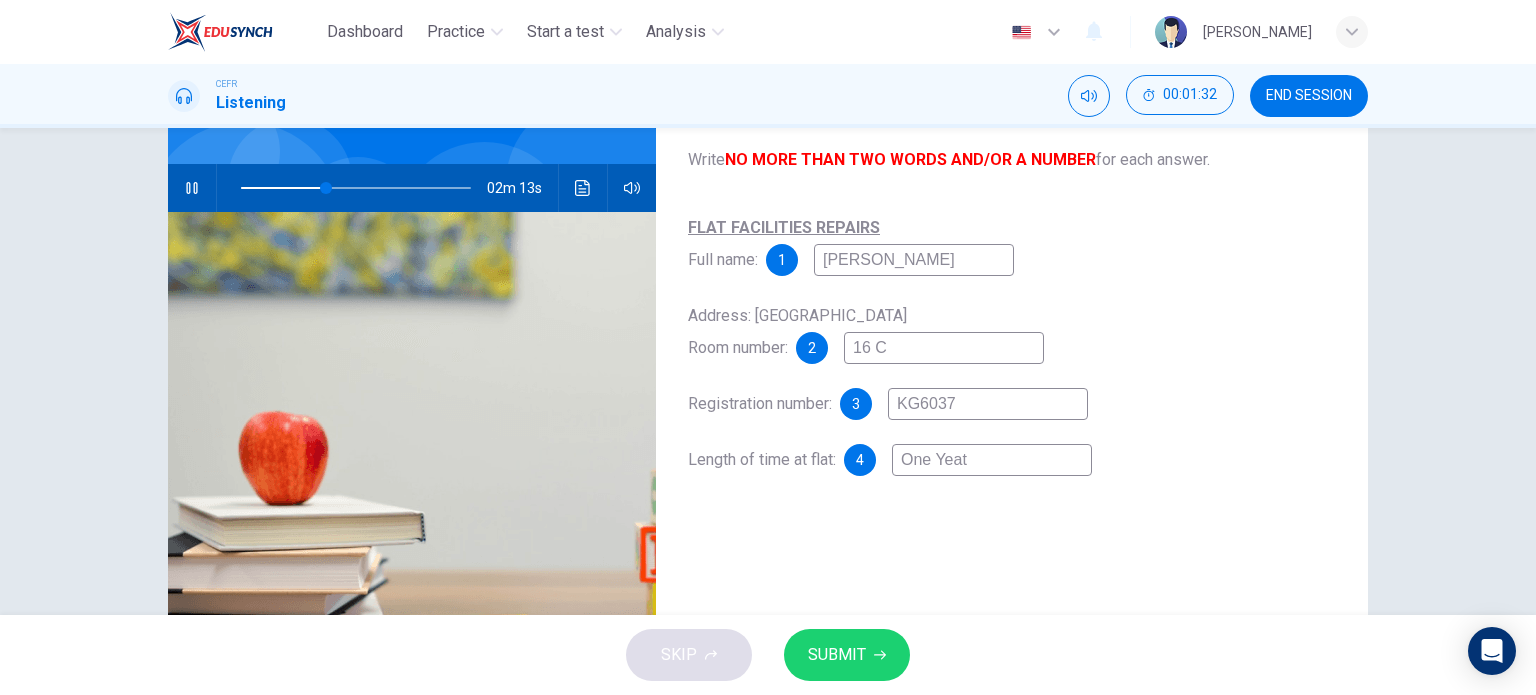type on "One Yea" 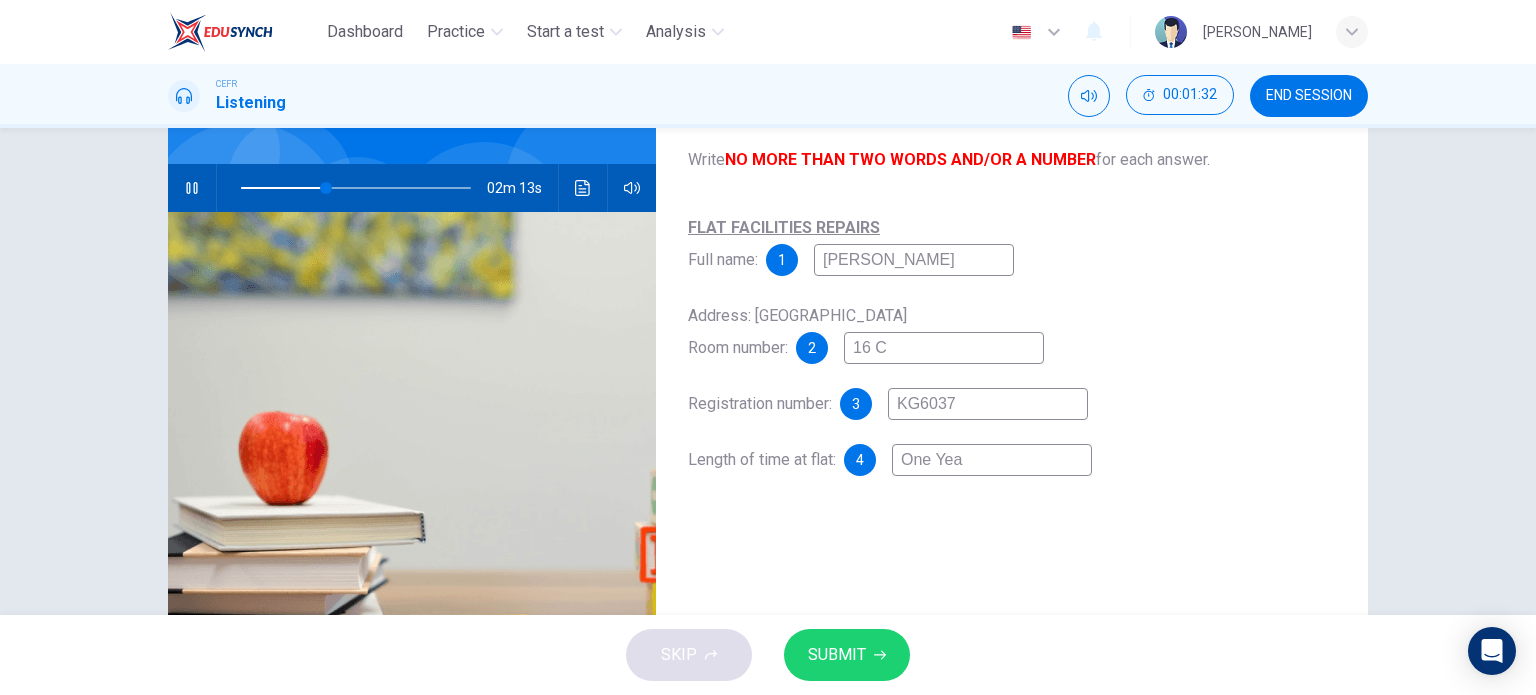 type on "37" 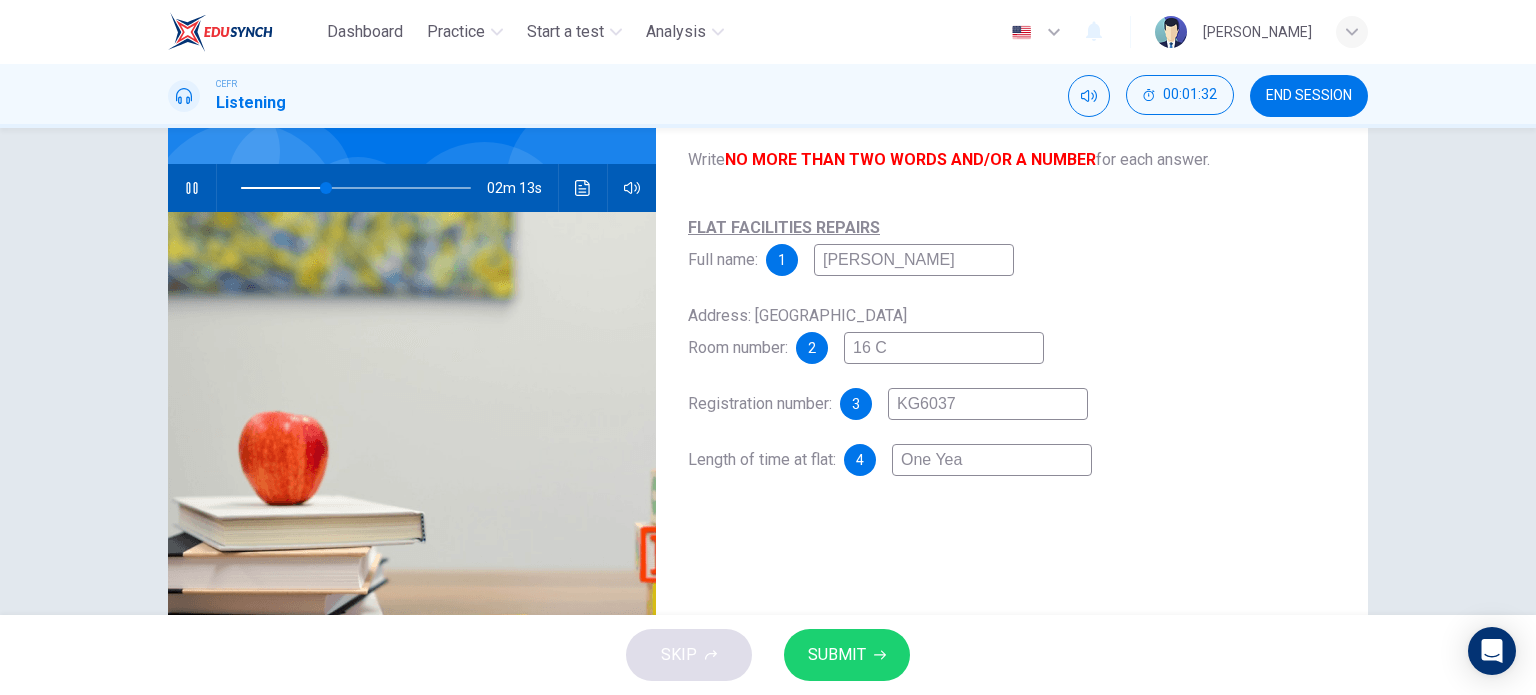 type on "One Year" 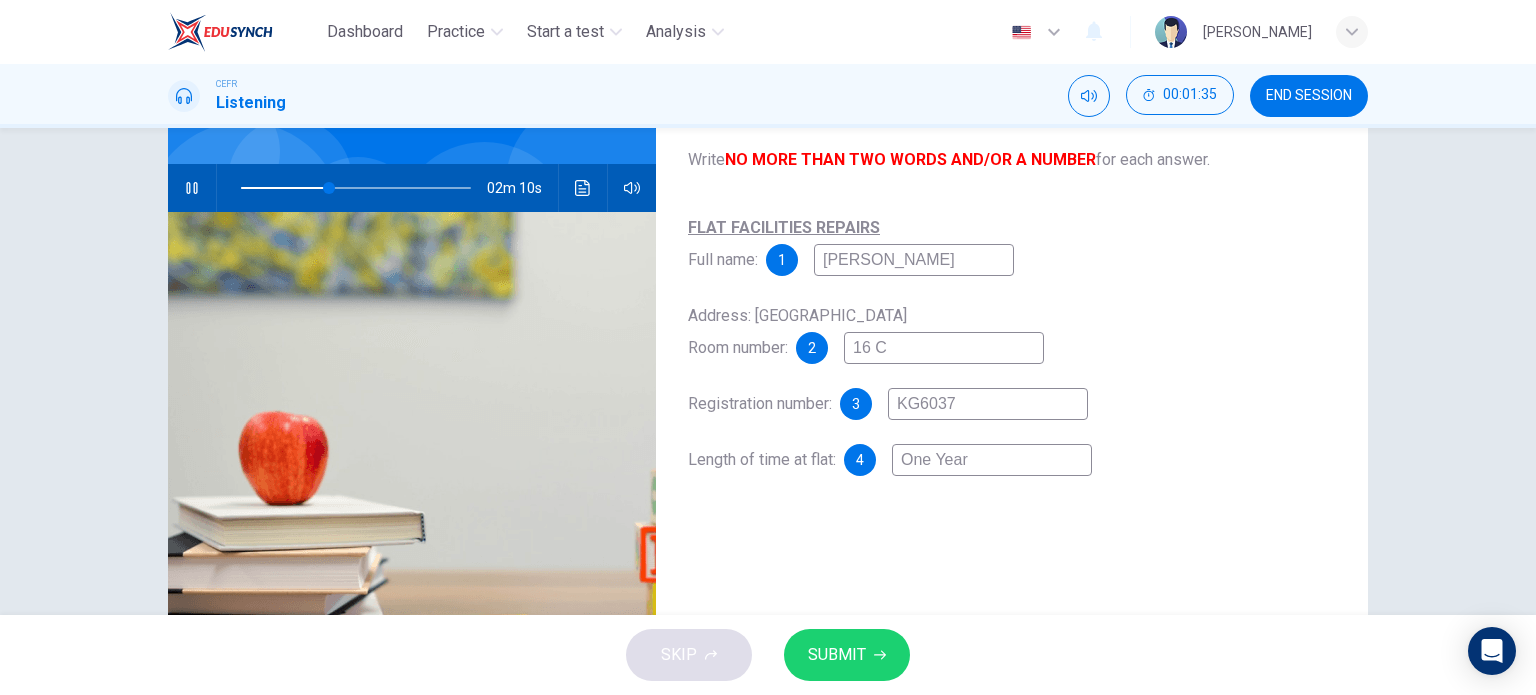 type on "39" 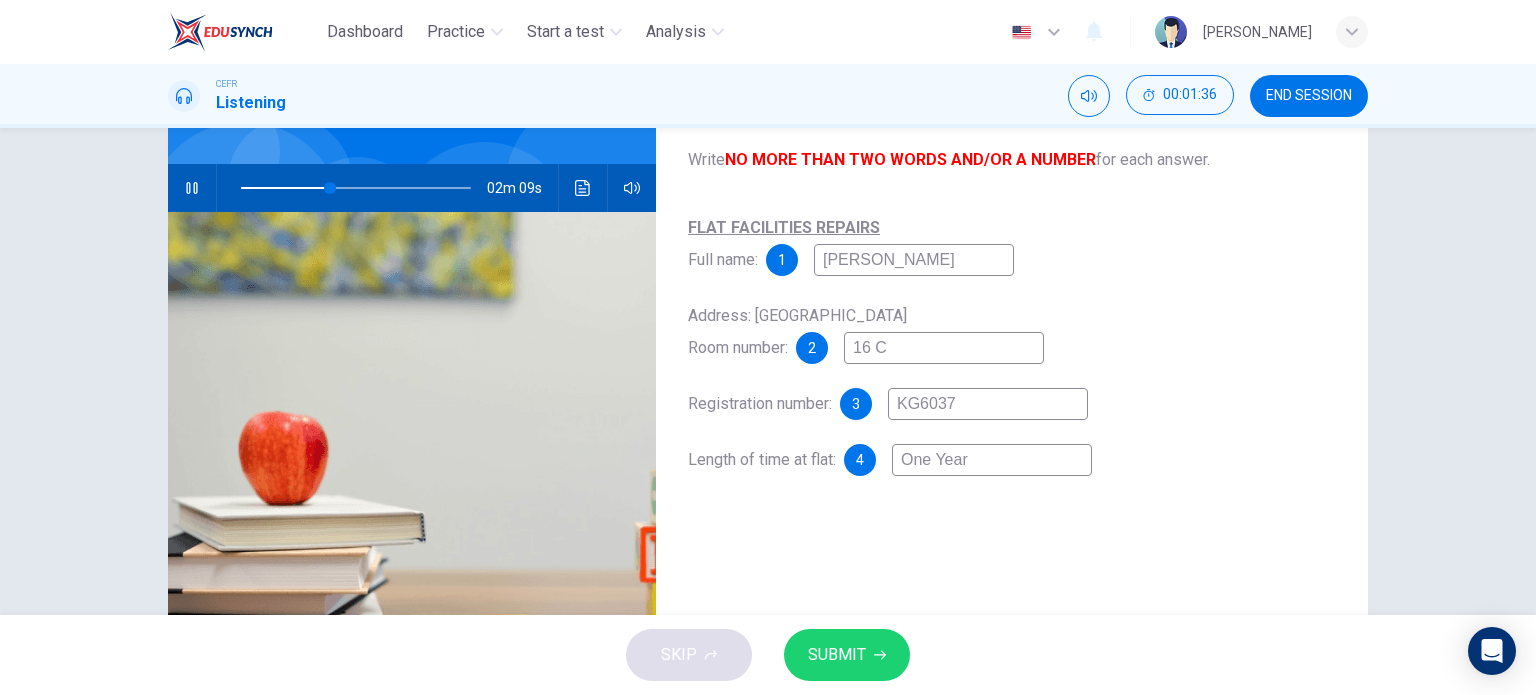 type on "One ear" 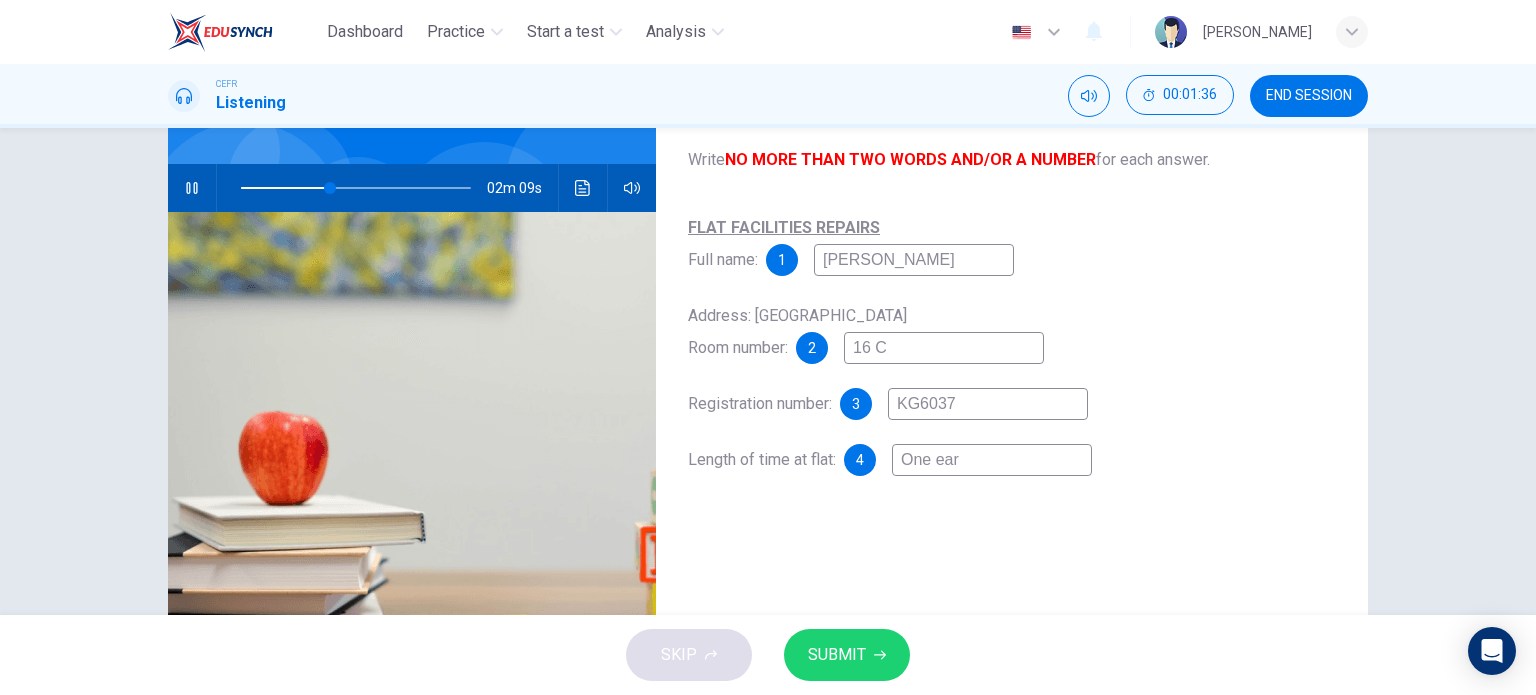 type on "39" 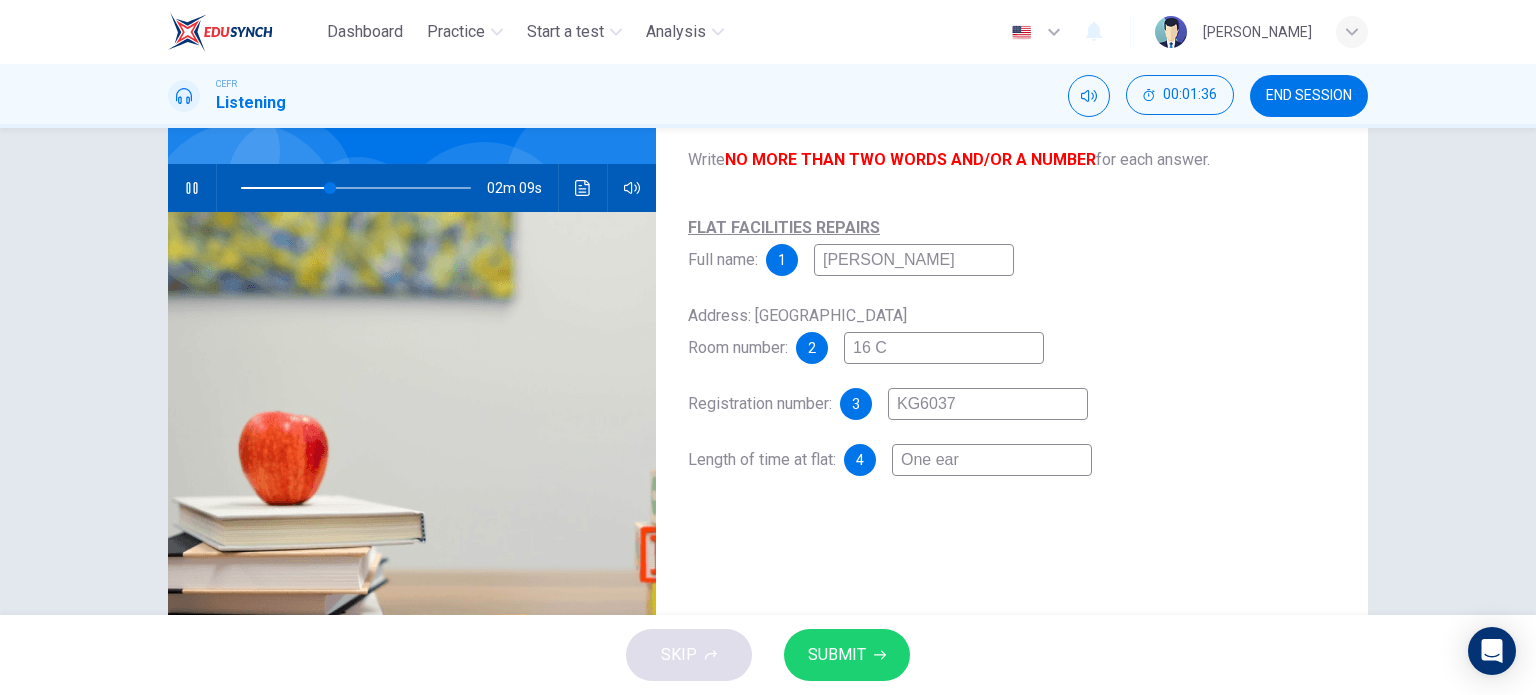 type on "One year" 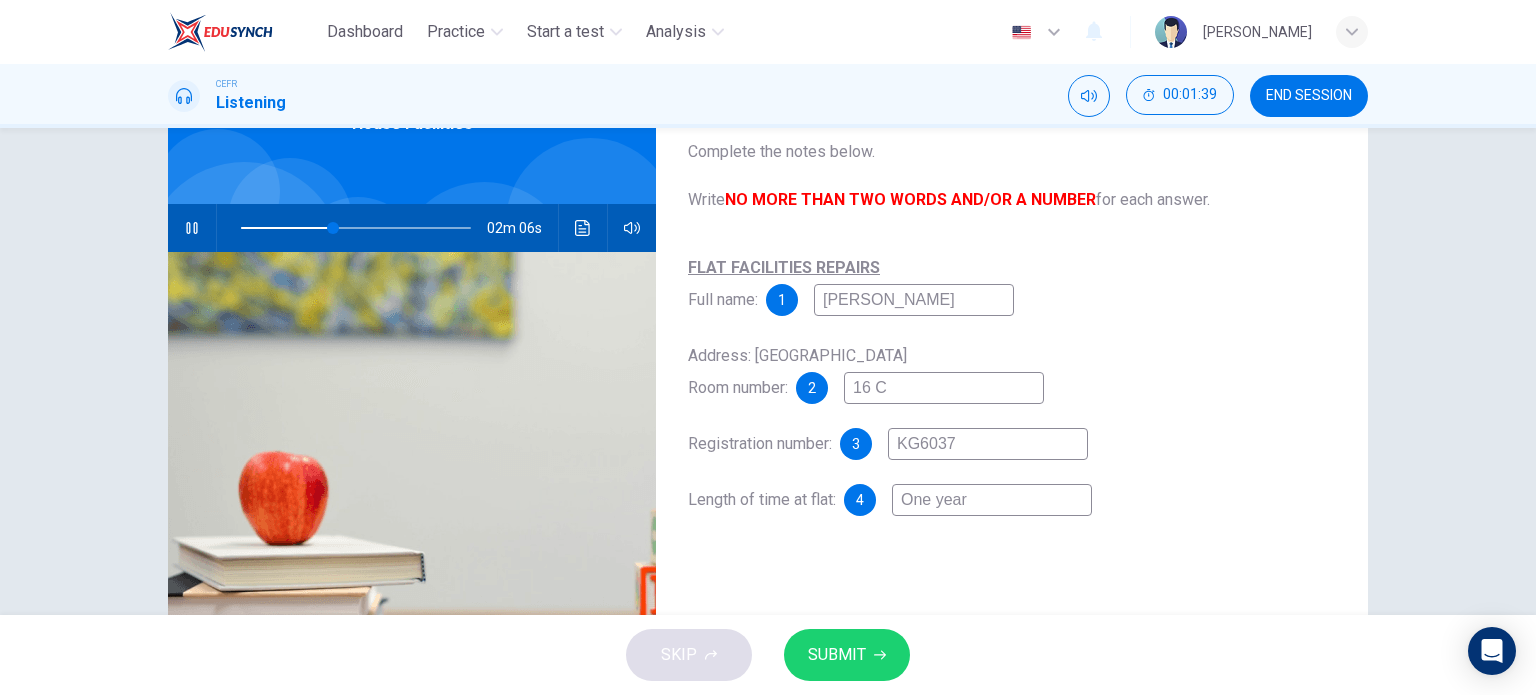 scroll, scrollTop: 123, scrollLeft: 0, axis: vertical 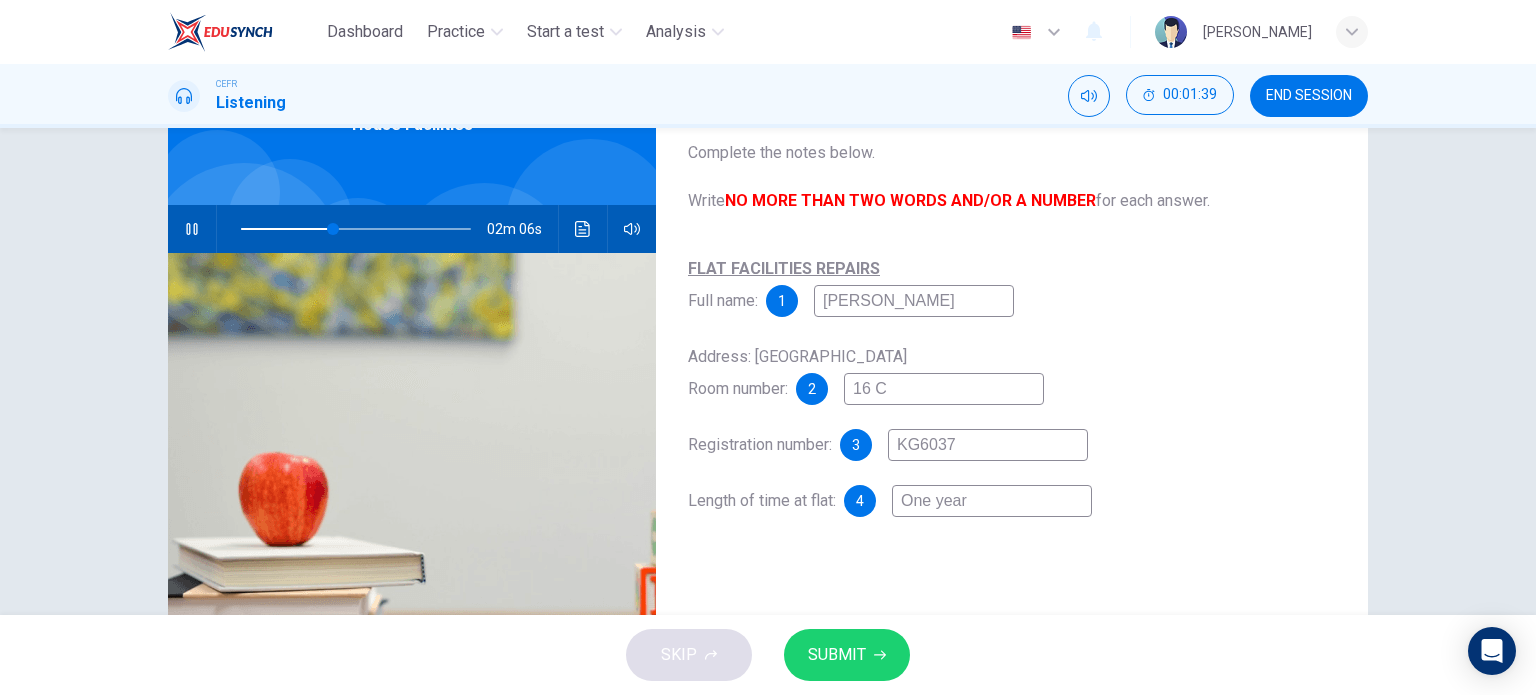 type on "41" 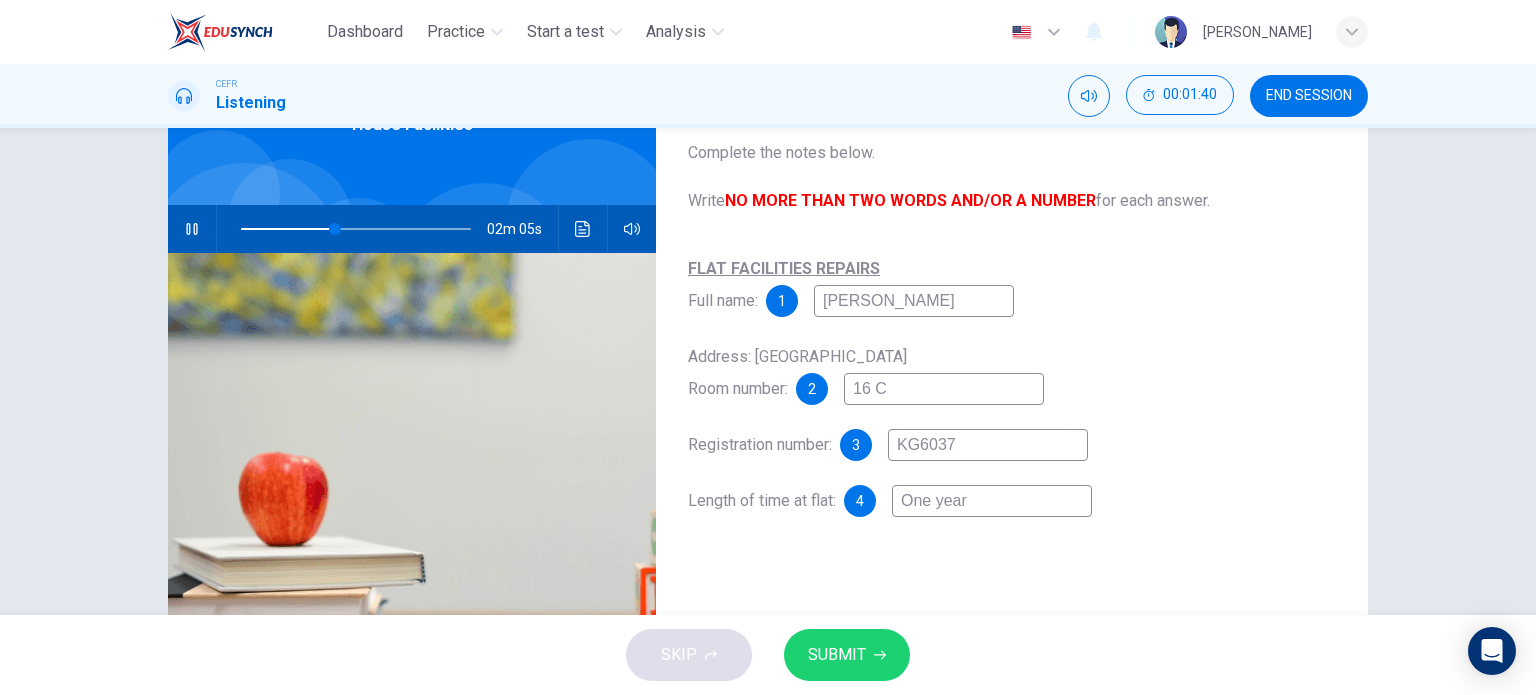 type on "One year" 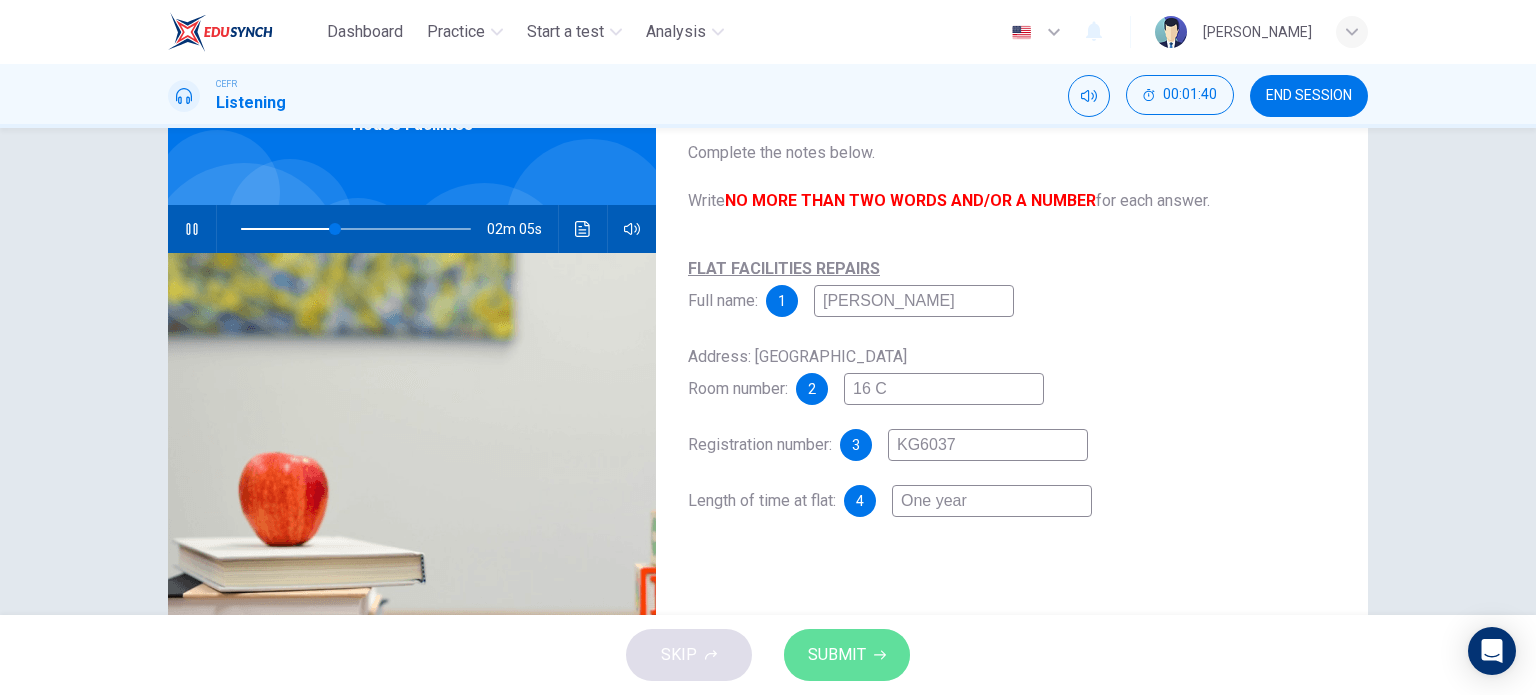 click on "SUBMIT" at bounding box center [837, 655] 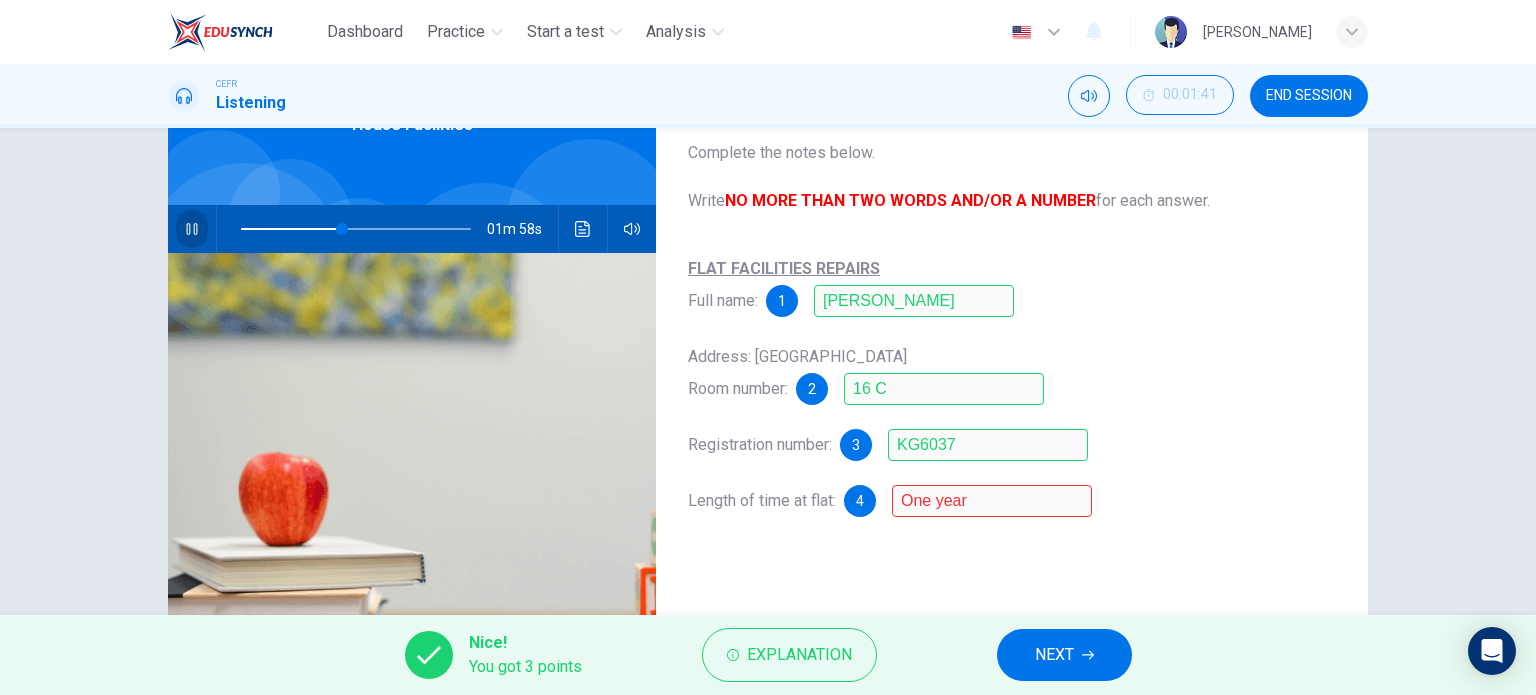 click 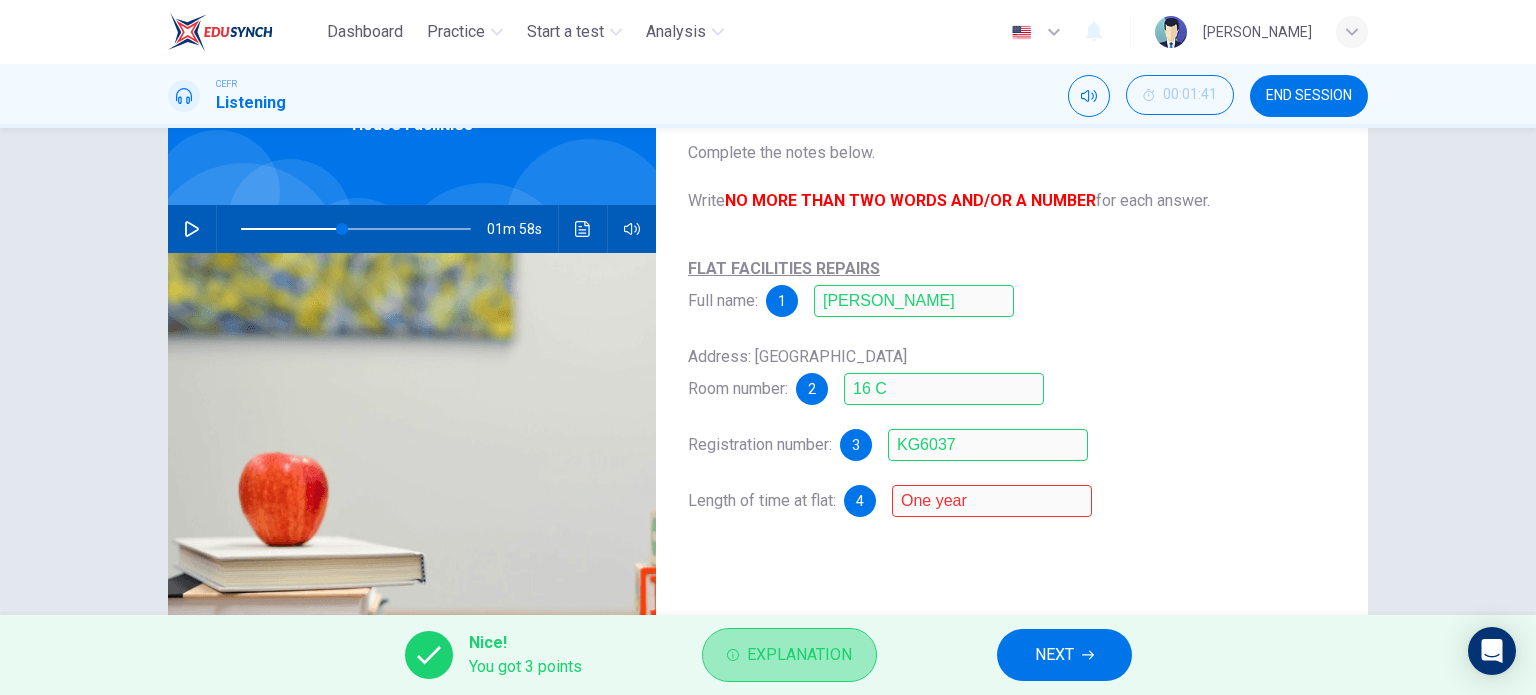 click on "Explanation" at bounding box center [789, 655] 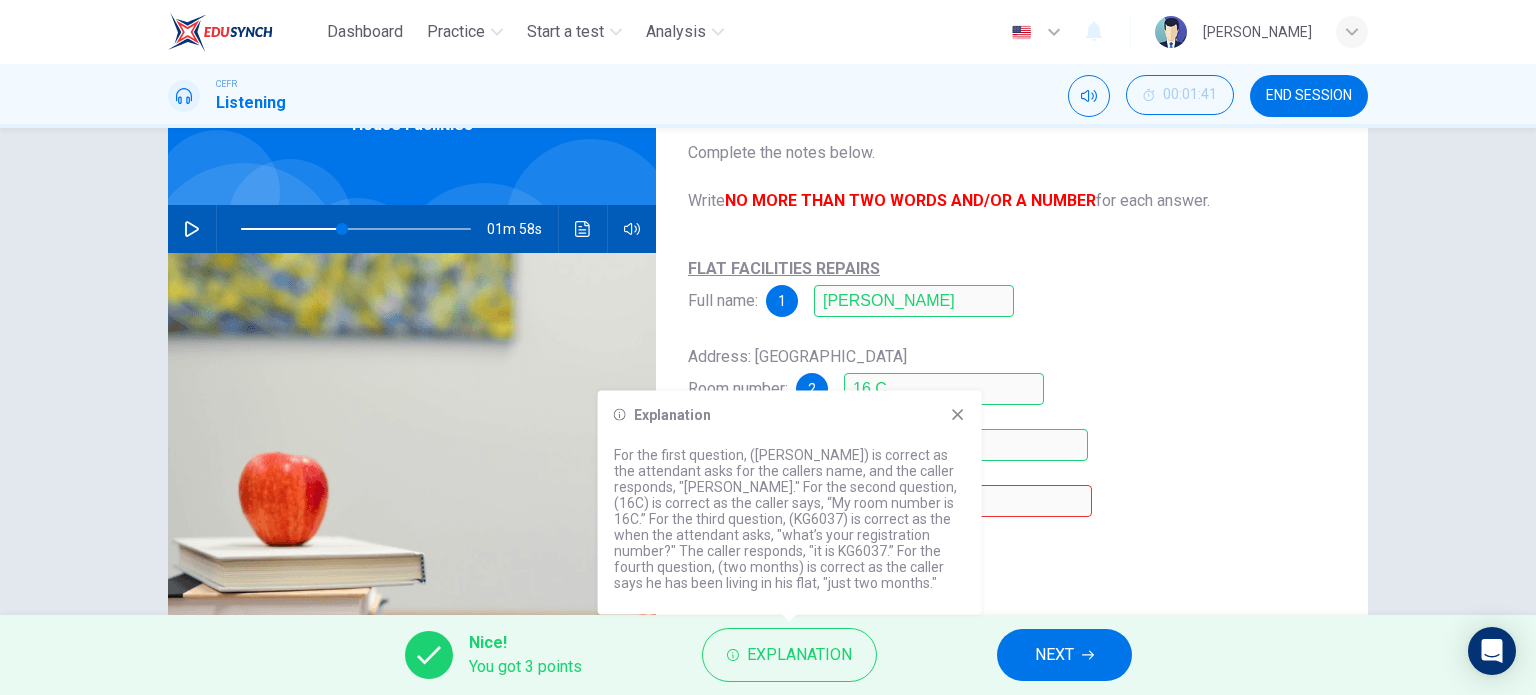 click 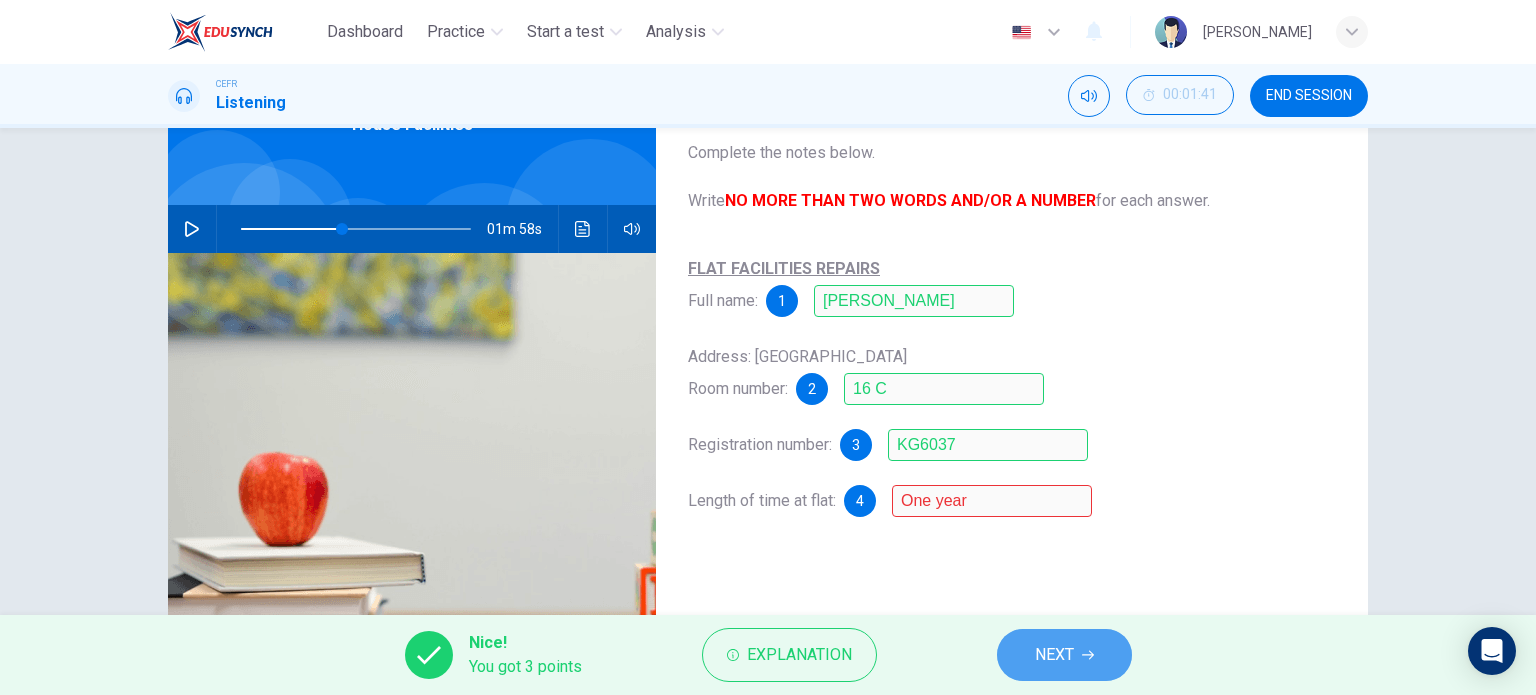 click on "NEXT" at bounding box center [1054, 655] 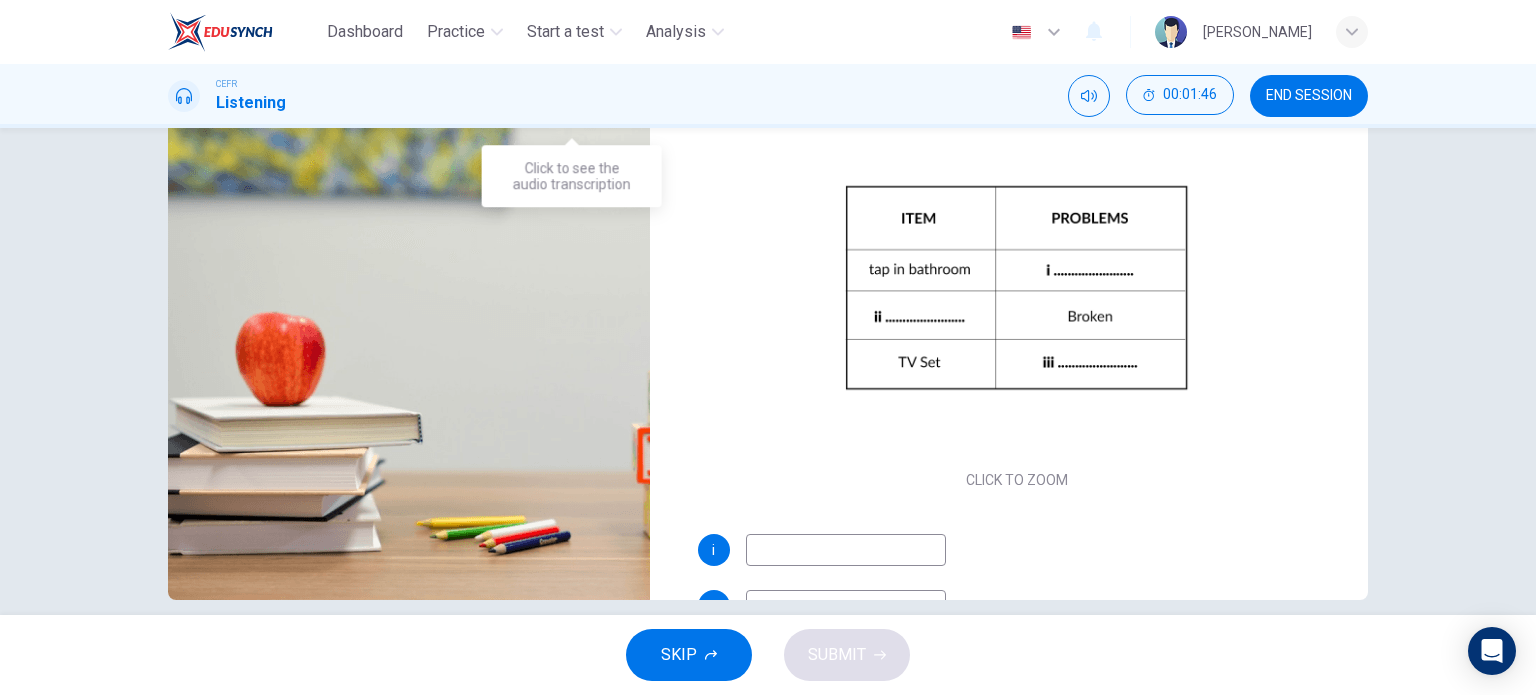scroll, scrollTop: 288, scrollLeft: 0, axis: vertical 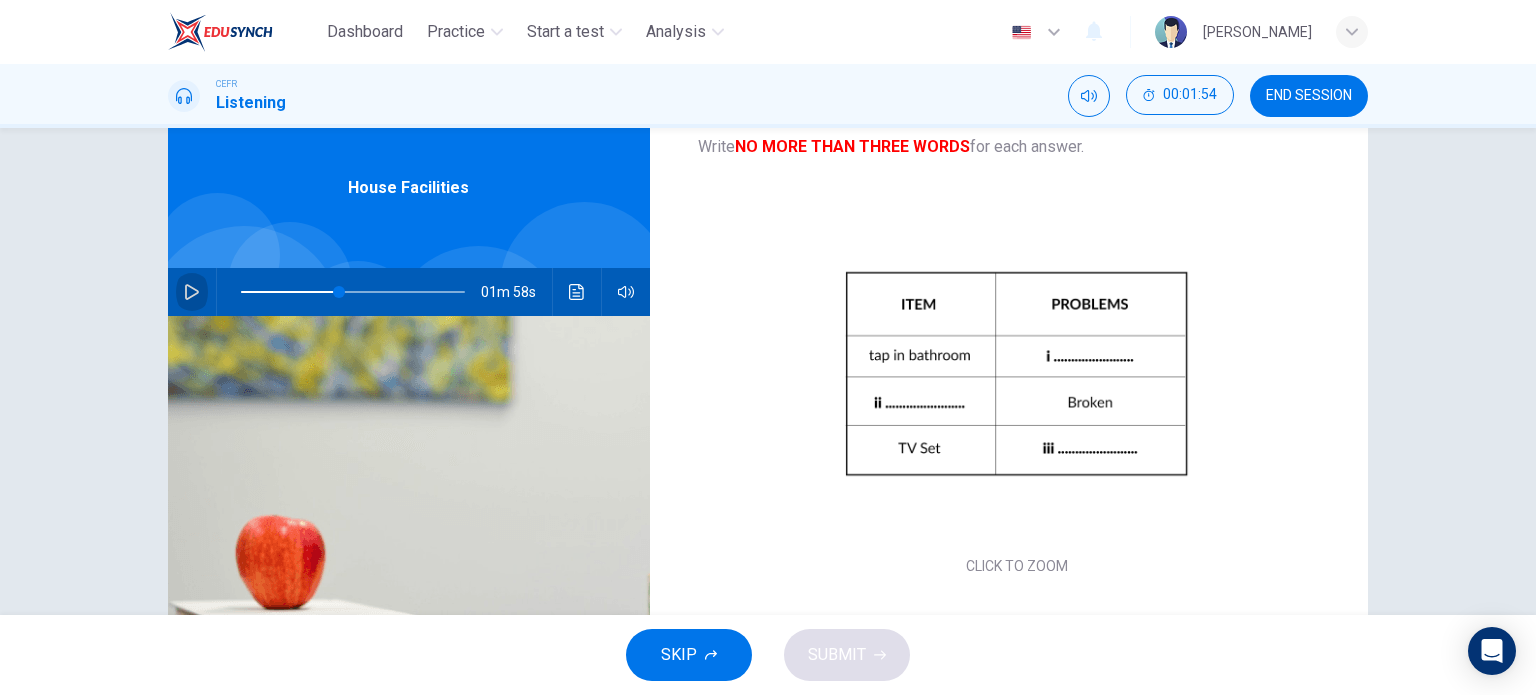 click at bounding box center (192, 292) 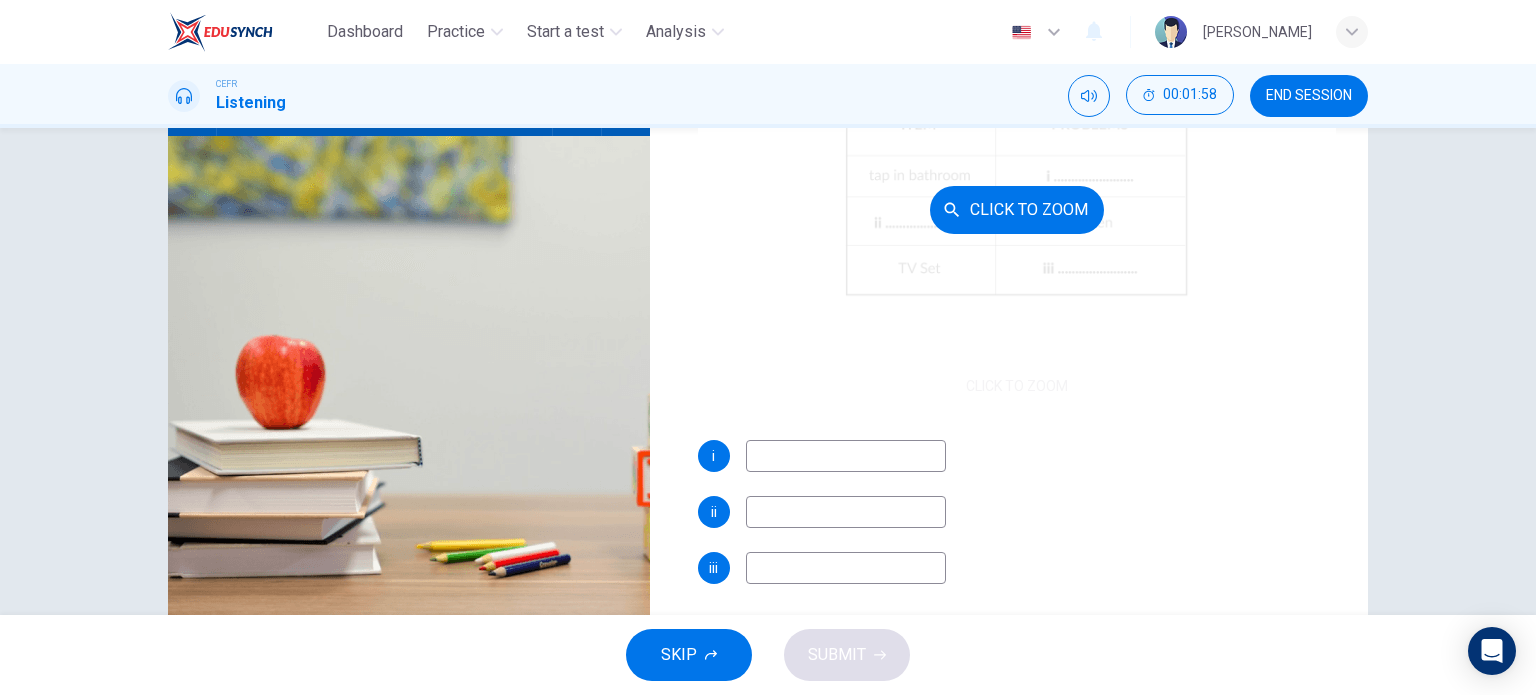scroll, scrollTop: 243, scrollLeft: 0, axis: vertical 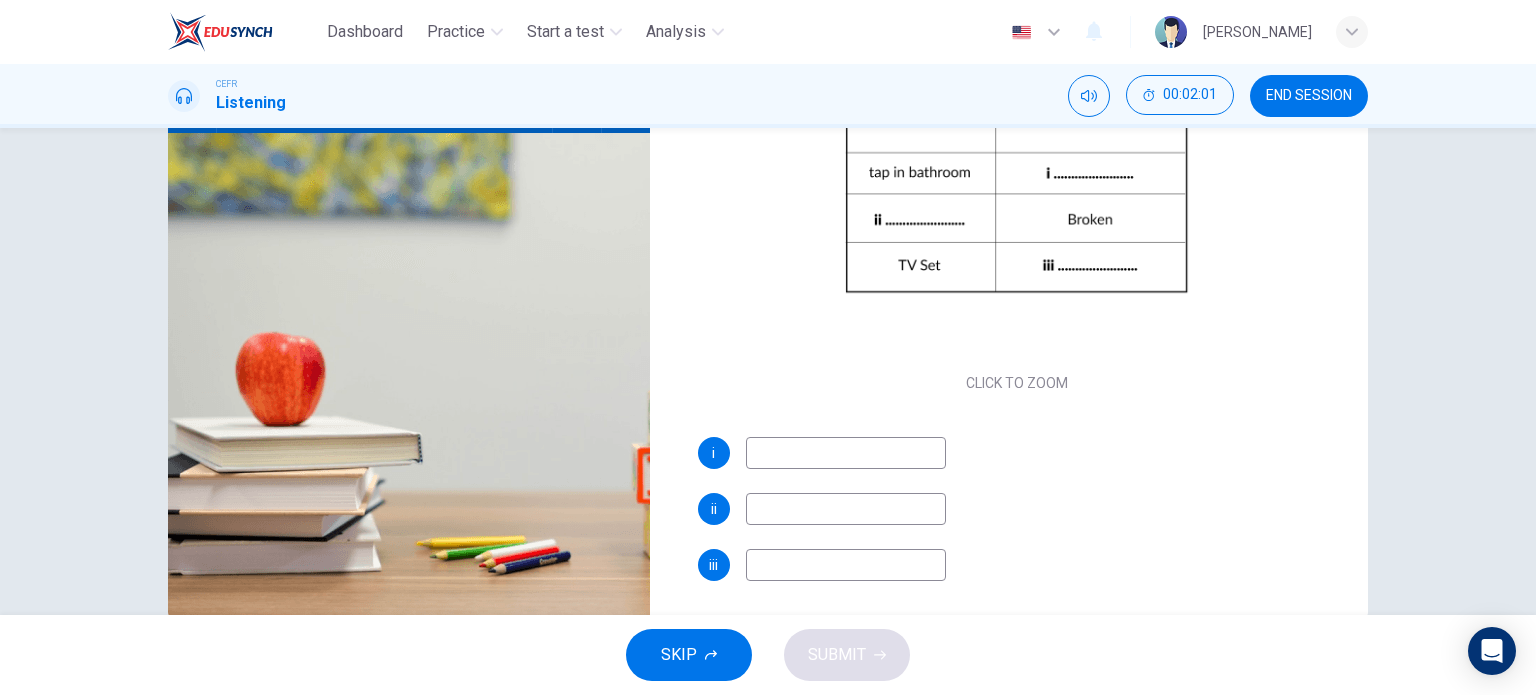 type on "47" 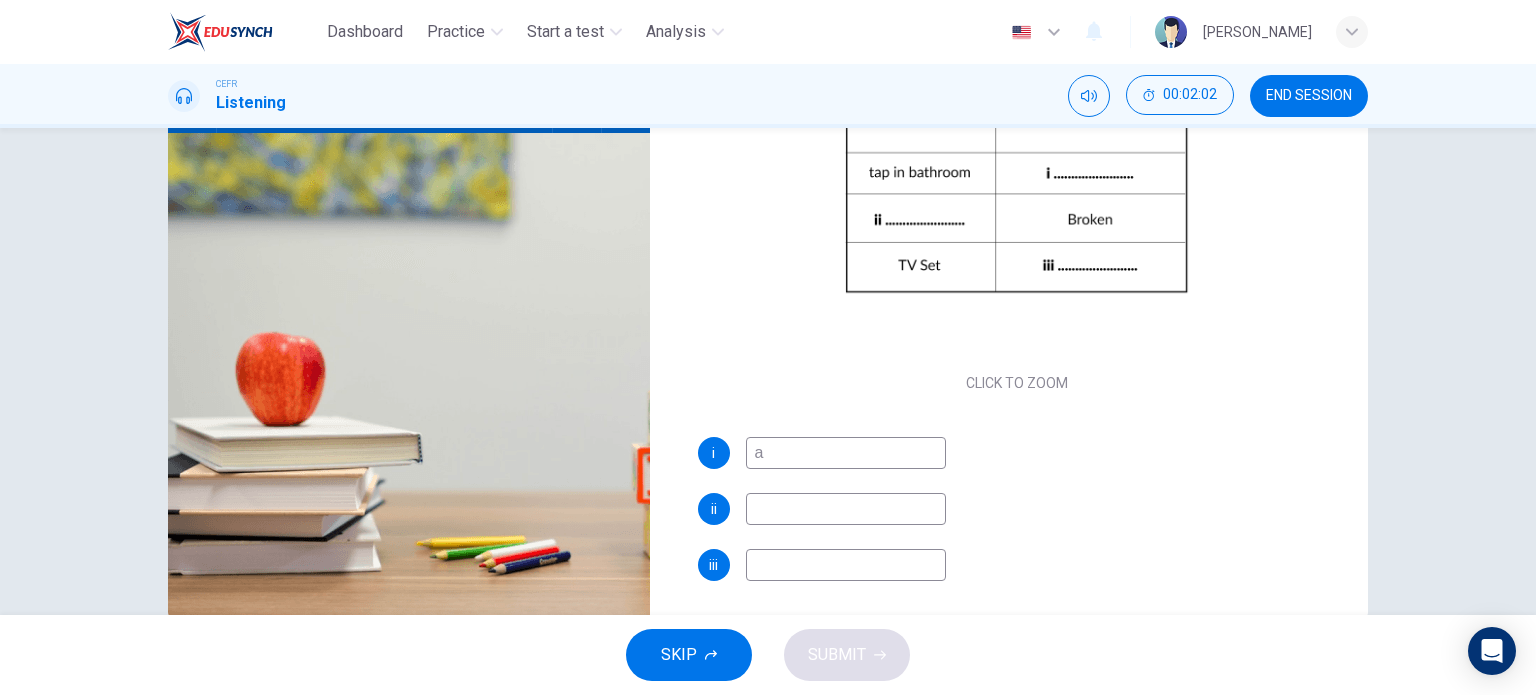 type on "47" 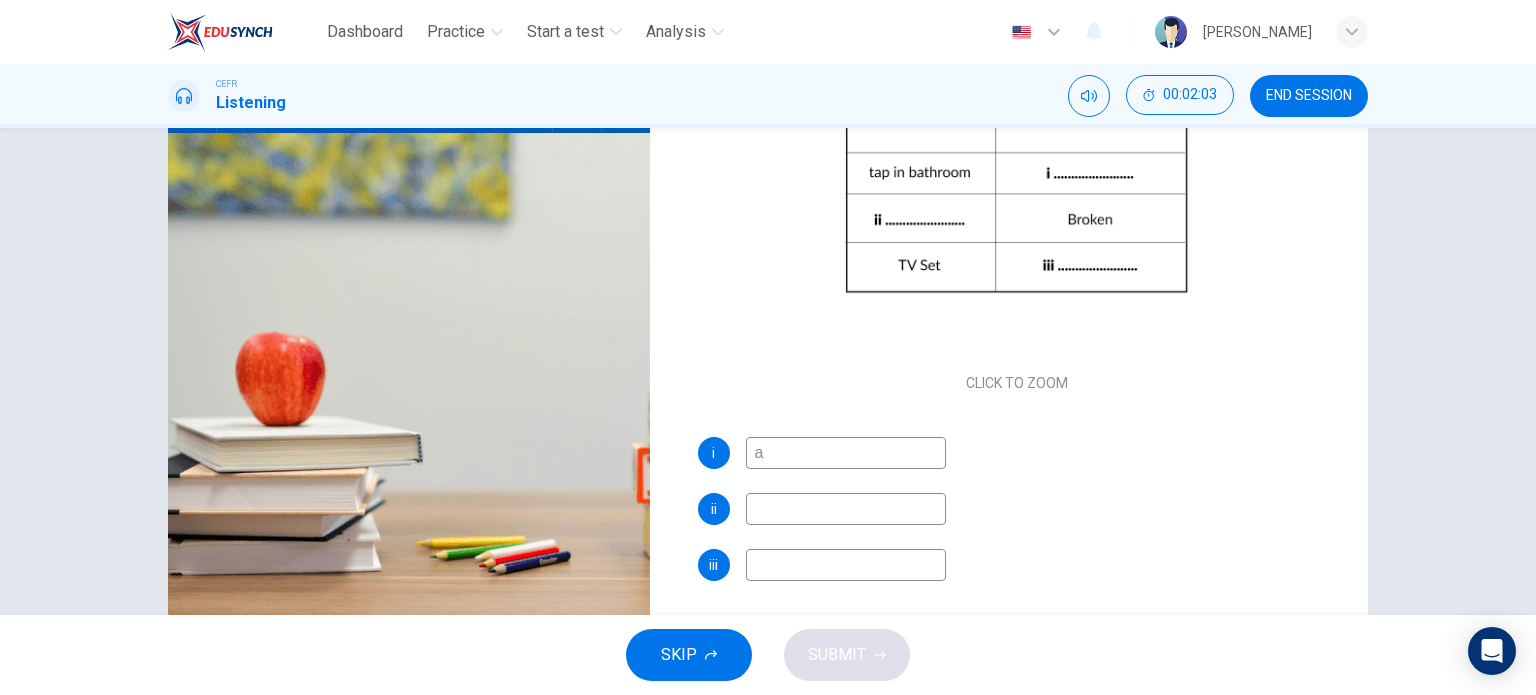 type 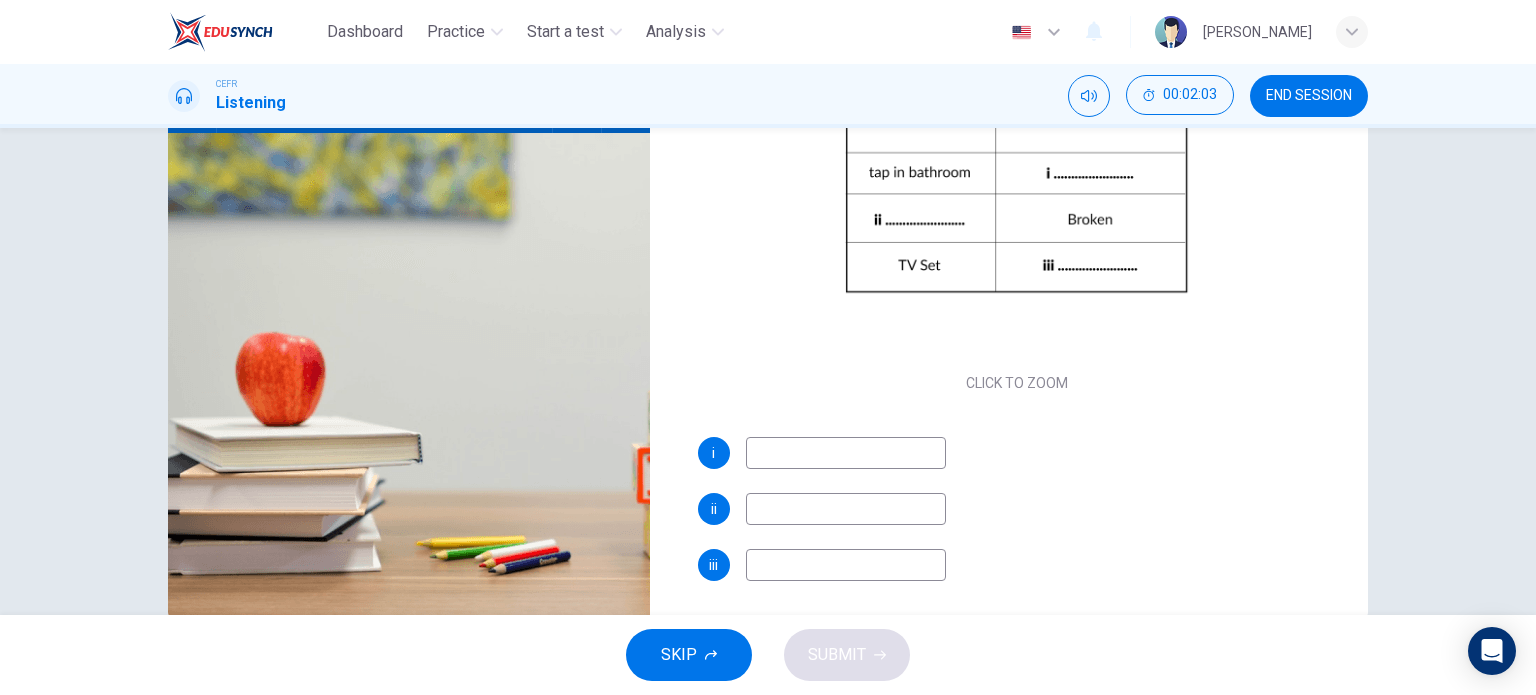 type on "48" 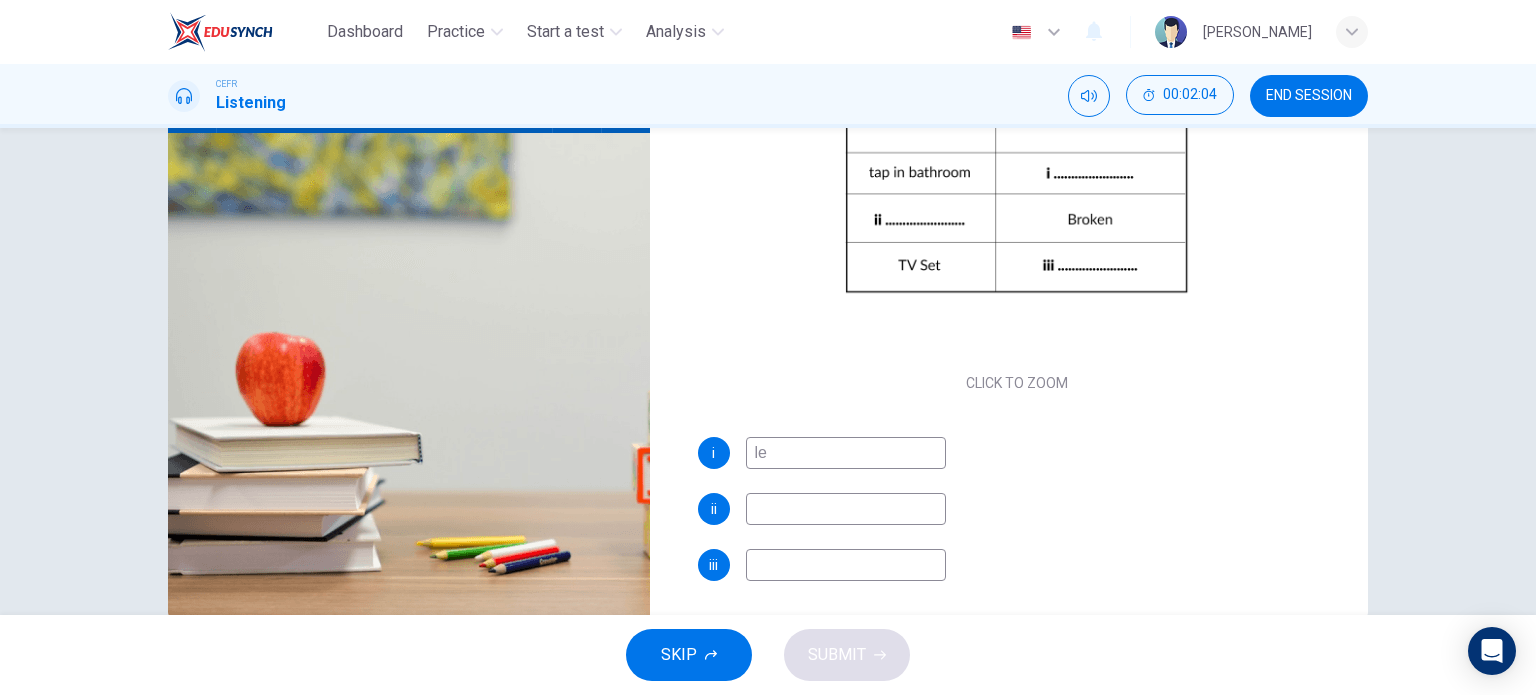 type on "lea" 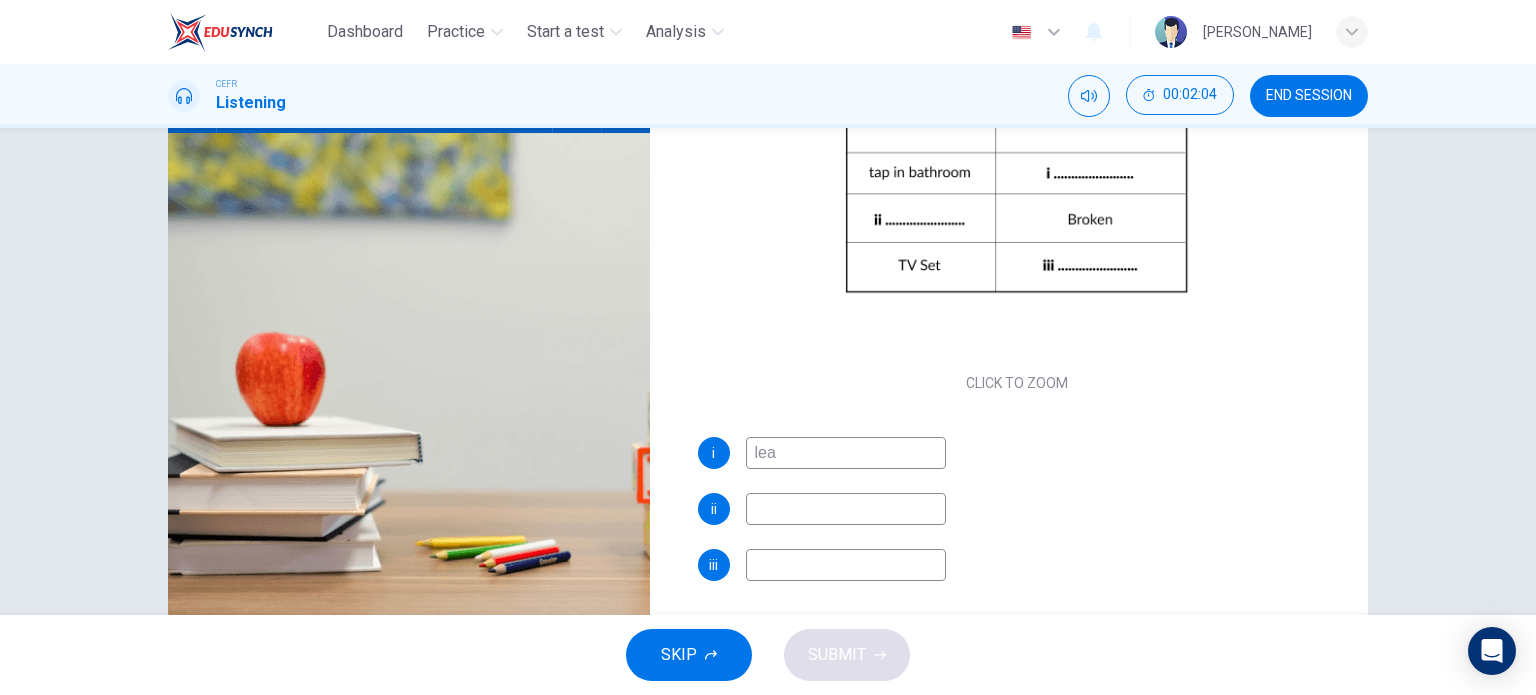 type on "48" 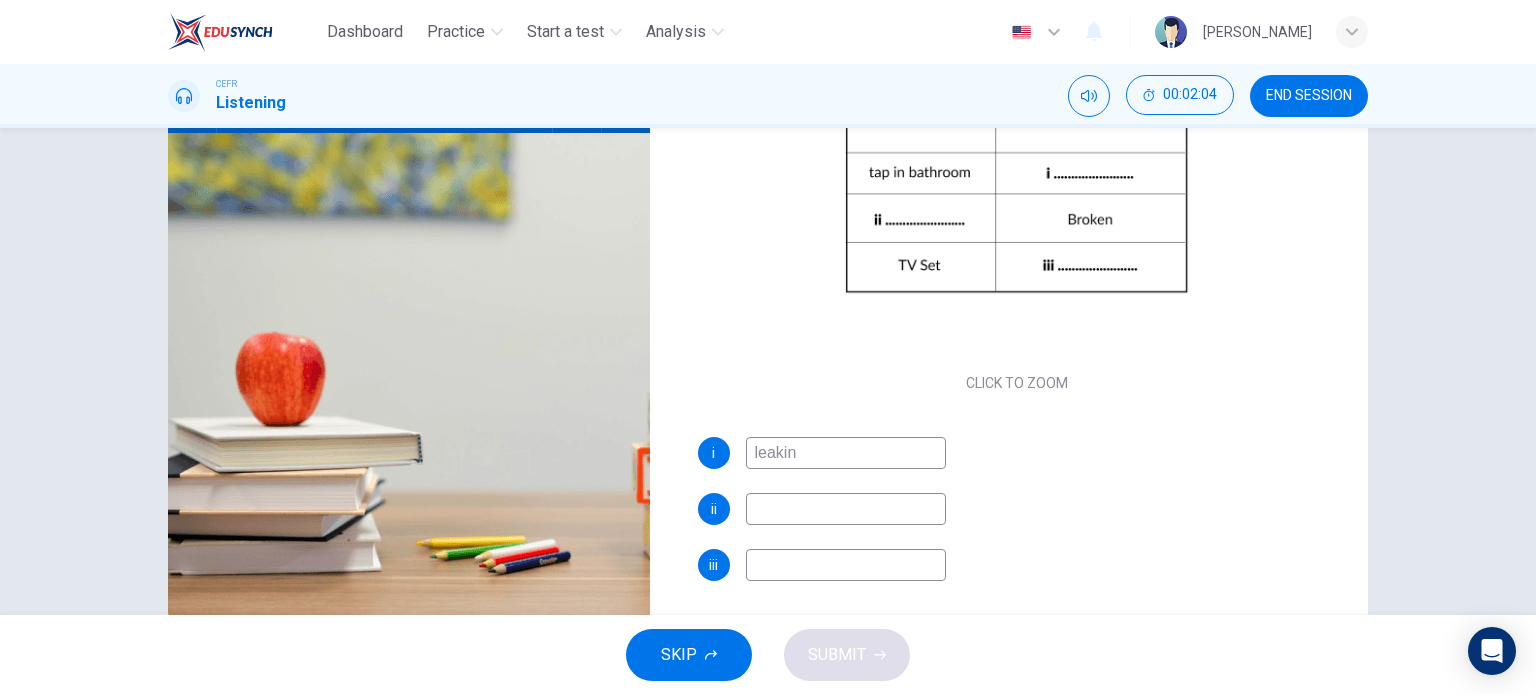 type on "leaking" 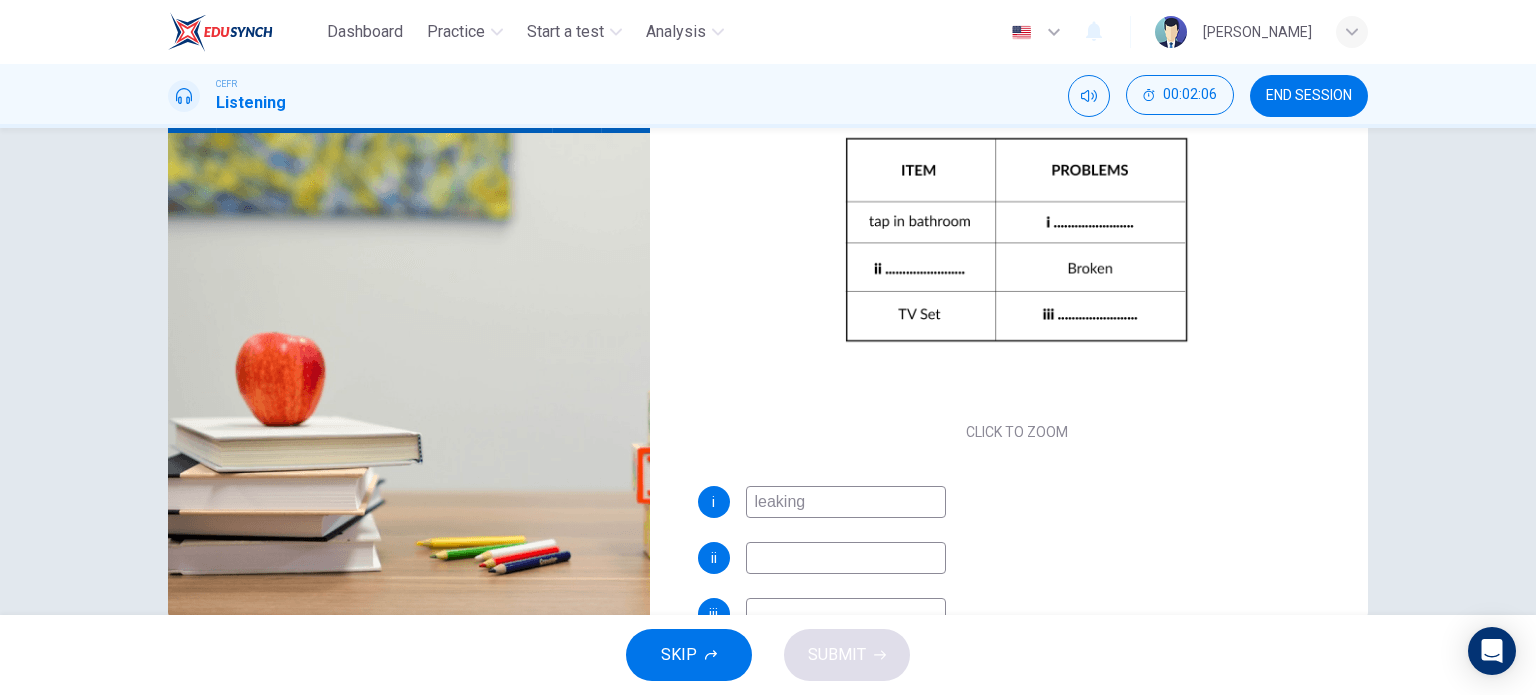 scroll, scrollTop: 60, scrollLeft: 0, axis: vertical 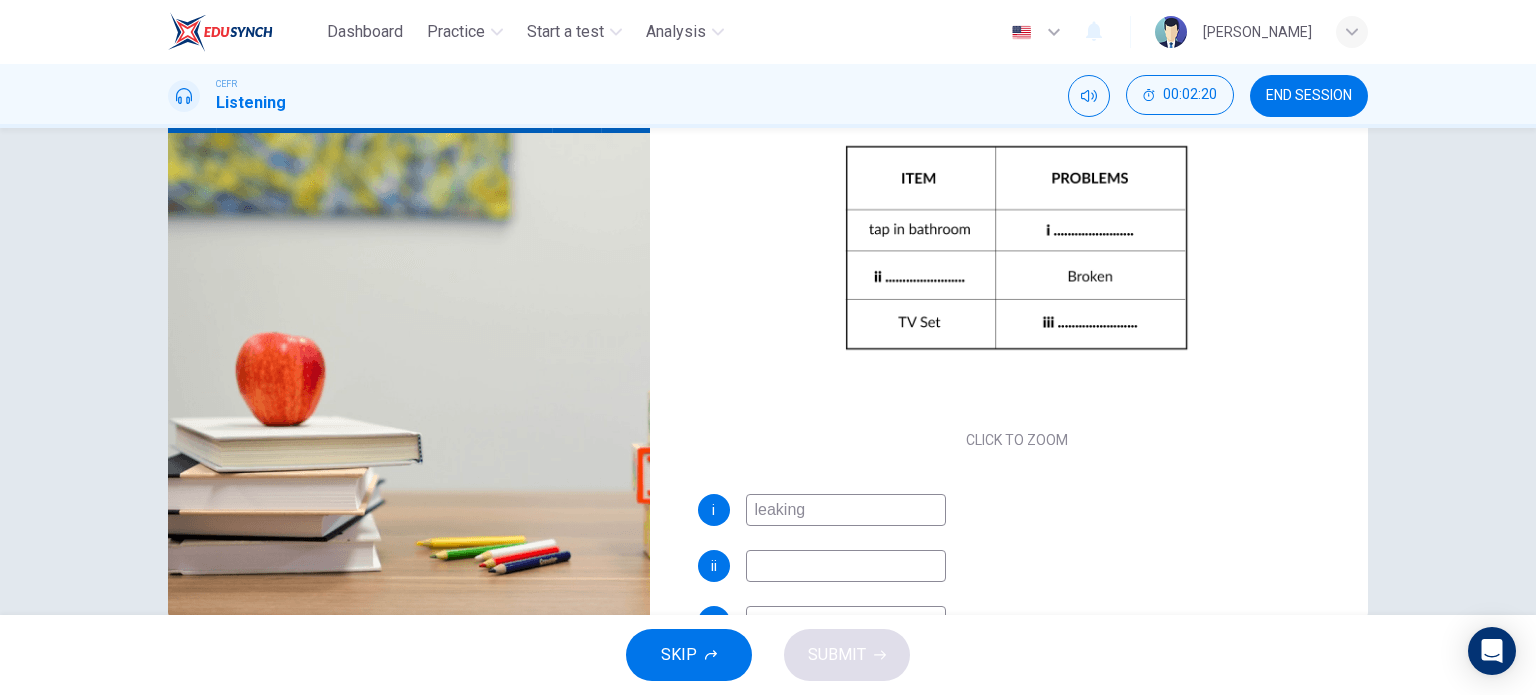 type on "56" 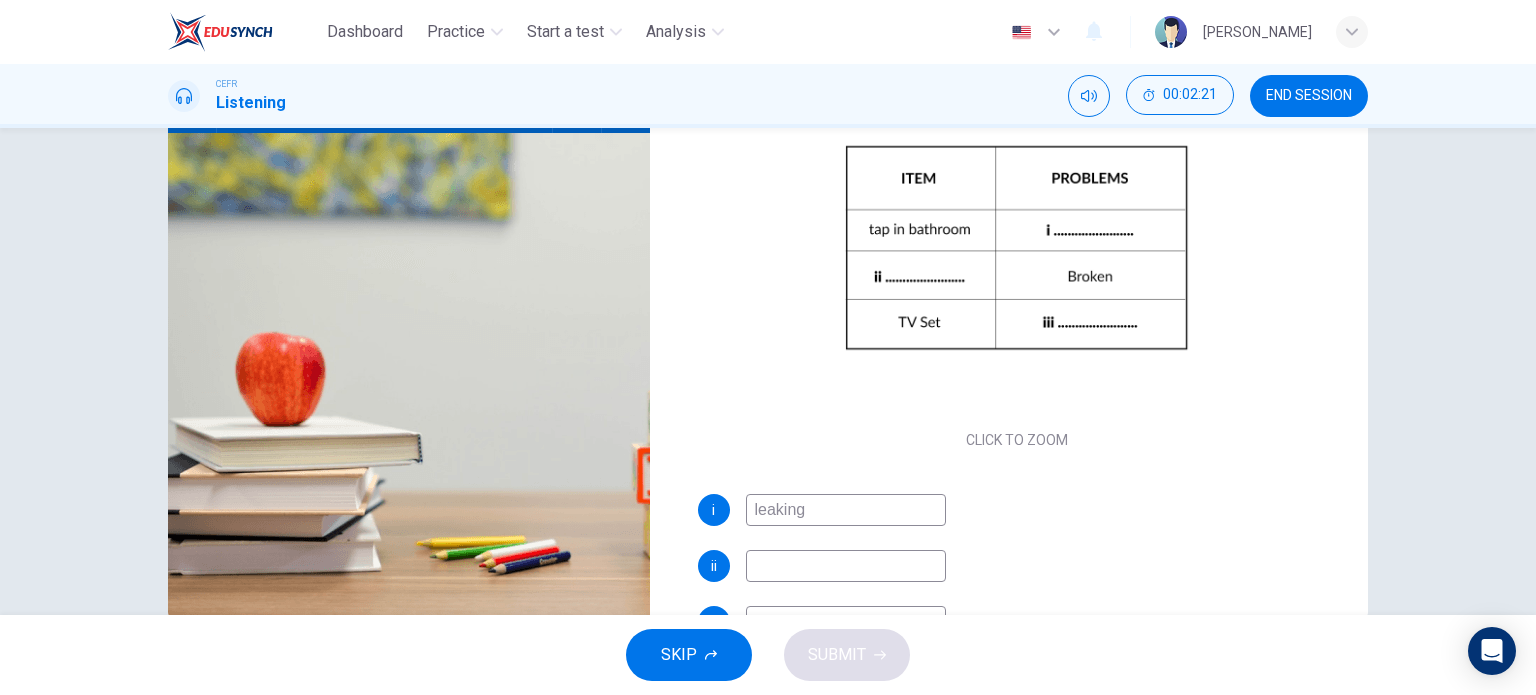 click at bounding box center [846, 566] 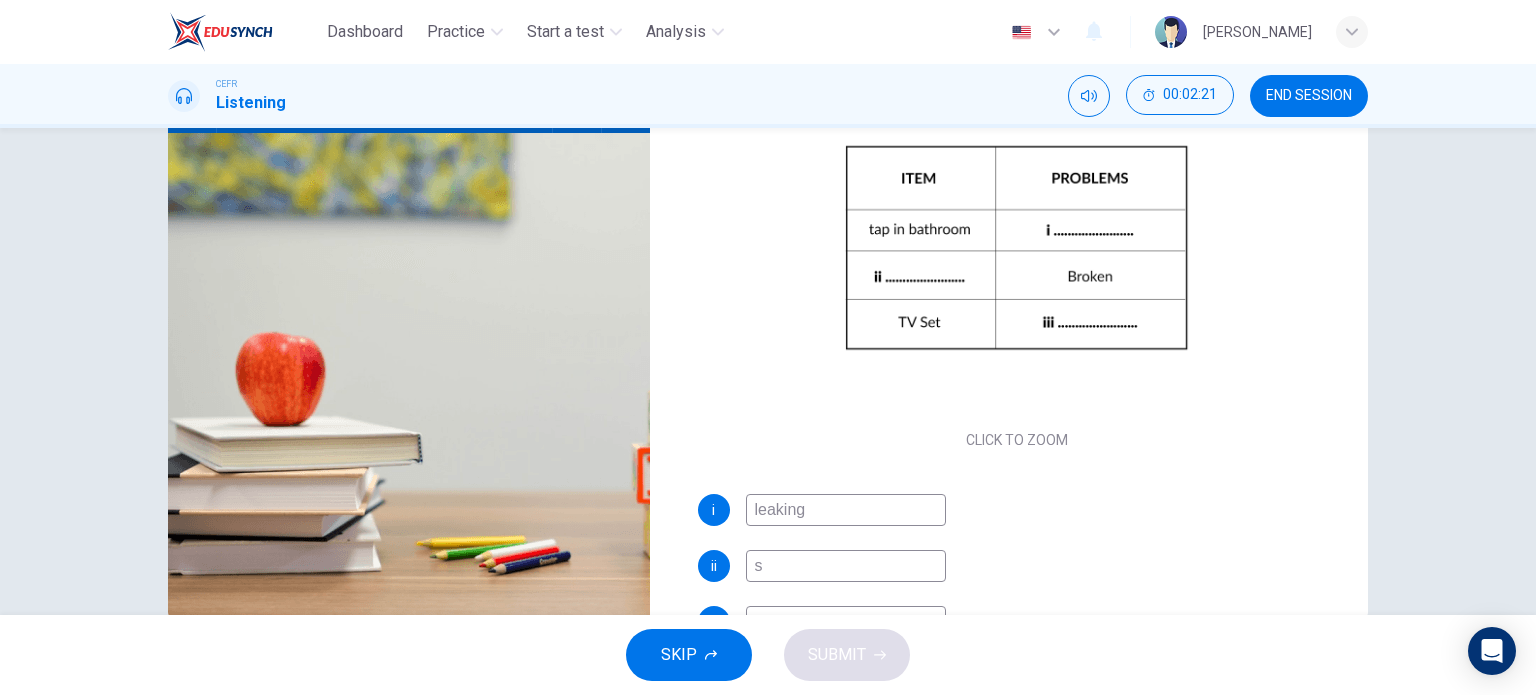 type on "56" 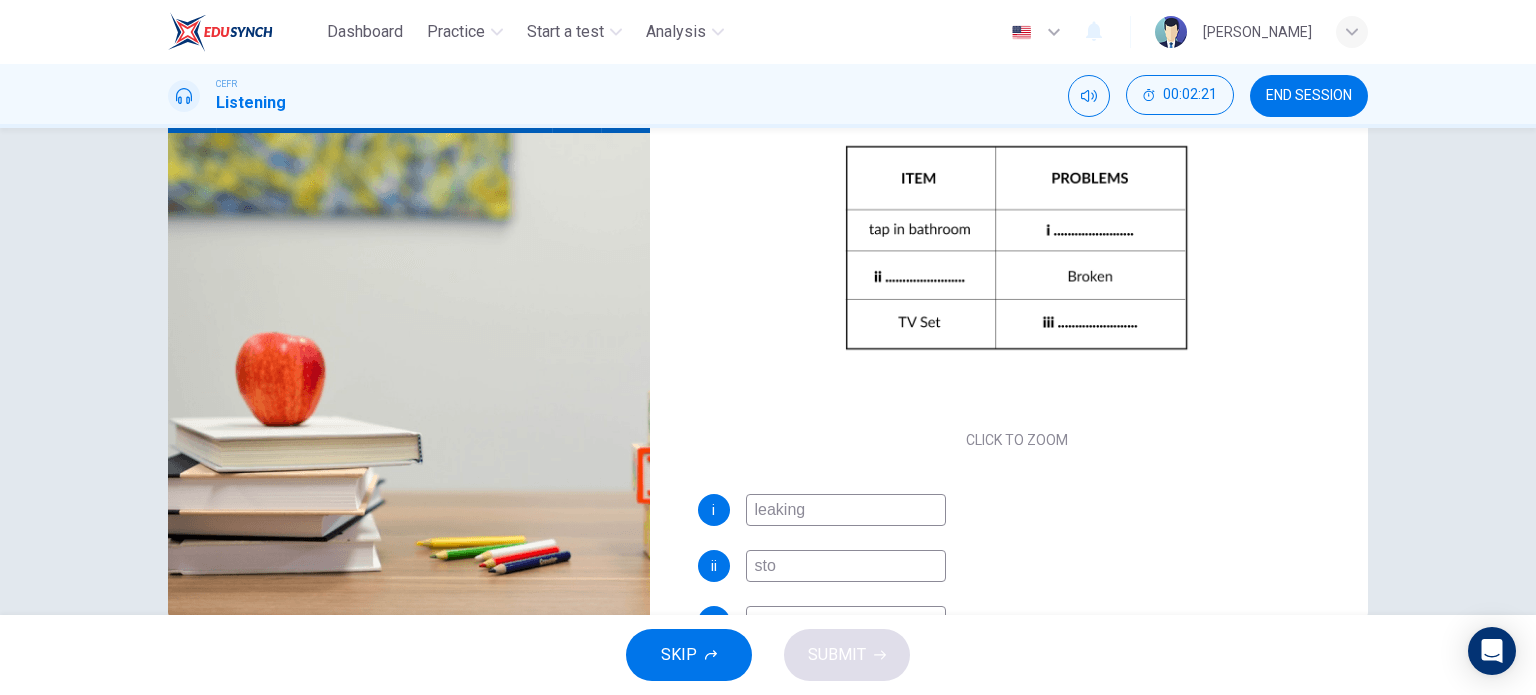 type on "stov" 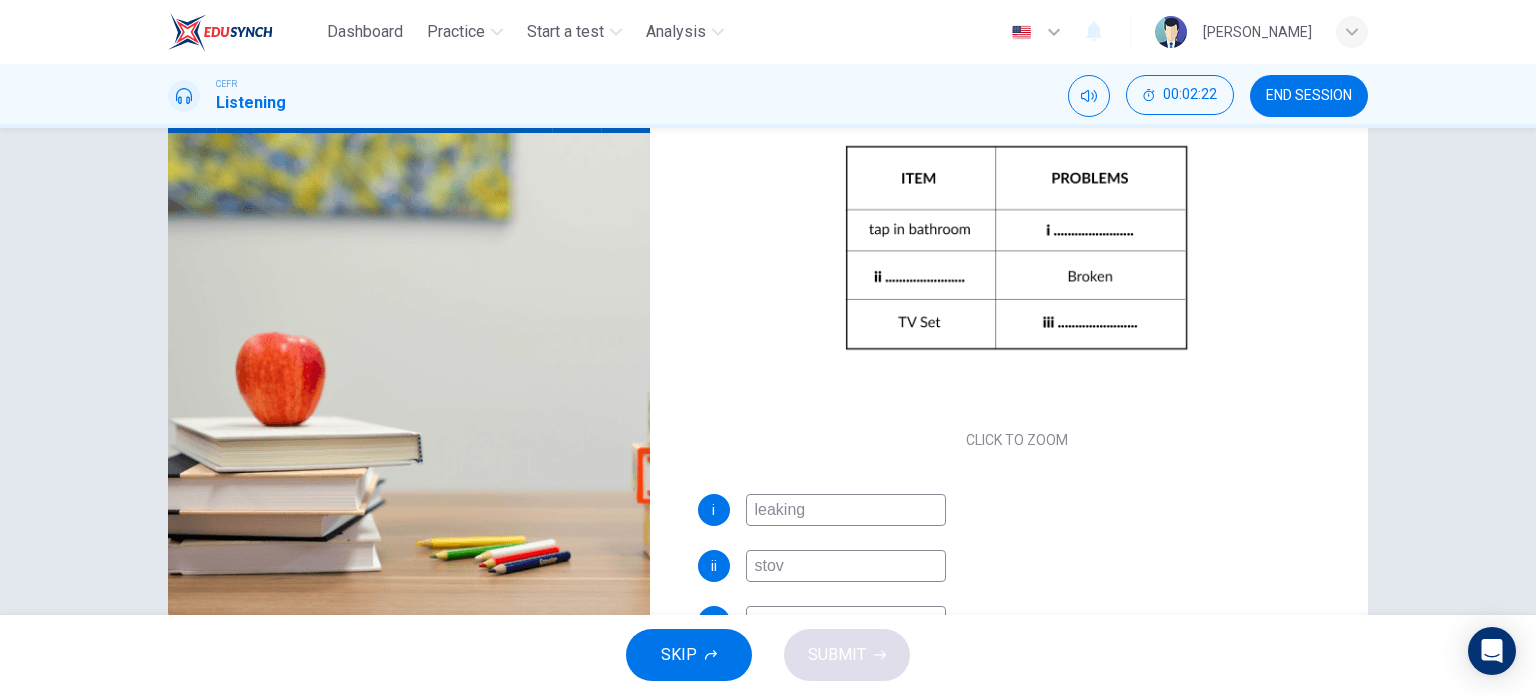 type on "57" 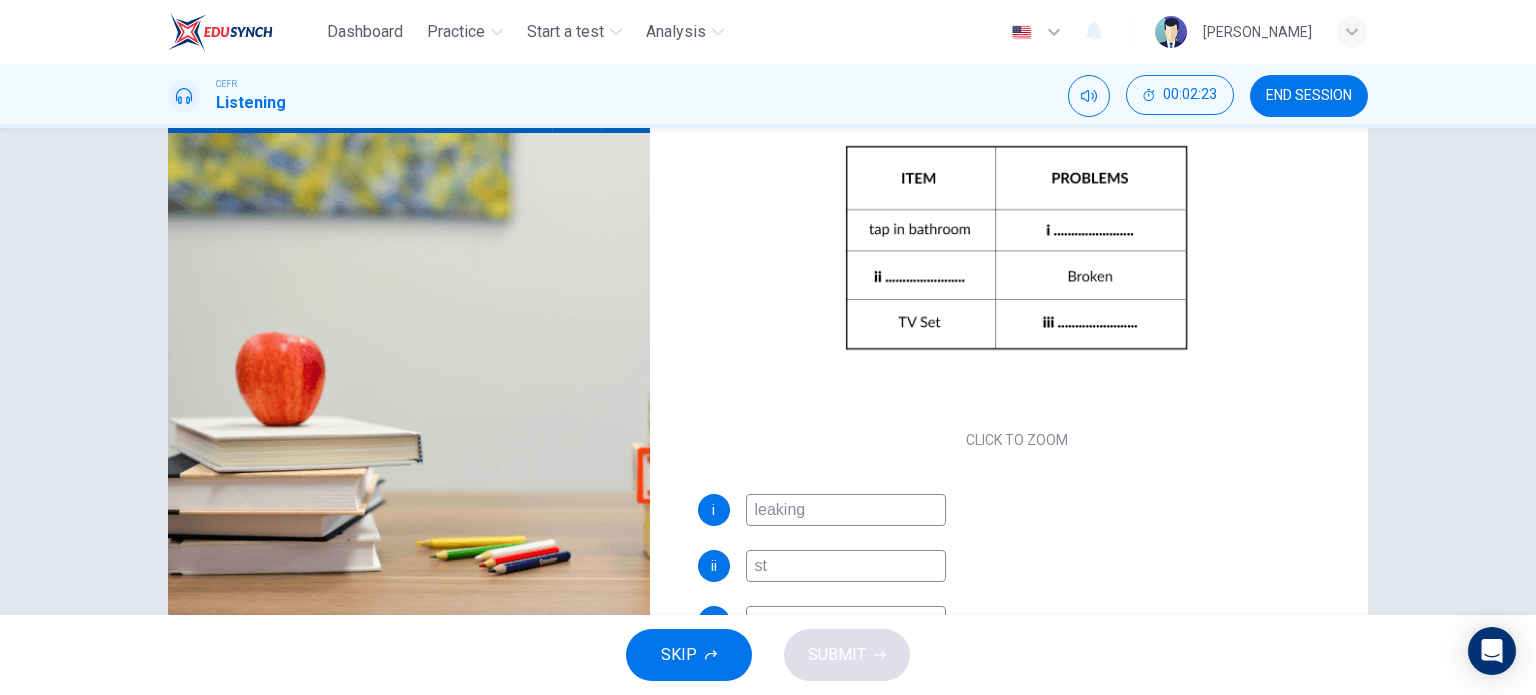 type on "s" 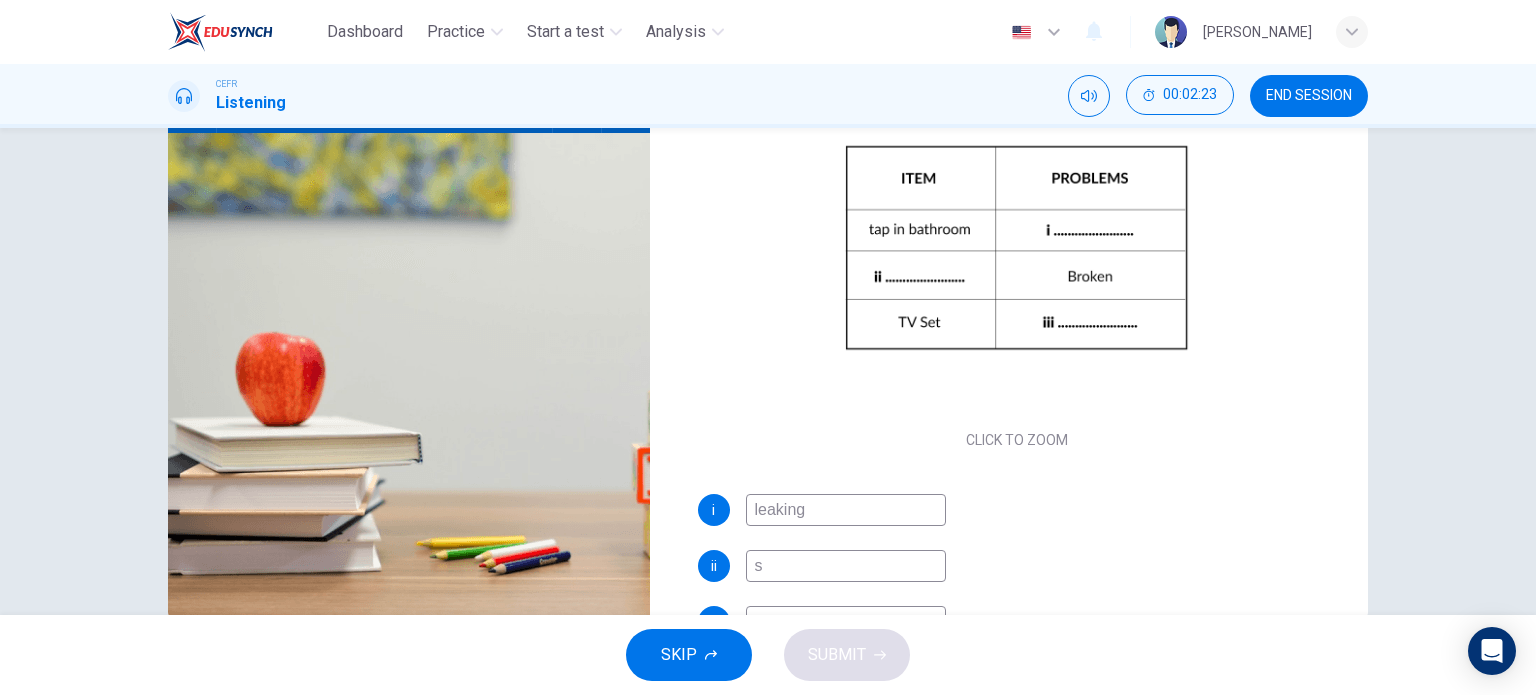 type on "57" 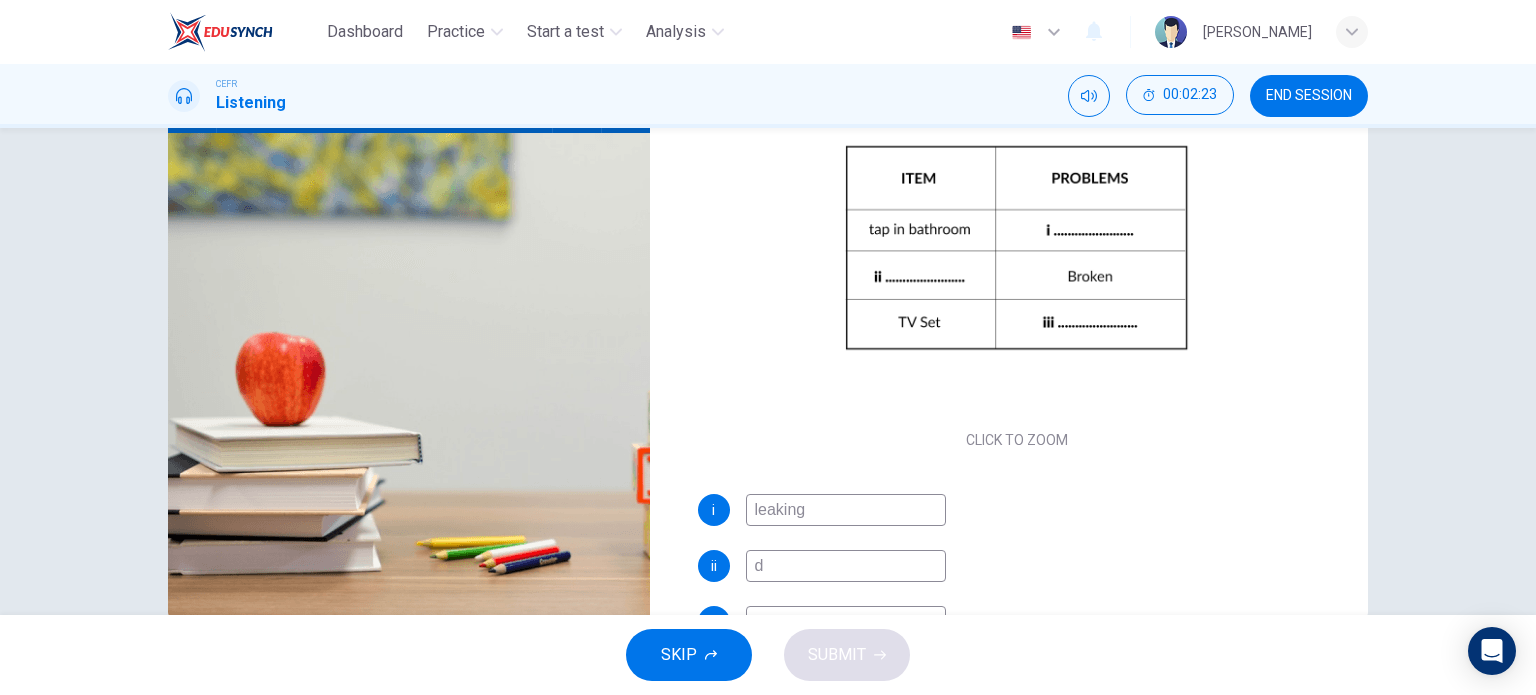 type on "do" 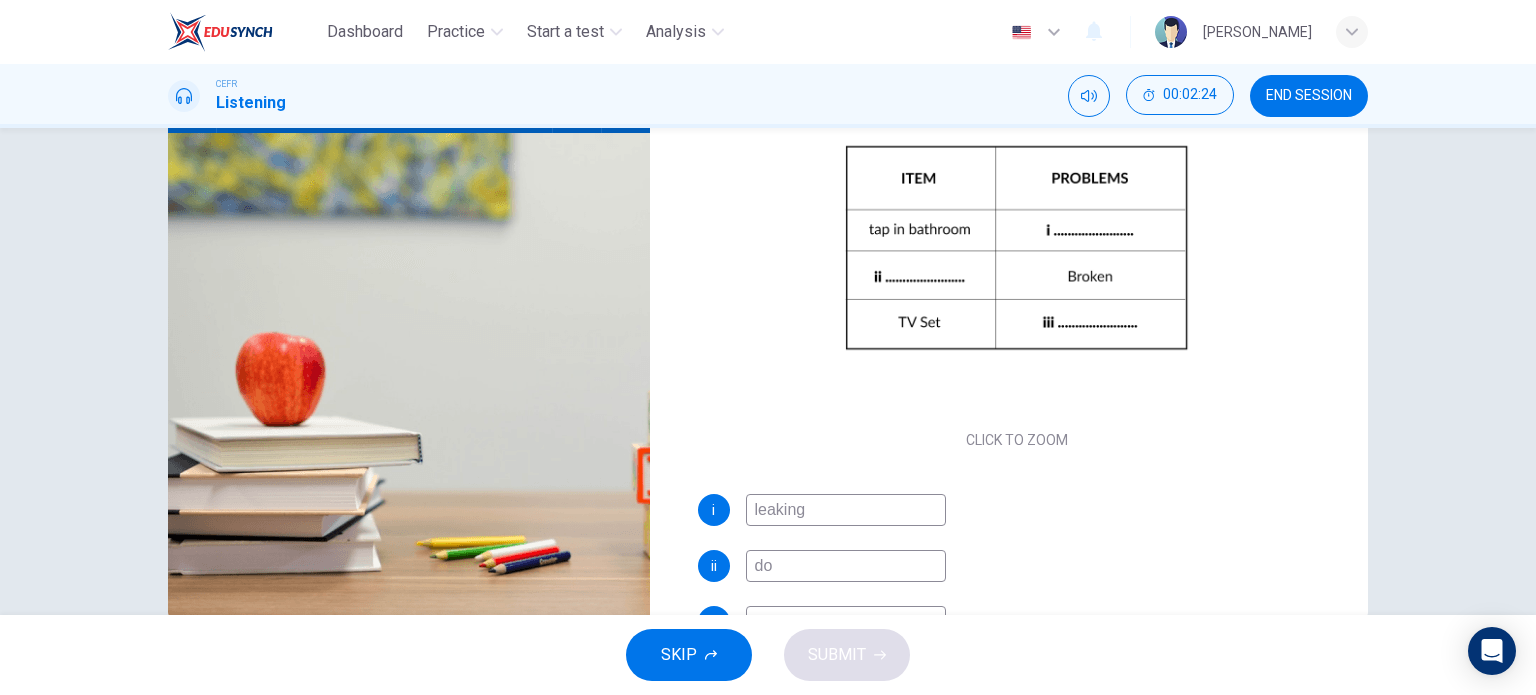 type on "58" 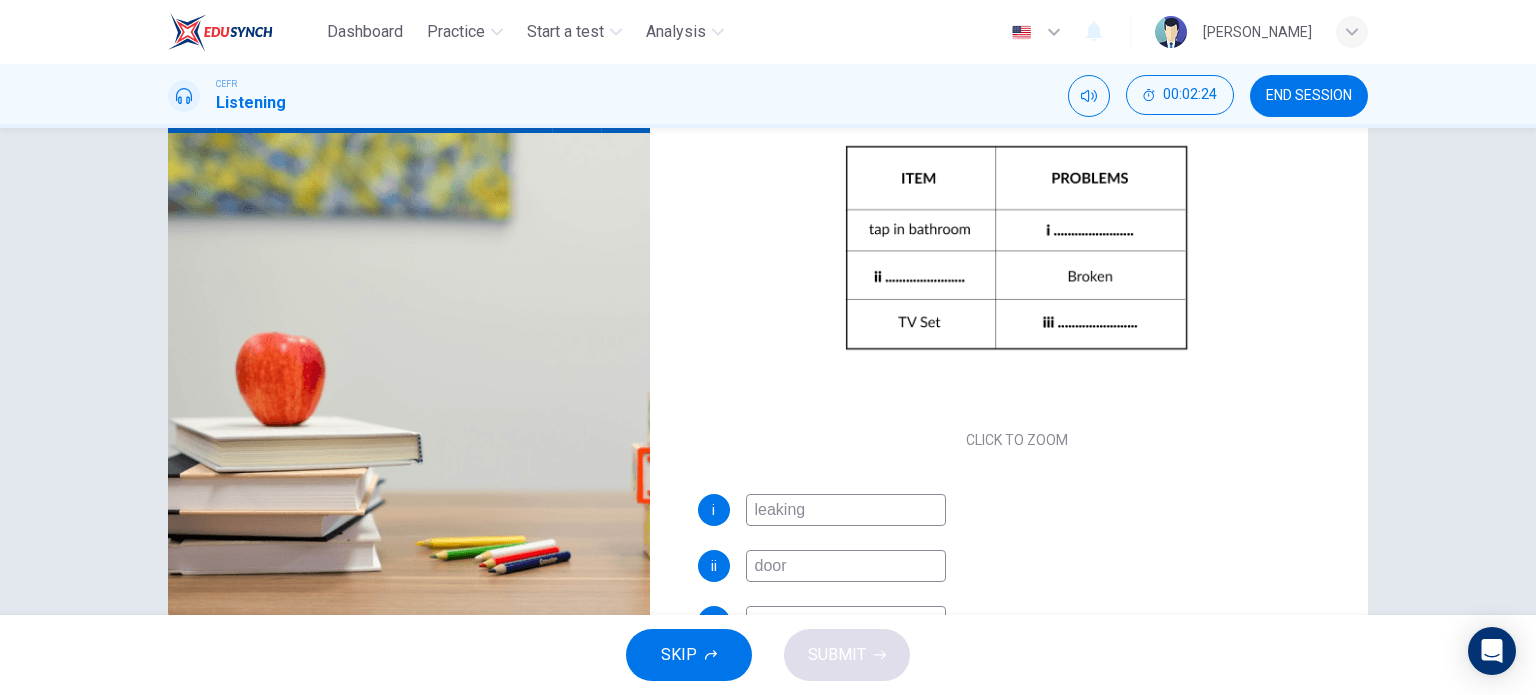 type on "door" 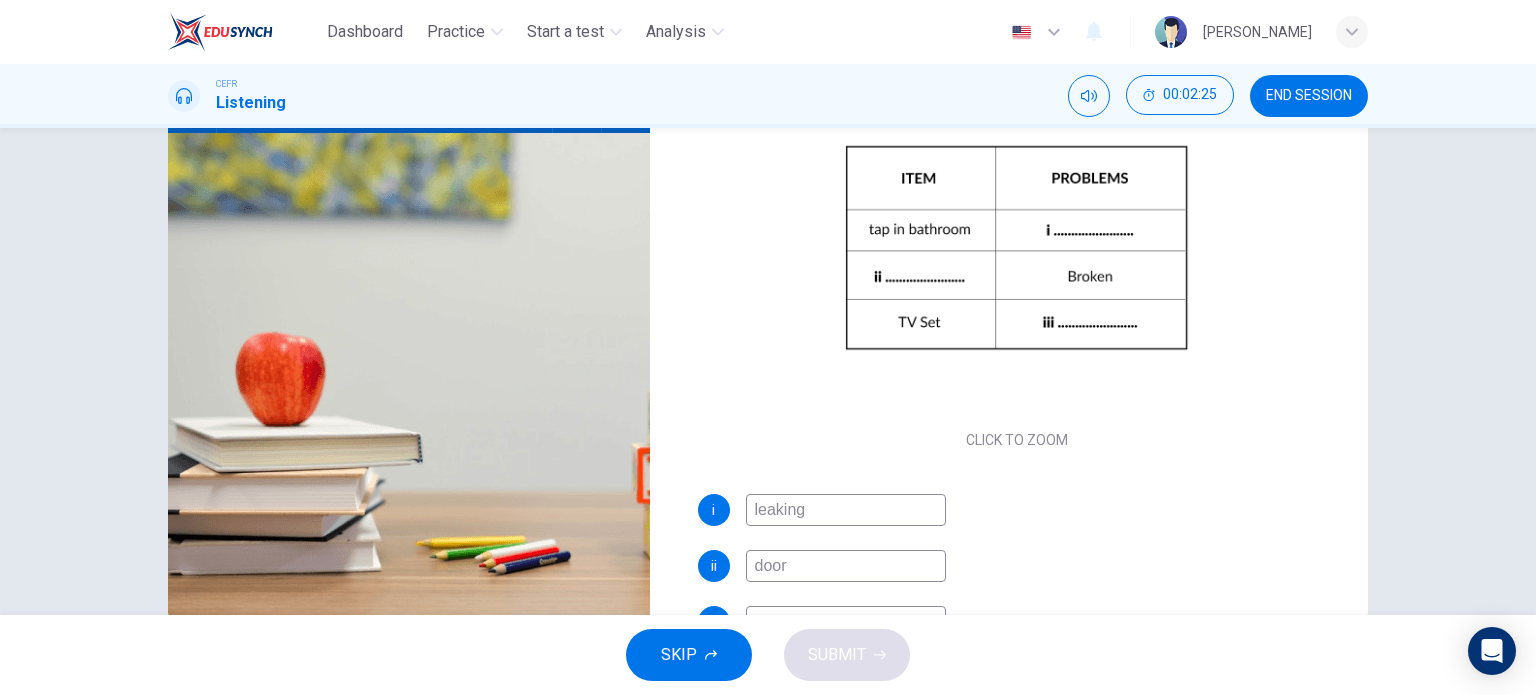 type on "58" 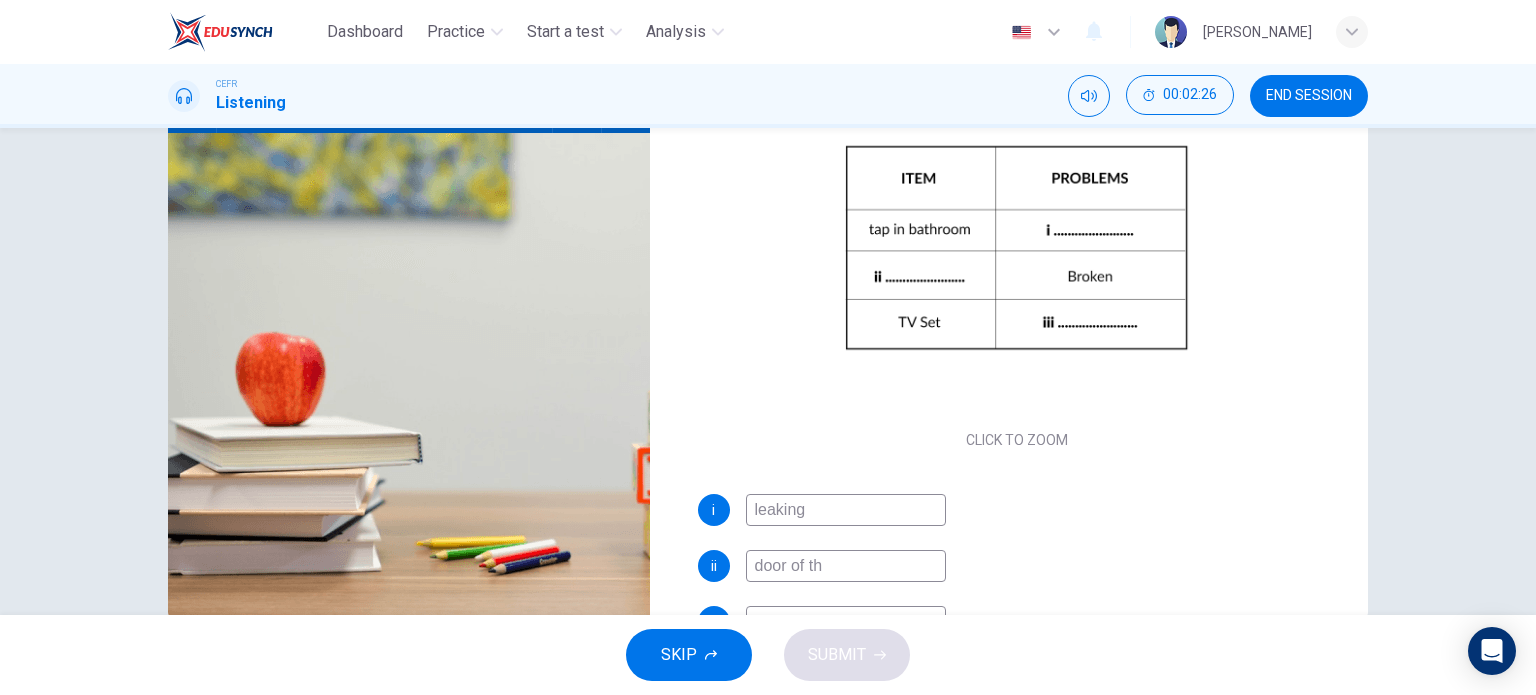 type on "door of the" 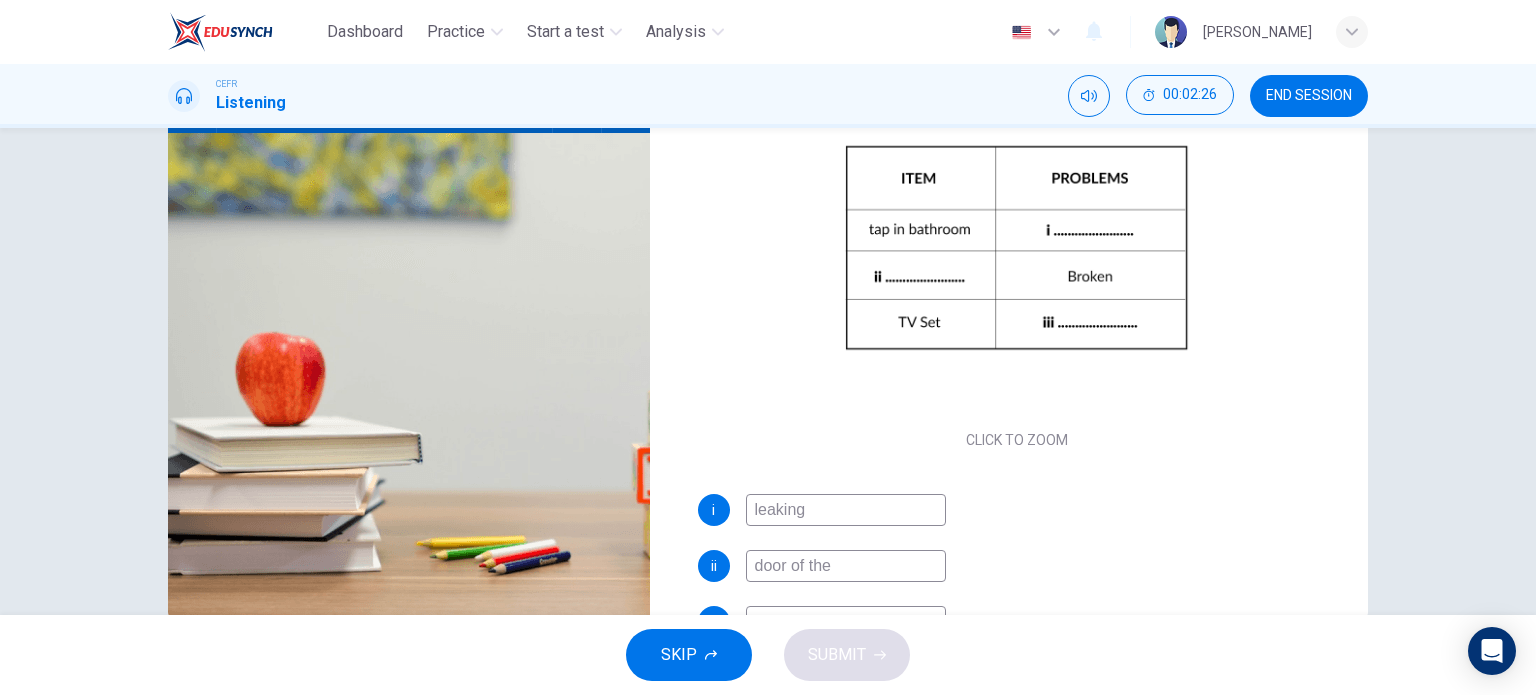 type on "58" 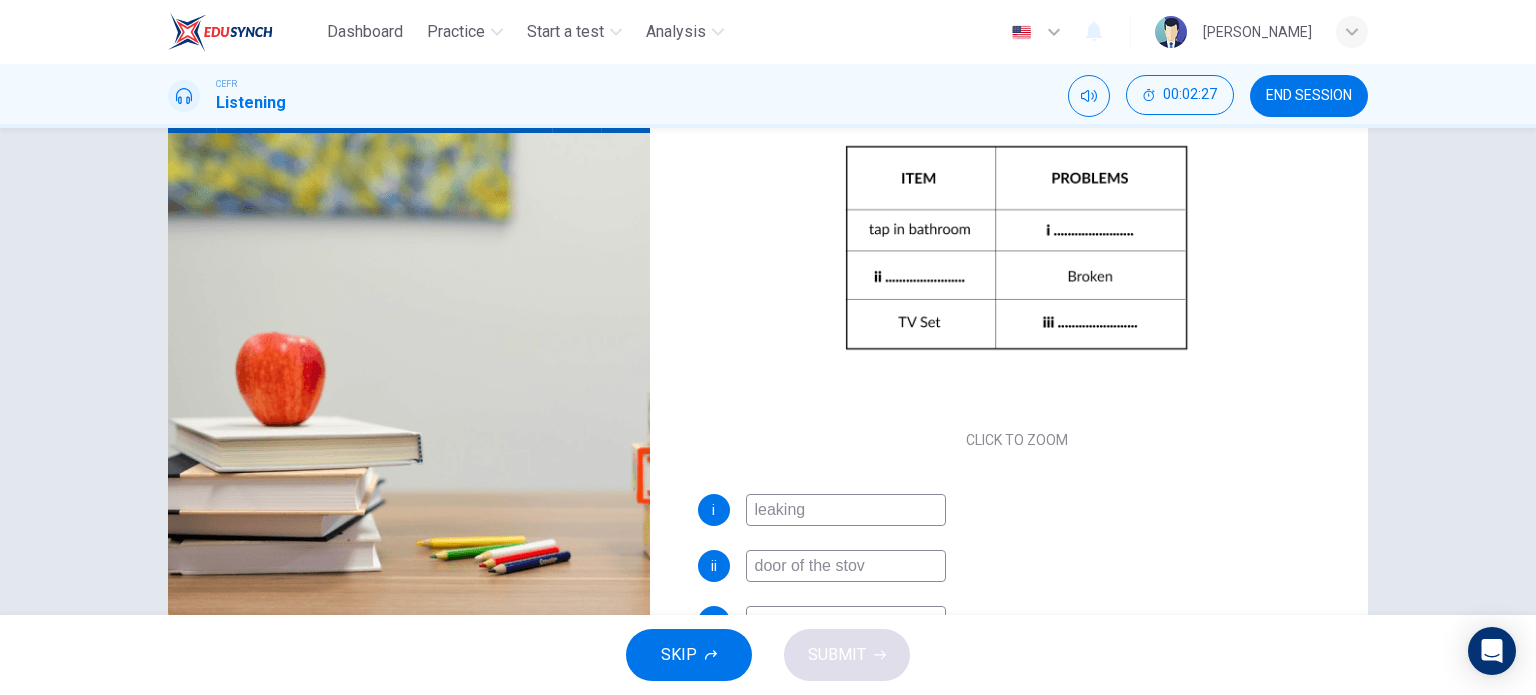 type on "door of the stove" 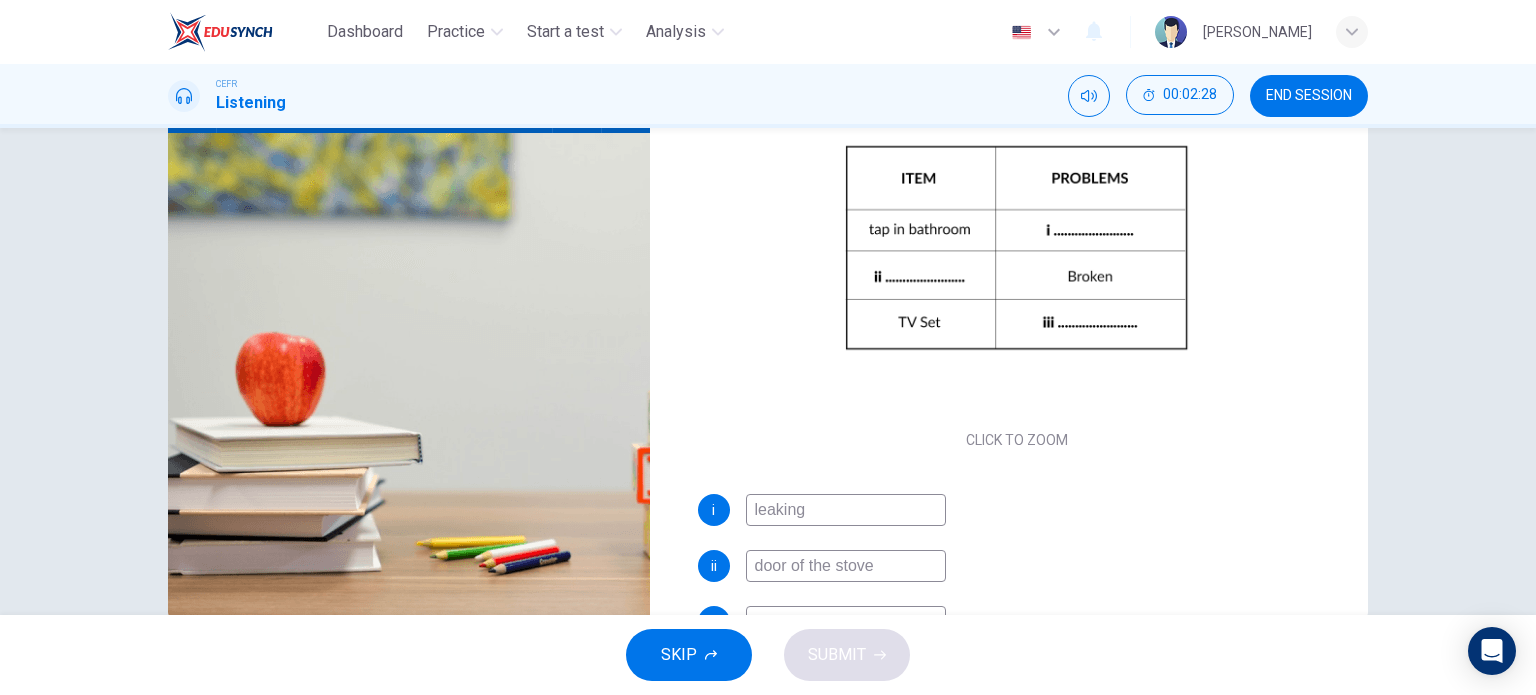 type on "60" 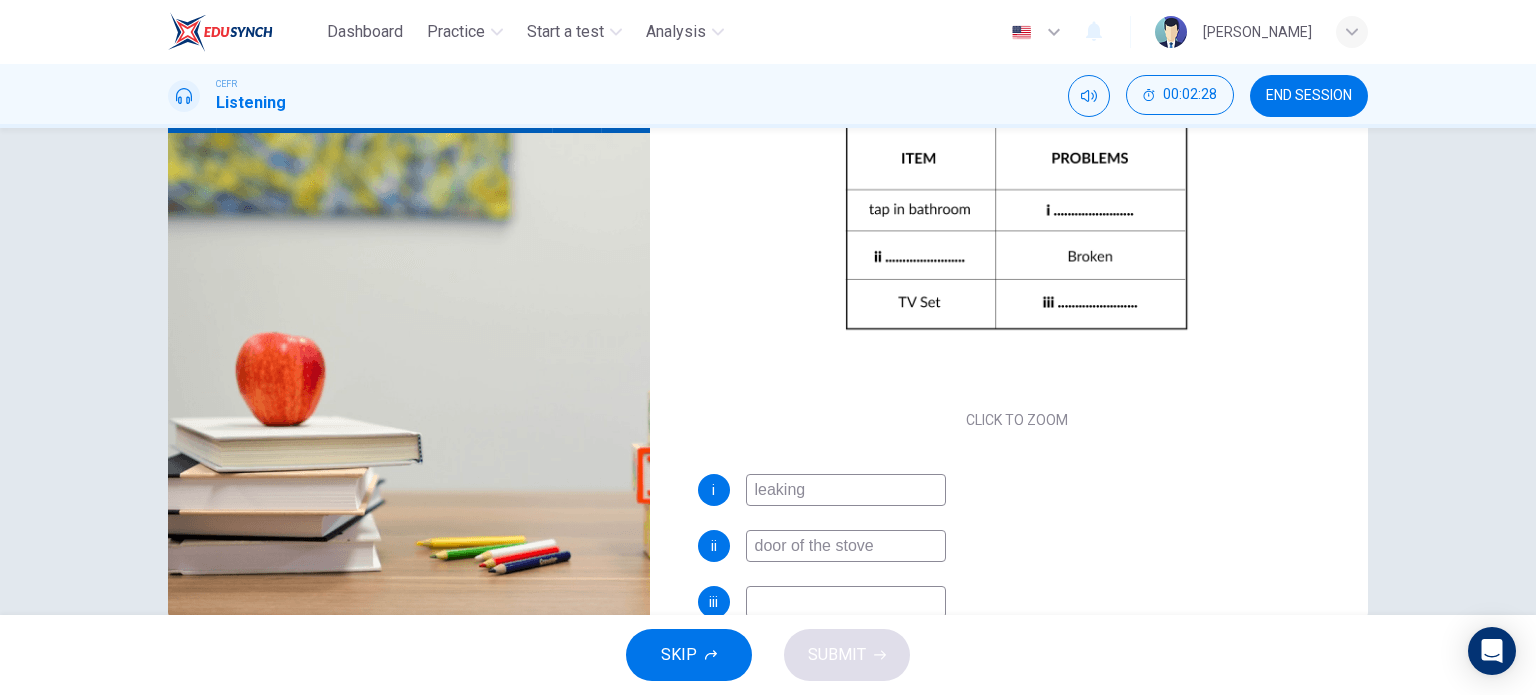 scroll, scrollTop: 109, scrollLeft: 0, axis: vertical 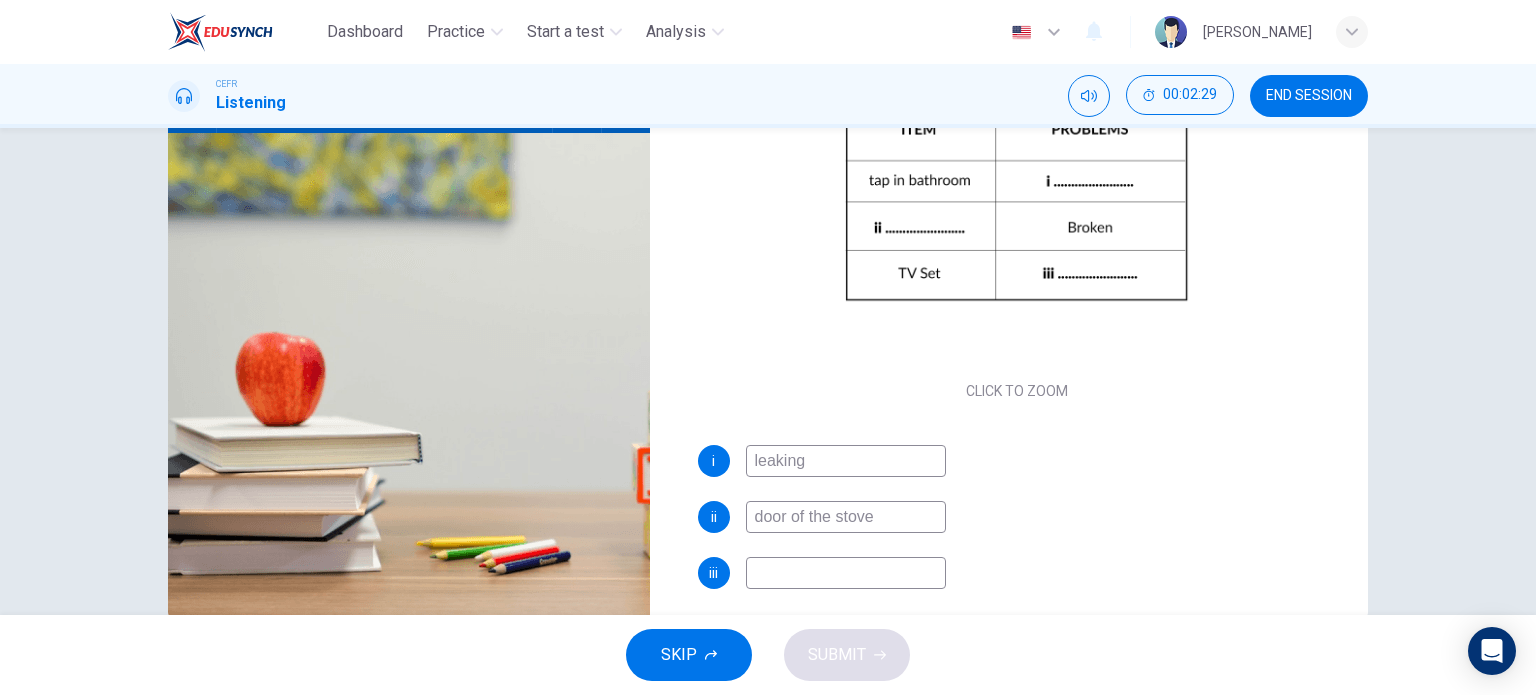 type on "door of the stove" 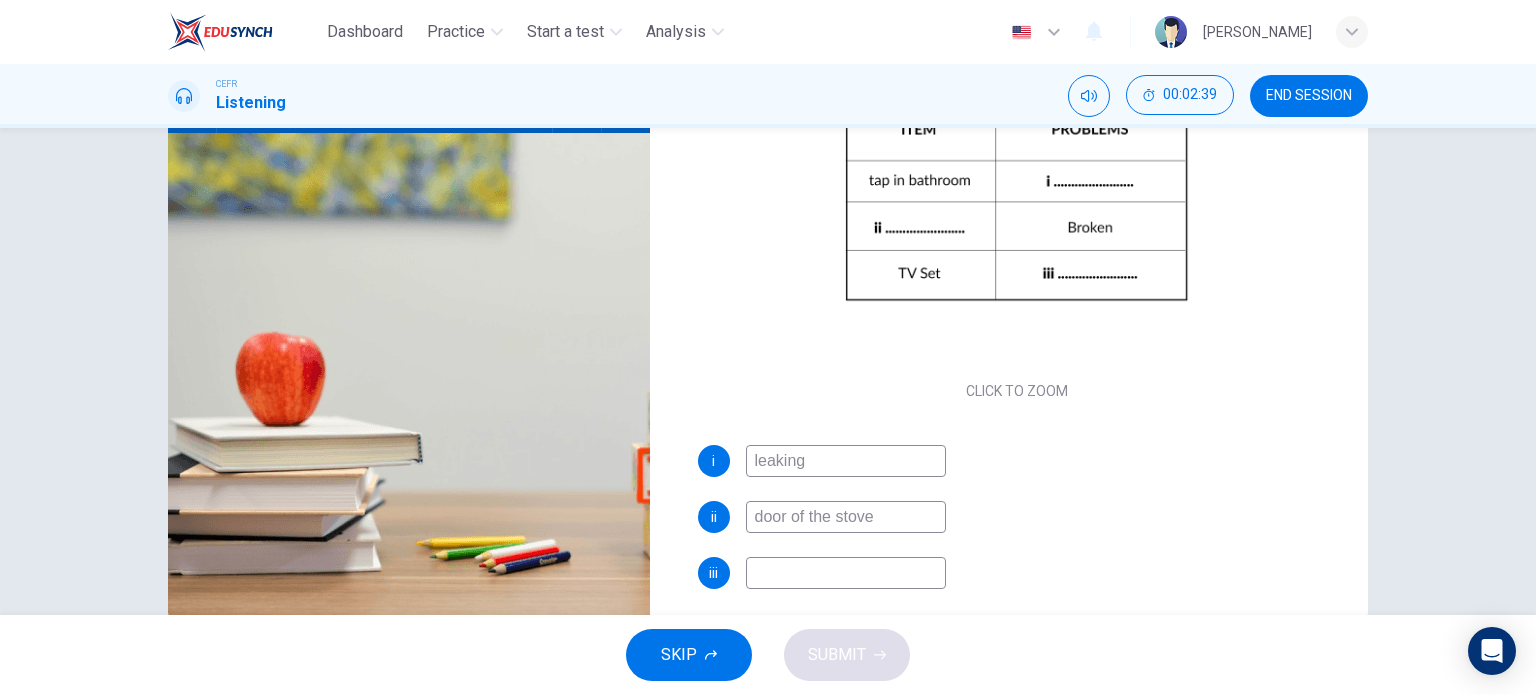 type on "65" 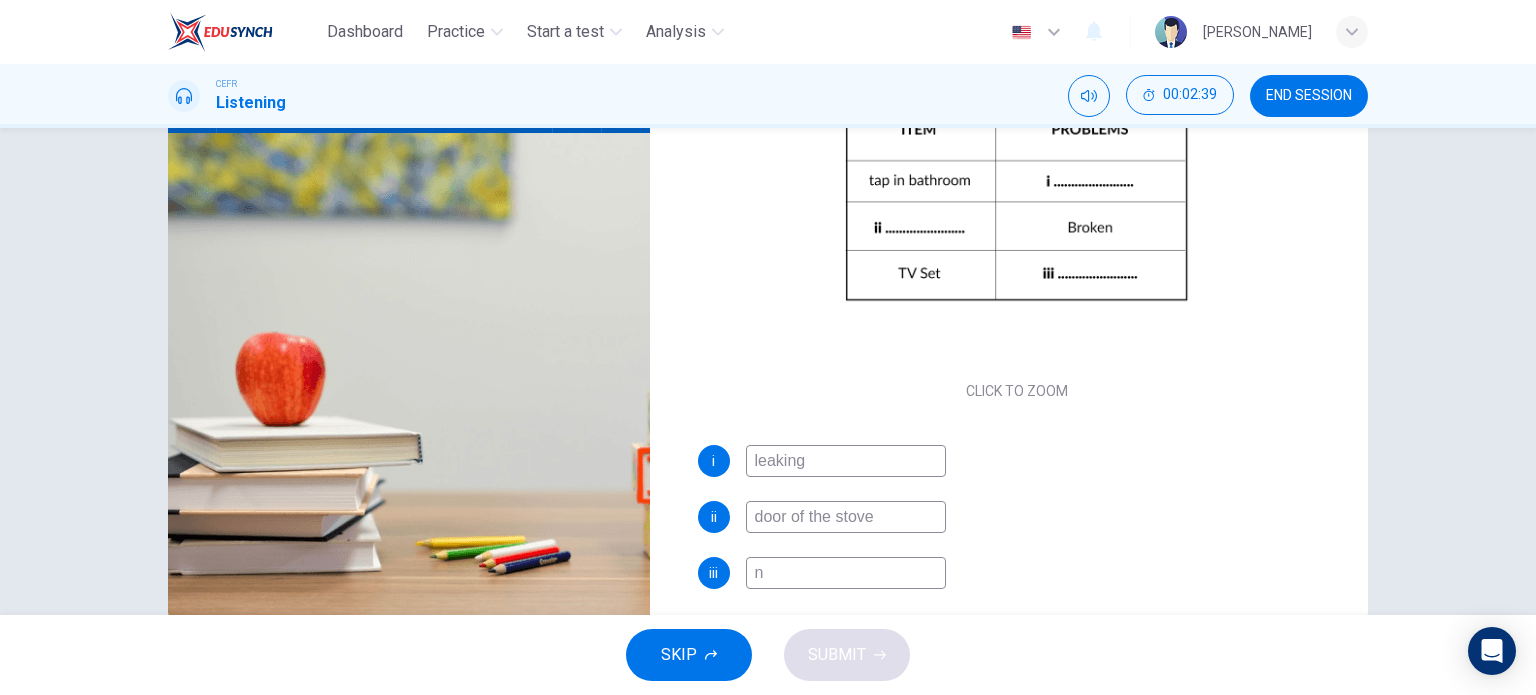 type on "65" 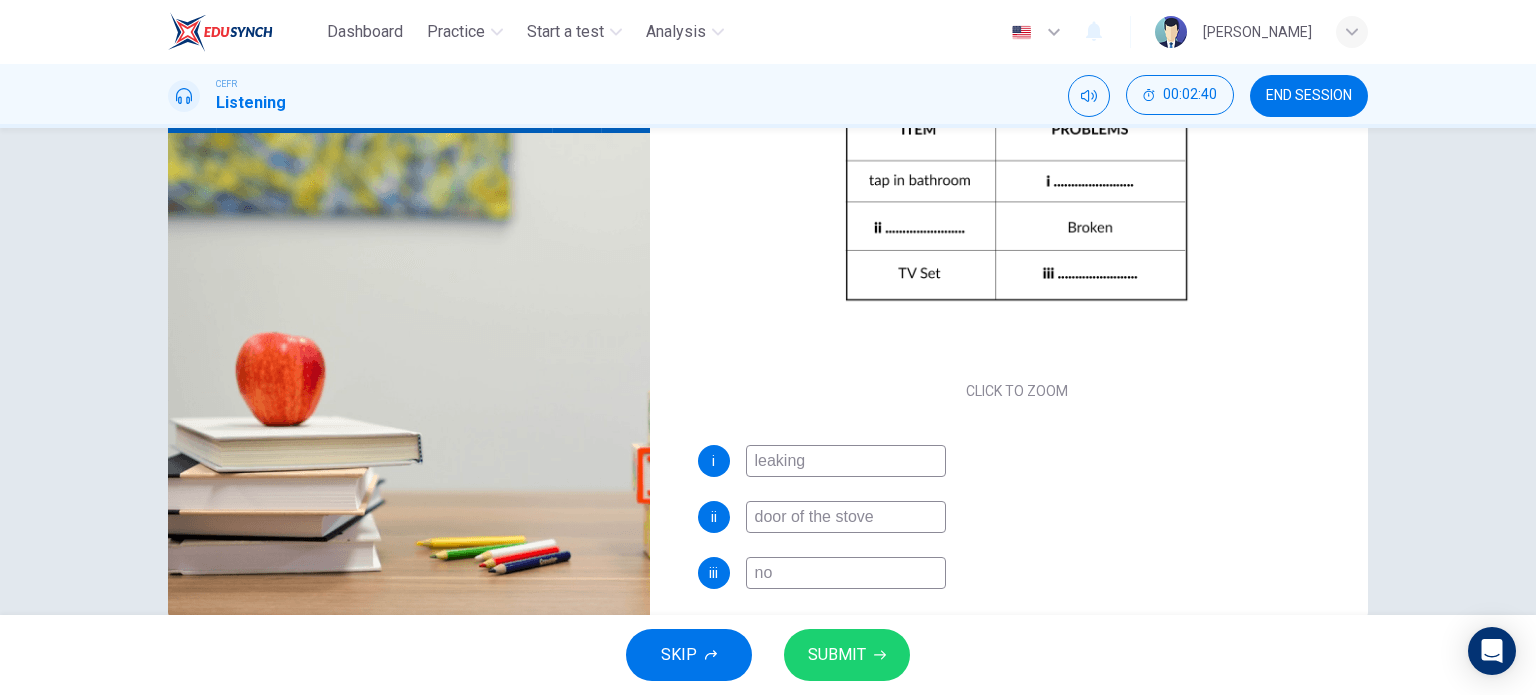 type on "no" 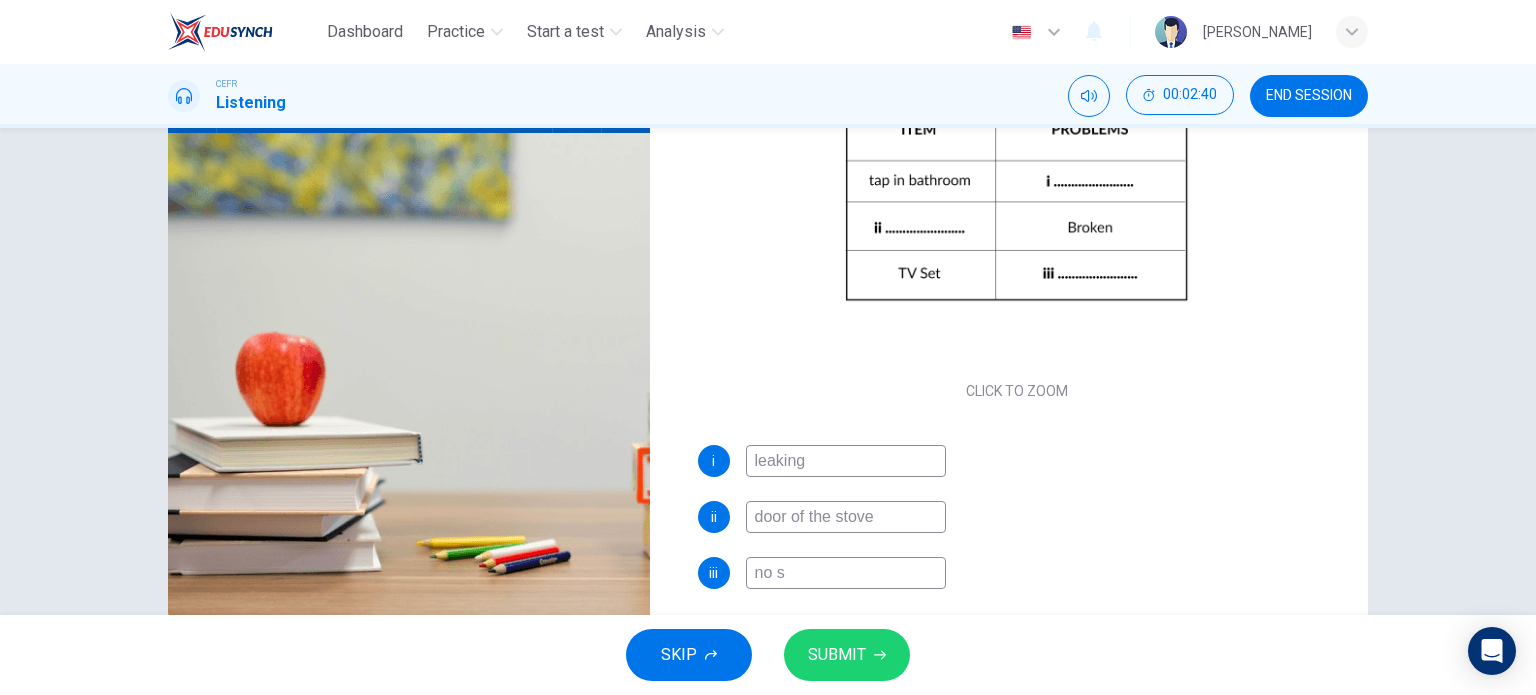 type on "65" 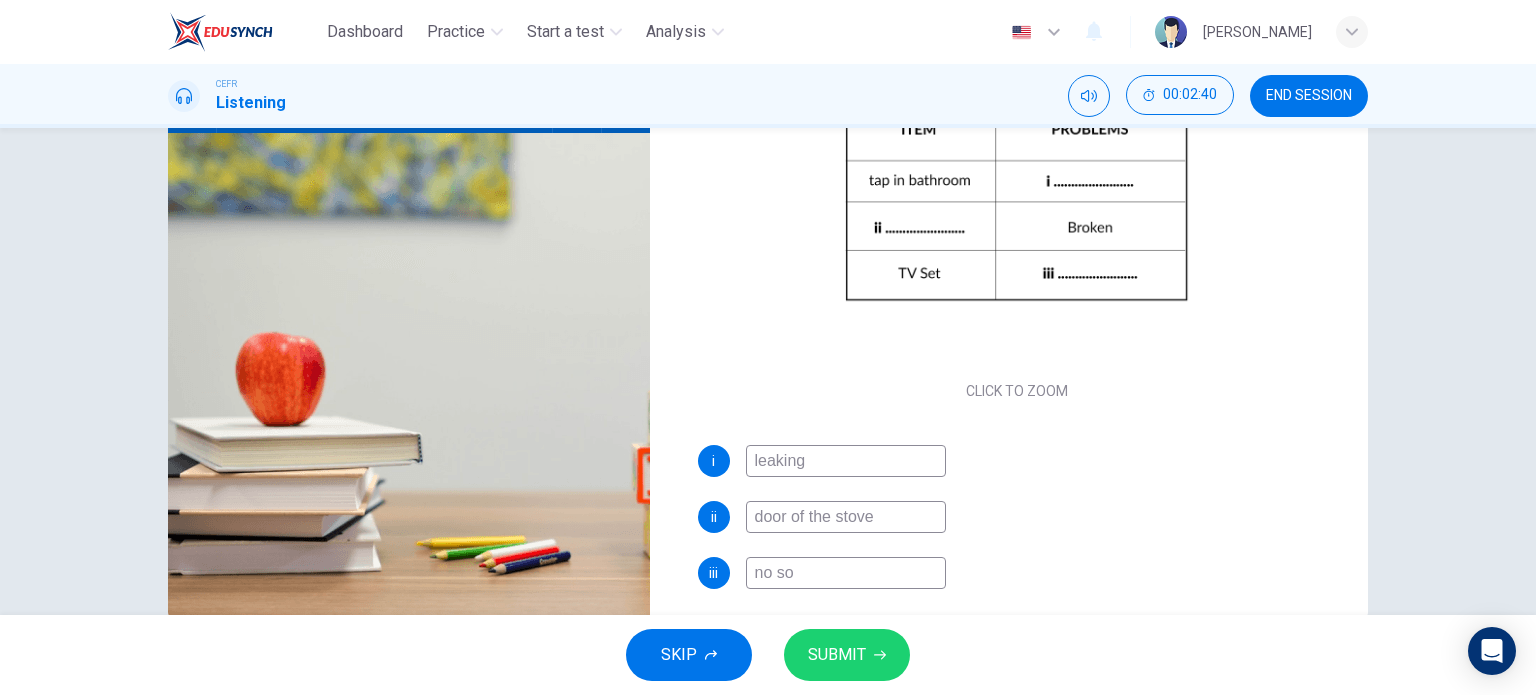 type on "65" 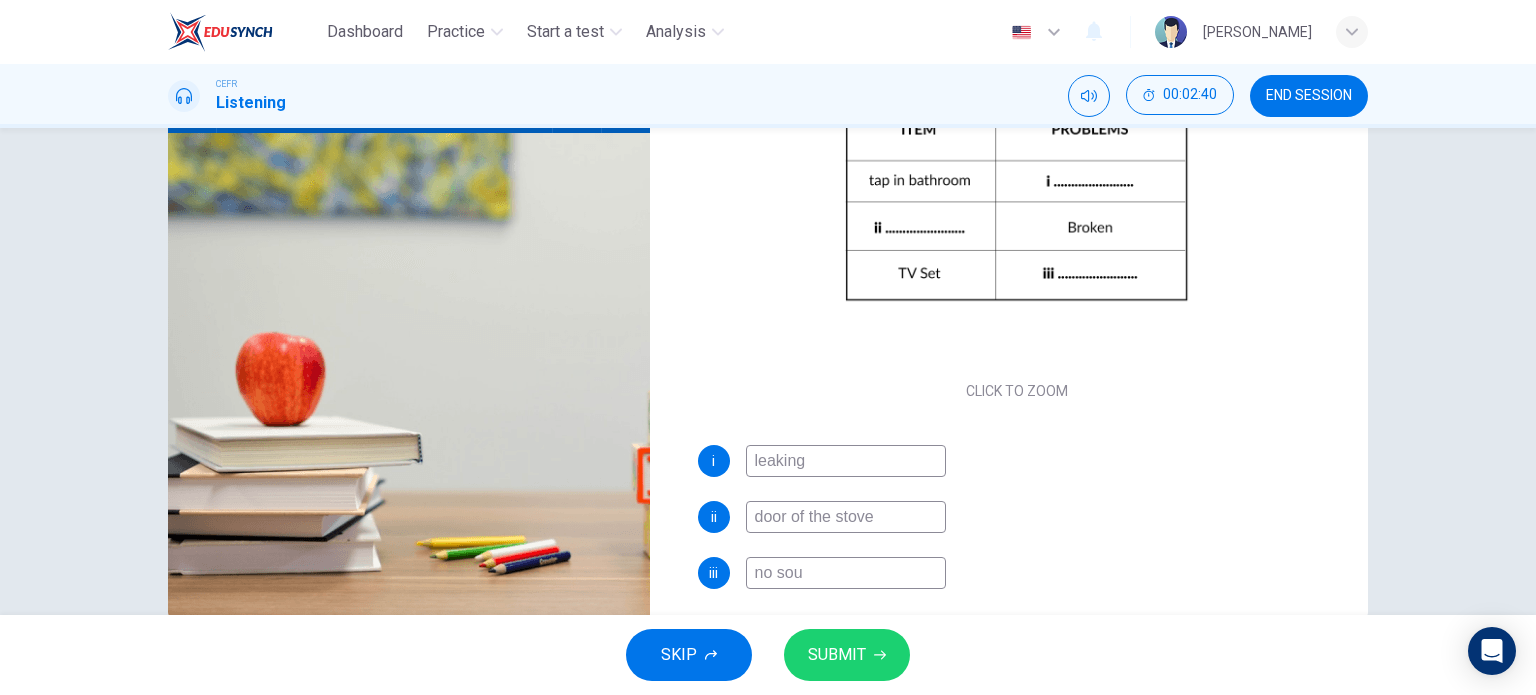 type on "65" 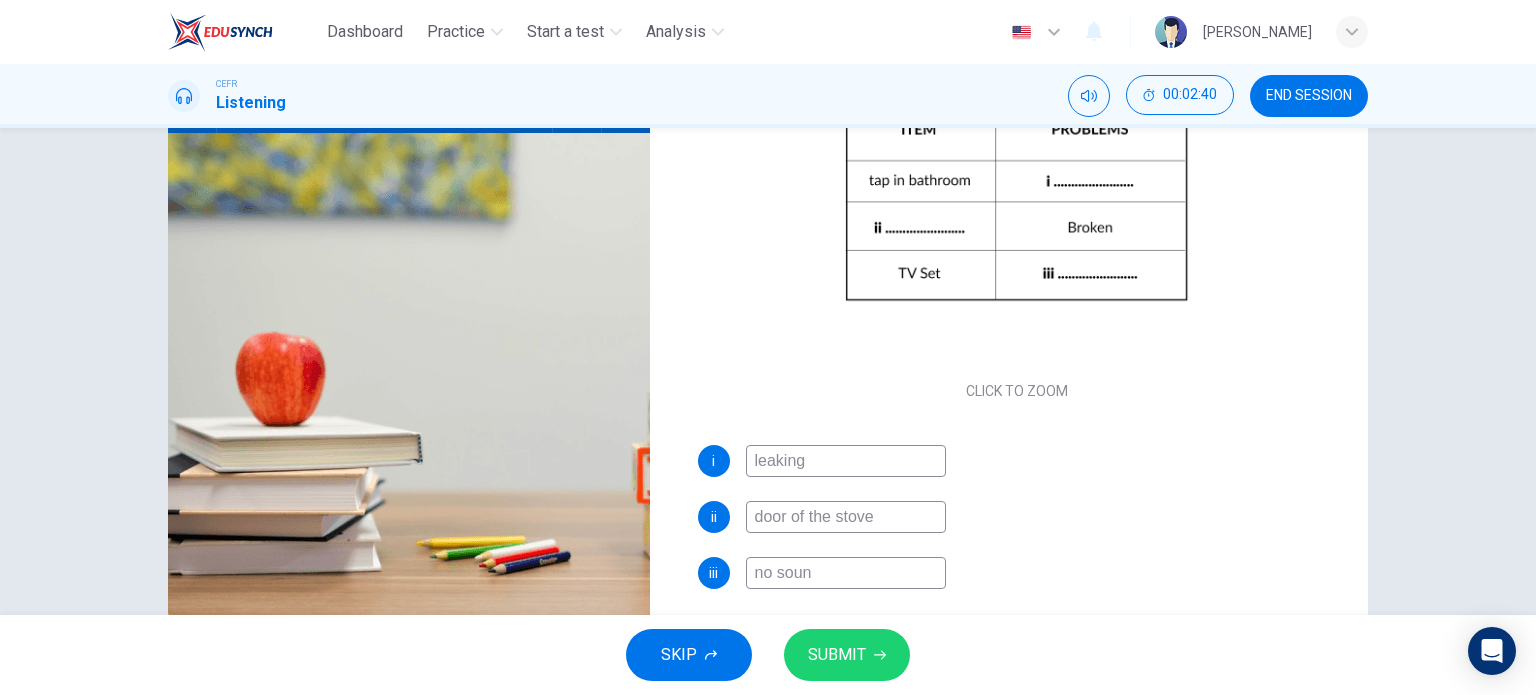 type on "no sound" 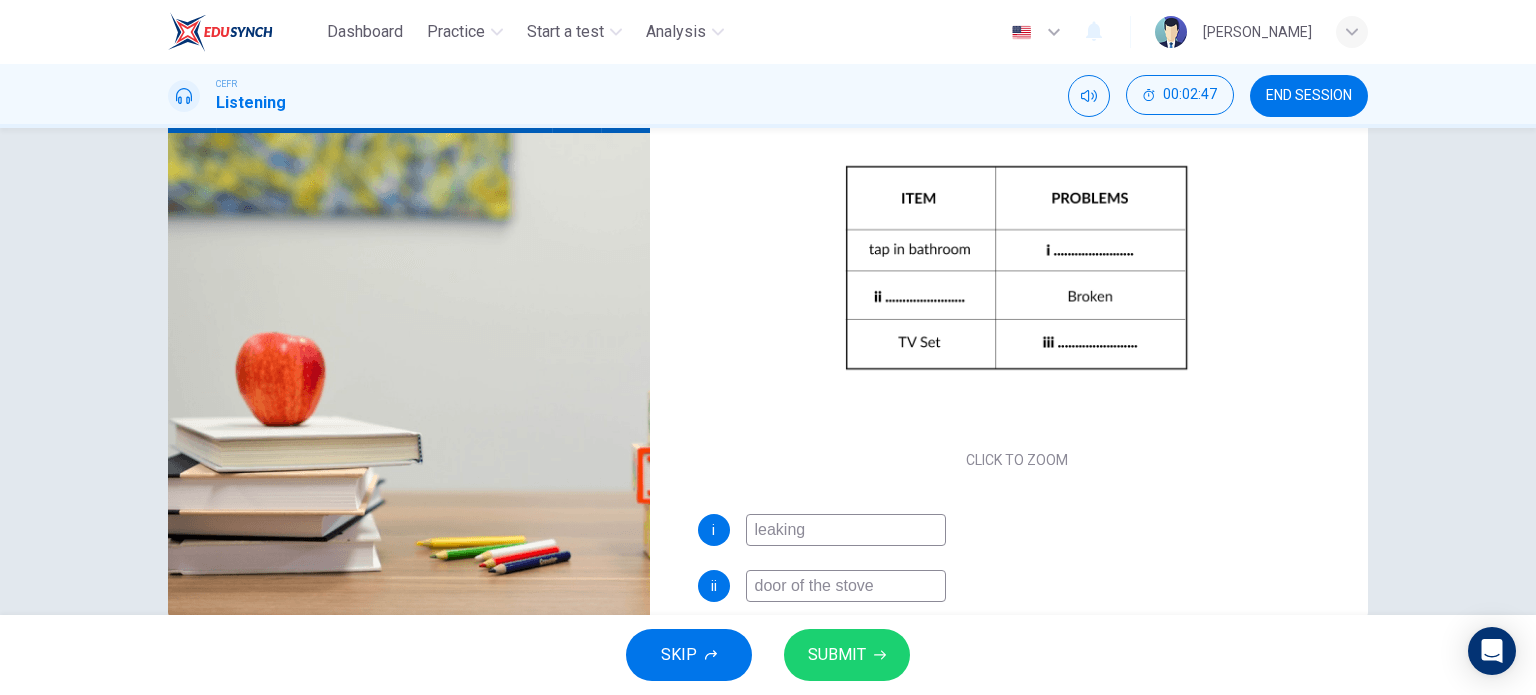 scroll, scrollTop: 117, scrollLeft: 0, axis: vertical 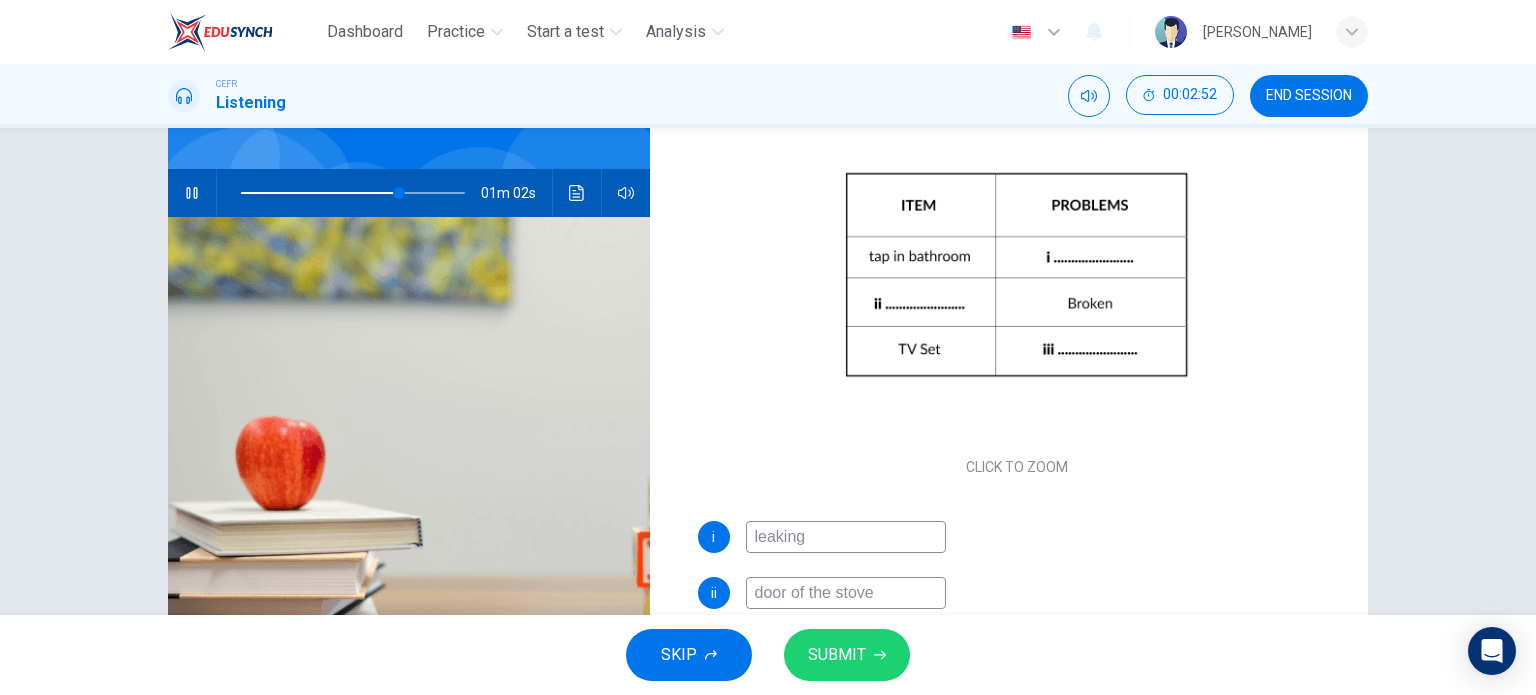 type on "71" 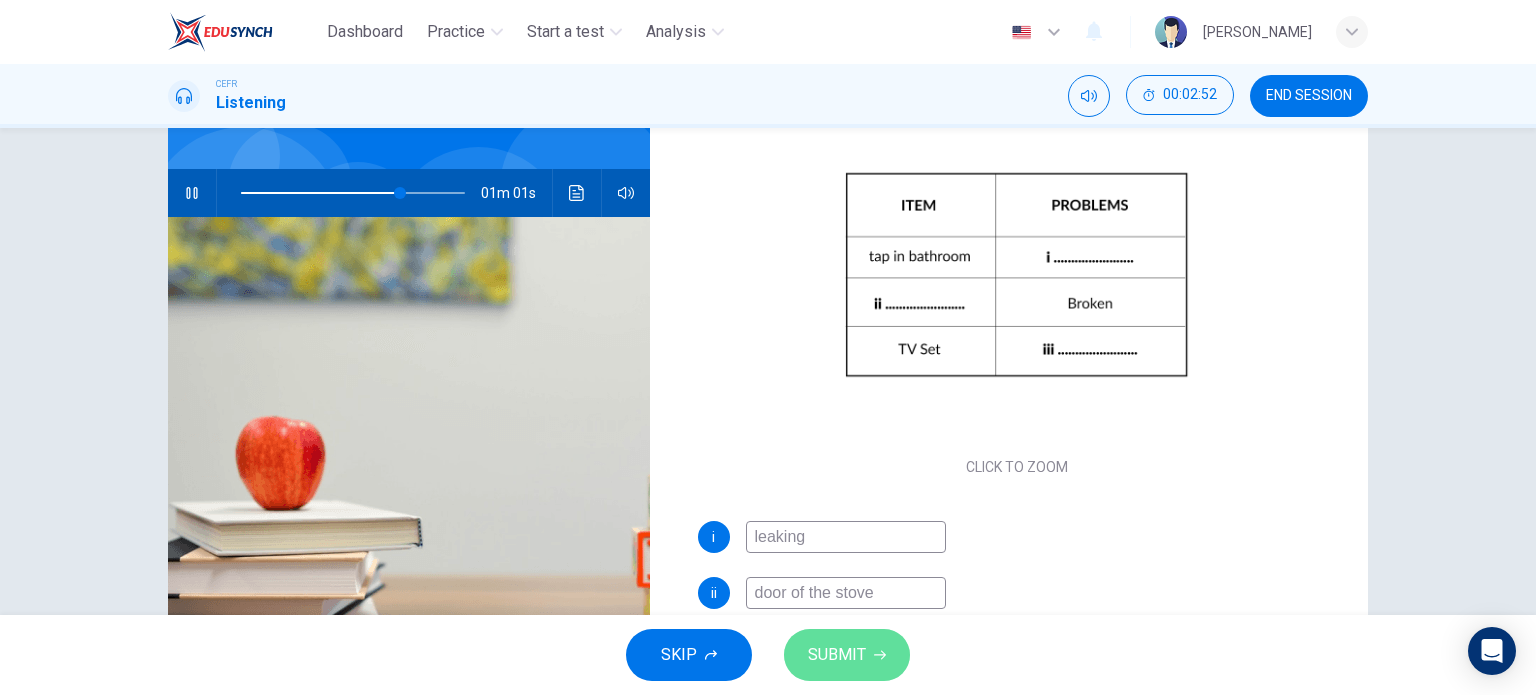 click on "SUBMIT" at bounding box center (837, 655) 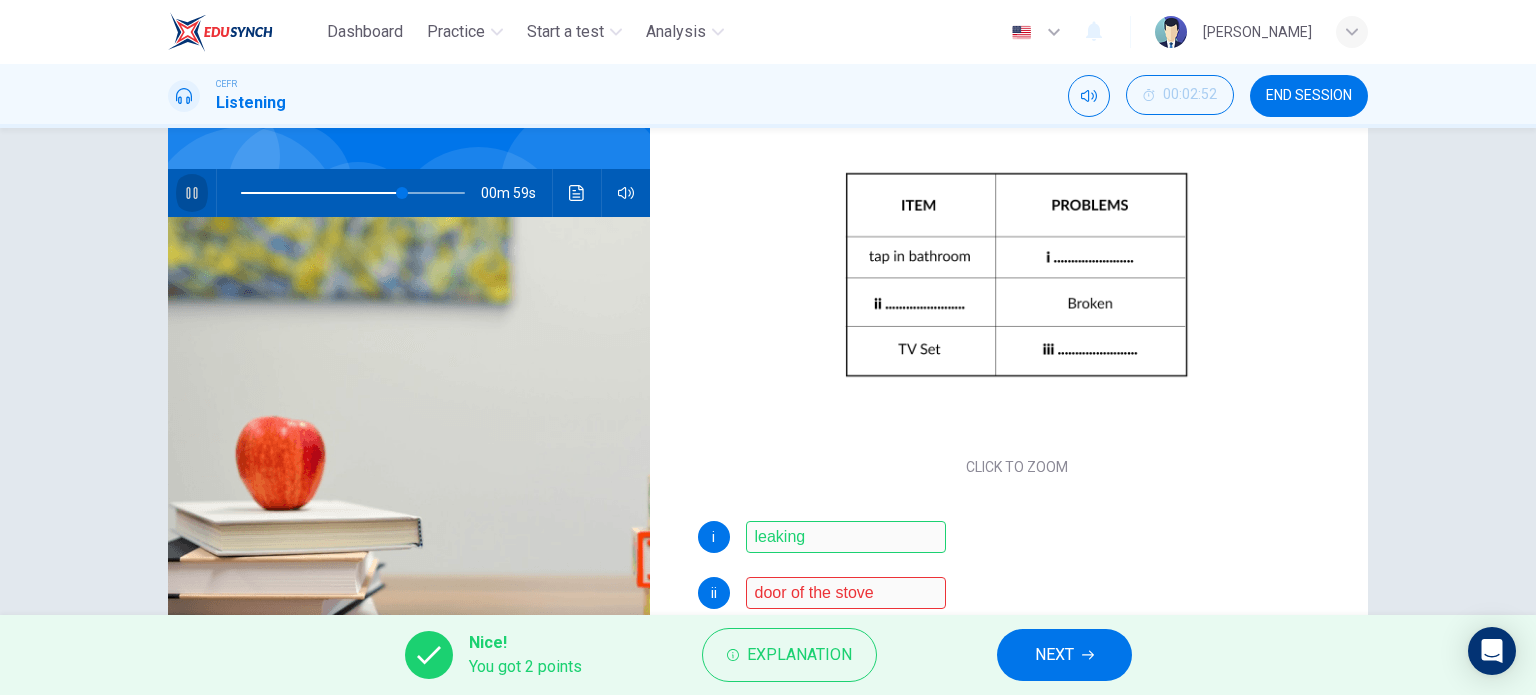 click 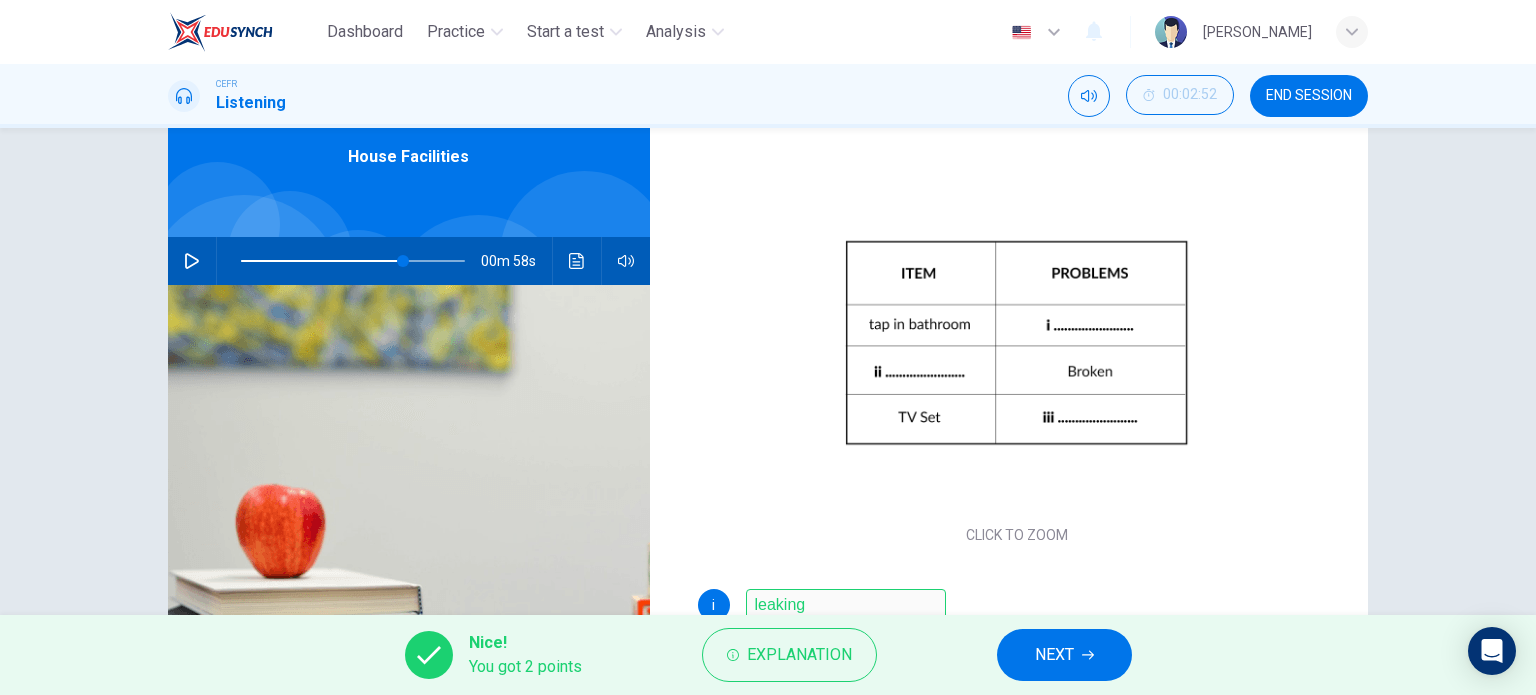 scroll, scrollTop: 288, scrollLeft: 0, axis: vertical 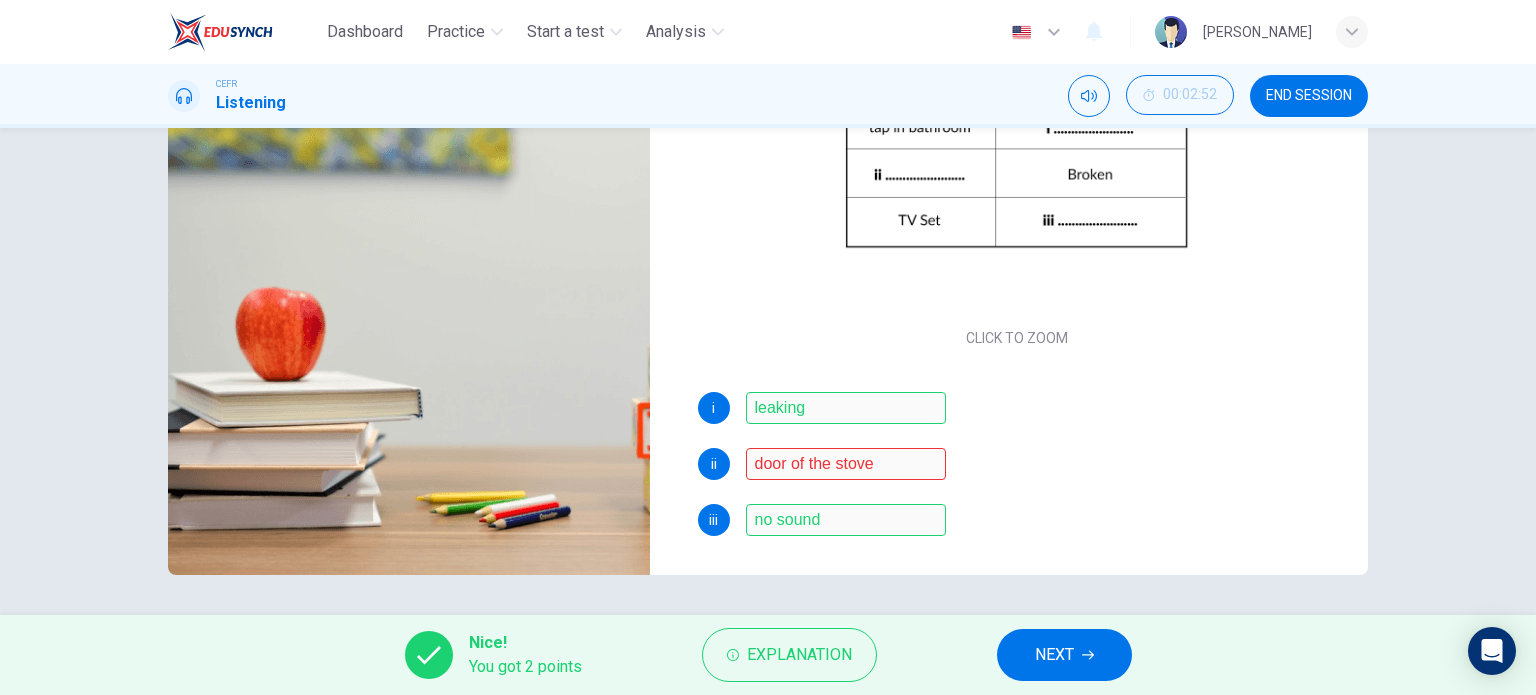 click on "NEXT" at bounding box center [1054, 655] 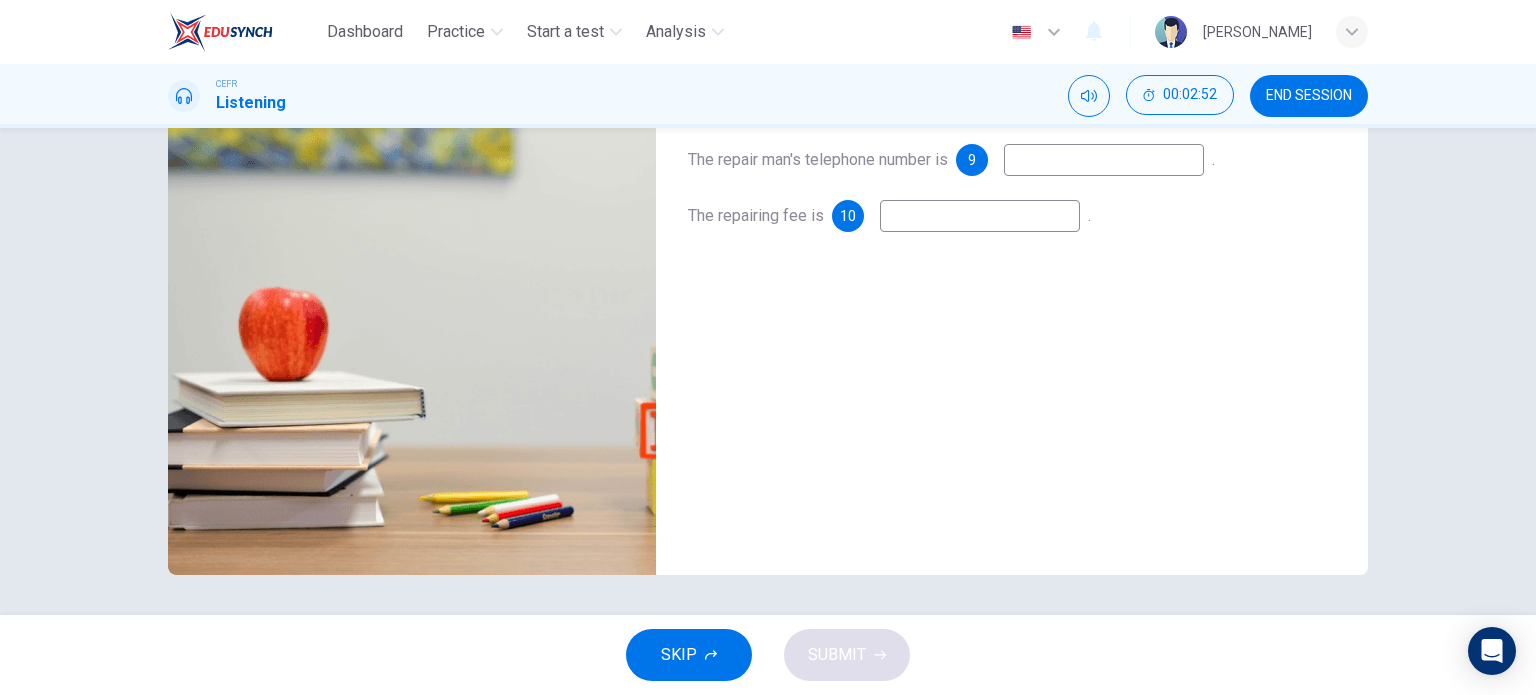 scroll, scrollTop: 0, scrollLeft: 0, axis: both 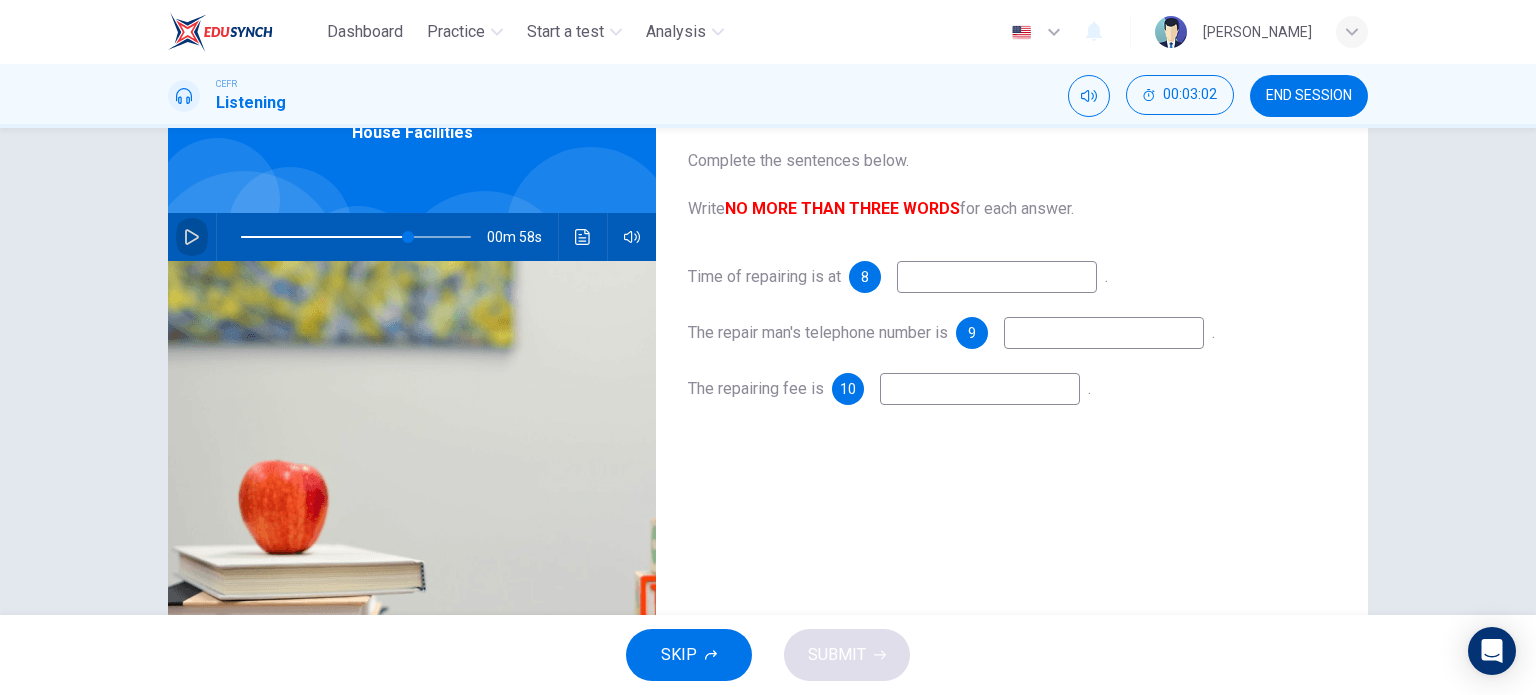 click at bounding box center [192, 237] 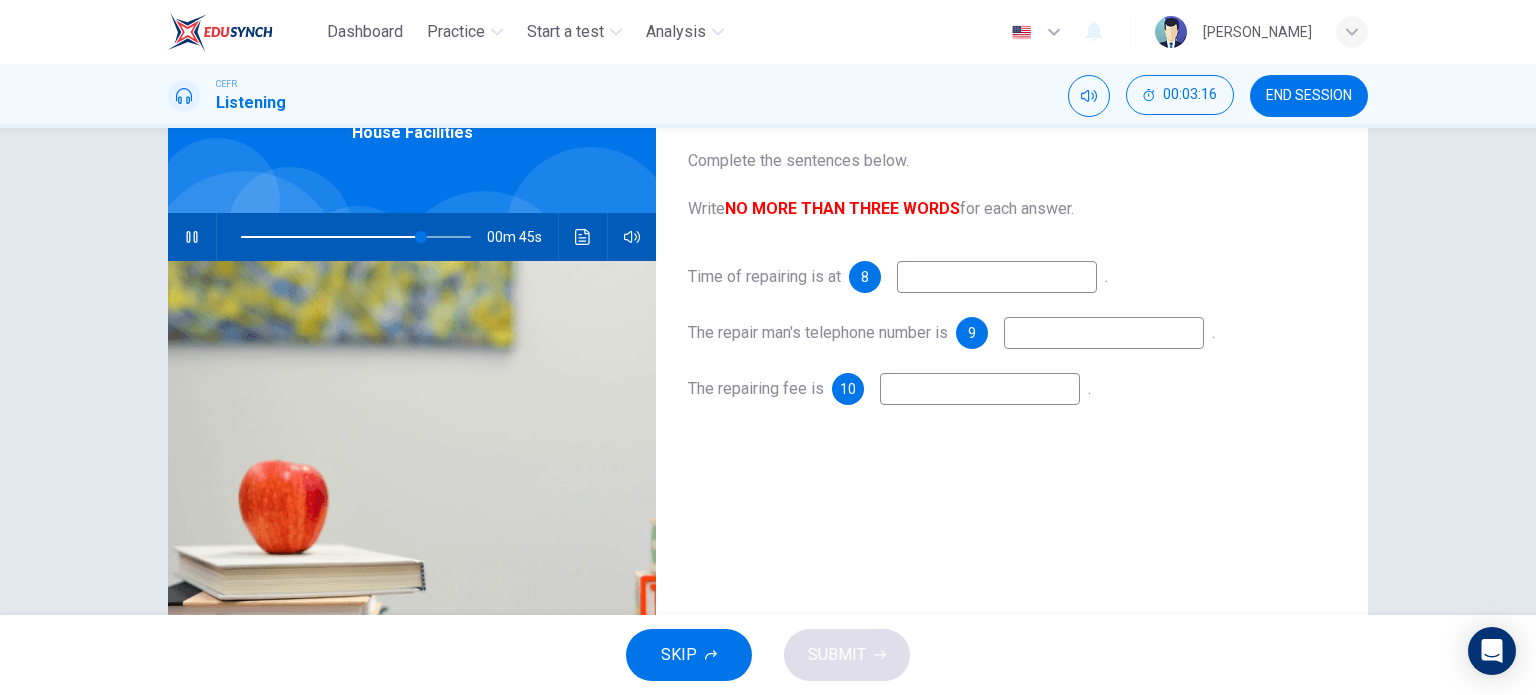 click at bounding box center (997, 277) 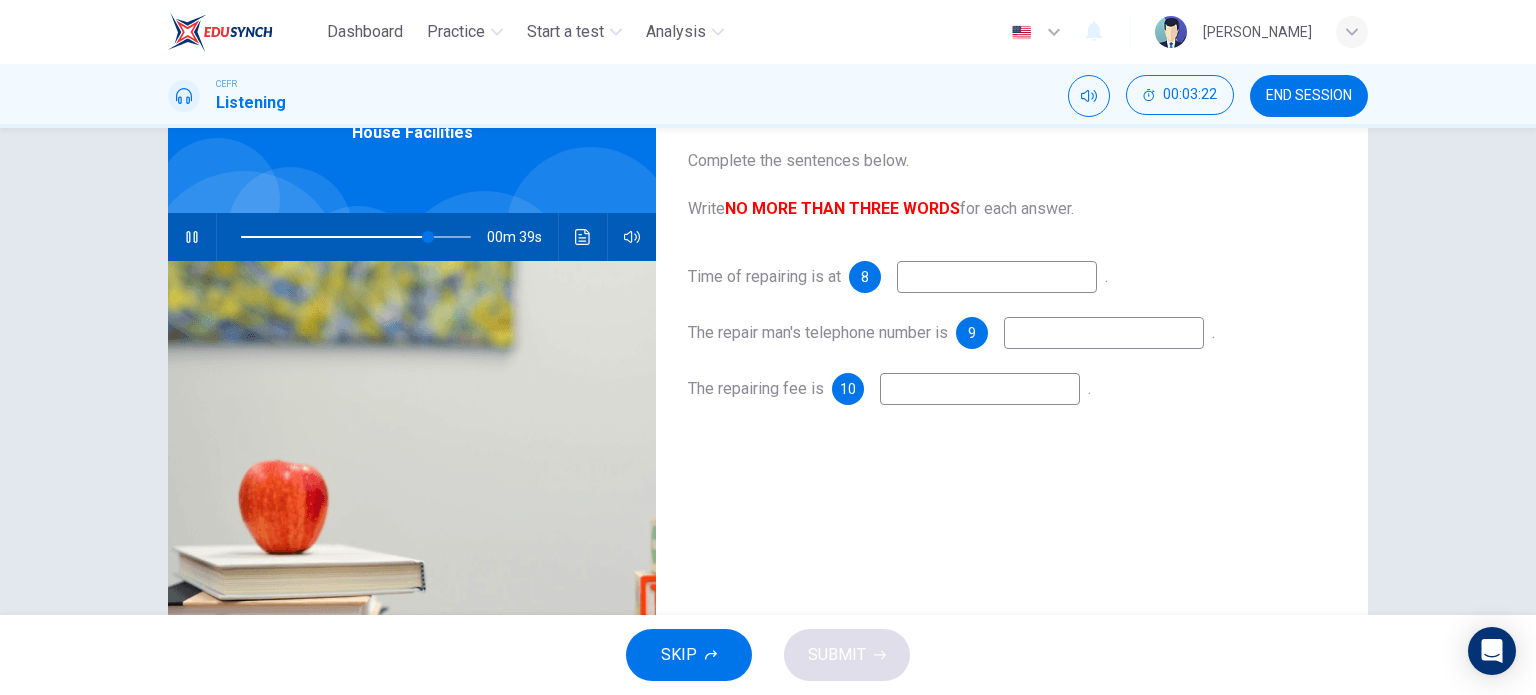 type on "82" 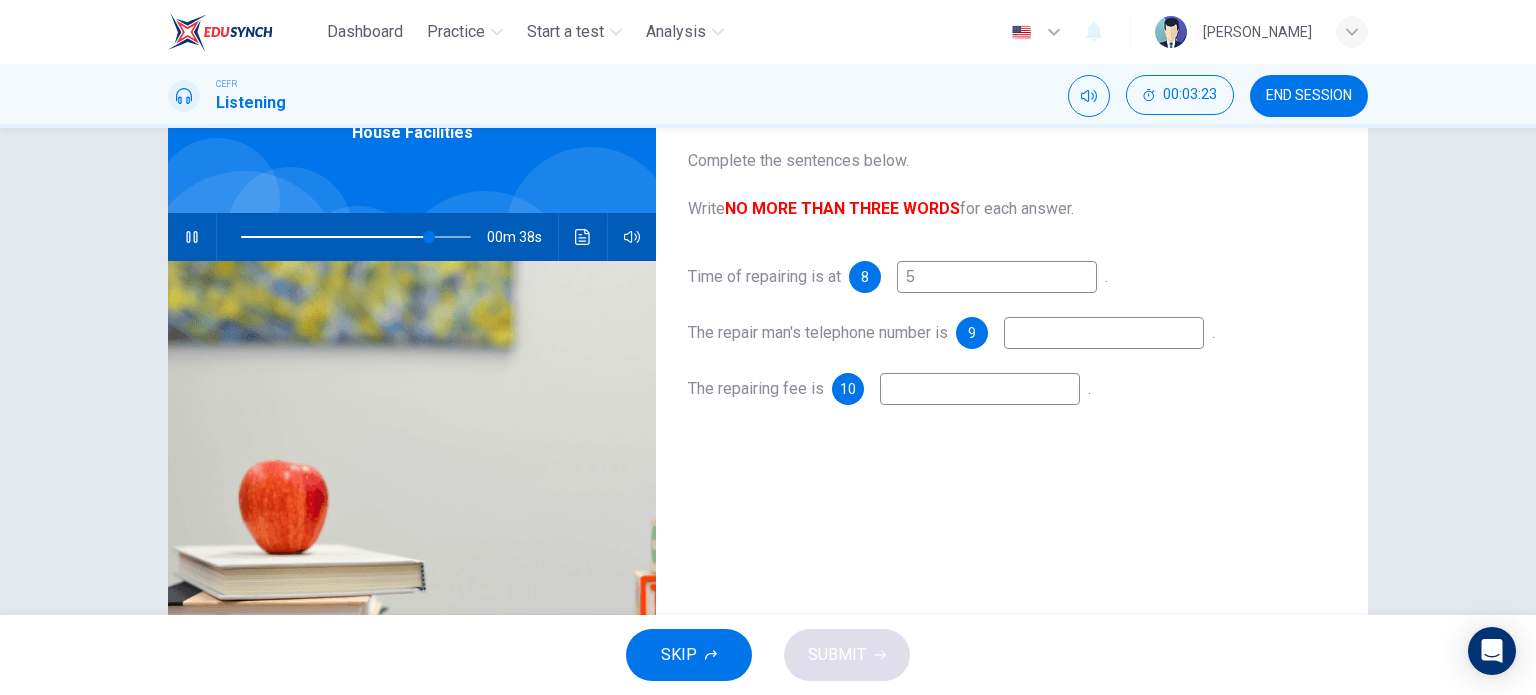 type on "5 o" 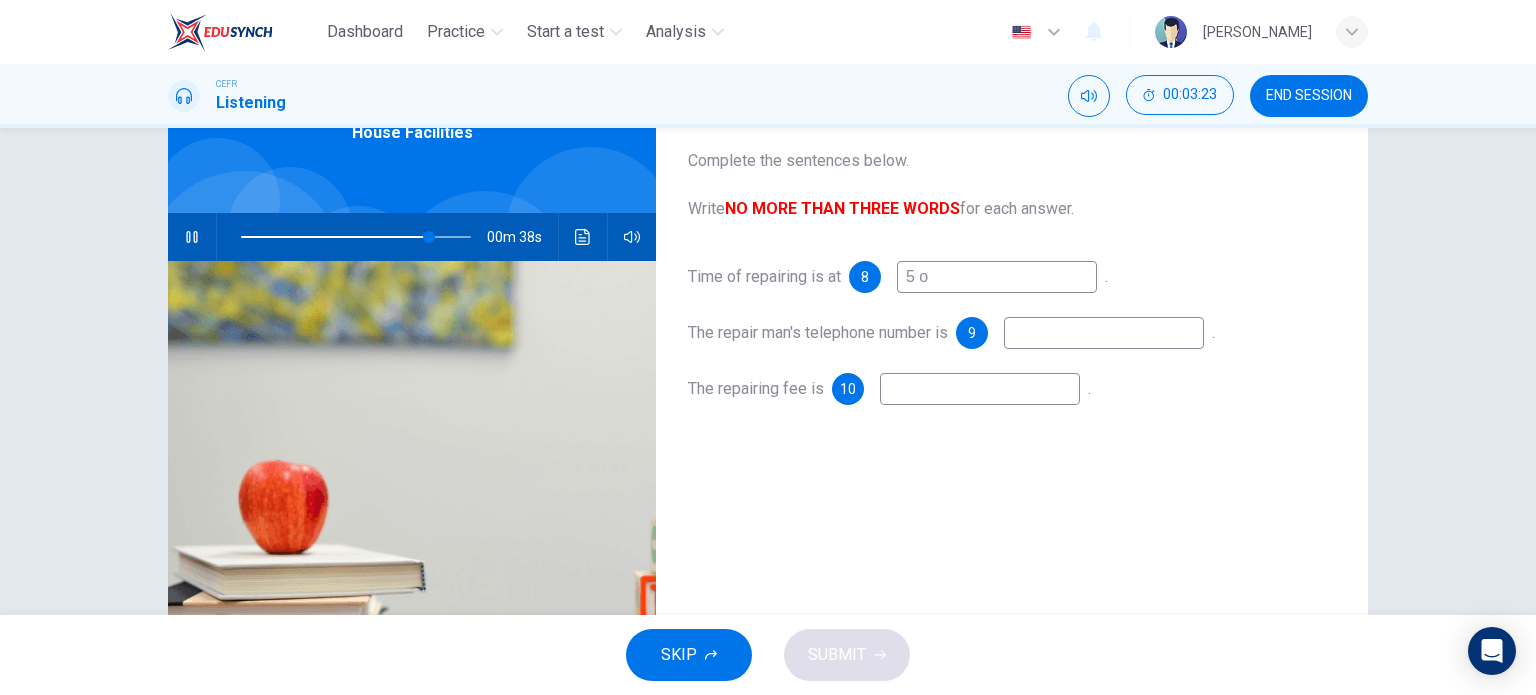 type on "82" 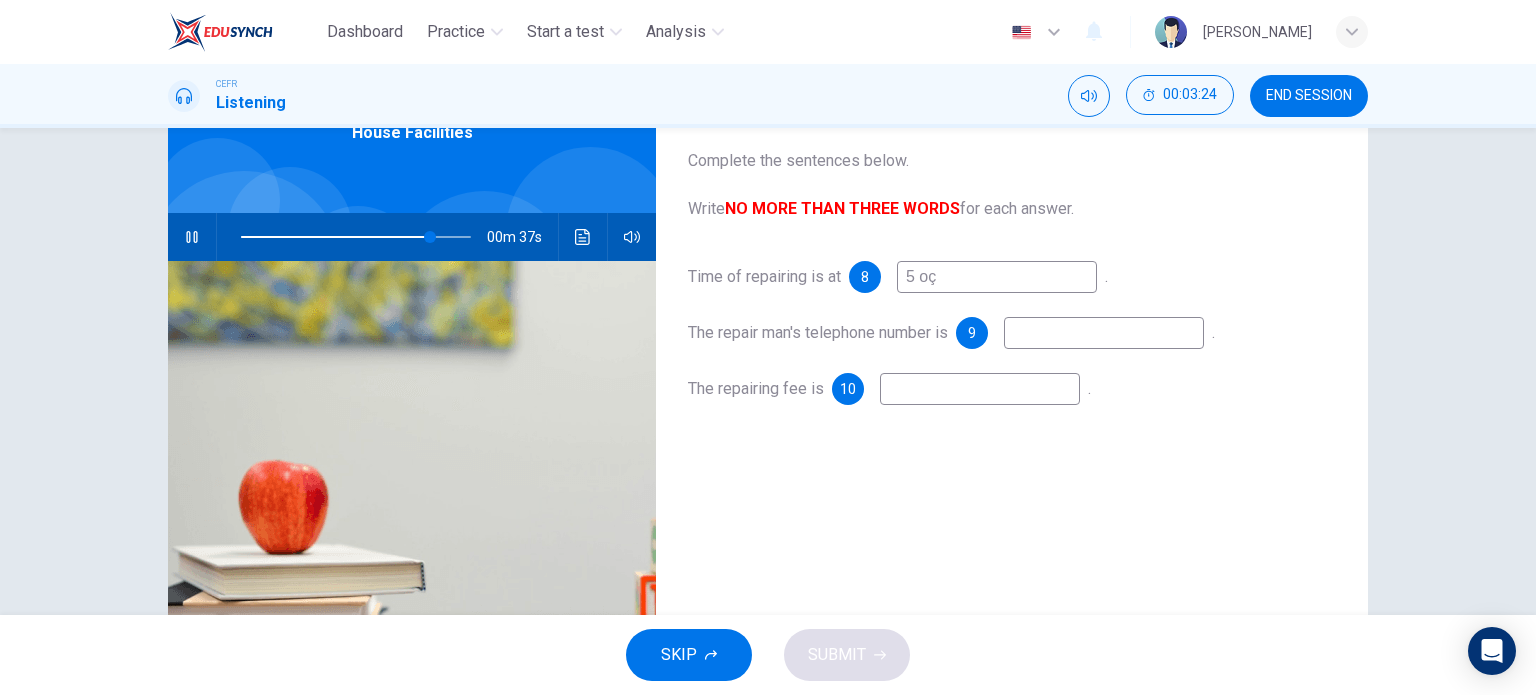 type on "5 oçl" 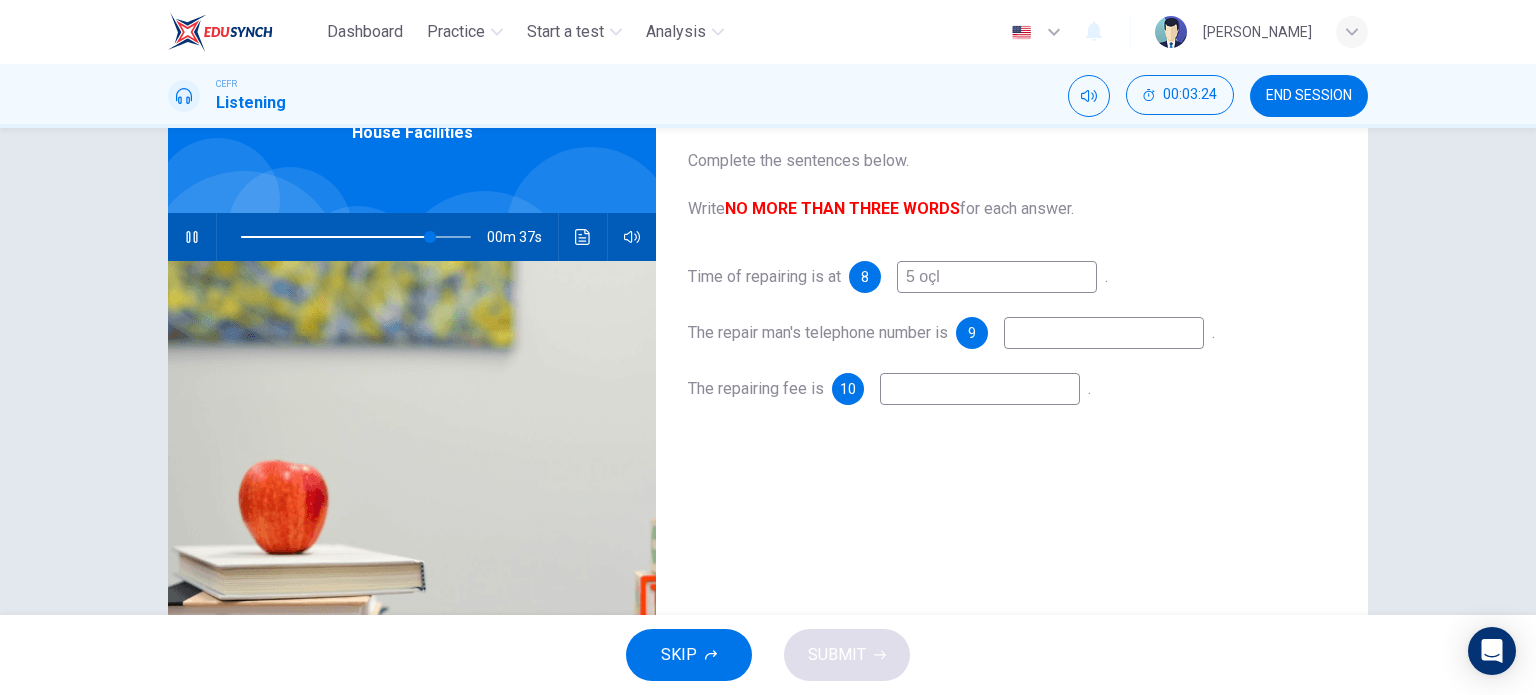 type on "82" 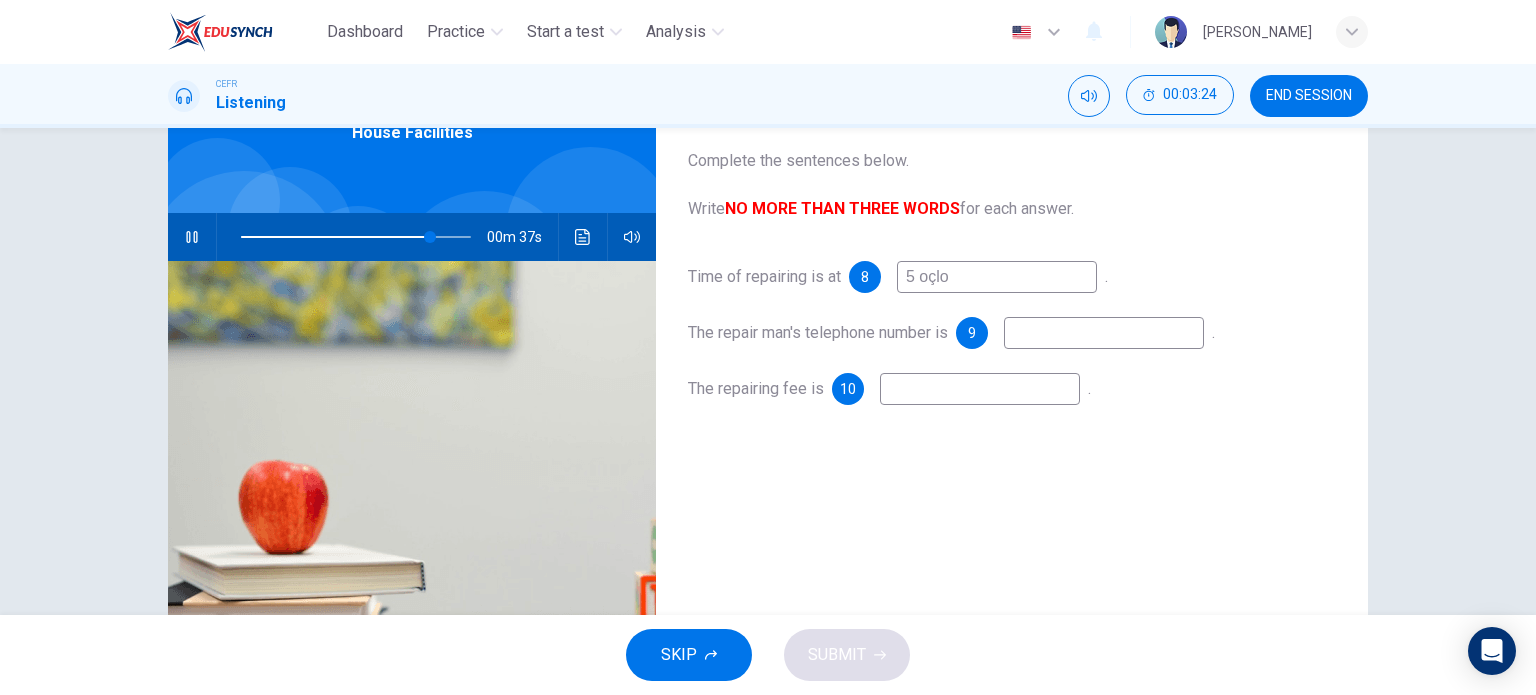 type on "83" 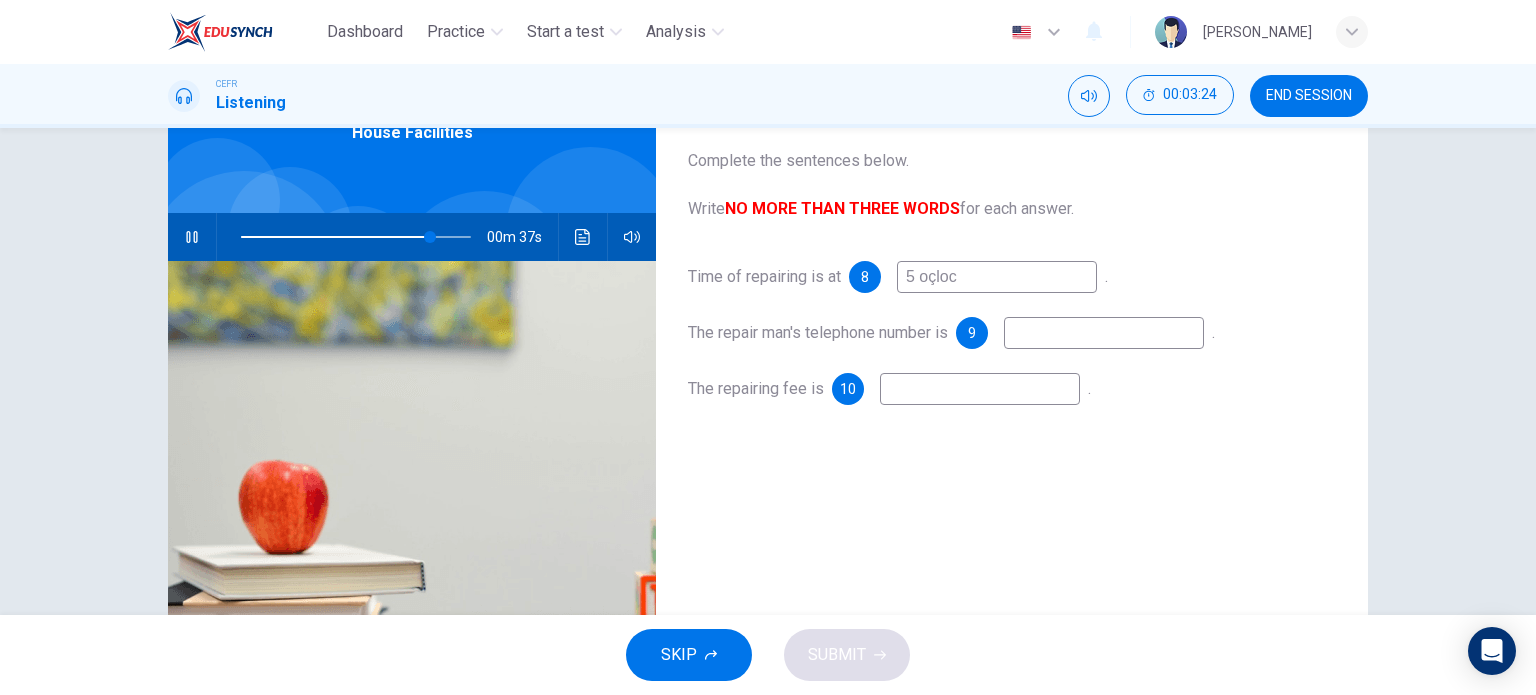 type on "5 oçlock" 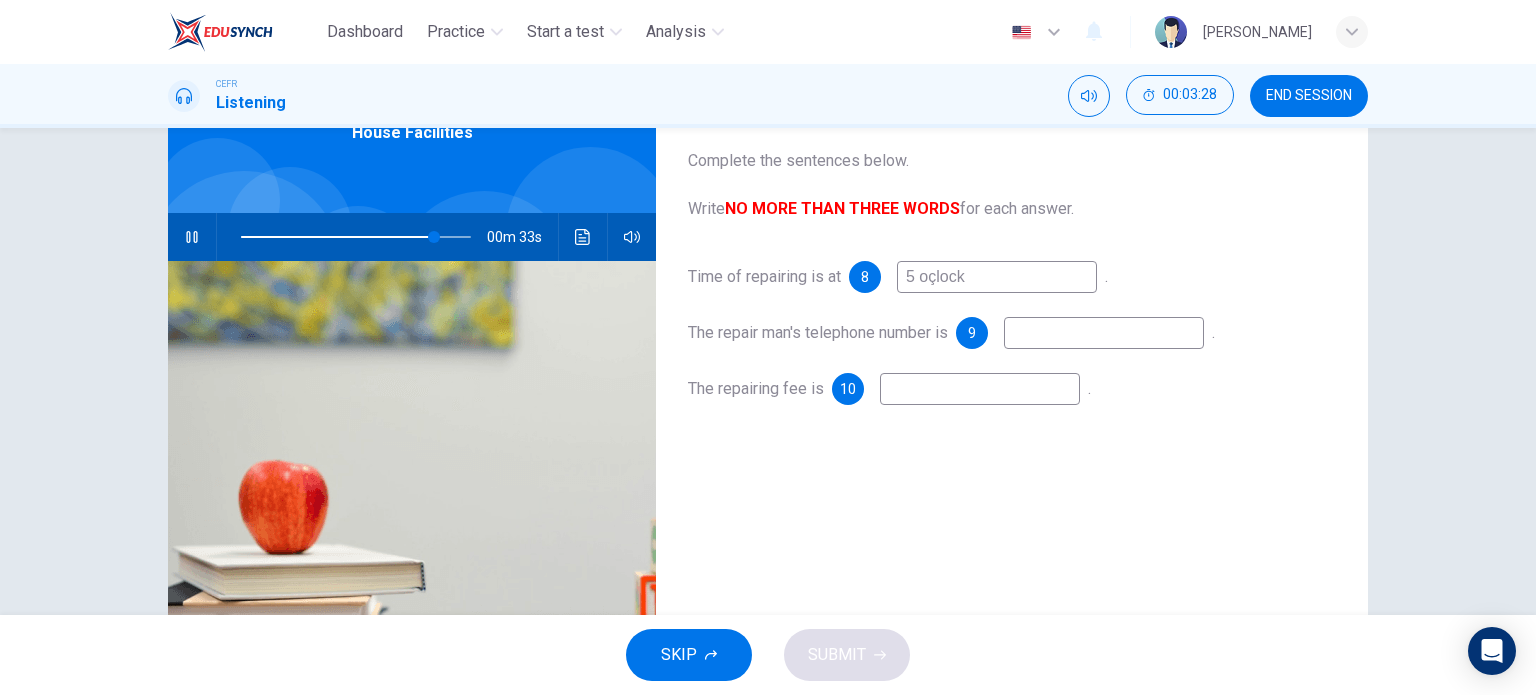 click on "5 oçlock" at bounding box center (997, 277) 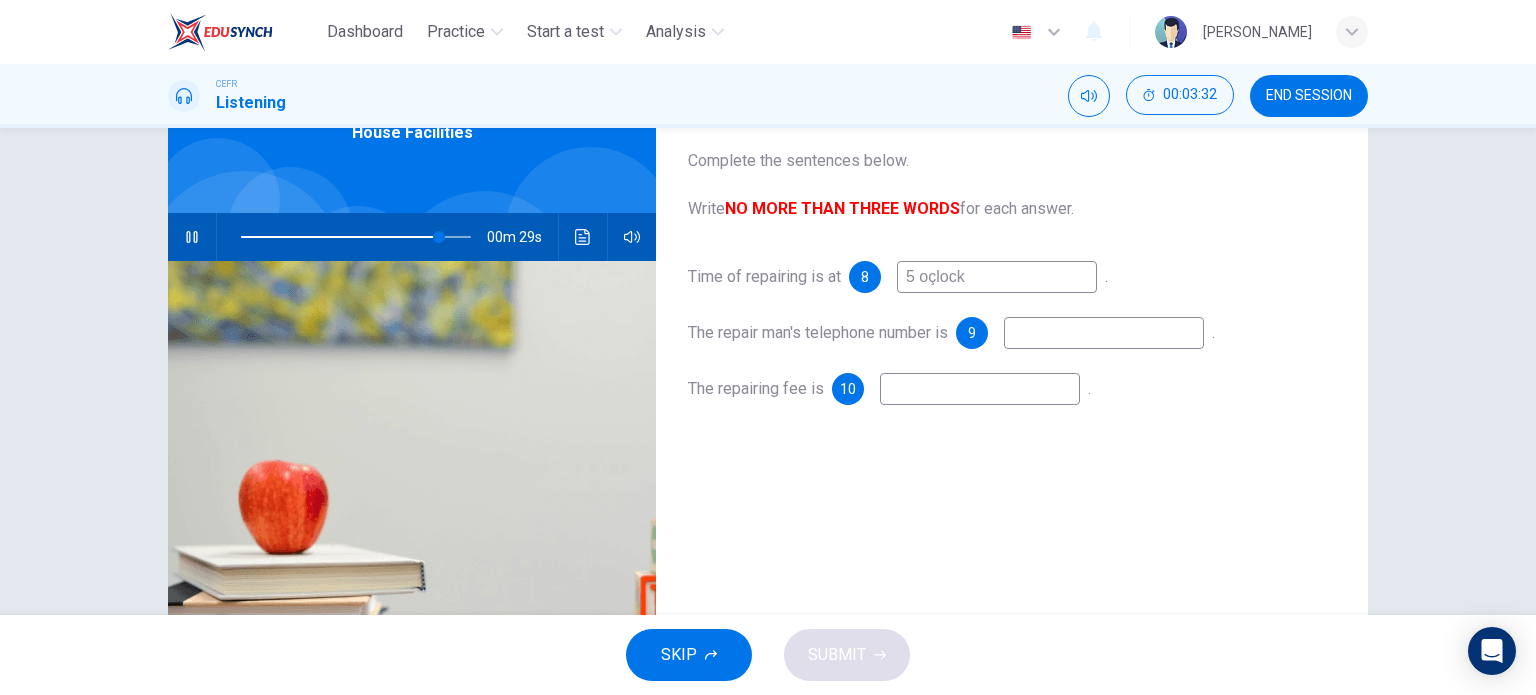 type on "86" 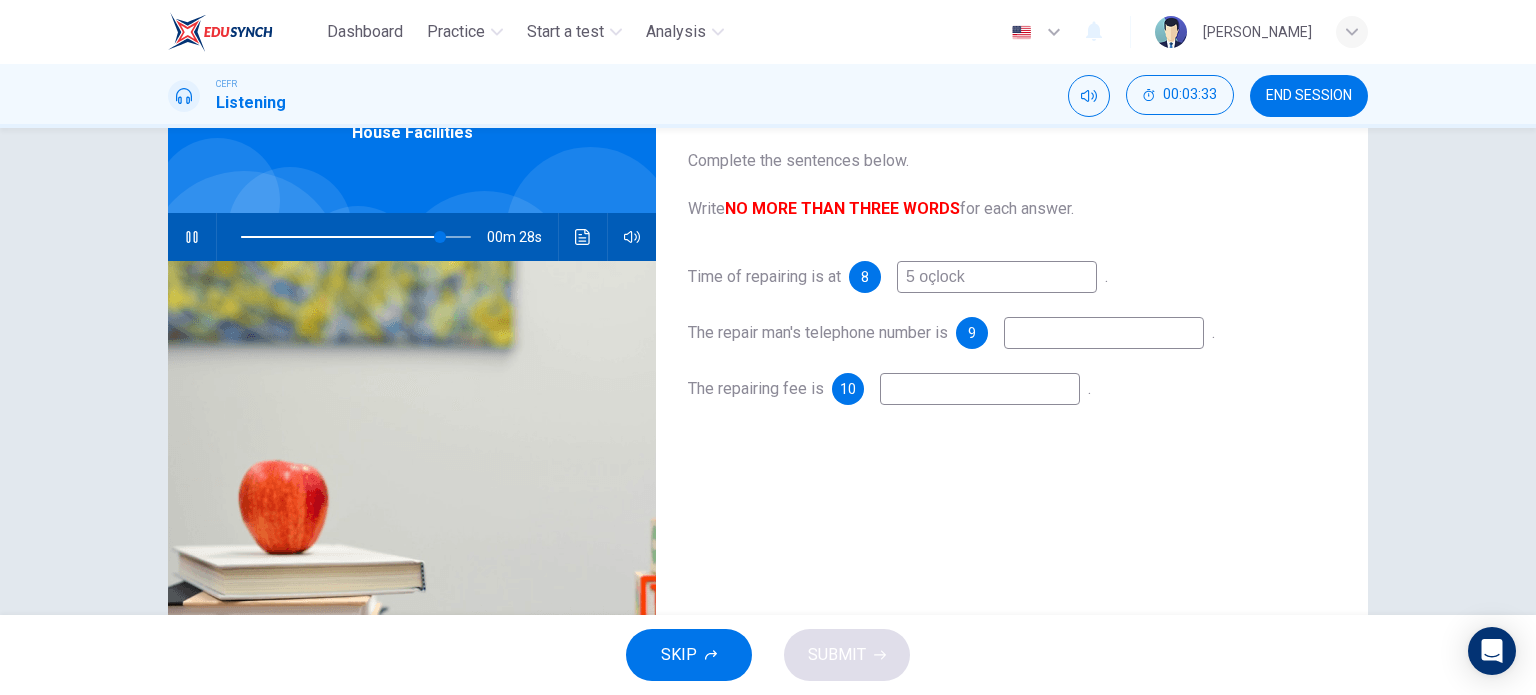 type on "5 oçlock" 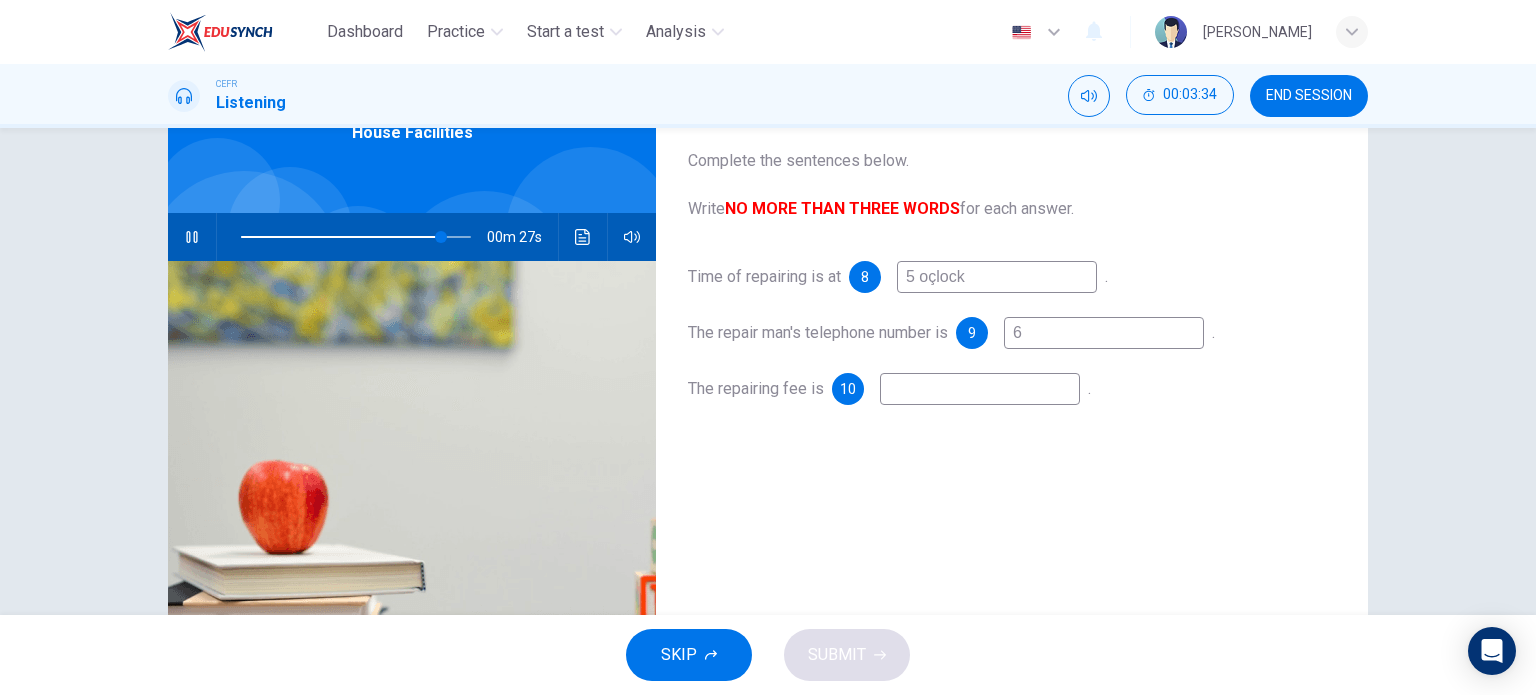 type on "65" 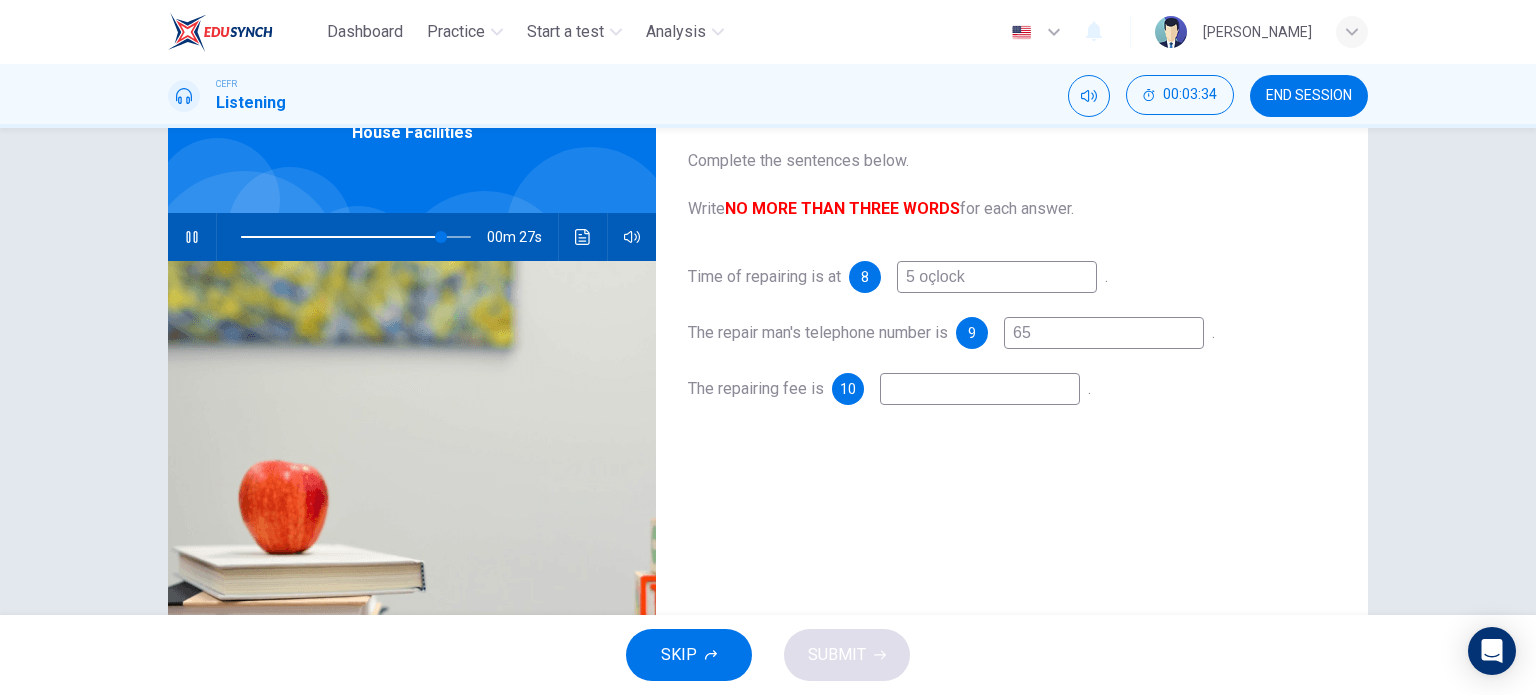 type on "87" 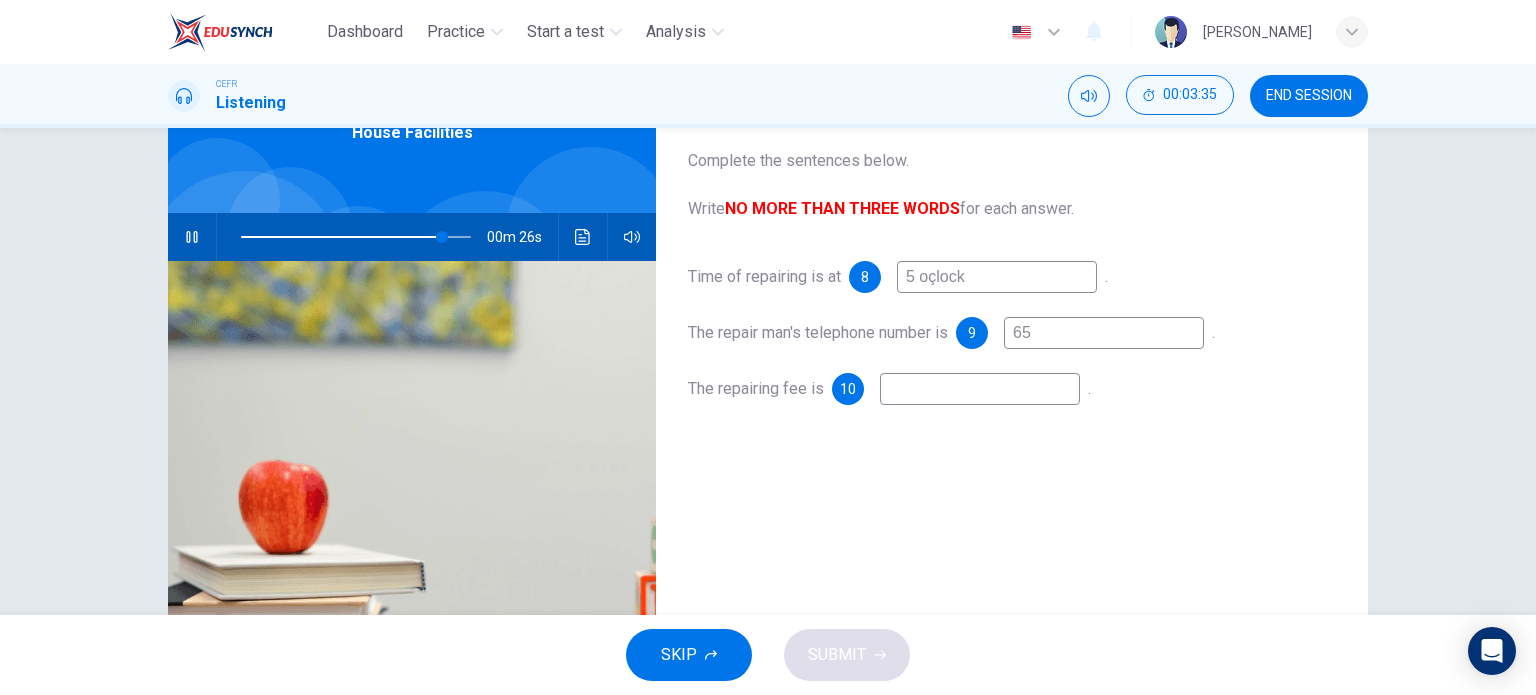 type on "654" 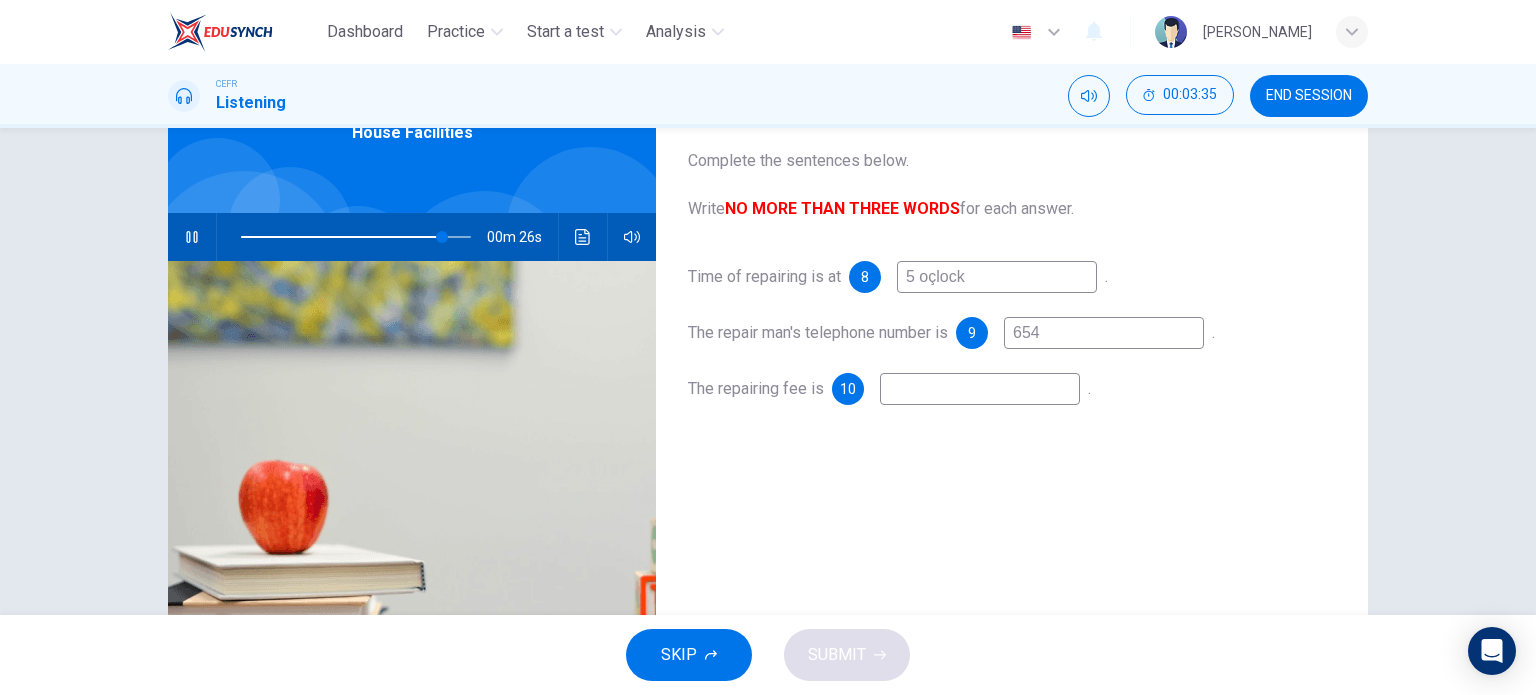 type on "88" 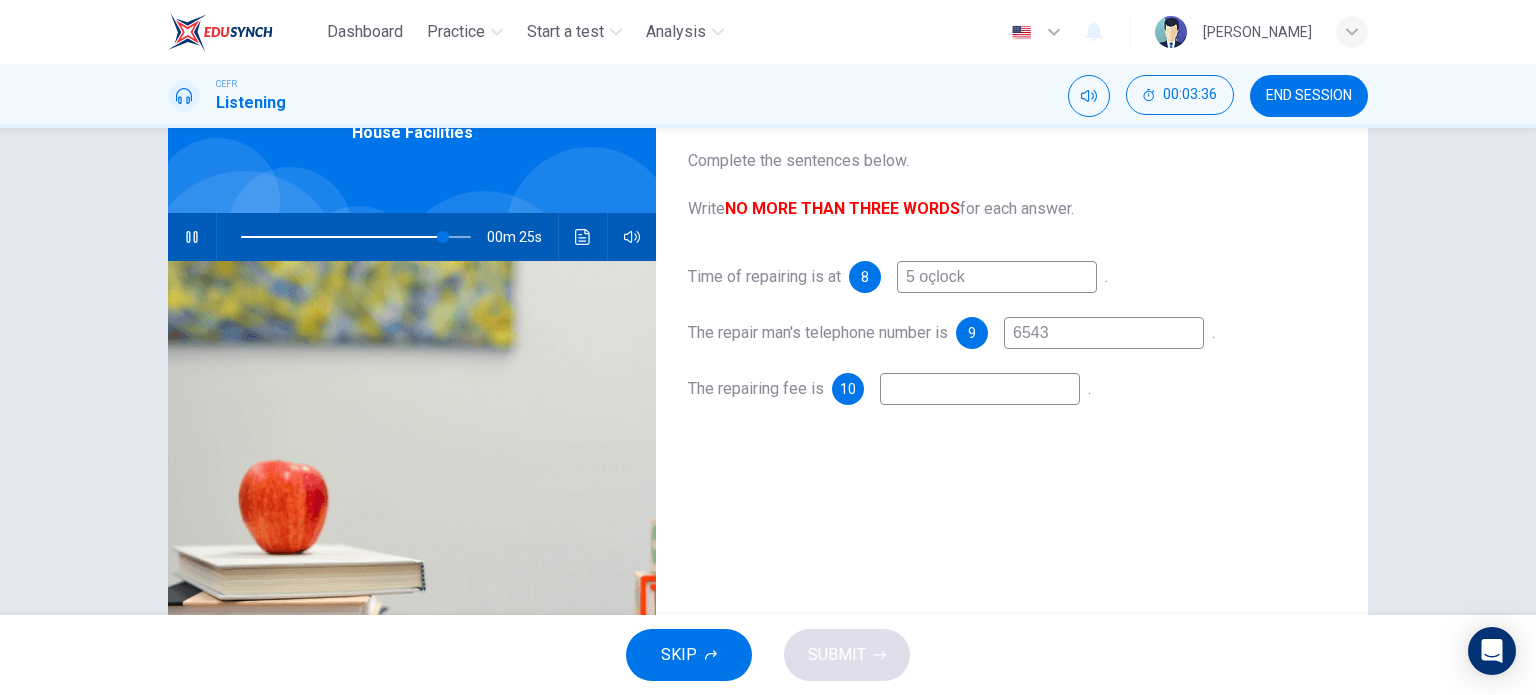 type on "65433" 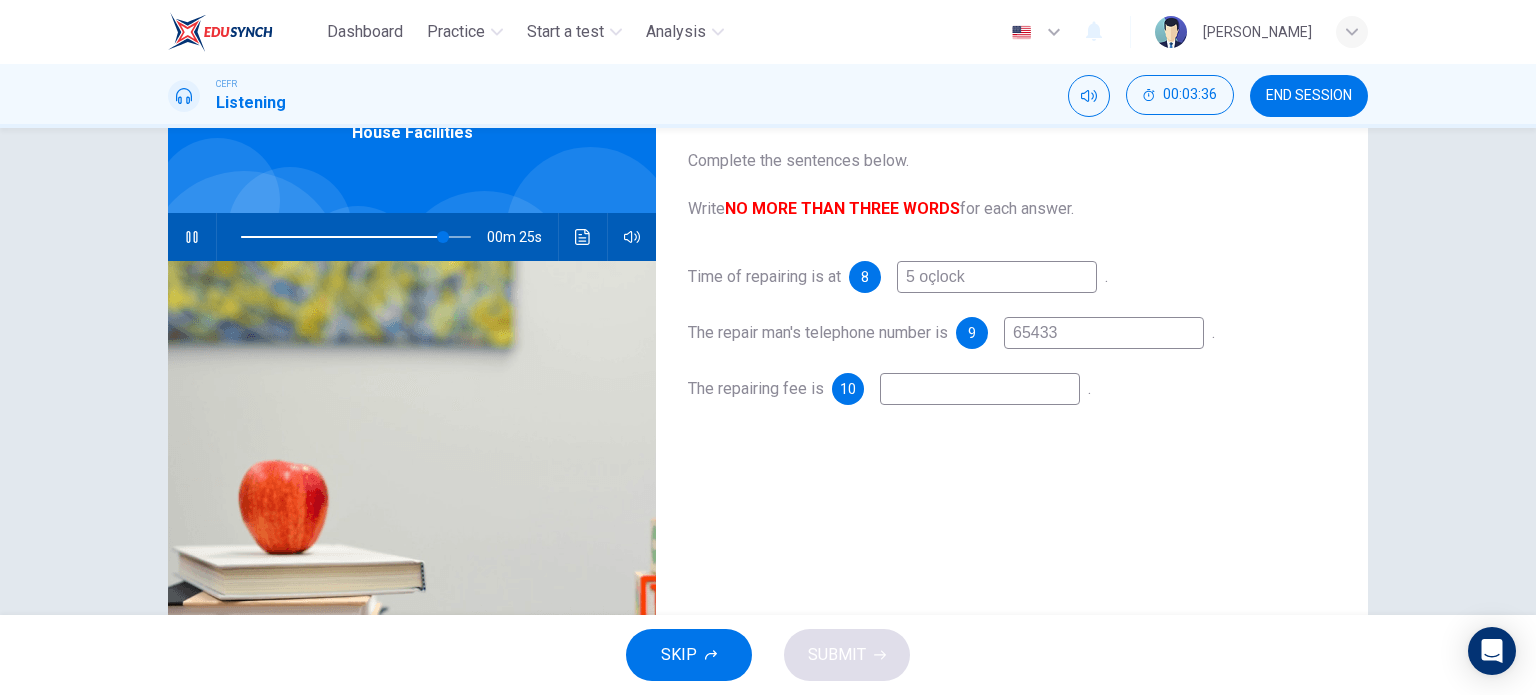 type on "88" 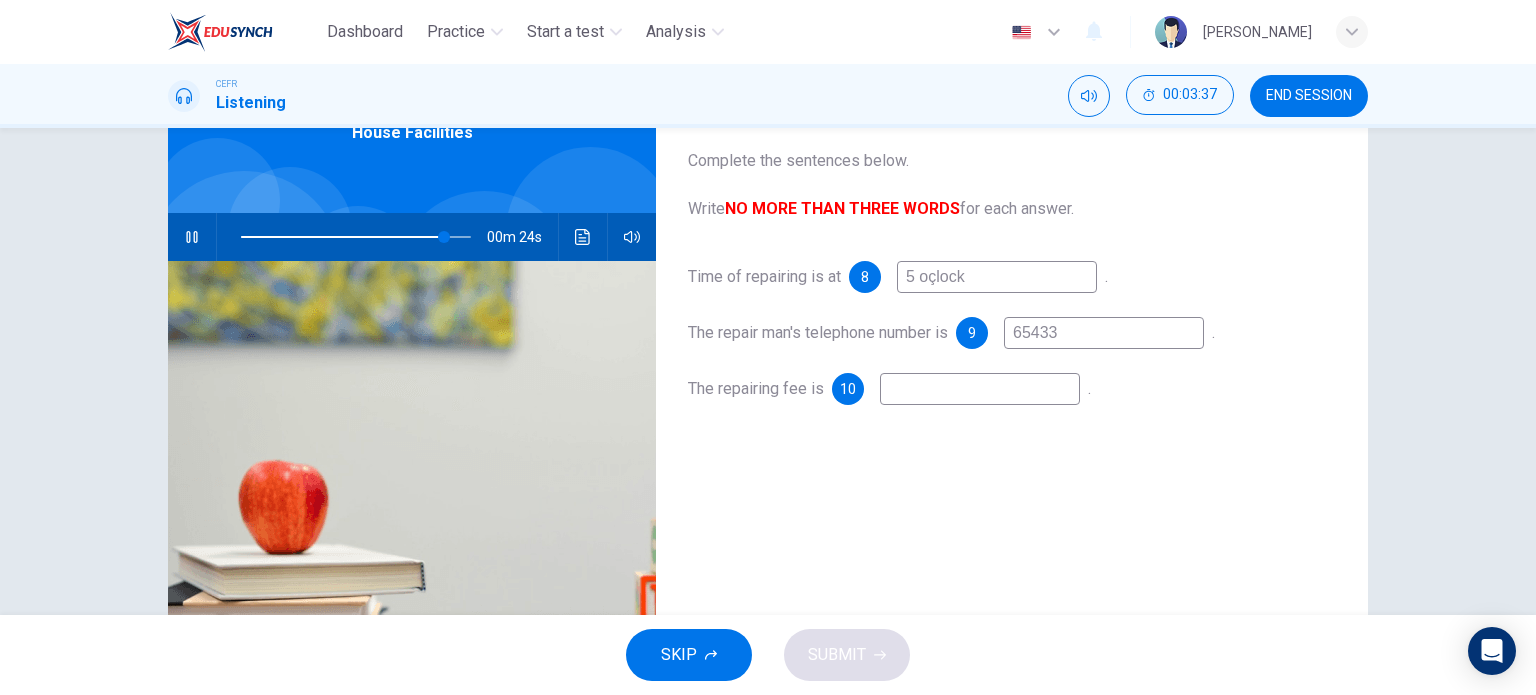 type on "654337" 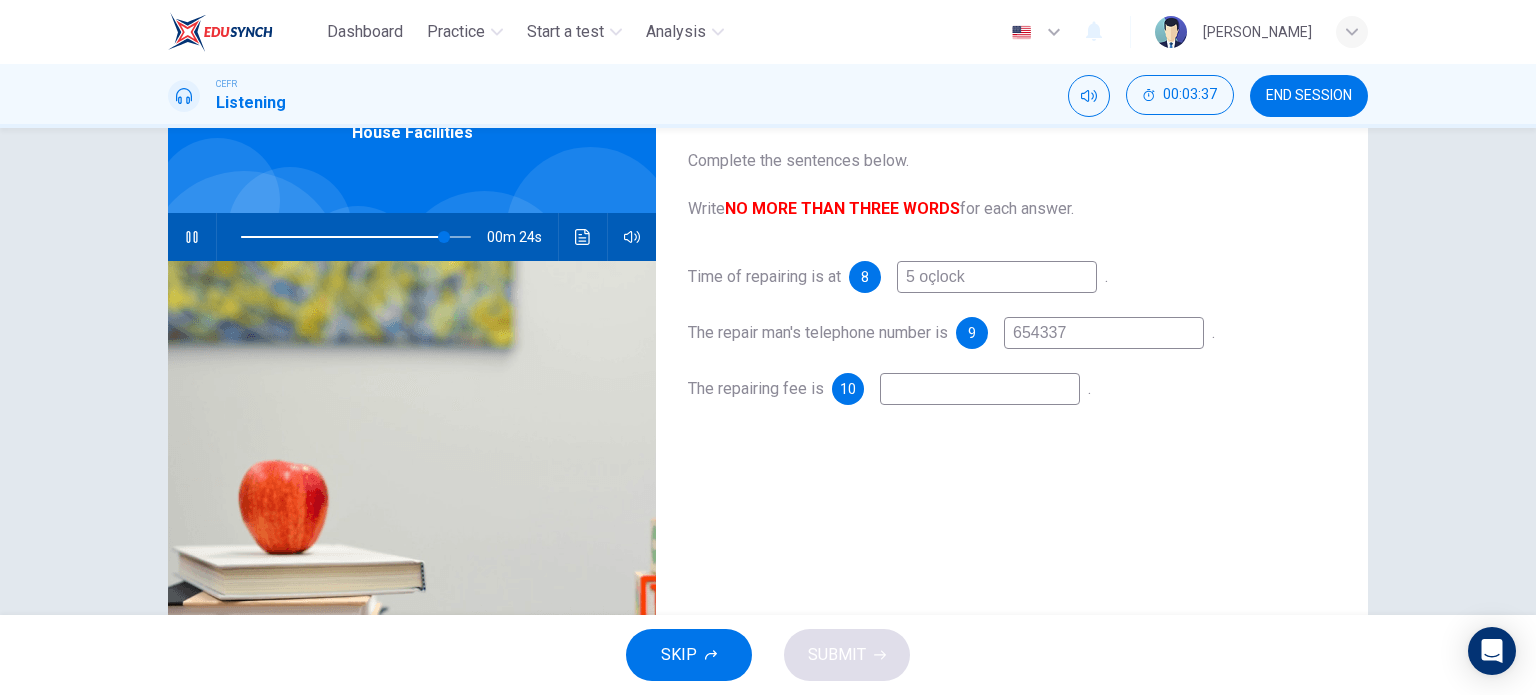 type on "89" 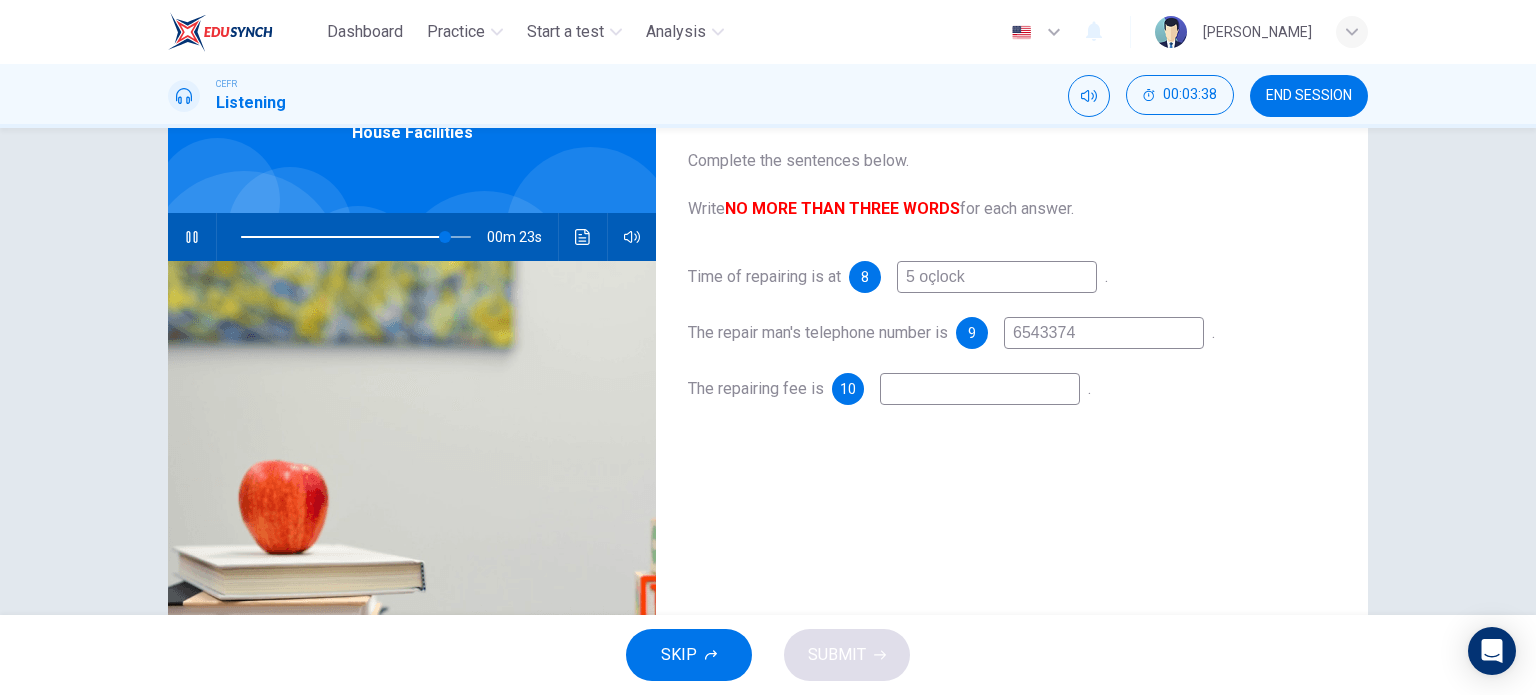 type on "65433747" 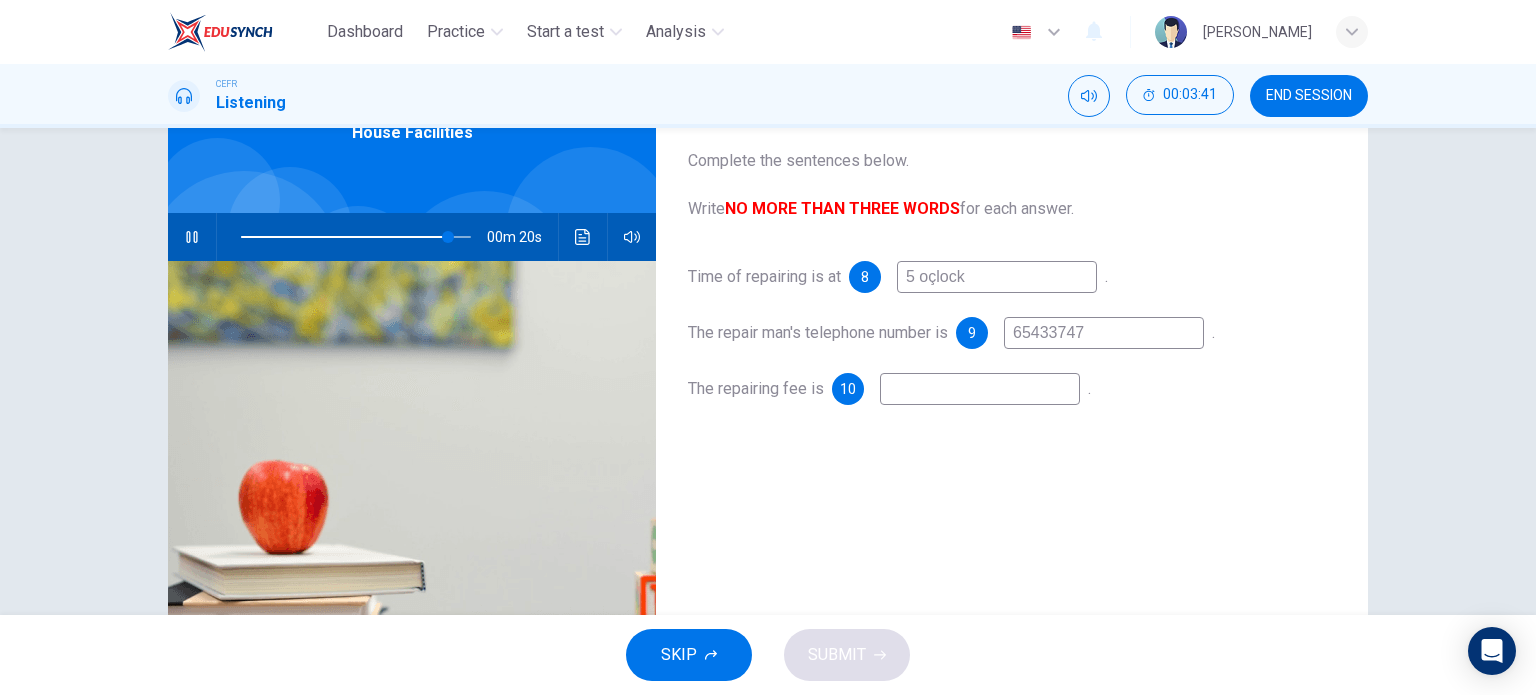 type on "65433747" 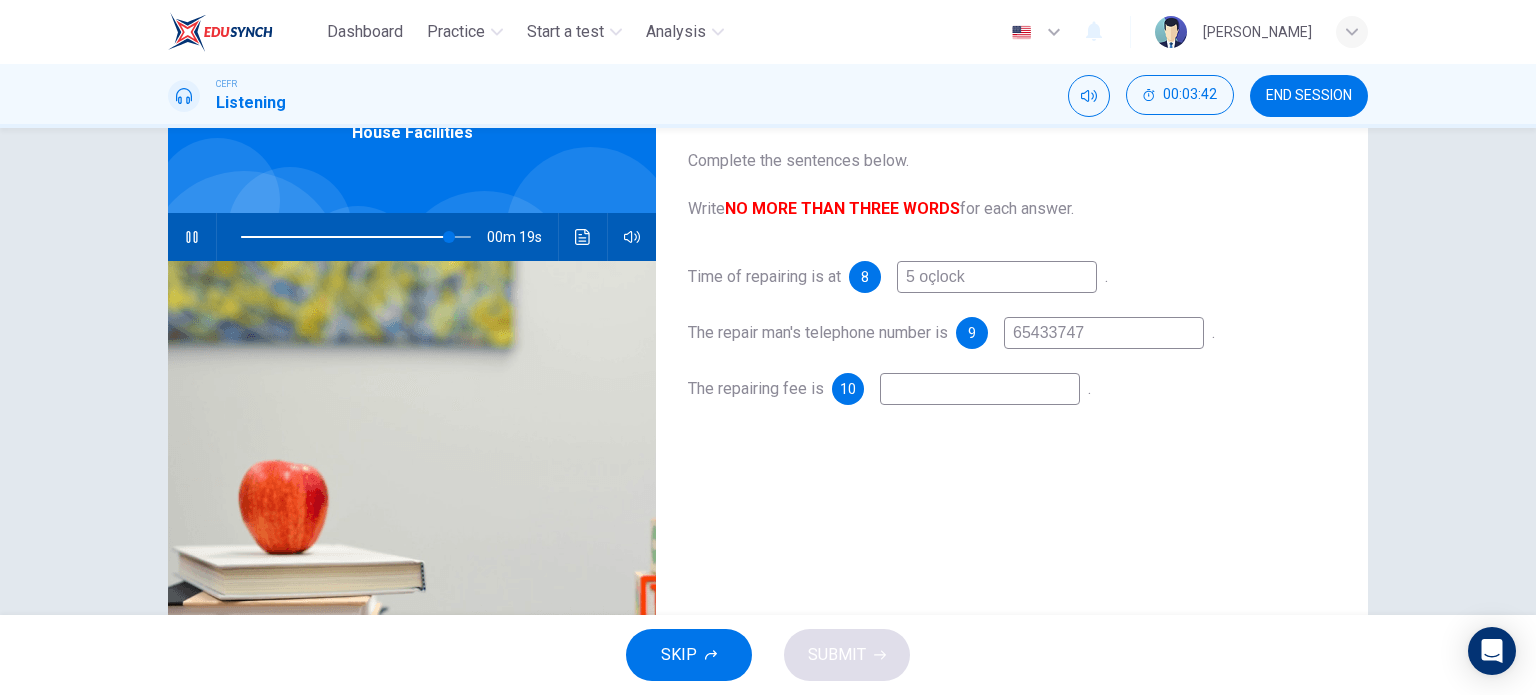 click on "5 oçlock" at bounding box center [997, 277] 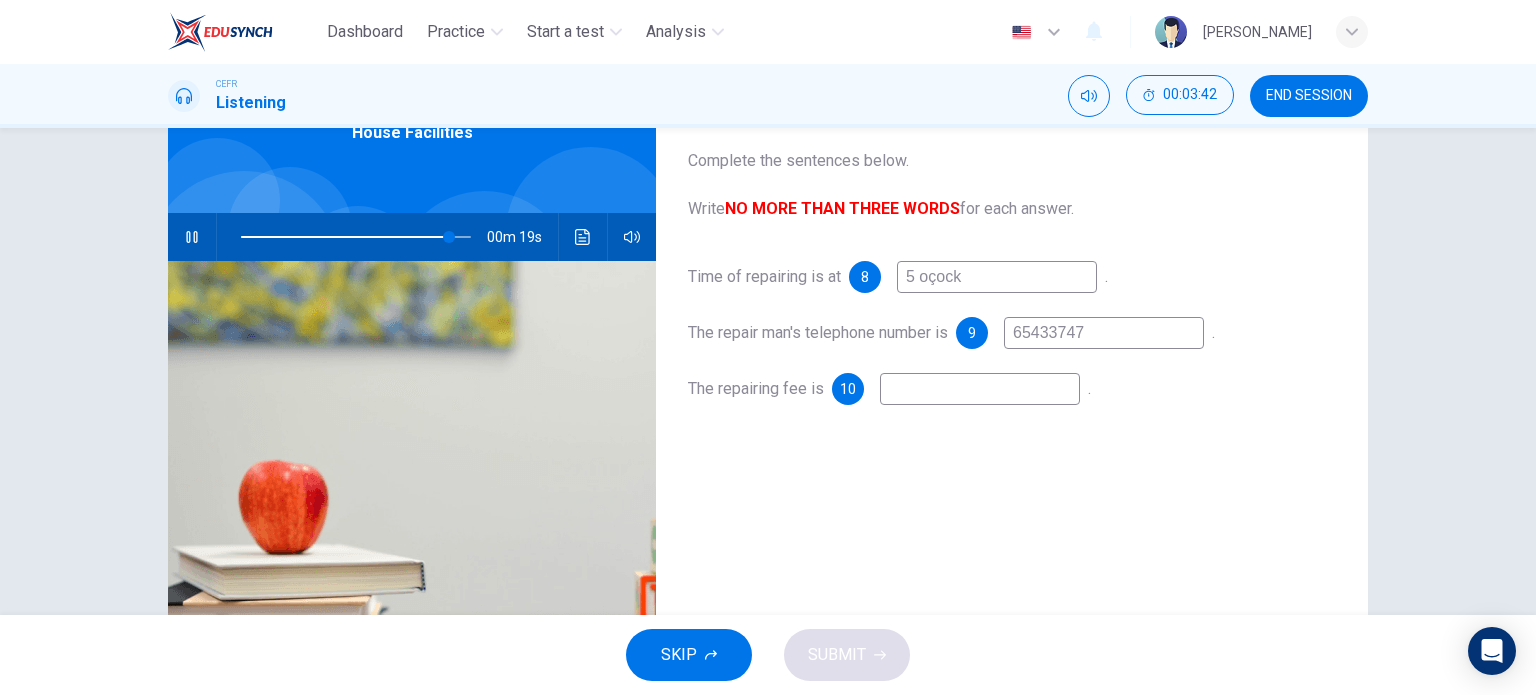 type on "91" 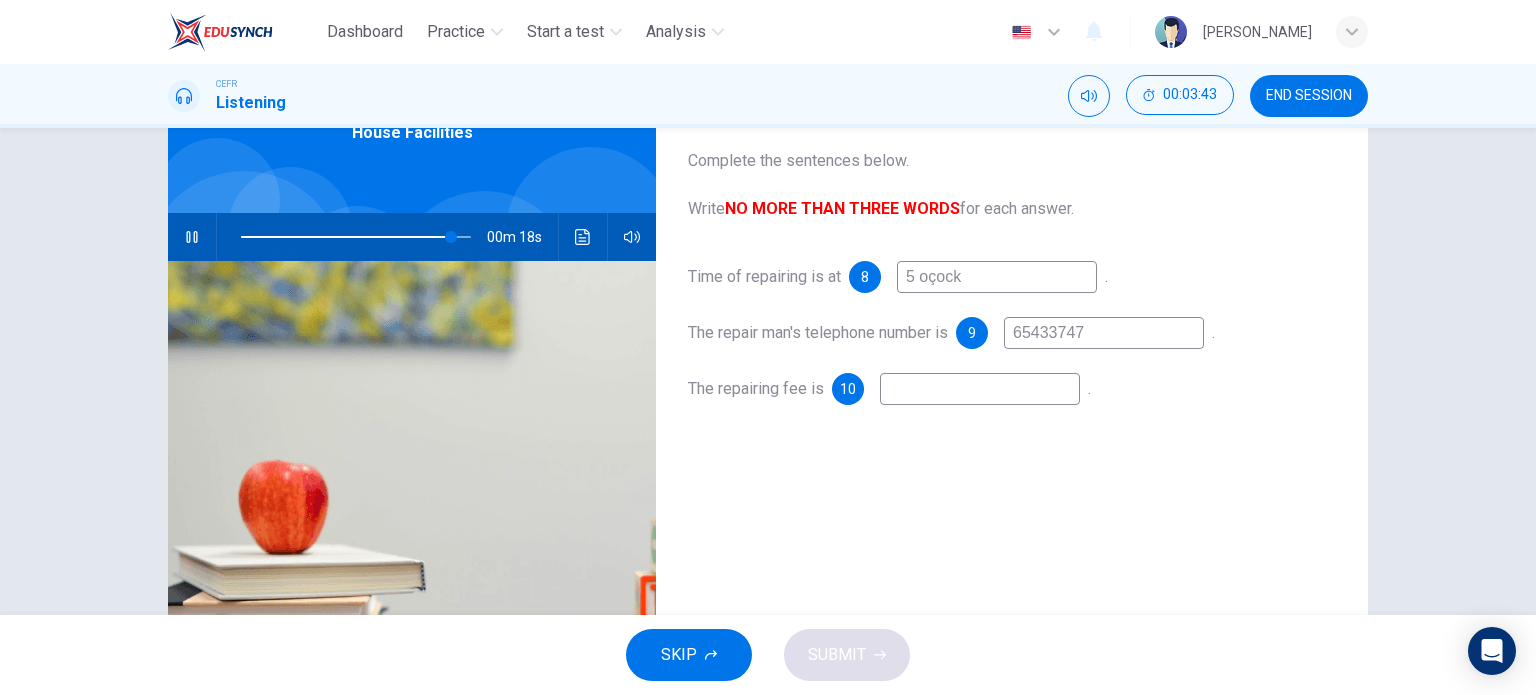 type on "5 oock" 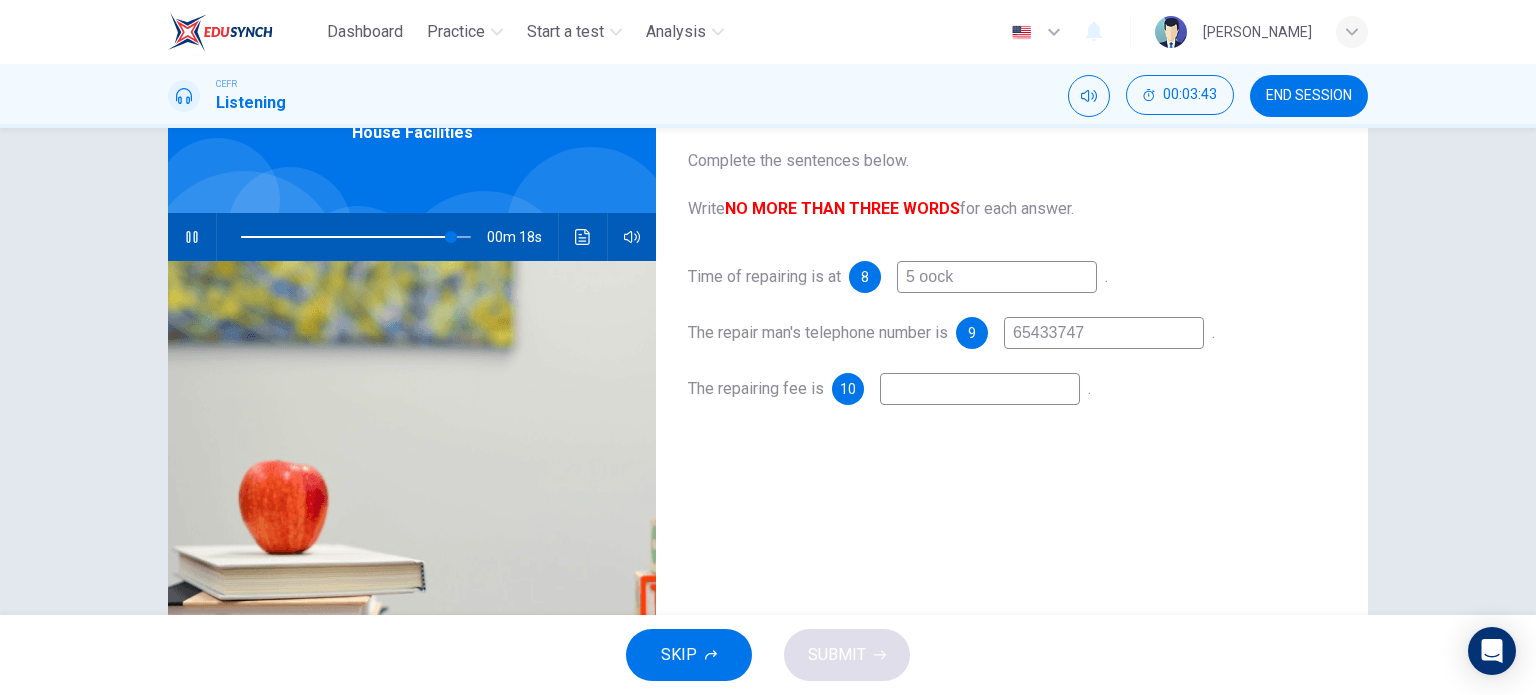 type on "92" 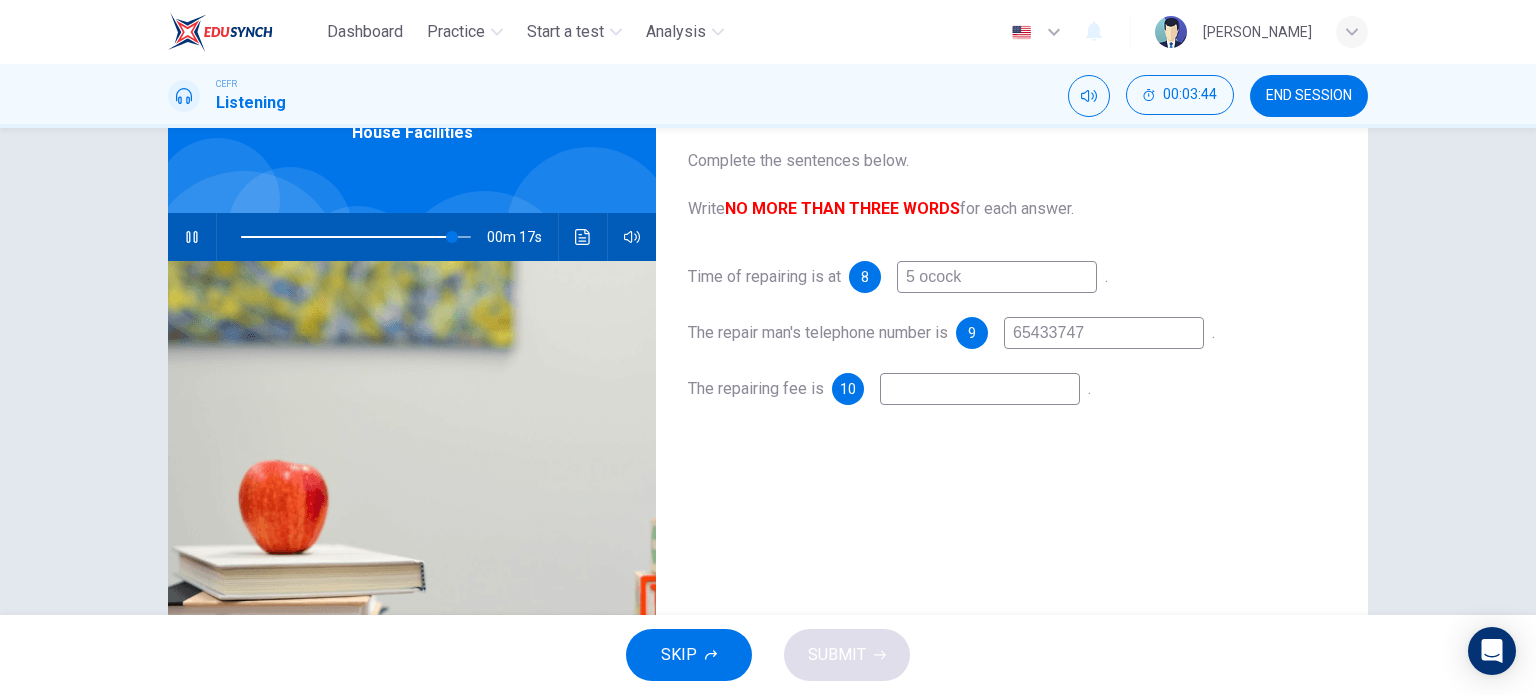 type on "5 oclock" 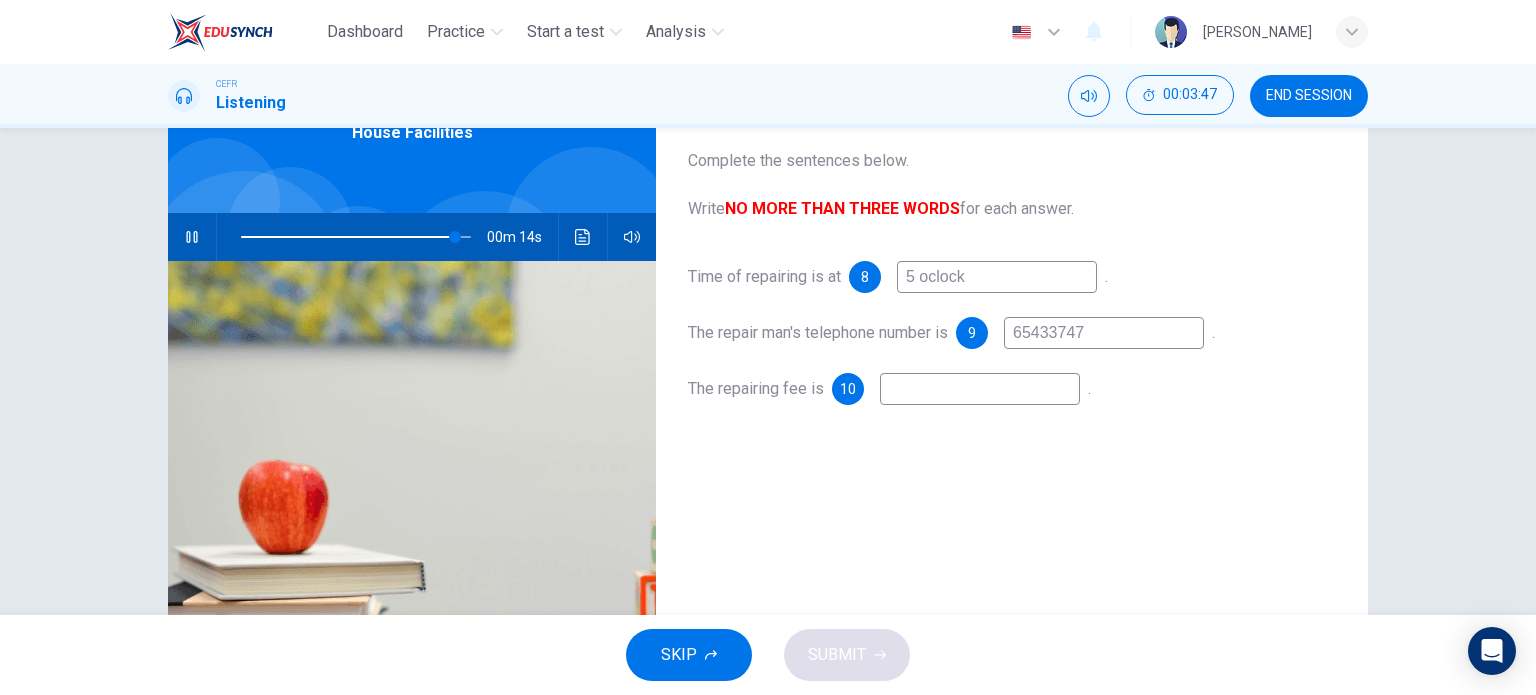 click on "5 oclock" at bounding box center (997, 277) 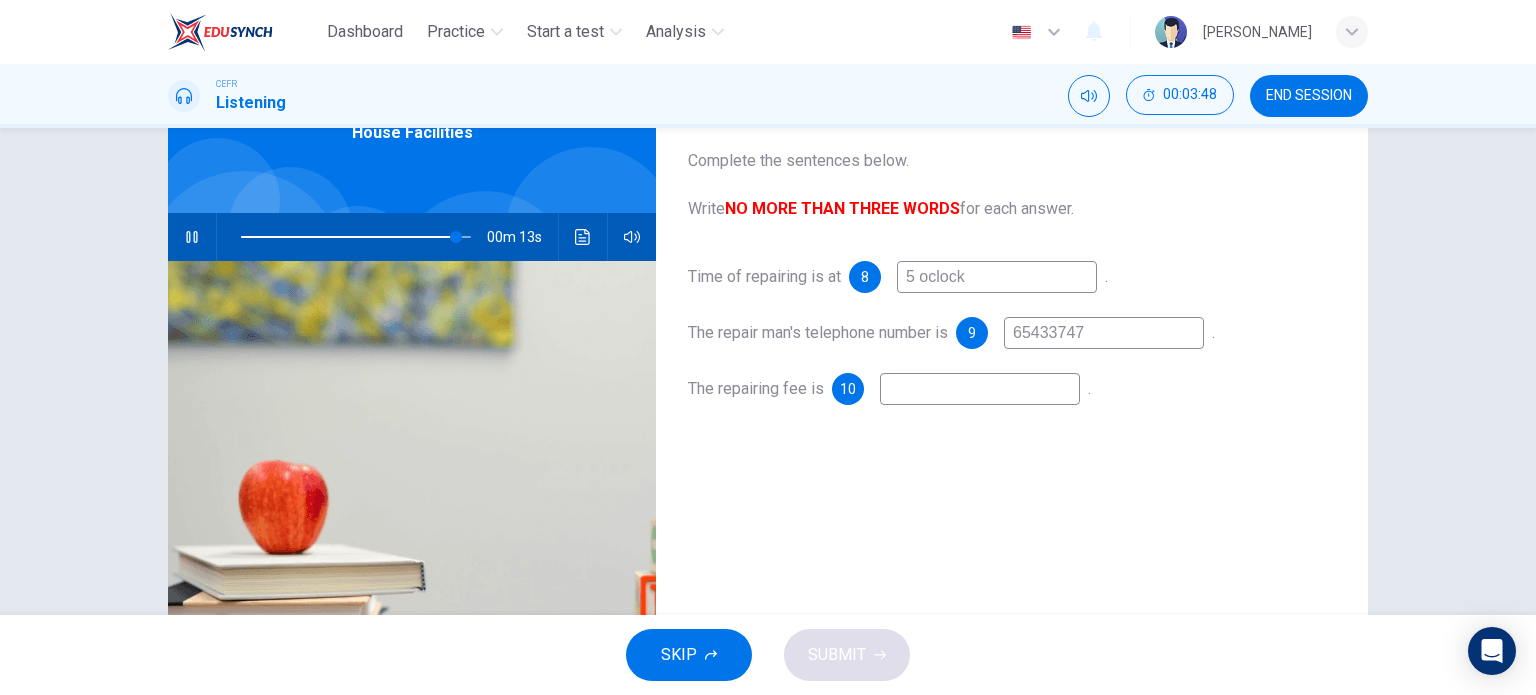 click on "5 oclock" at bounding box center [997, 277] 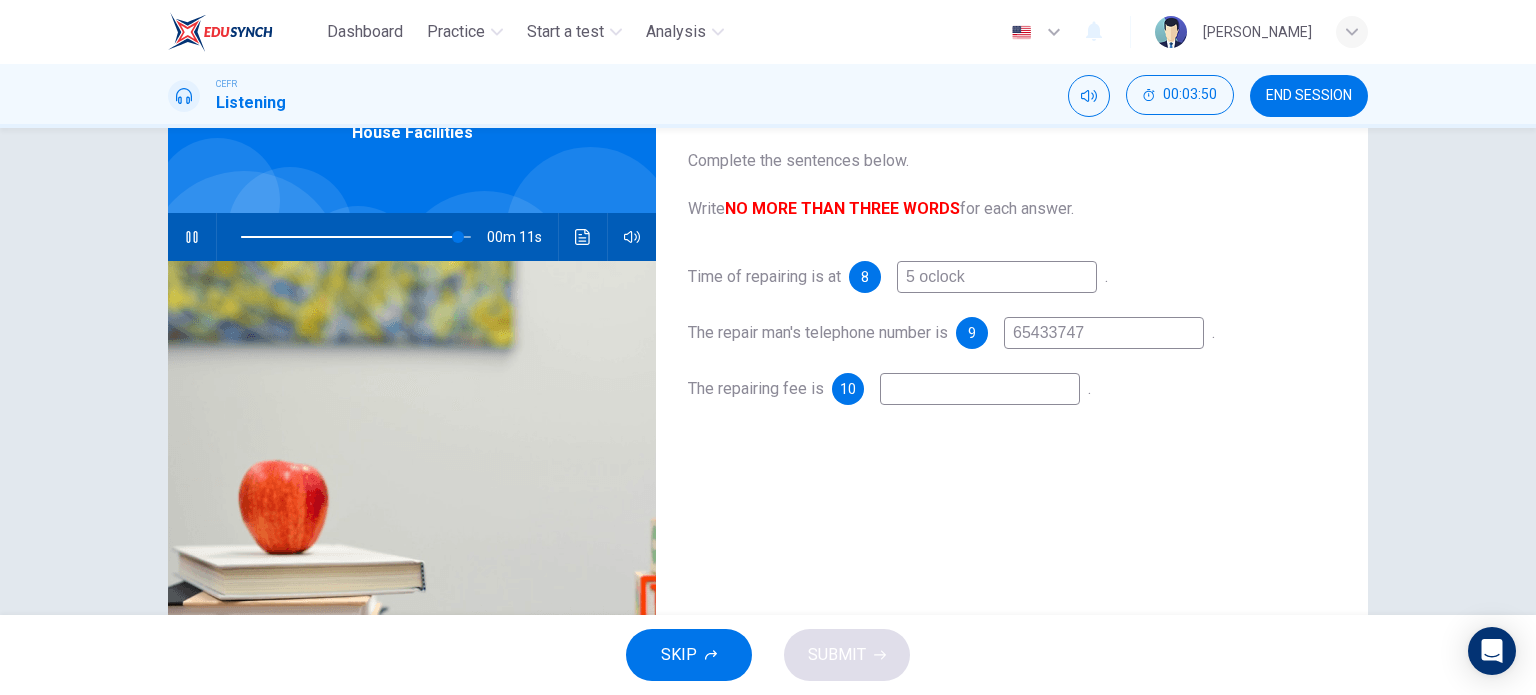 type on "95" 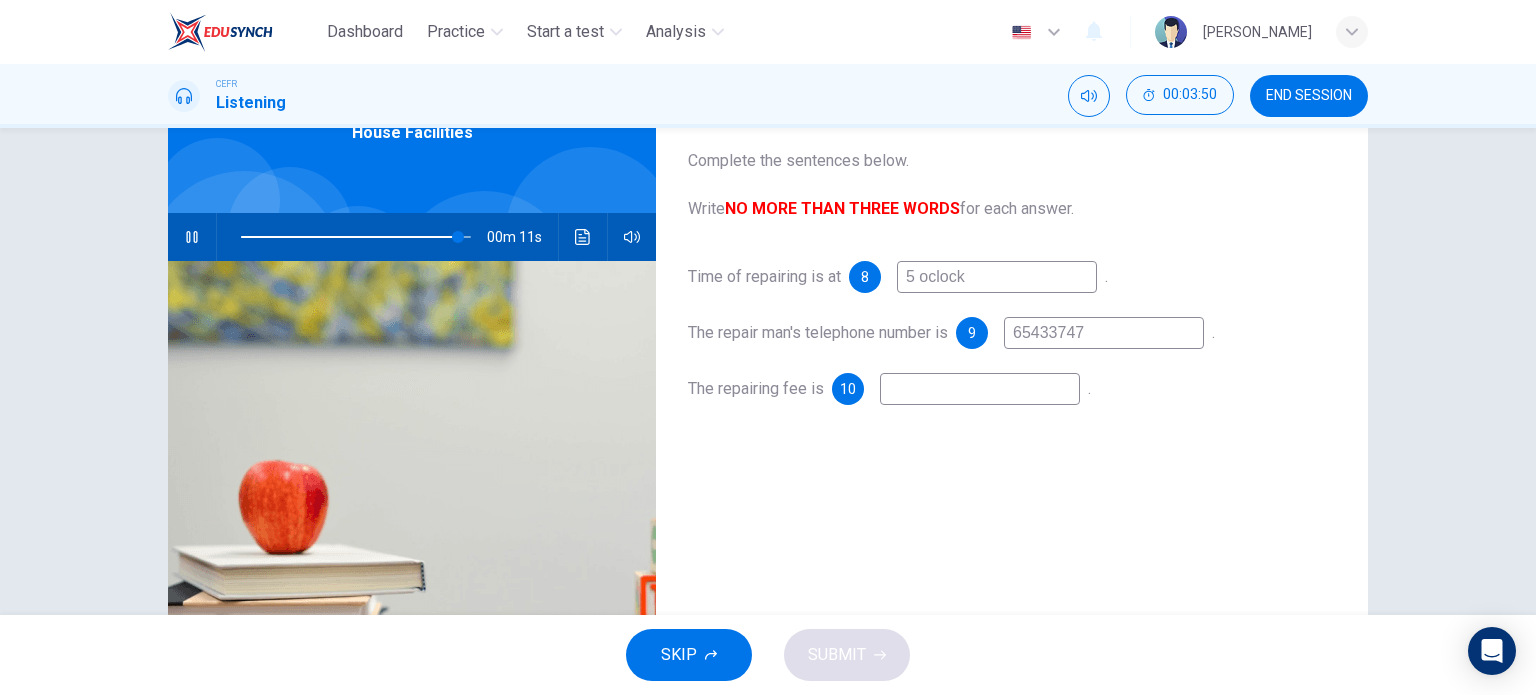 type on "5 o'clock" 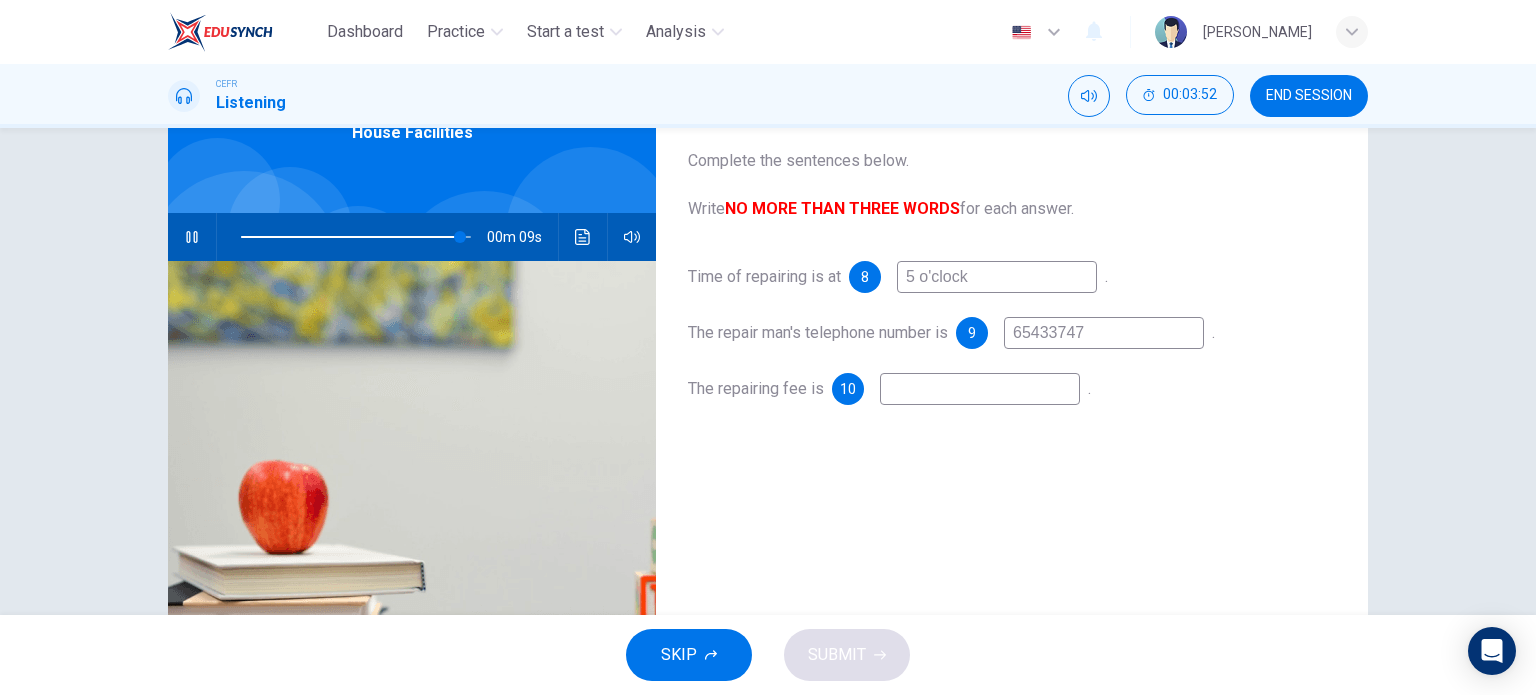type on "96" 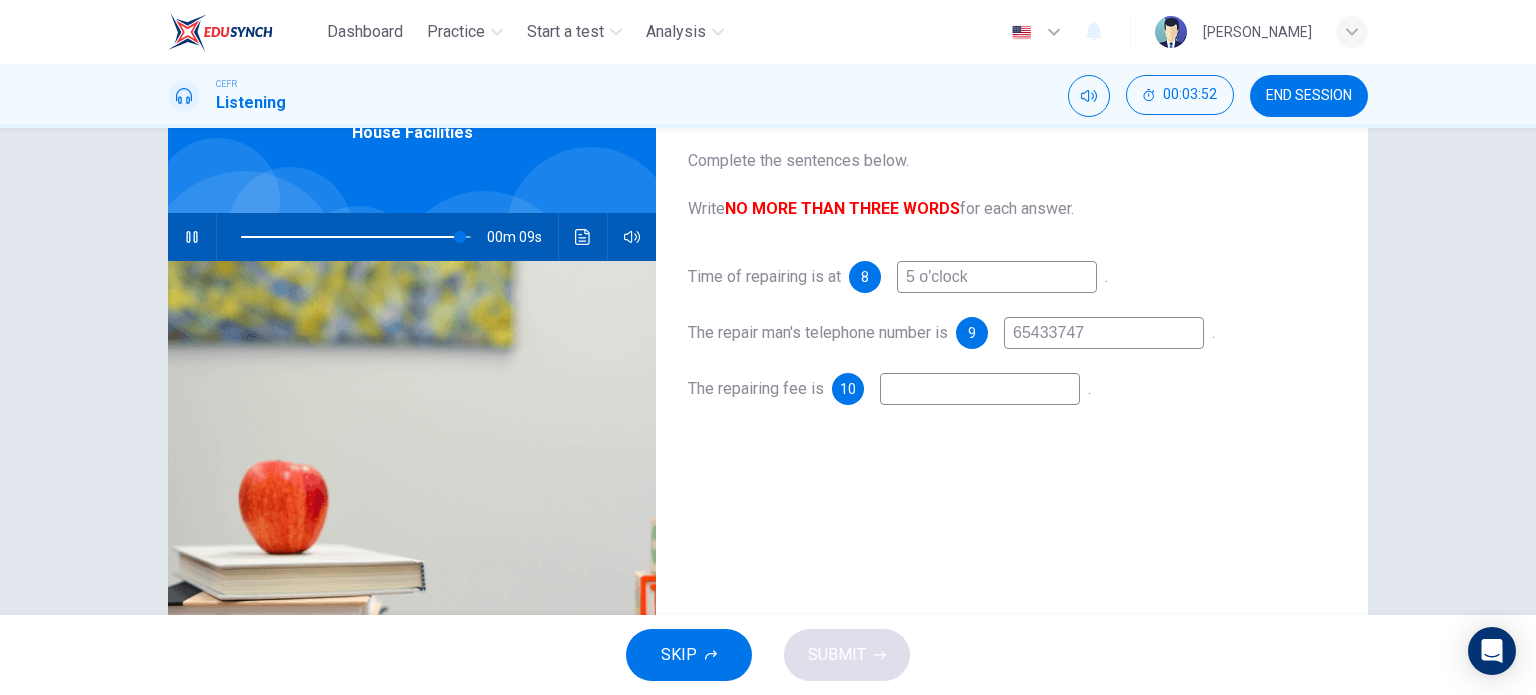 type on "5 o'clock" 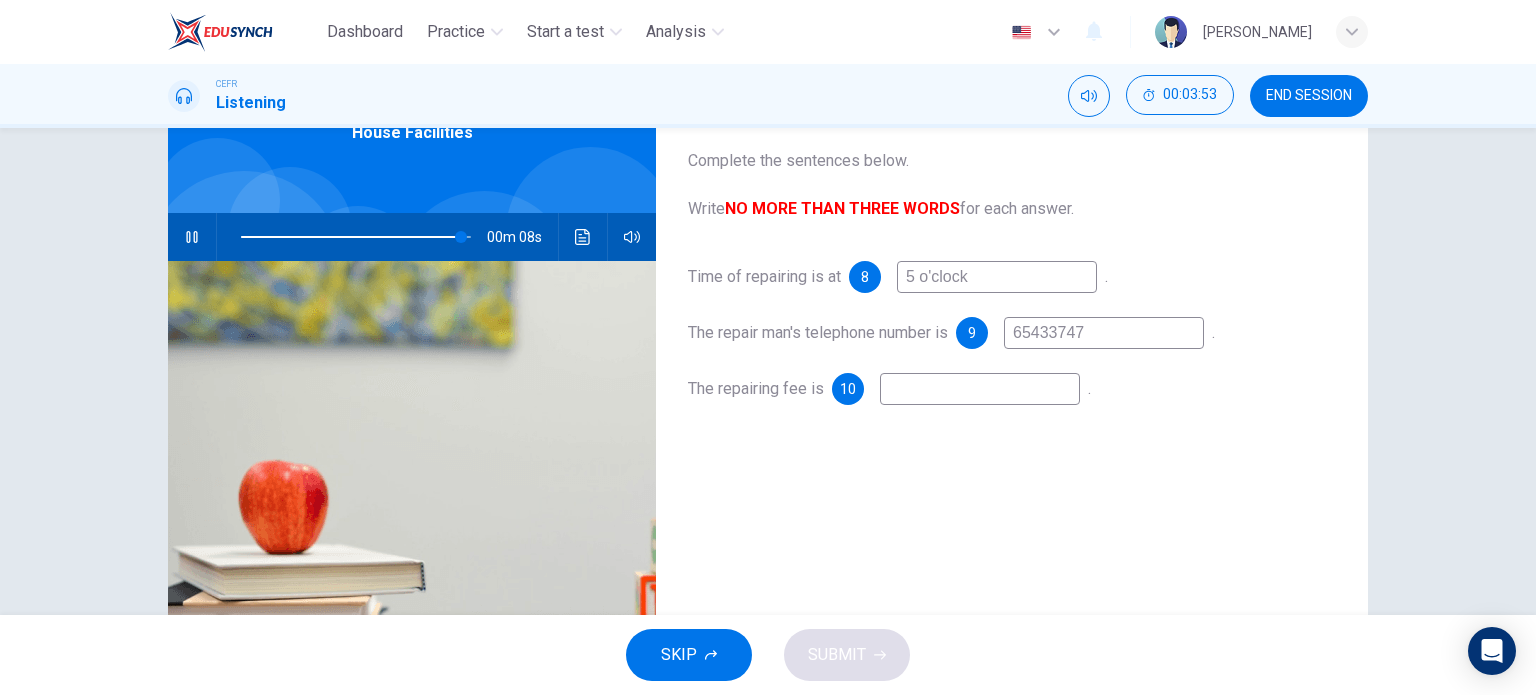 click at bounding box center [980, 389] 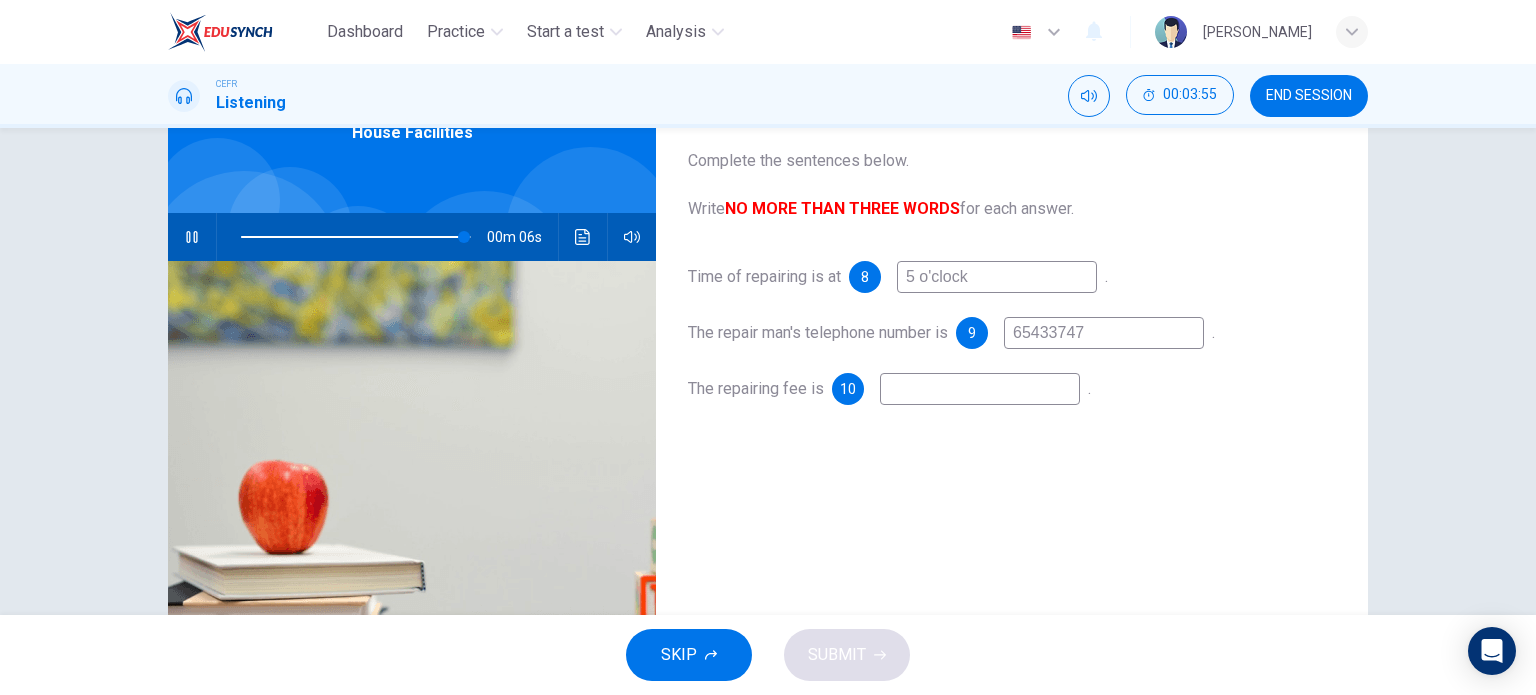 type on "97" 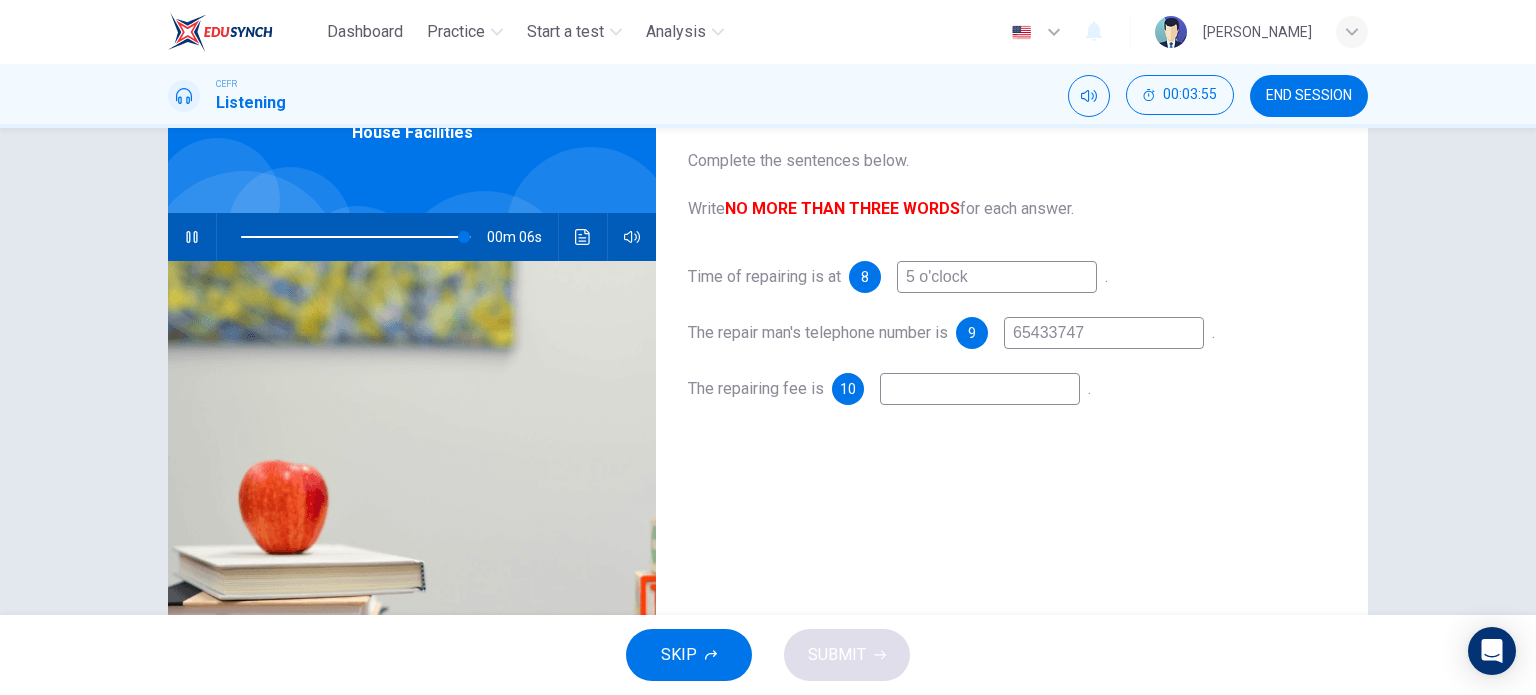 type on "f" 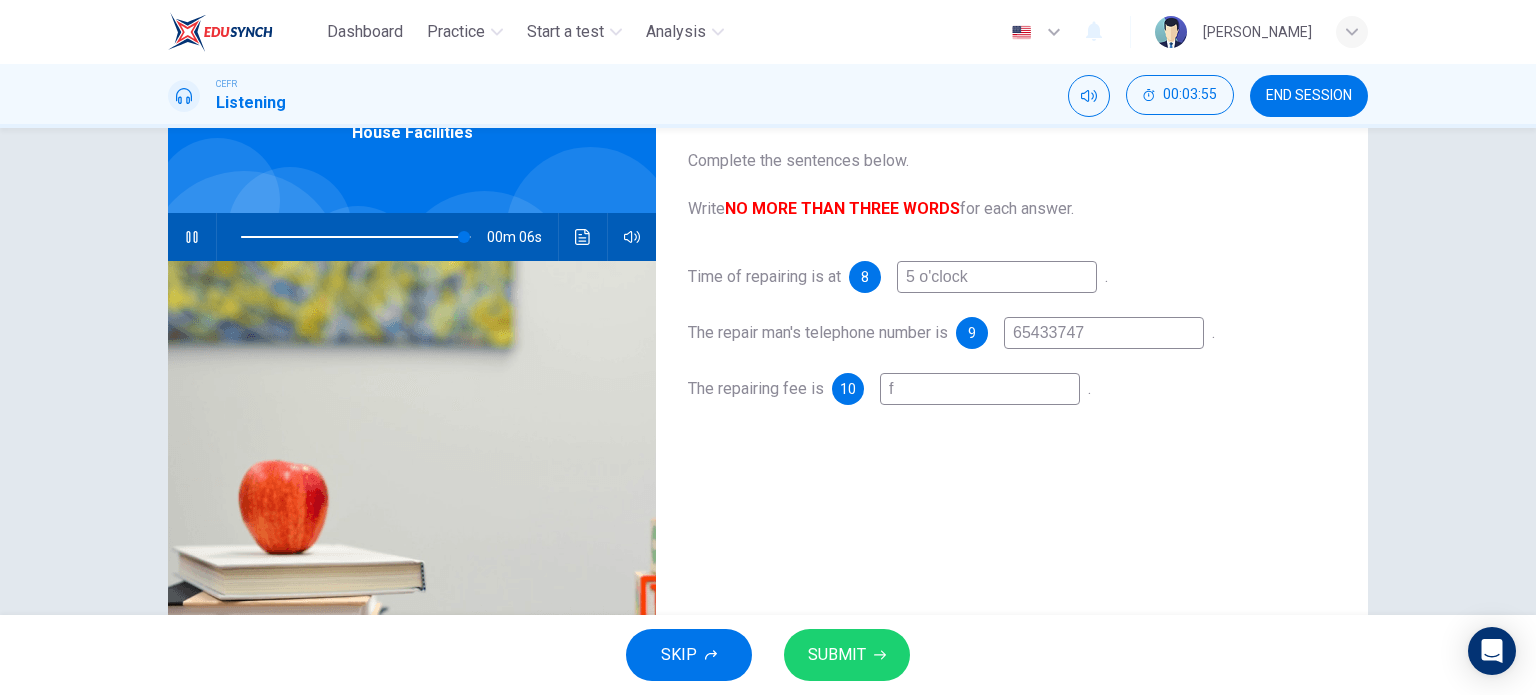 type on "97" 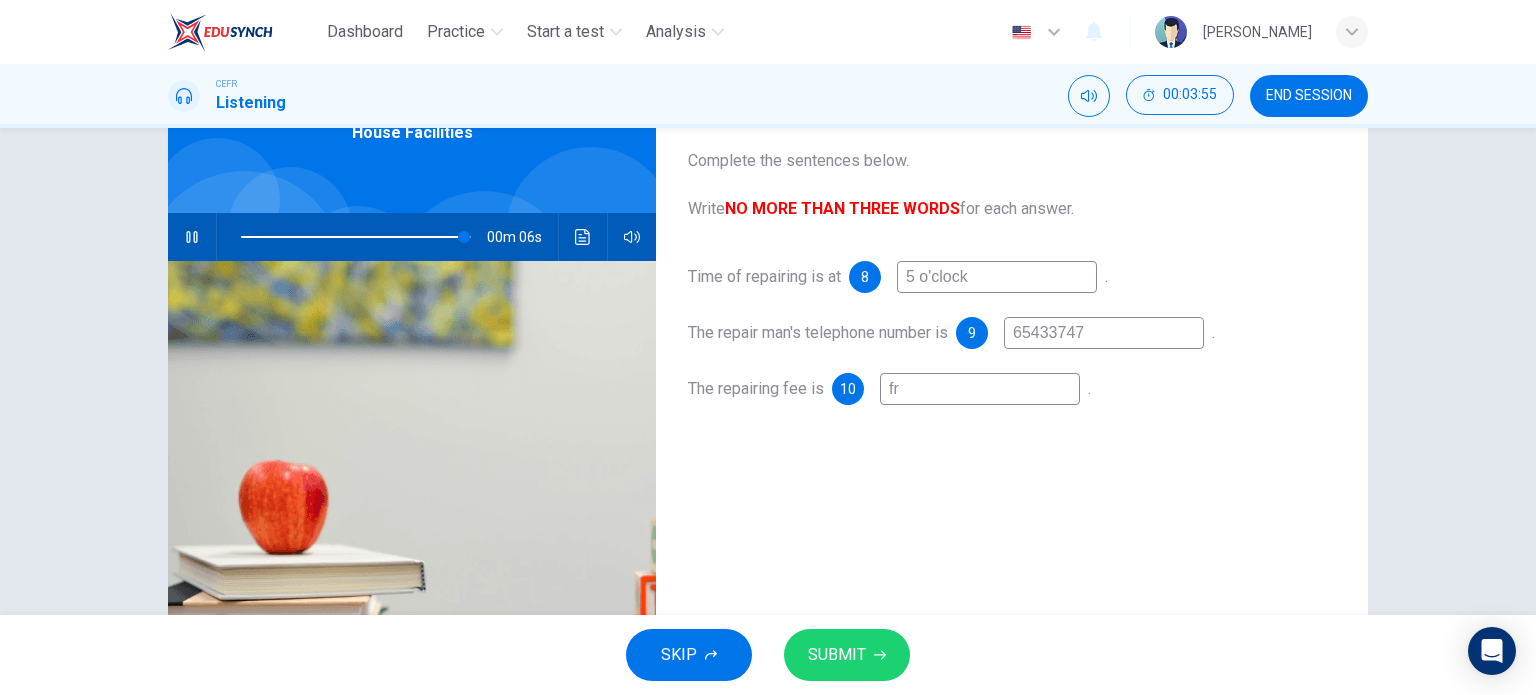 type on "97" 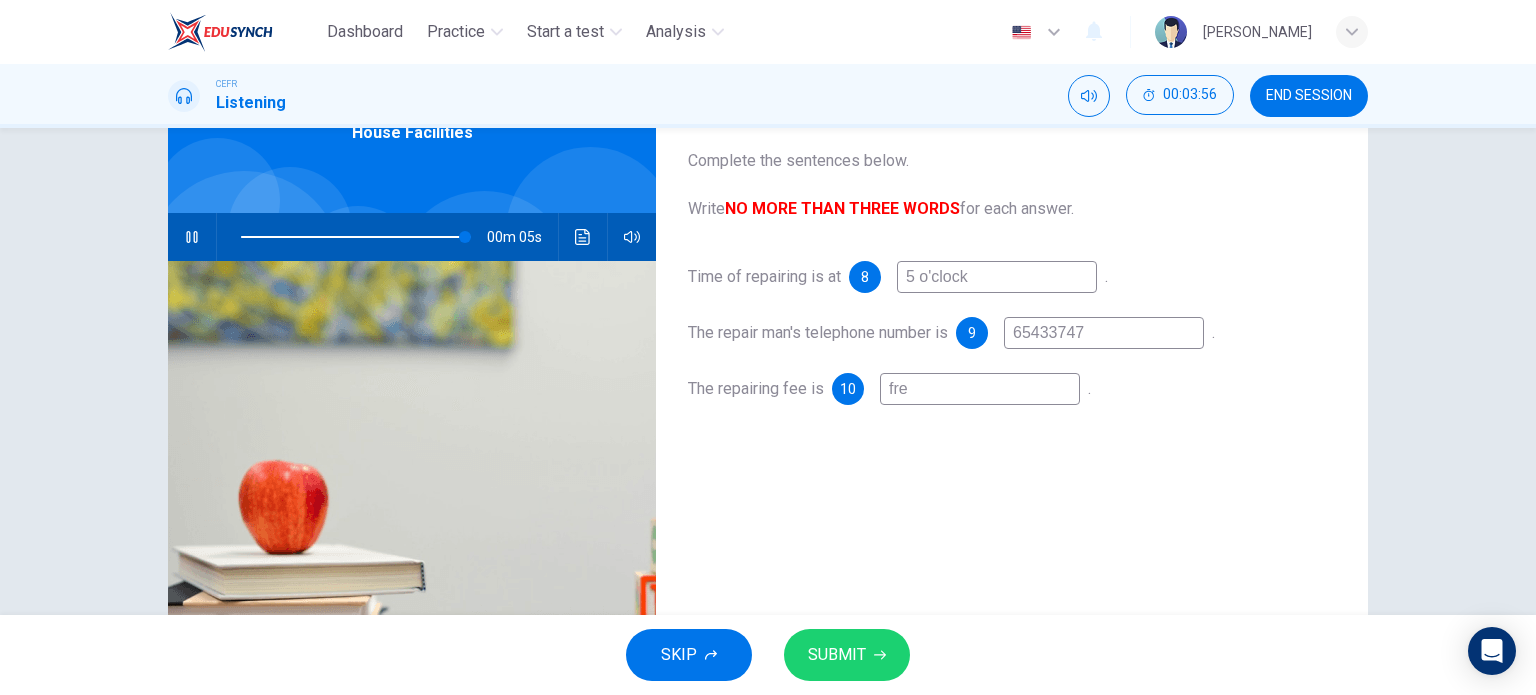 type on "97" 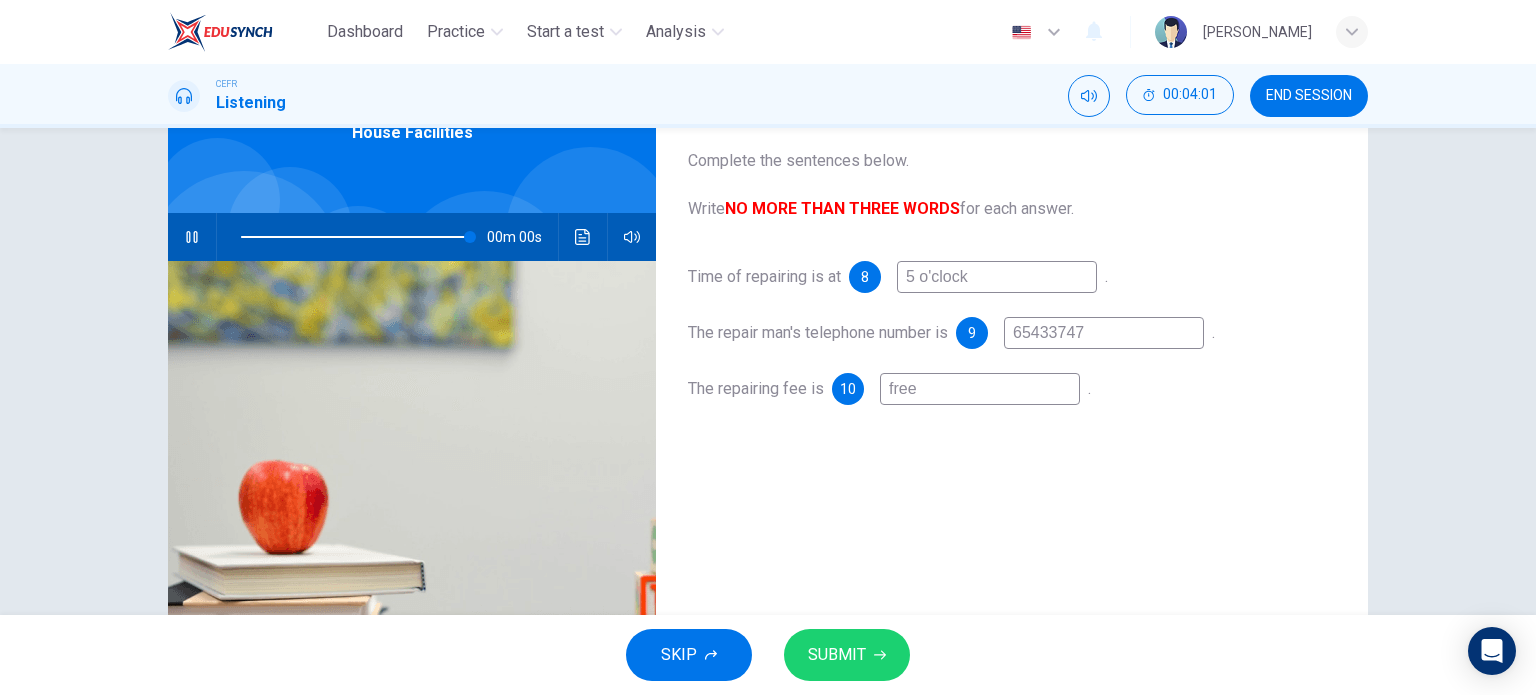 type on "0" 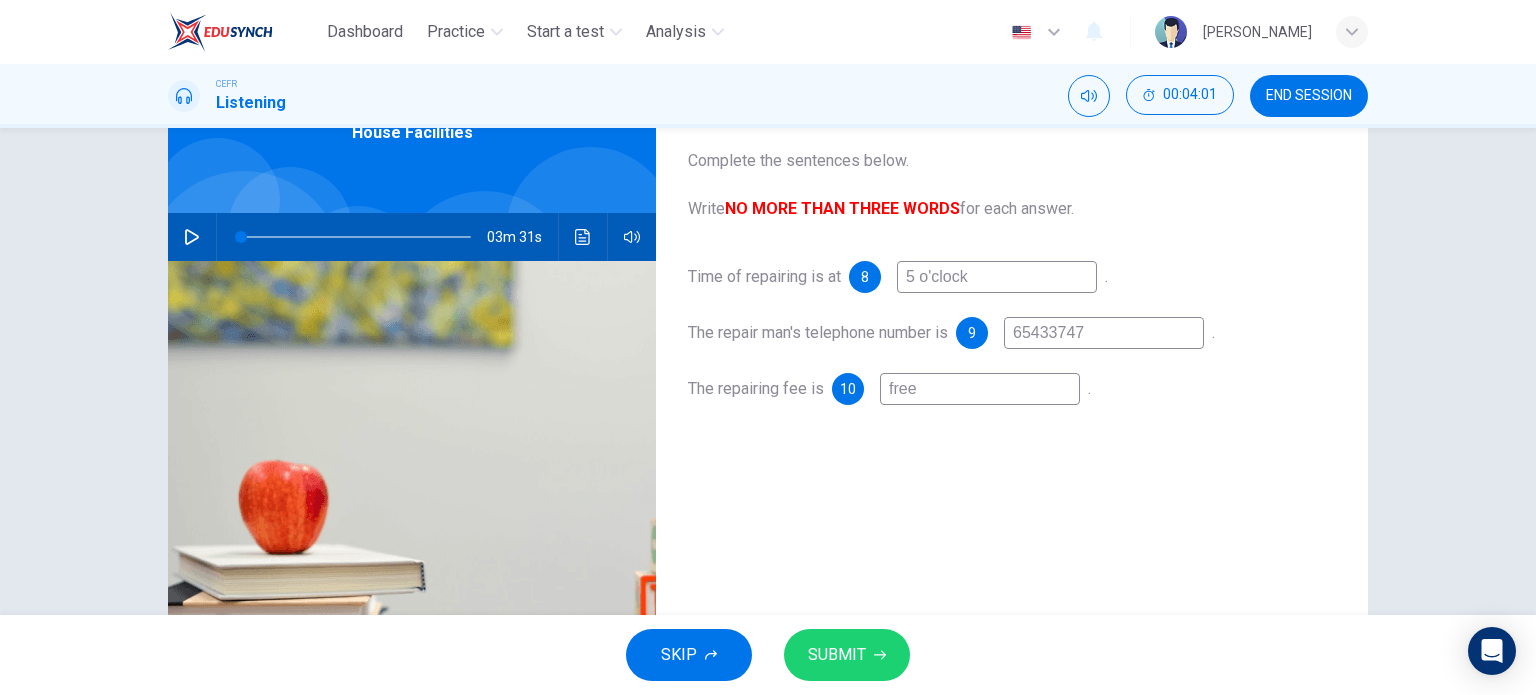 type on "free" 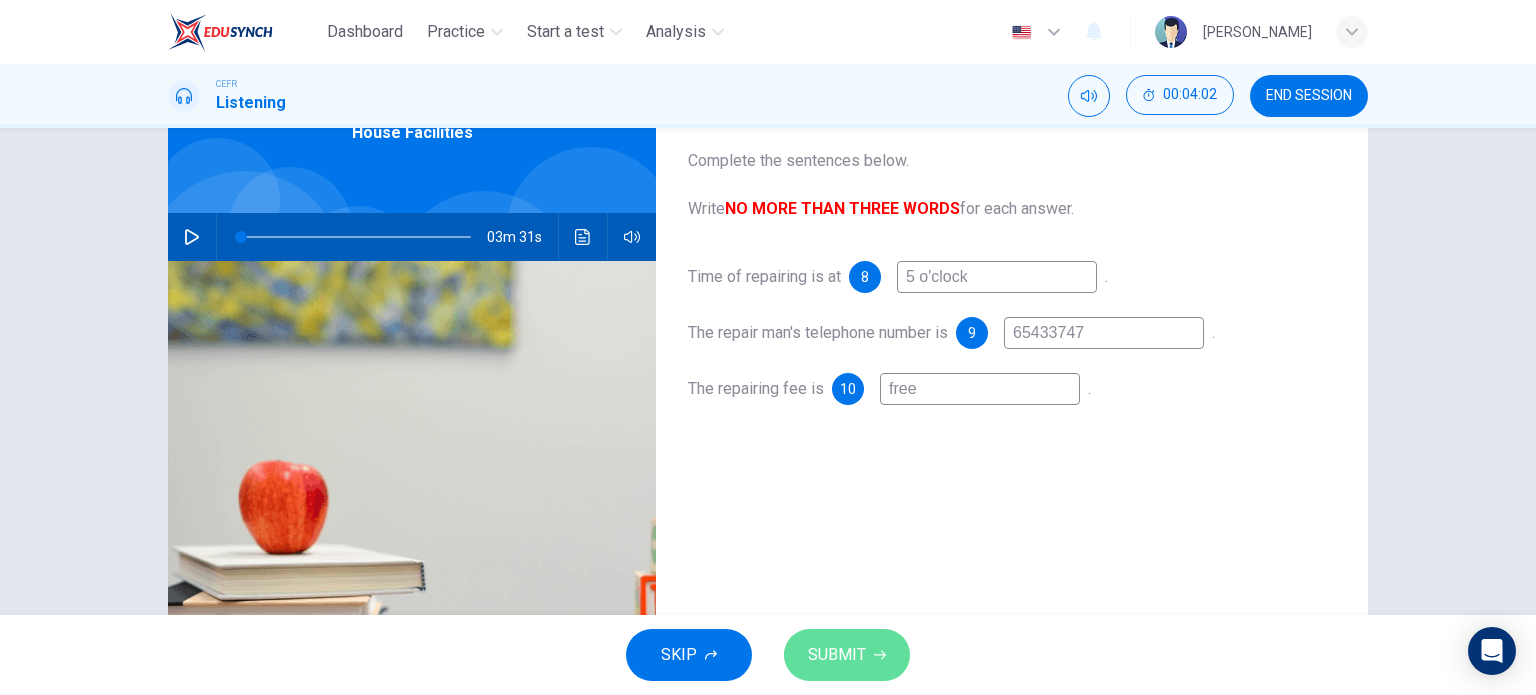 click on "SUBMIT" at bounding box center [847, 655] 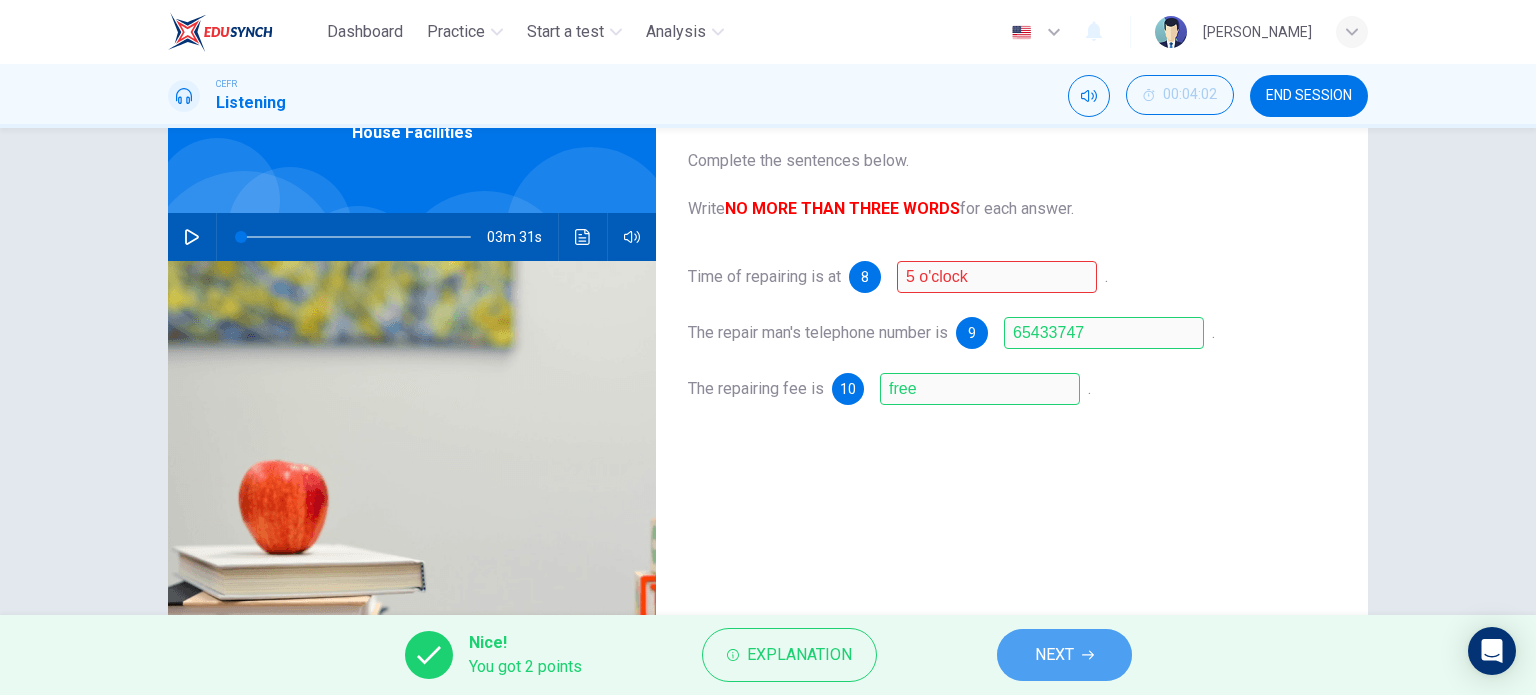 click on "NEXT" at bounding box center (1064, 655) 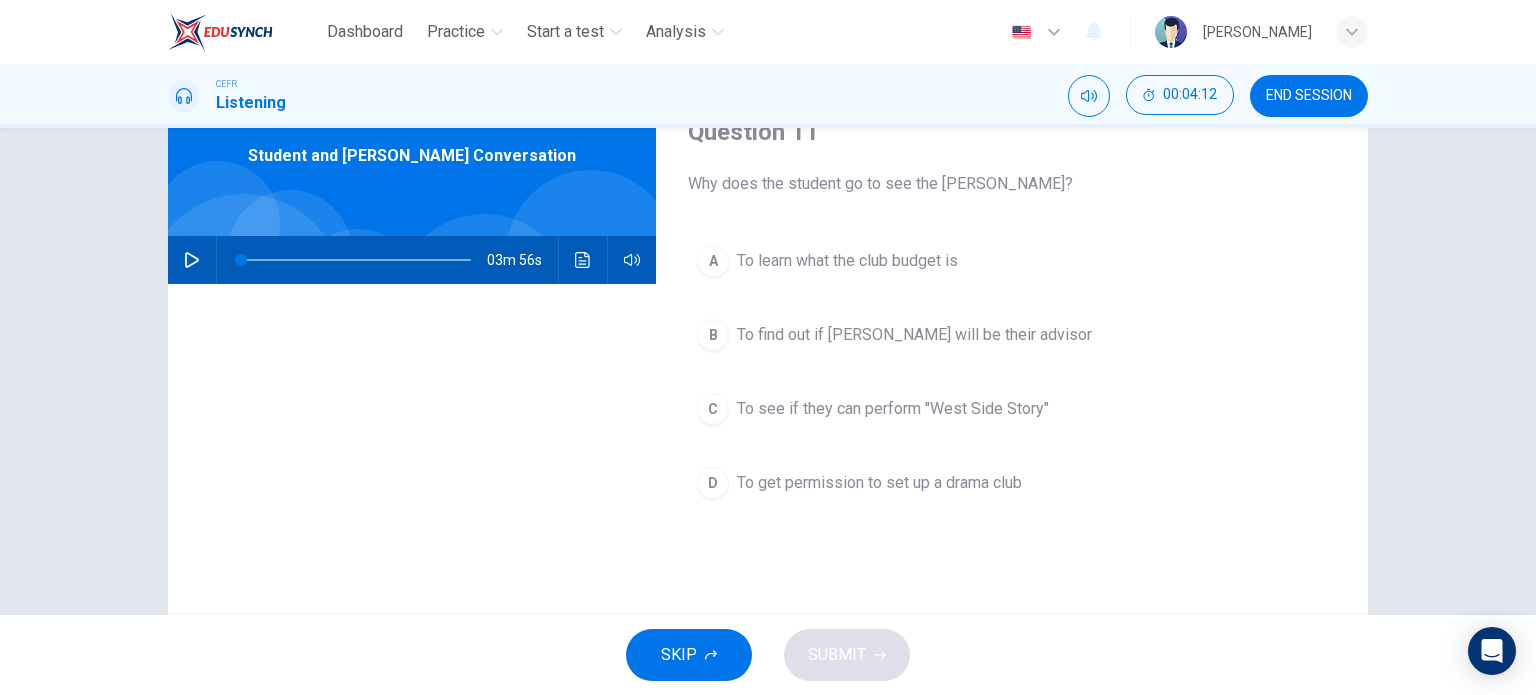 scroll, scrollTop: 52, scrollLeft: 0, axis: vertical 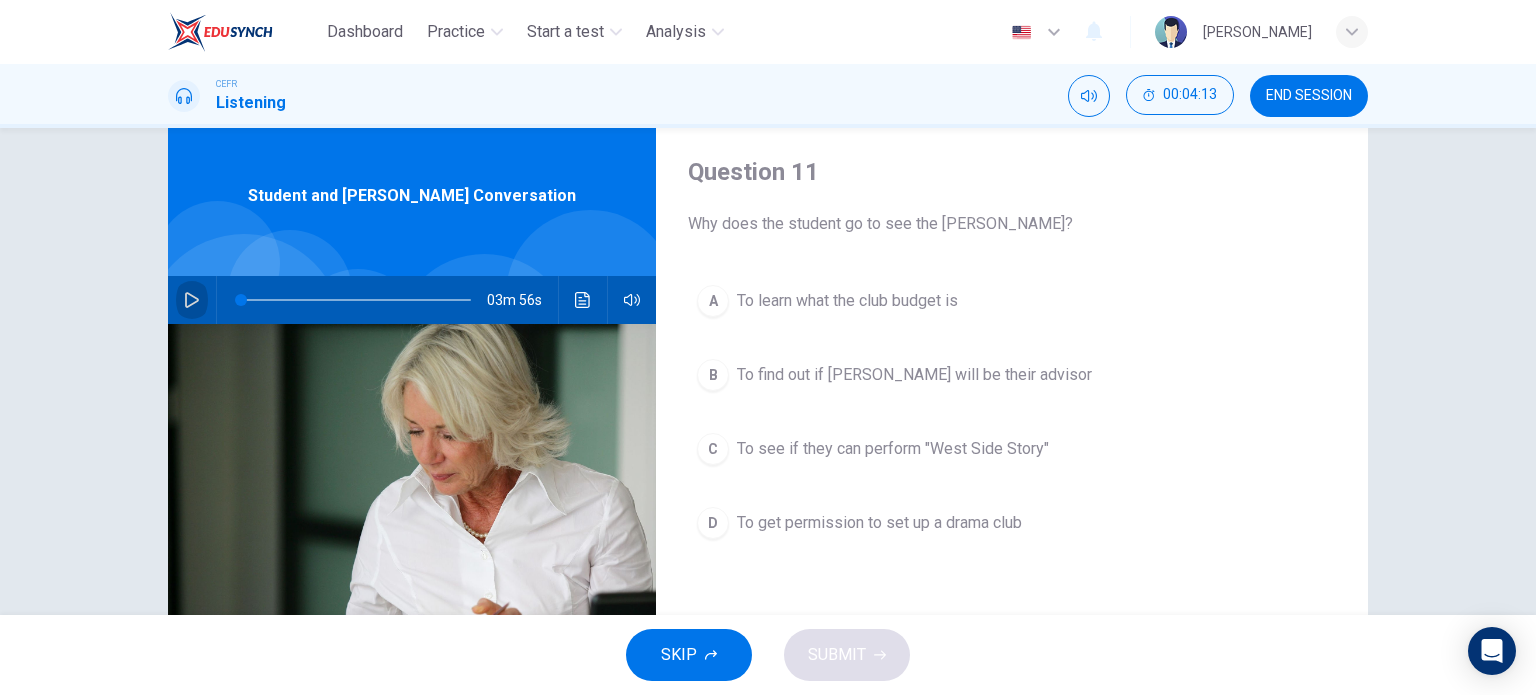 click at bounding box center [192, 300] 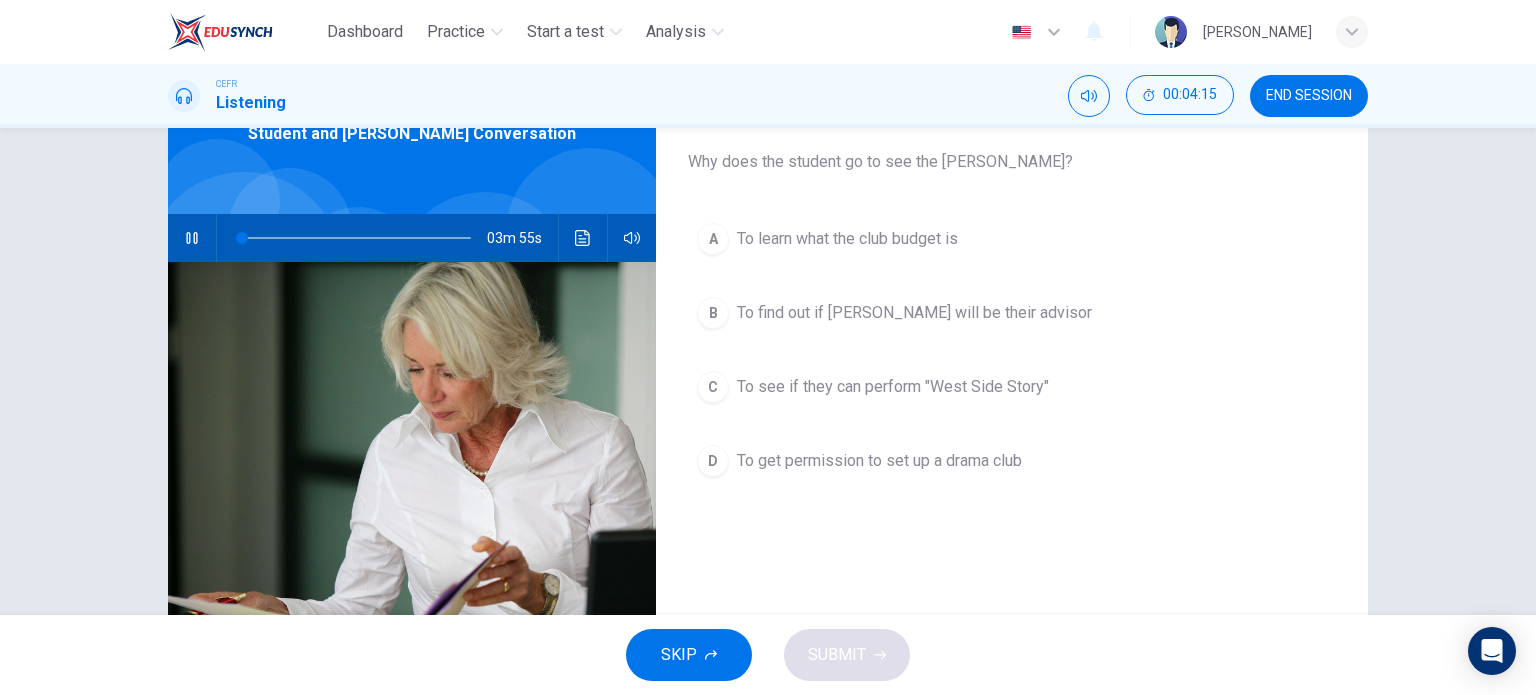 scroll, scrollTop: 119, scrollLeft: 0, axis: vertical 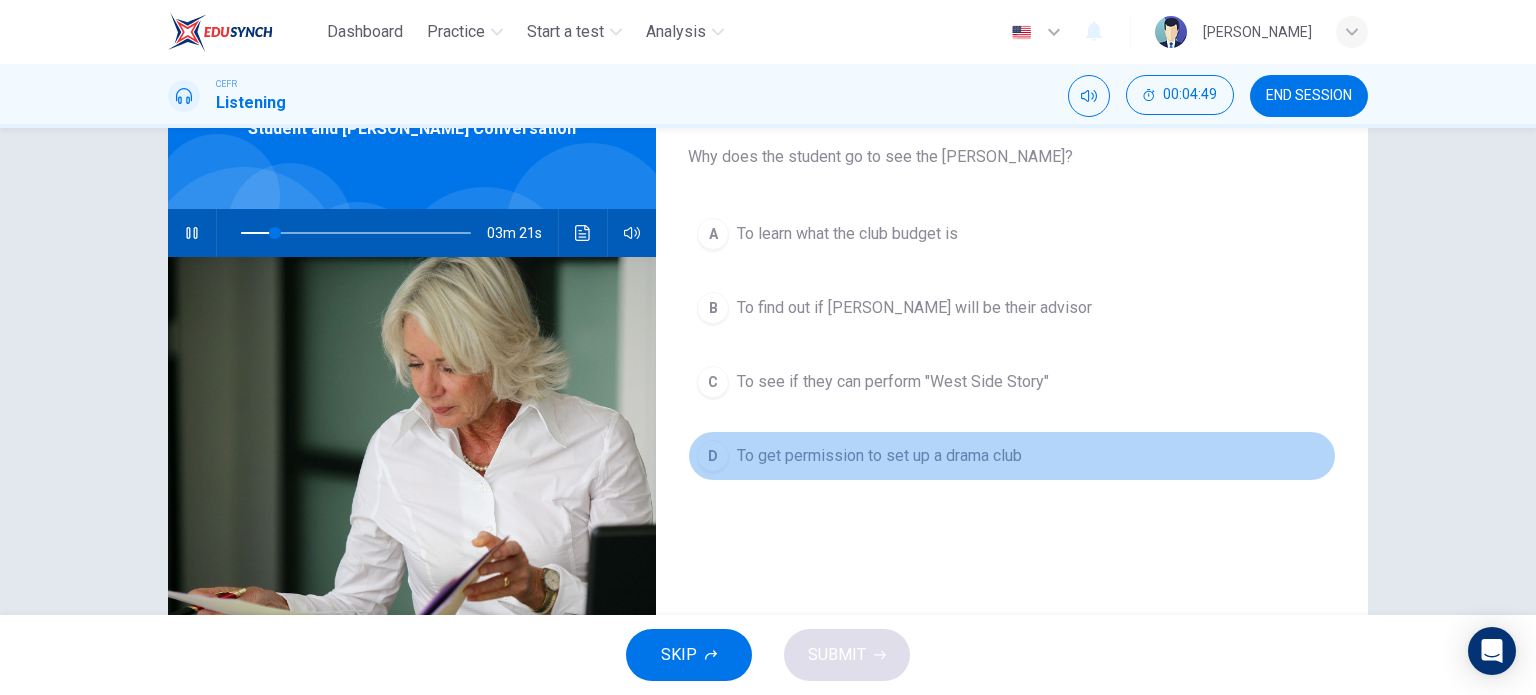 click on "To get permission to set up a drama club" at bounding box center (879, 456) 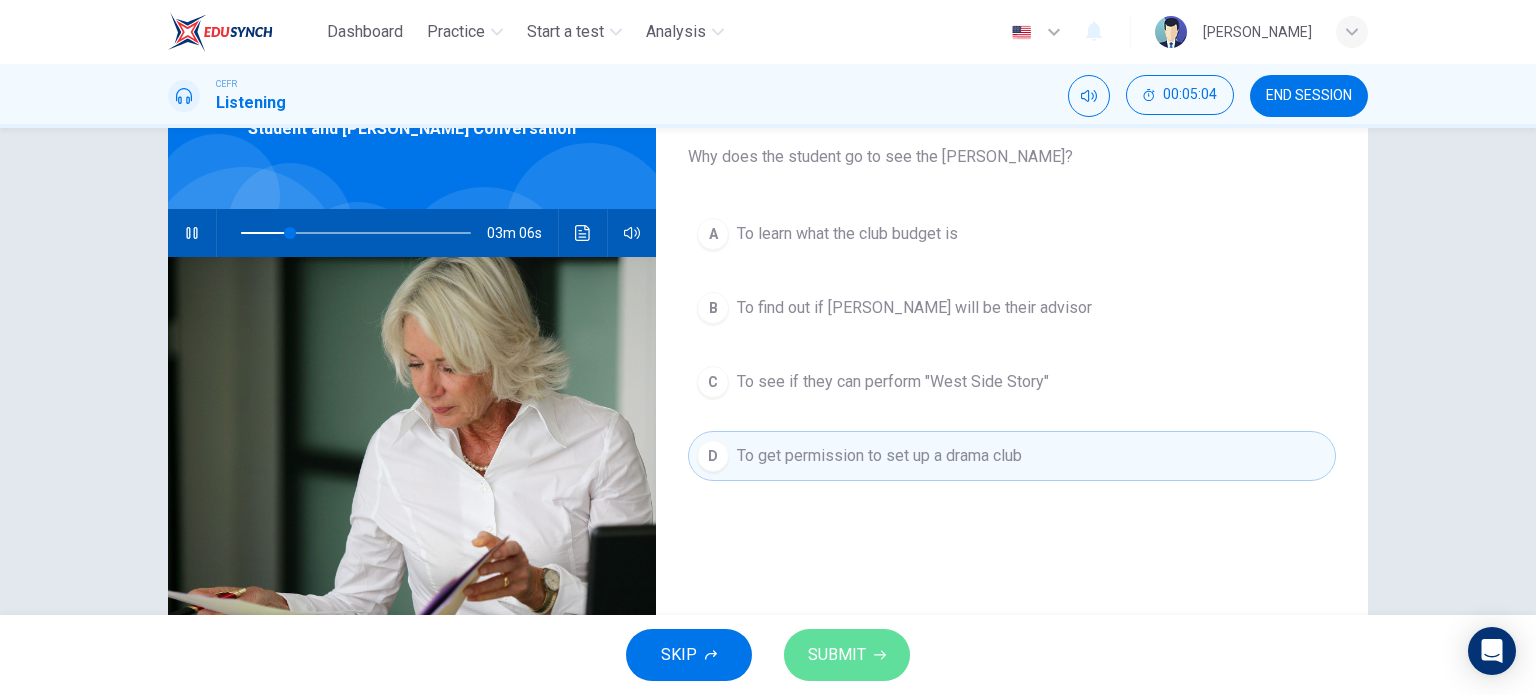 click on "SUBMIT" at bounding box center [847, 655] 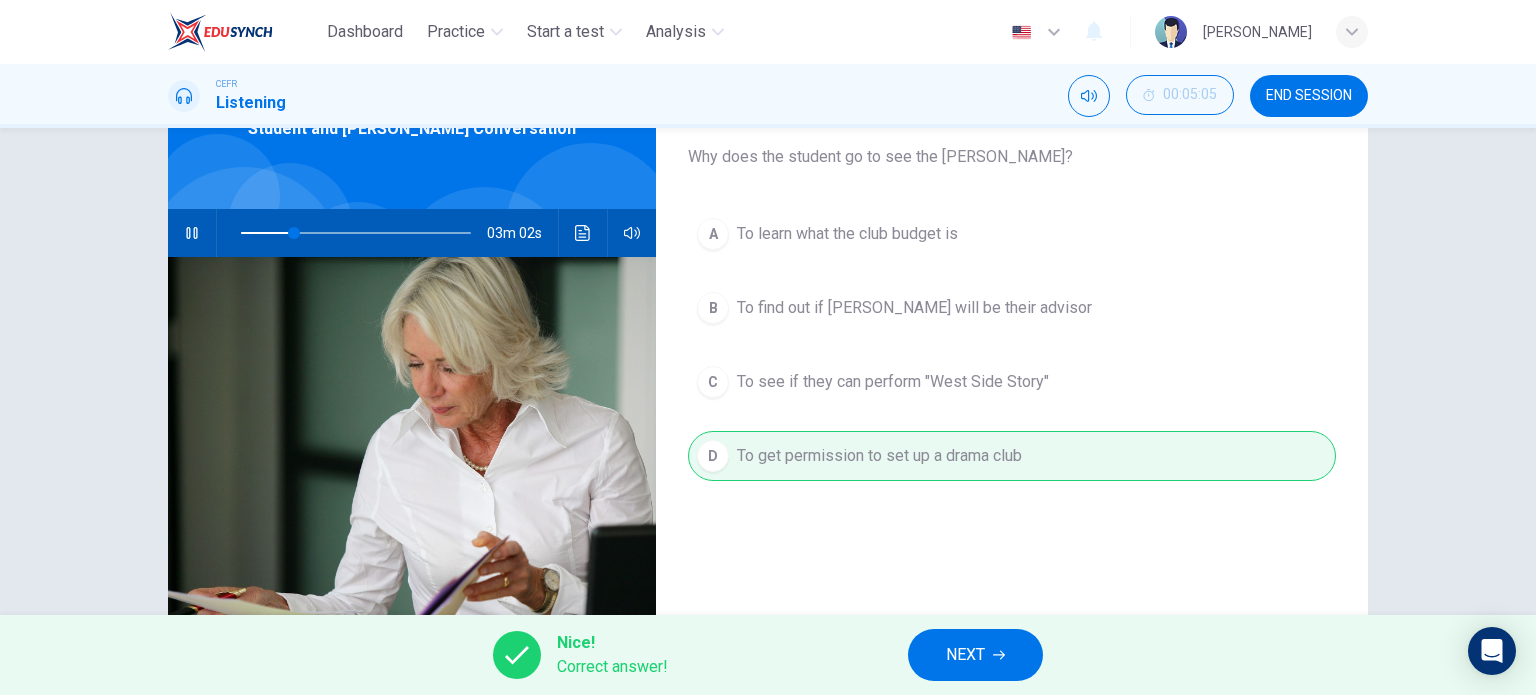 click at bounding box center [192, 233] 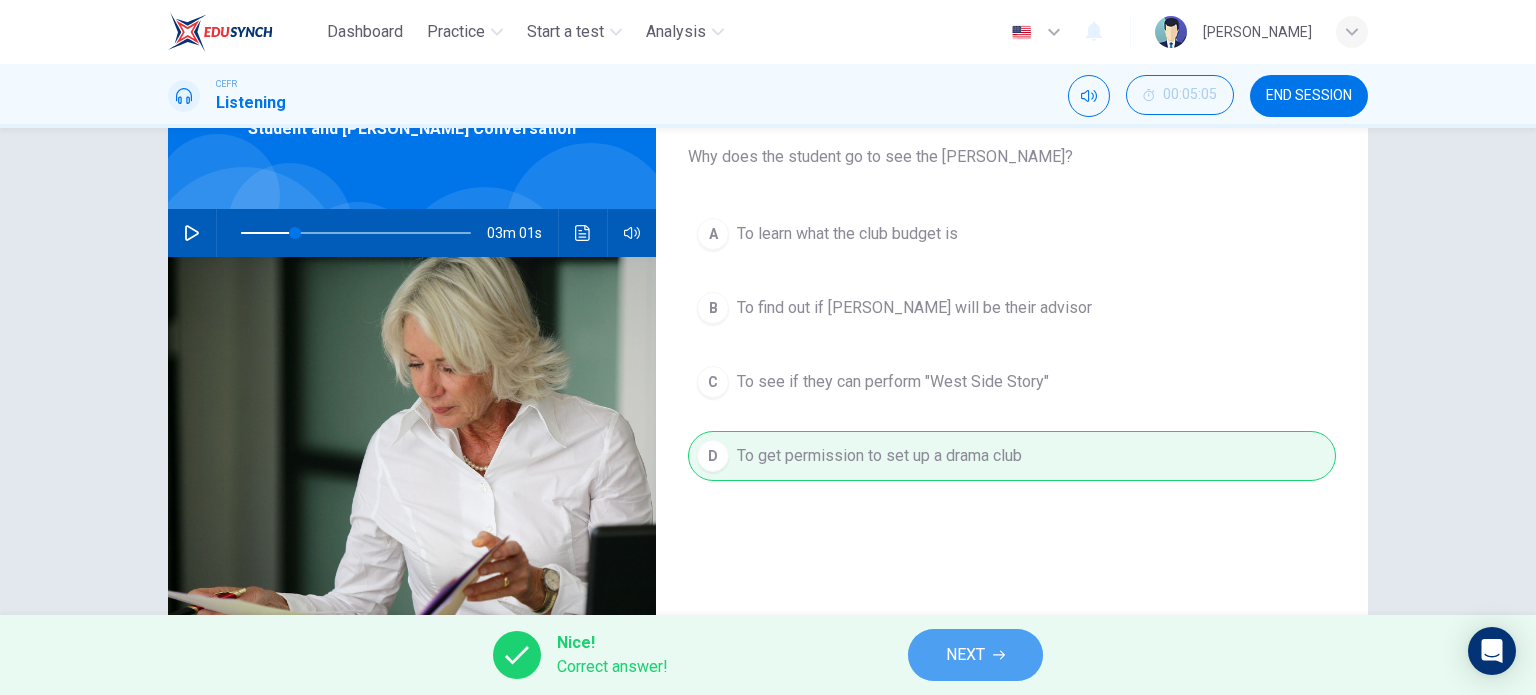 click on "NEXT" at bounding box center [965, 655] 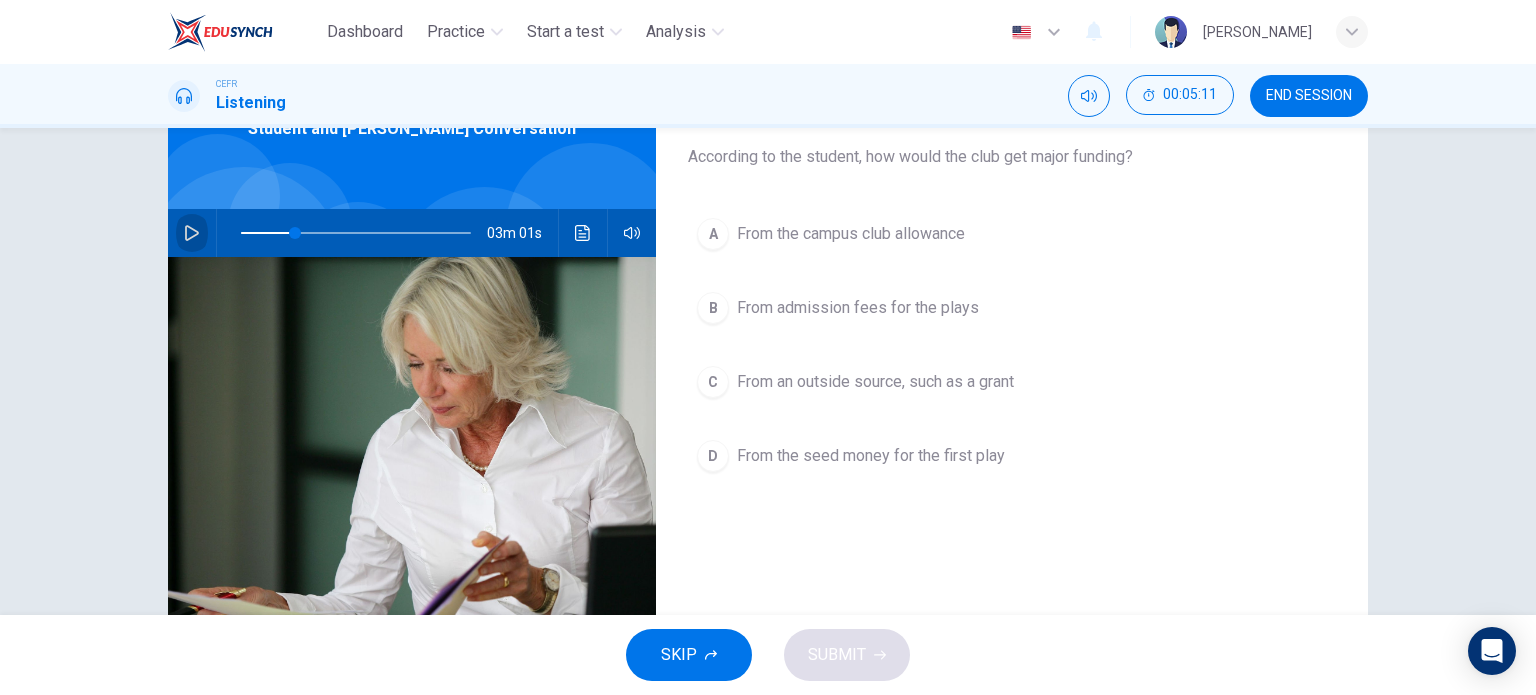 click 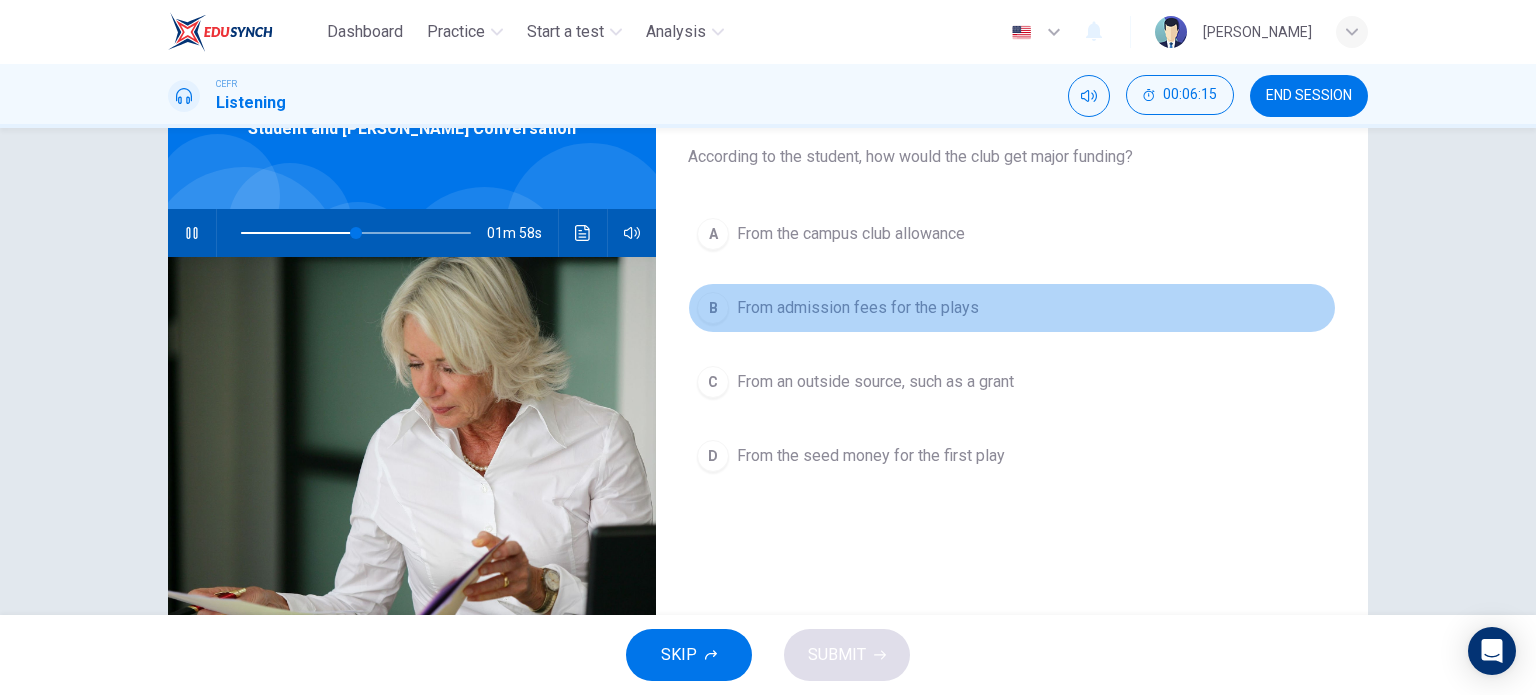 click on "From admission fees for the plays" at bounding box center (858, 308) 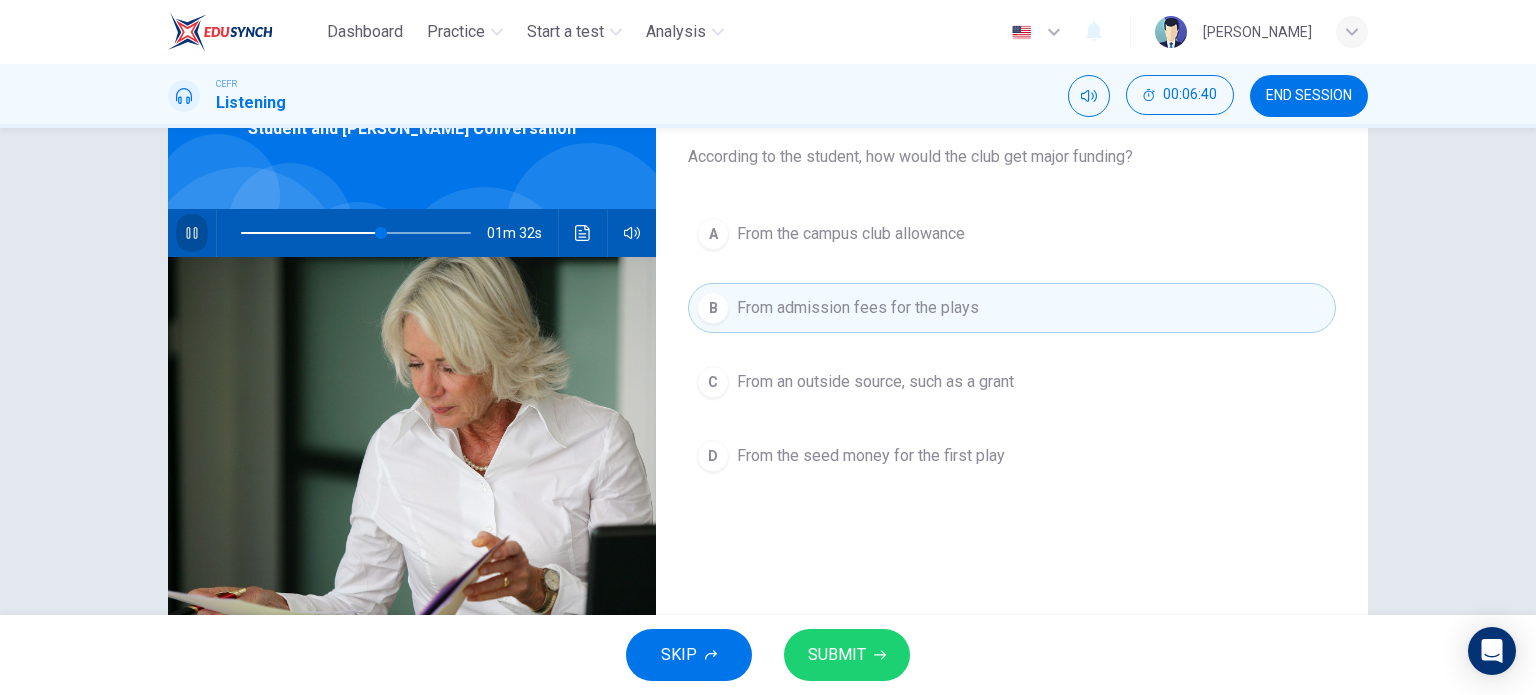click at bounding box center [192, 233] 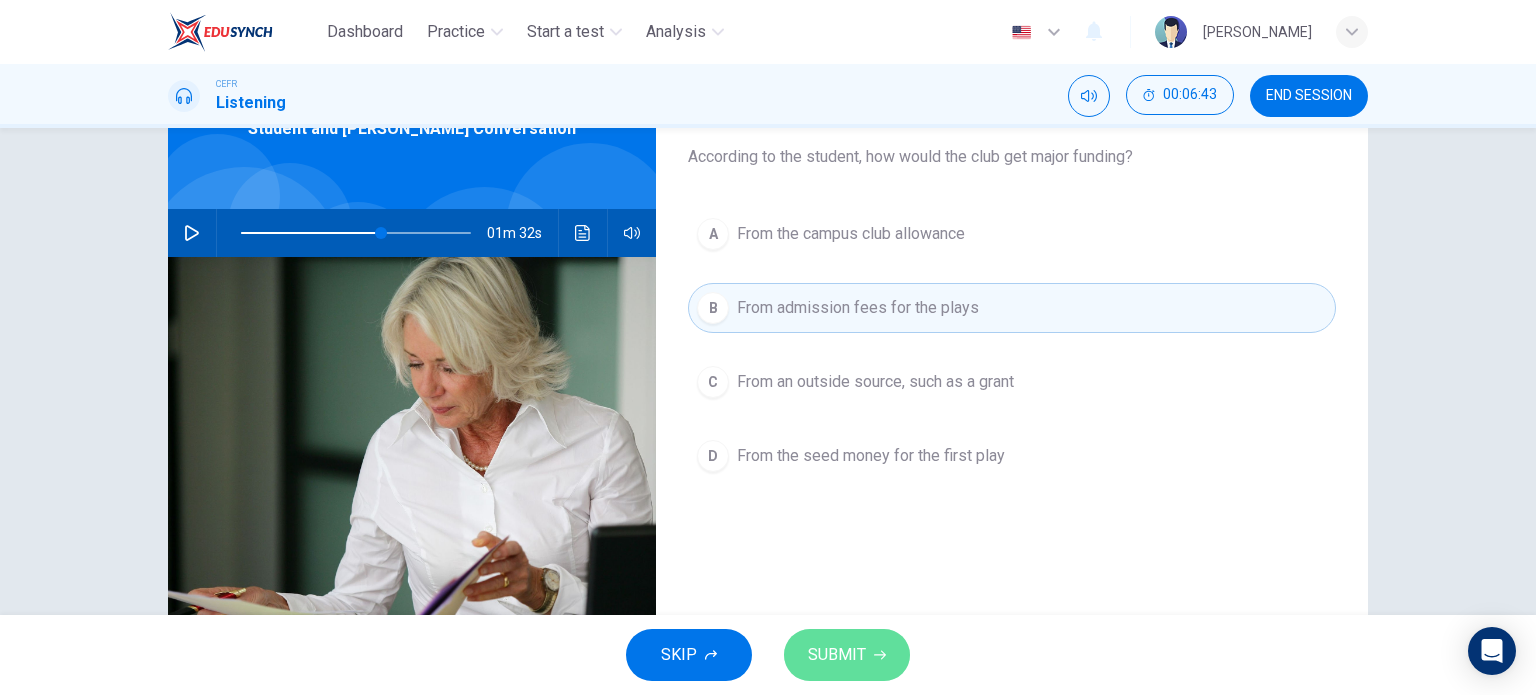 click on "SUBMIT" at bounding box center [847, 655] 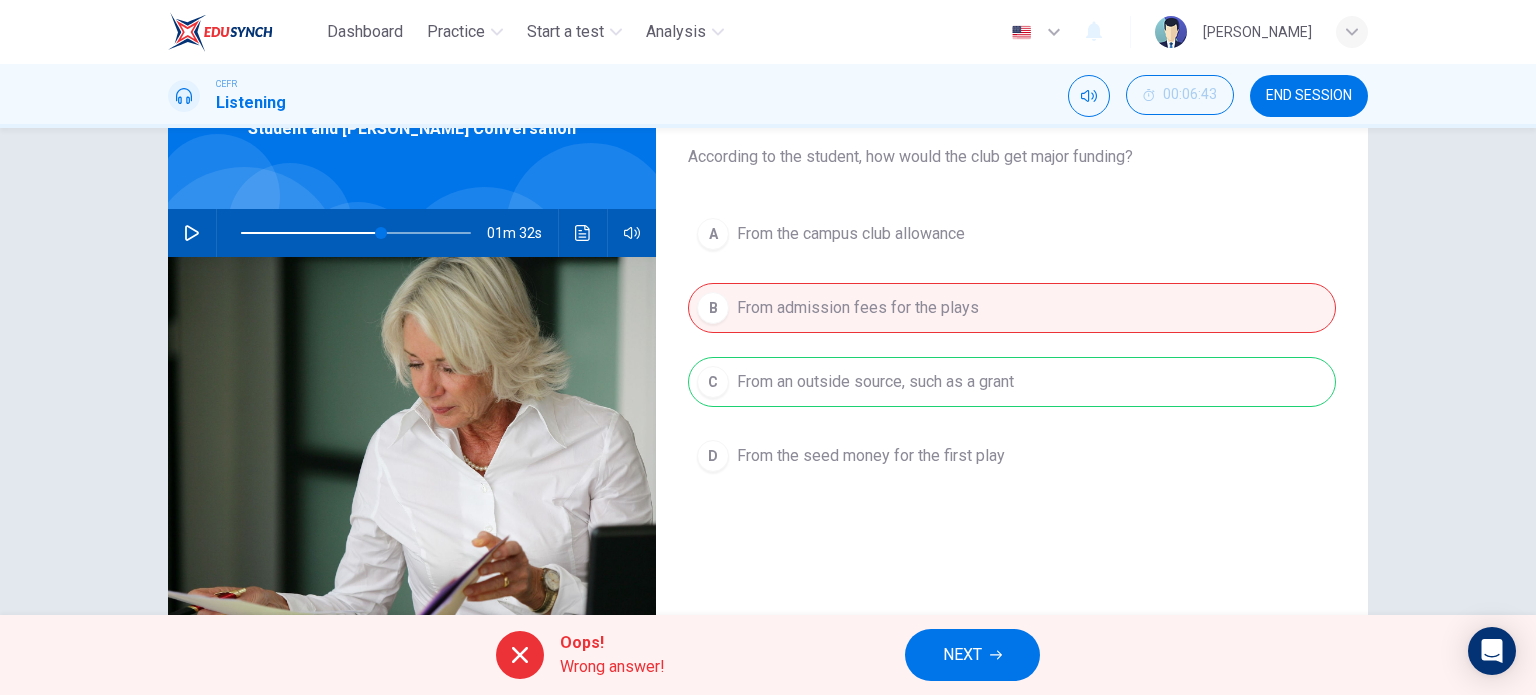 click on "A From the campus club allowance B From admission fees for the plays C From an outside source, such as a grant D From the seed money for the first play" at bounding box center [1012, 365] 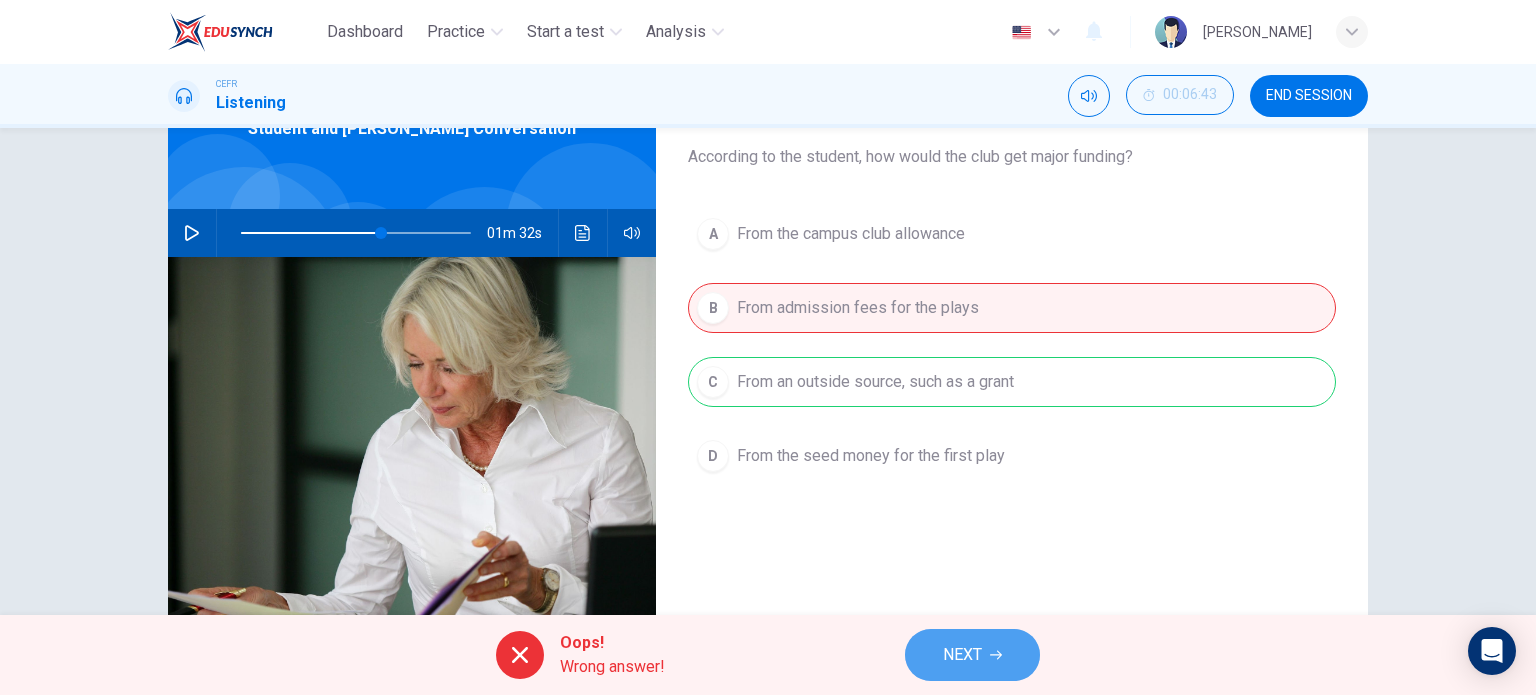 click 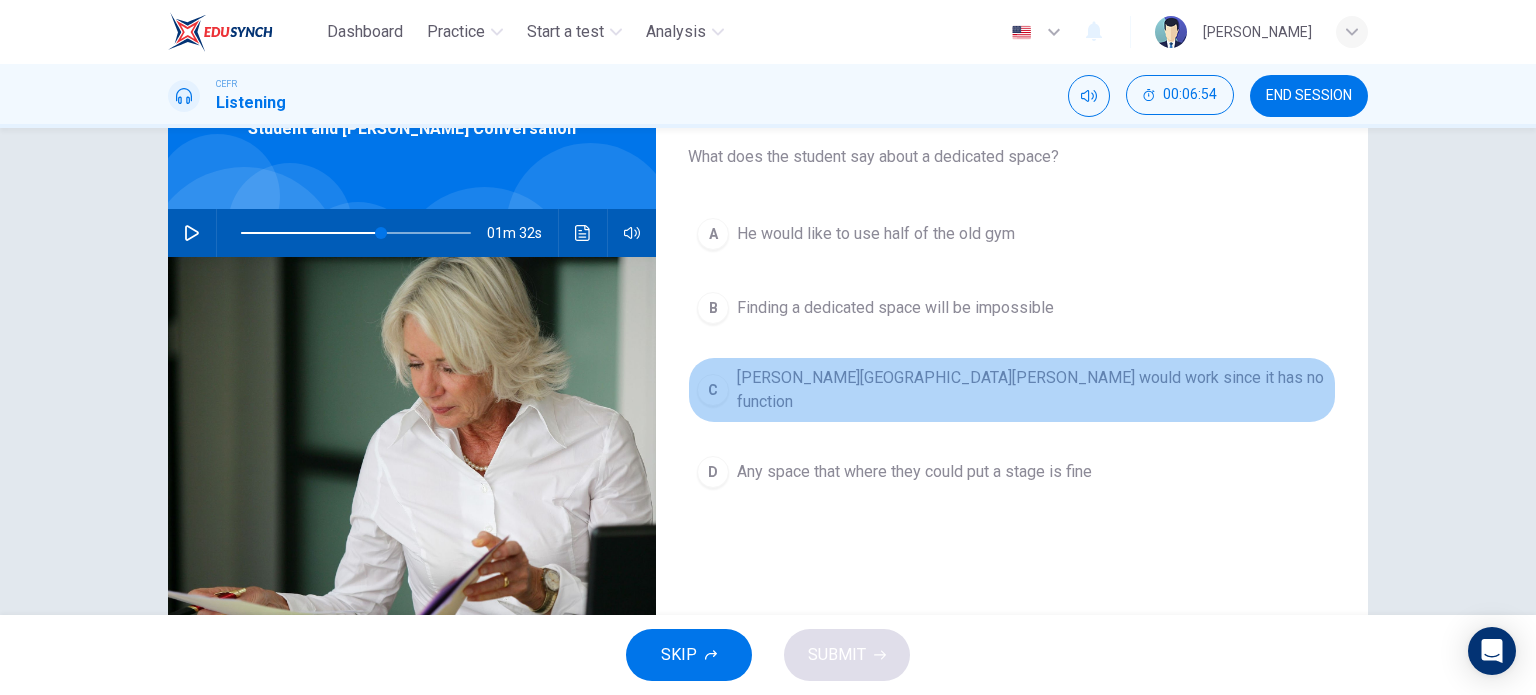 click on "C Holbrook Hall would work since it has no function" at bounding box center (1012, 390) 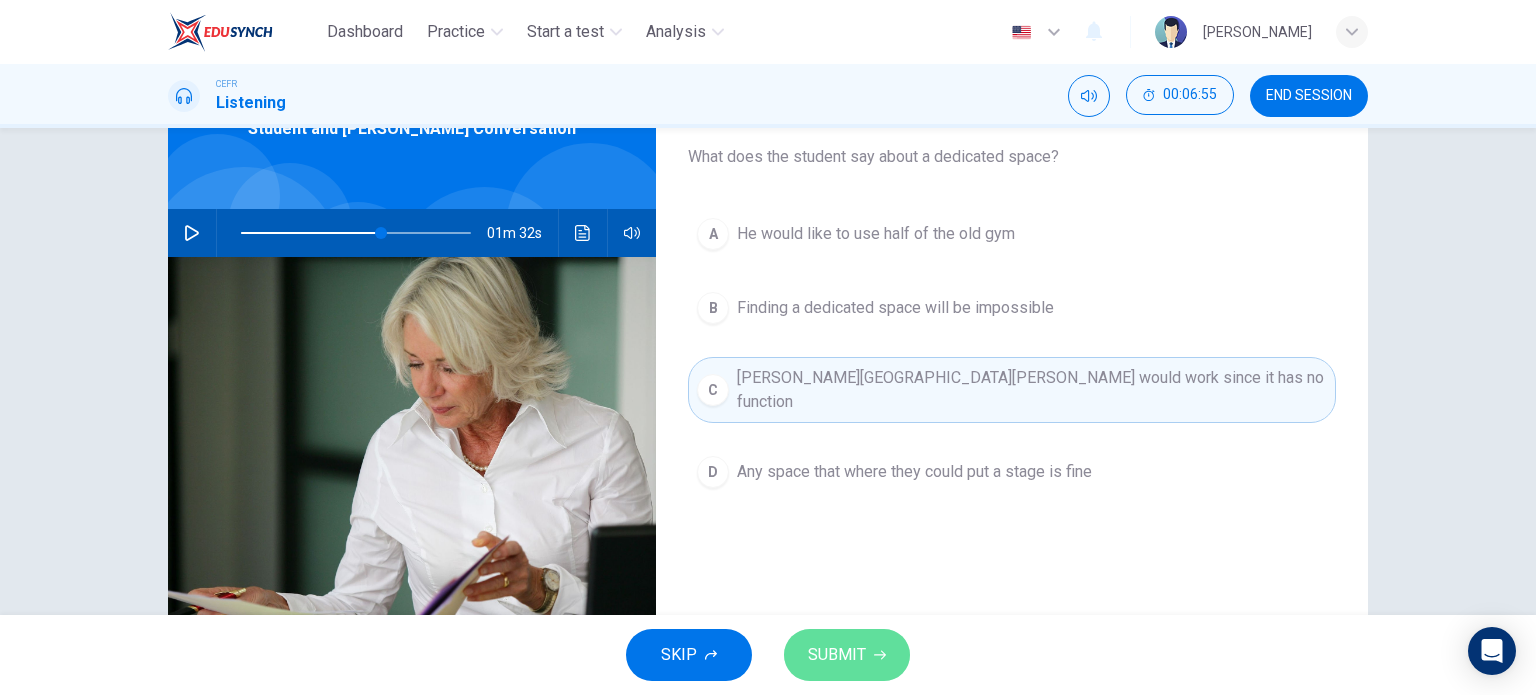 click on "SUBMIT" at bounding box center [847, 655] 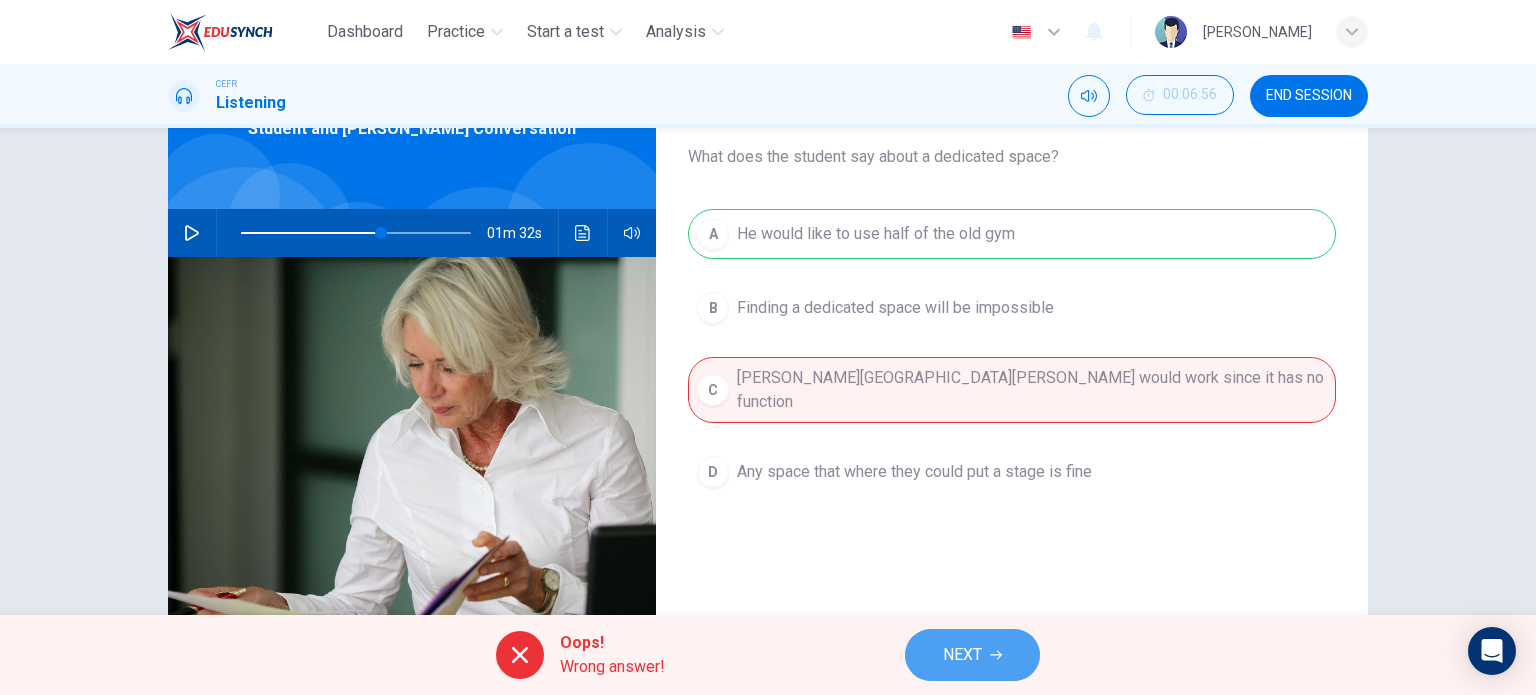 click on "NEXT" at bounding box center [962, 655] 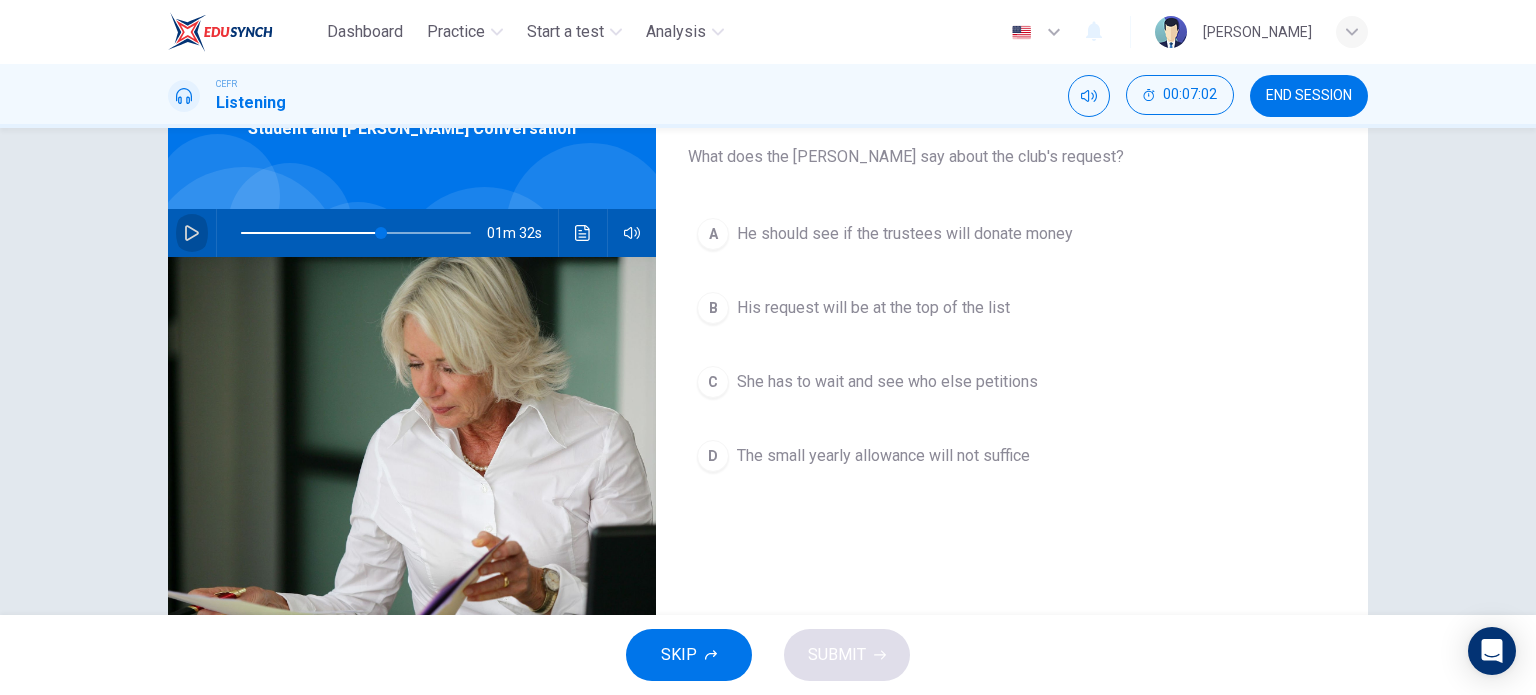 click 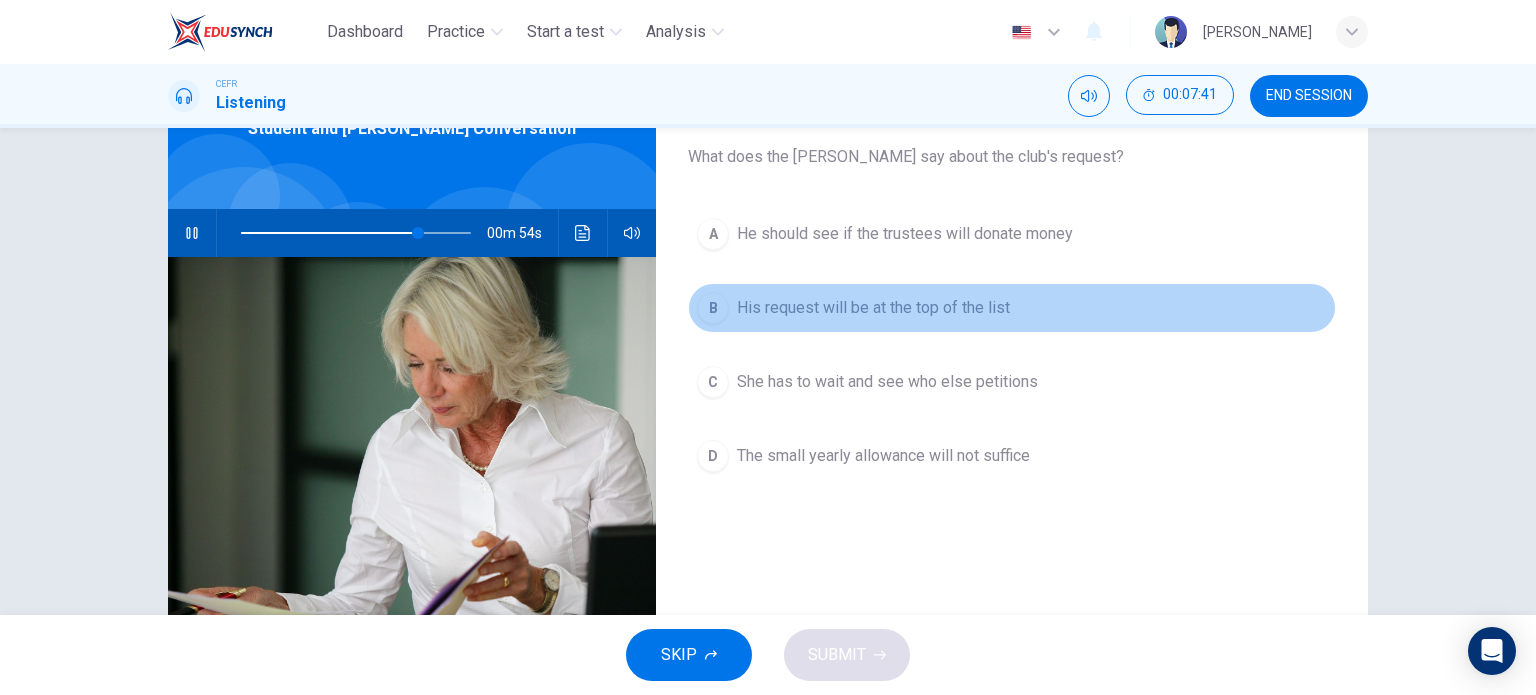 click on "His request will be at the top of the list" at bounding box center (873, 308) 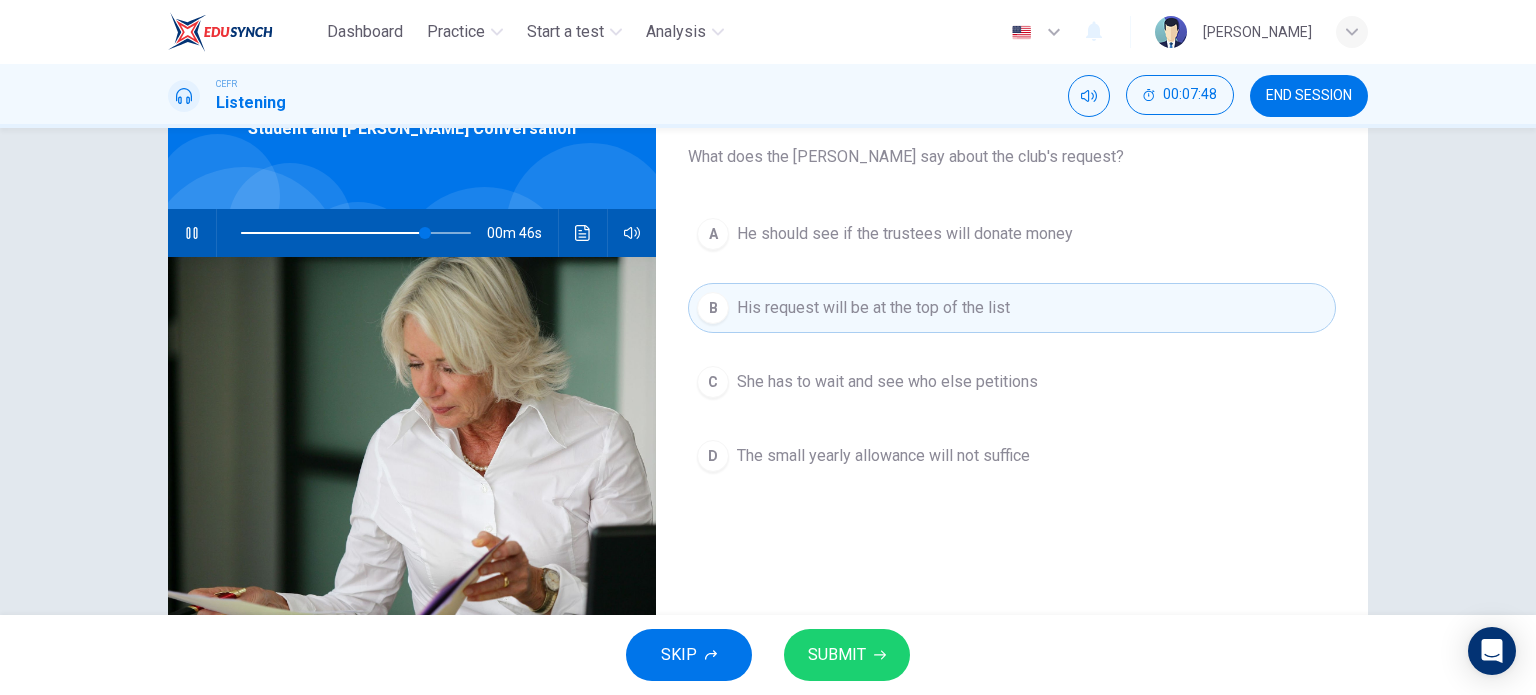 click 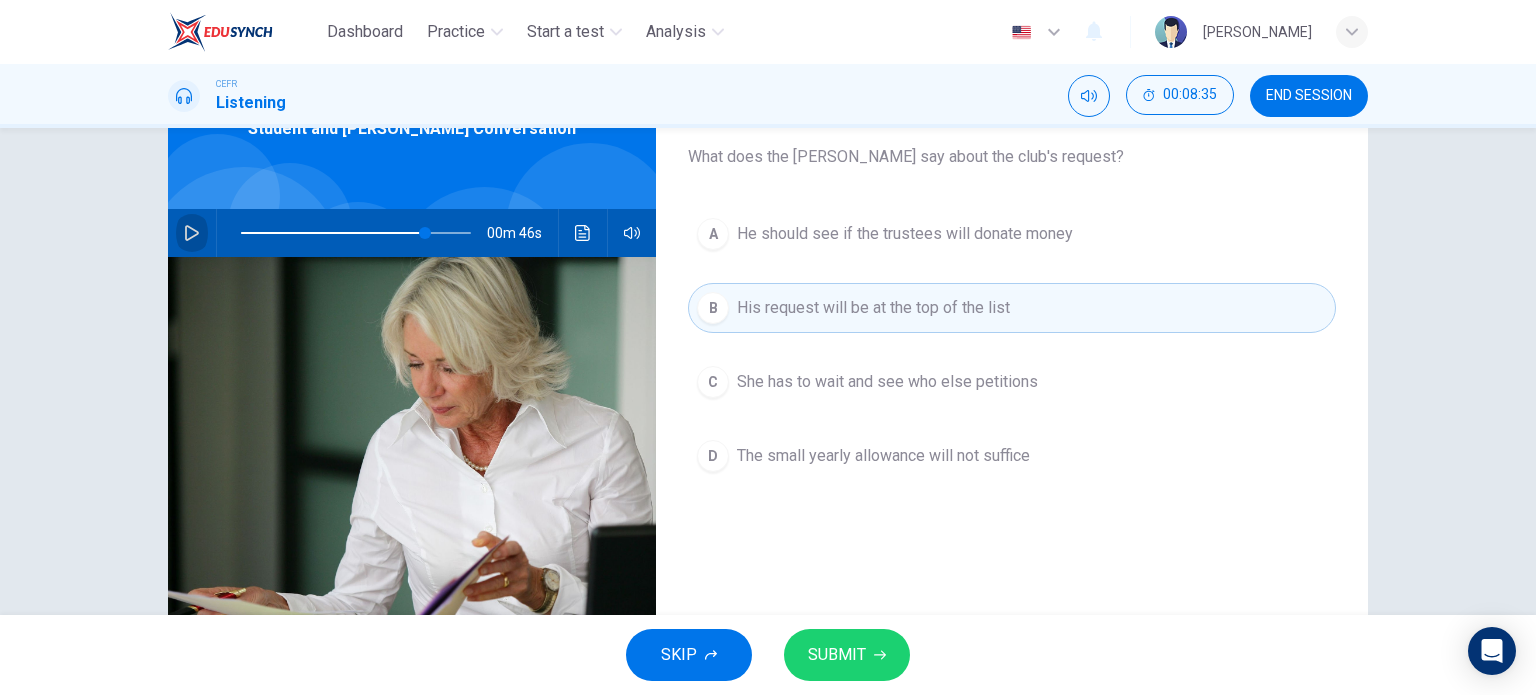 click 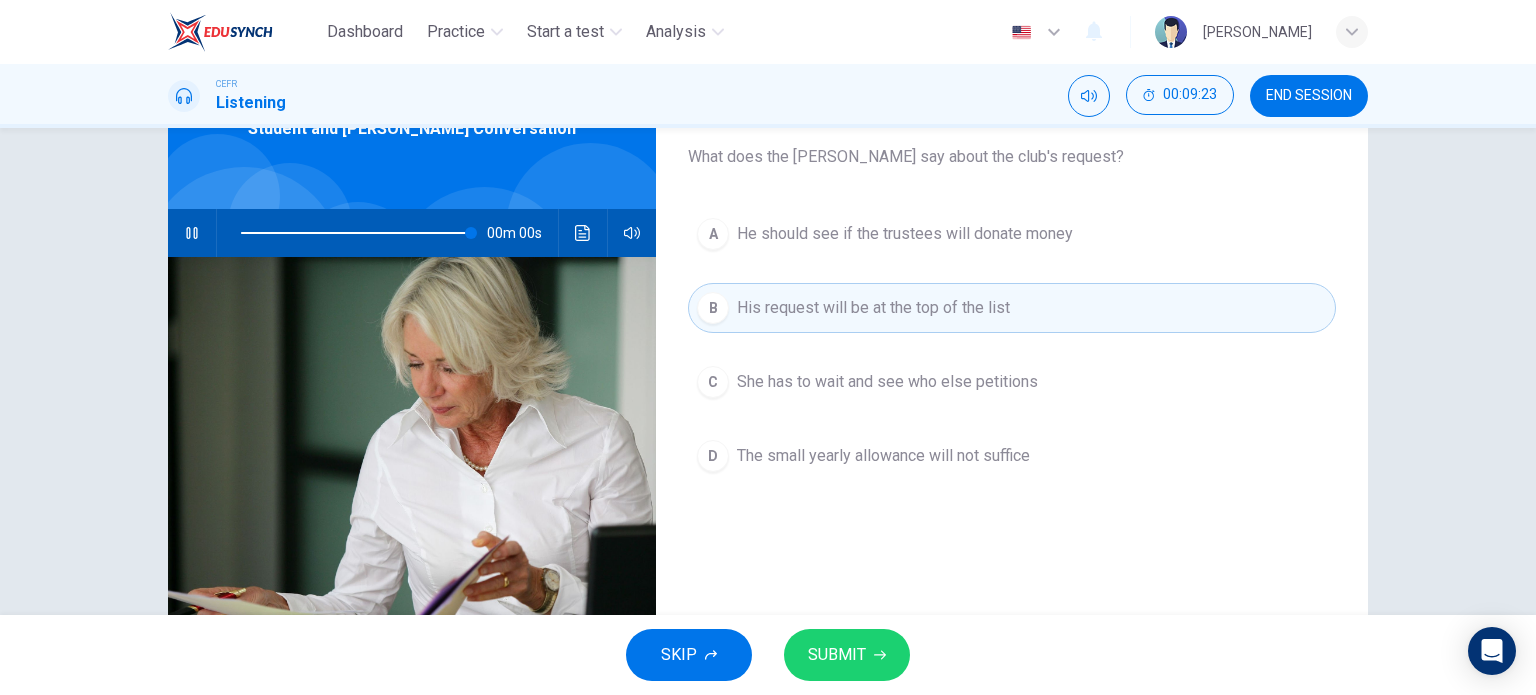 type on "0" 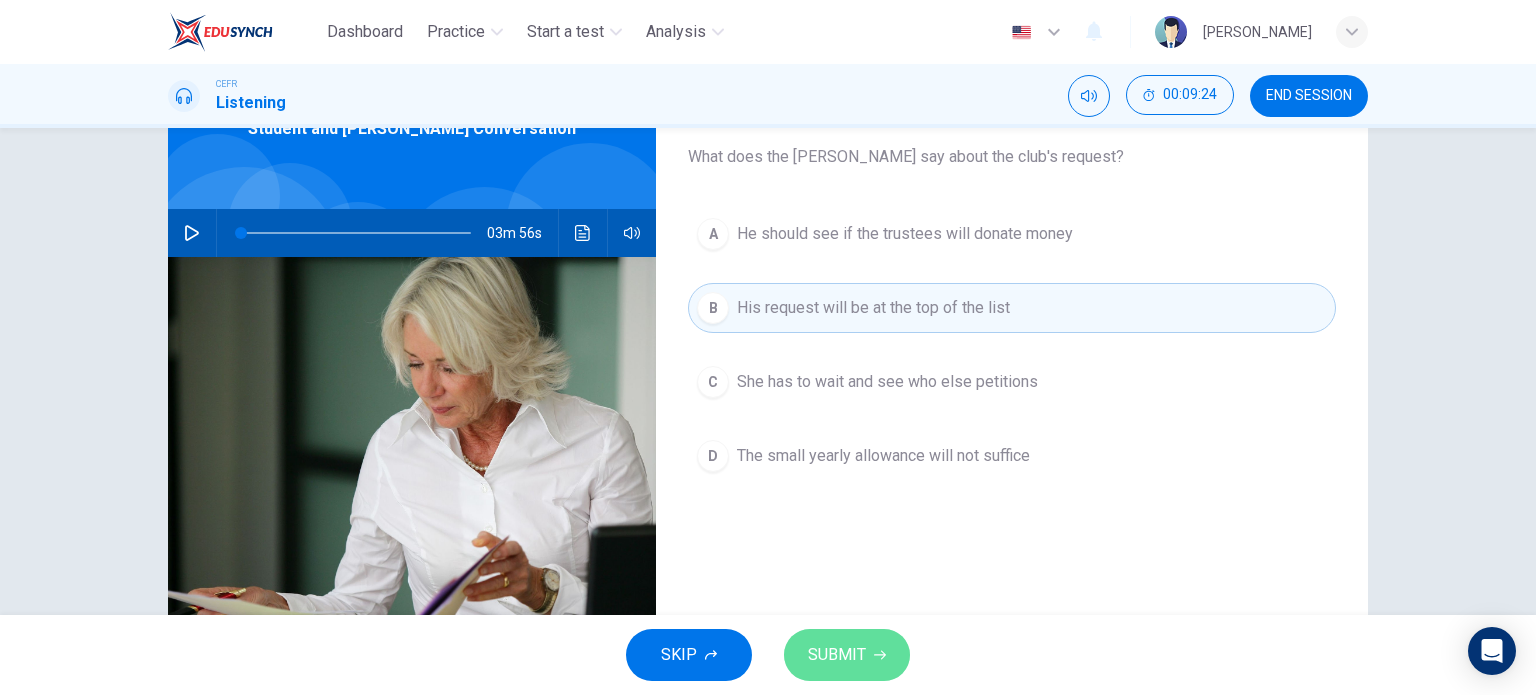 click on "SUBMIT" at bounding box center [837, 655] 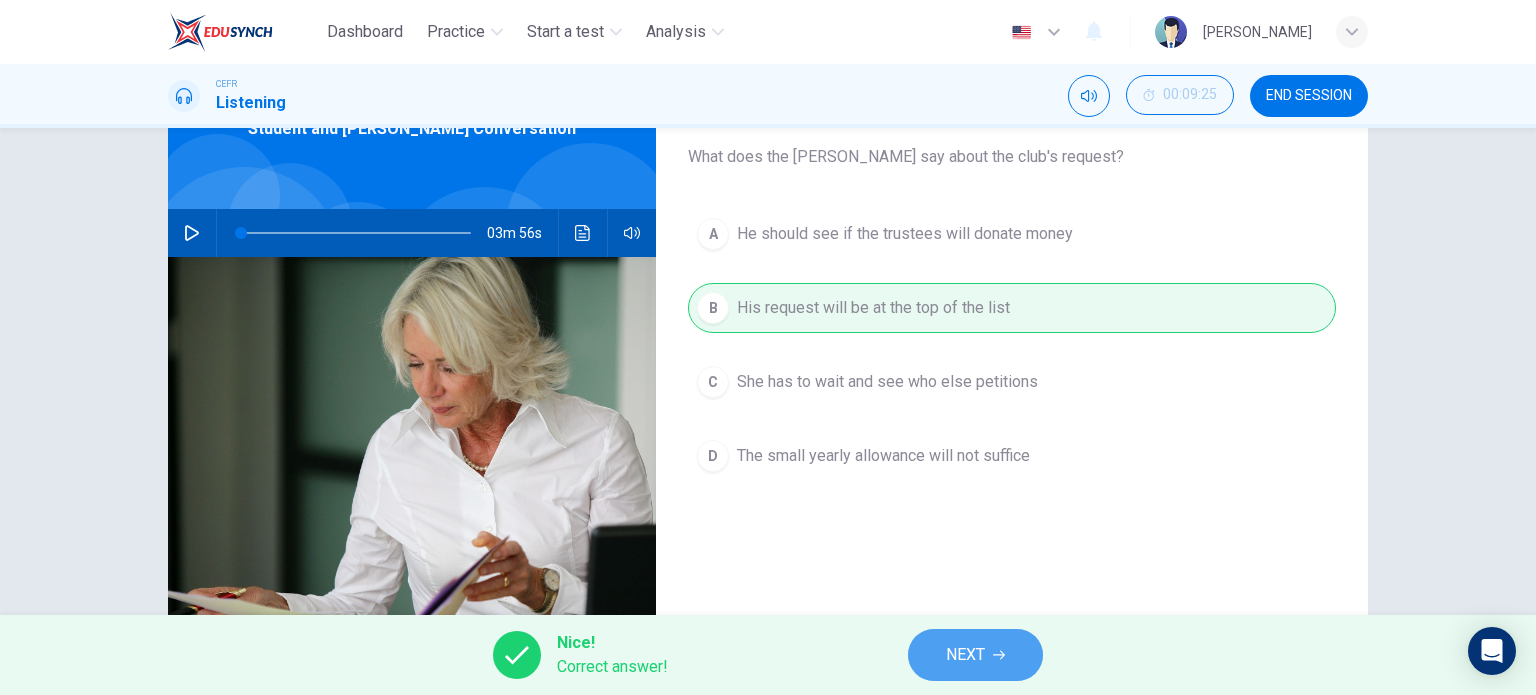 click on "NEXT" at bounding box center [975, 655] 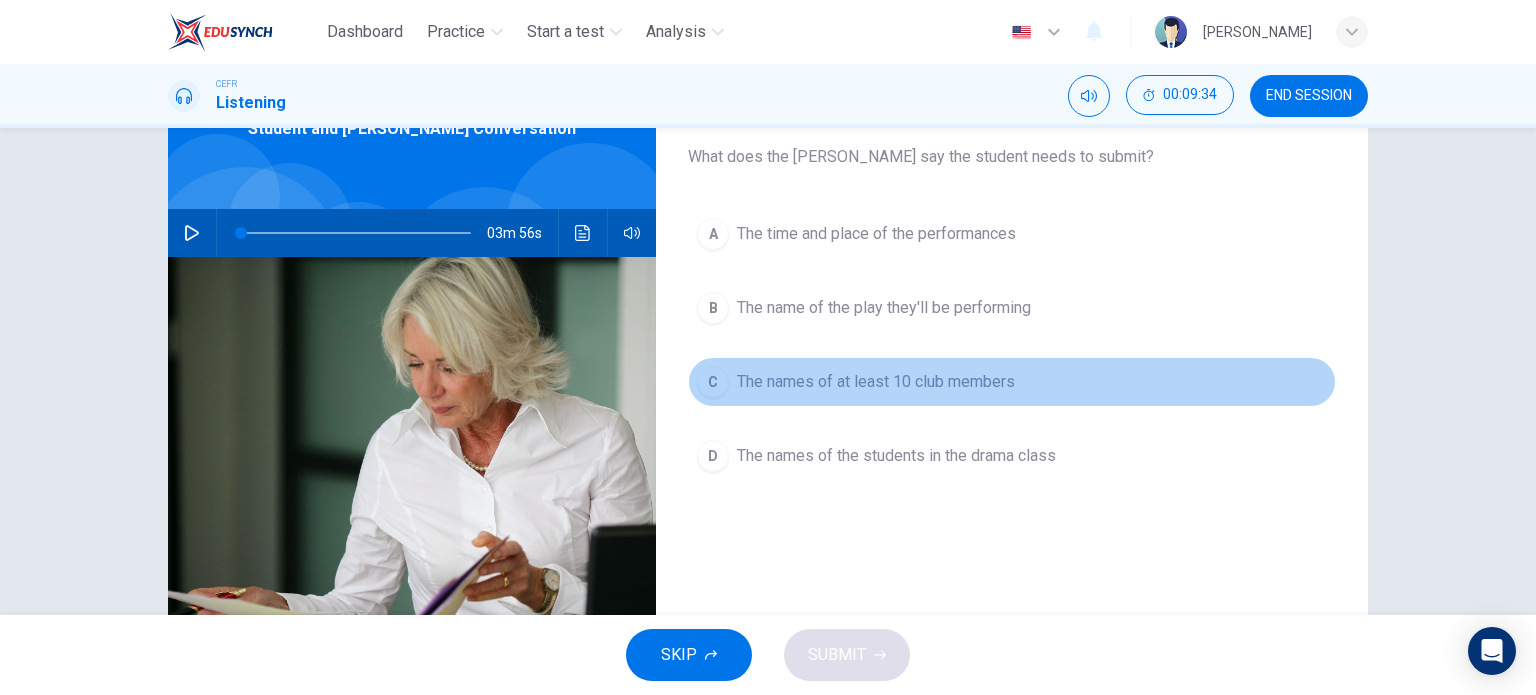 click on "The names of at least 10 club members" at bounding box center (876, 382) 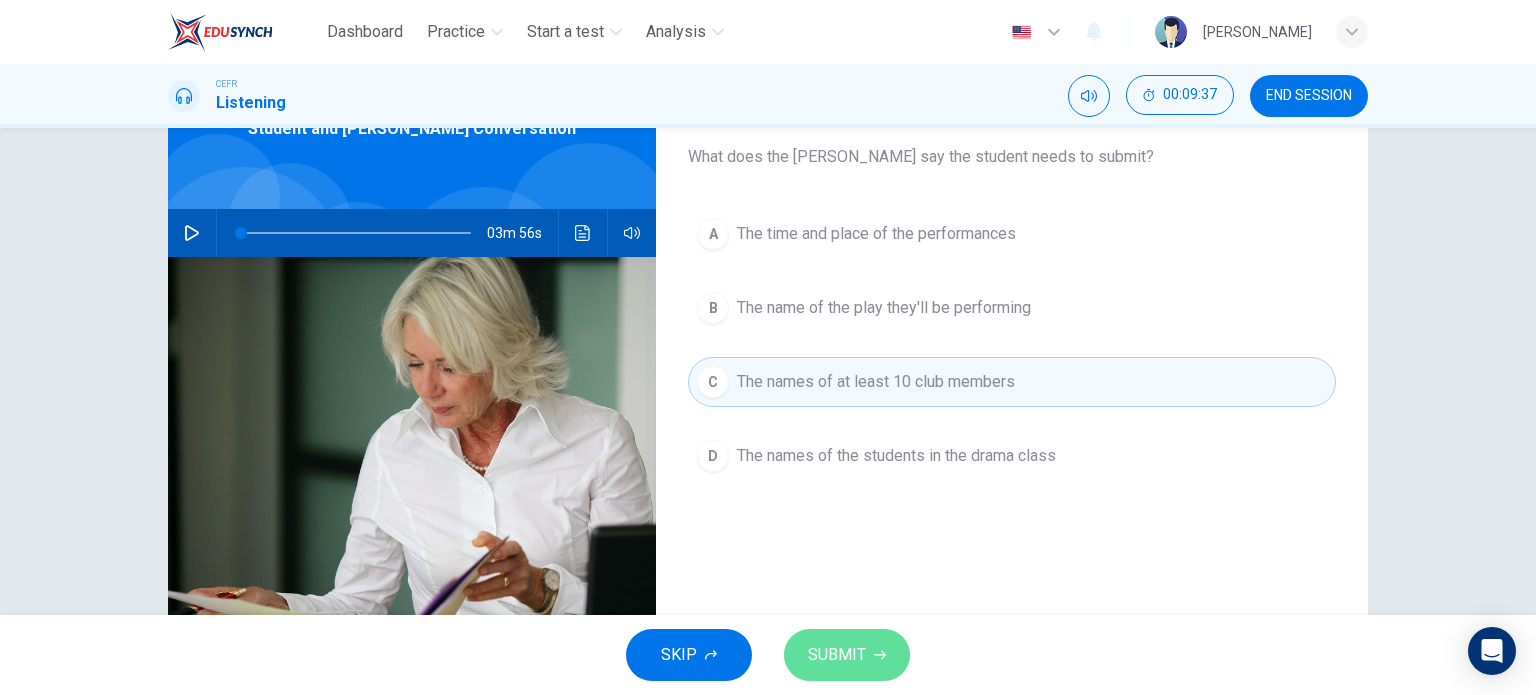 click on "SUBMIT" at bounding box center [847, 655] 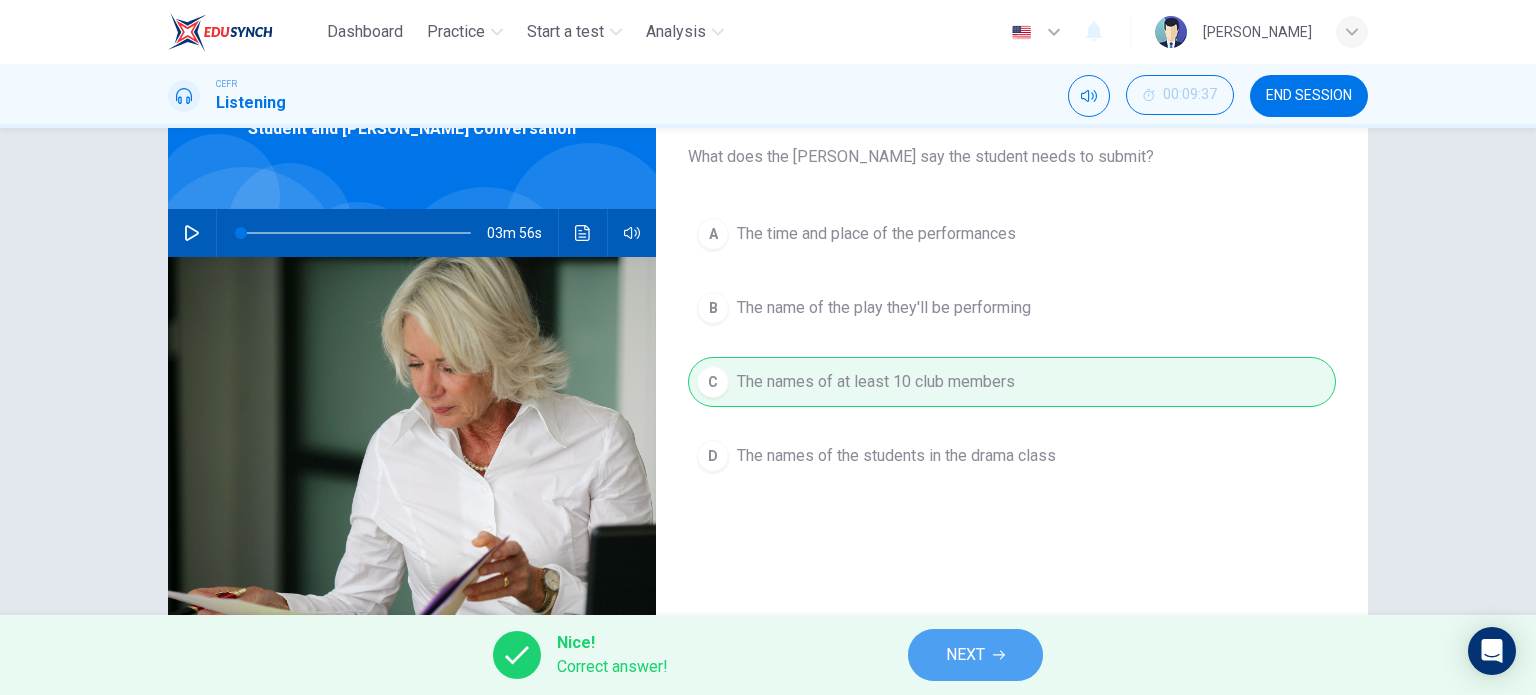click on "NEXT" at bounding box center [975, 655] 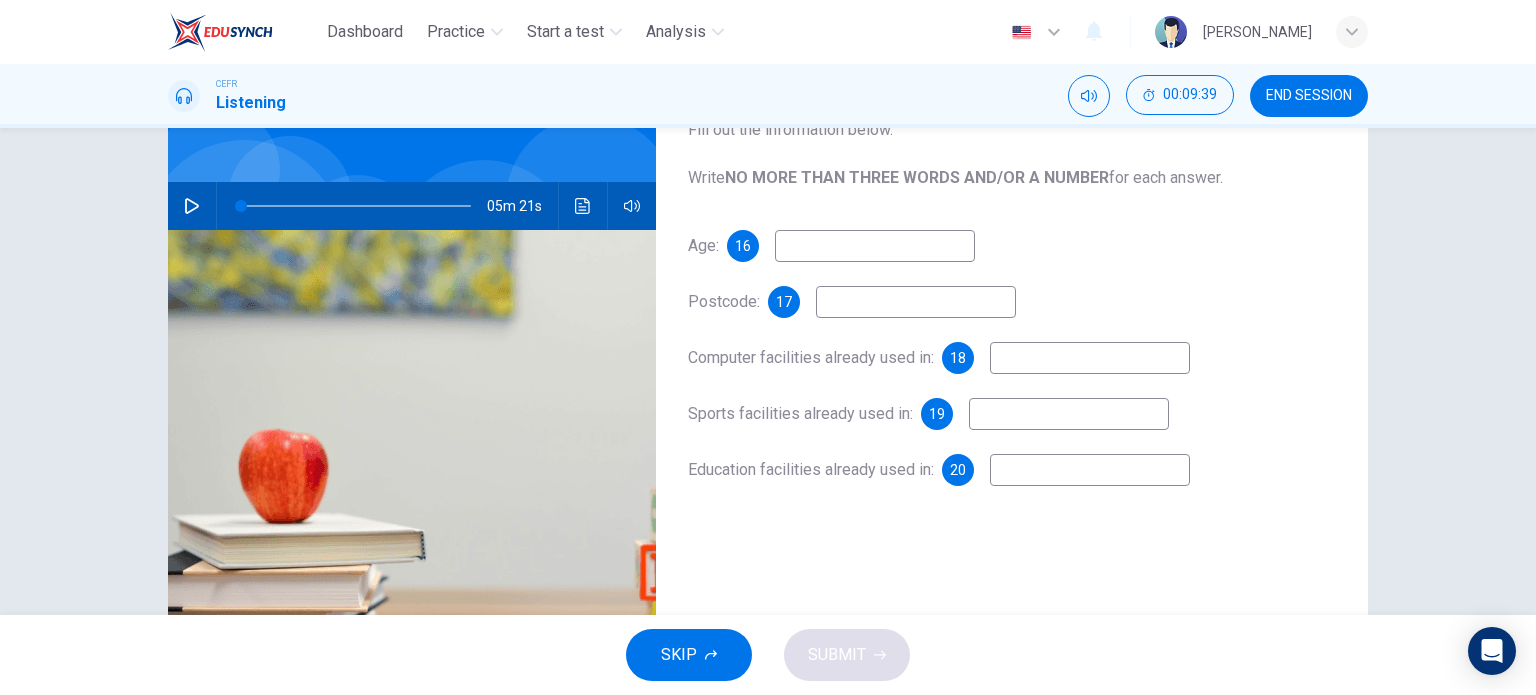 scroll, scrollTop: 158, scrollLeft: 0, axis: vertical 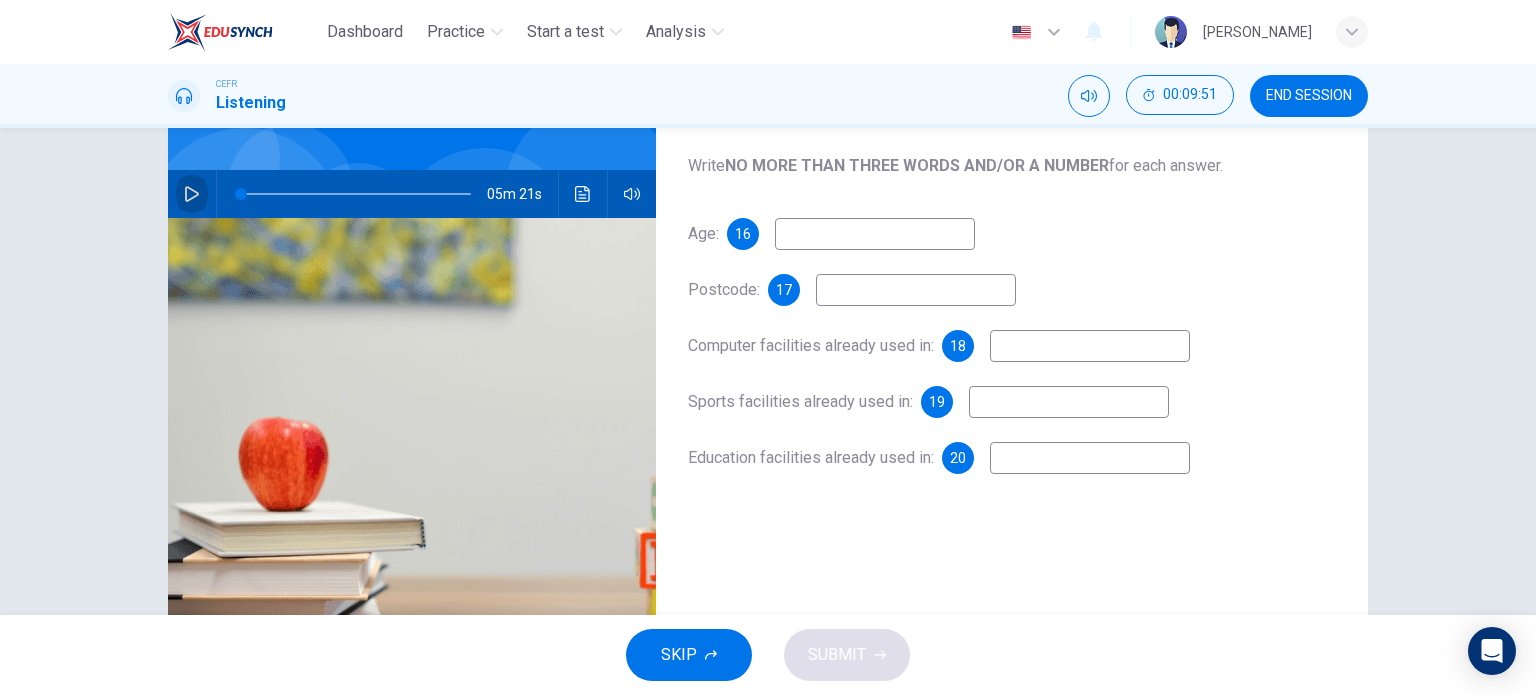 click 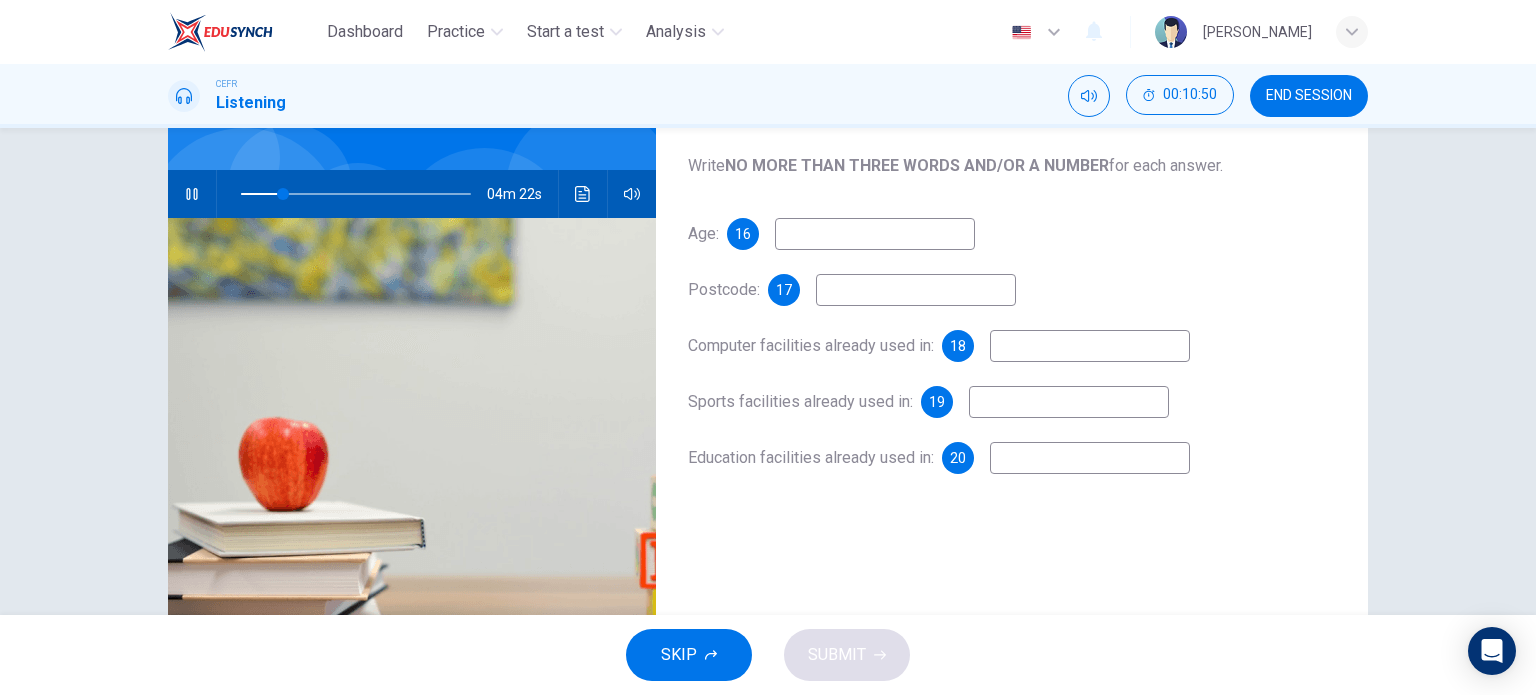 click at bounding box center (875, 234) 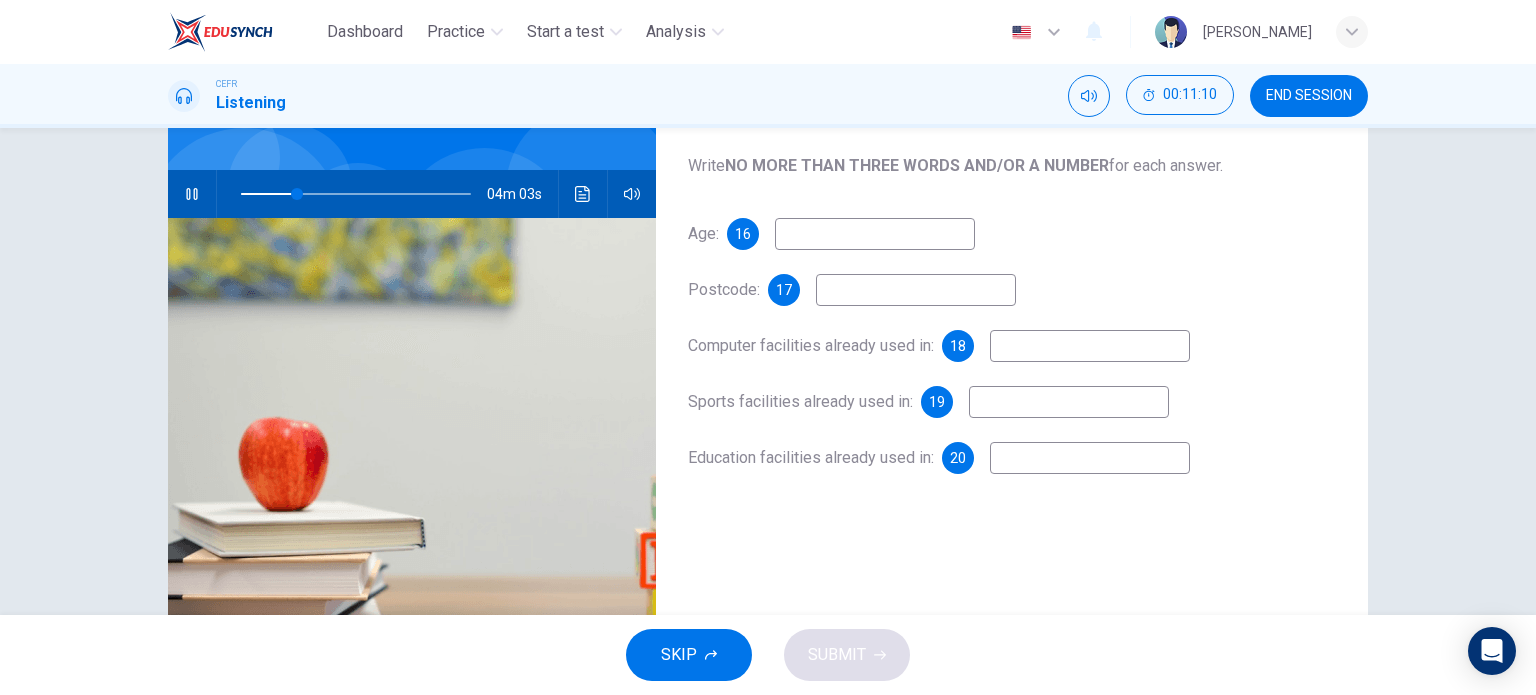 click at bounding box center (875, 234) 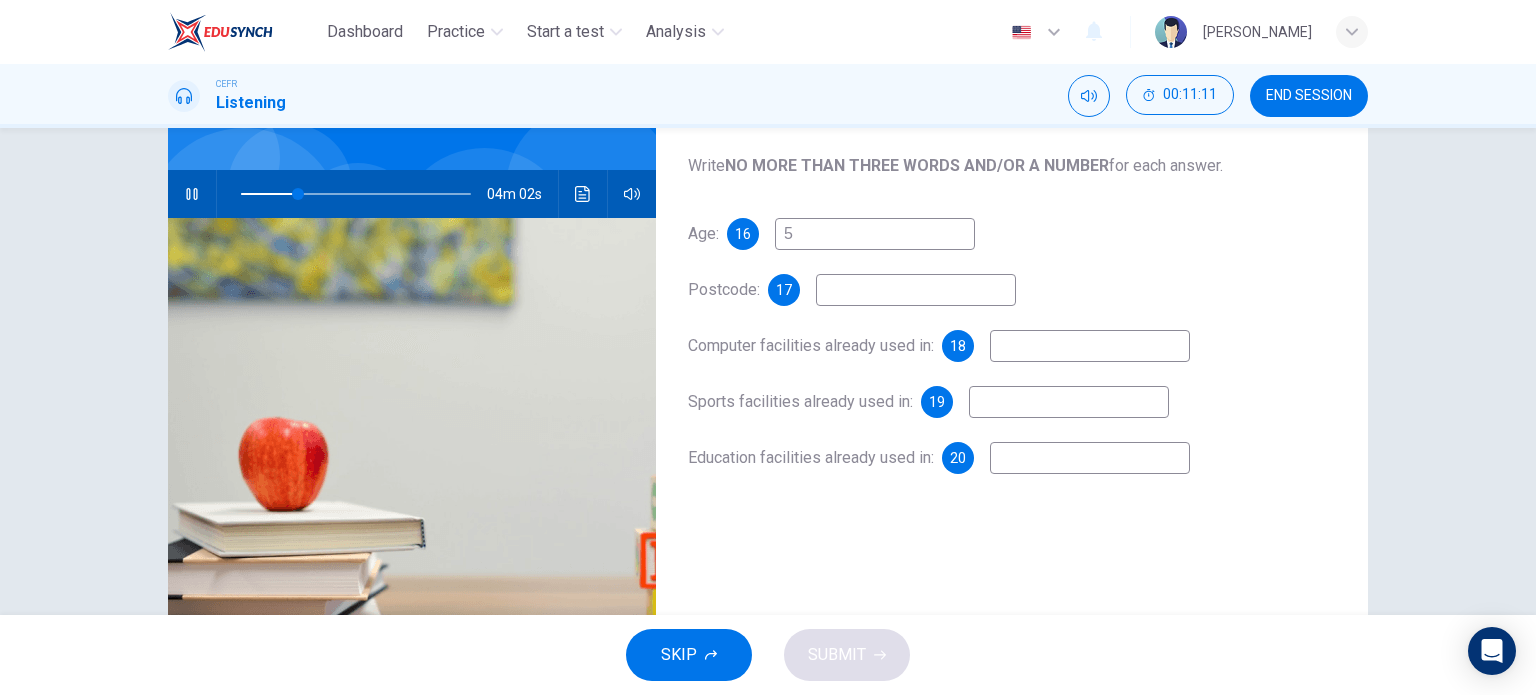 type on "59" 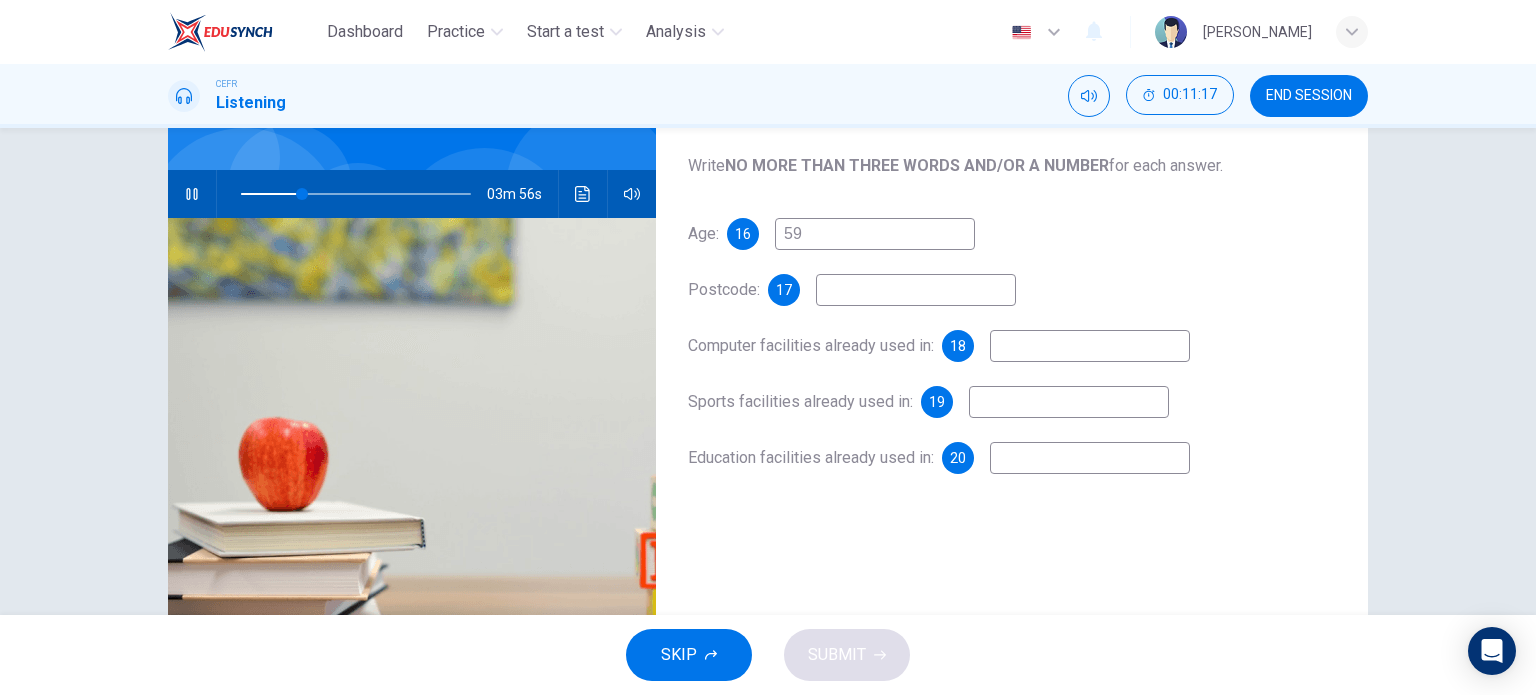 type on "27" 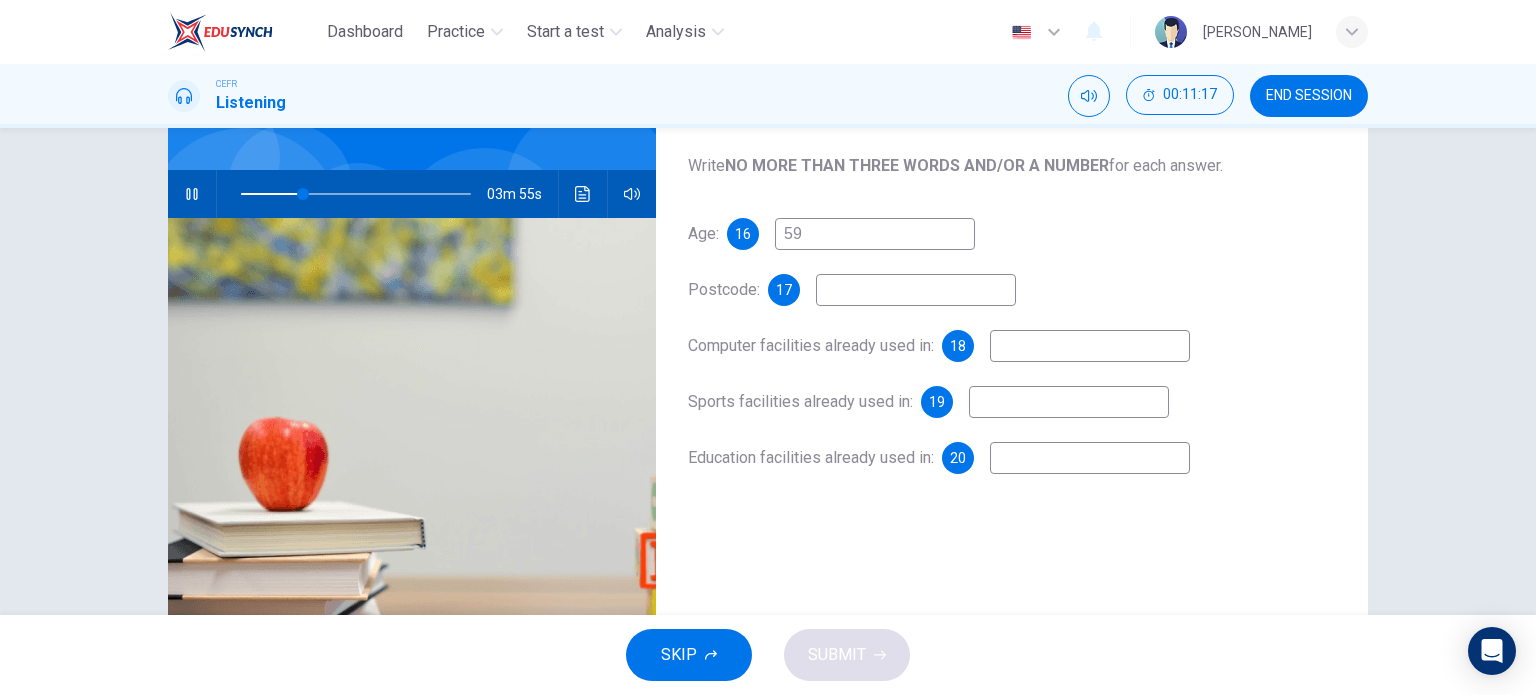 type on "59" 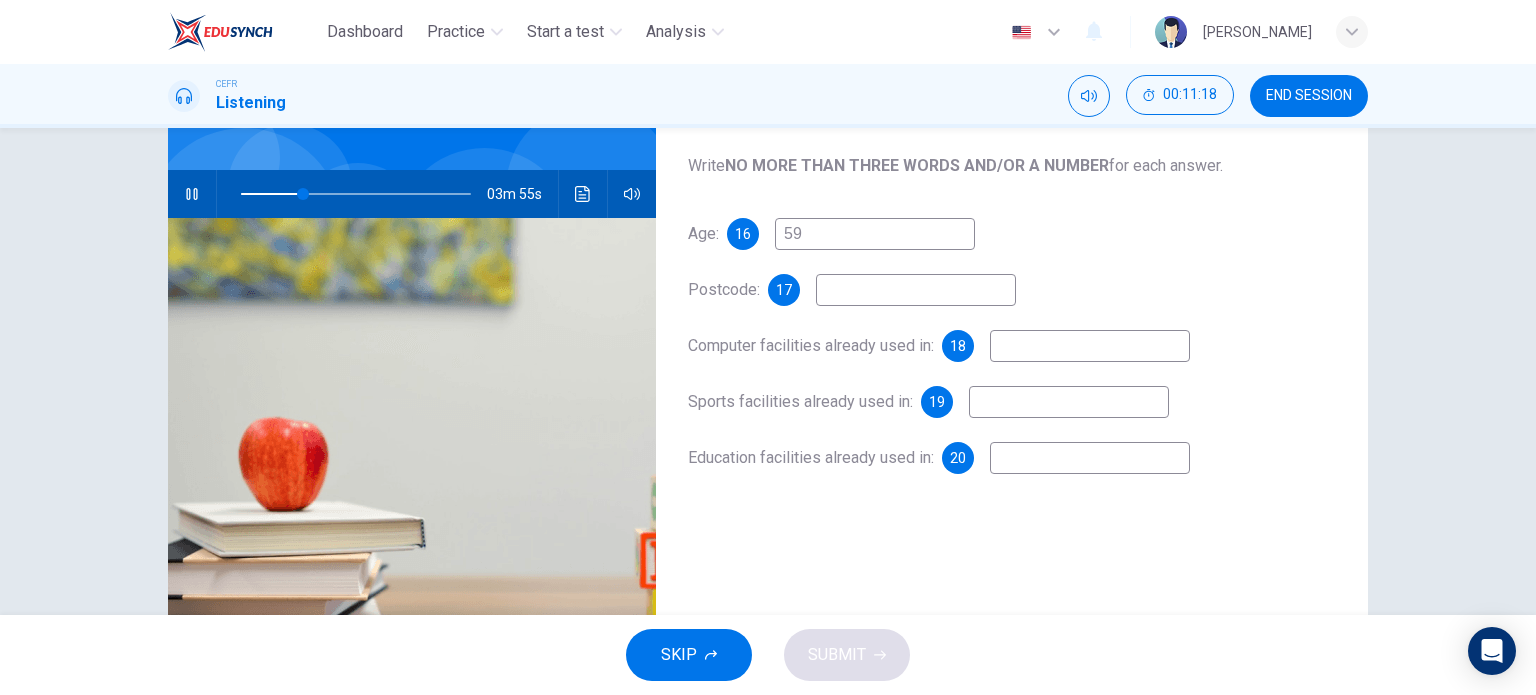 click at bounding box center (916, 290) 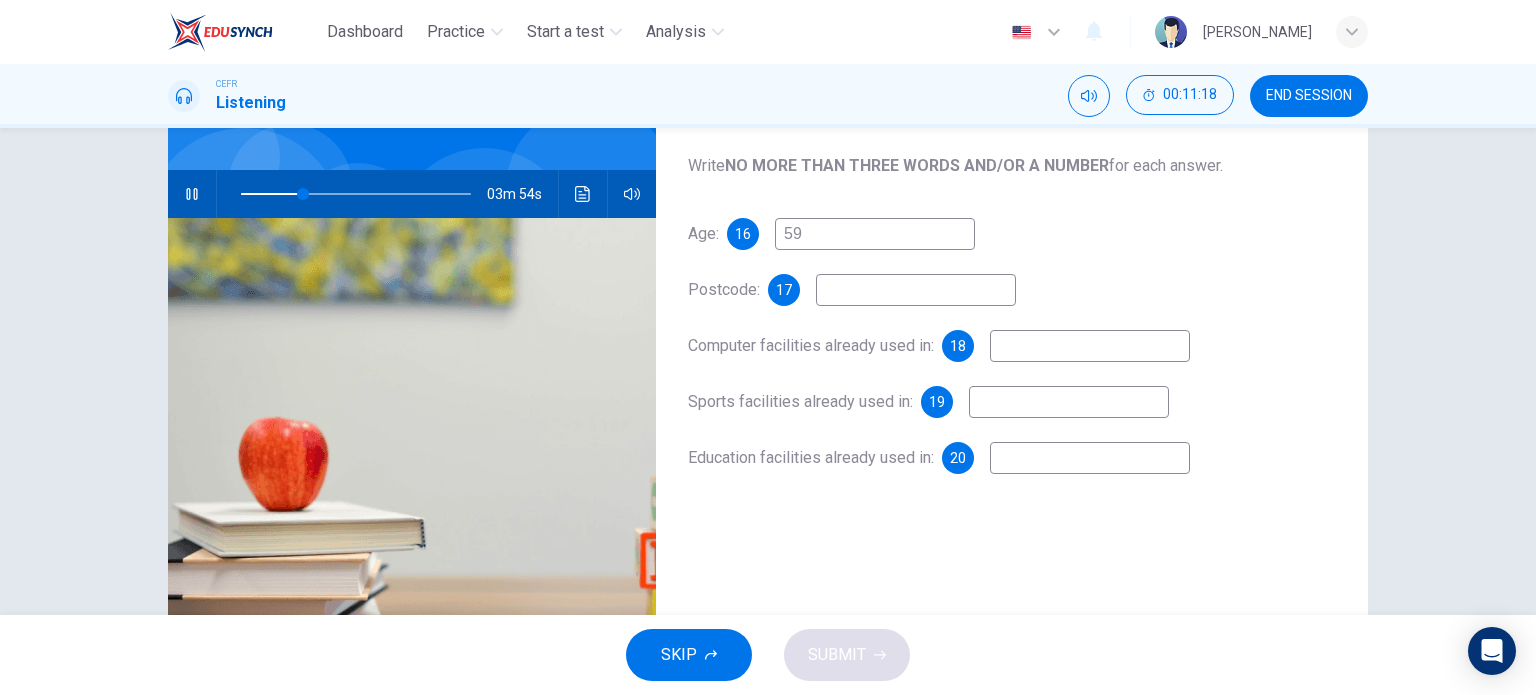 type on "h" 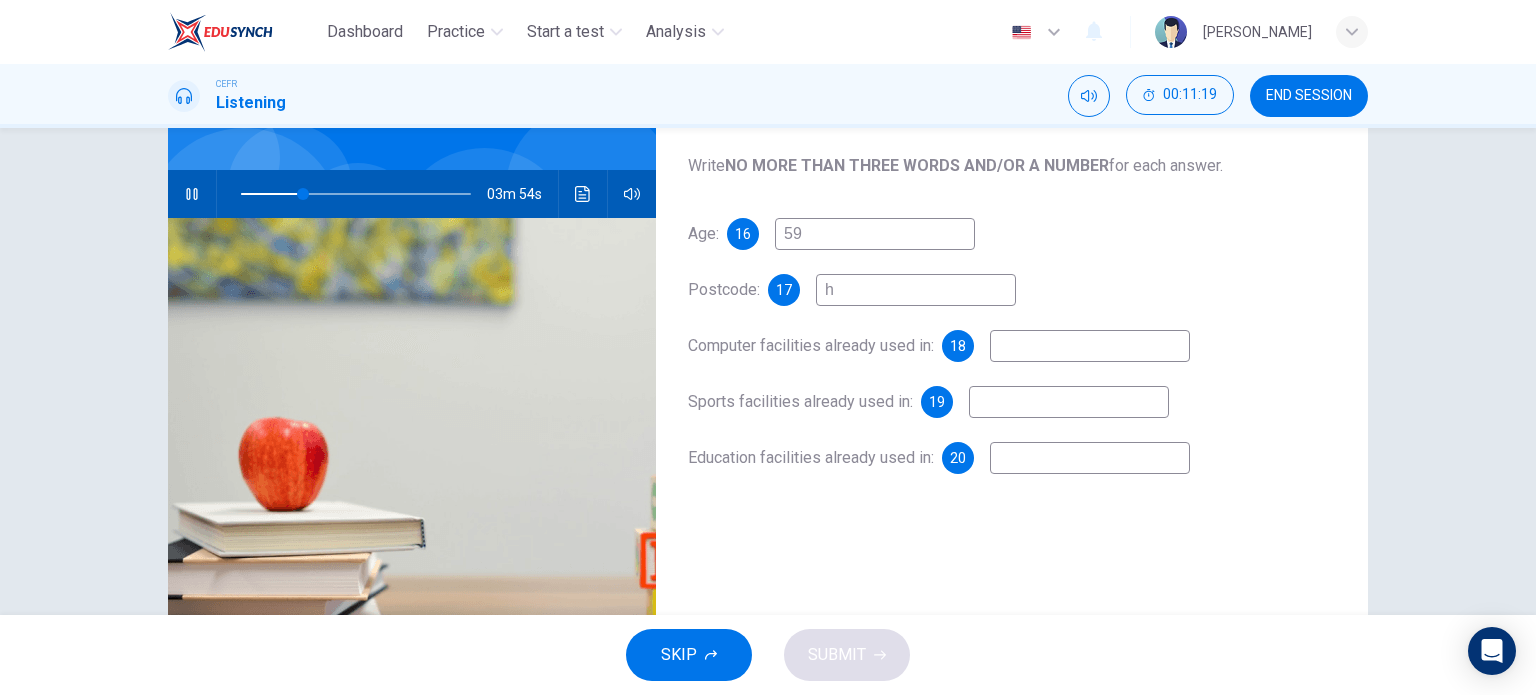 type on "27" 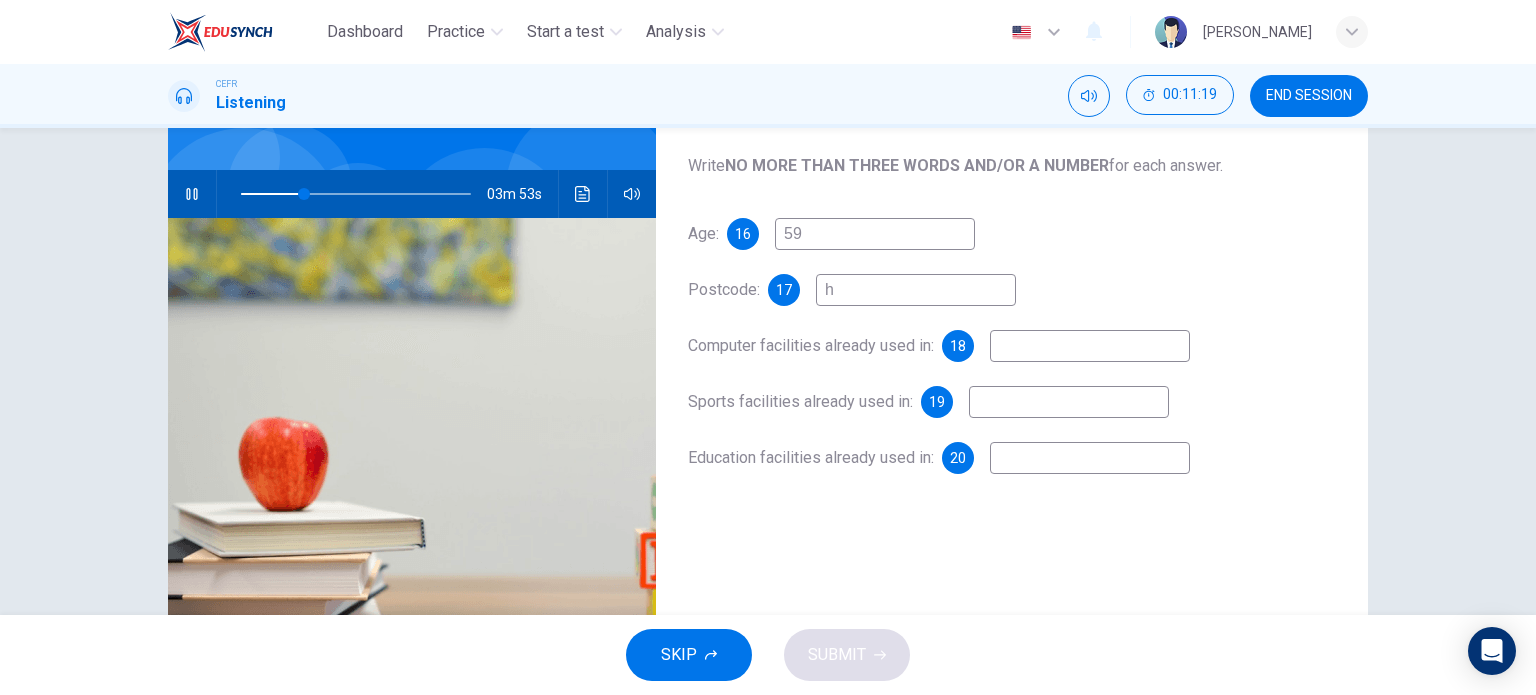 type 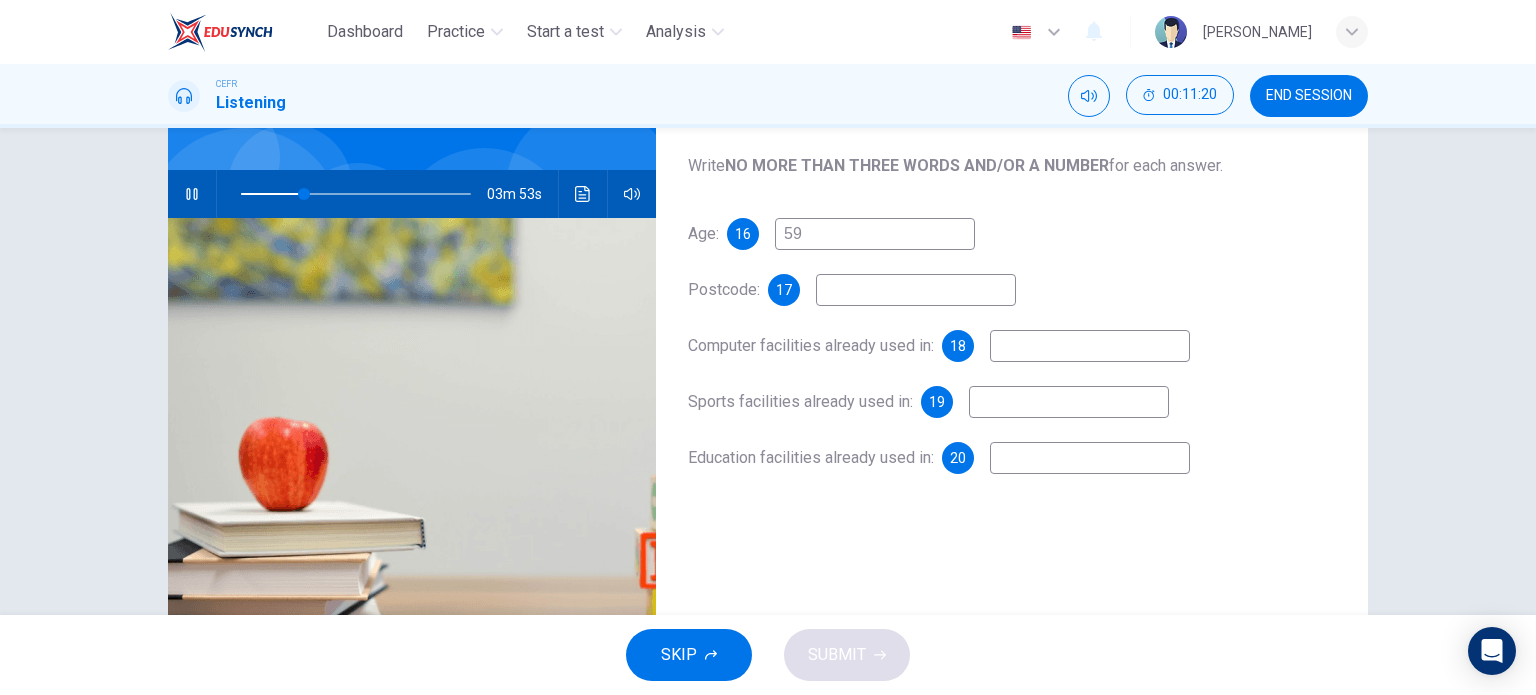 type on "28" 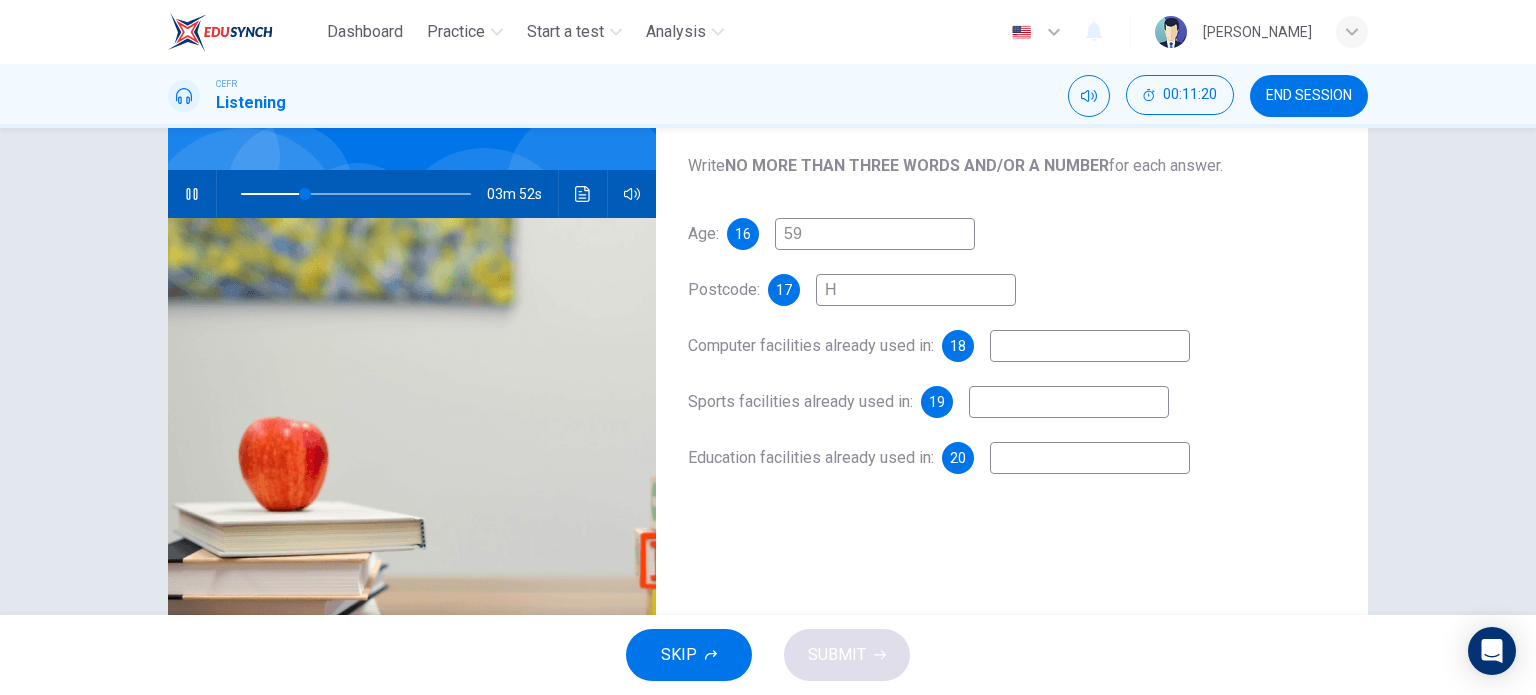 type on "HA" 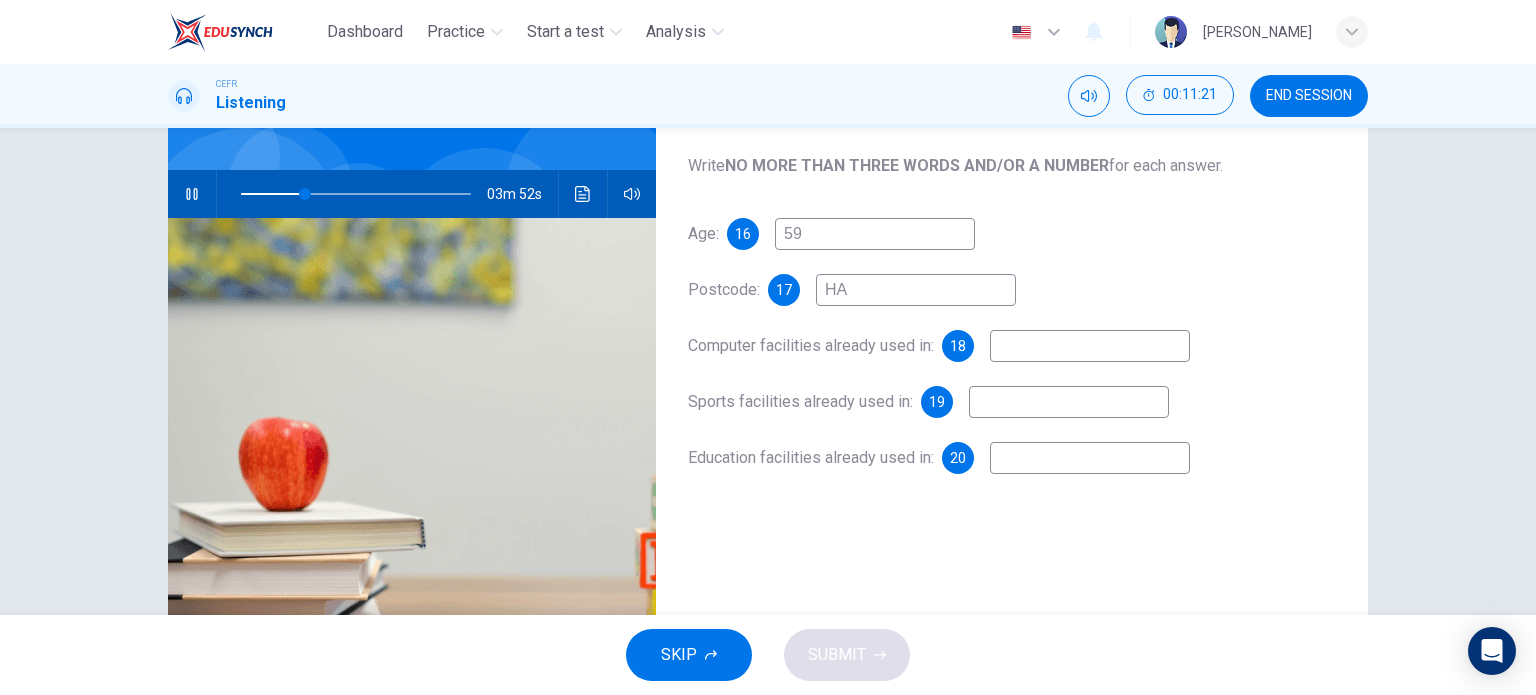 type on "28" 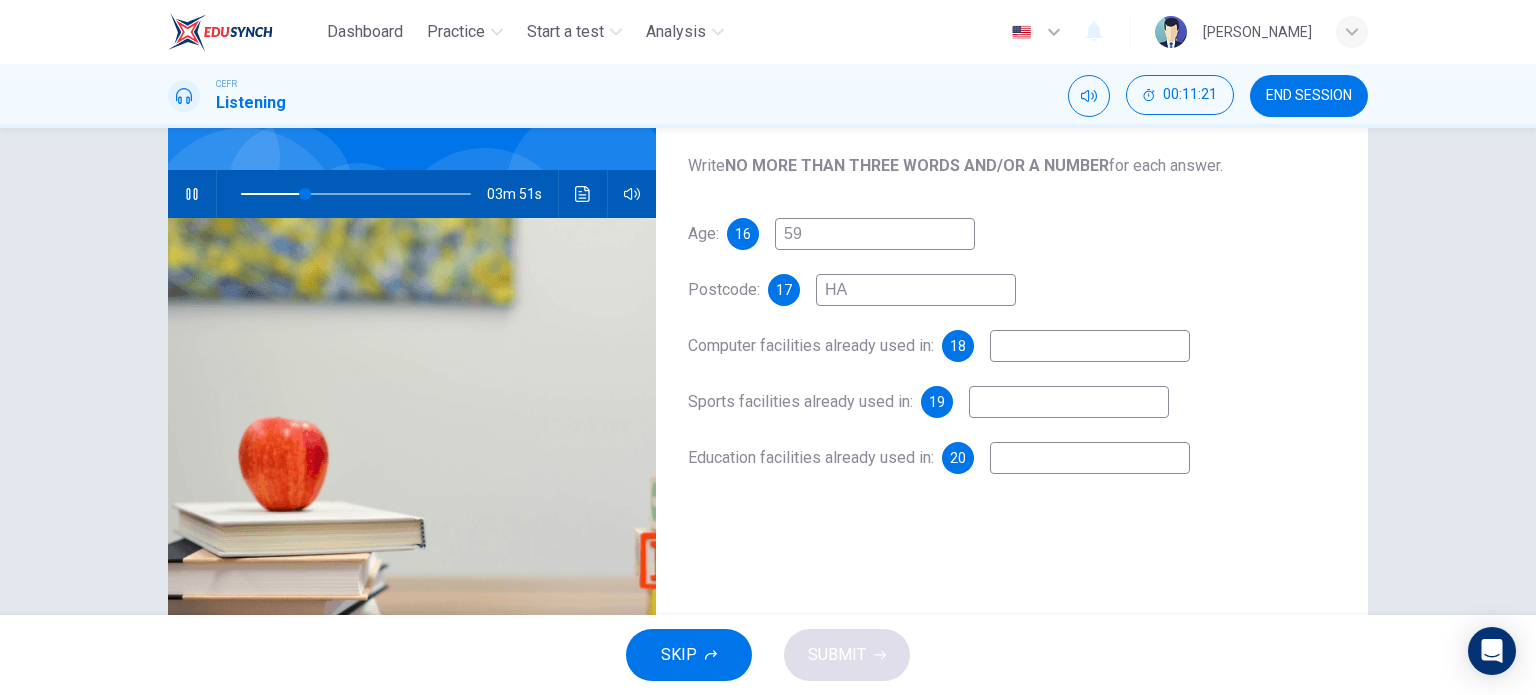 type on "HA8" 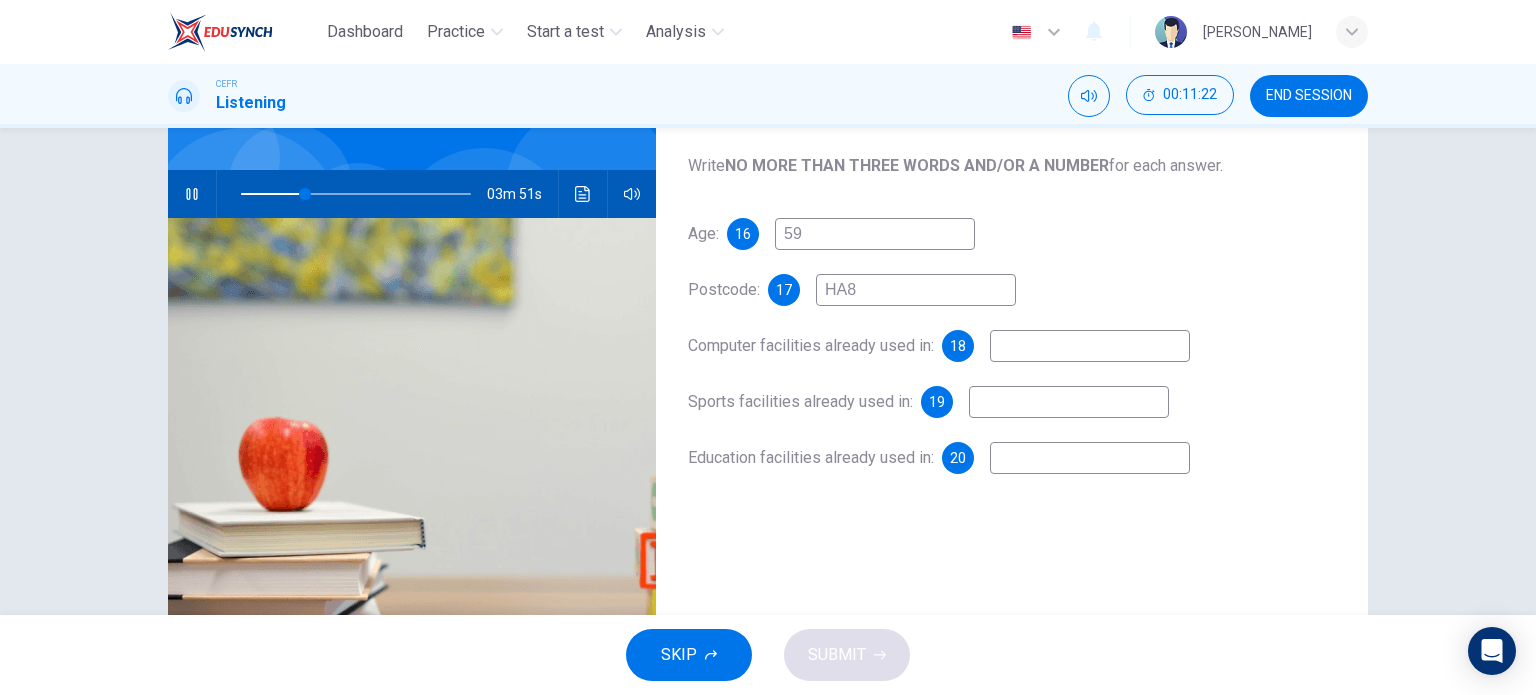 type on "28" 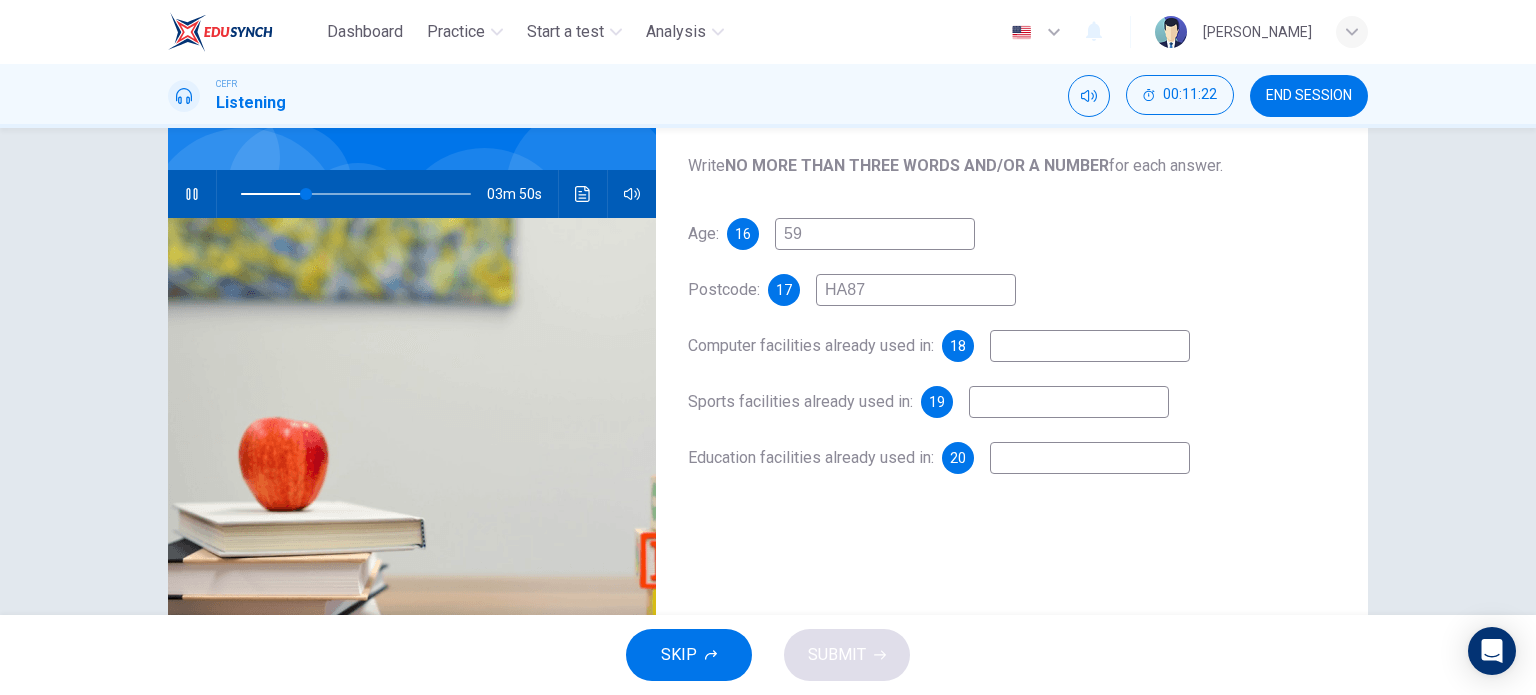 type on "HA87U" 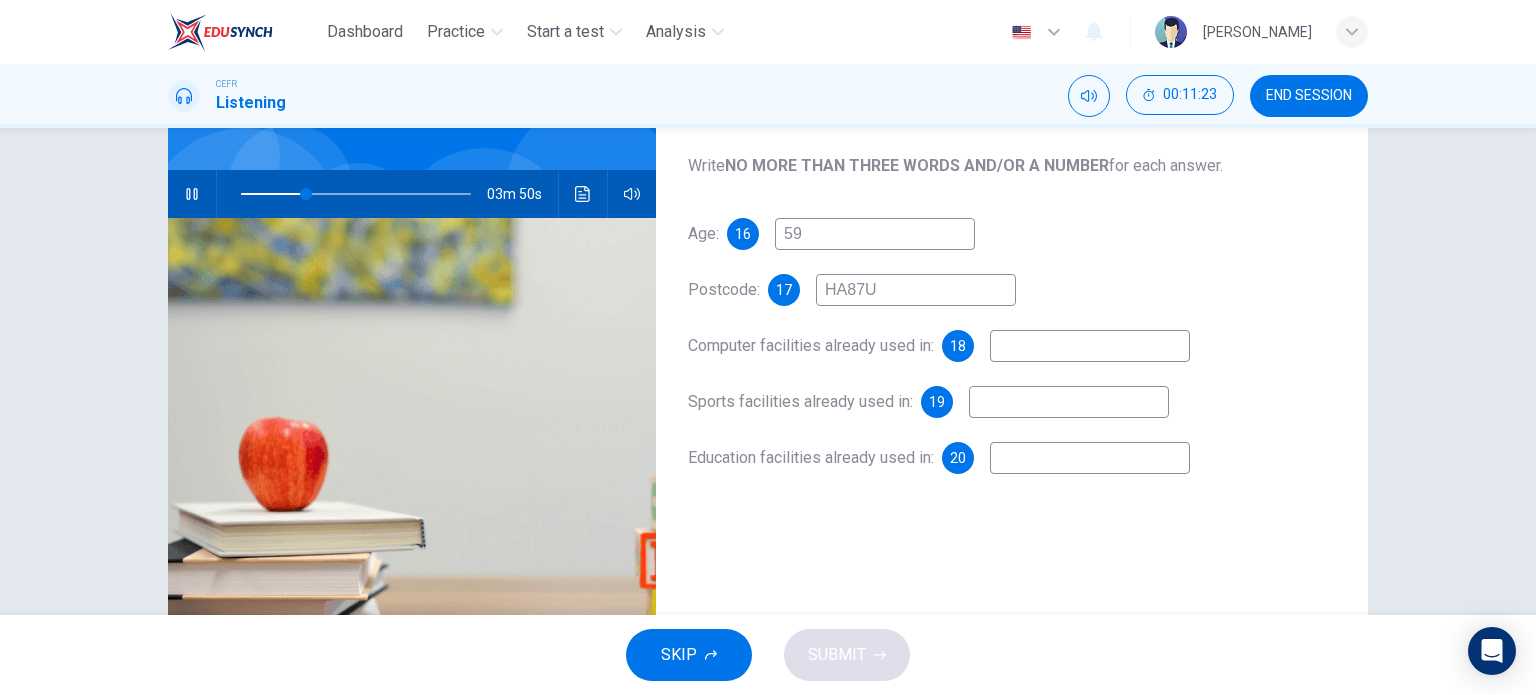 type on "29" 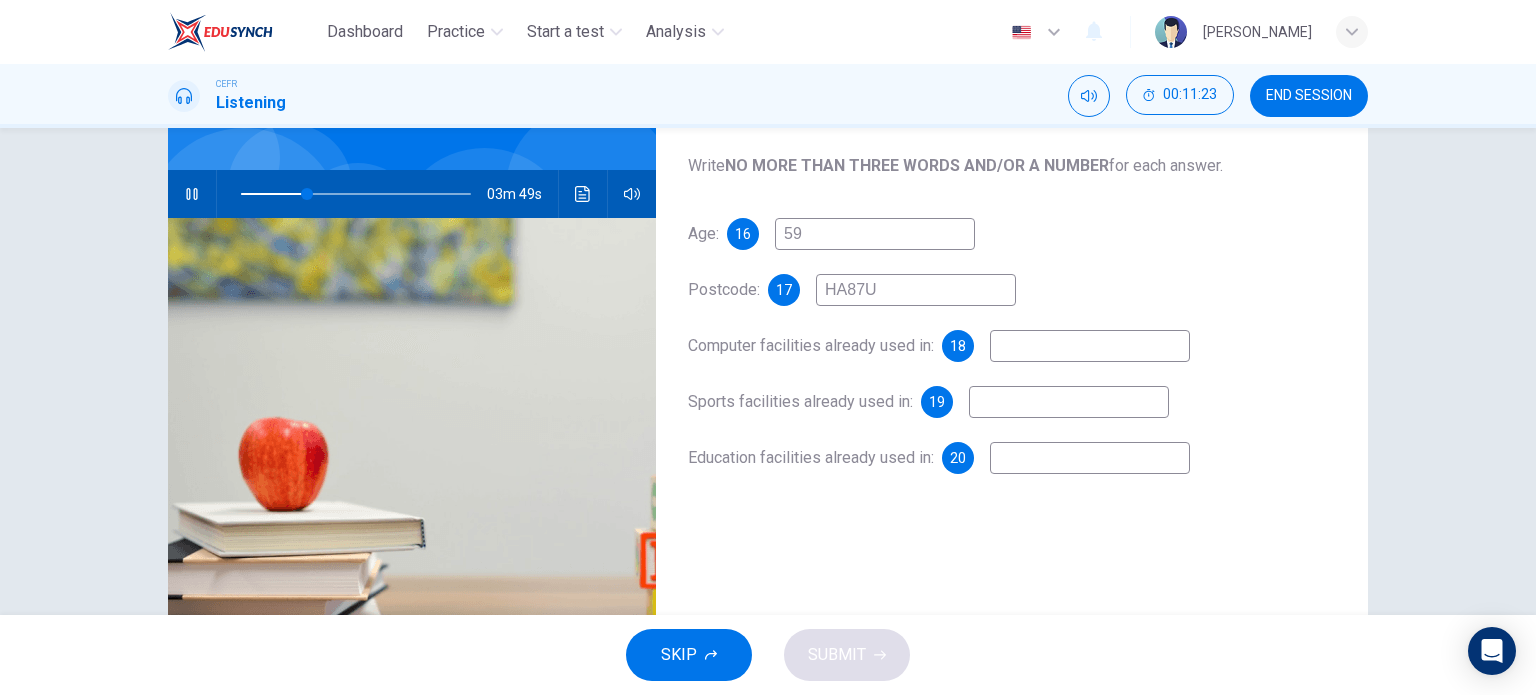 type on "HA87UP" 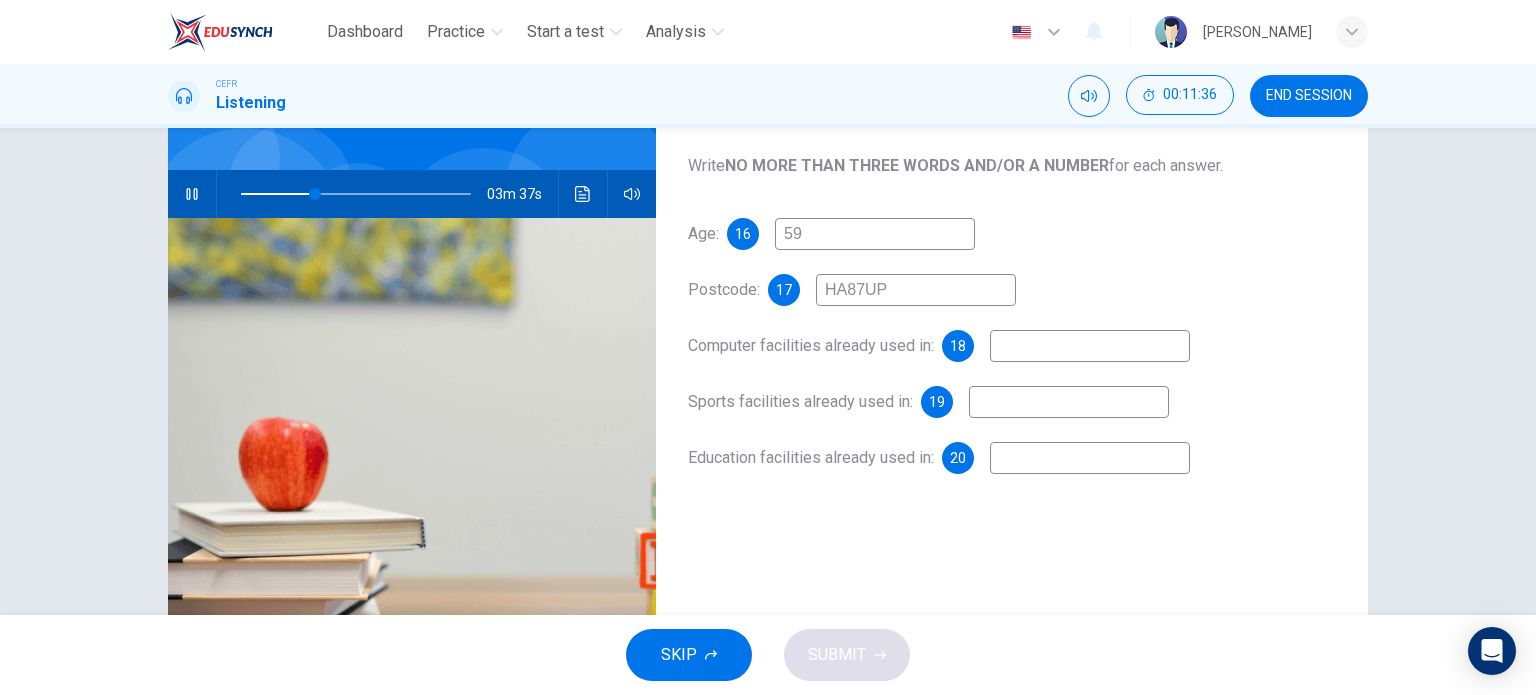 type on "33" 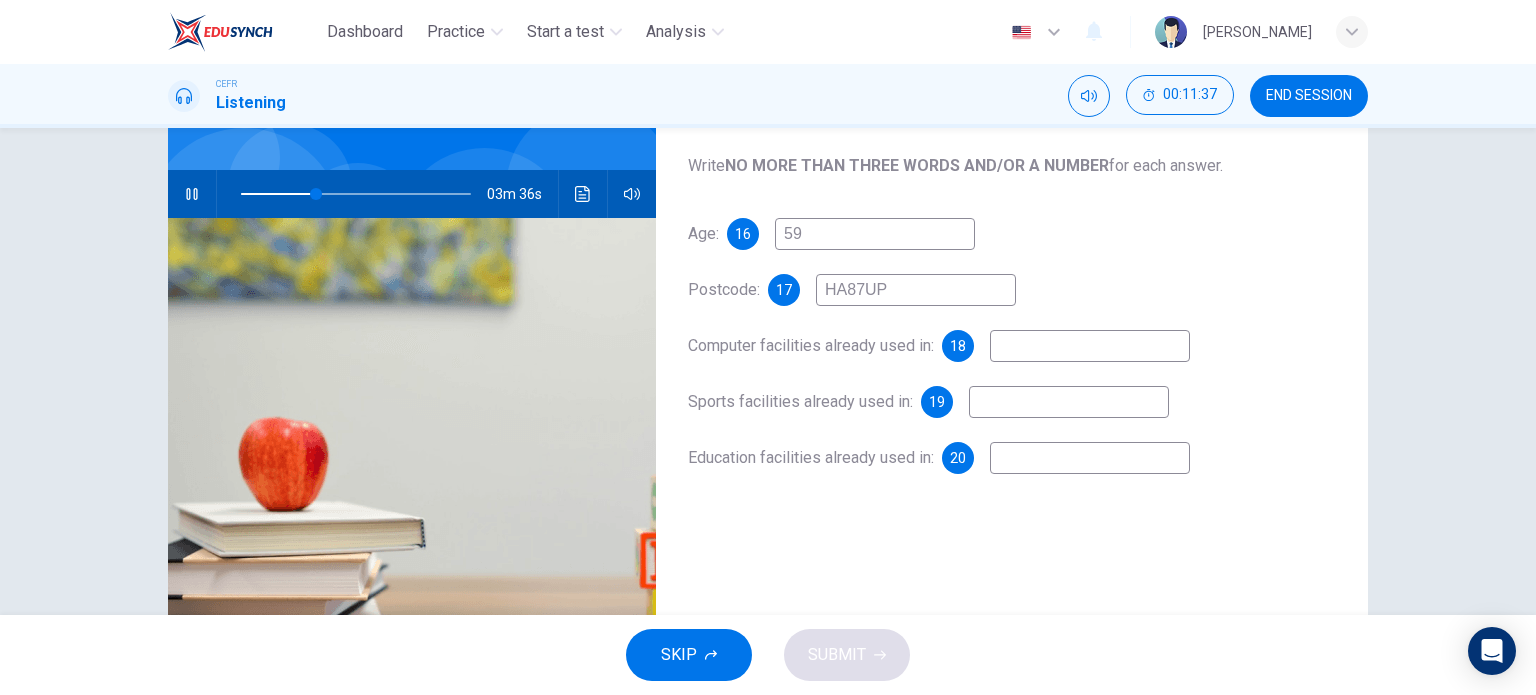 type on "HA87UP" 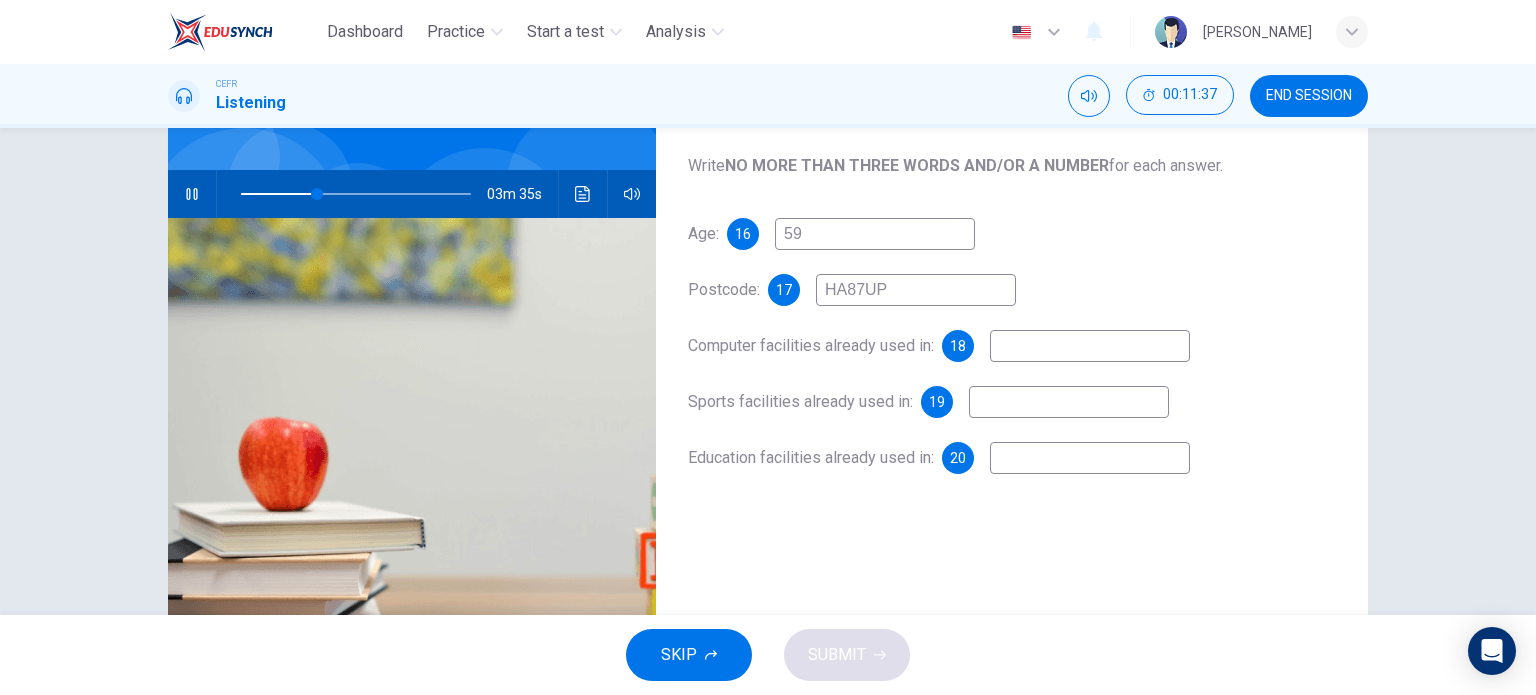 click at bounding box center [1090, 346] 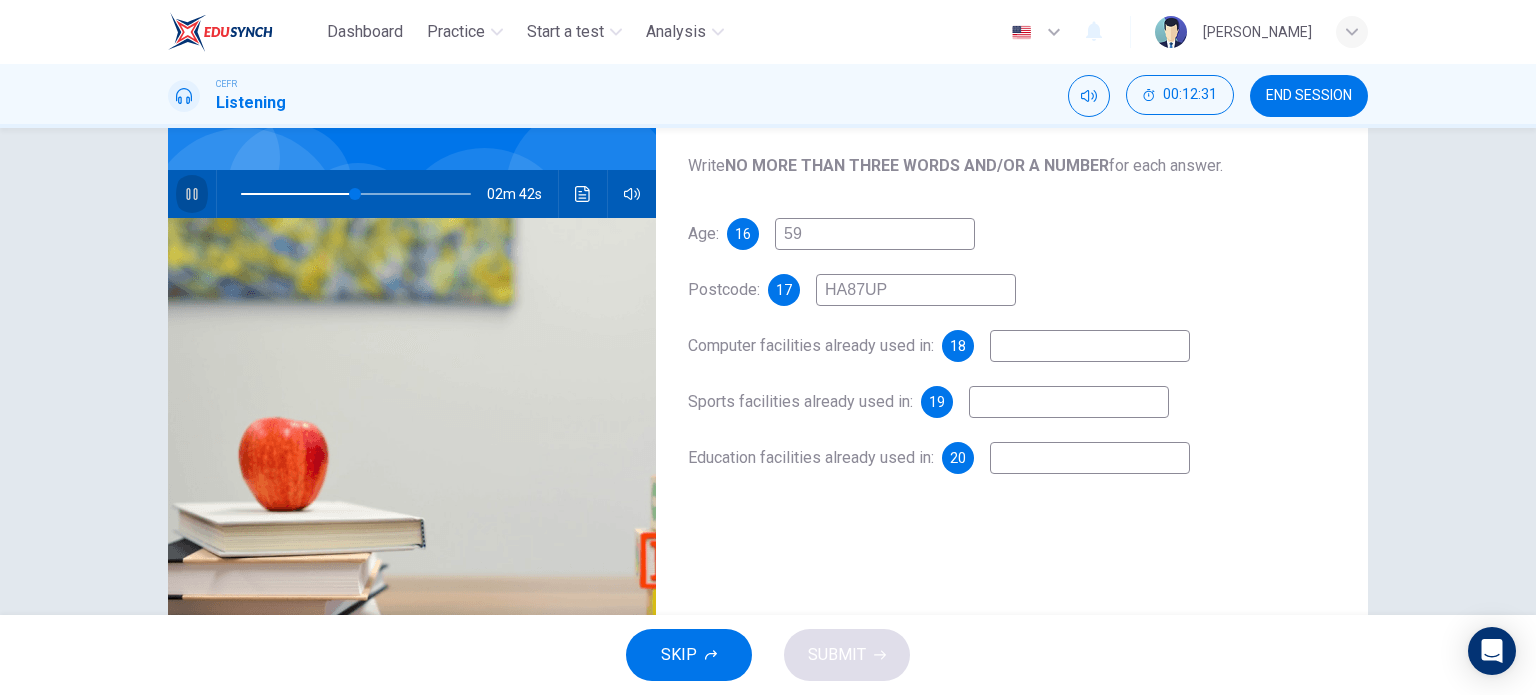 click at bounding box center [192, 194] 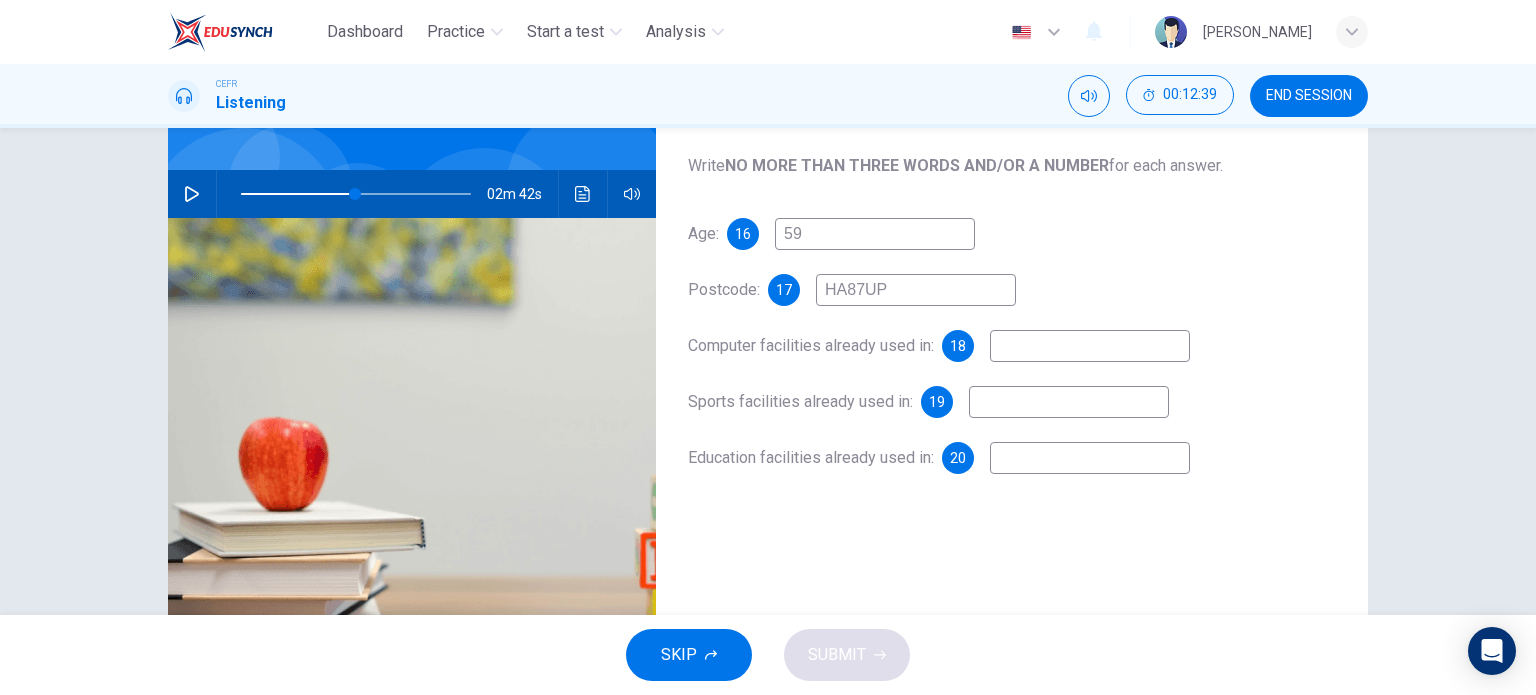 type on "49" 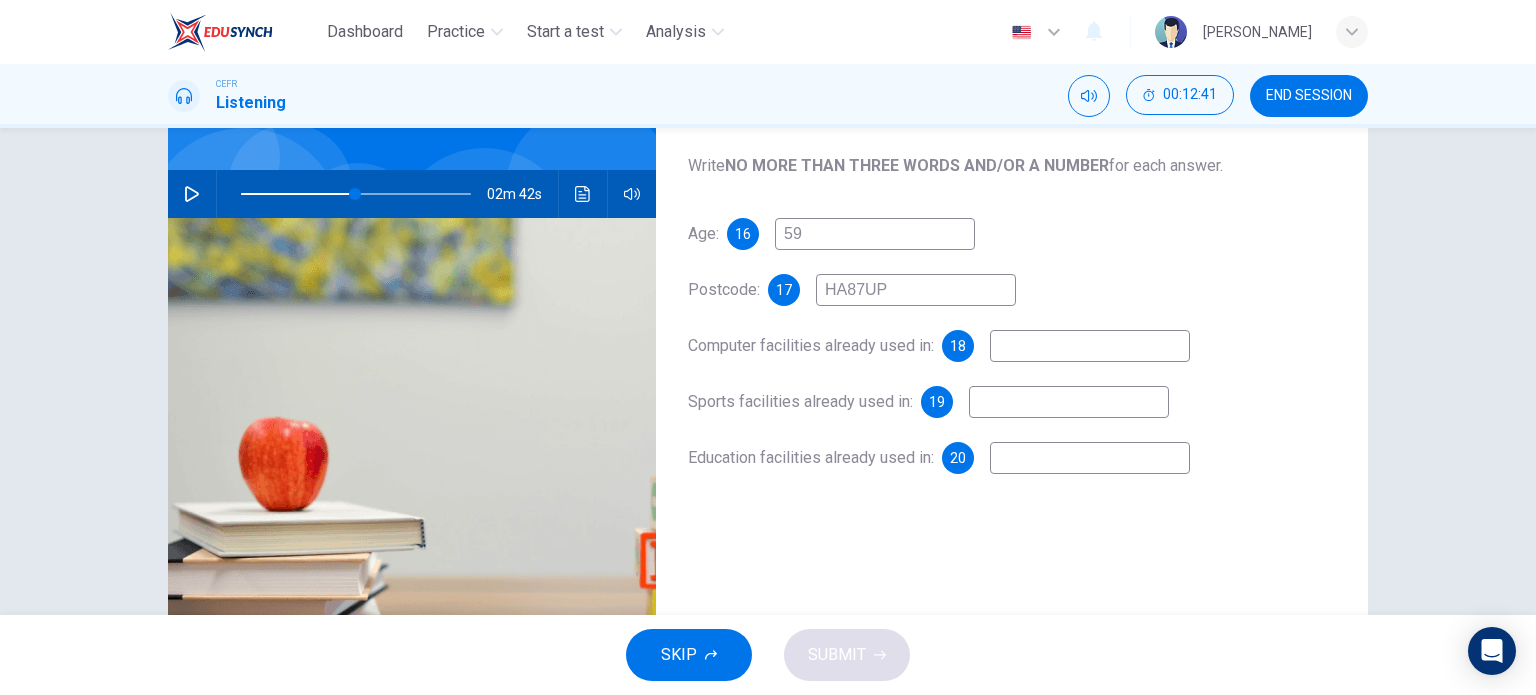 click at bounding box center (1090, 346) 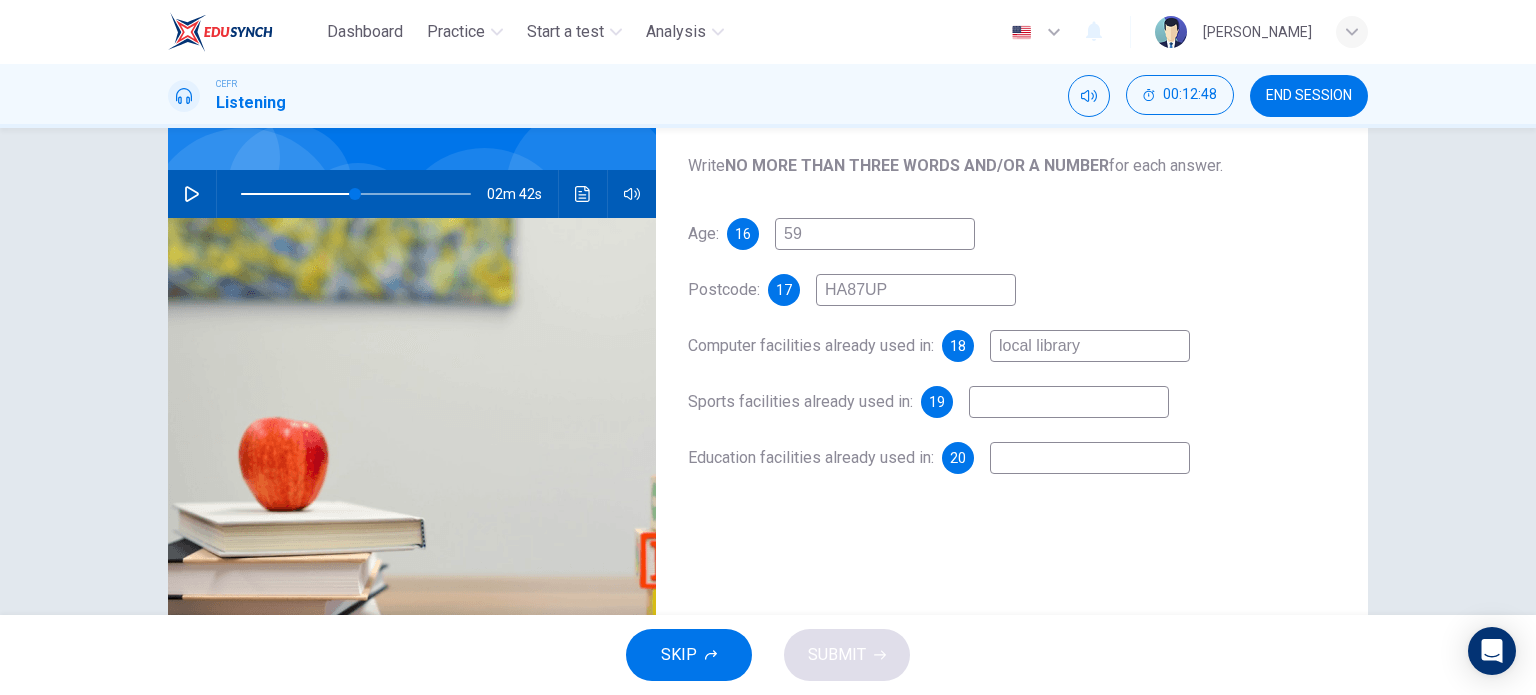 type on "local library" 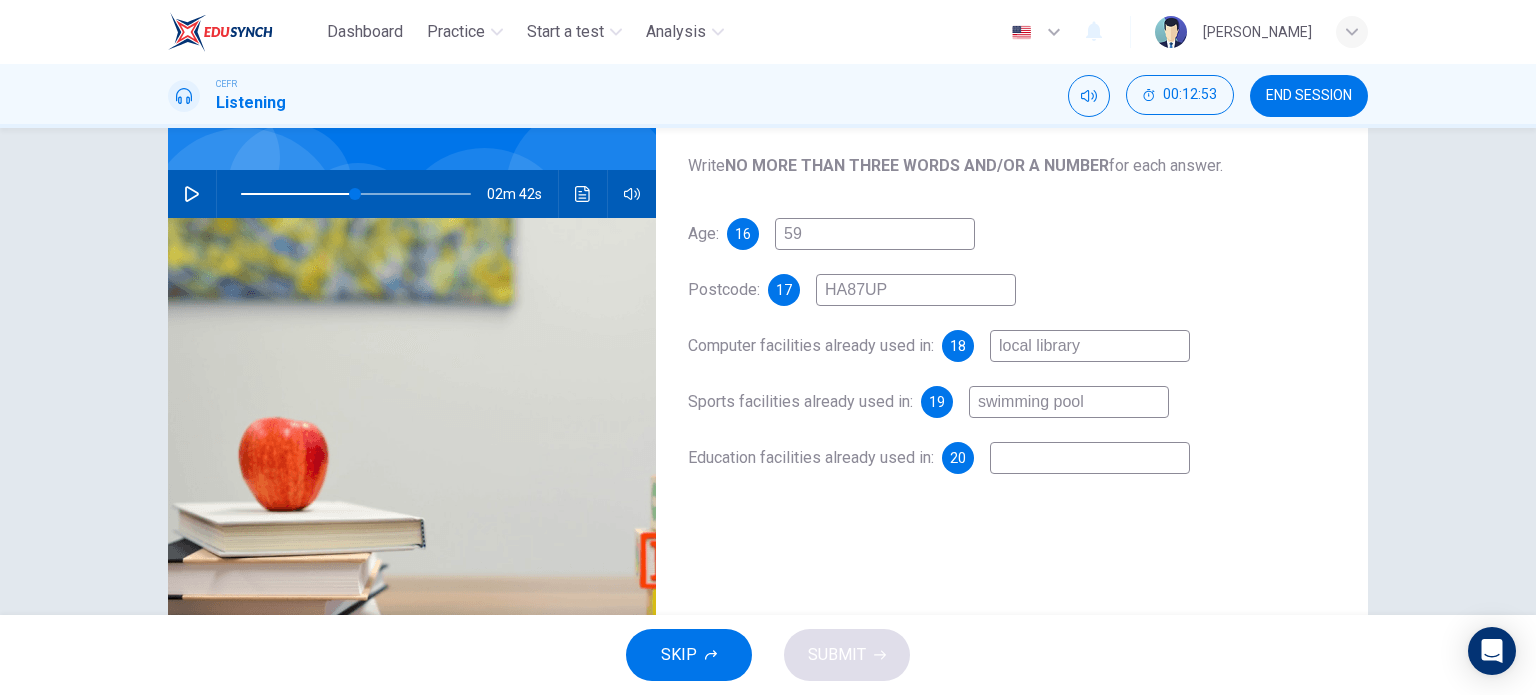 type on "swimming pool" 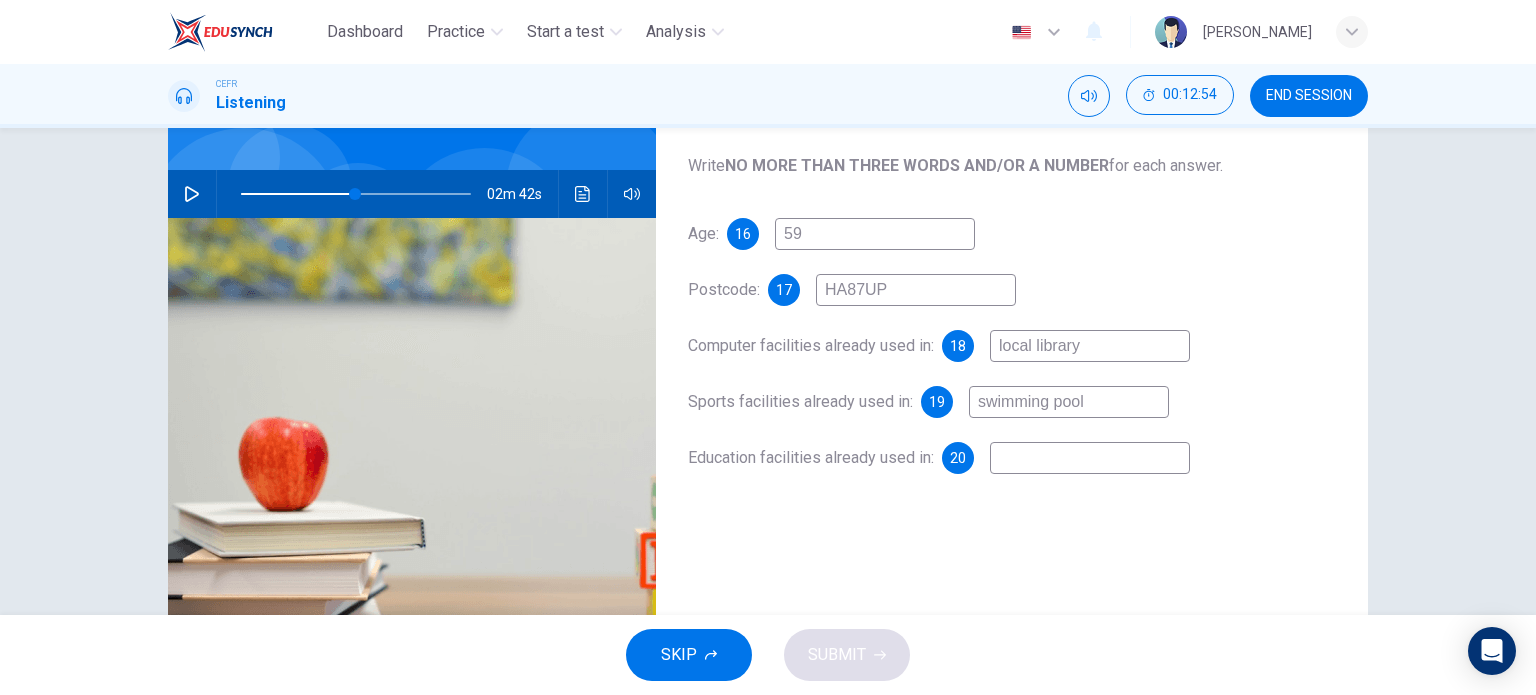 click at bounding box center (1090, 458) 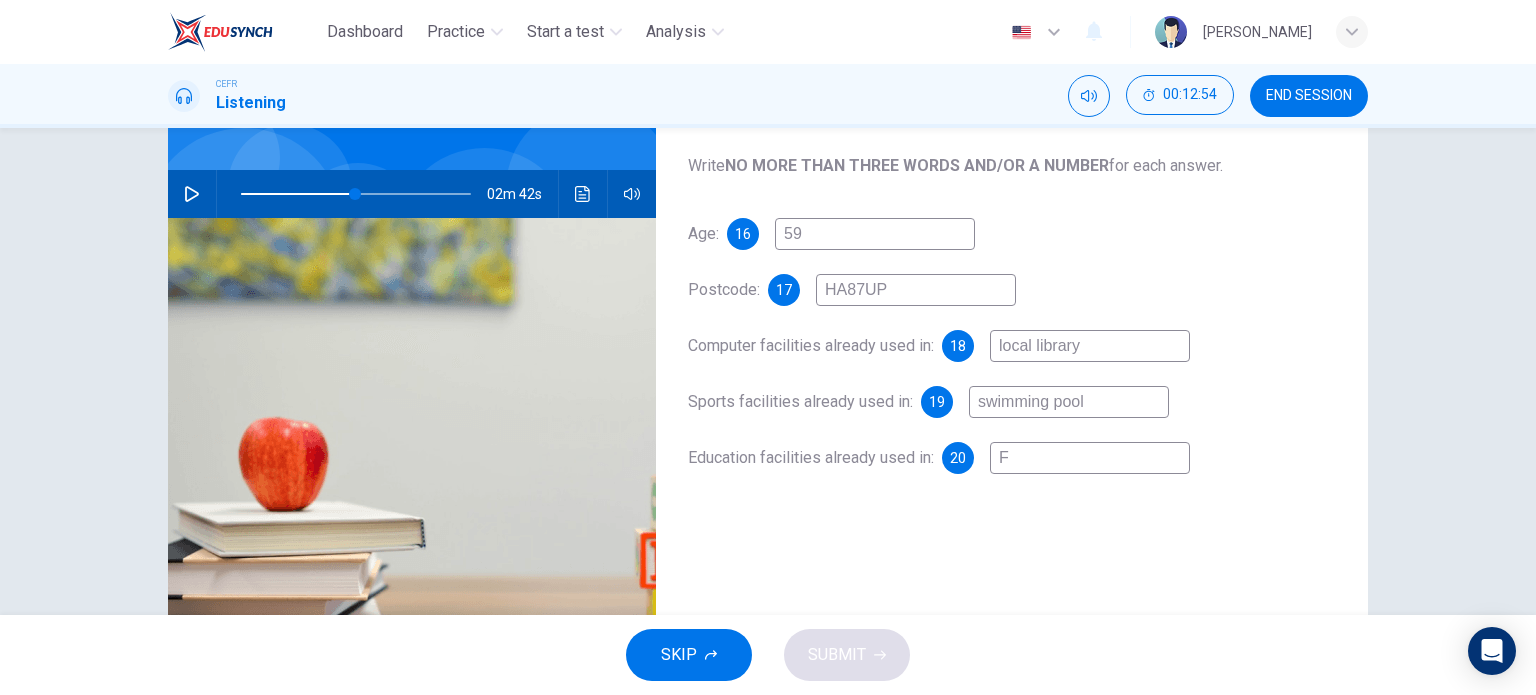 type on "49" 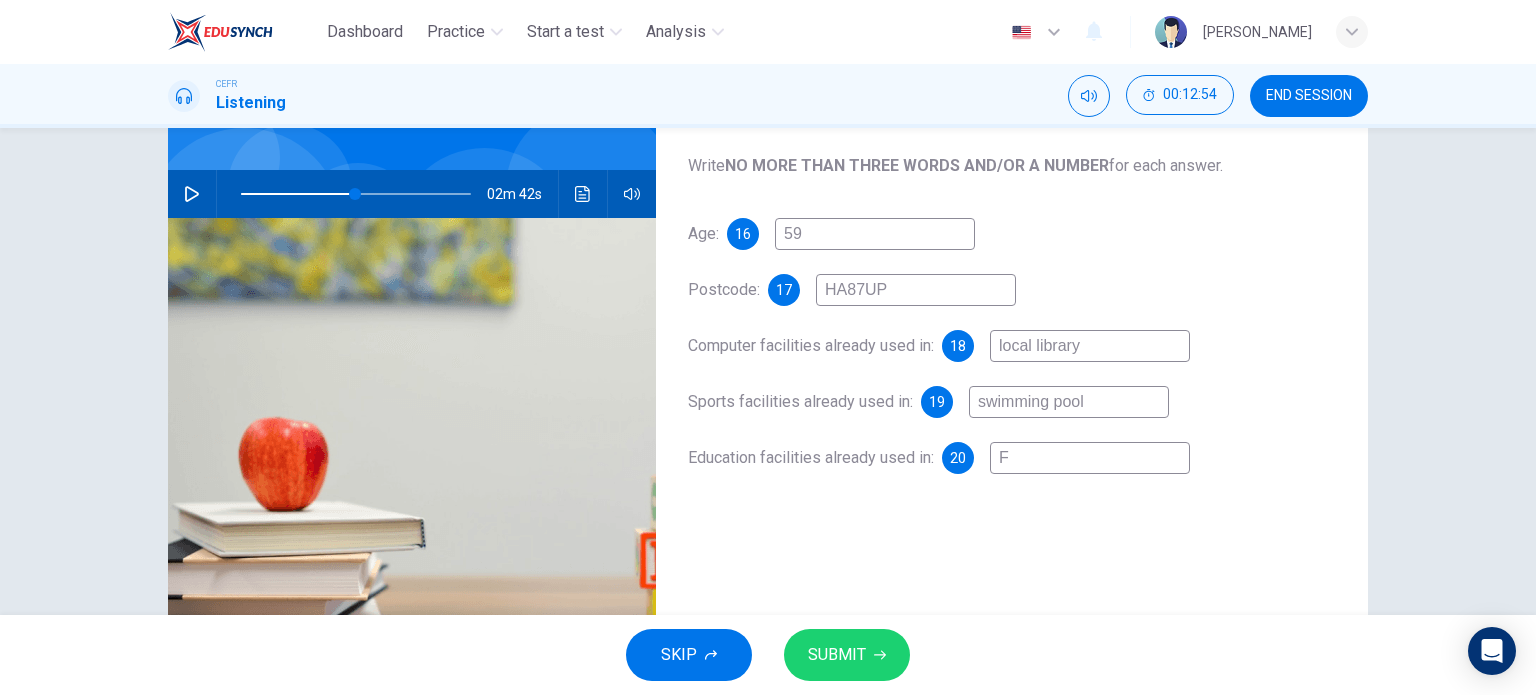 type on "Fe" 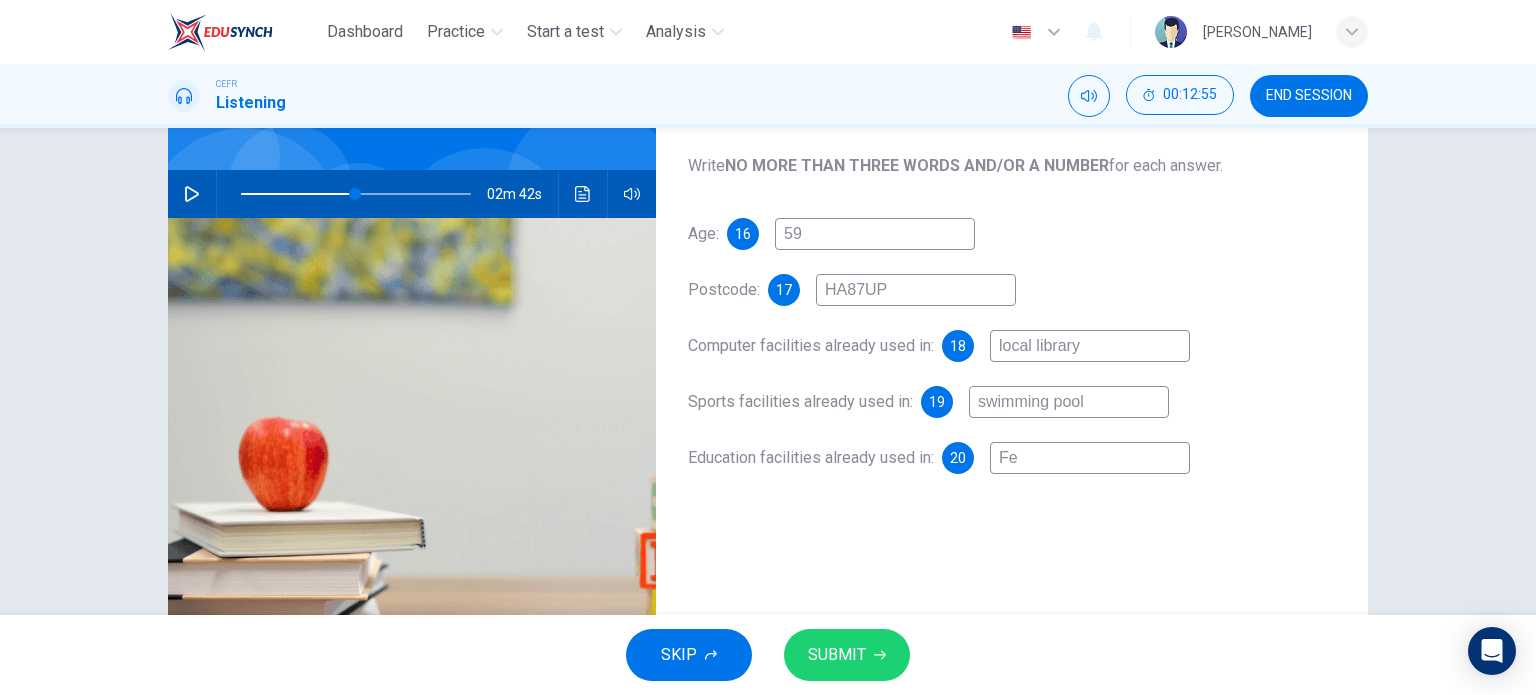 type on "Fed" 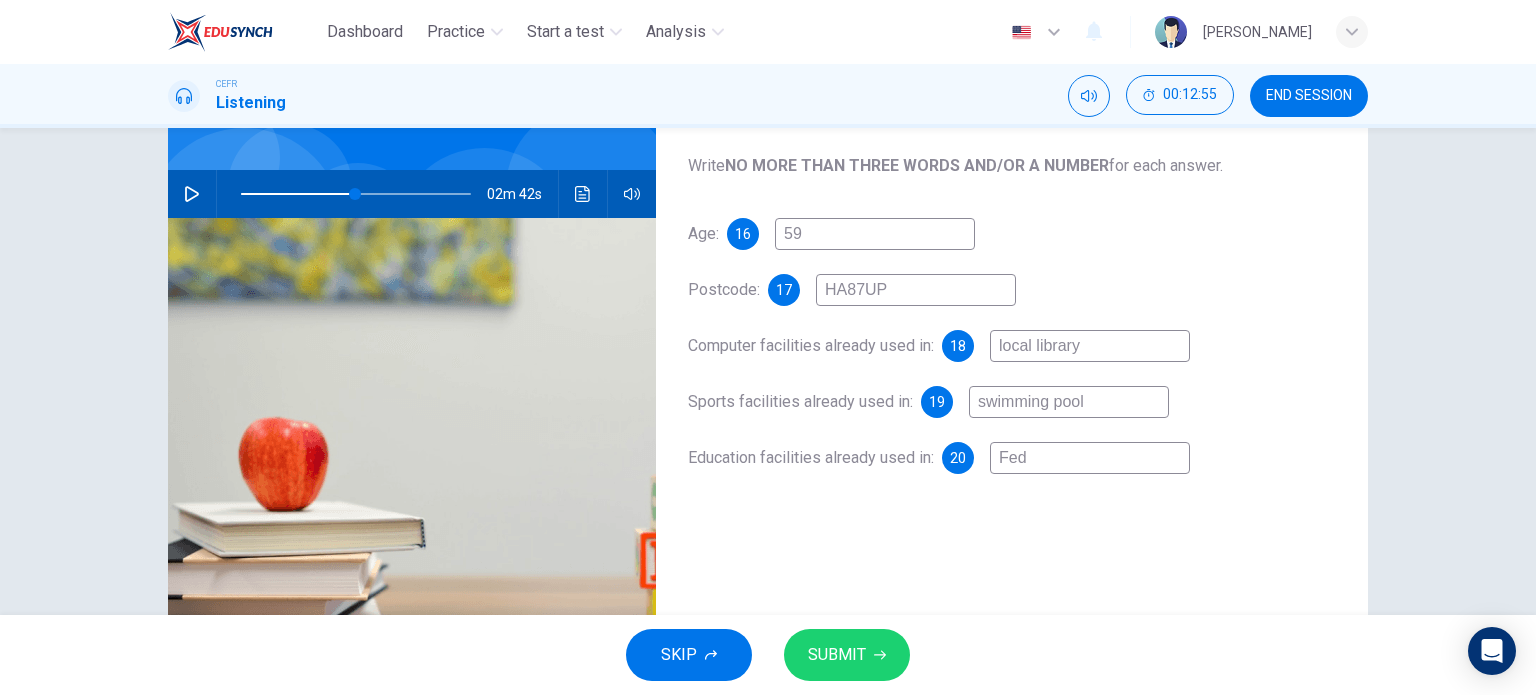 type on "49" 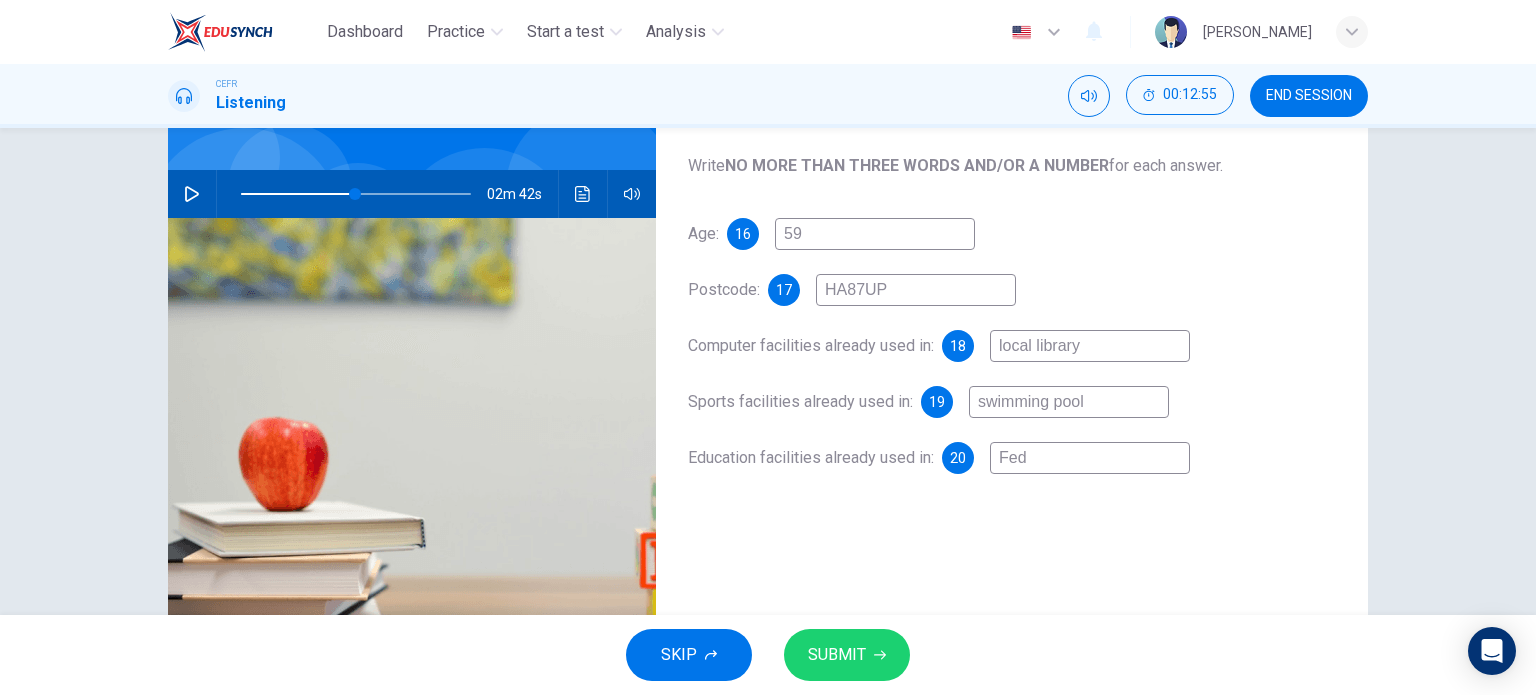 type on "Fede" 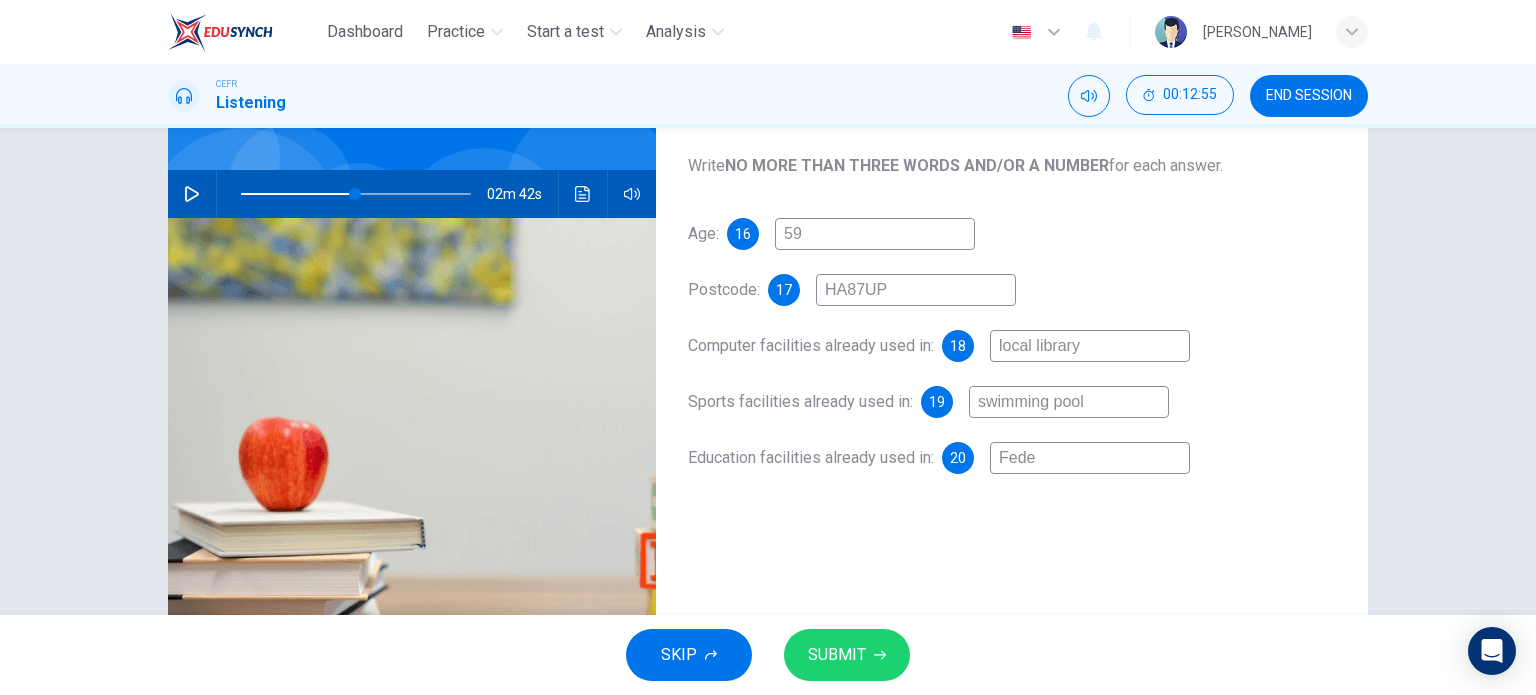 type on "49" 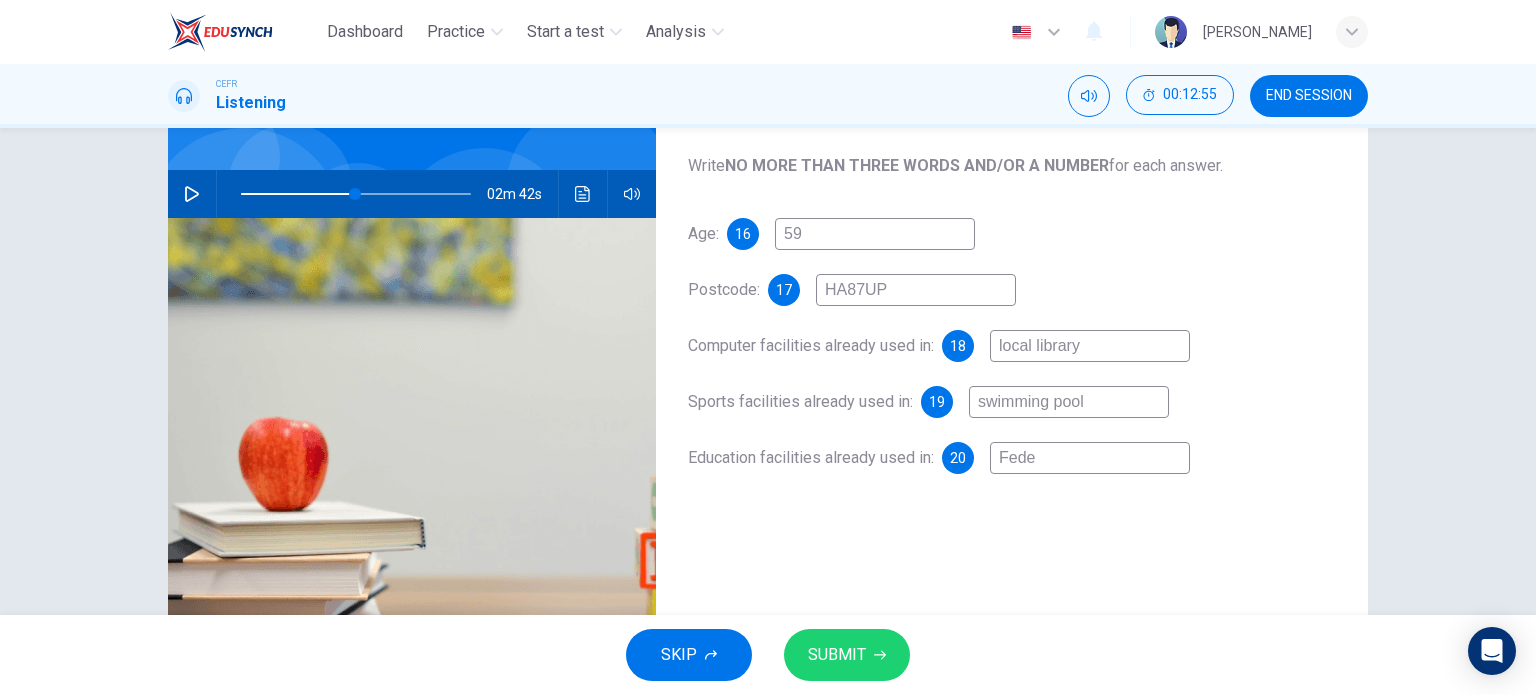 type on "Feder" 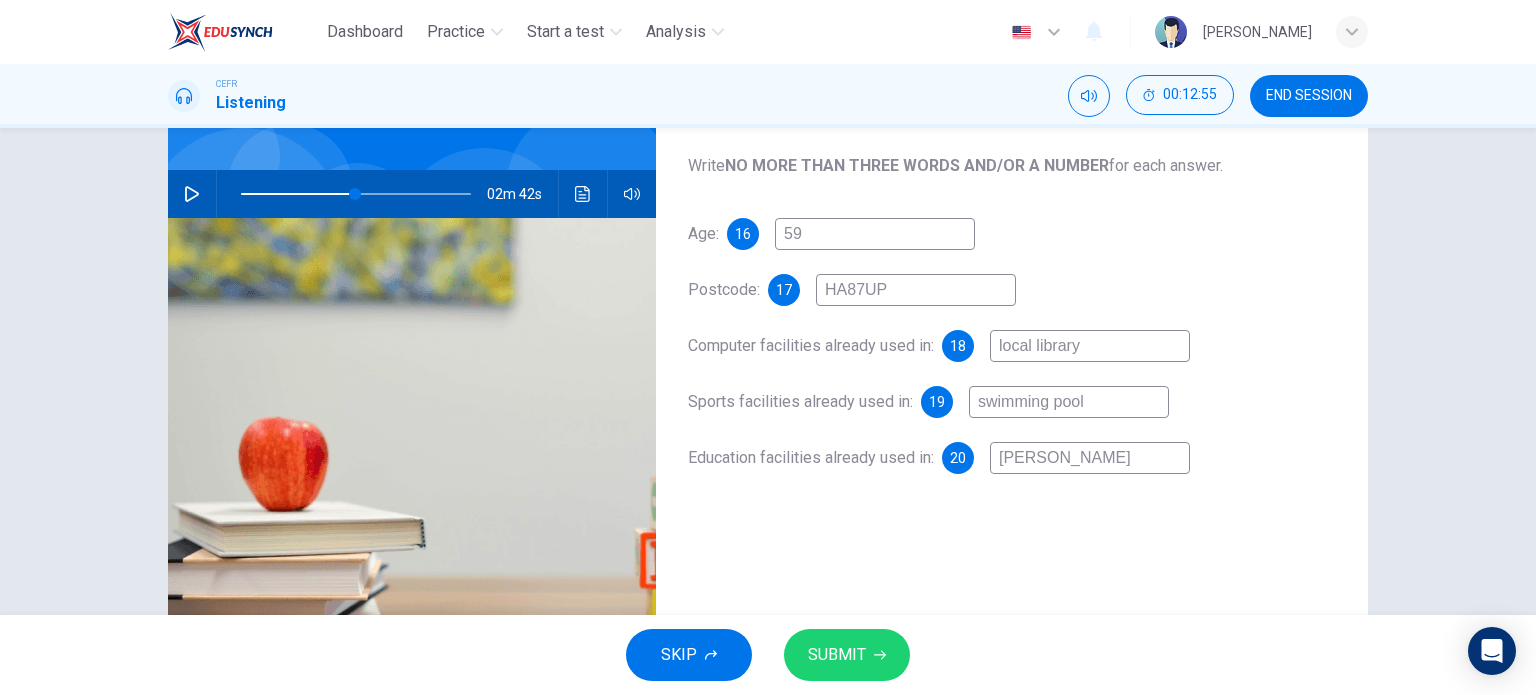 type on "49" 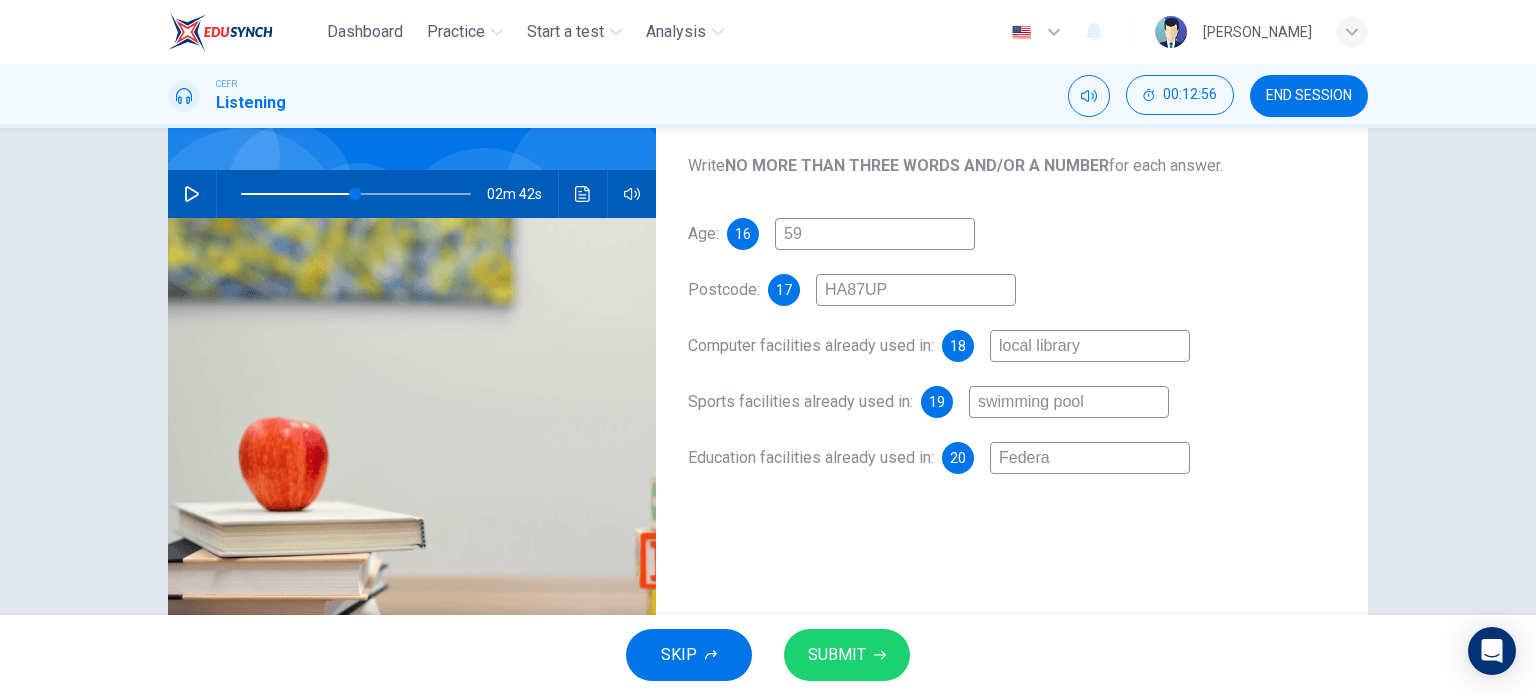type on "Federal" 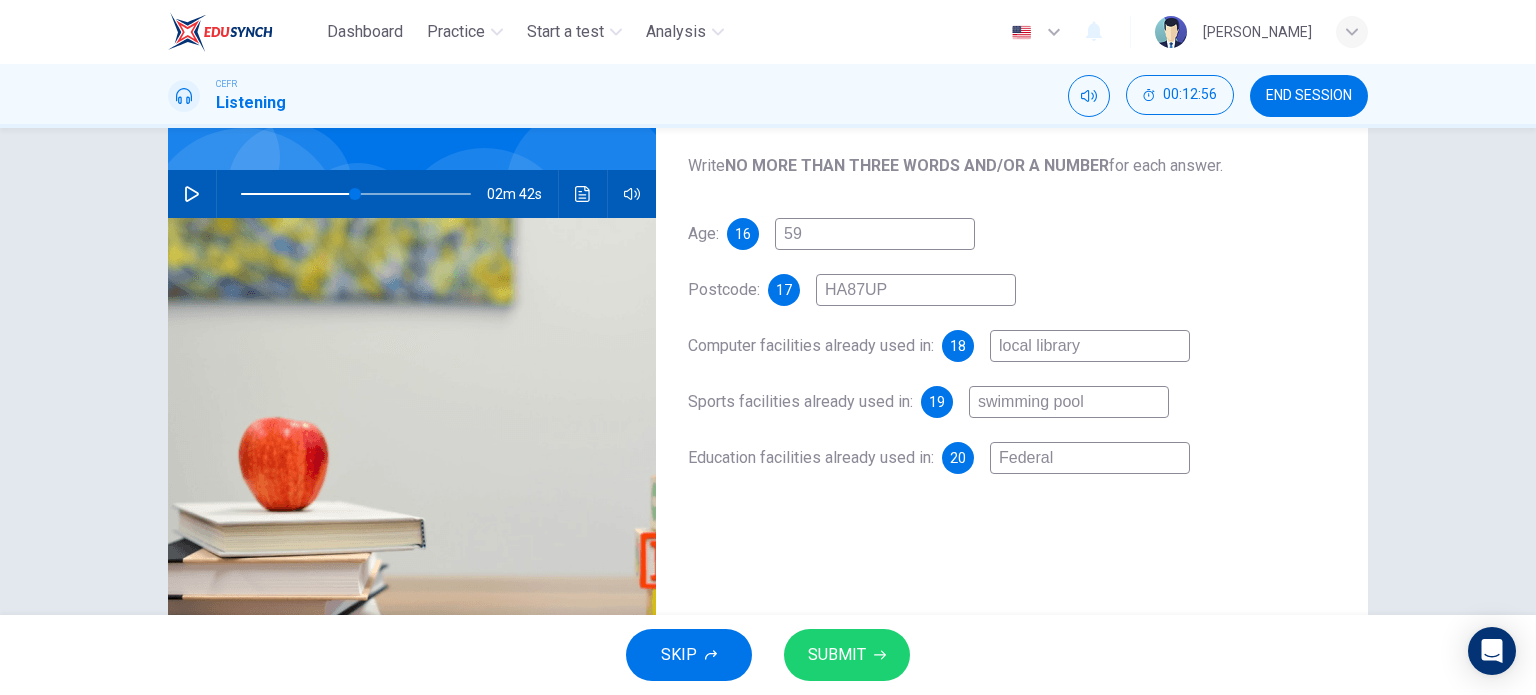 type on "49" 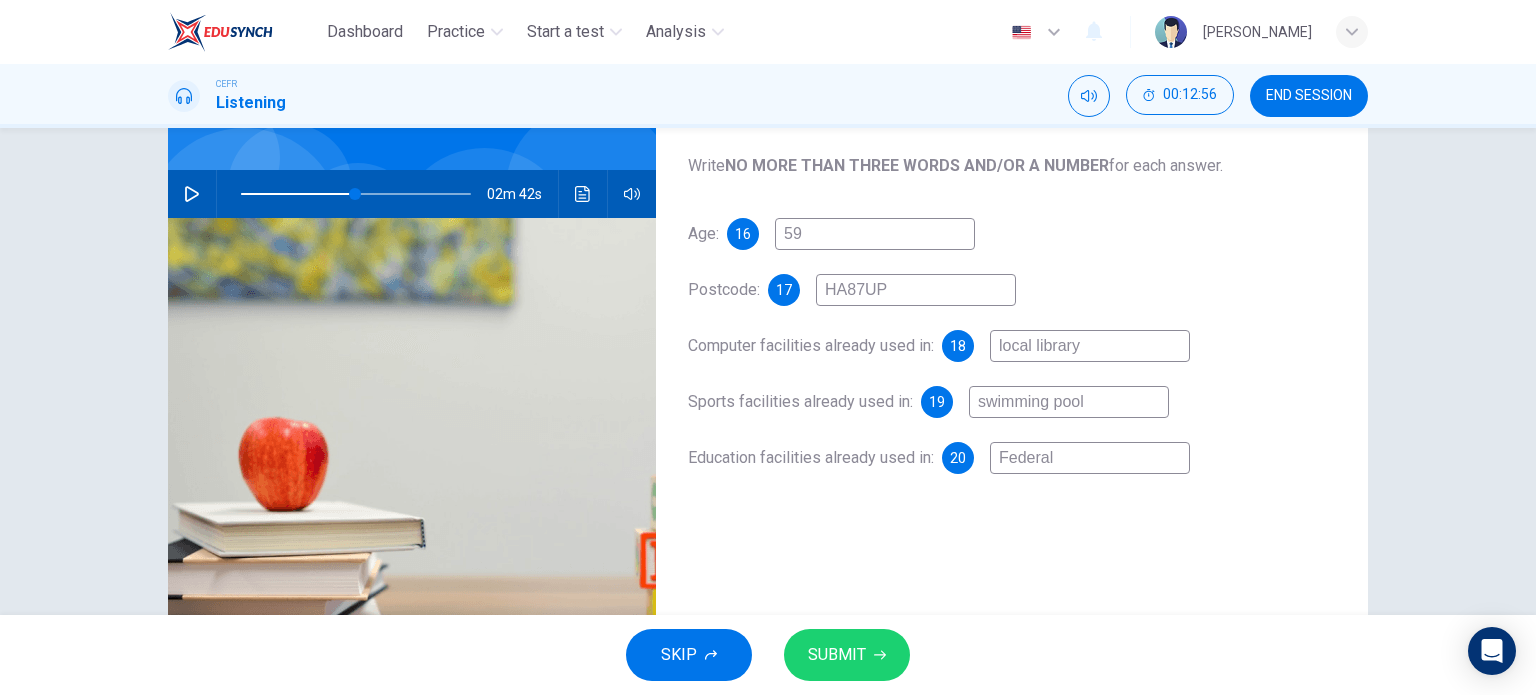 type on "Federal" 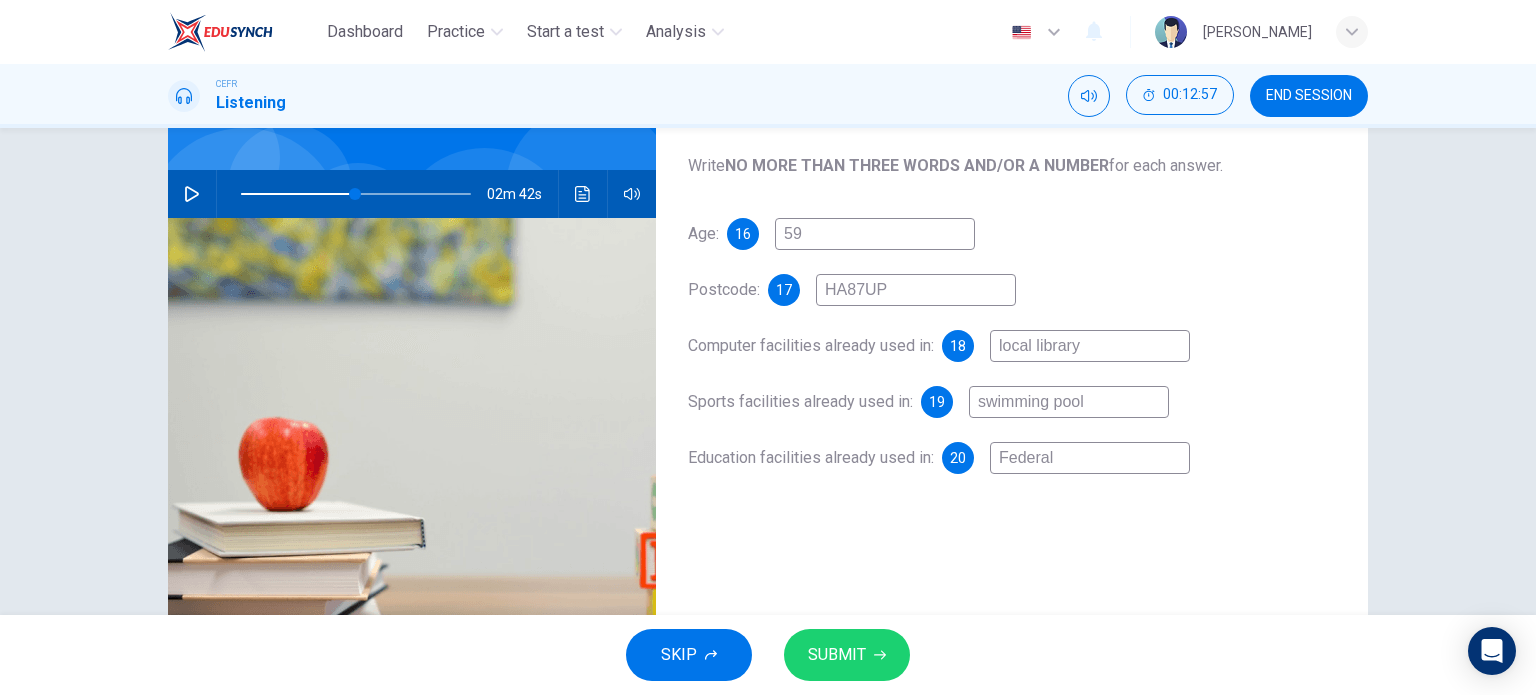 type on "Federal e" 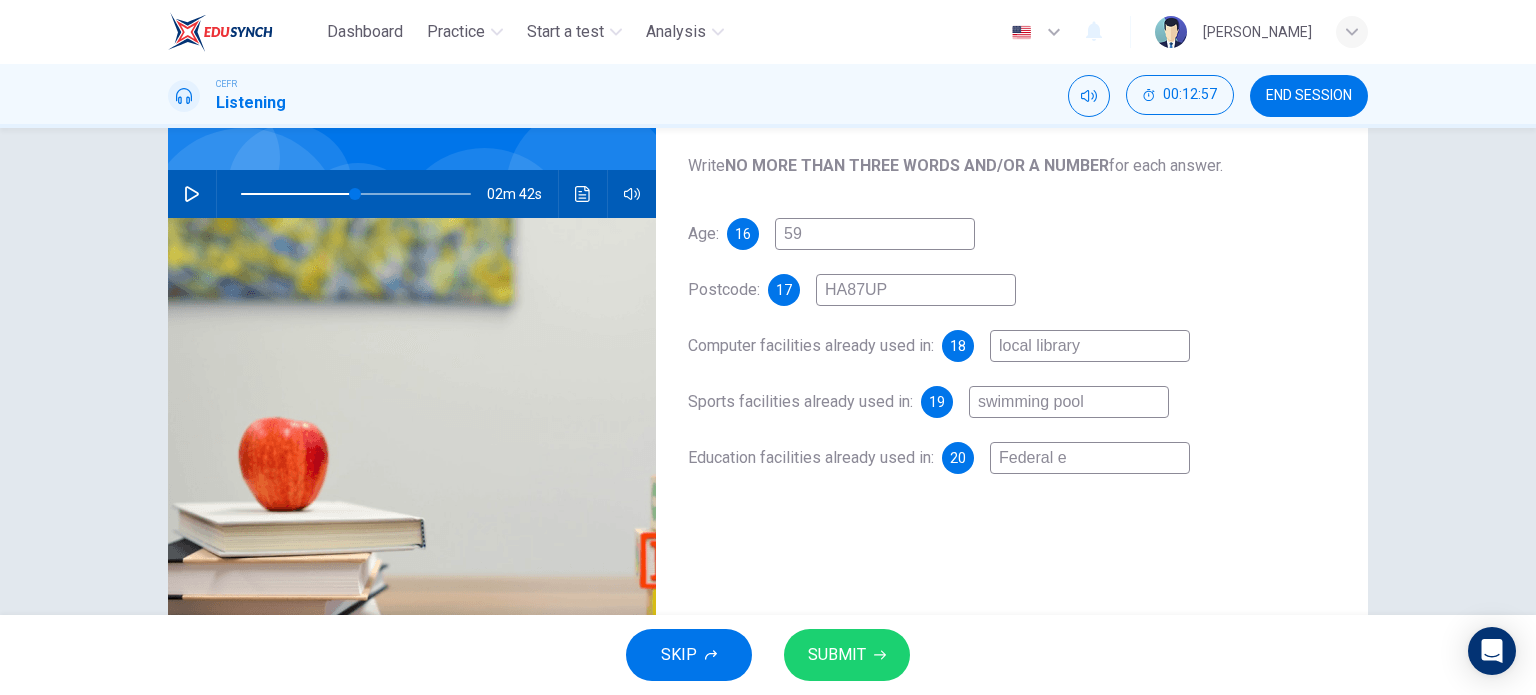 type on "49" 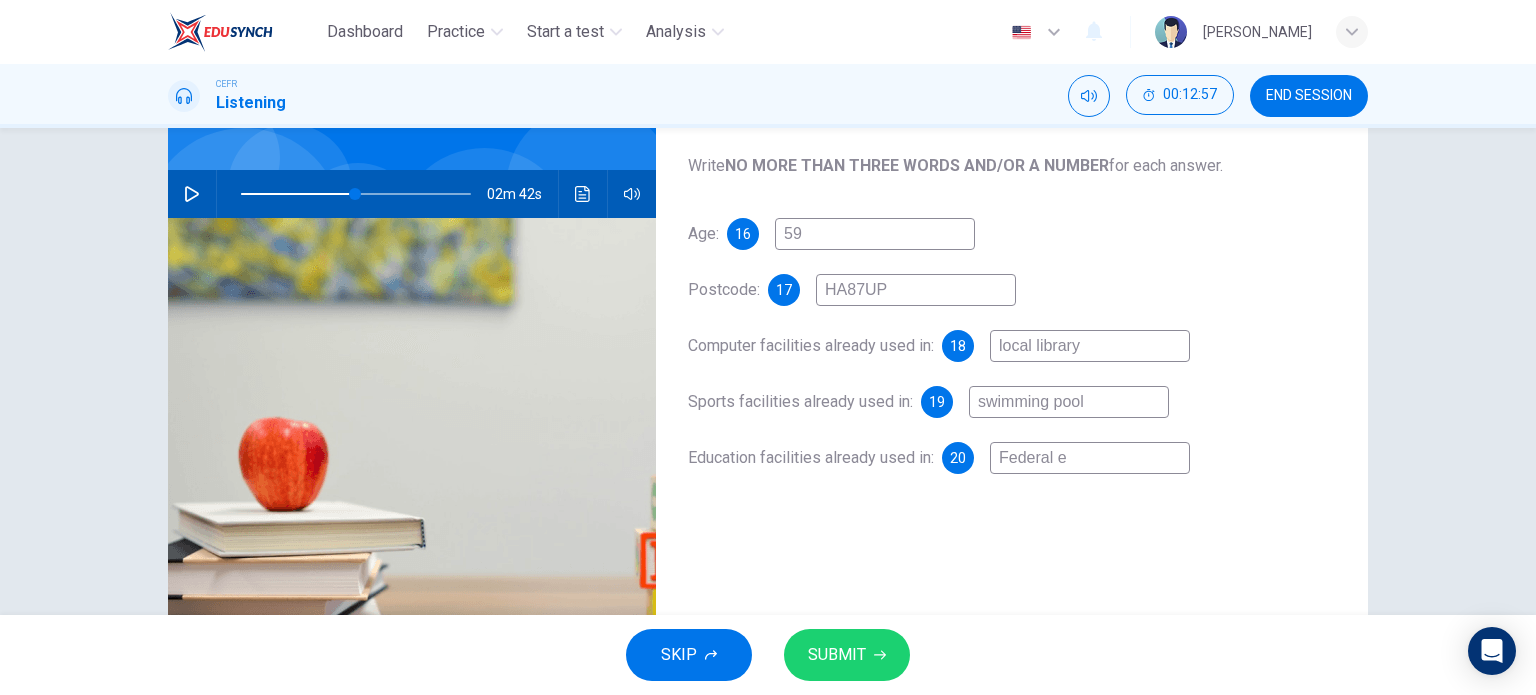 type on "Federal ed" 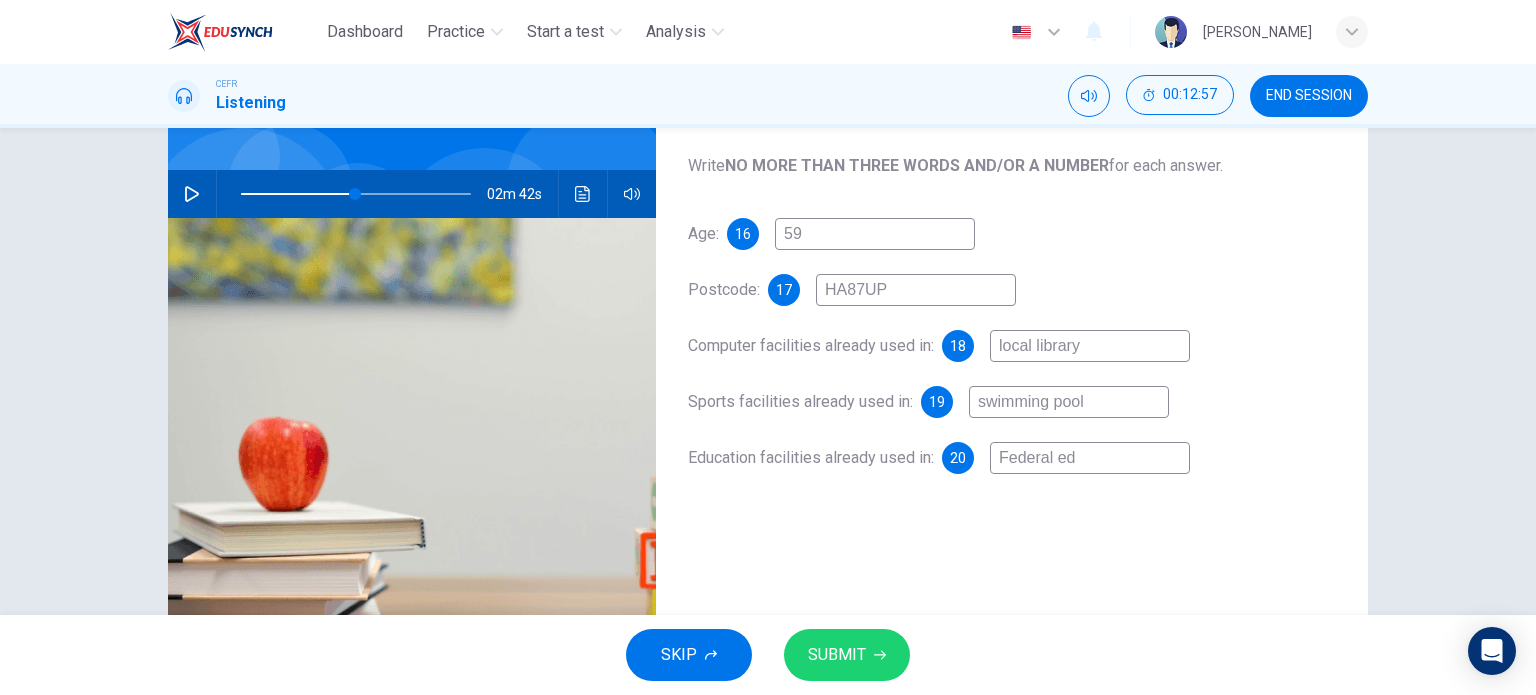 type on "49" 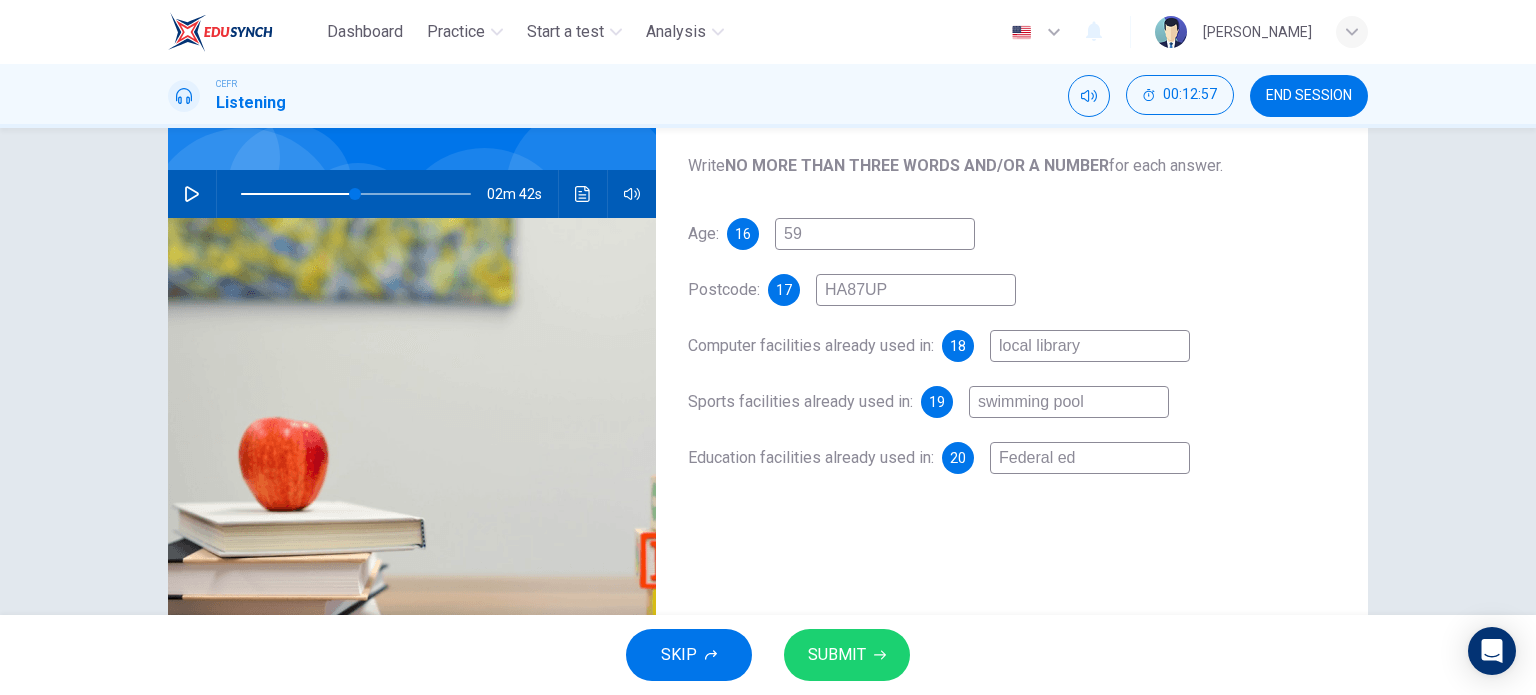 type on "Federal edu" 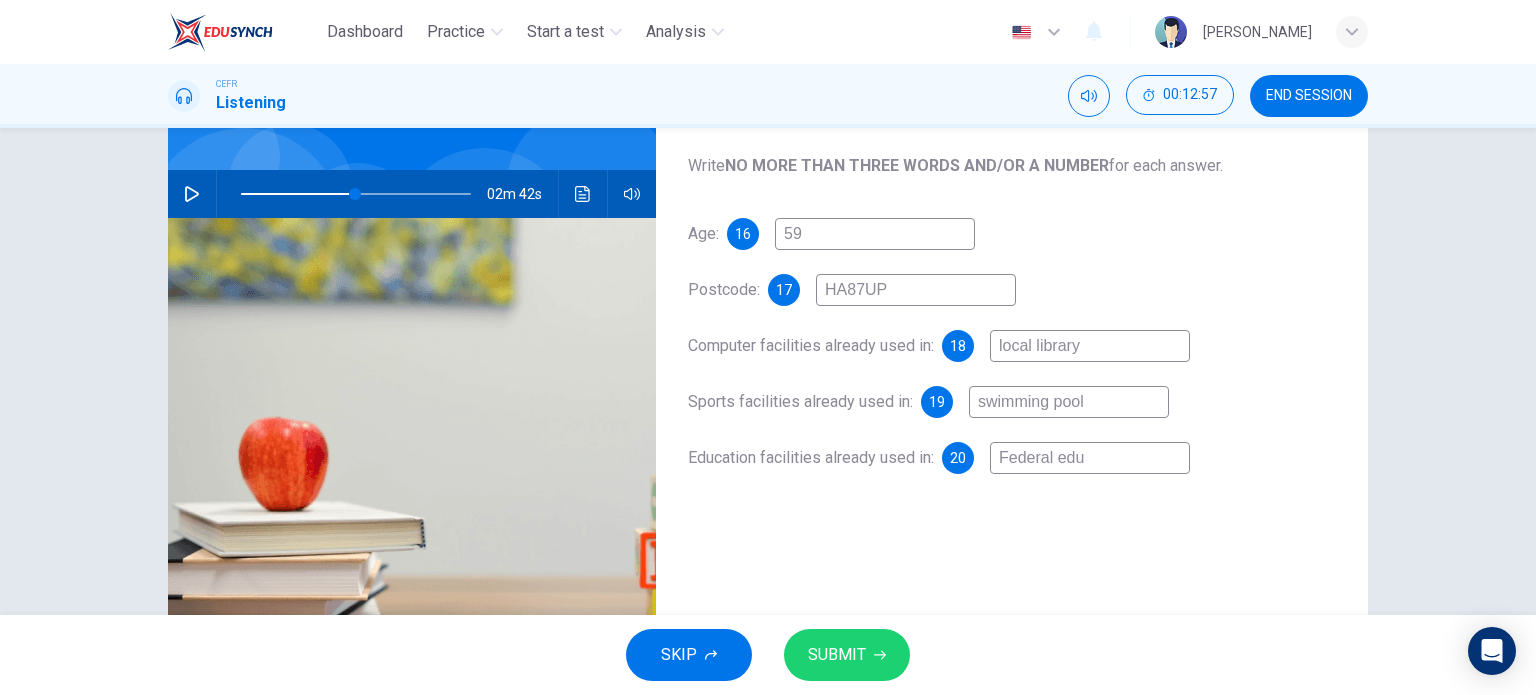 type on "Federal educ" 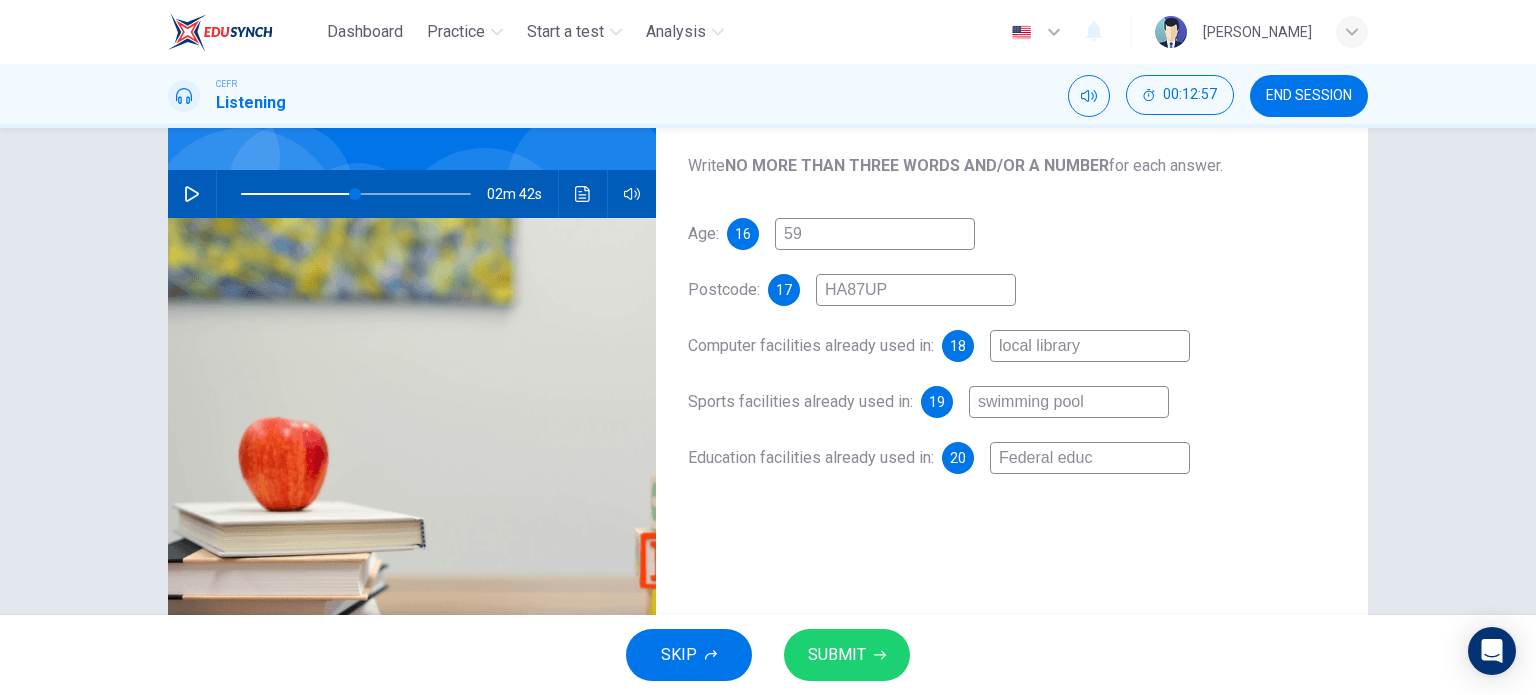 type on "49" 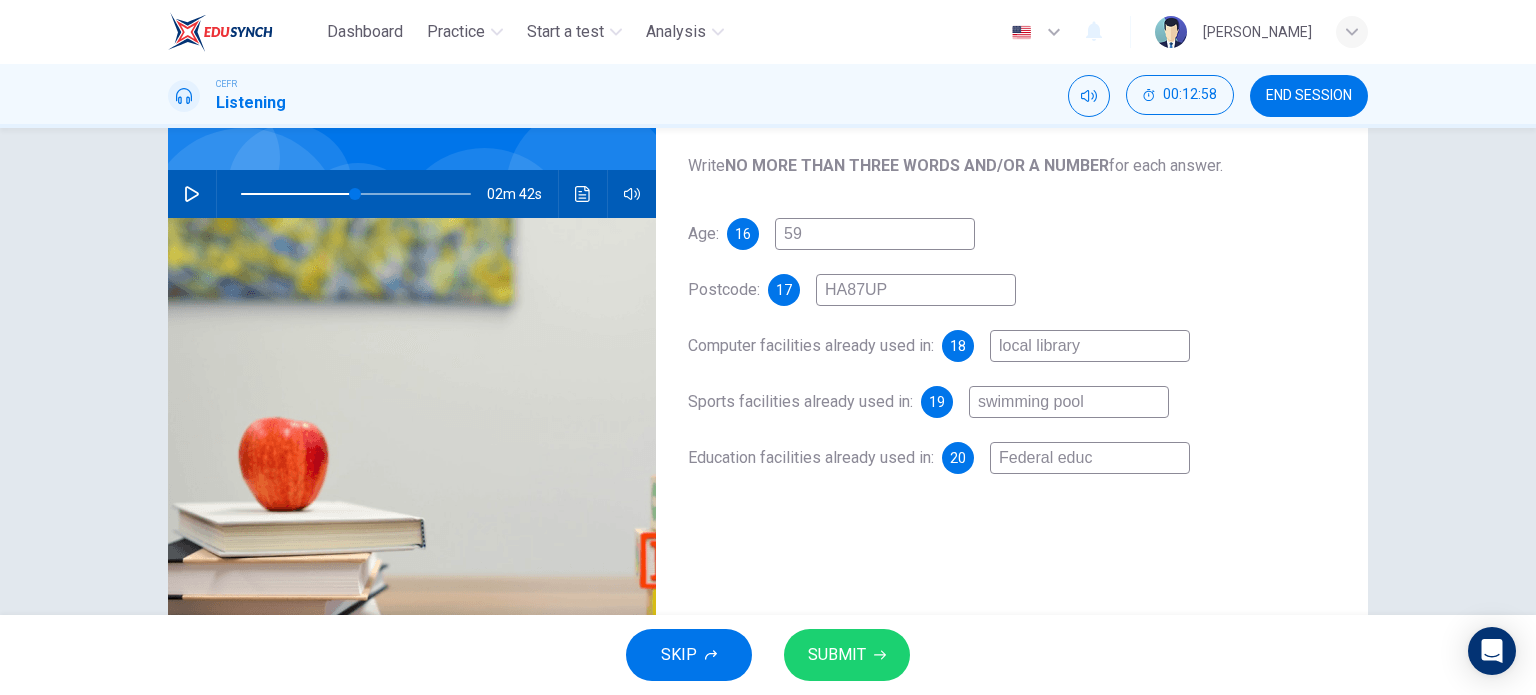 type on "Federal educa" 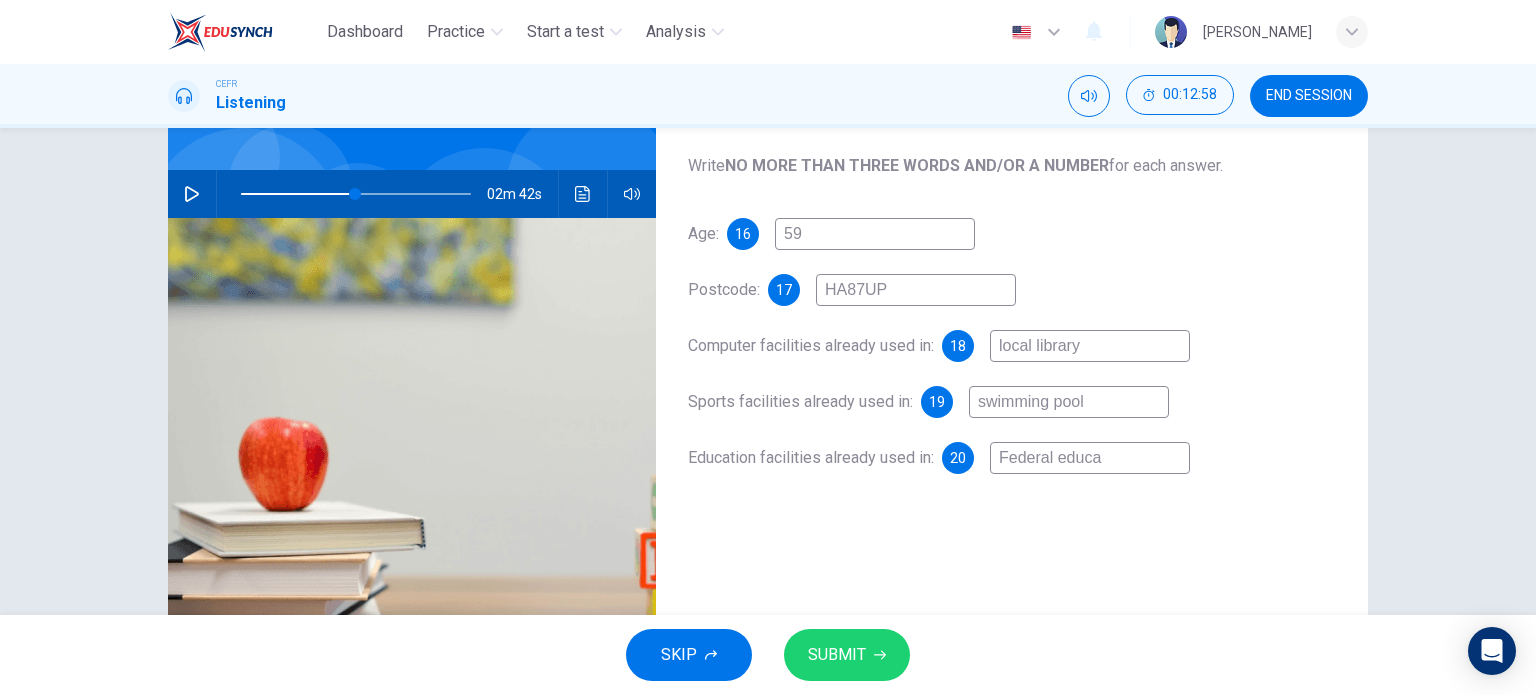 type on "49" 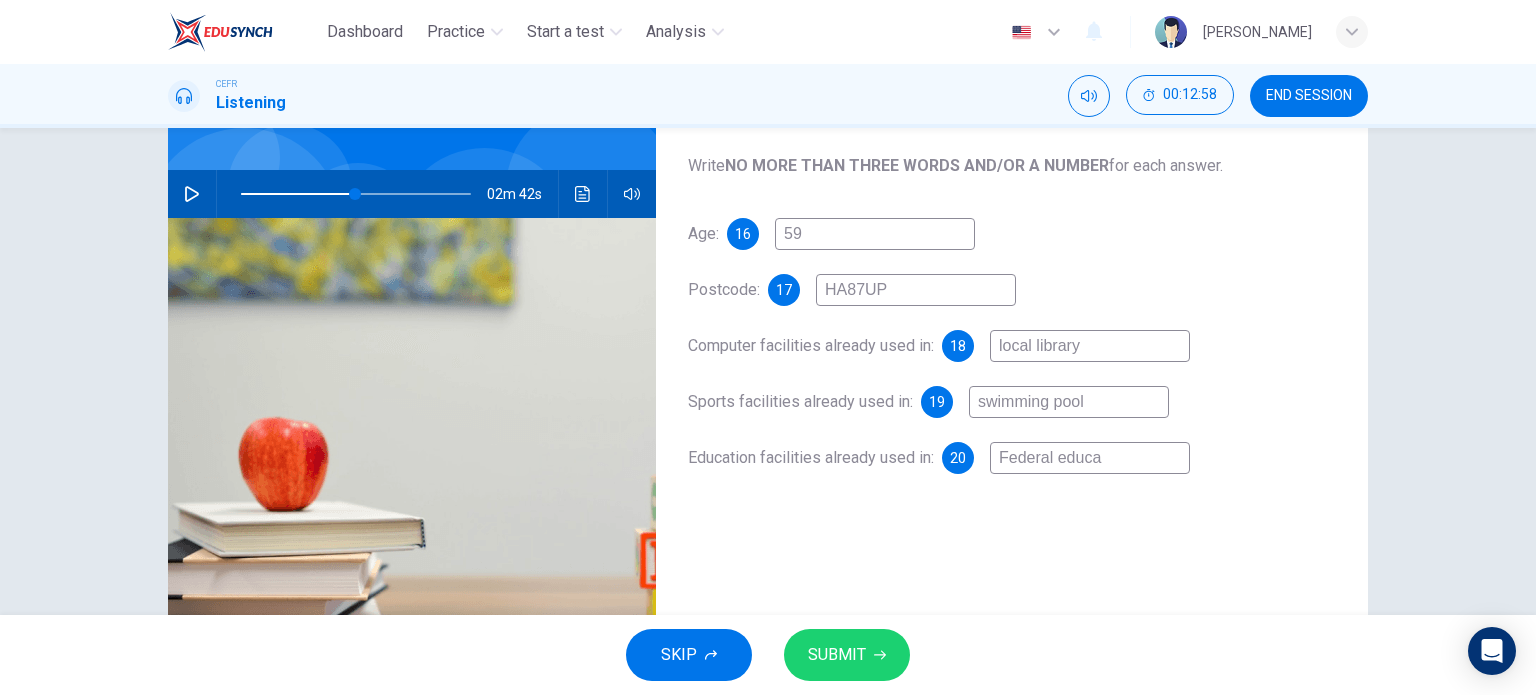type on "Federal educ" 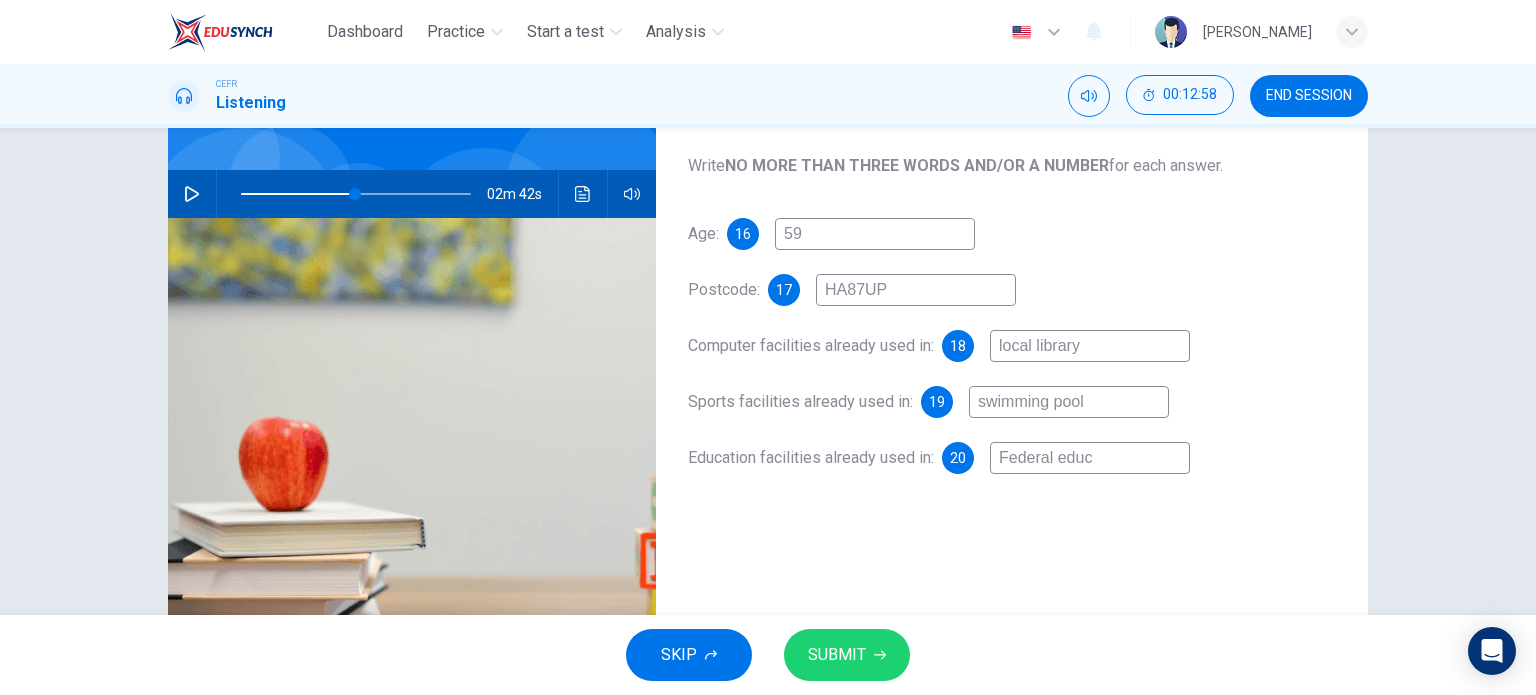 type on "49" 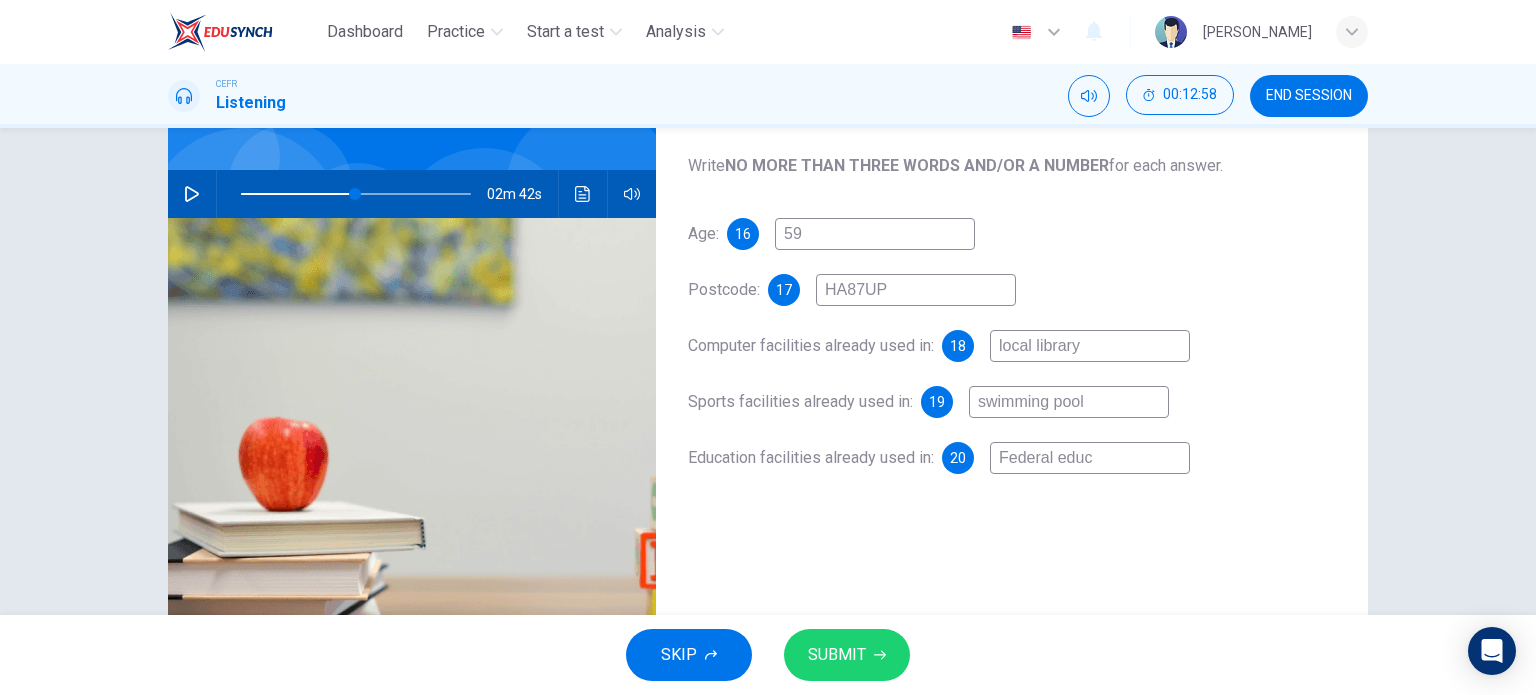type on "Federal edu" 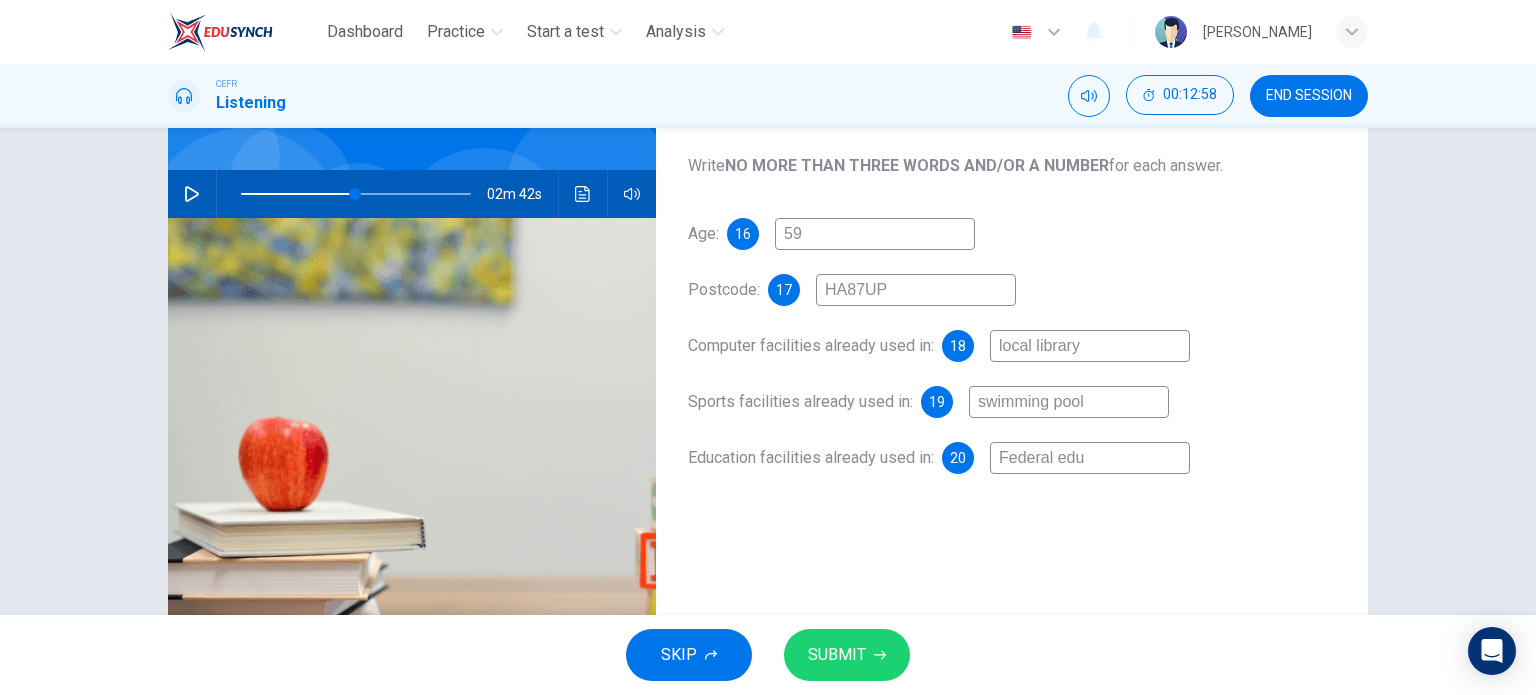 type on "Federal ed" 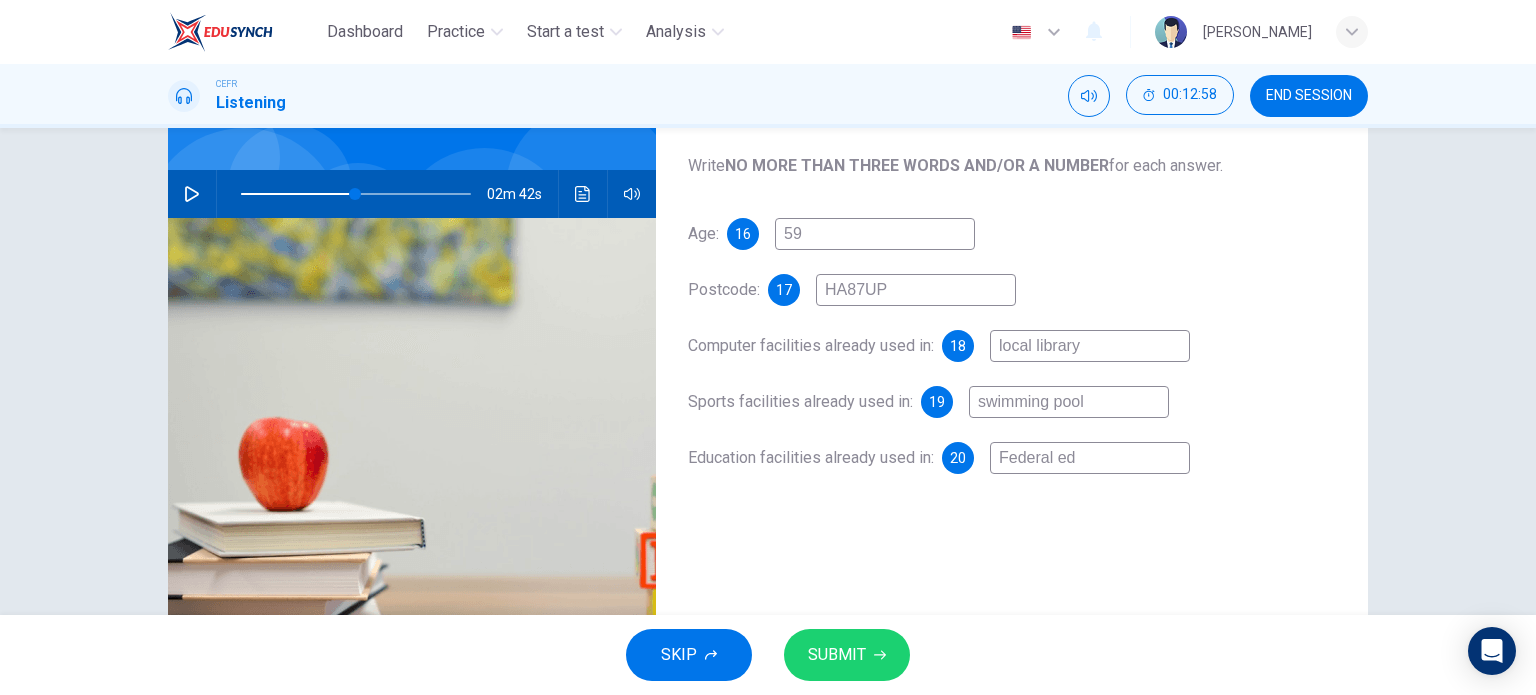 type on "49" 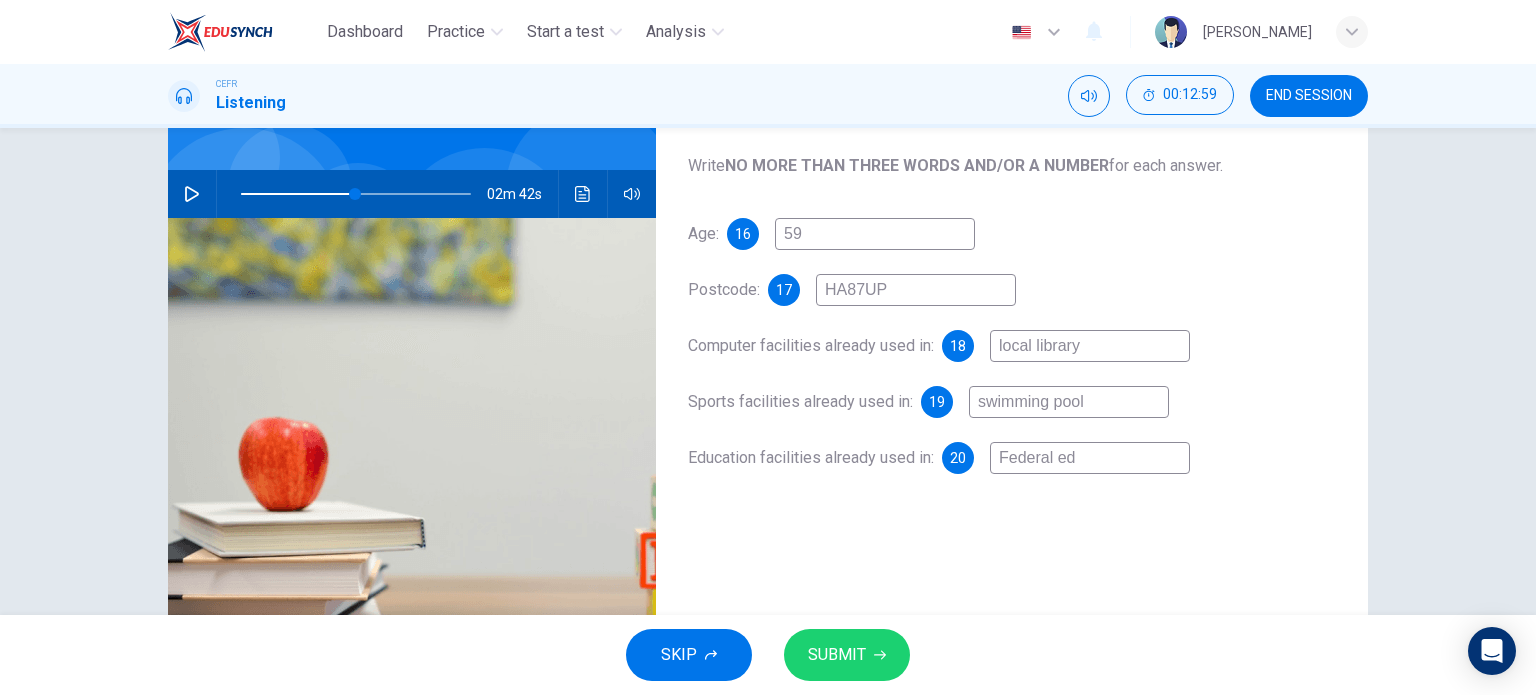 type on "Federal e" 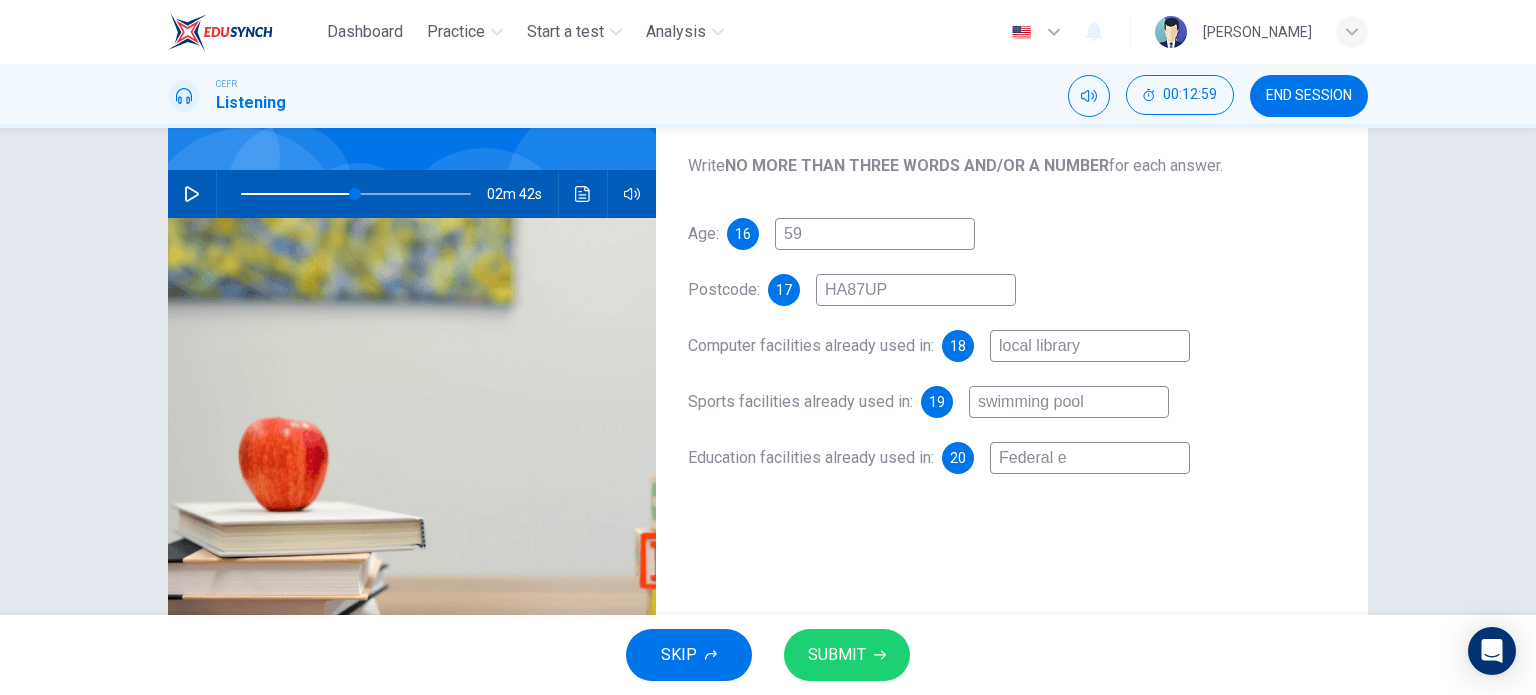 type on "49" 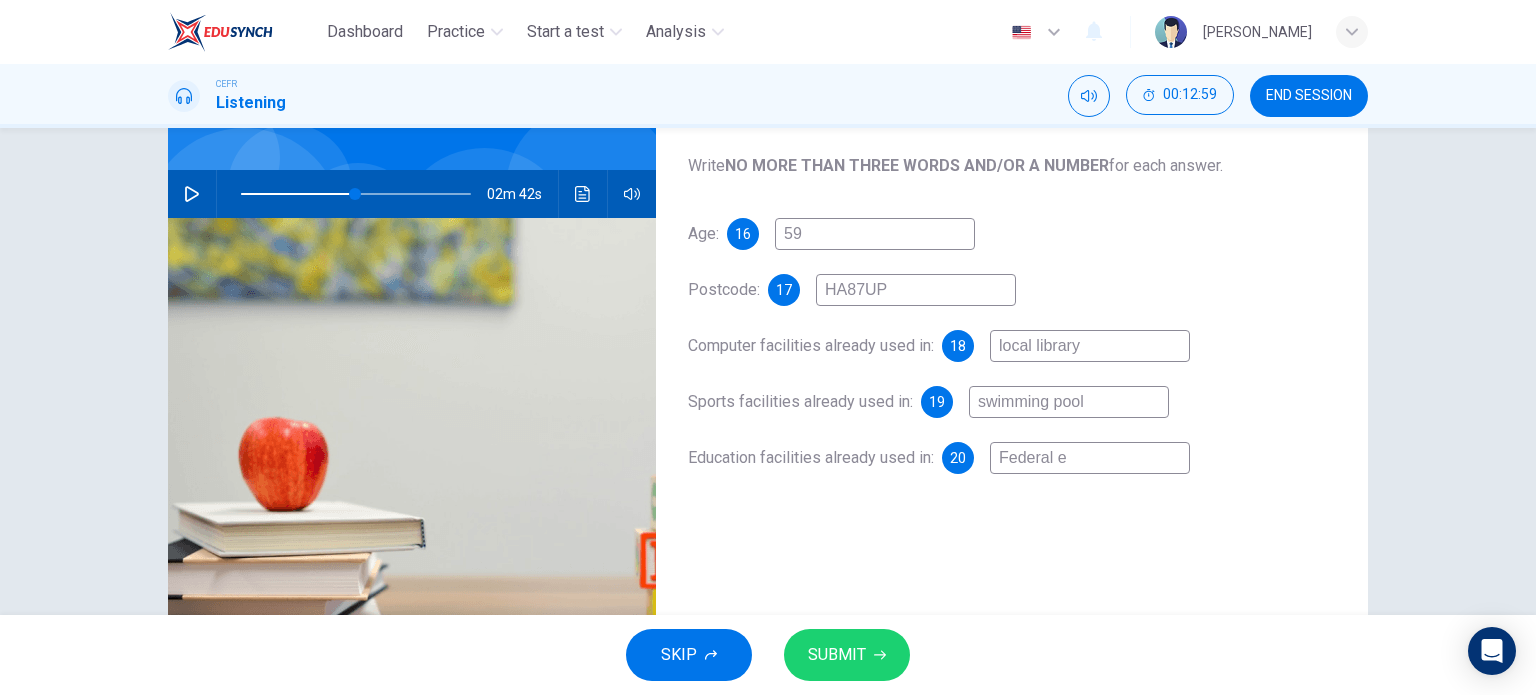 type on "Federal" 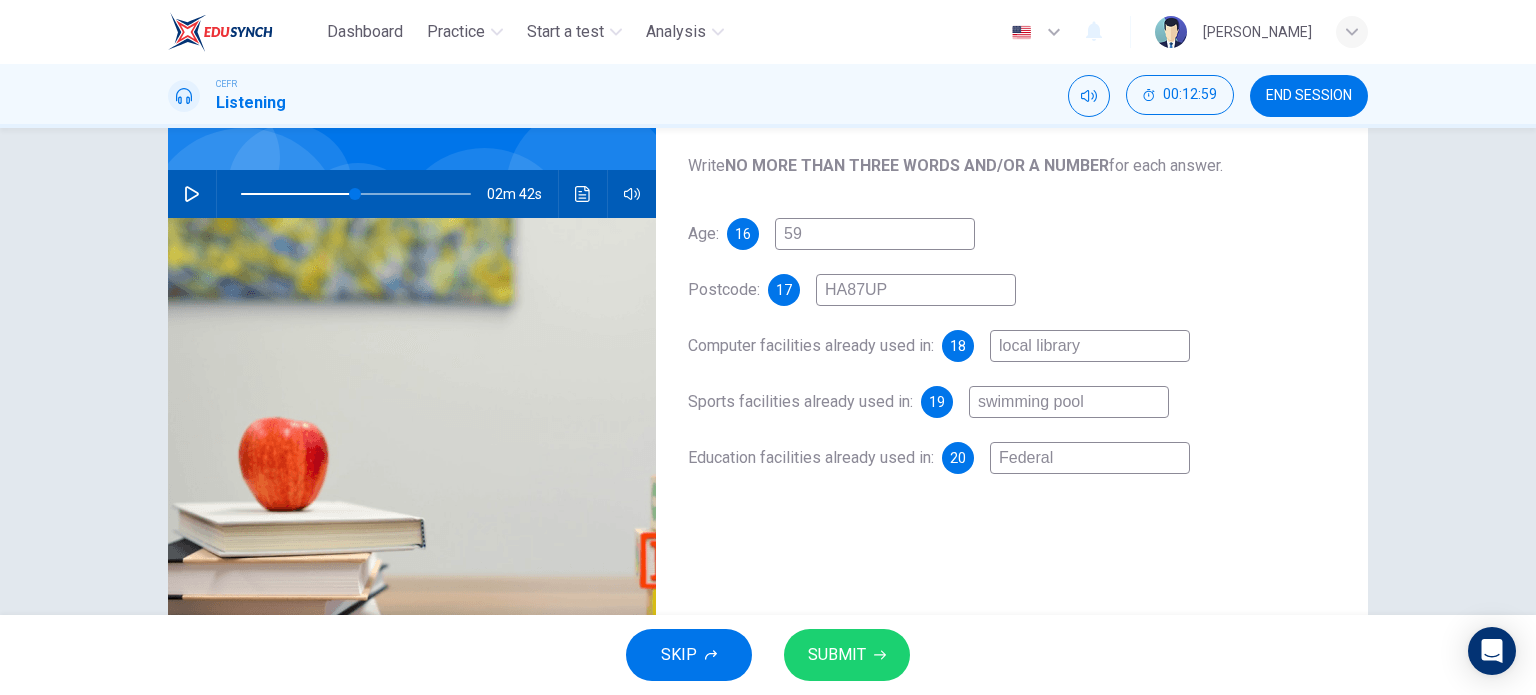 type on "49" 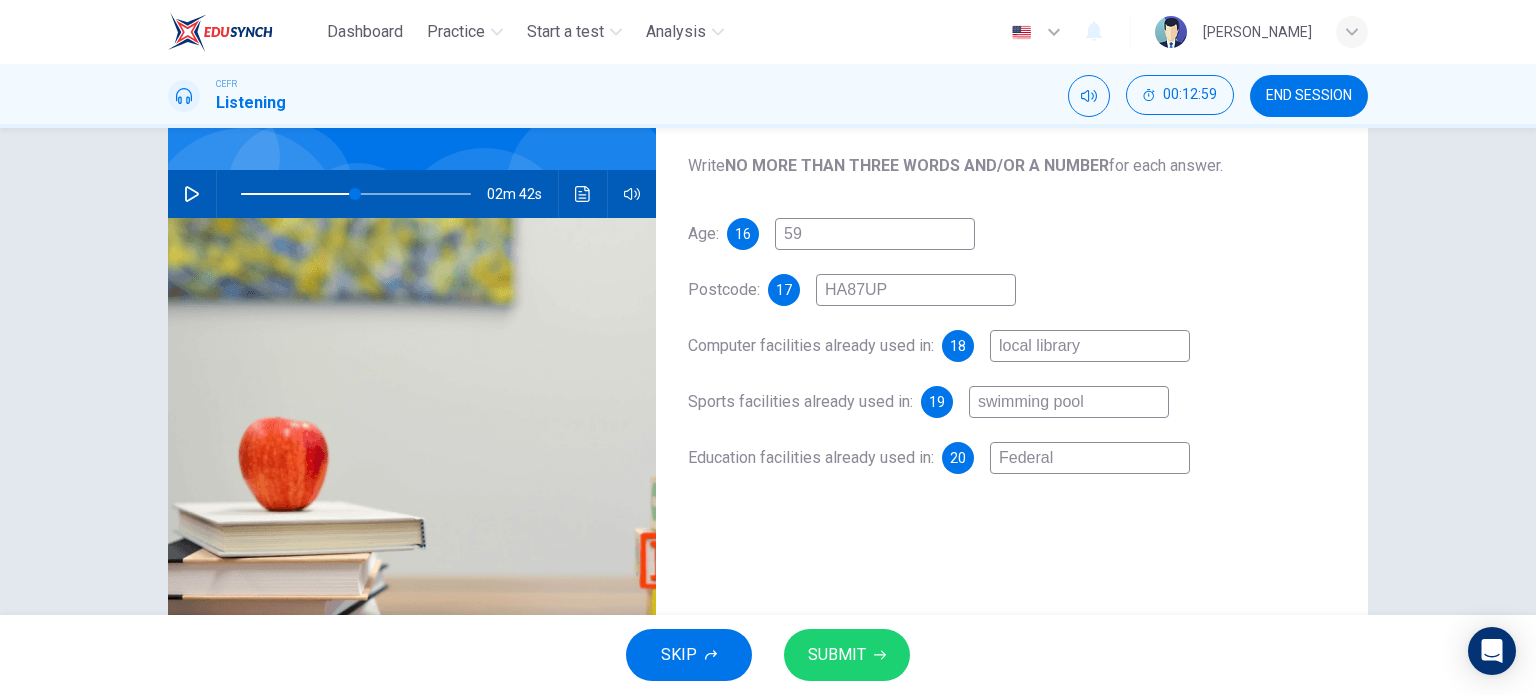 type on "Federal E" 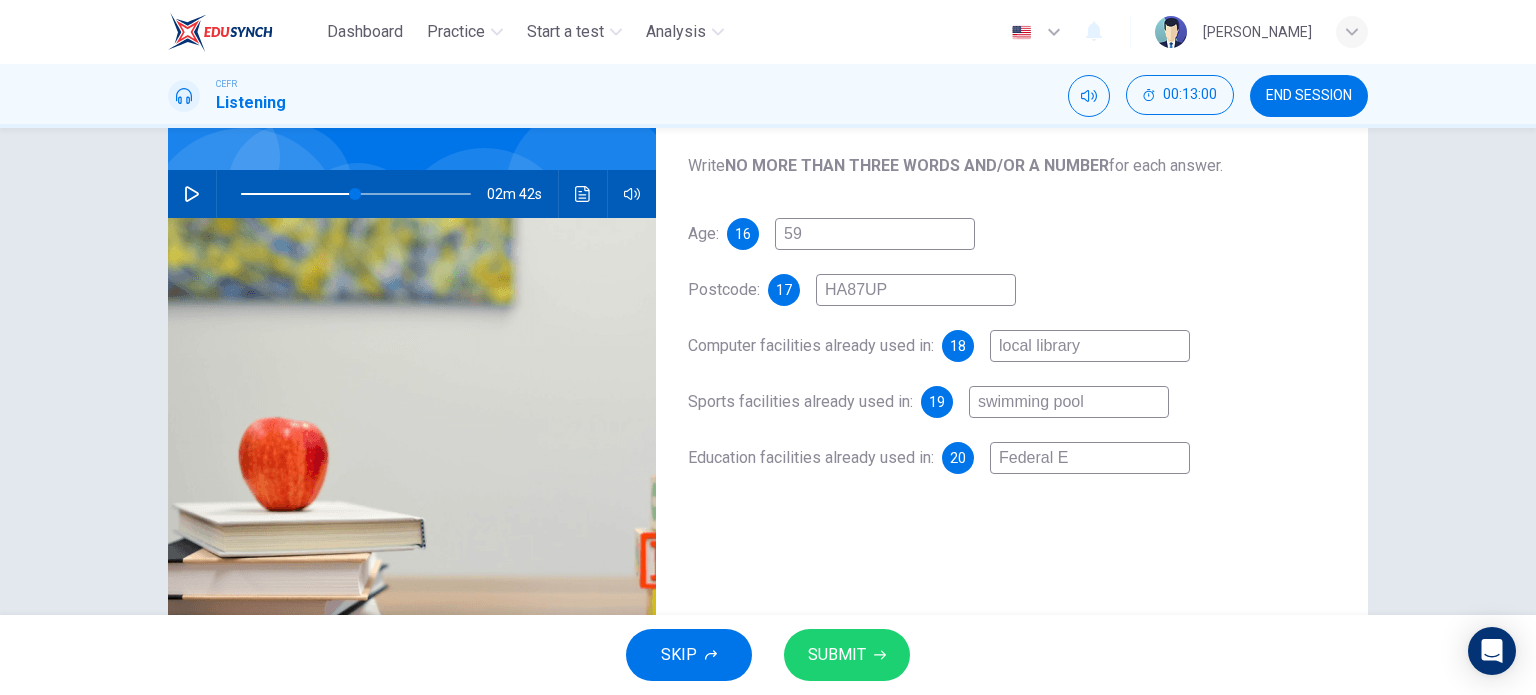 type on "Federal Ed" 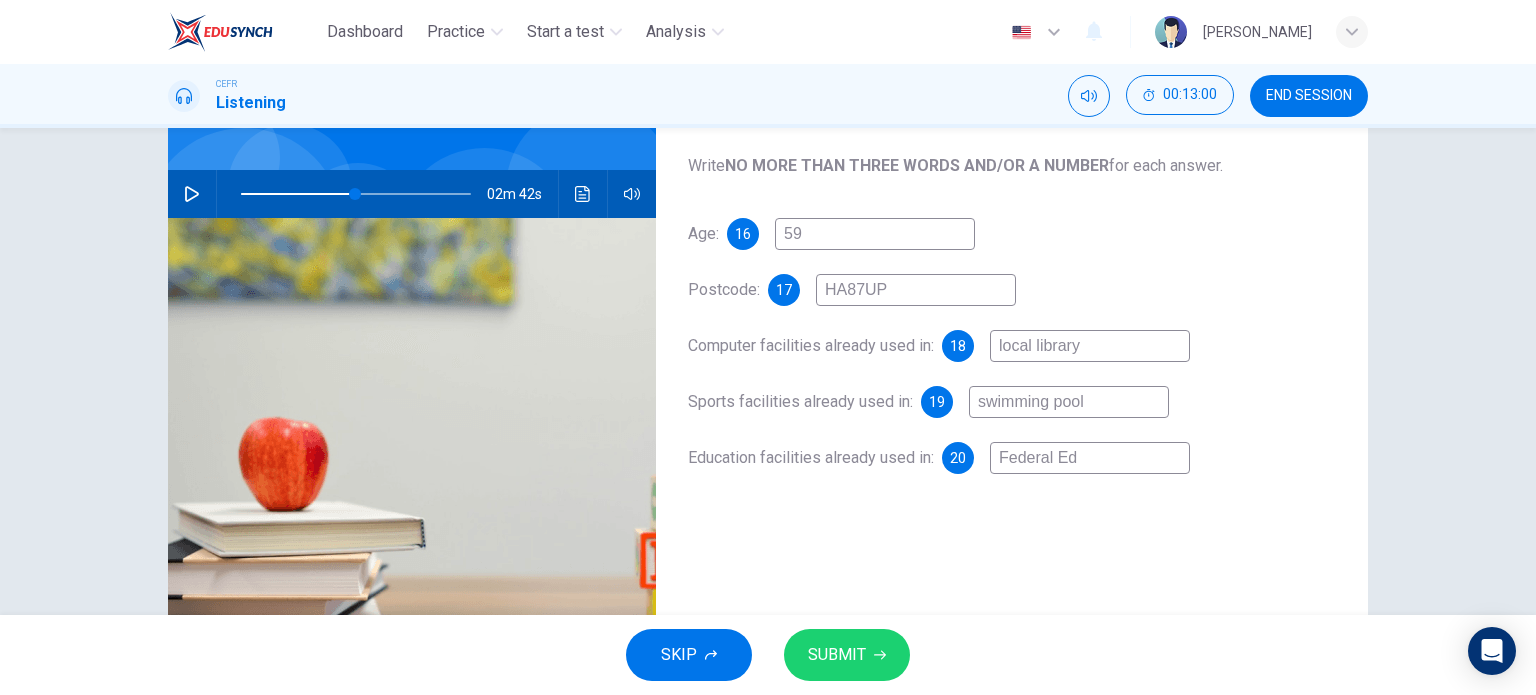 type on "49" 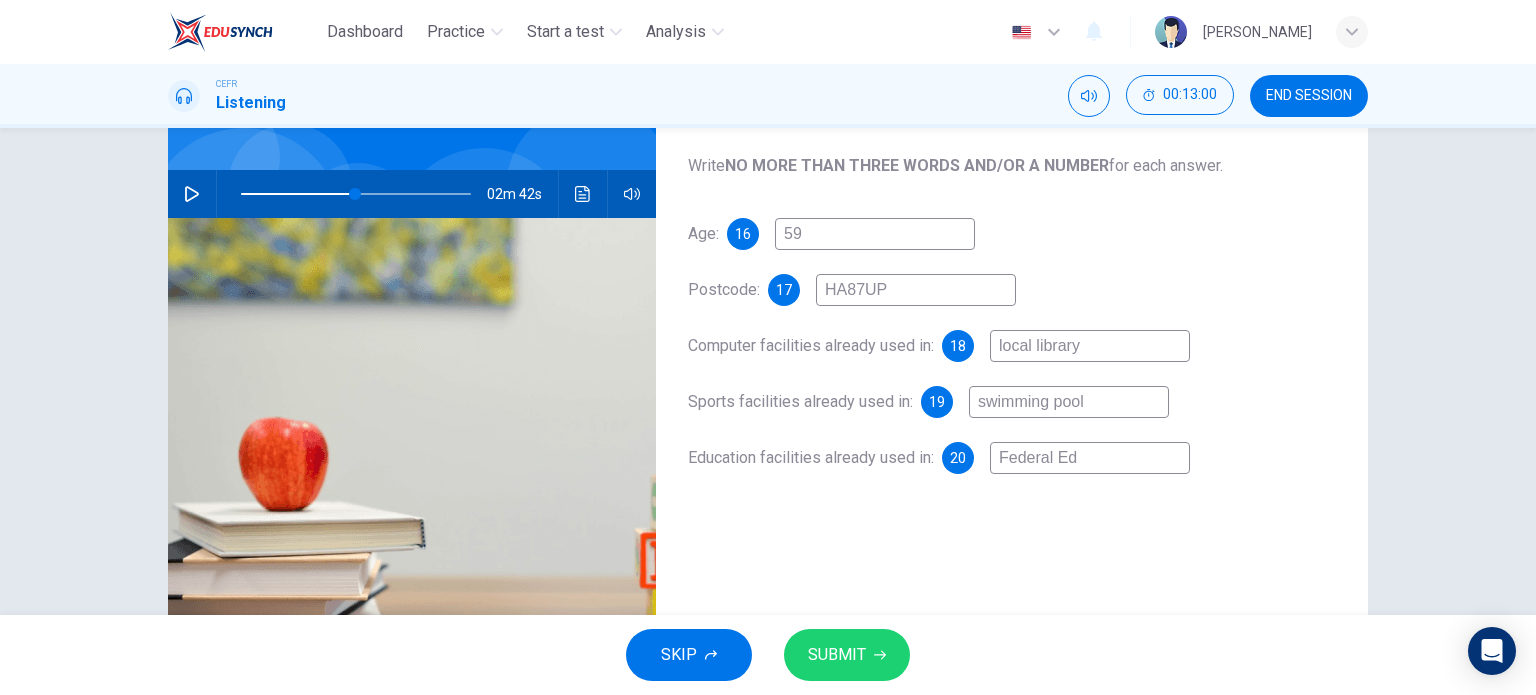 type 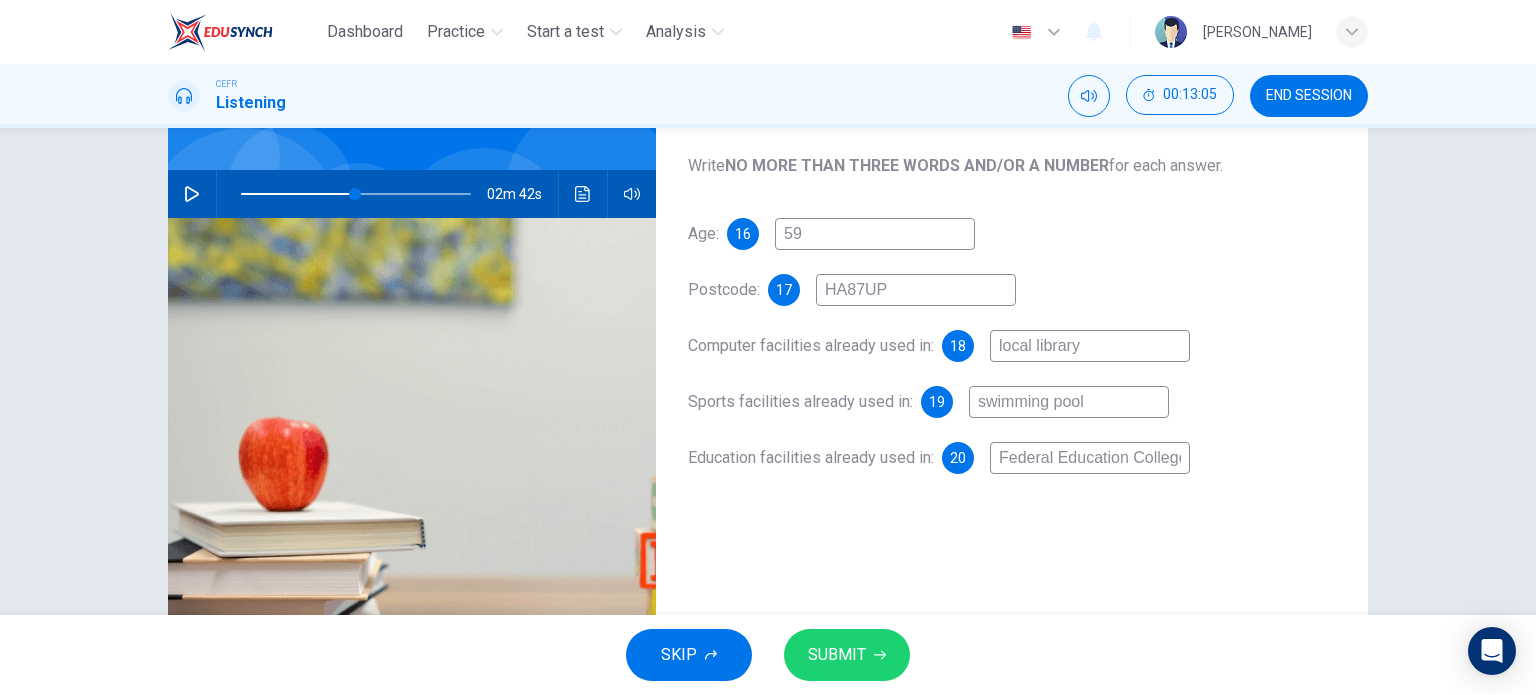 scroll, scrollTop: 0, scrollLeft: 6, axis: horizontal 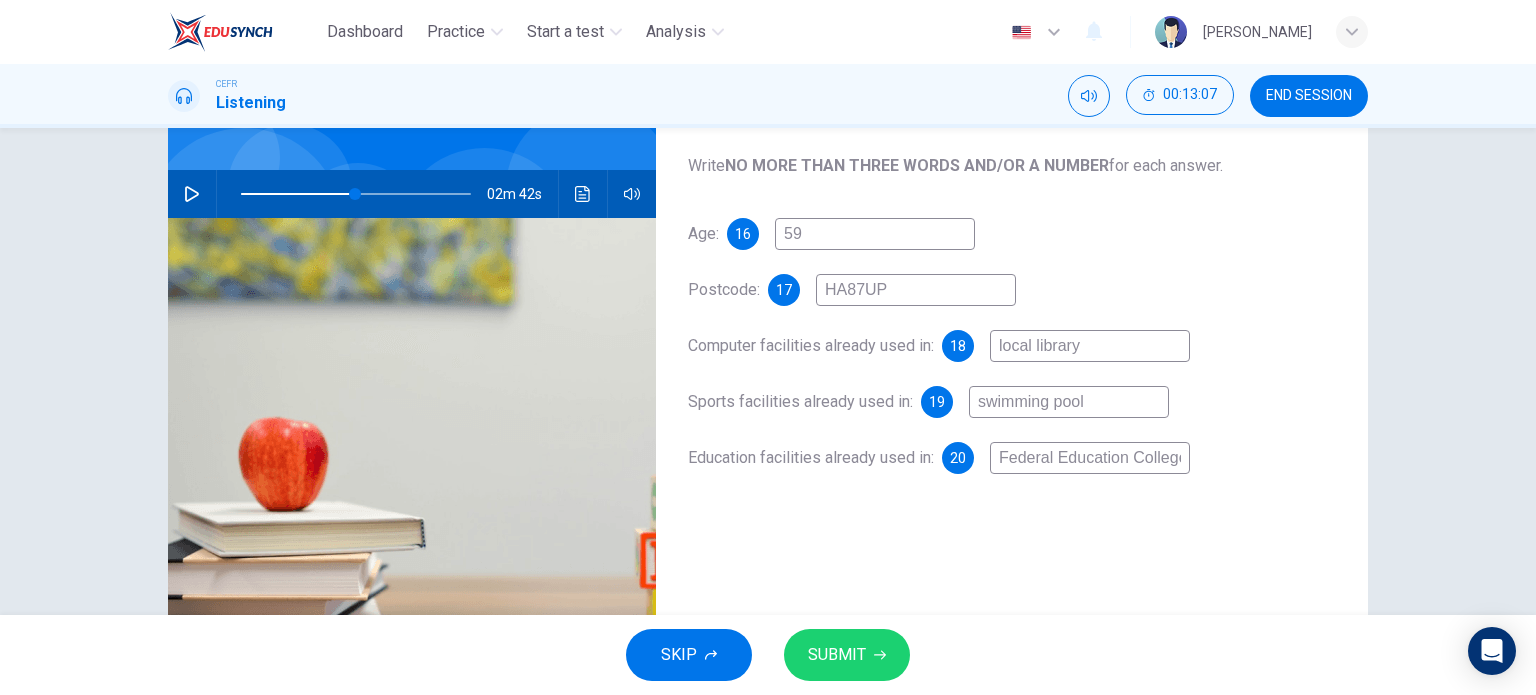 click at bounding box center [192, 194] 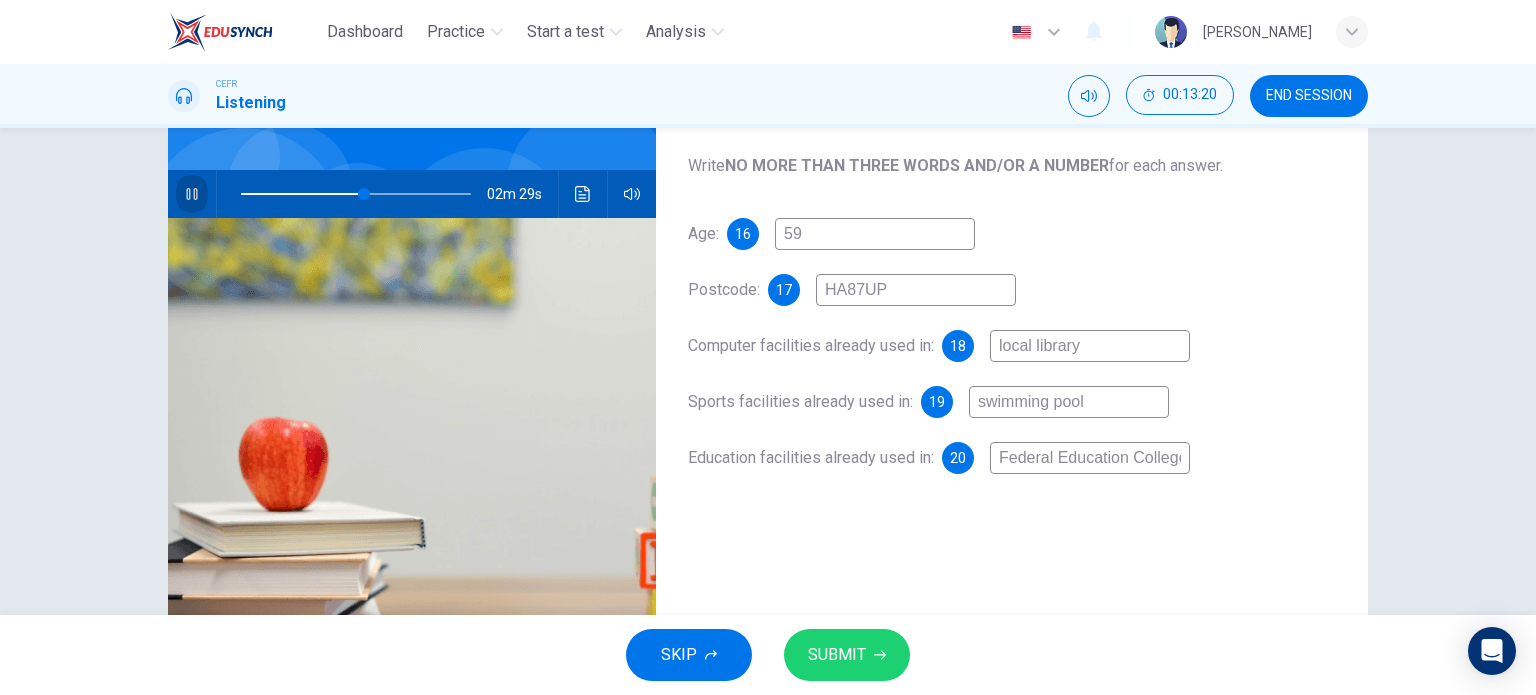 click 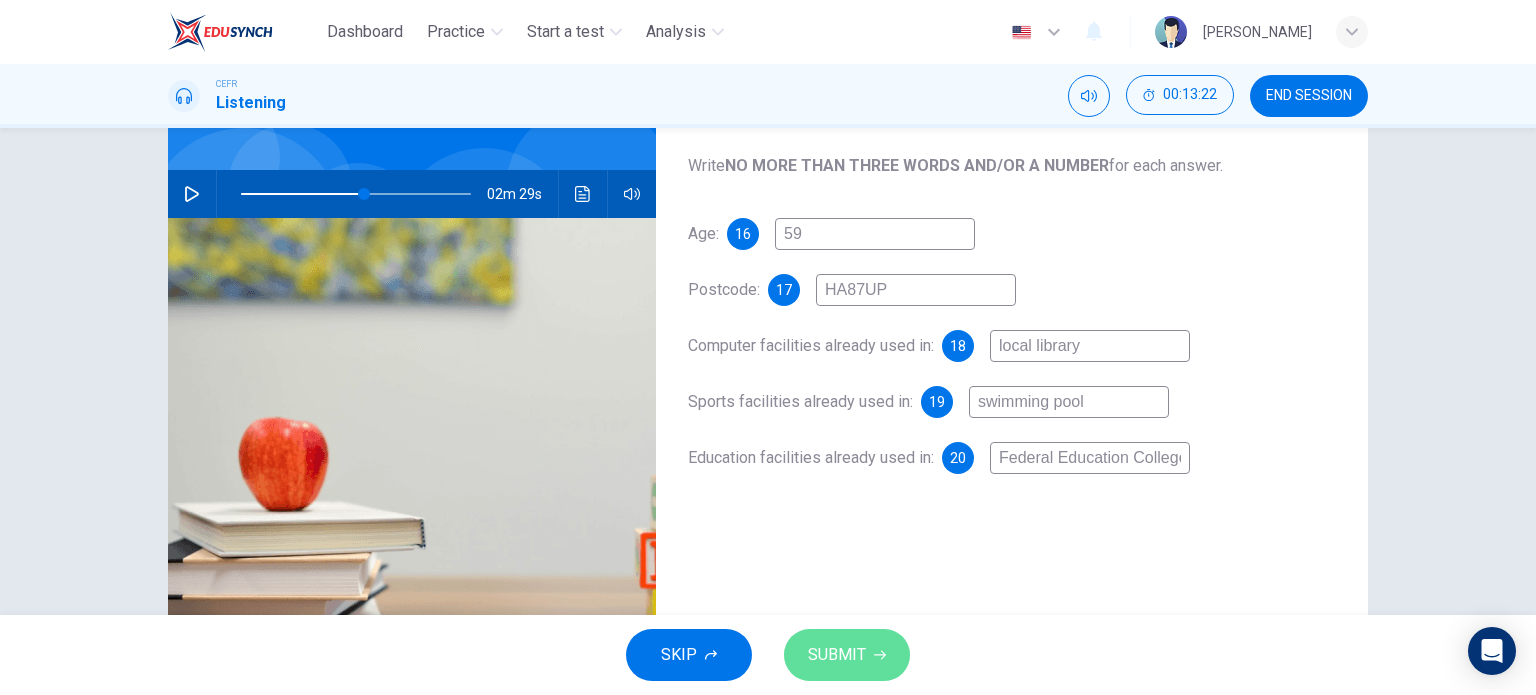 click on "SUBMIT" at bounding box center (847, 655) 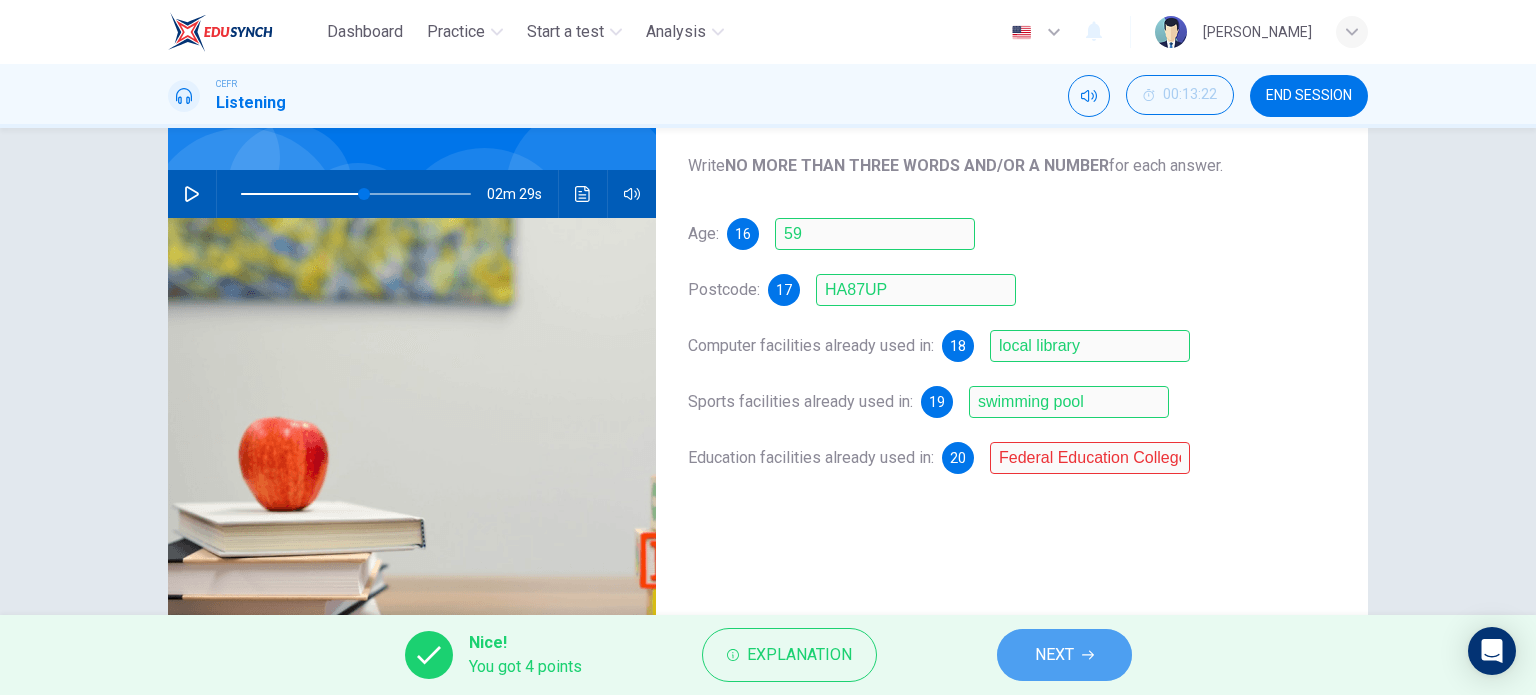 click on "NEXT" at bounding box center [1064, 655] 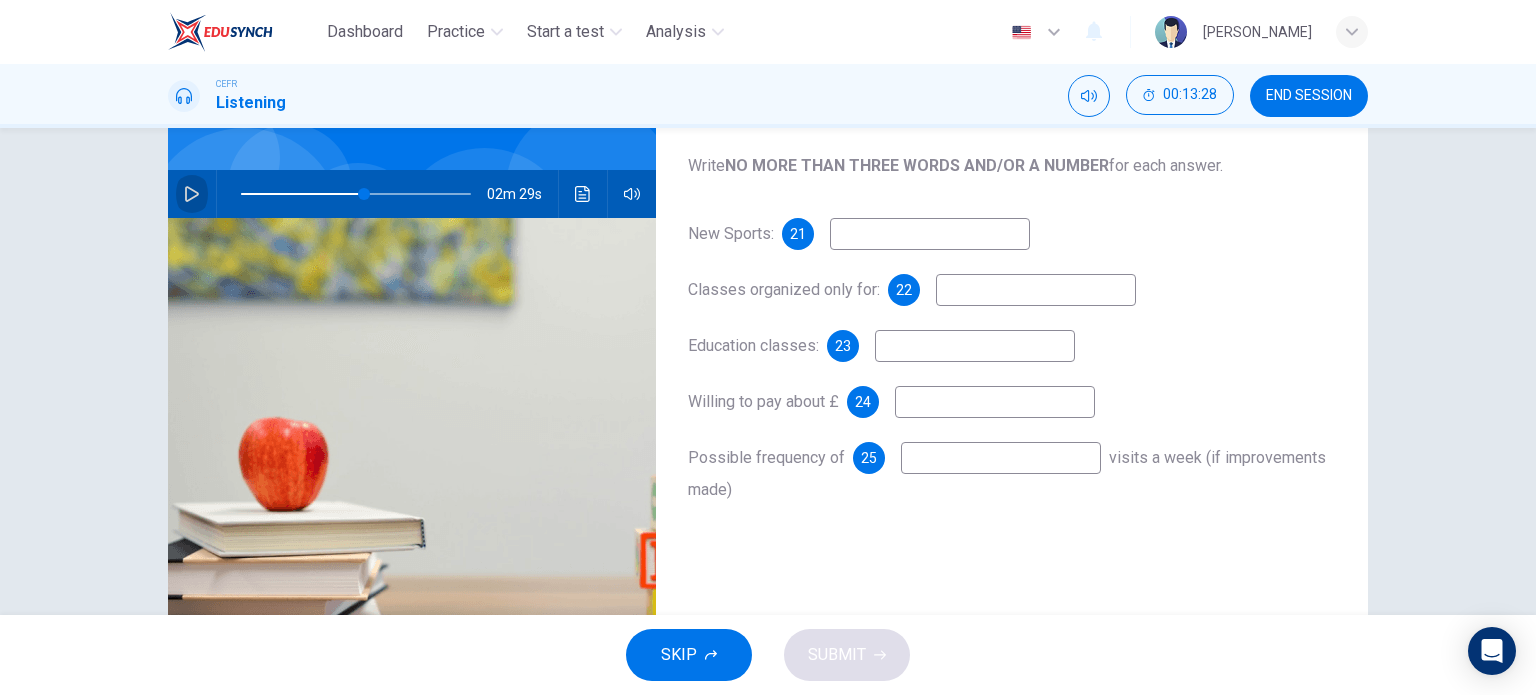 click 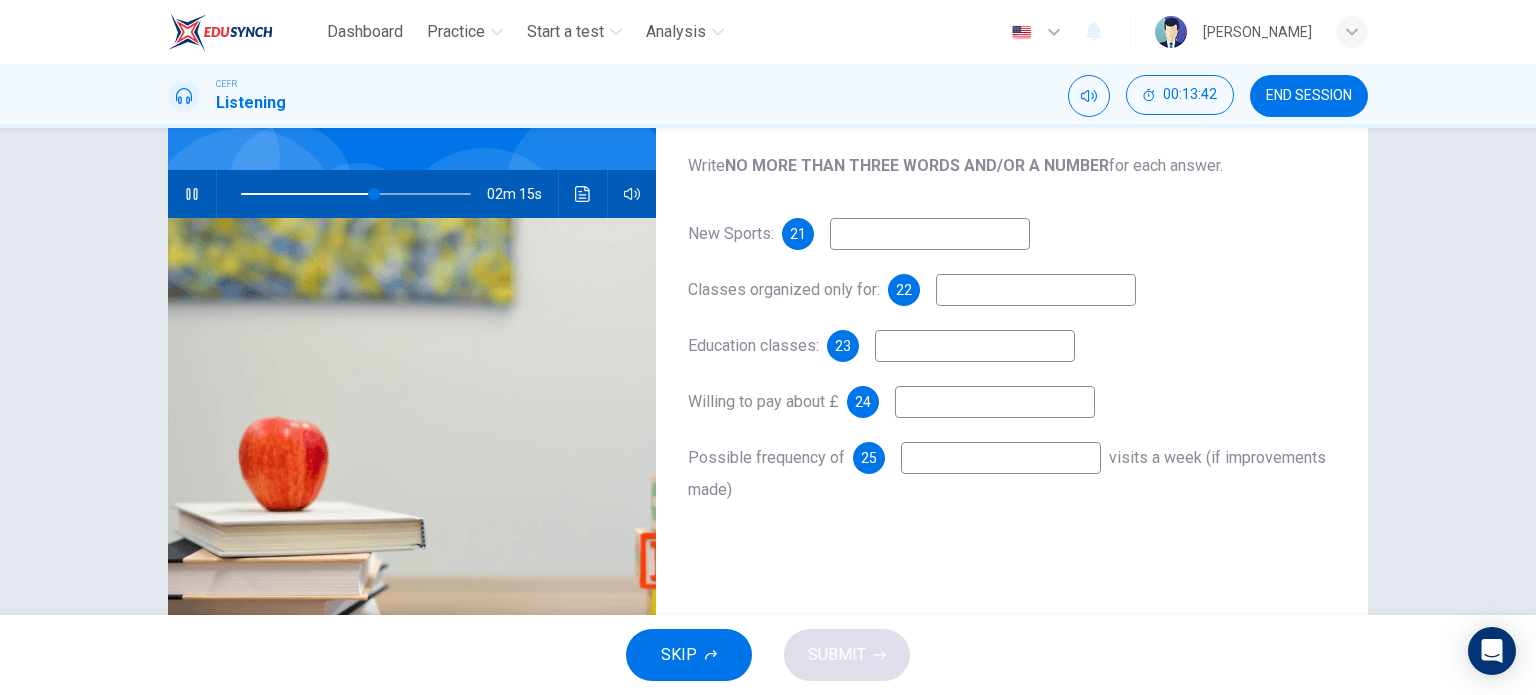 click at bounding box center [930, 234] 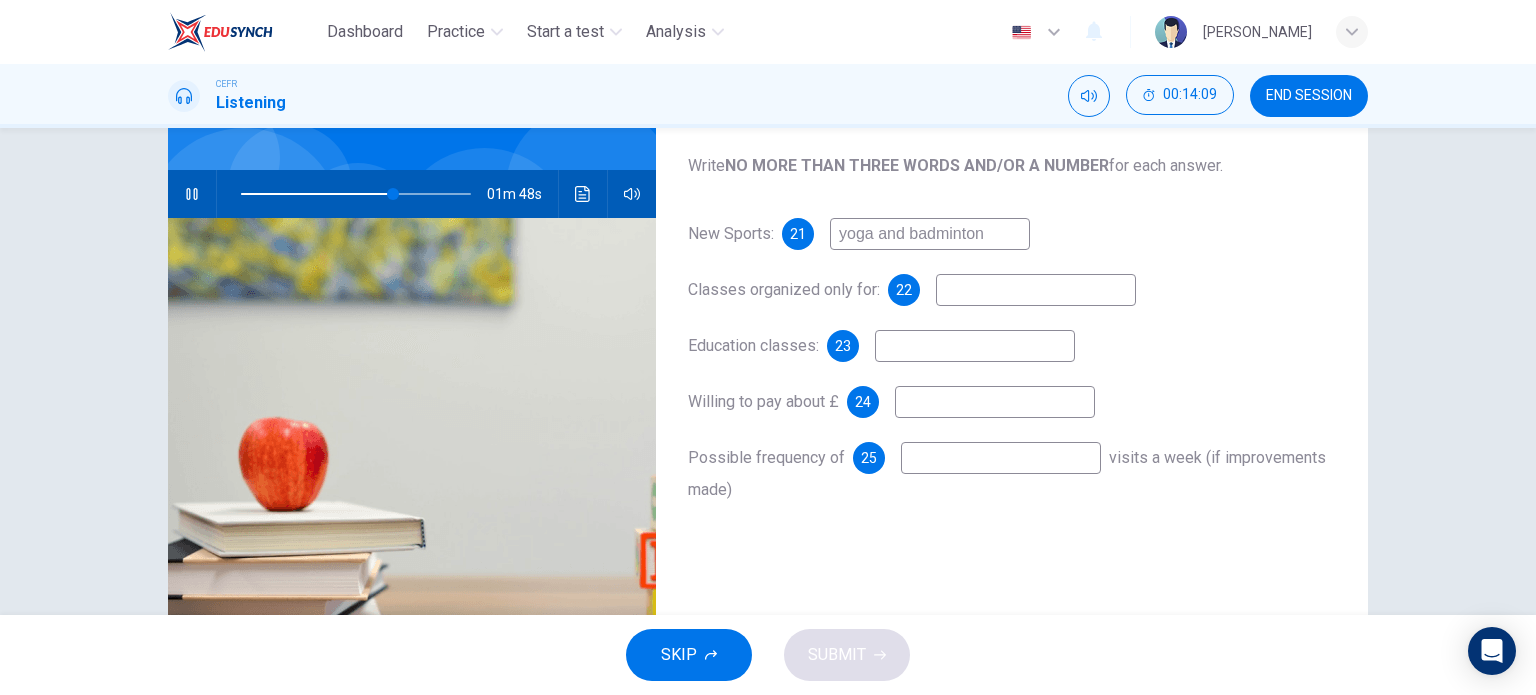 click at bounding box center (1036, 290) 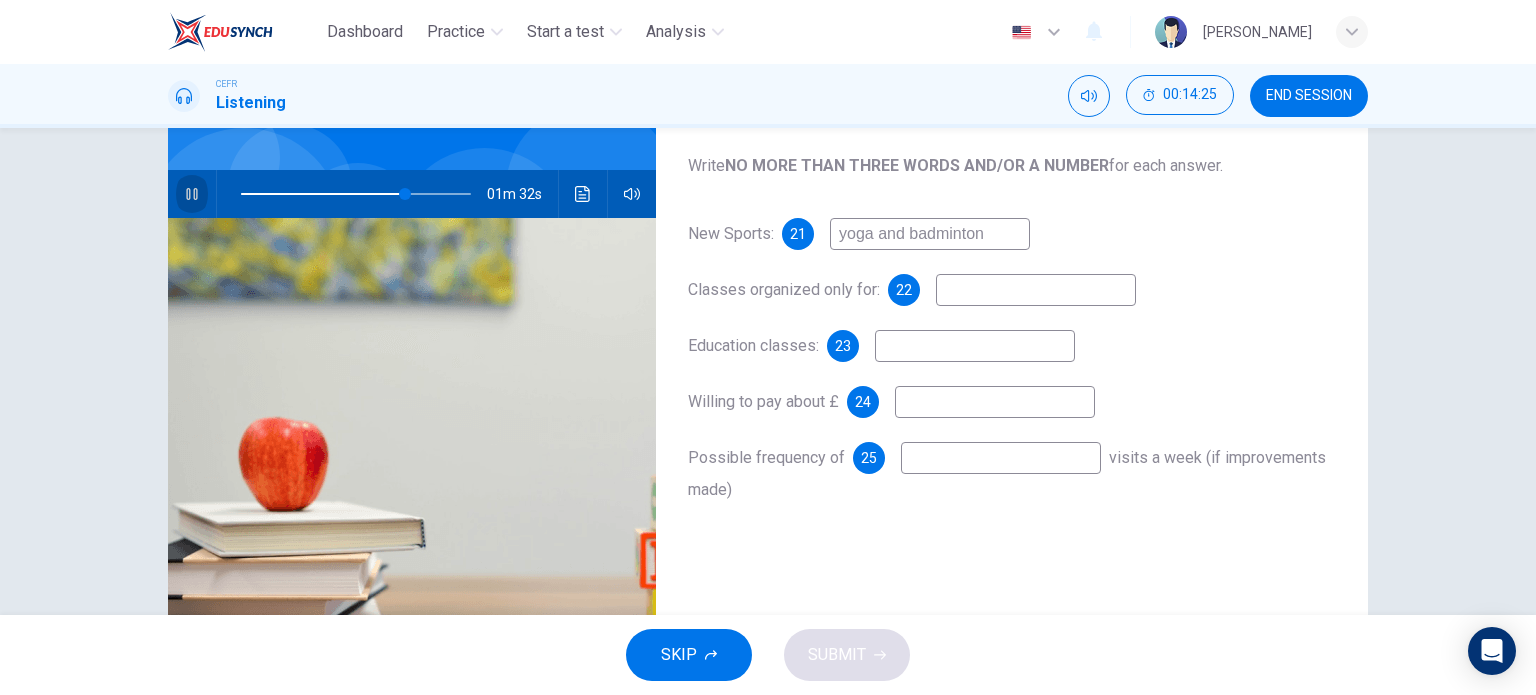 click 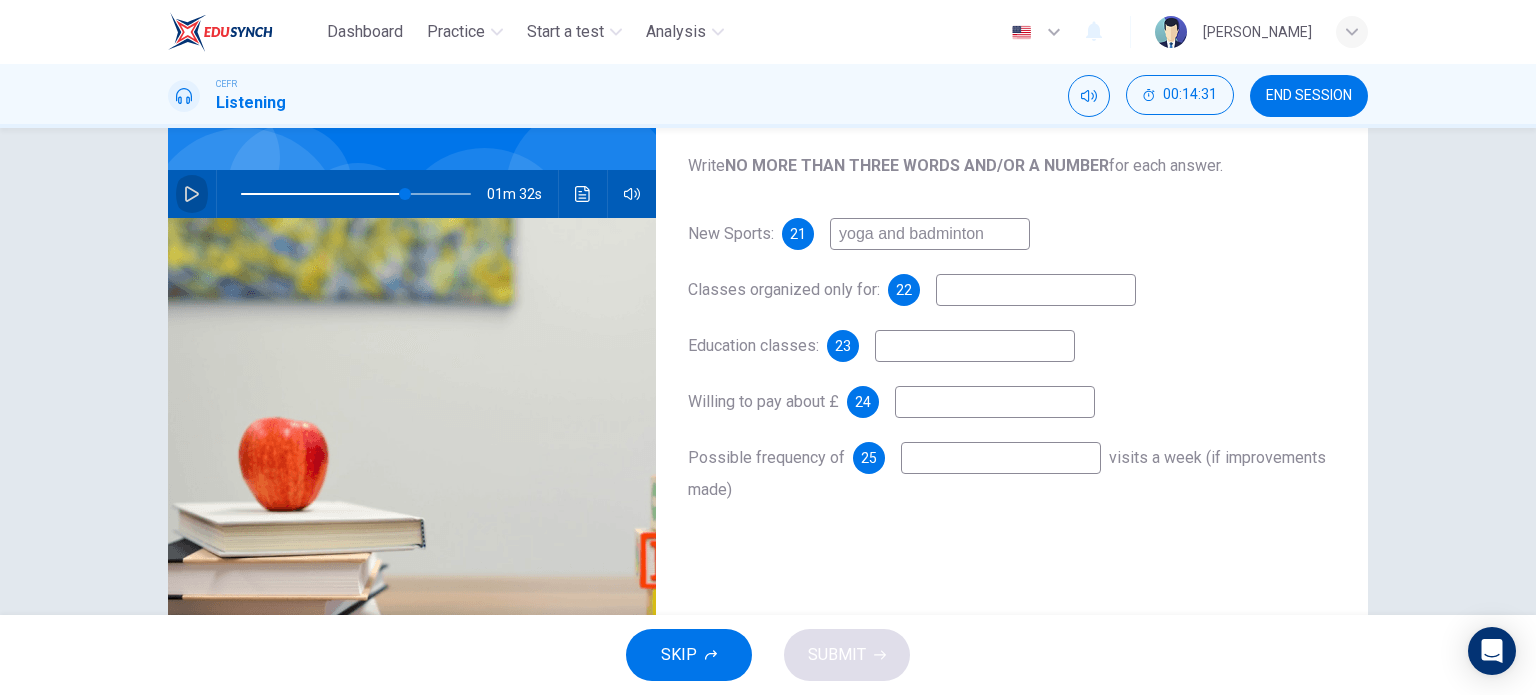 click 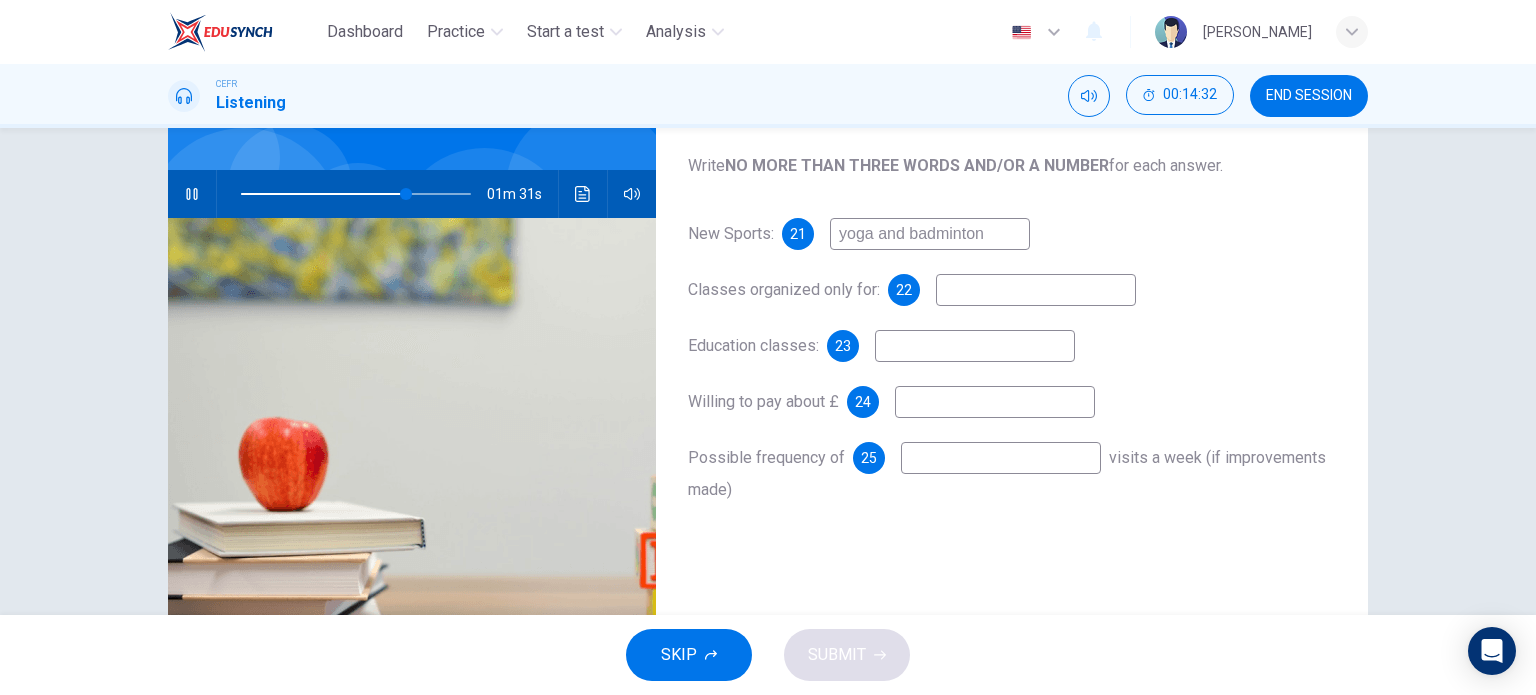 click at bounding box center [1036, 290] 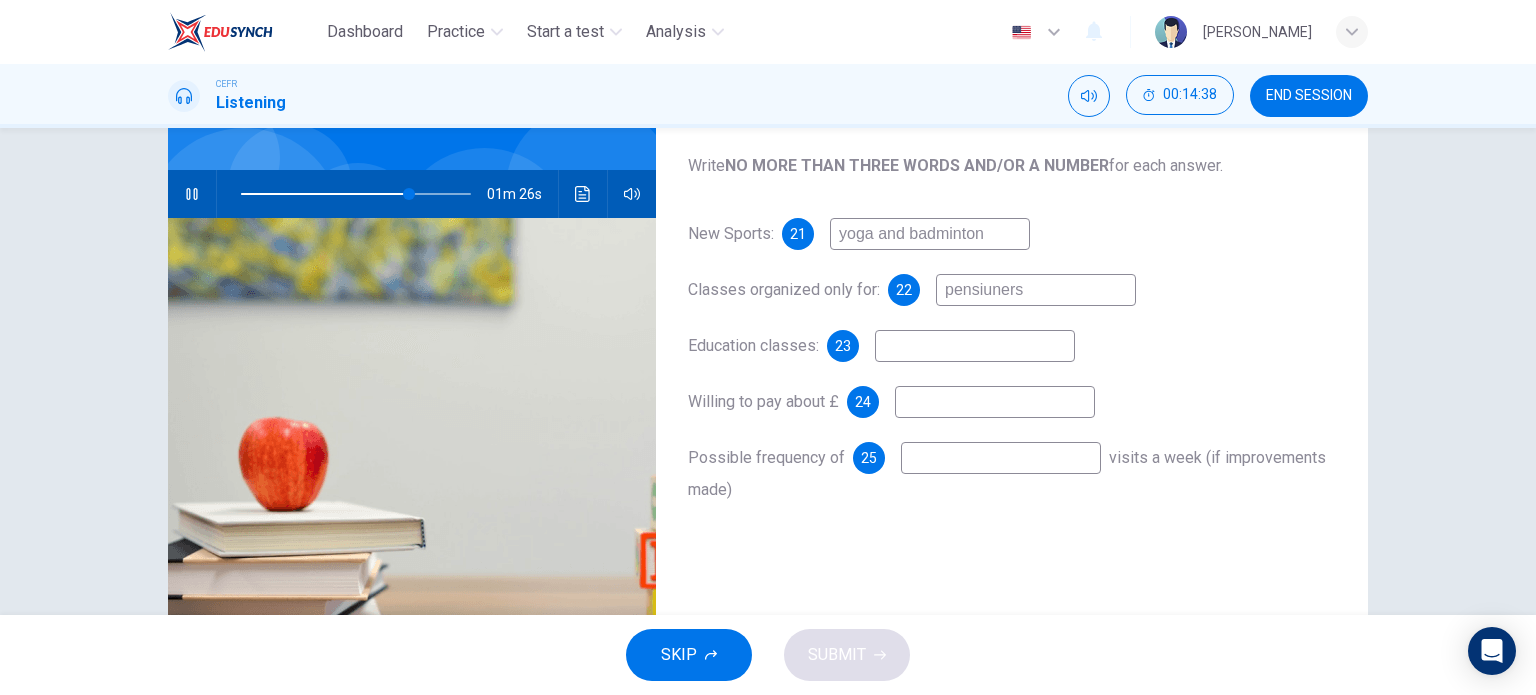 click on "pensiuners" at bounding box center [1036, 290] 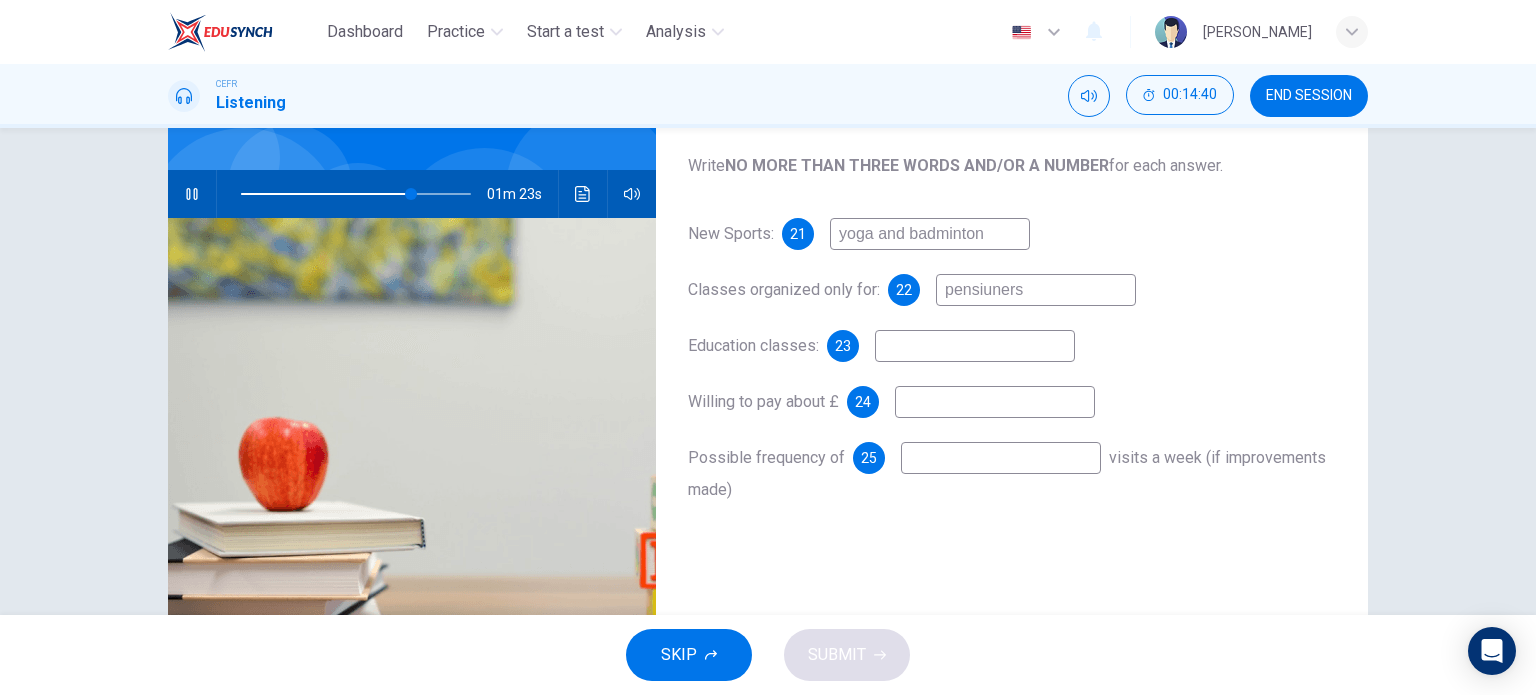 drag, startPoint x: 979, startPoint y: 290, endPoint x: 958, endPoint y: 286, distance: 21.377558 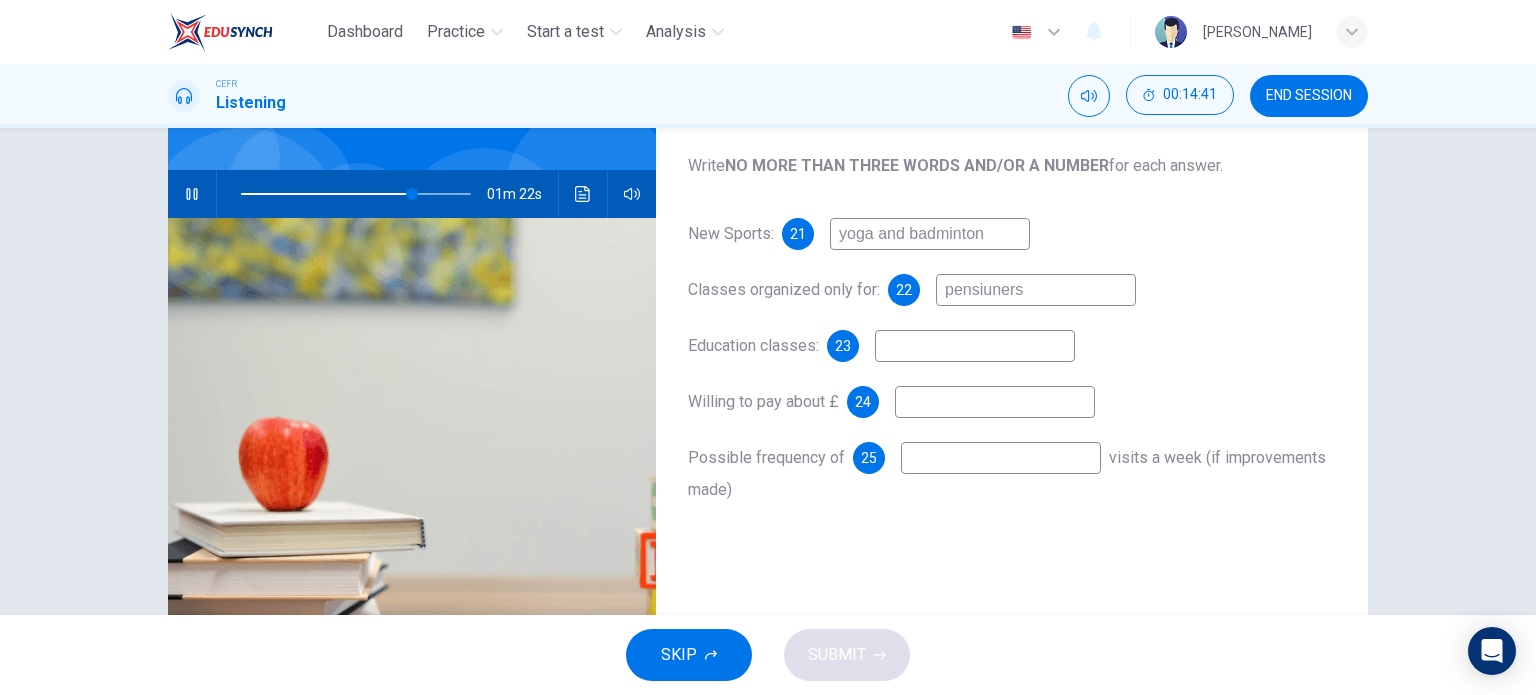 click on "pensiuners" at bounding box center (1036, 290) 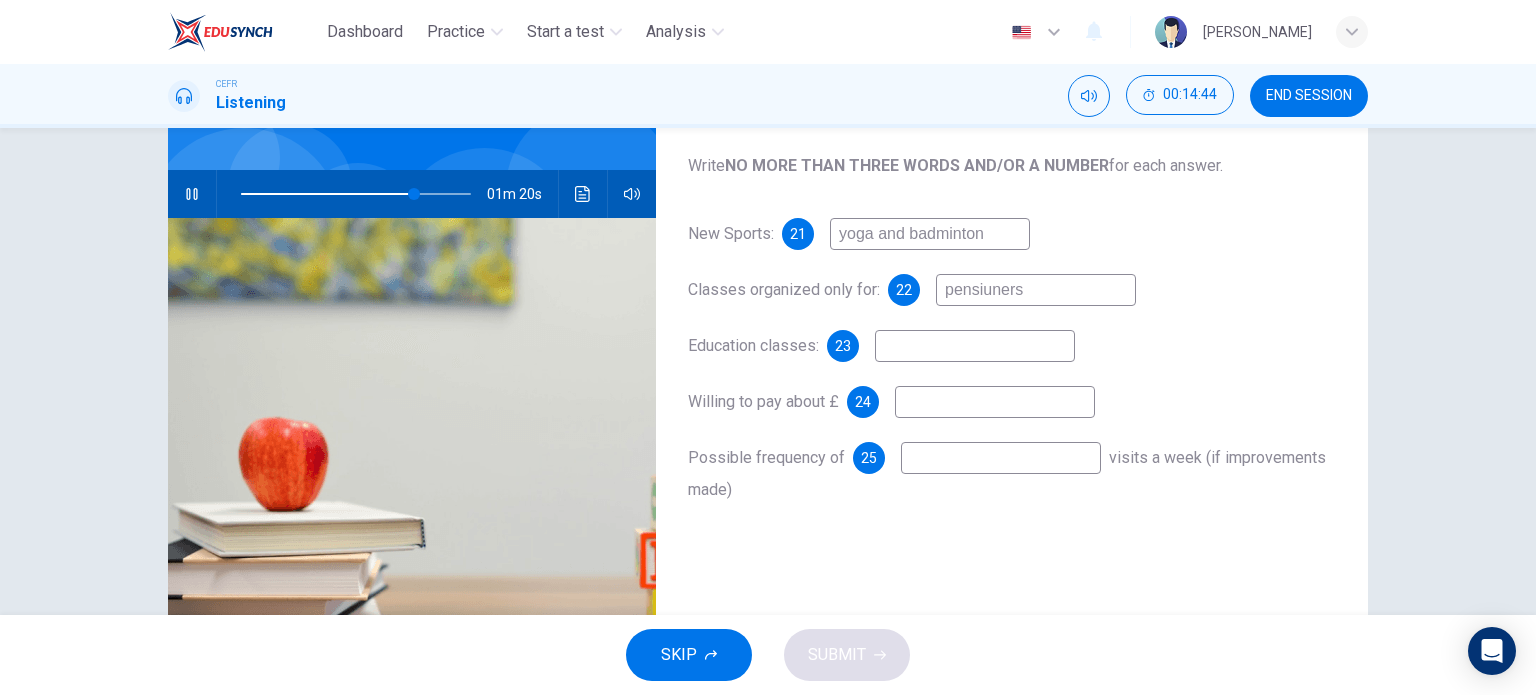click on "pensiuners" at bounding box center (1036, 290) 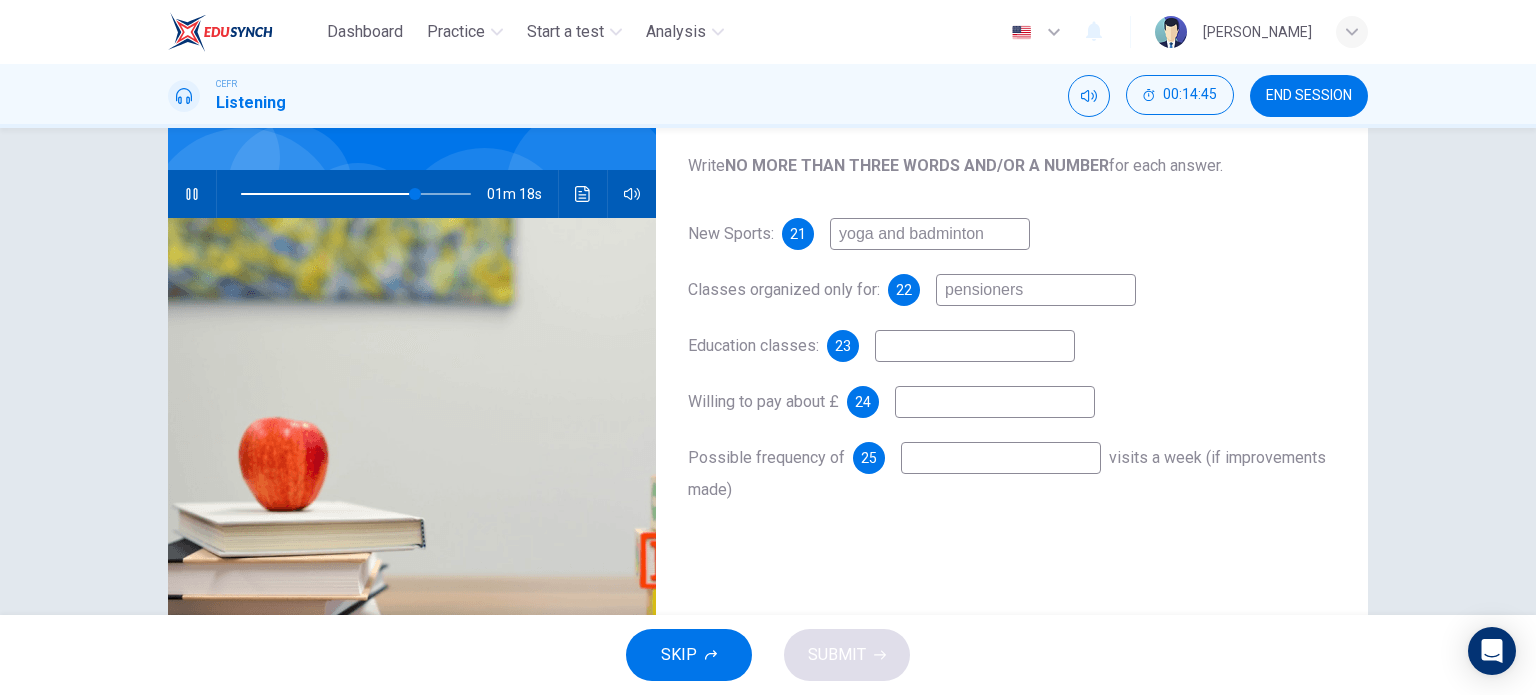 click at bounding box center (975, 346) 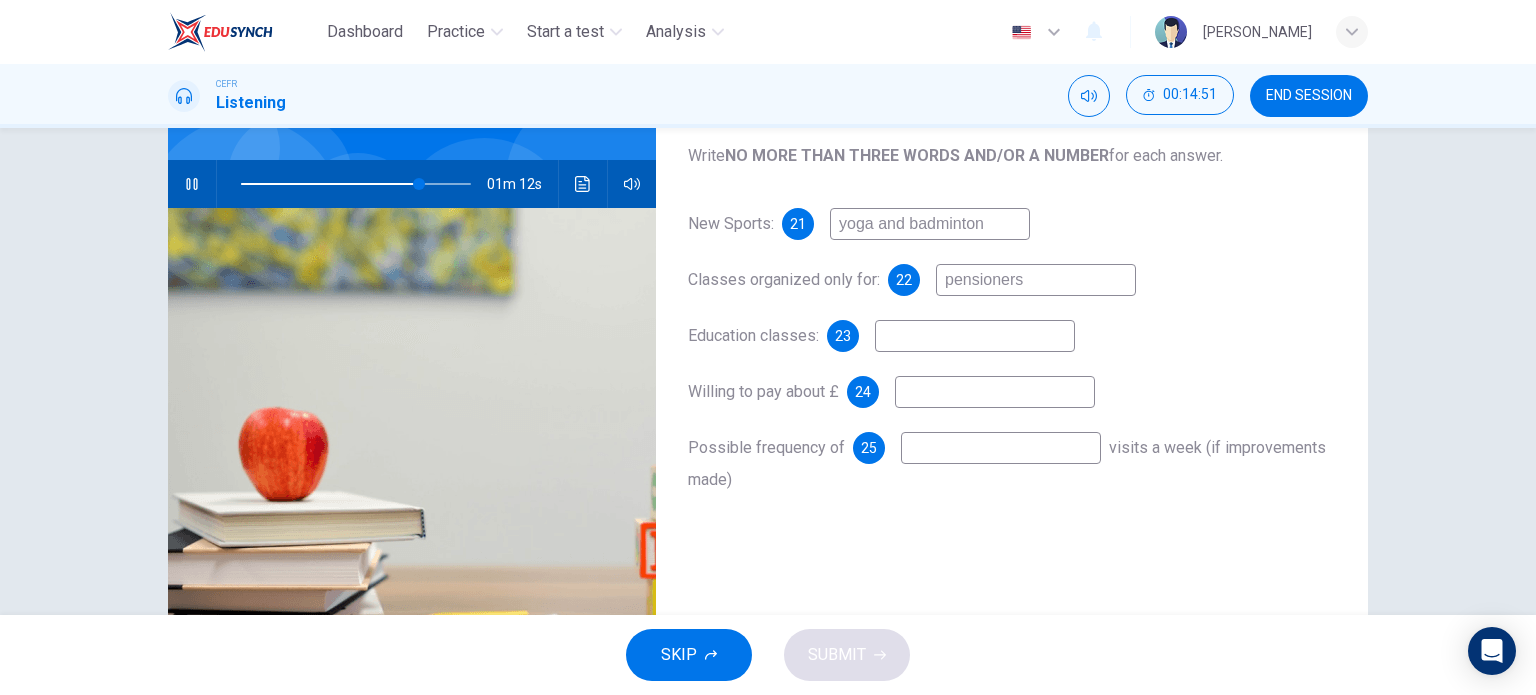 scroll, scrollTop: 178, scrollLeft: 0, axis: vertical 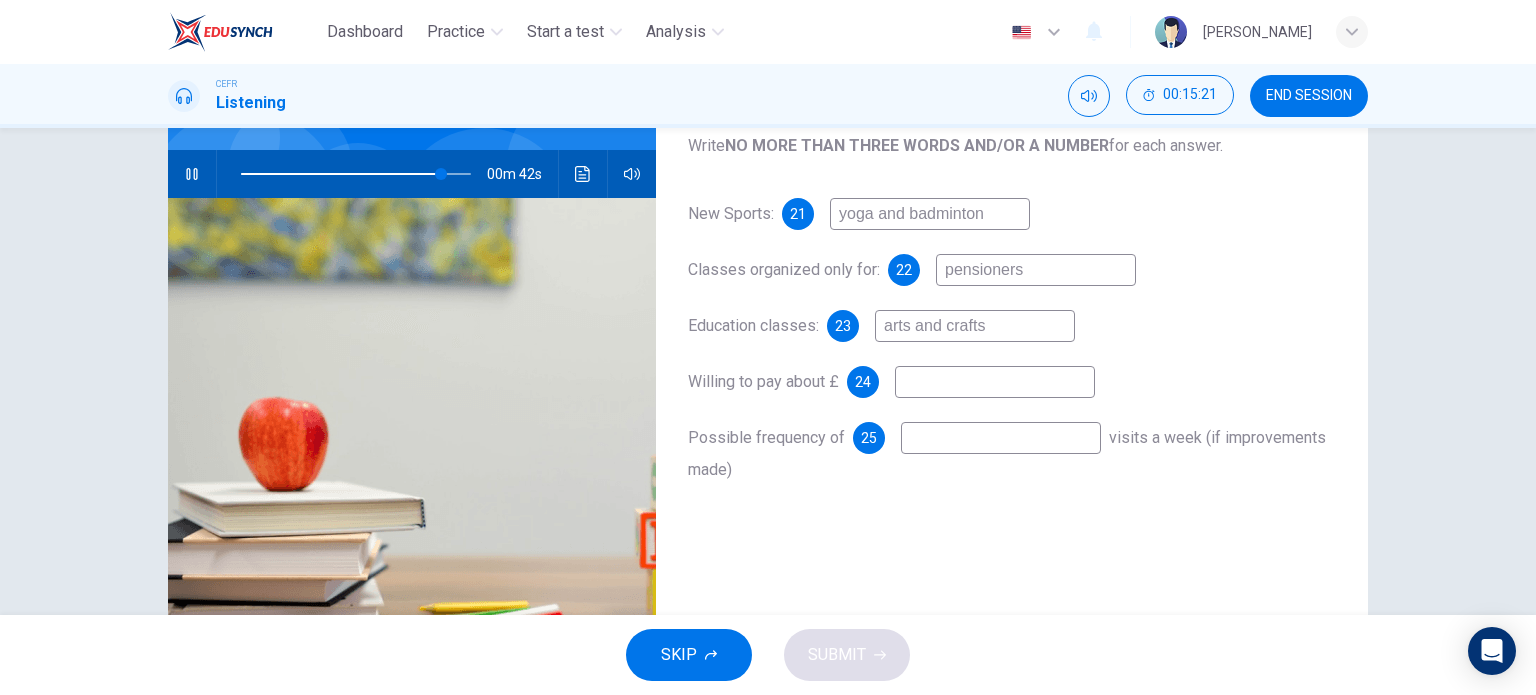 click at bounding box center (995, 382) 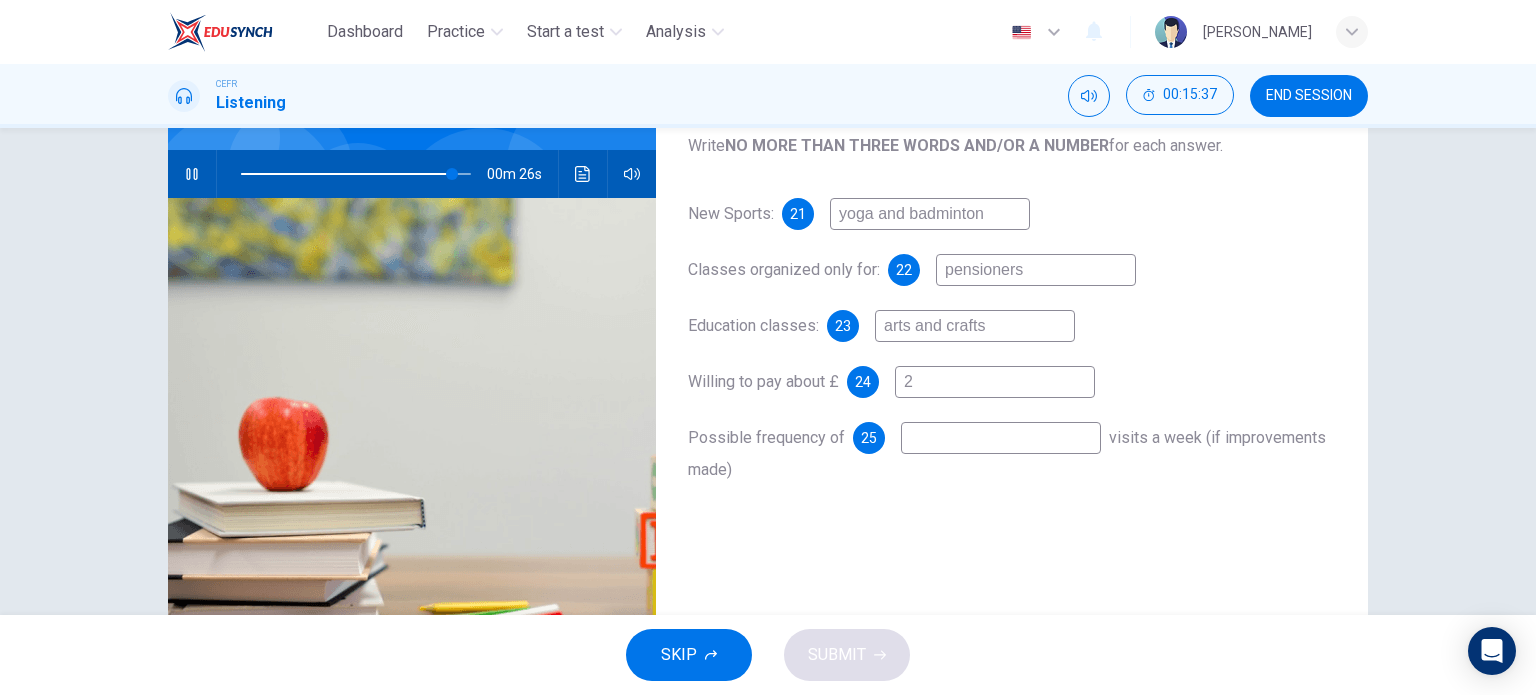 click at bounding box center (1001, 438) 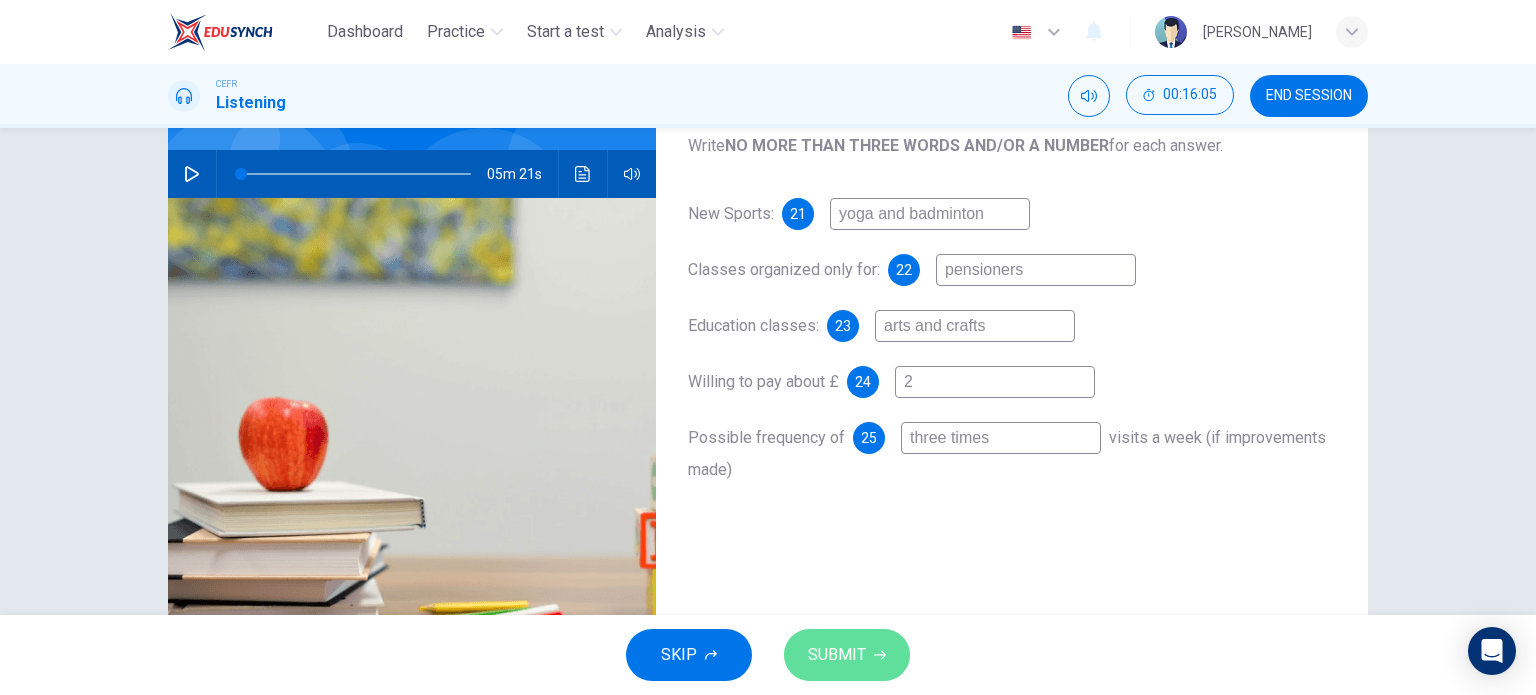 click on "SUBMIT" at bounding box center [847, 655] 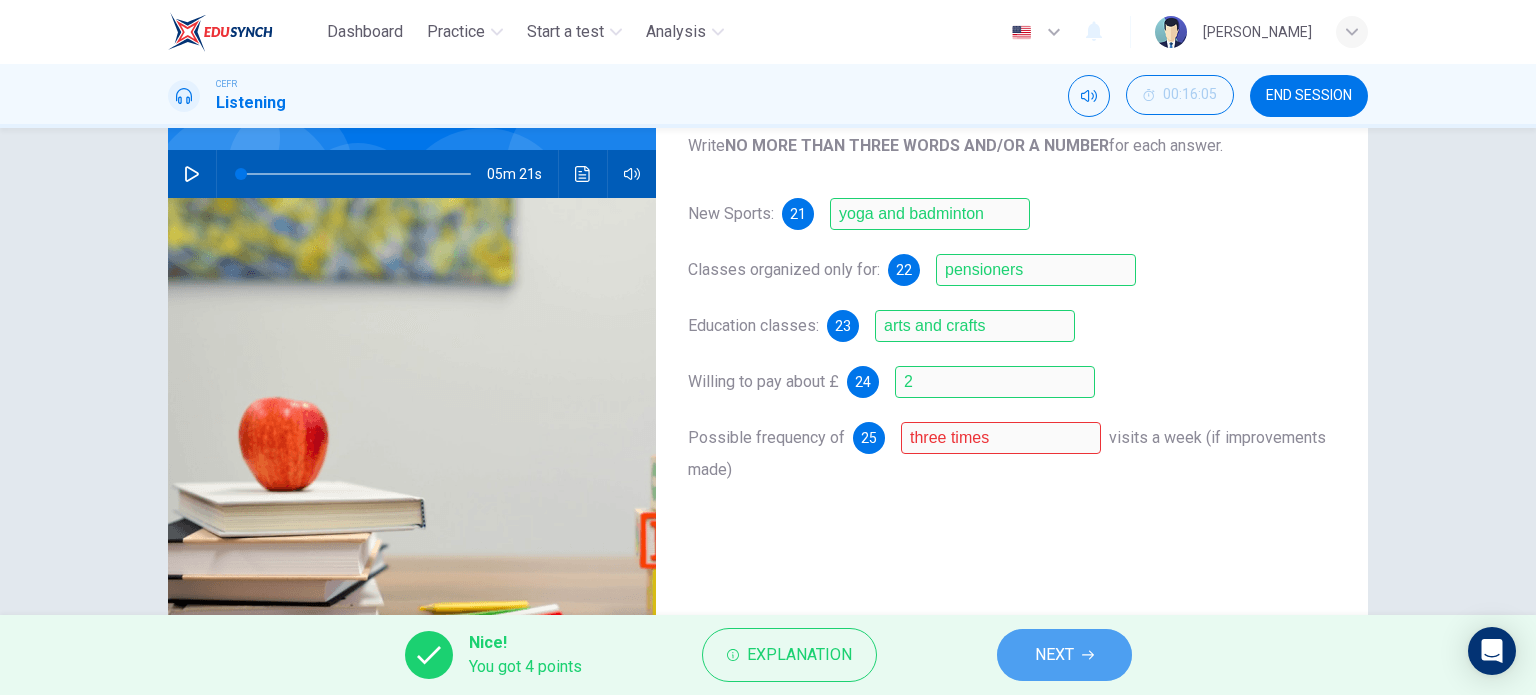click on "NEXT" at bounding box center (1064, 655) 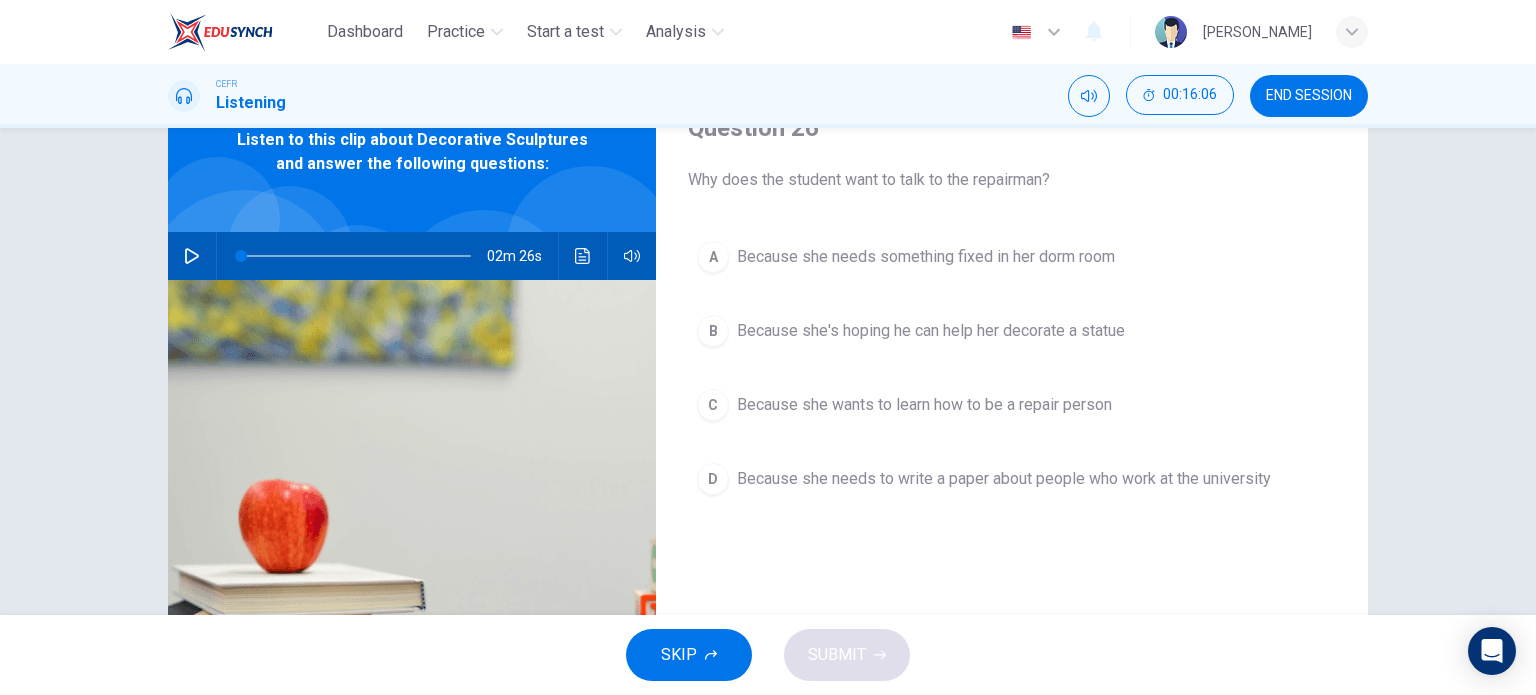 scroll, scrollTop: 98, scrollLeft: 0, axis: vertical 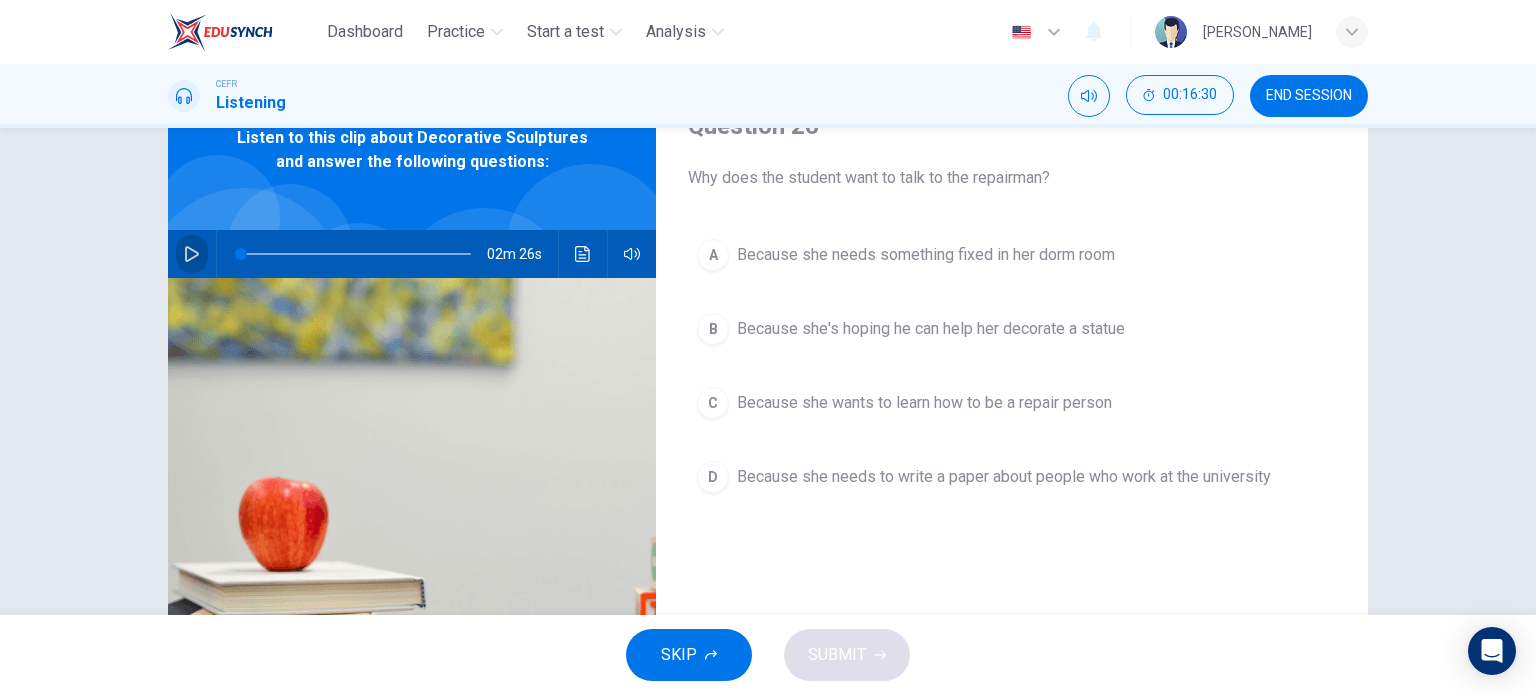 click 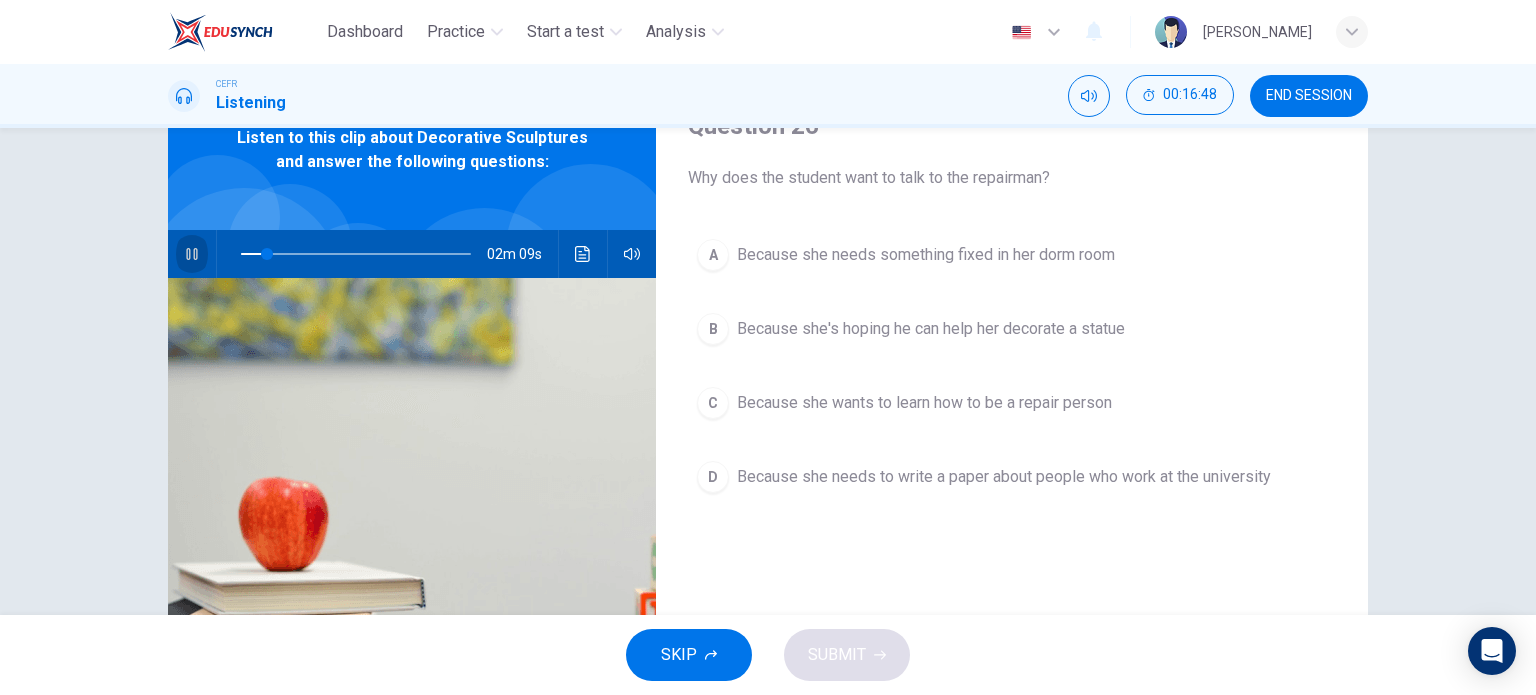 click 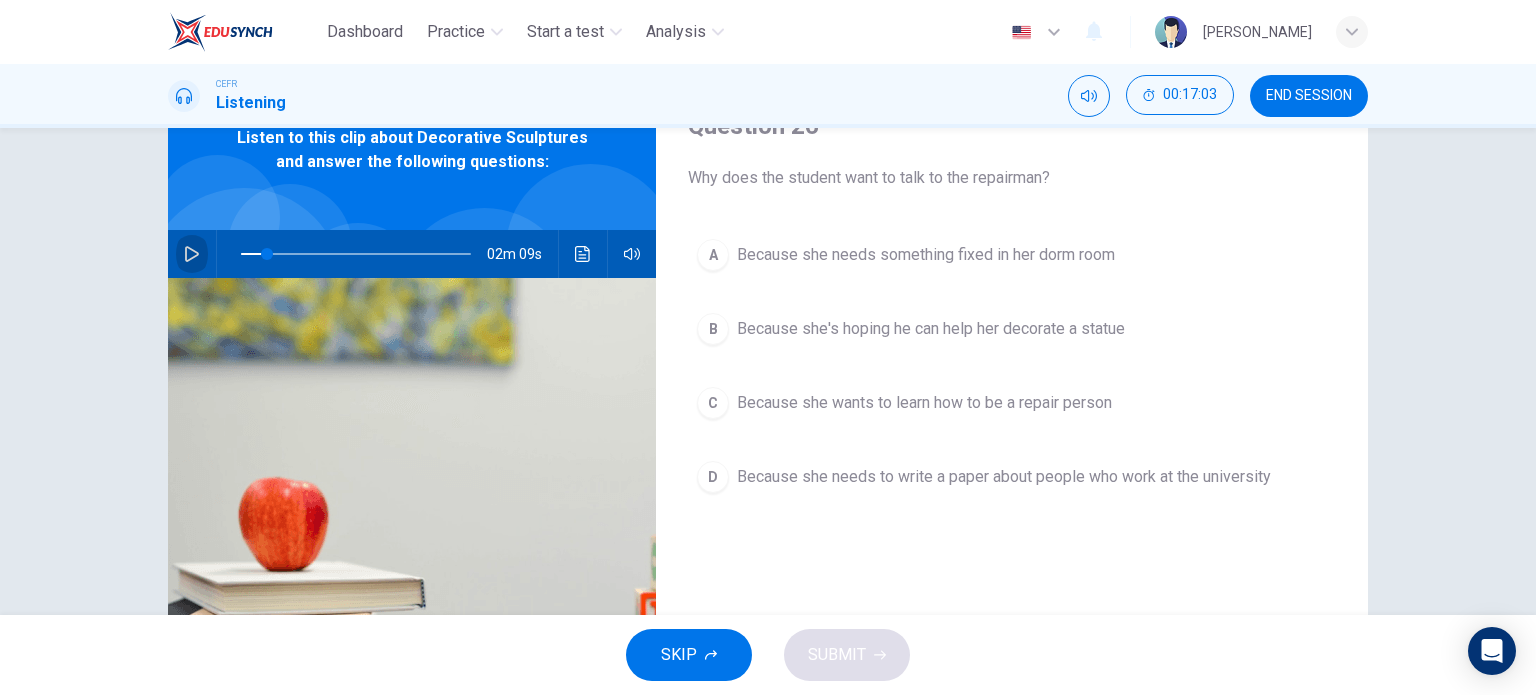 click 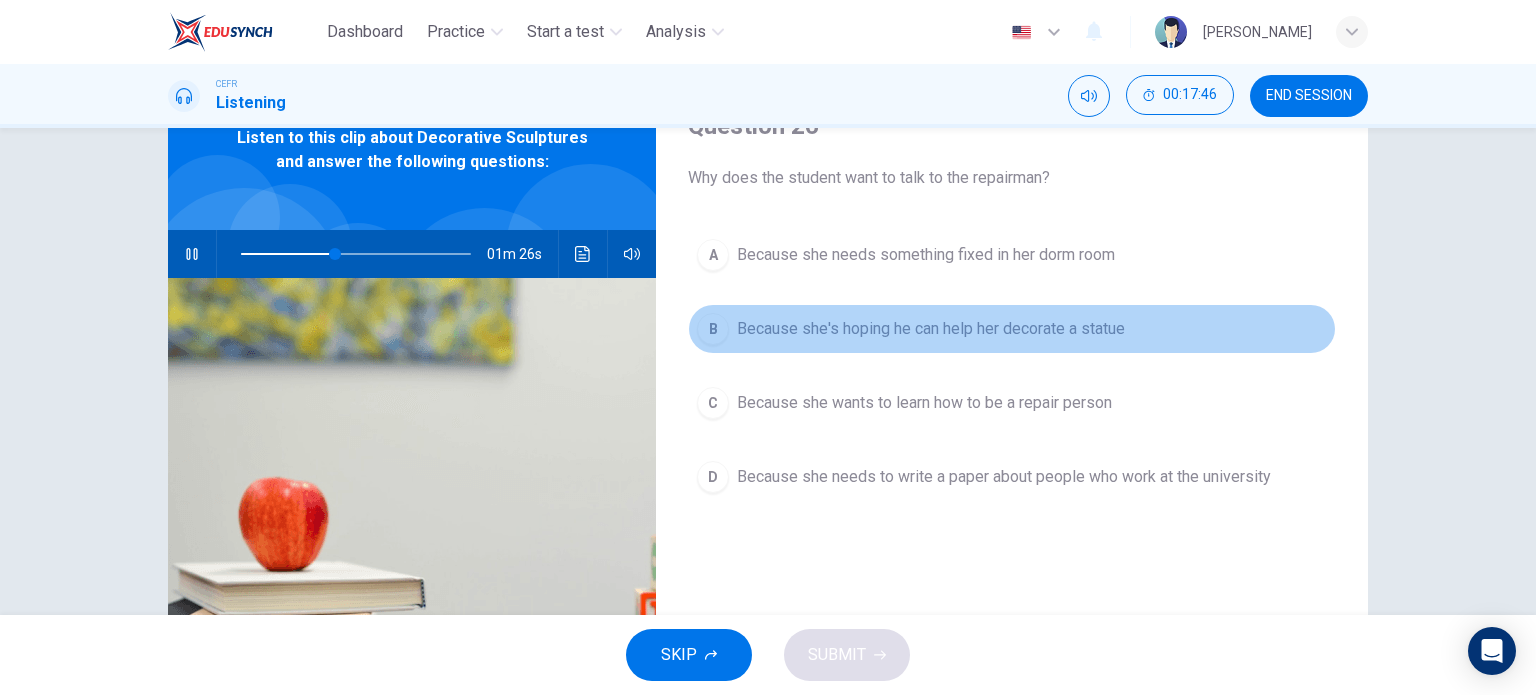 click on "Because she's hoping he can help her decorate a statue" at bounding box center [931, 329] 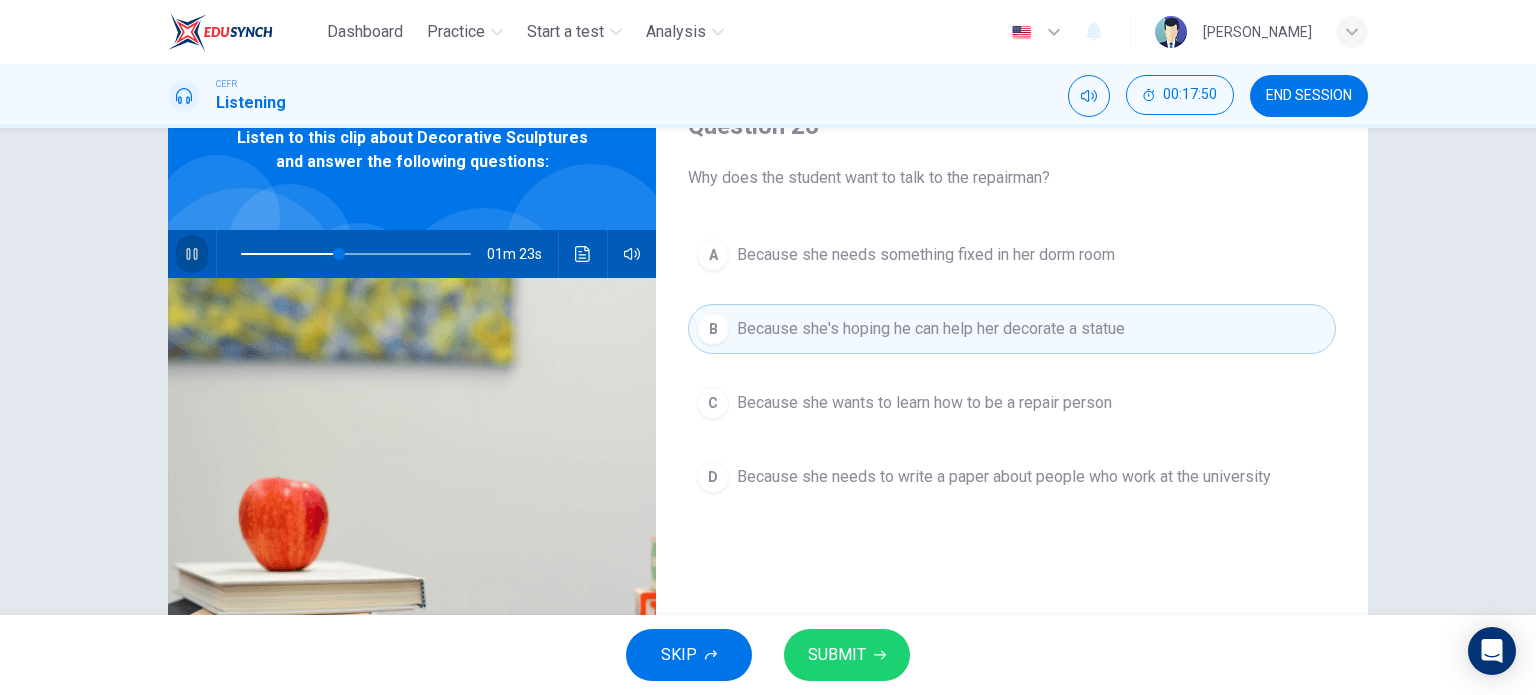 click 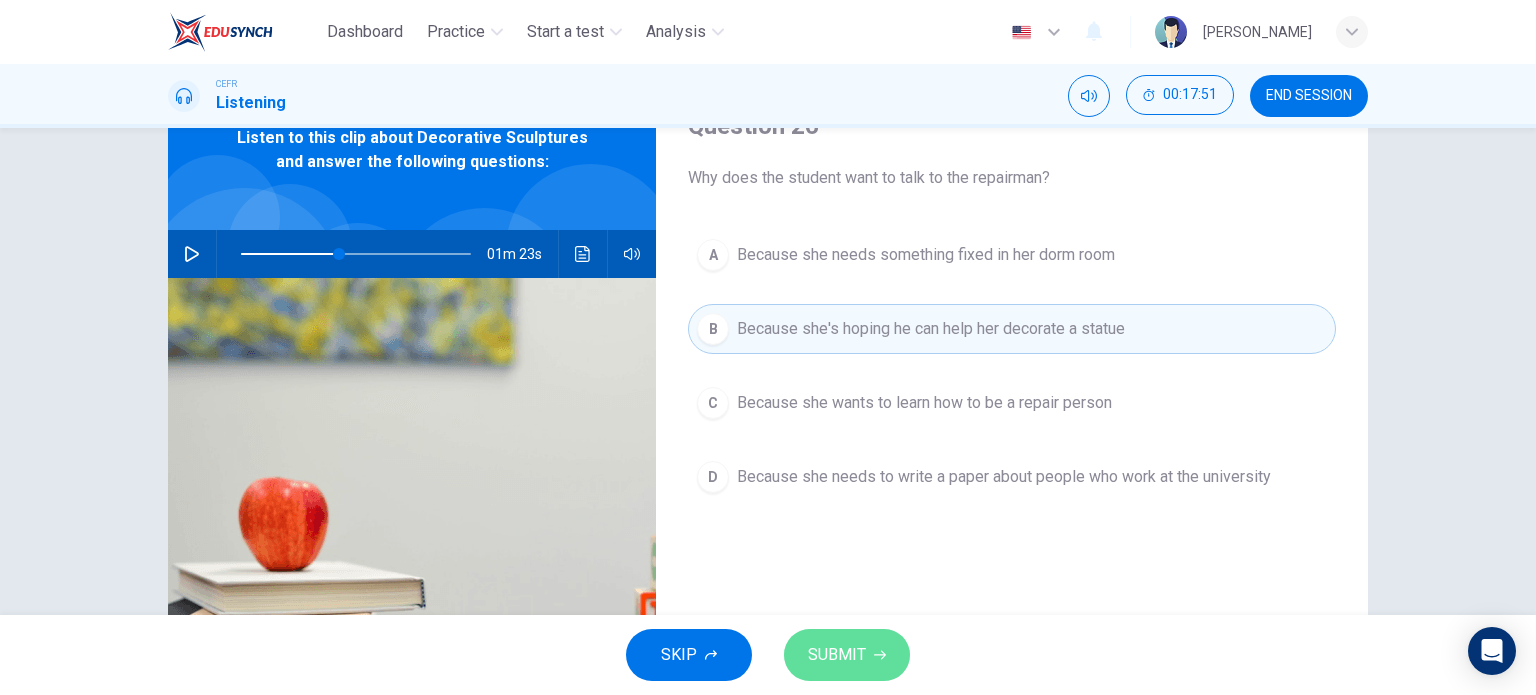 click 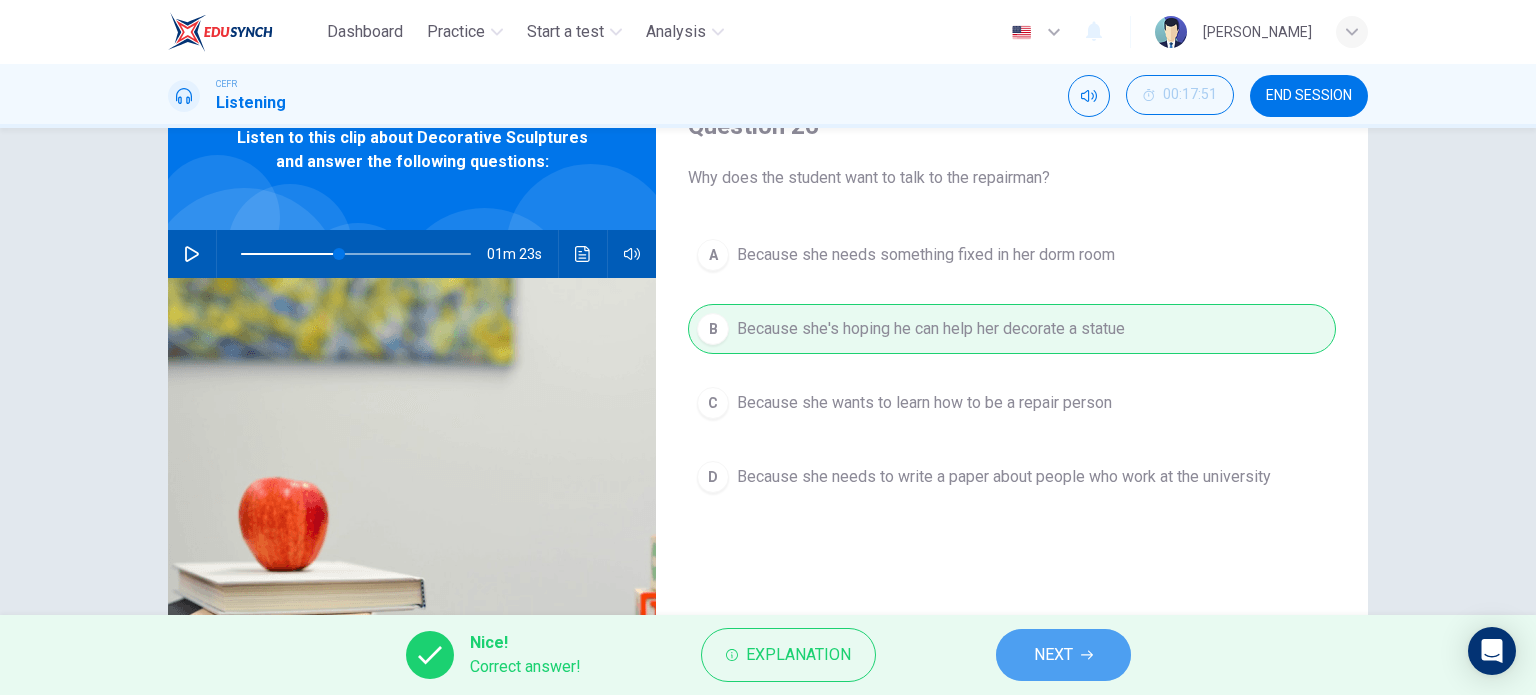 click on "NEXT" at bounding box center (1063, 655) 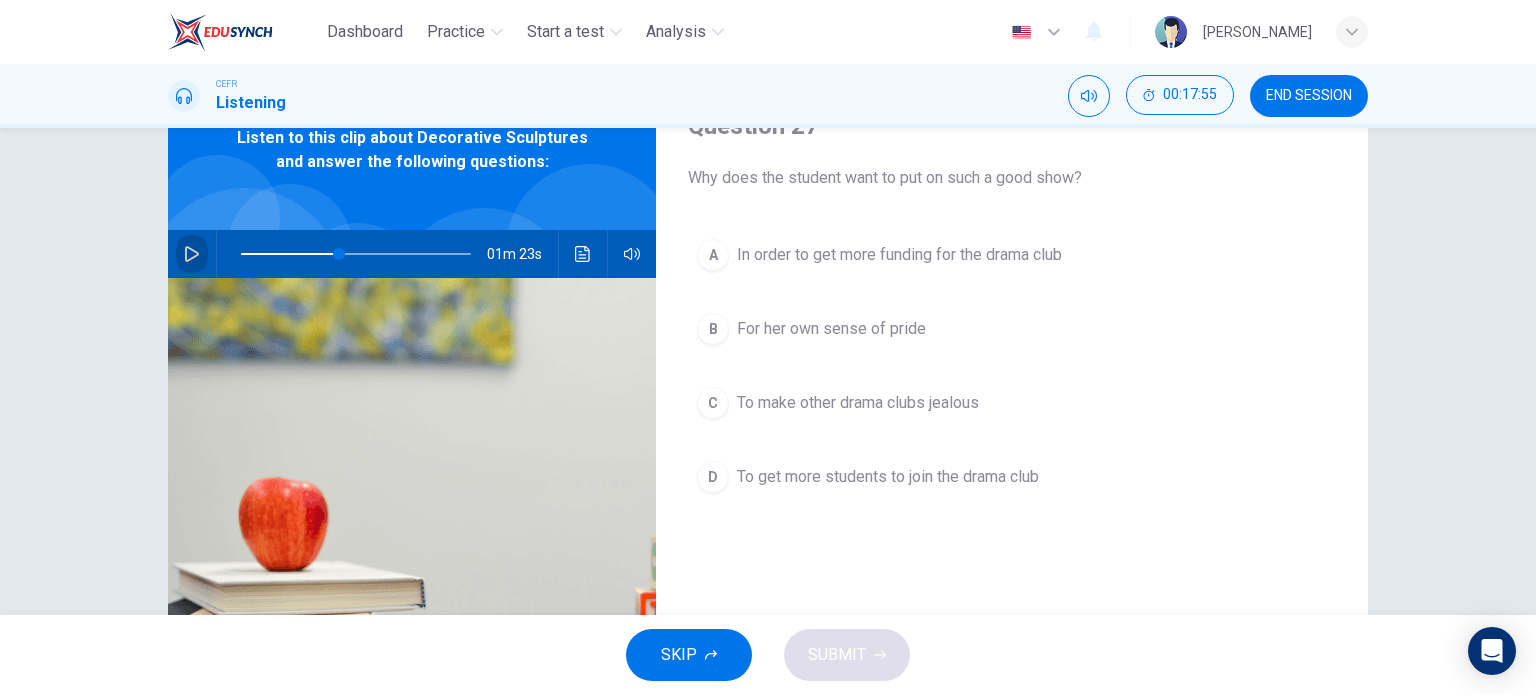 click 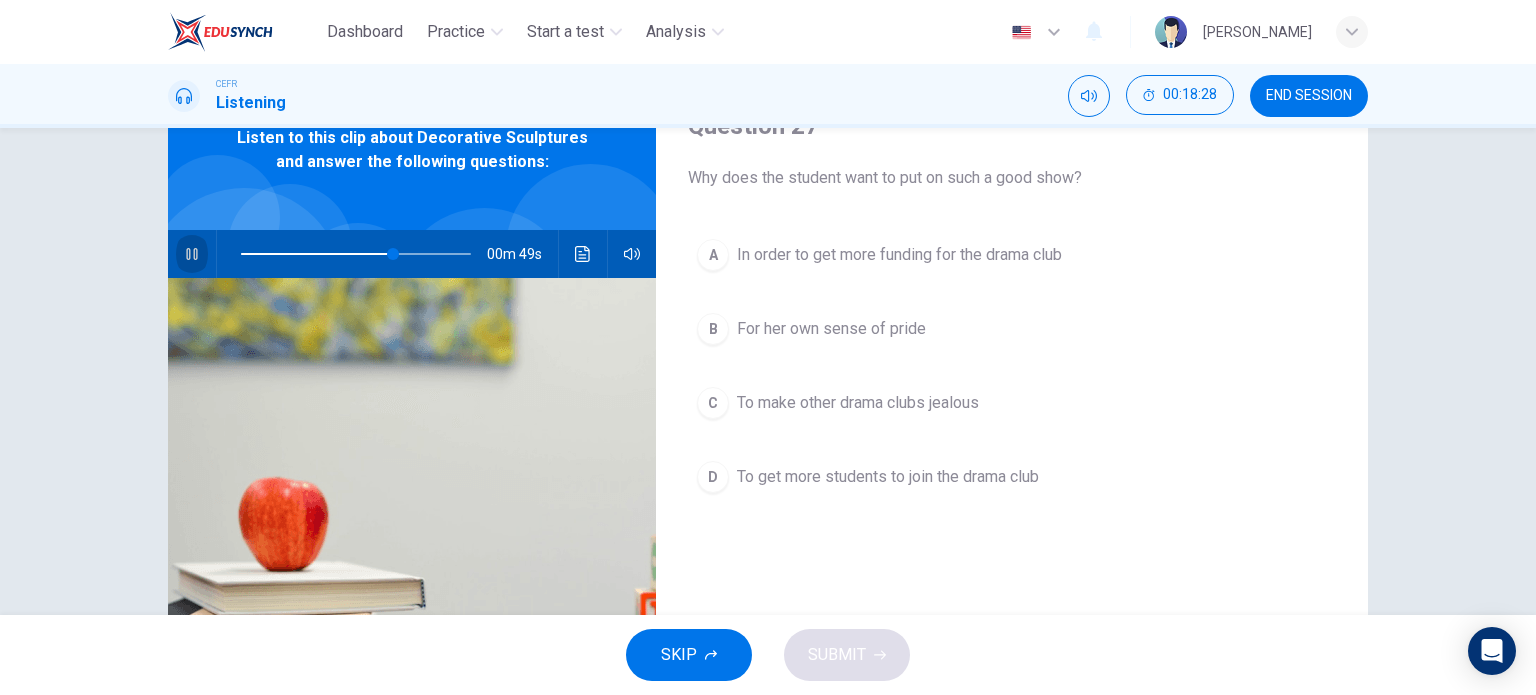 click 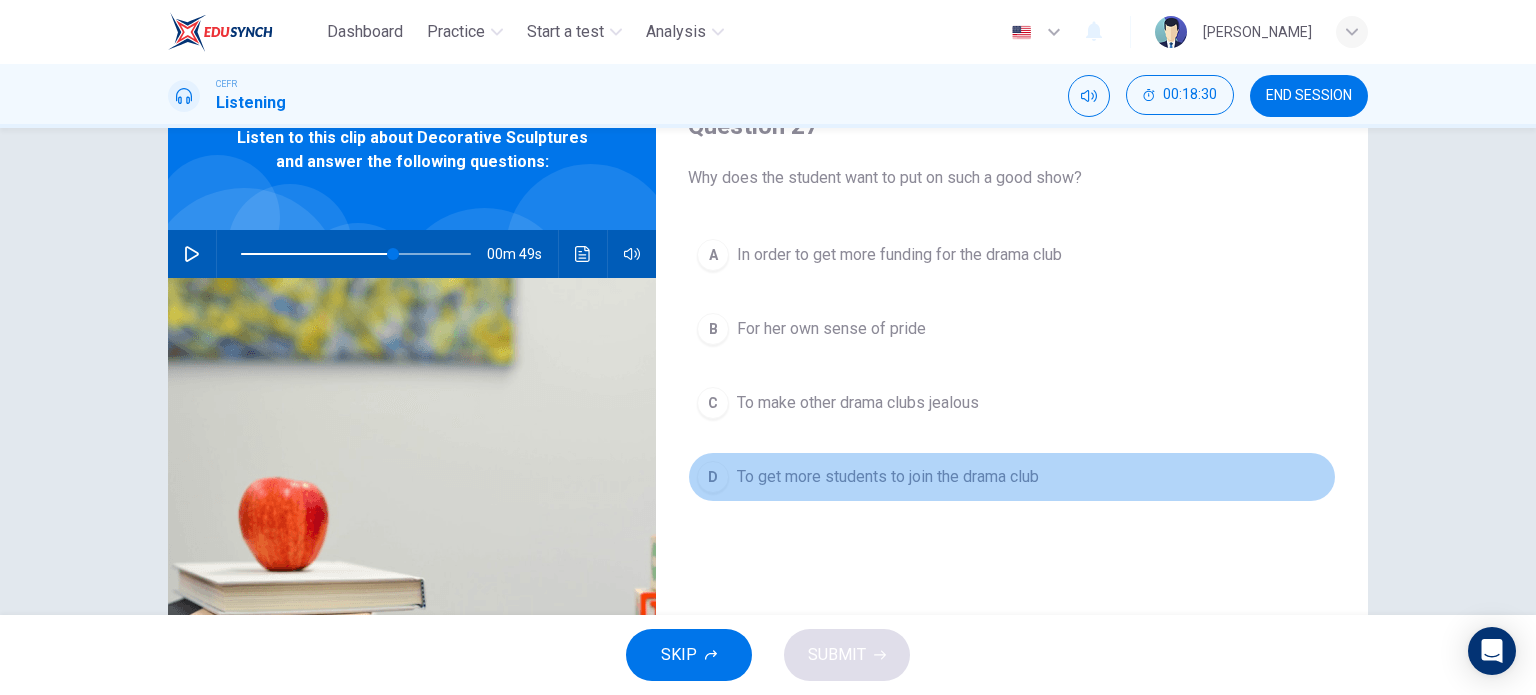 click on "D To get more students to join the drama club" at bounding box center (1012, 477) 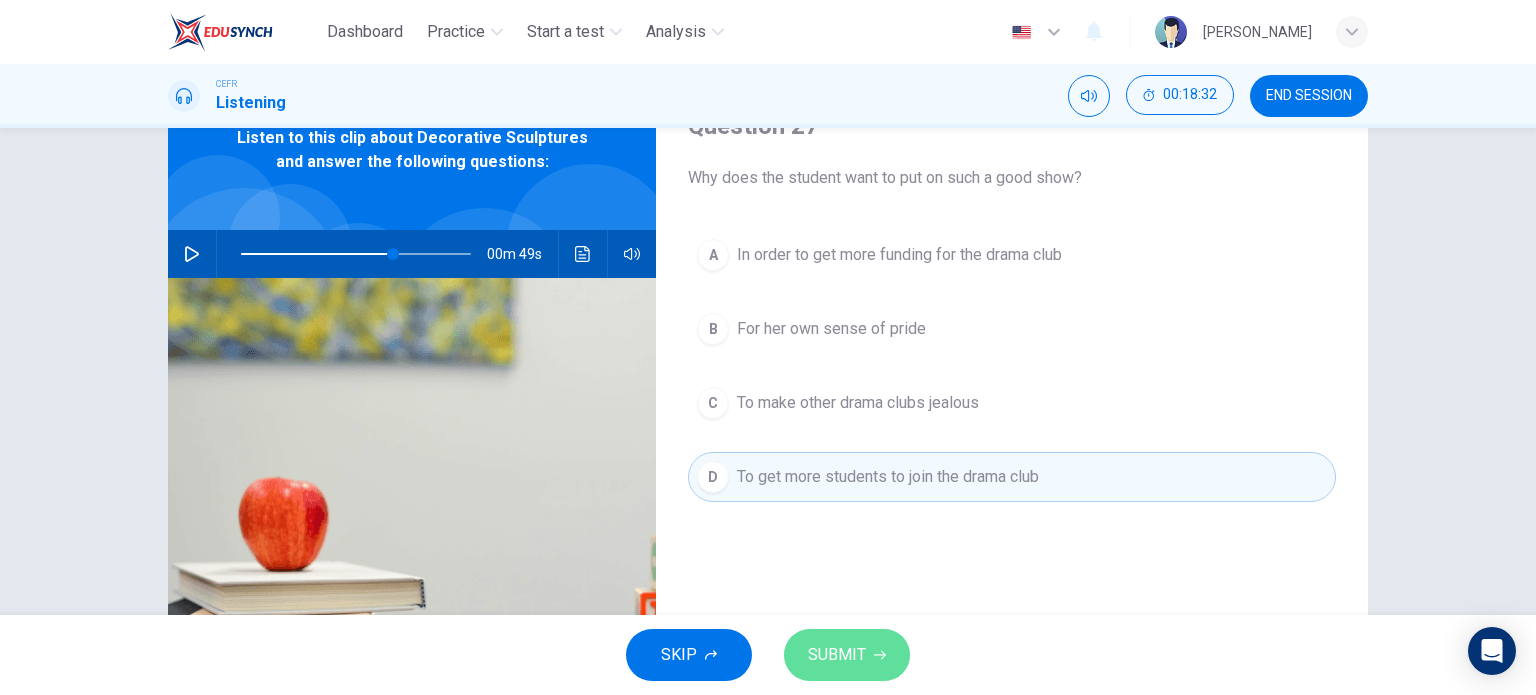 click on "SUBMIT" at bounding box center [847, 655] 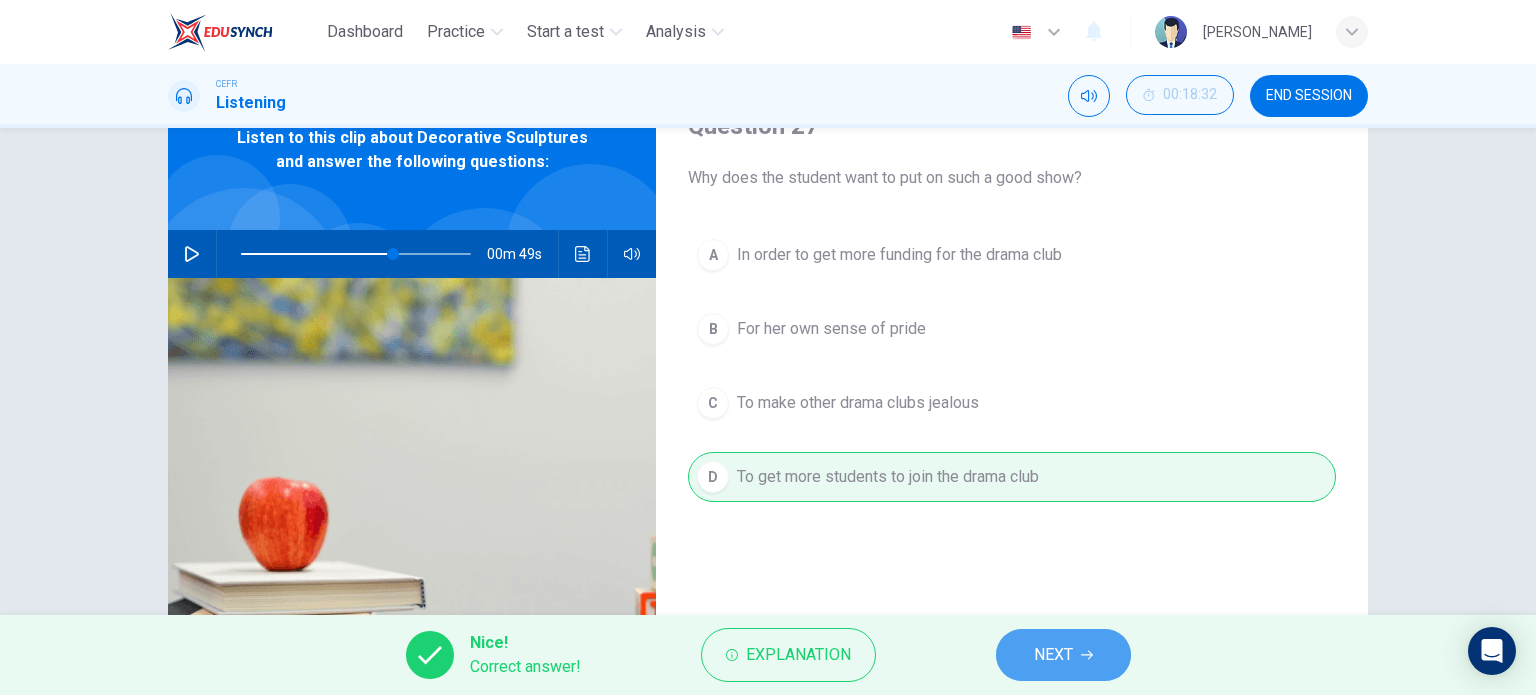 click on "NEXT" at bounding box center (1053, 655) 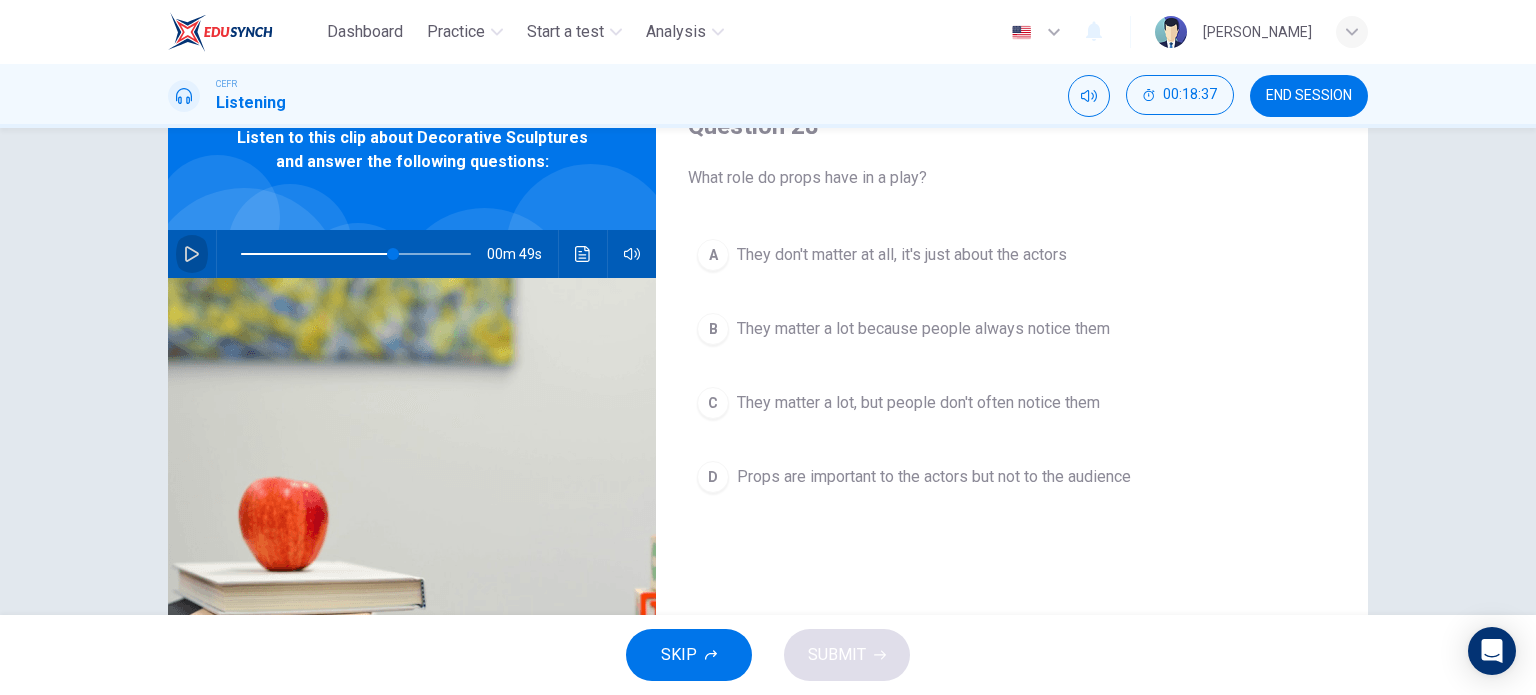 click at bounding box center [192, 254] 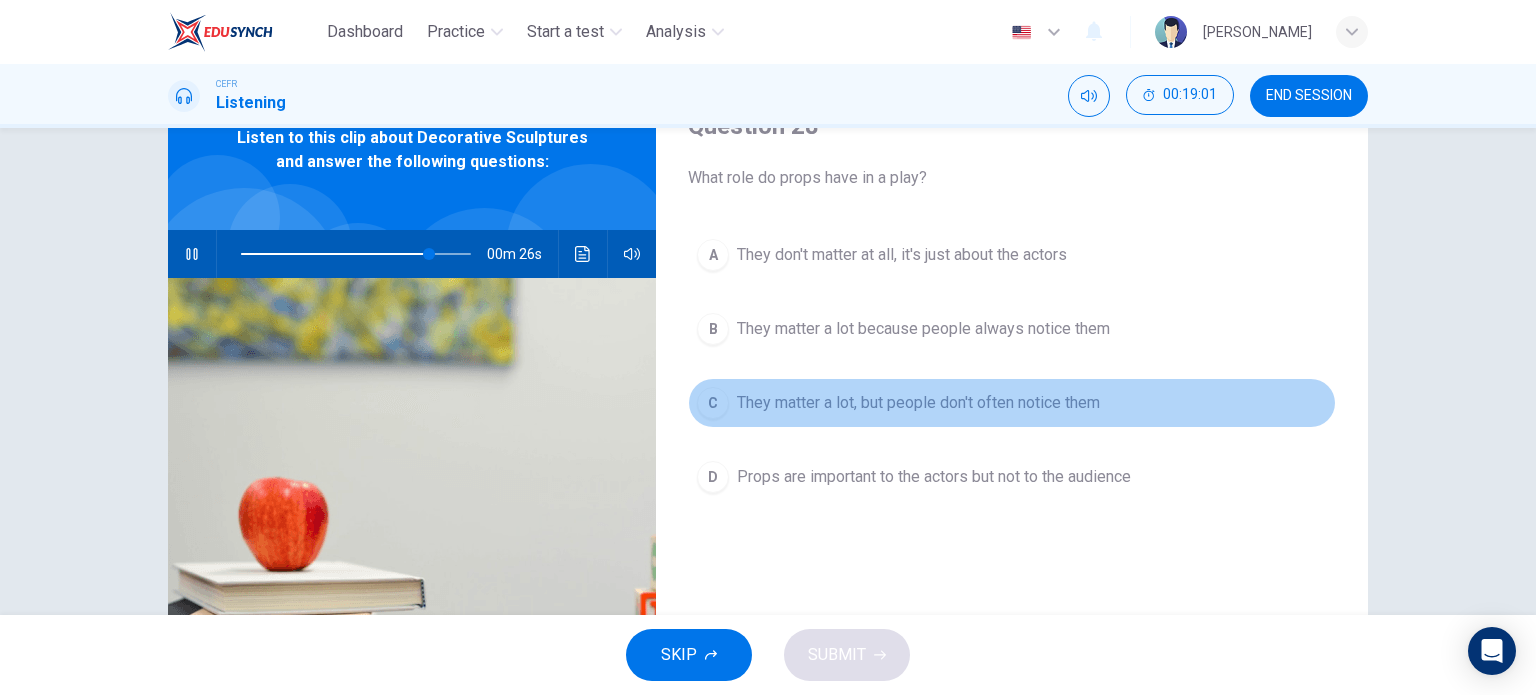 click on "They matter a lot, but people don't often notice them" at bounding box center [918, 403] 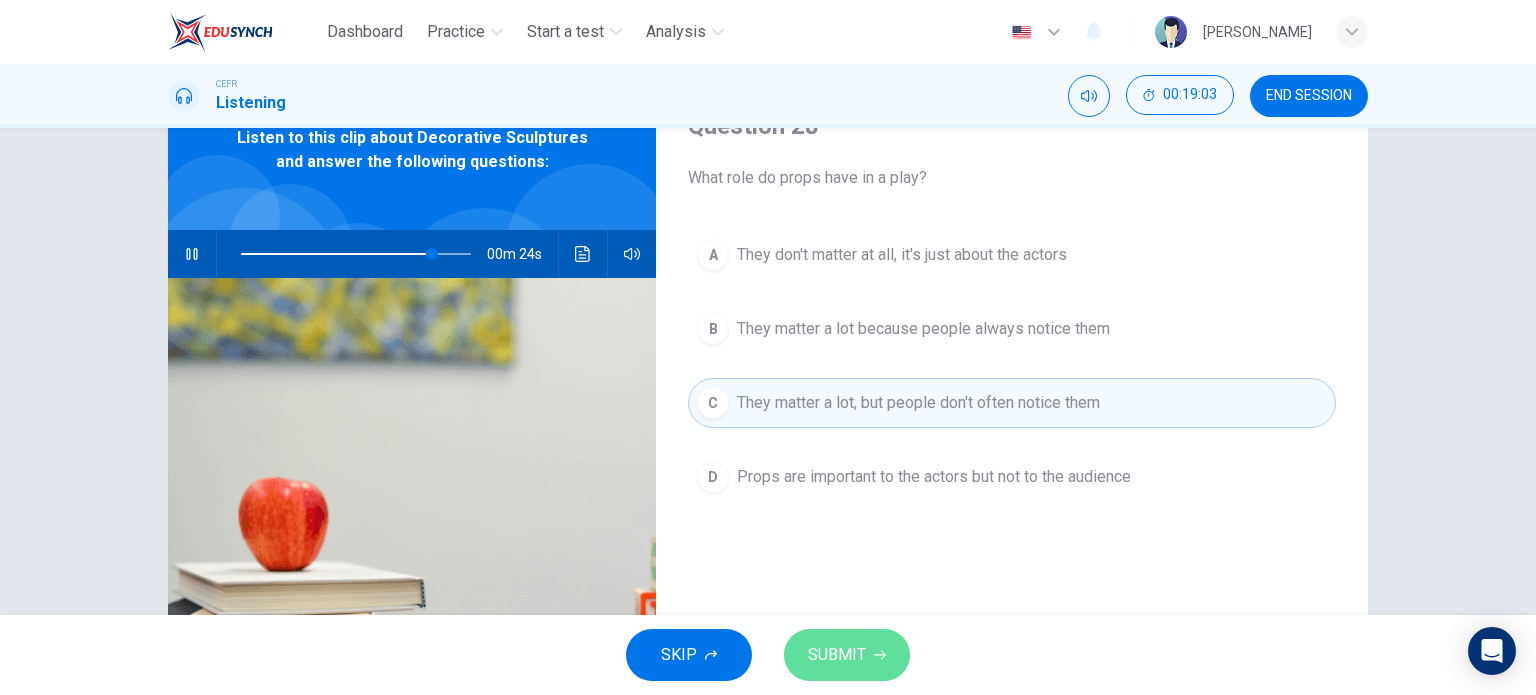 click on "SUBMIT" at bounding box center [837, 655] 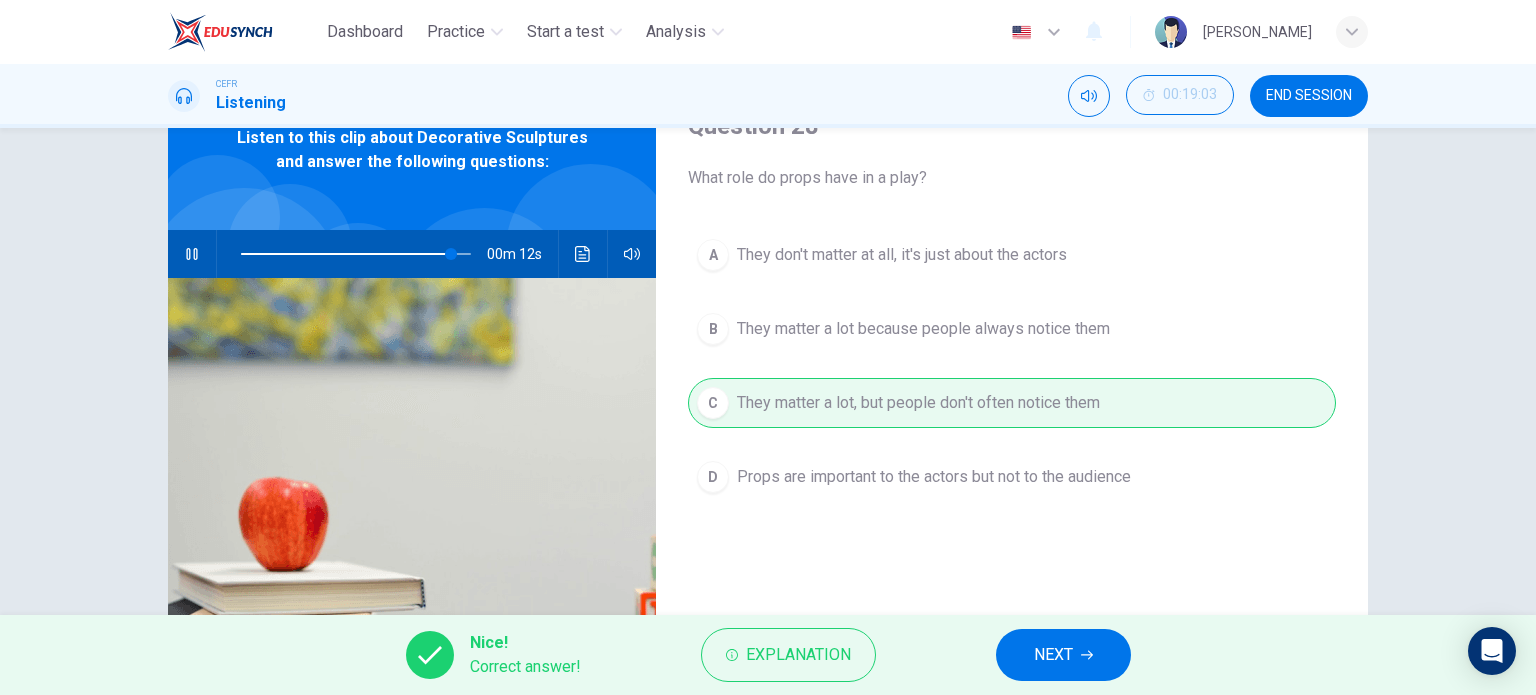 click on "NEXT" at bounding box center [1053, 655] 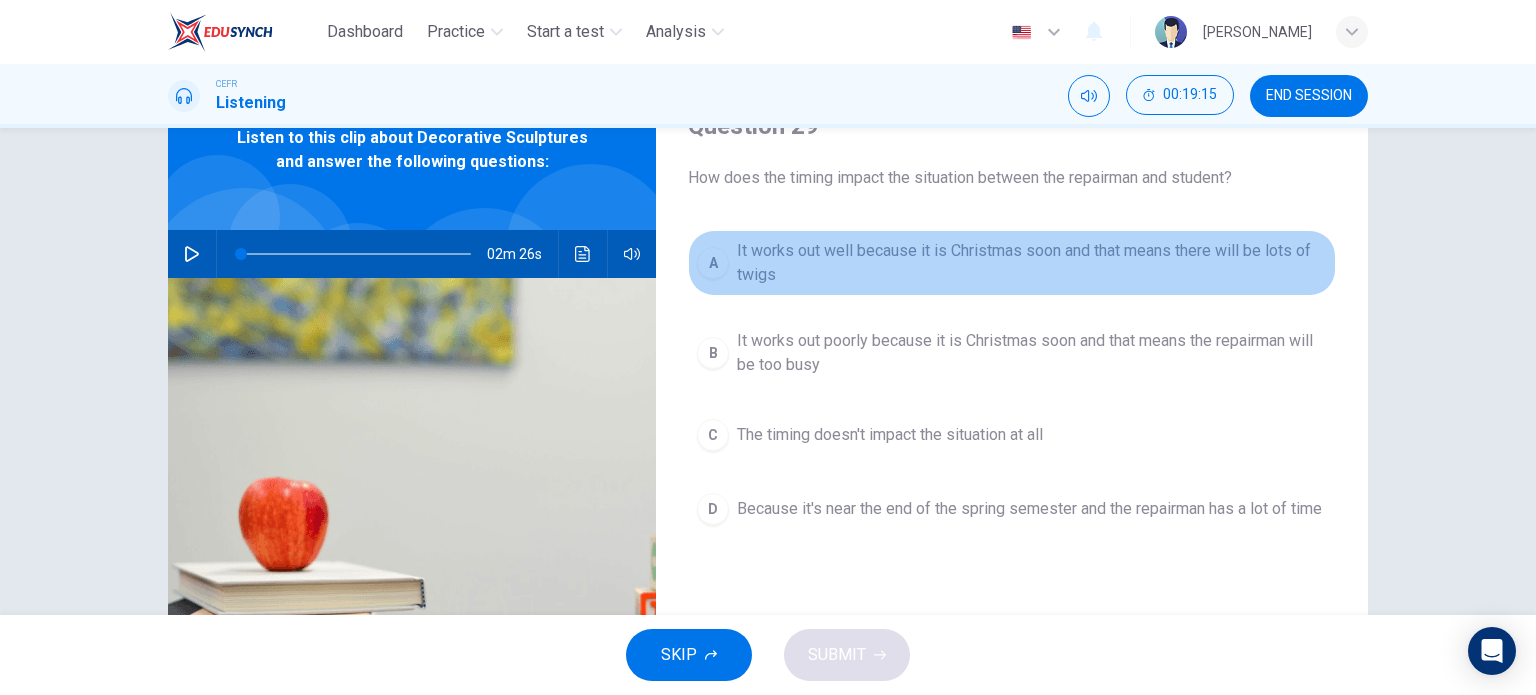click on "It works out well because it is Christmas soon and that means there will be lots of twigs" at bounding box center (1032, 263) 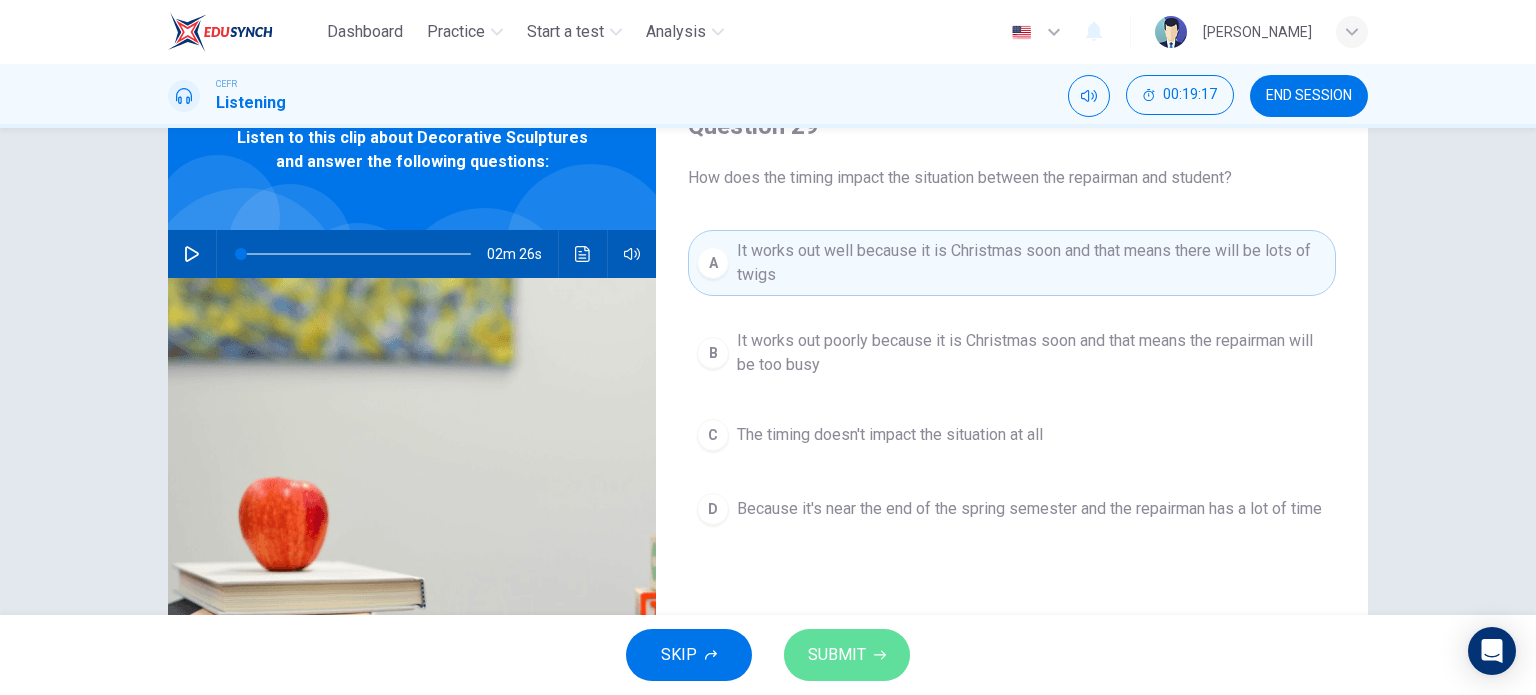 click on "SUBMIT" at bounding box center (837, 655) 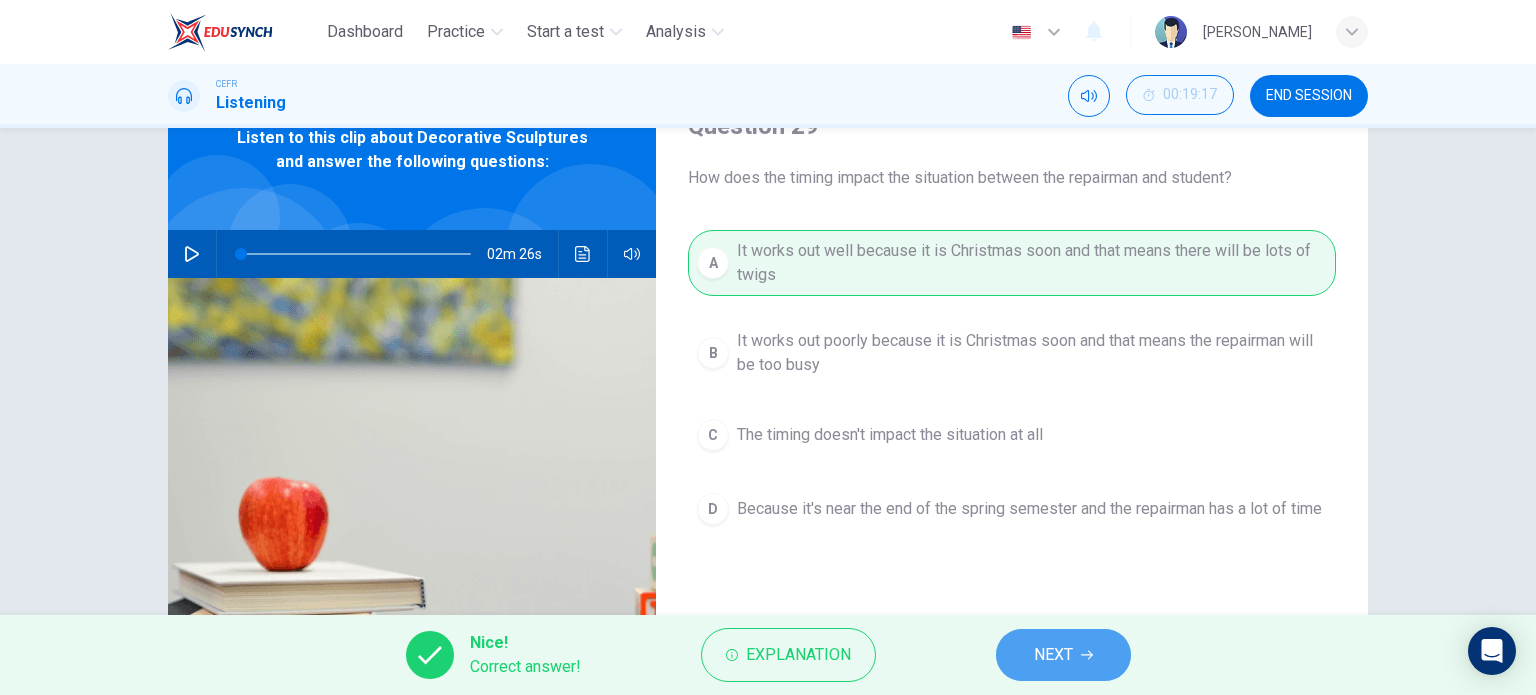 click on "NEXT" at bounding box center (1063, 655) 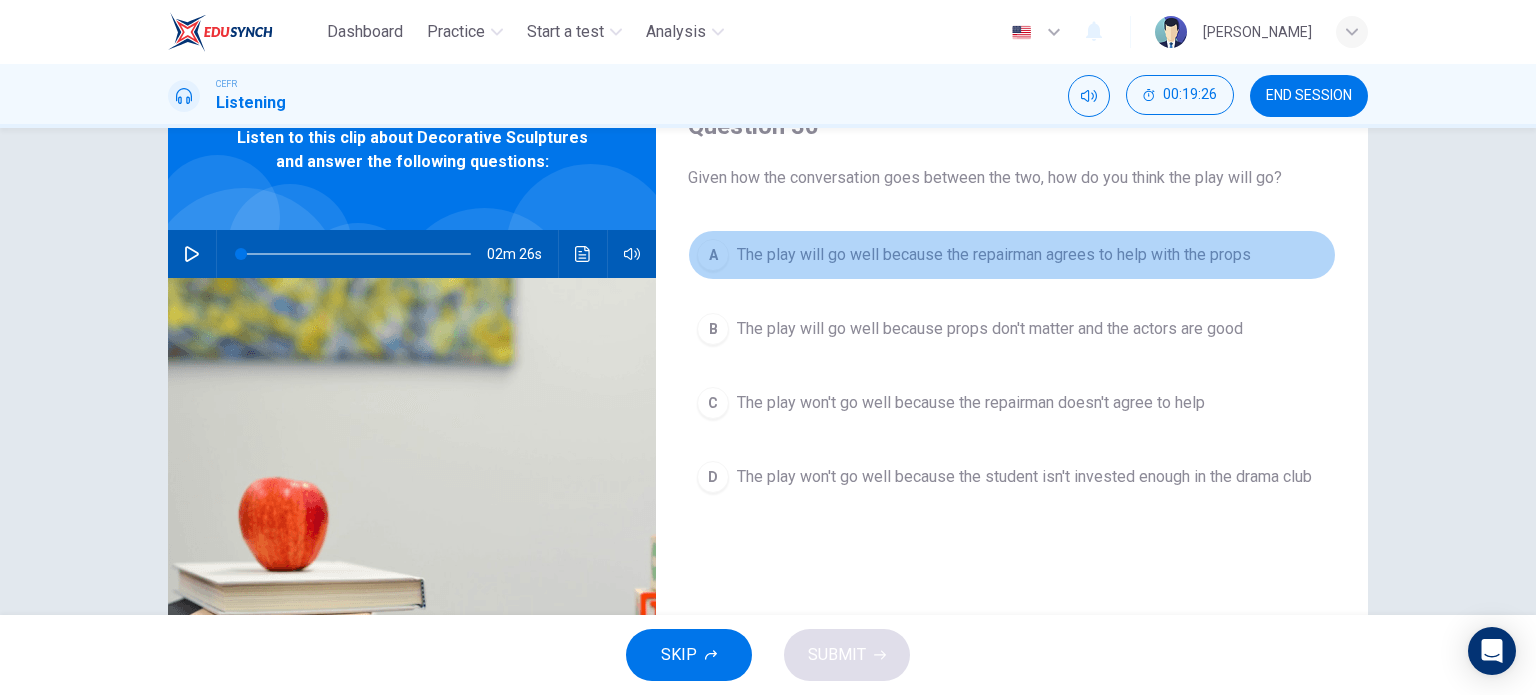 click on "A The play will go well because the repairman agrees to help with the props" at bounding box center [1012, 255] 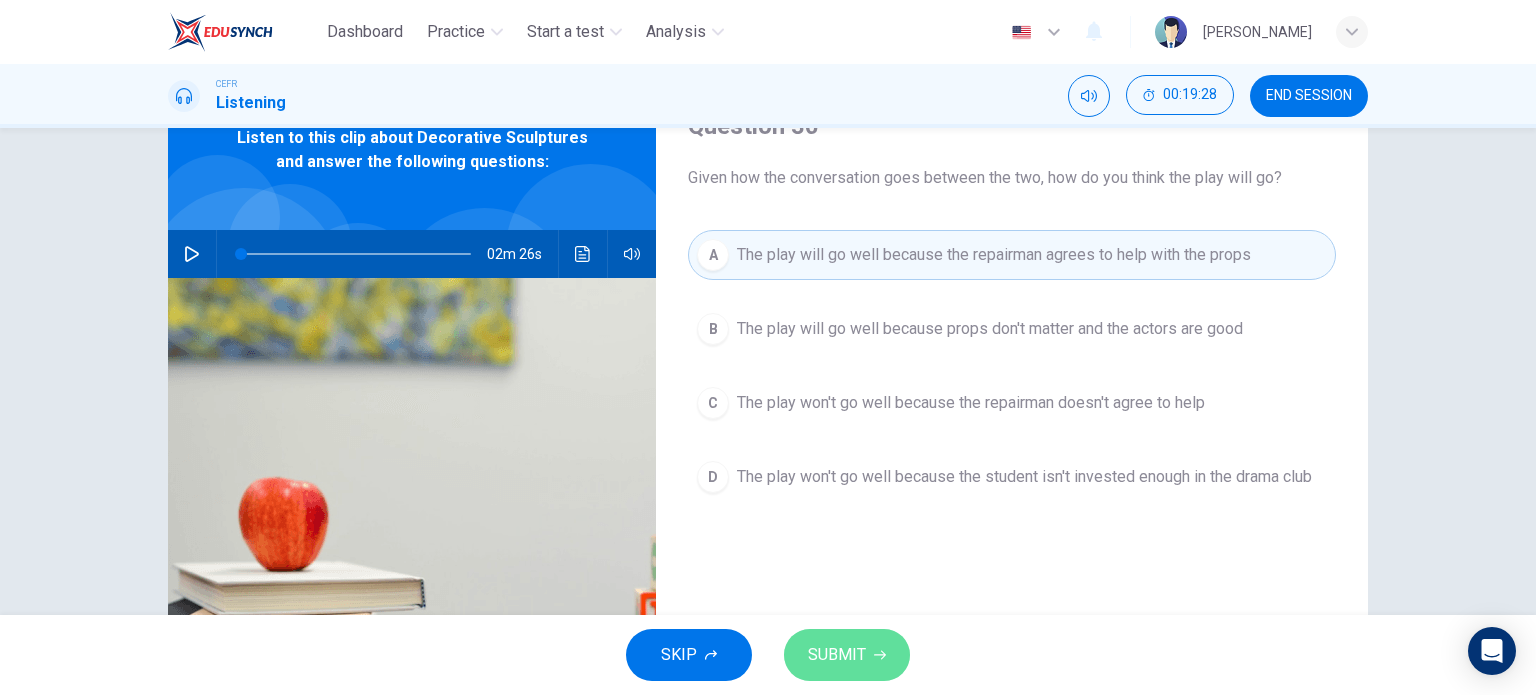 click on "SUBMIT" at bounding box center (847, 655) 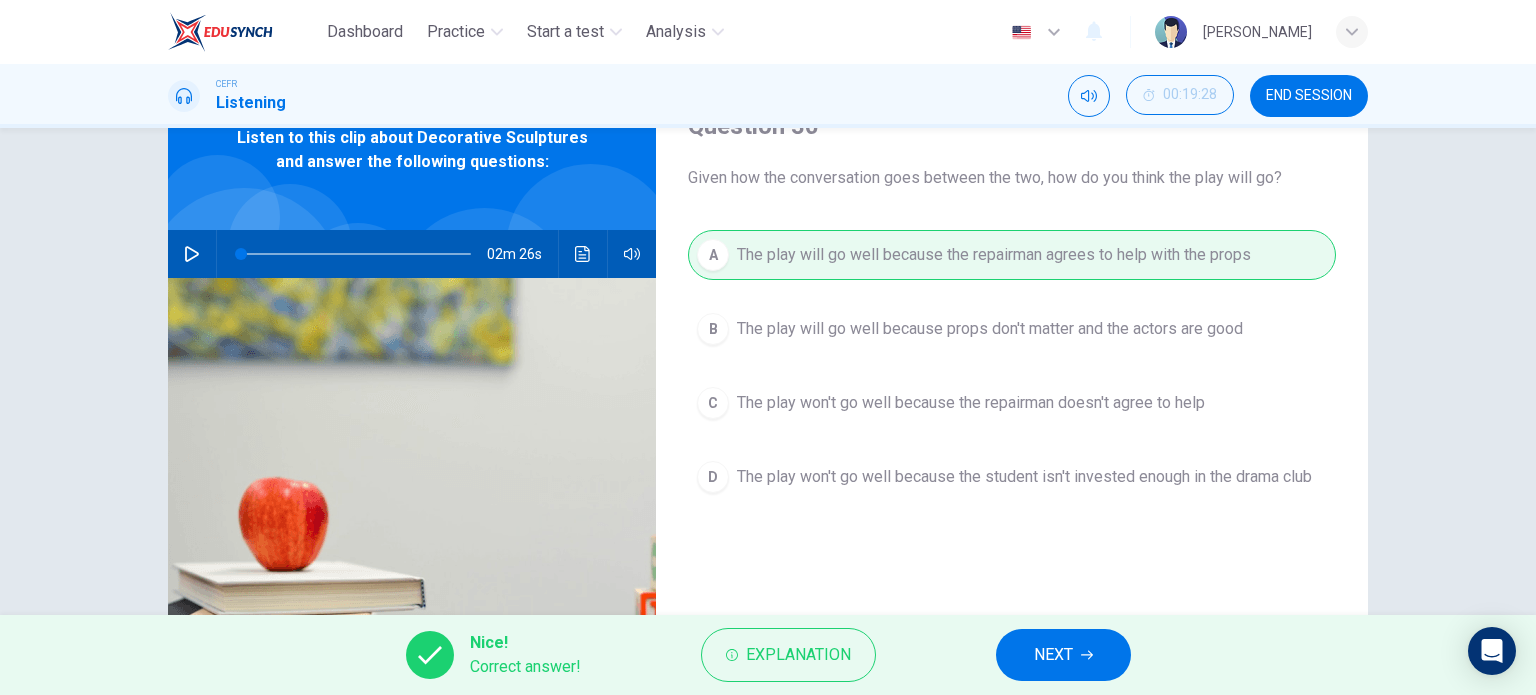 click on "NEXT" at bounding box center [1053, 655] 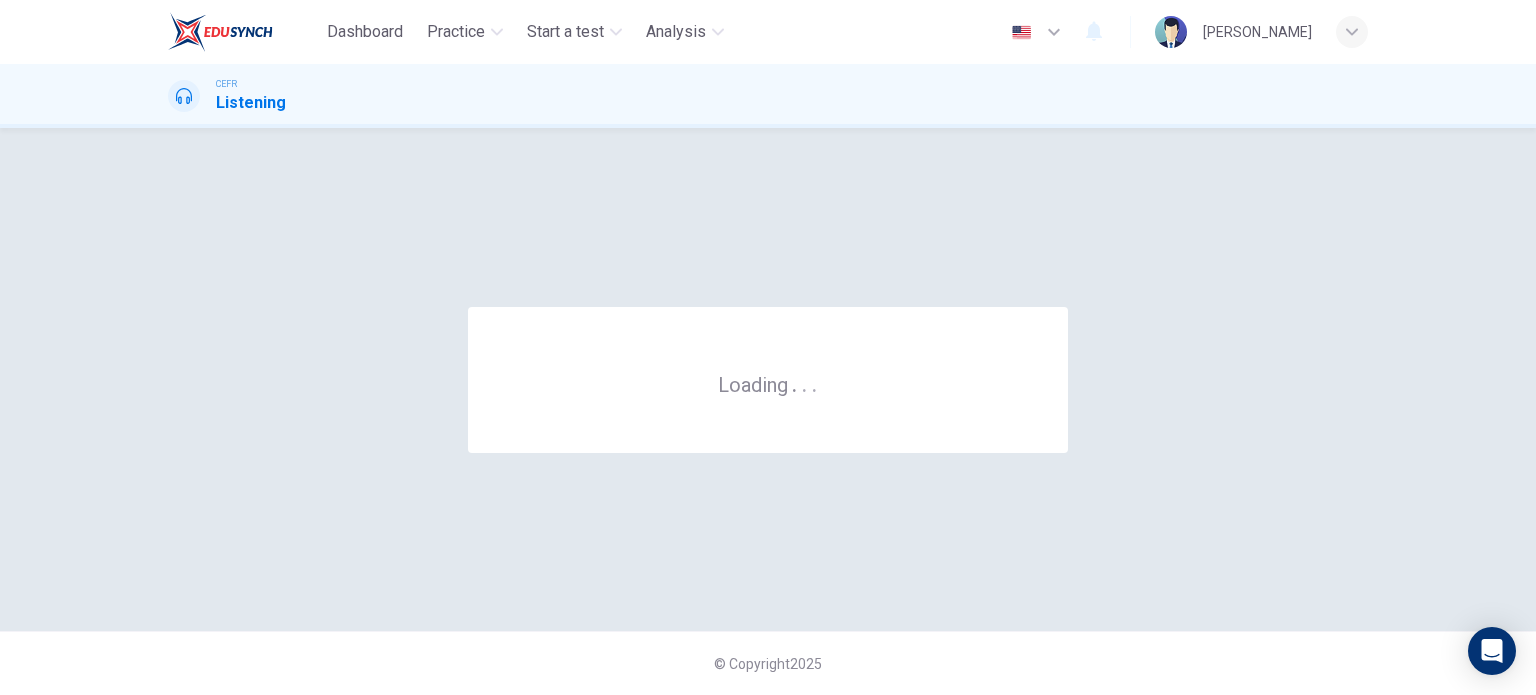 scroll, scrollTop: 0, scrollLeft: 0, axis: both 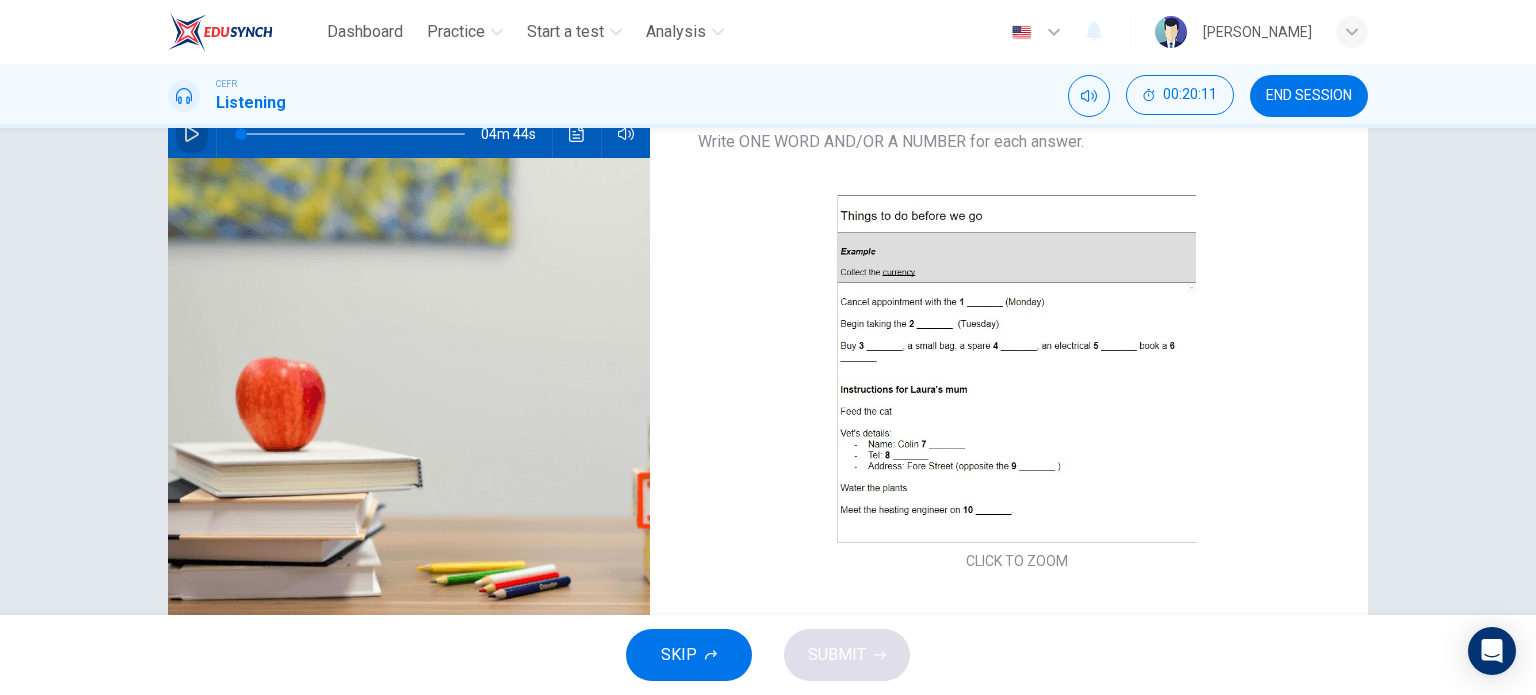 click 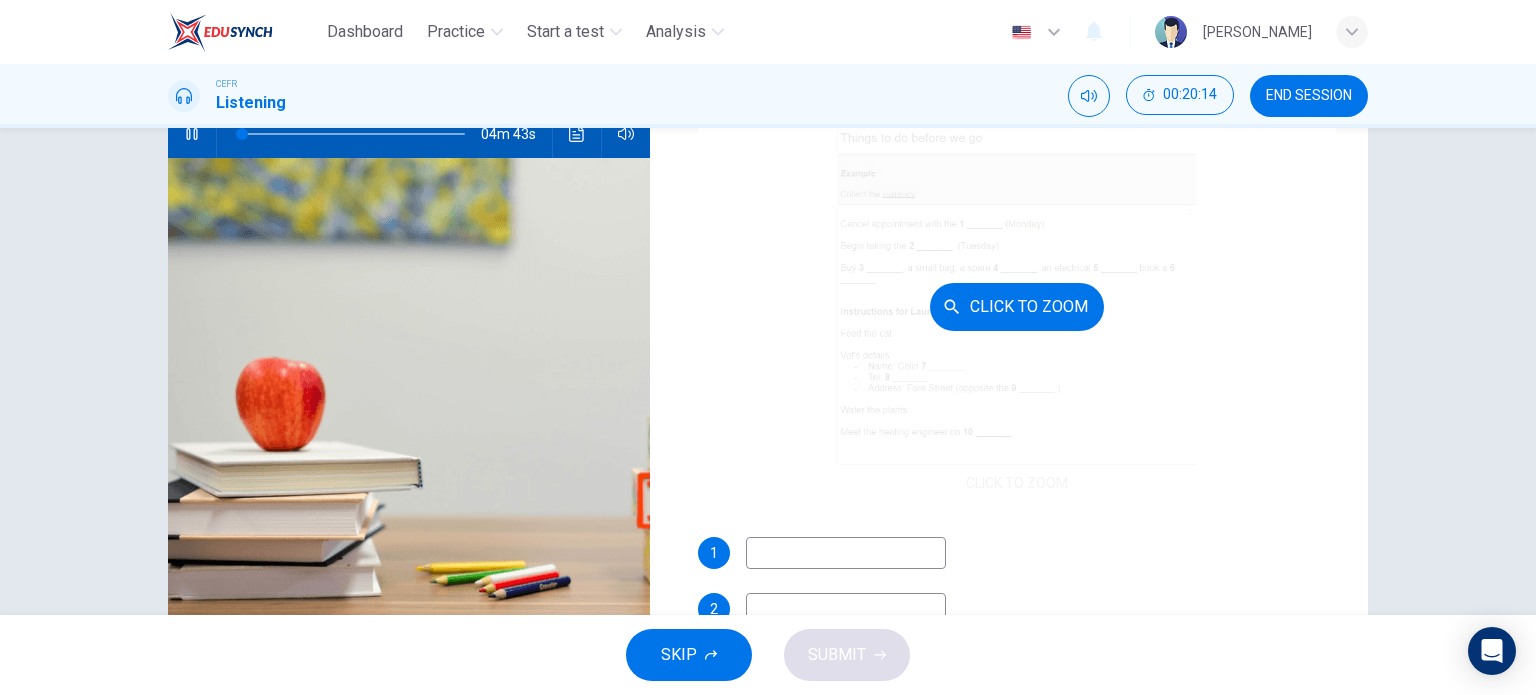 scroll, scrollTop: 124, scrollLeft: 0, axis: vertical 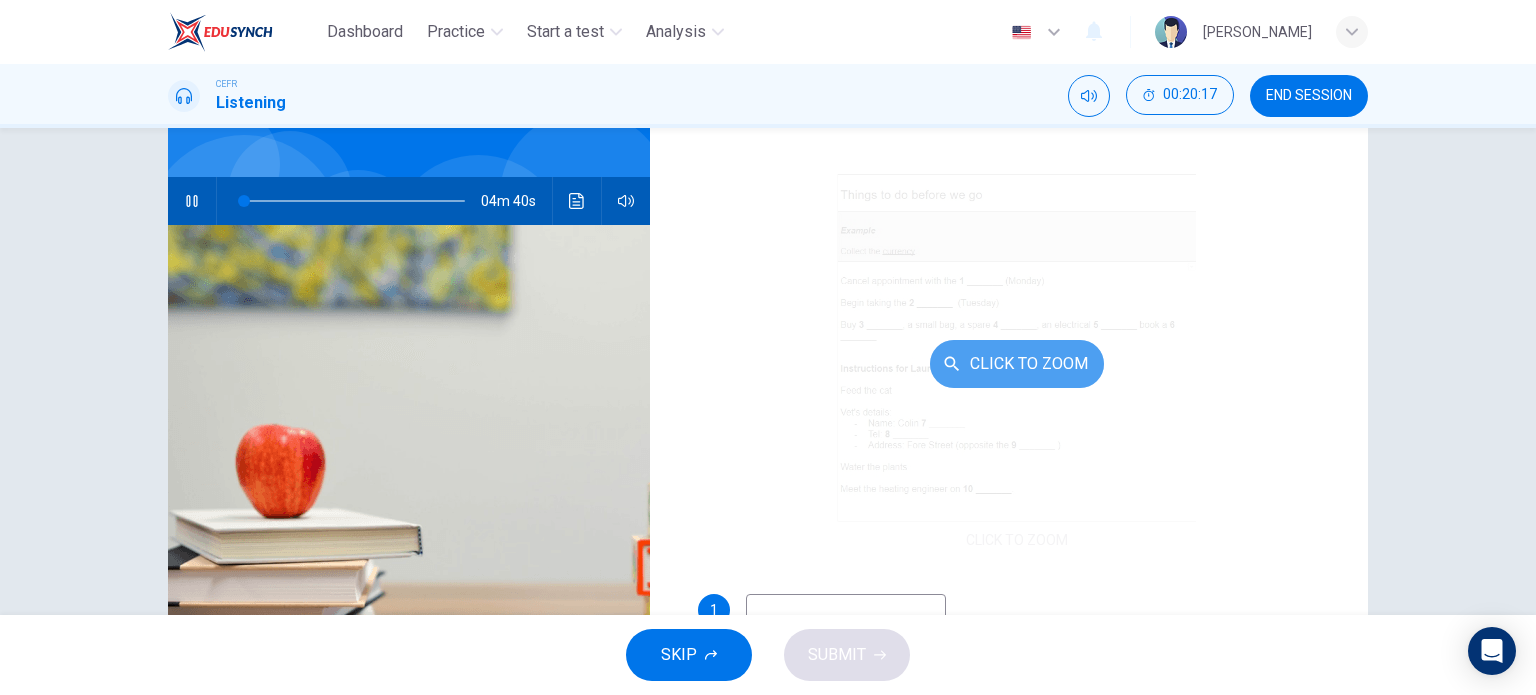 click on "Click to Zoom" at bounding box center (1017, 364) 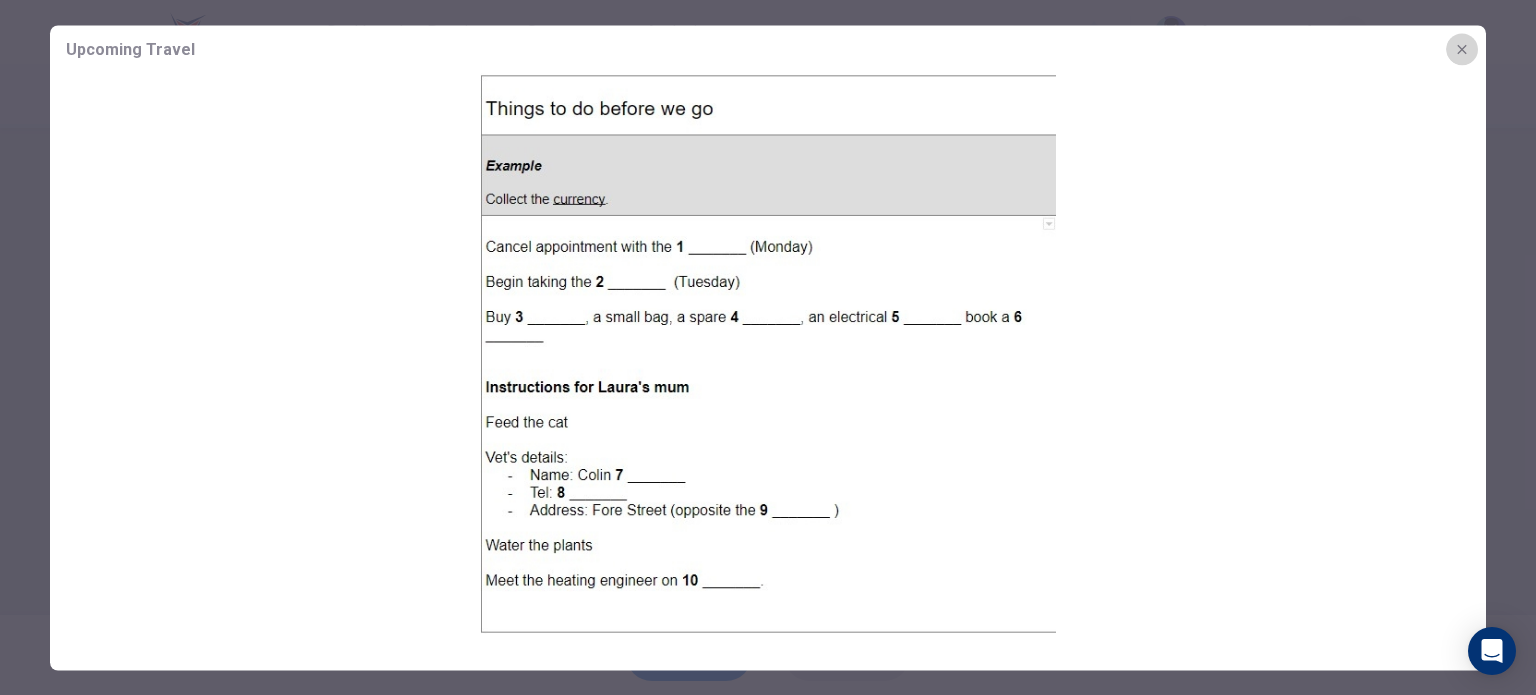 click 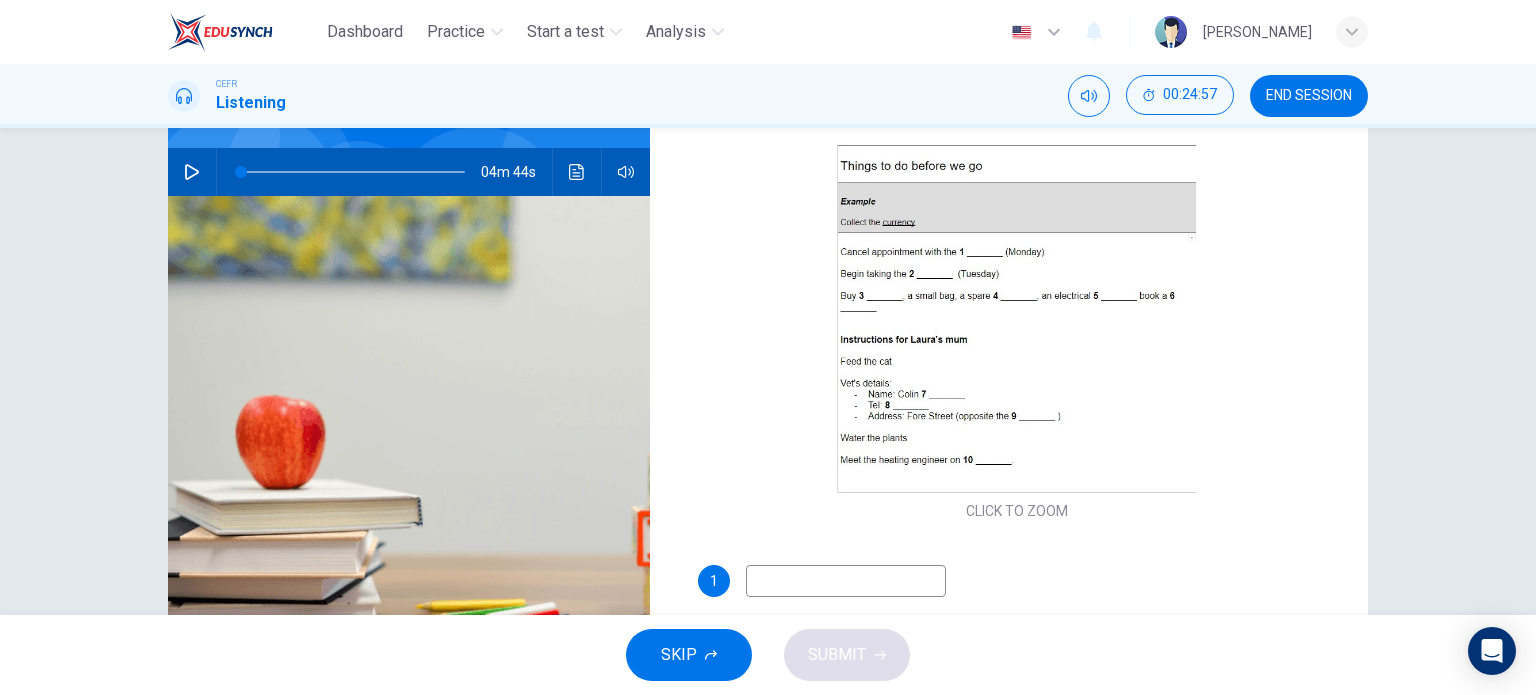 scroll, scrollTop: 288, scrollLeft: 0, axis: vertical 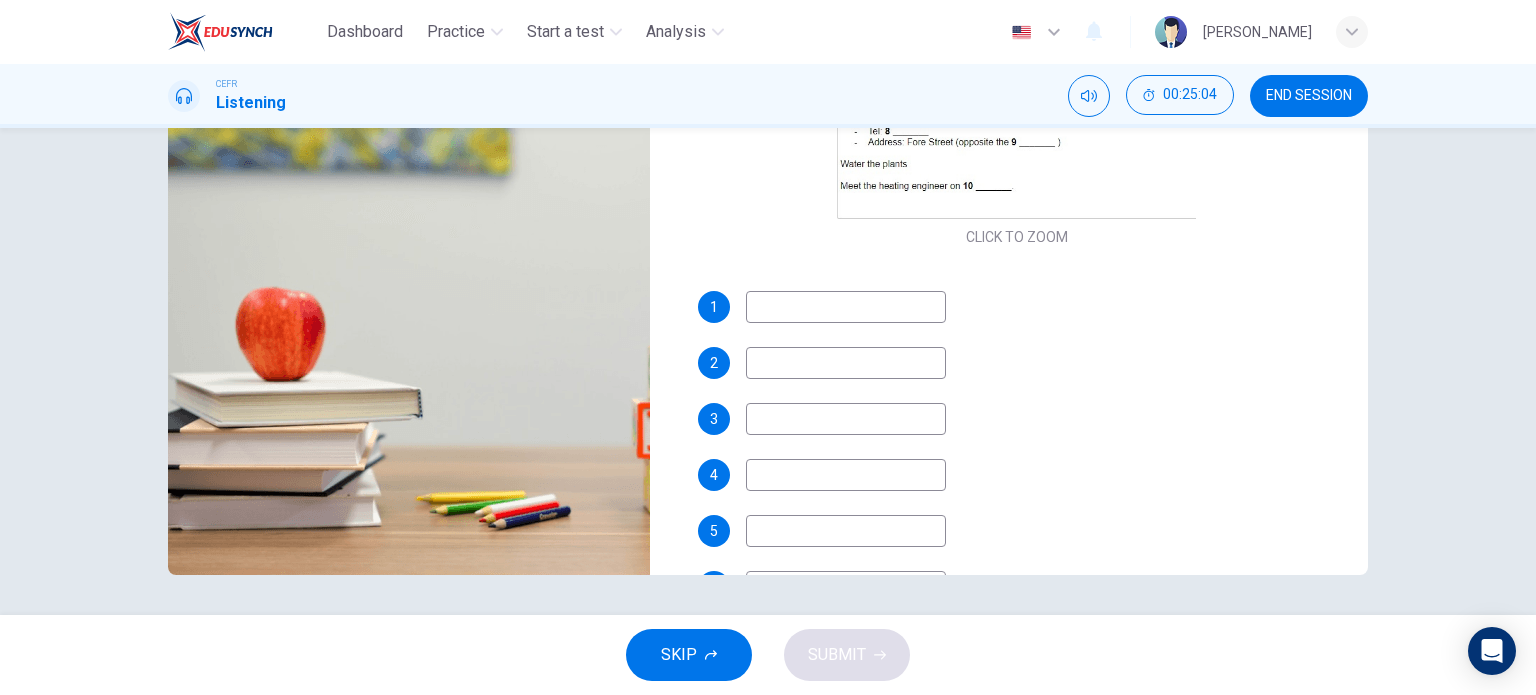 click at bounding box center (846, 307) 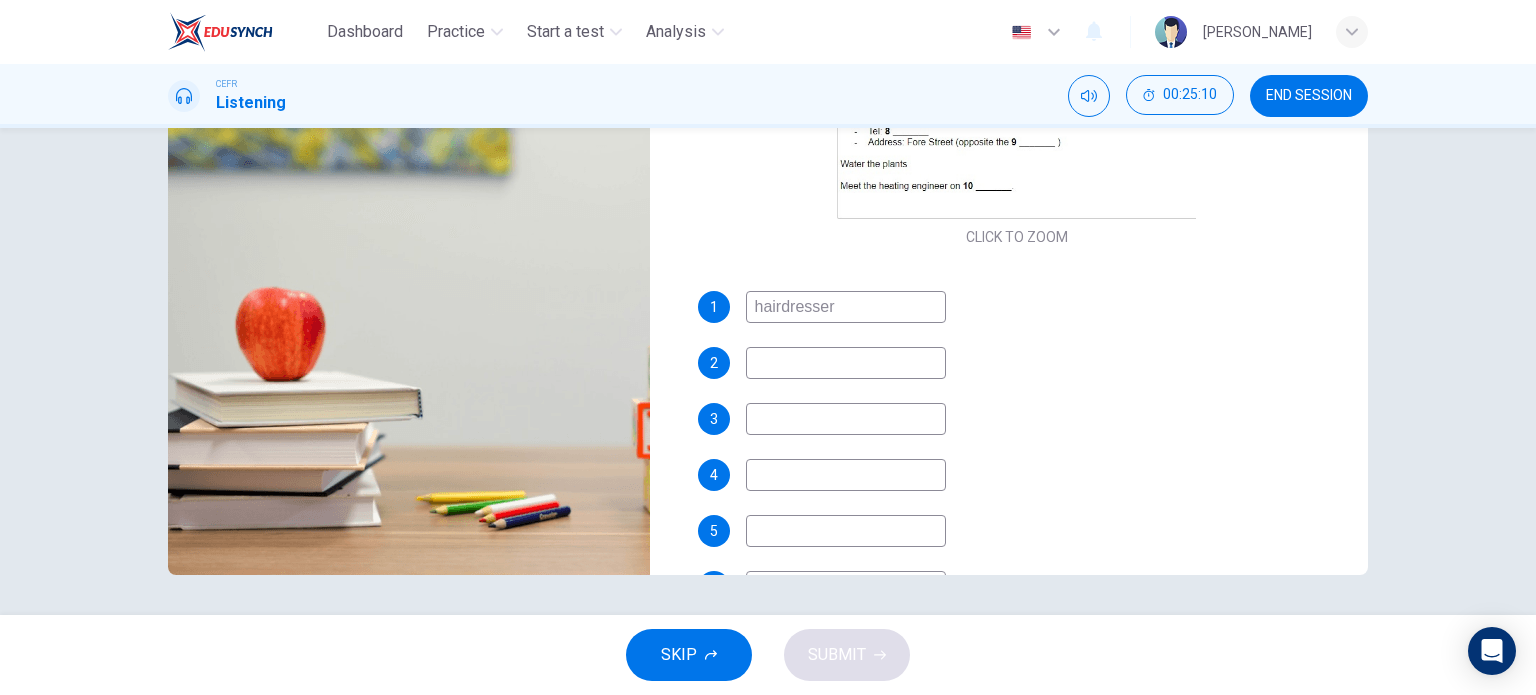 click at bounding box center [846, 363] 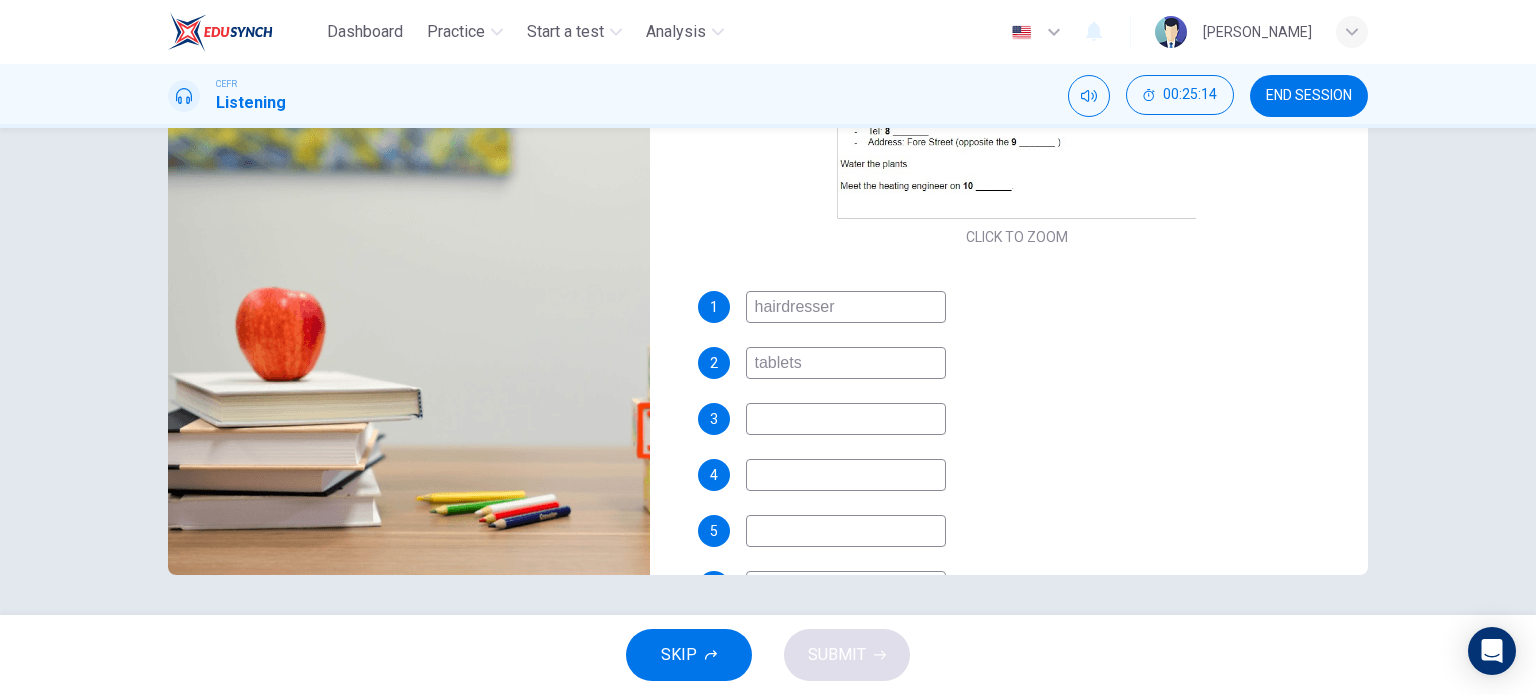 click at bounding box center (846, 419) 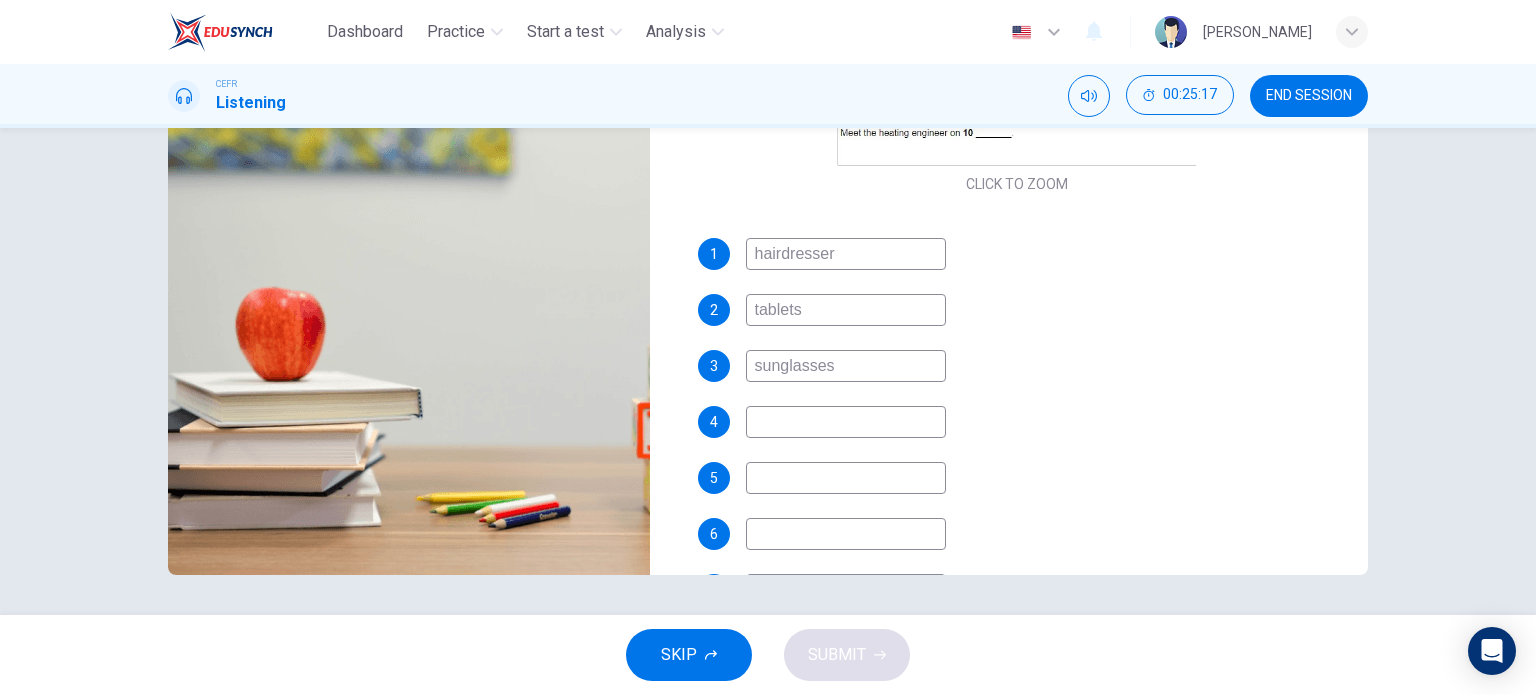 scroll, scrollTop: 346, scrollLeft: 0, axis: vertical 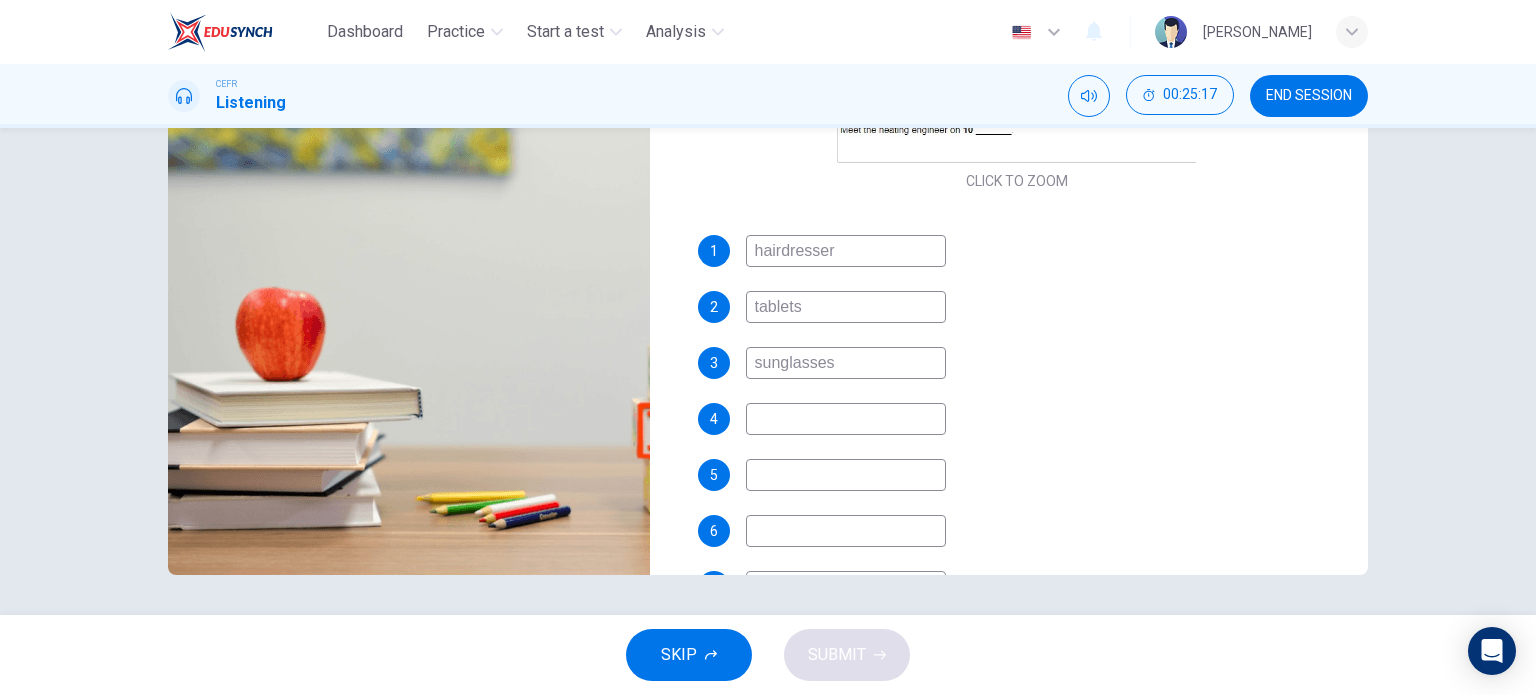click at bounding box center (846, 419) 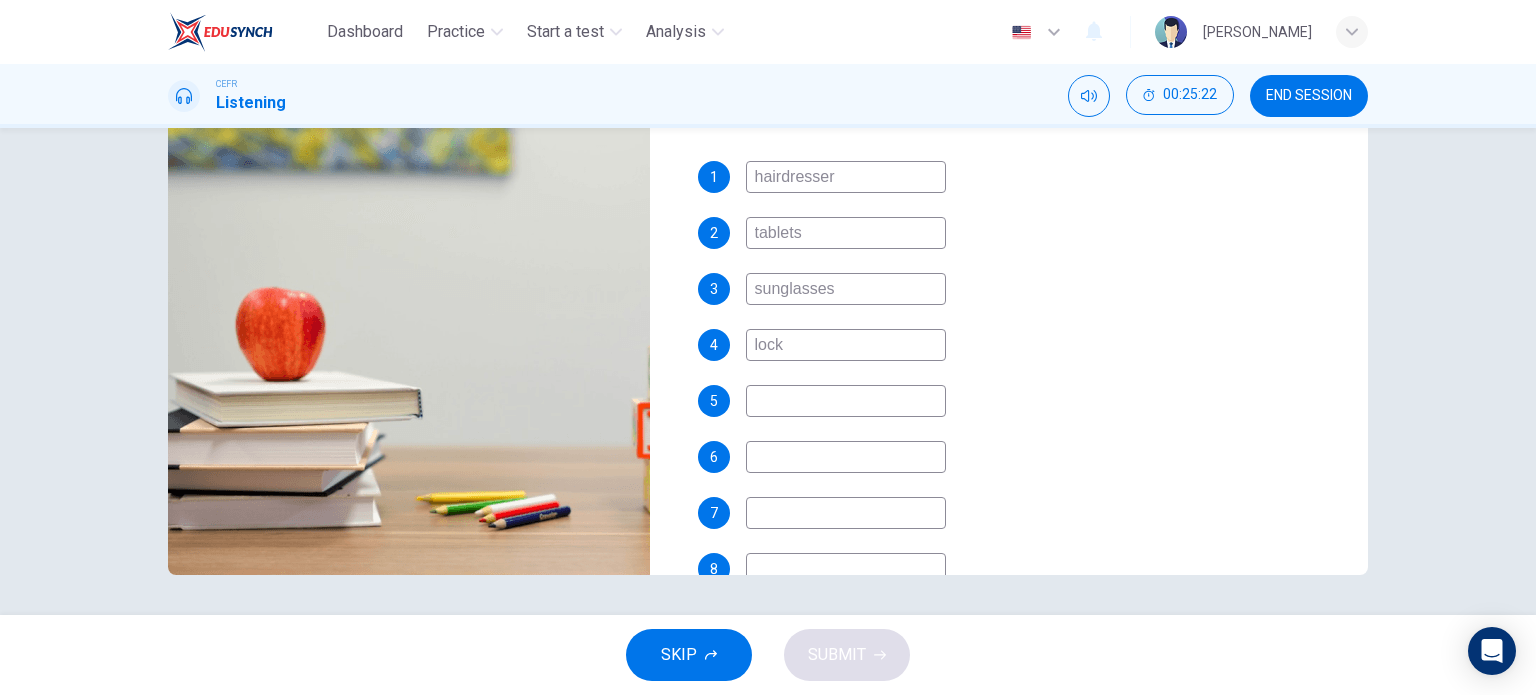 scroll, scrollTop: 436, scrollLeft: 0, axis: vertical 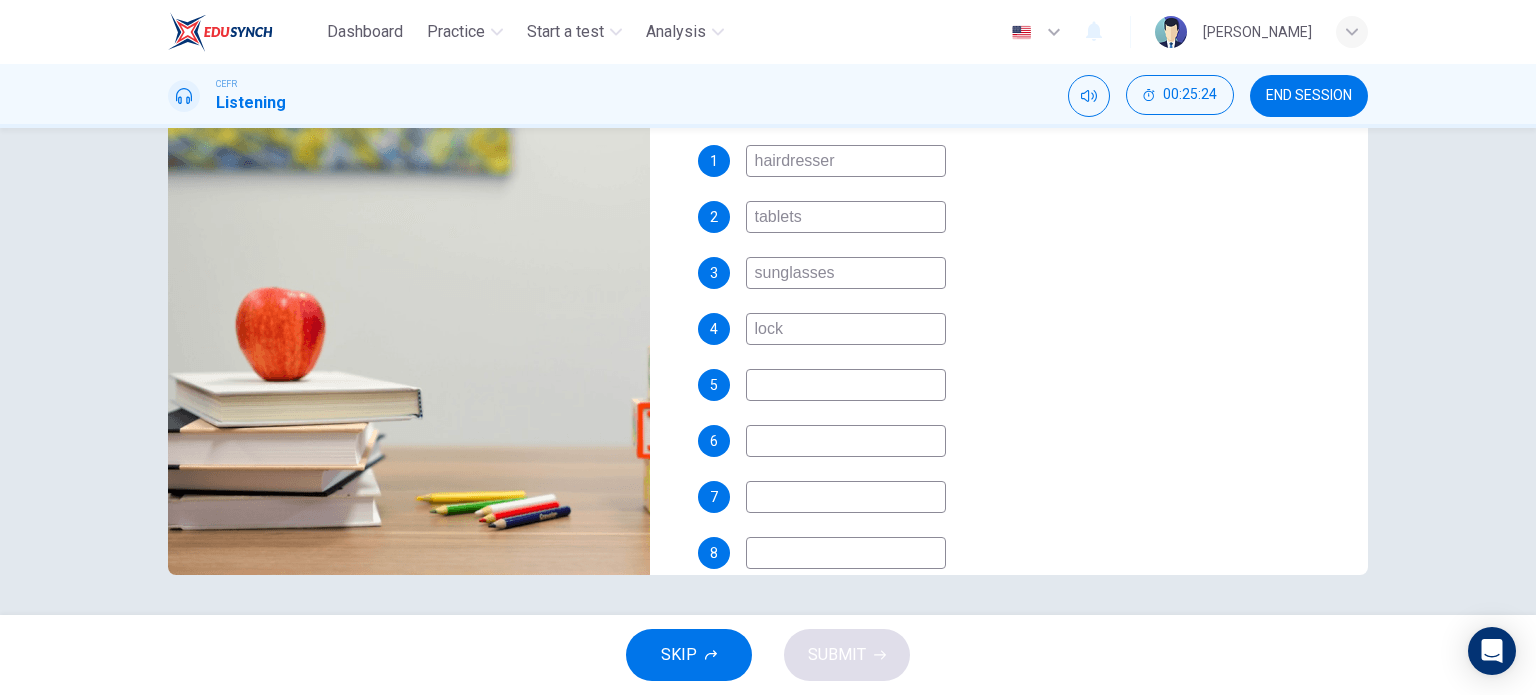 click at bounding box center [846, 385] 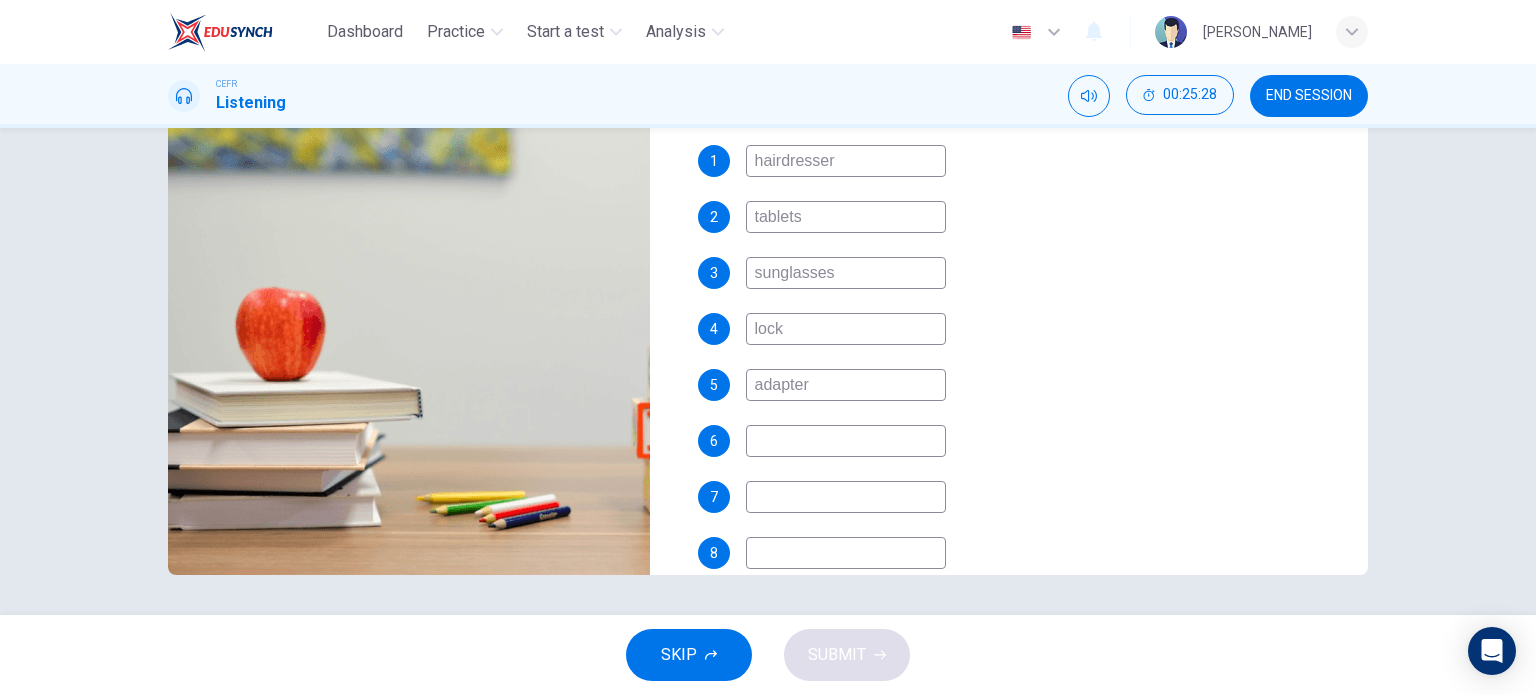 click at bounding box center [846, 441] 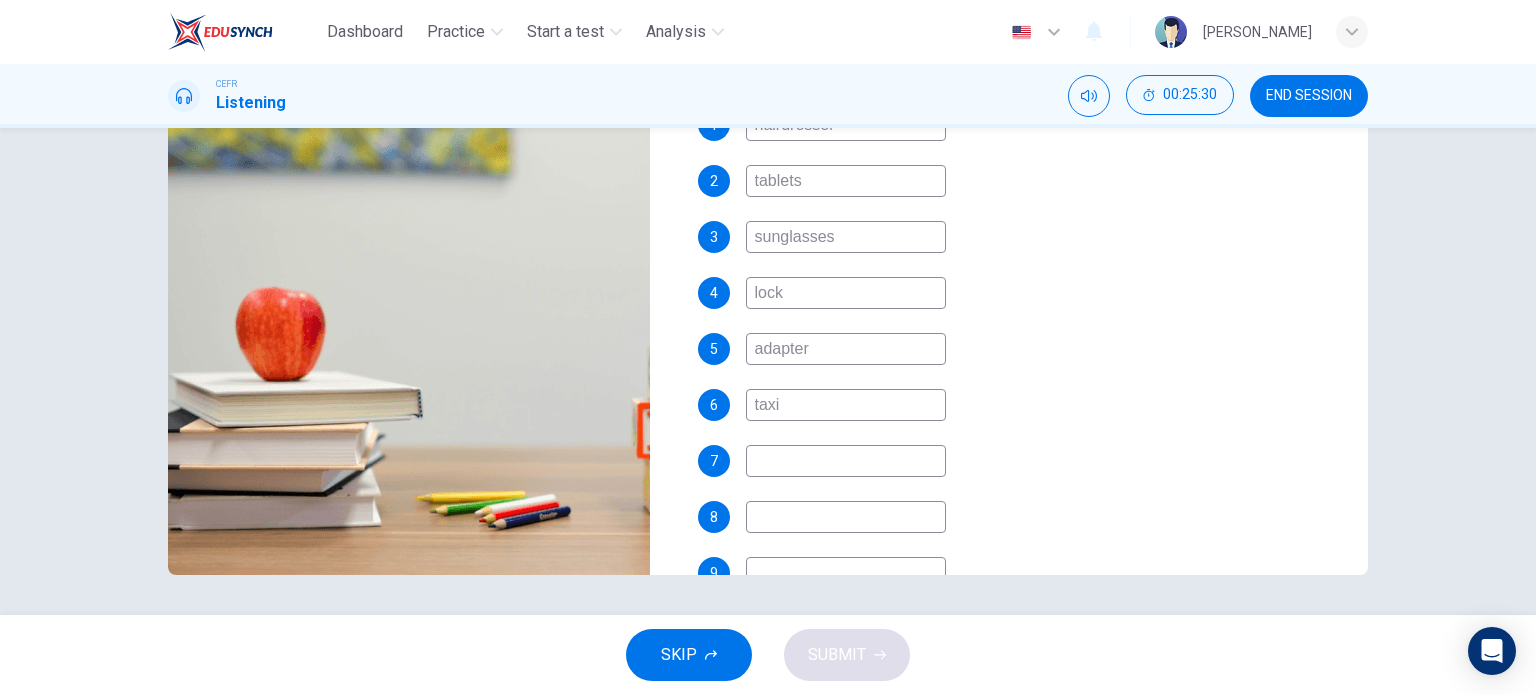 scroll, scrollTop: 472, scrollLeft: 0, axis: vertical 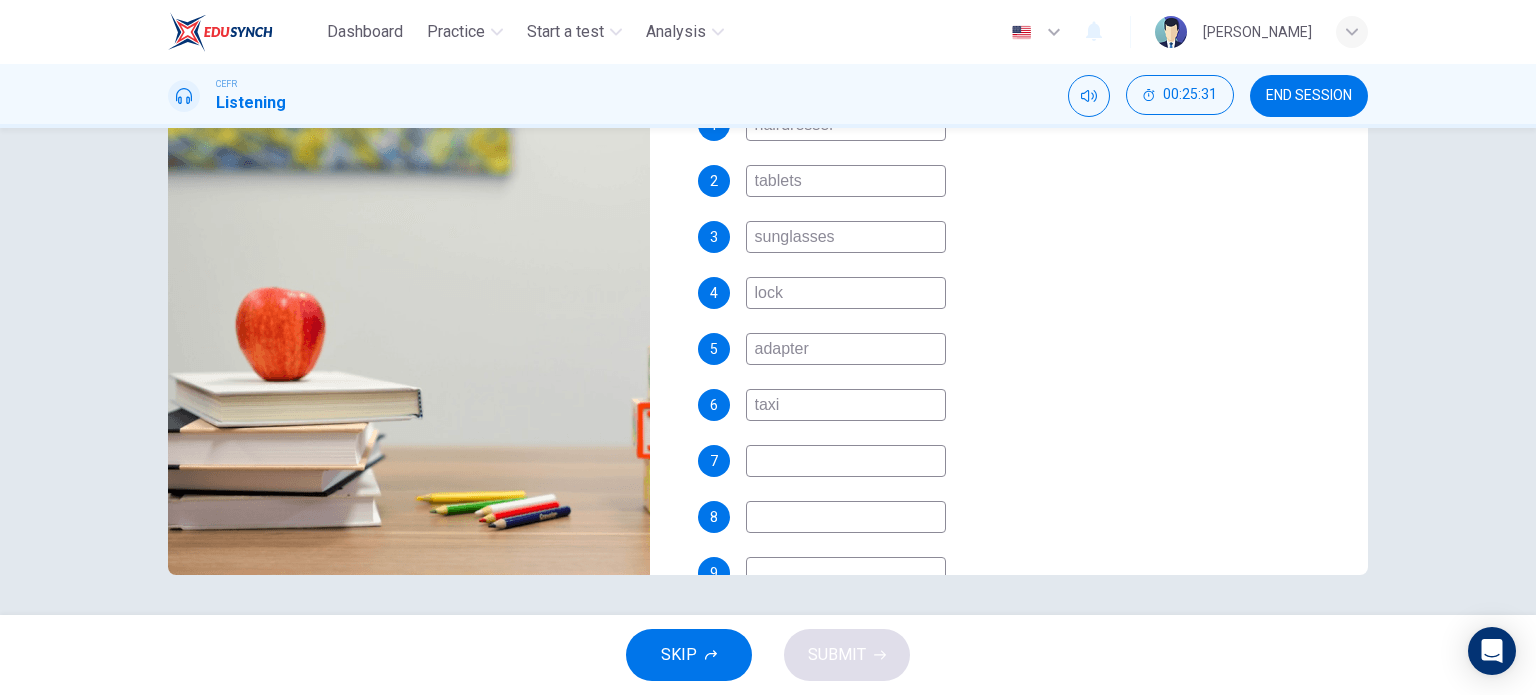 click at bounding box center [846, 461] 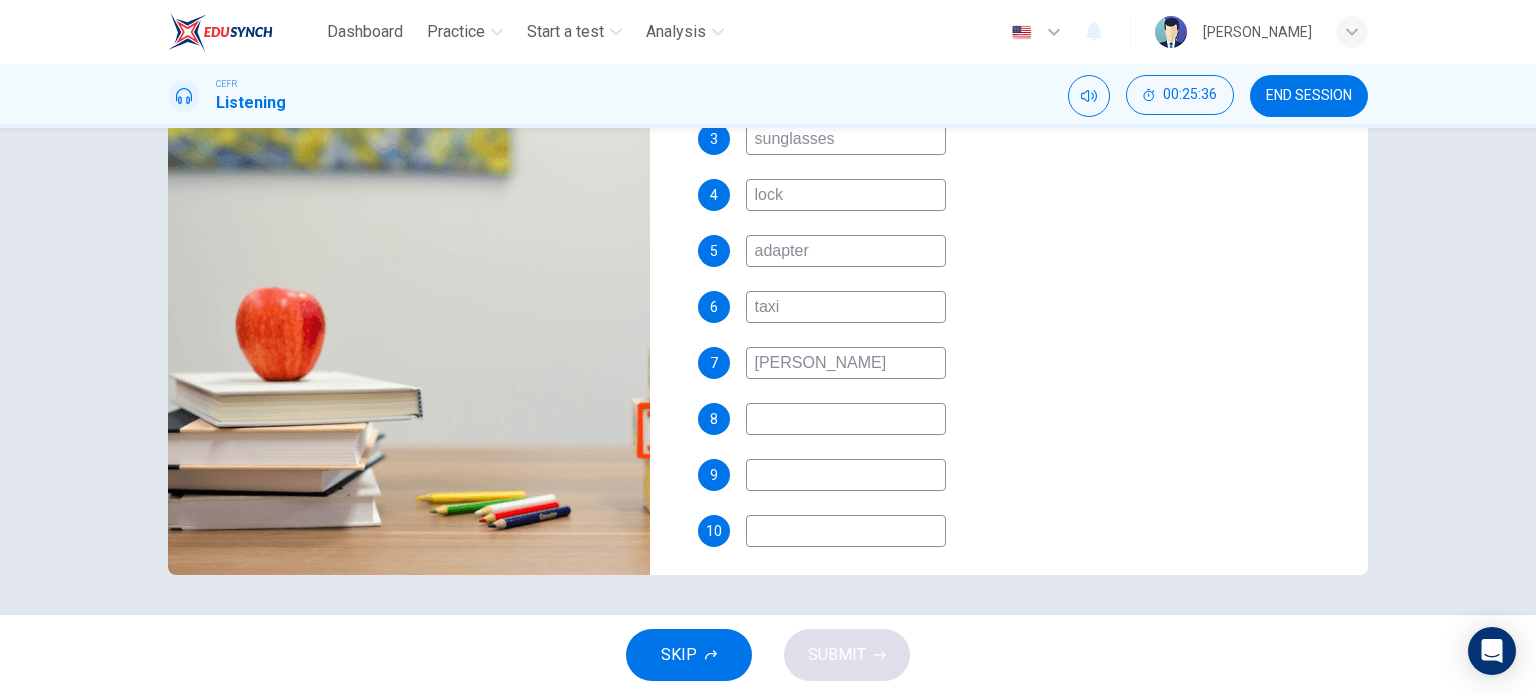 scroll, scrollTop: 571, scrollLeft: 0, axis: vertical 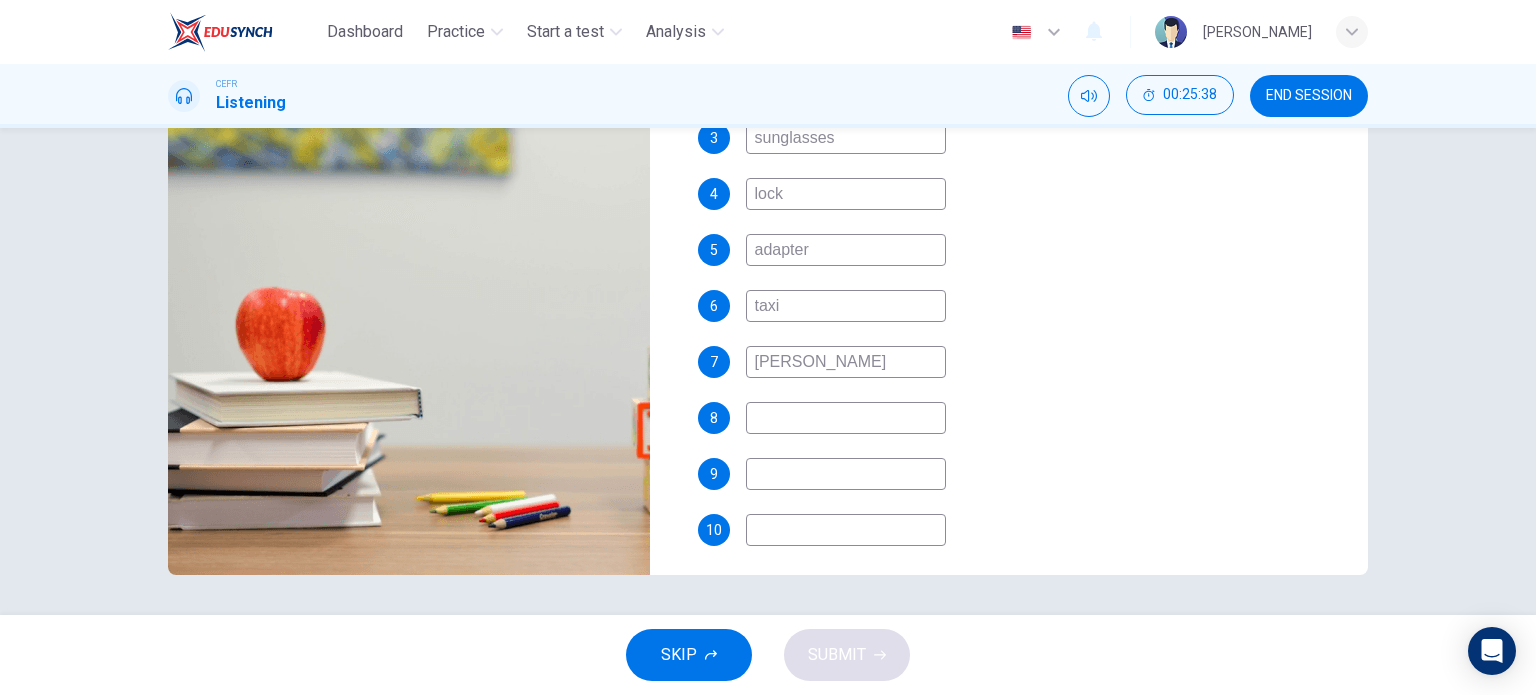 click at bounding box center [846, 418] 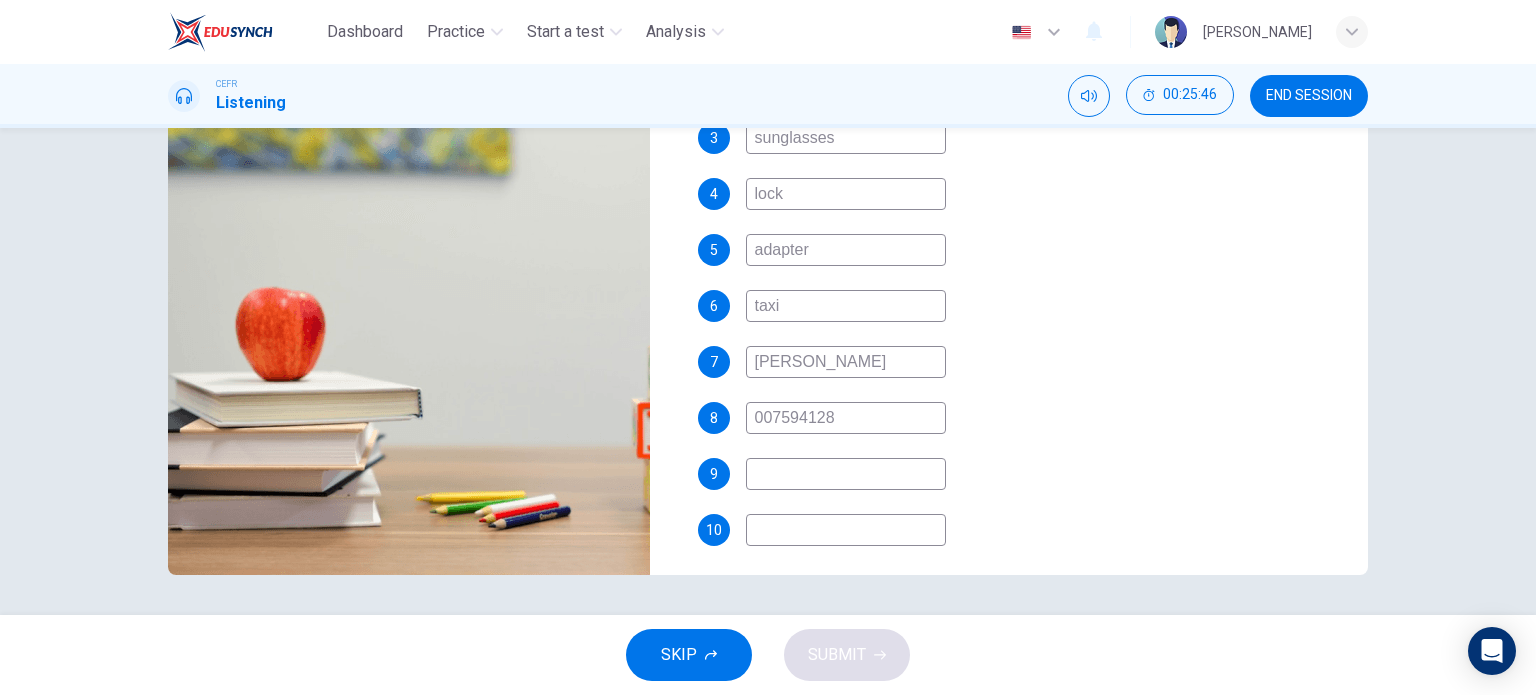 scroll, scrollTop: 581, scrollLeft: 0, axis: vertical 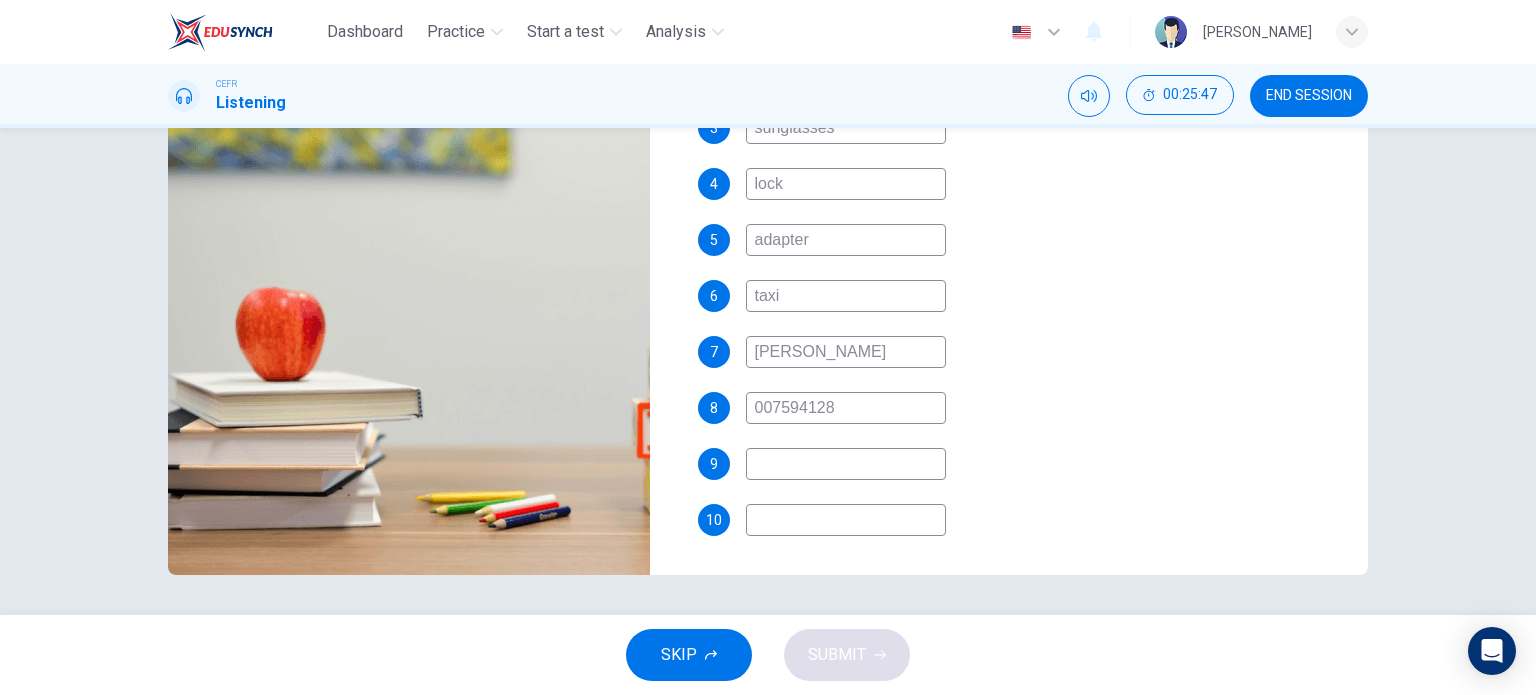 click at bounding box center (846, 464) 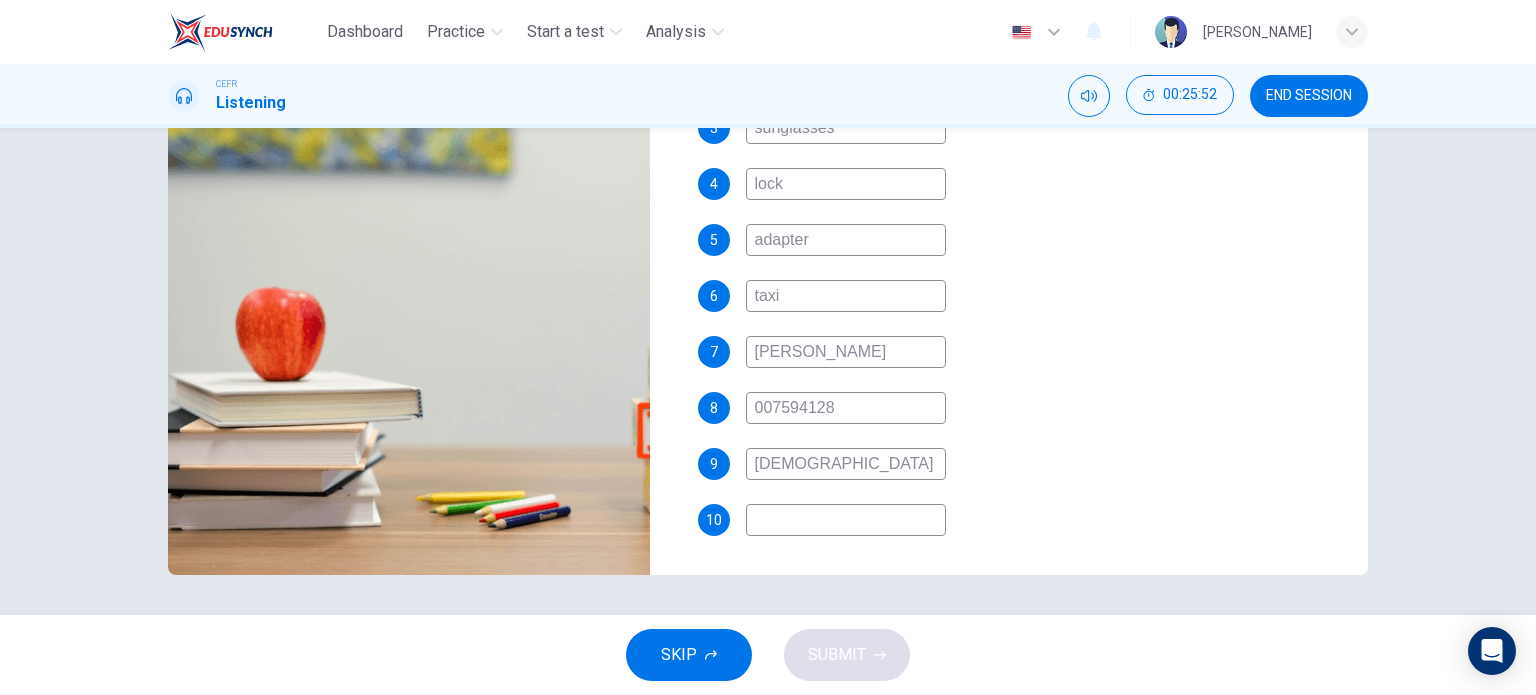 click at bounding box center (846, 520) 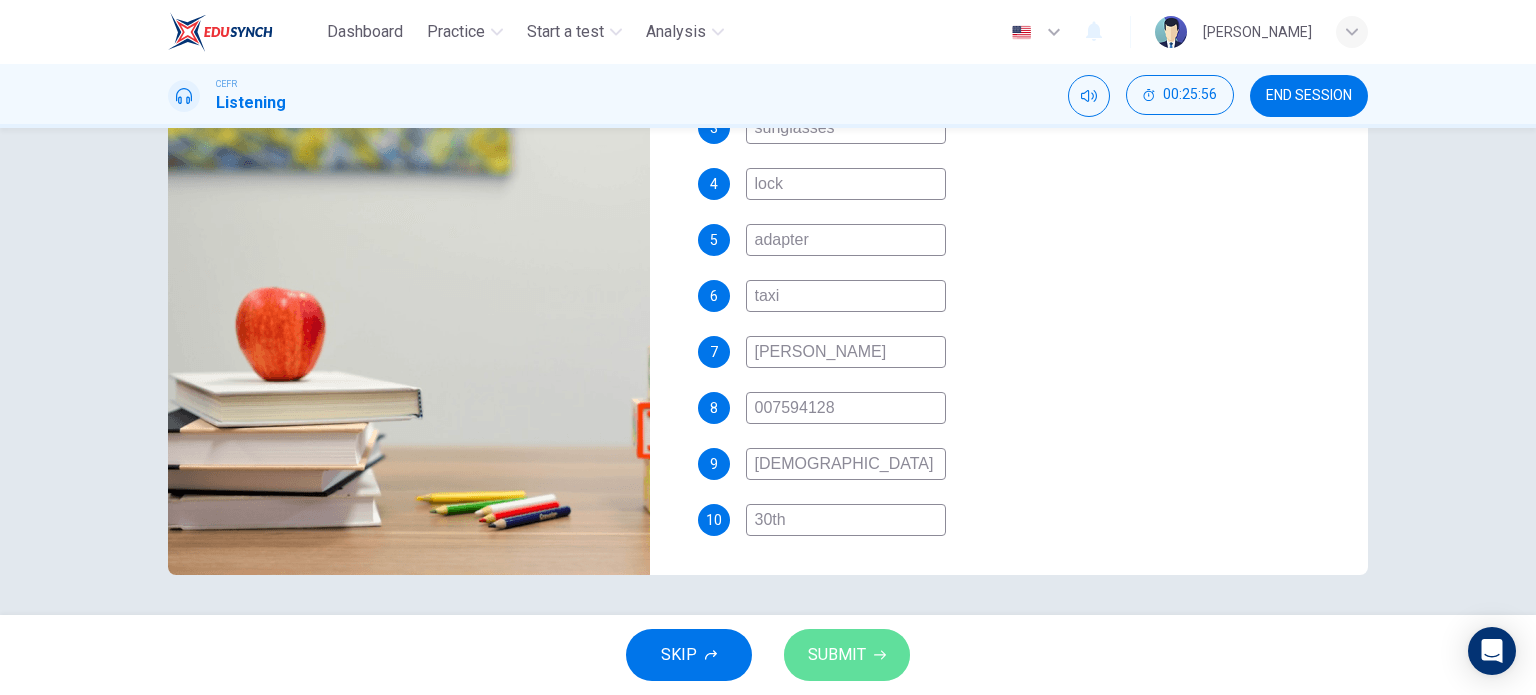 click on "SUBMIT" at bounding box center [847, 655] 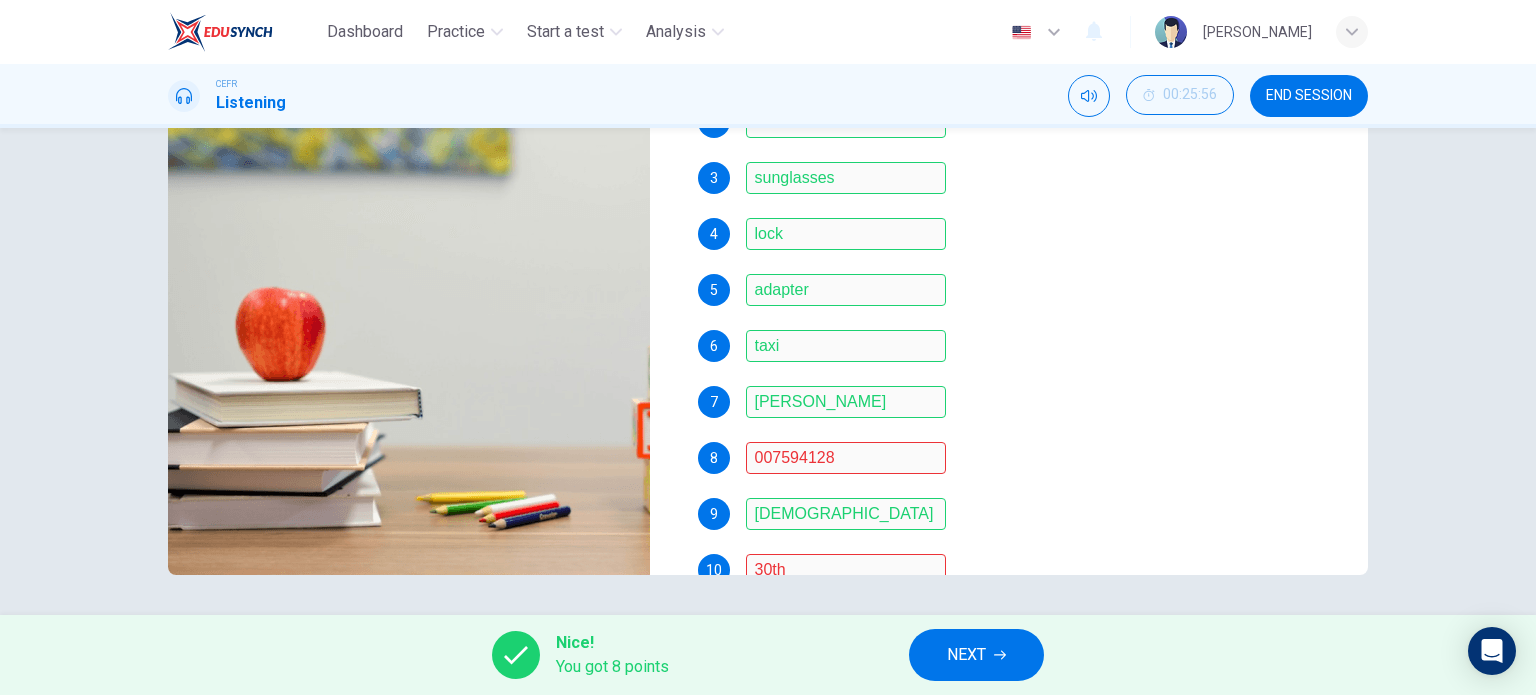 scroll, scrollTop: 581, scrollLeft: 0, axis: vertical 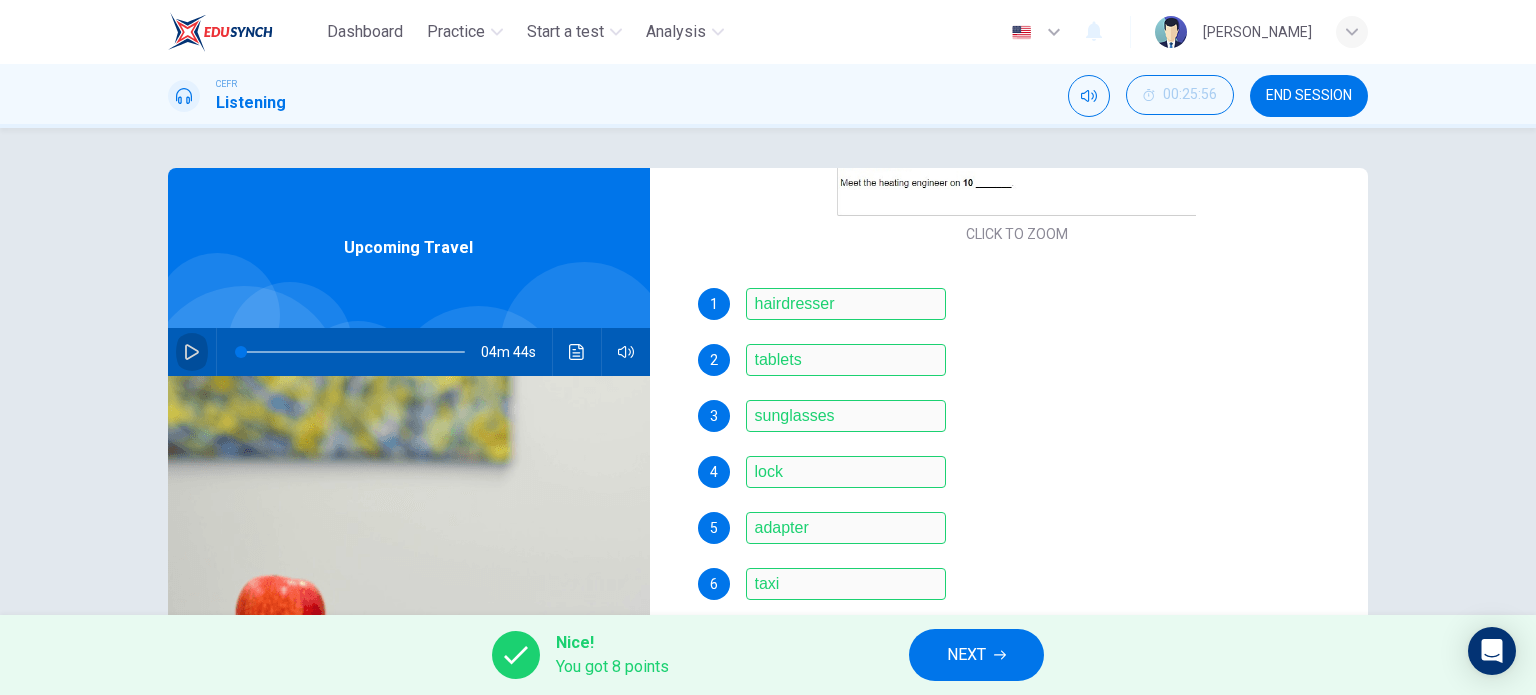 click 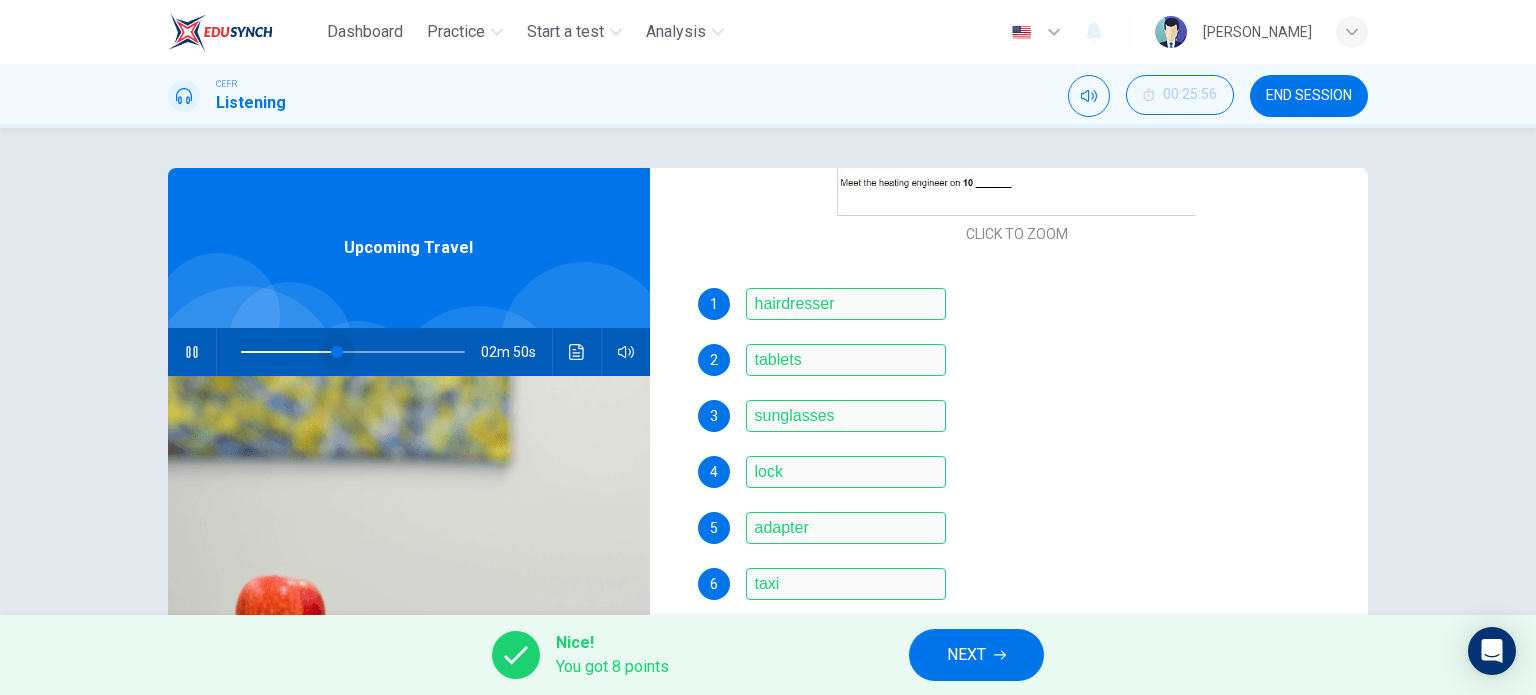 drag, startPoint x: 229, startPoint y: 351, endPoint x: 340, endPoint y: 342, distance: 111.364265 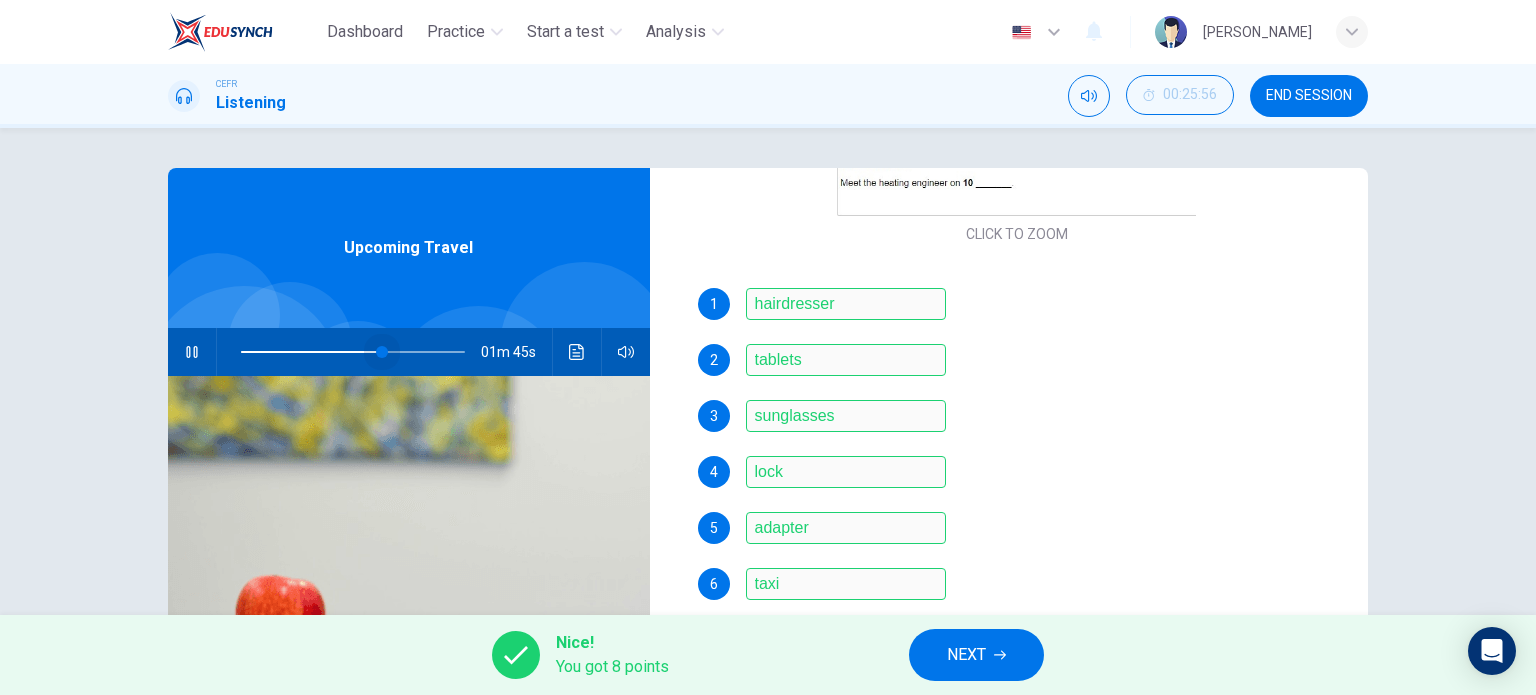drag, startPoint x: 341, startPoint y: 353, endPoint x: 378, endPoint y: 354, distance: 37.01351 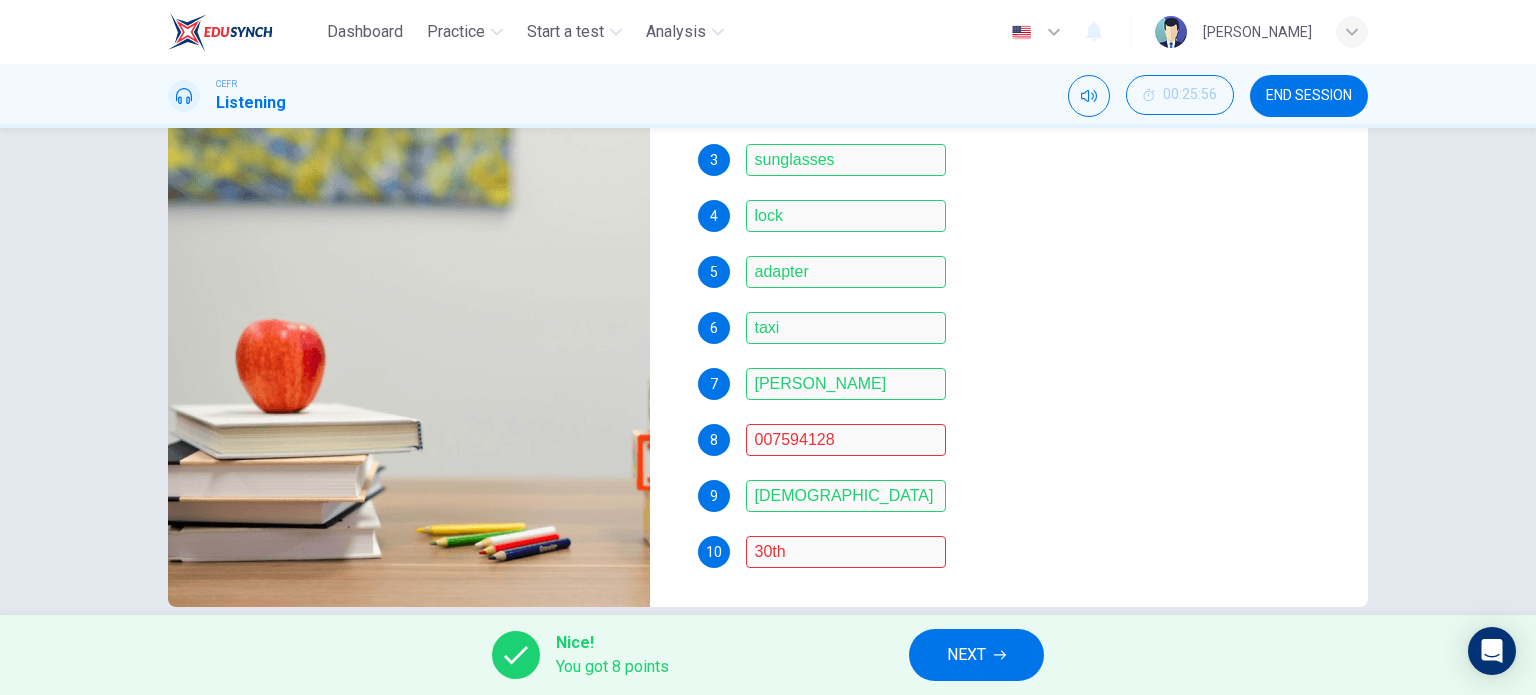 scroll, scrollTop: 0, scrollLeft: 0, axis: both 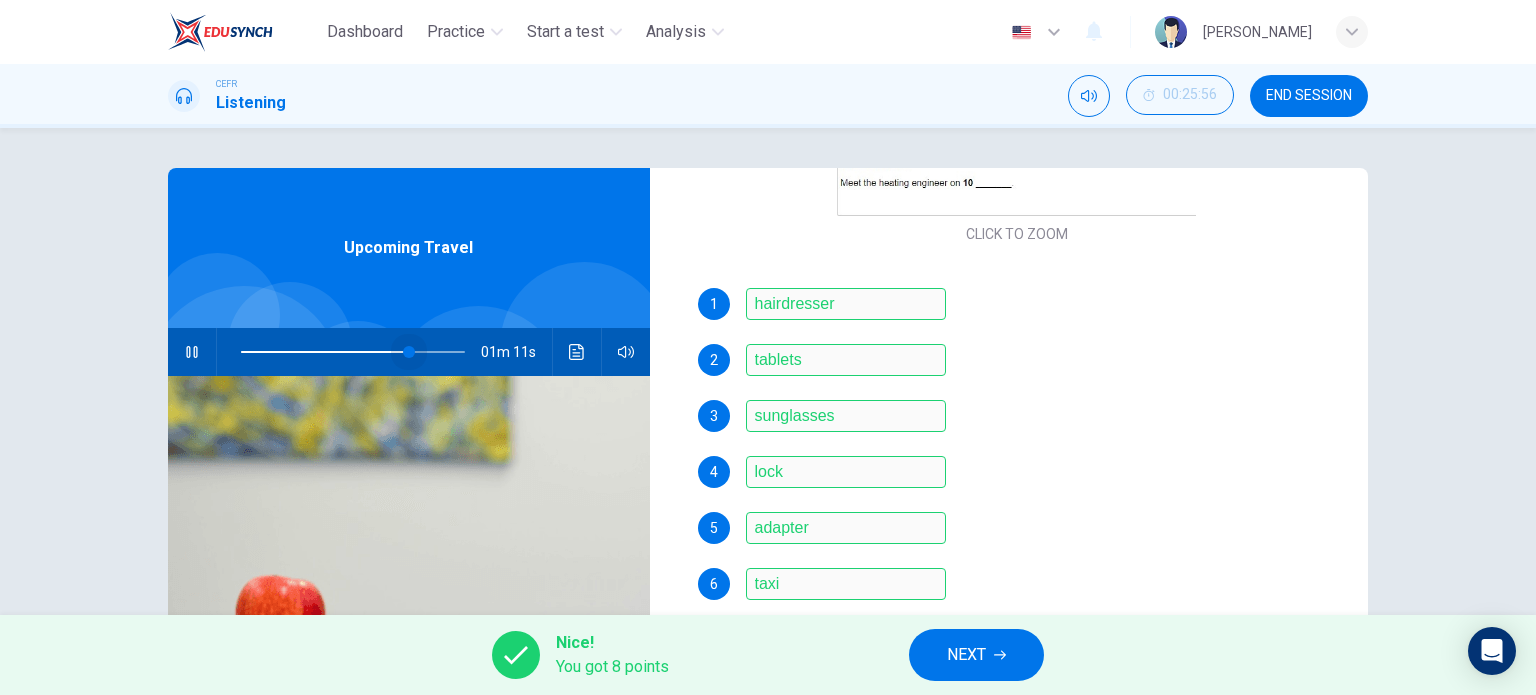 drag, startPoint x: 377, startPoint y: 349, endPoint x: 405, endPoint y: 359, distance: 29.732138 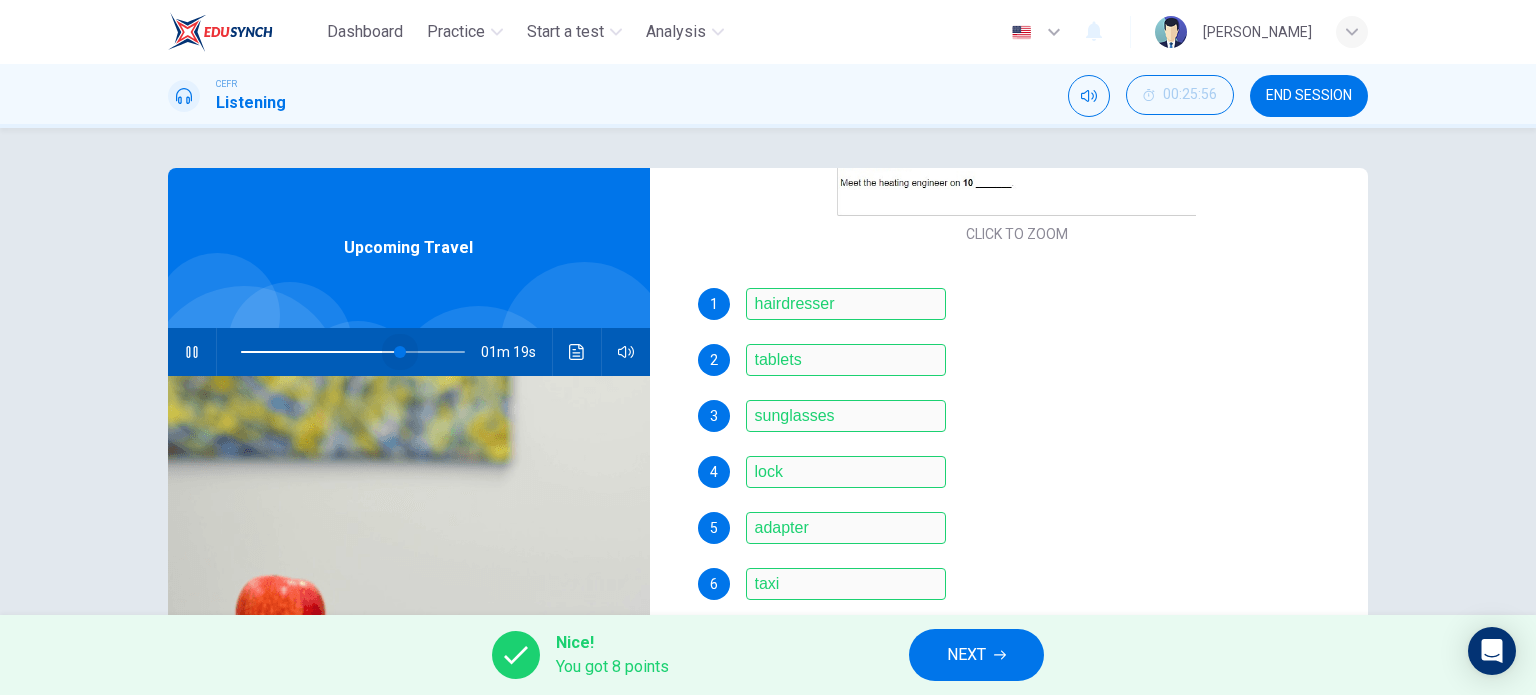 click at bounding box center (400, 352) 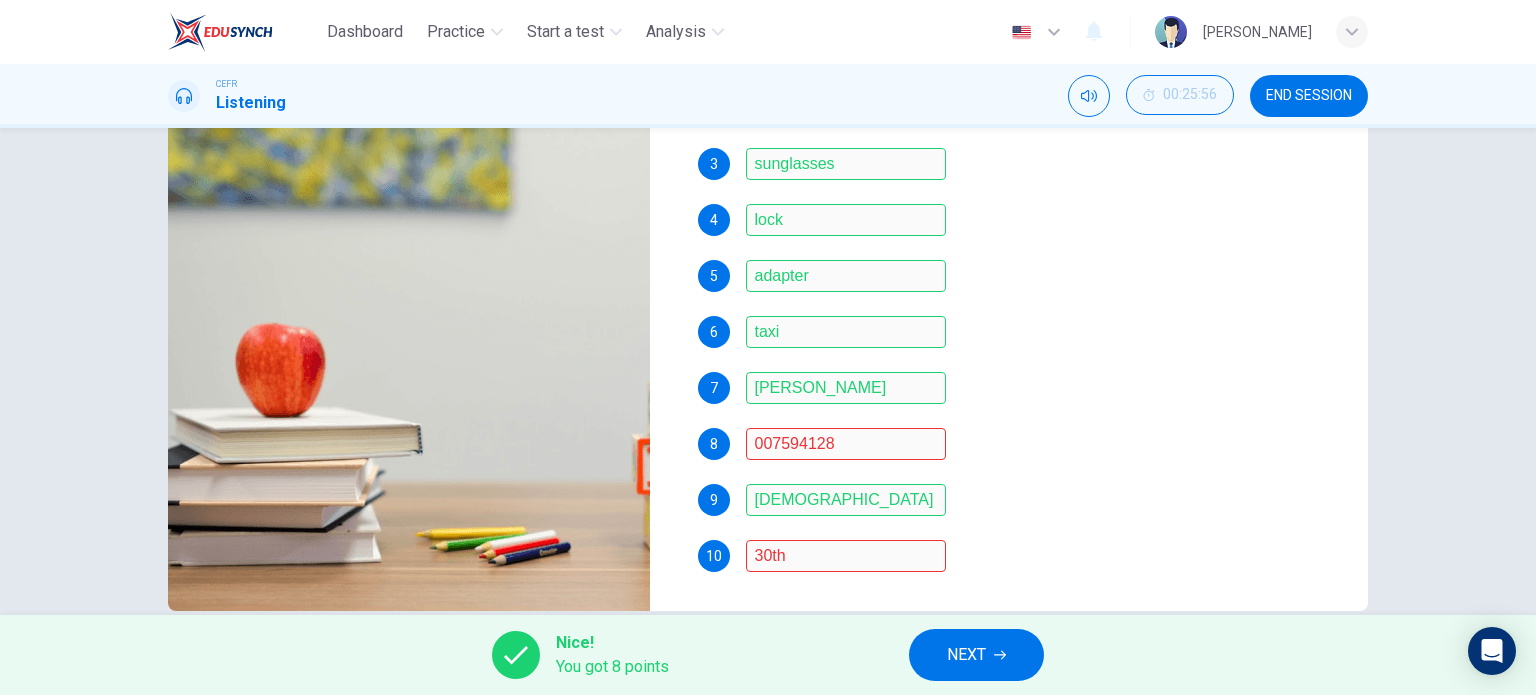 scroll, scrollTop: 258, scrollLeft: 0, axis: vertical 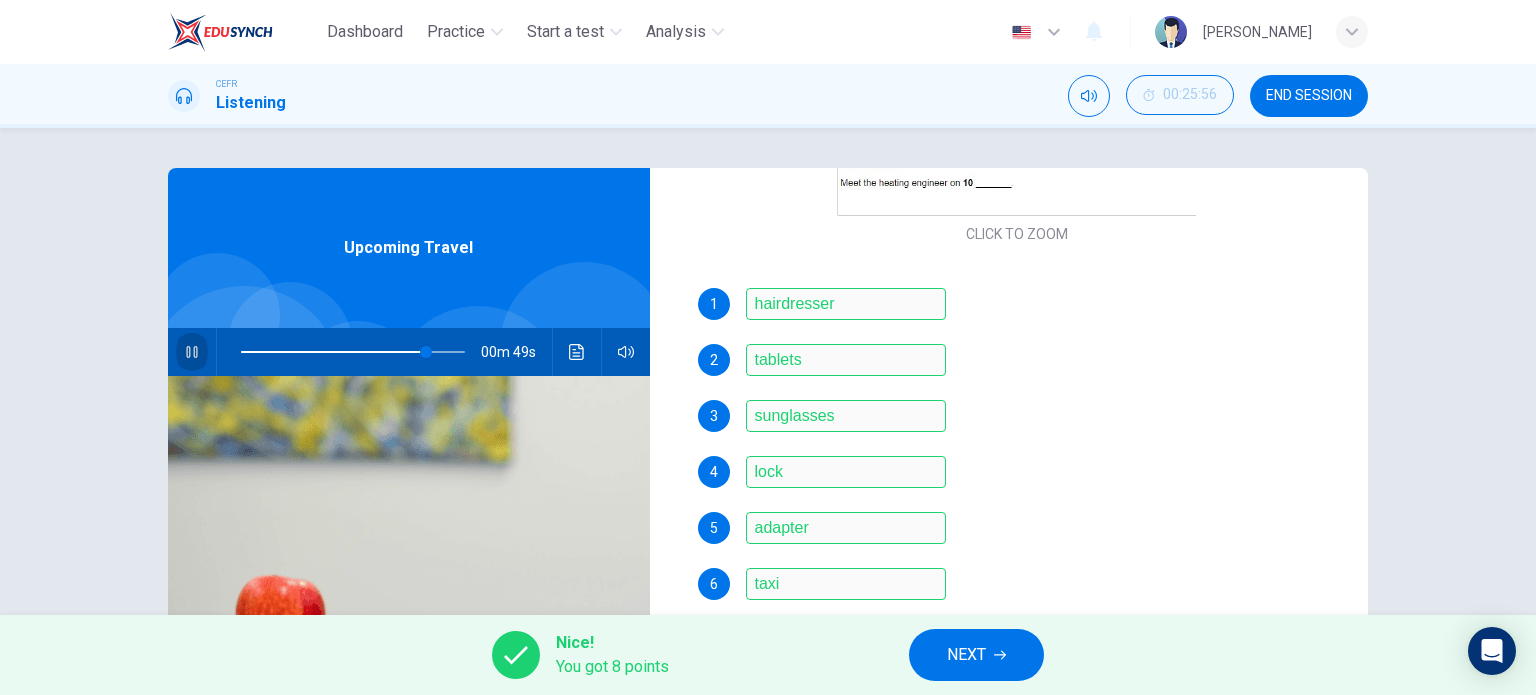click 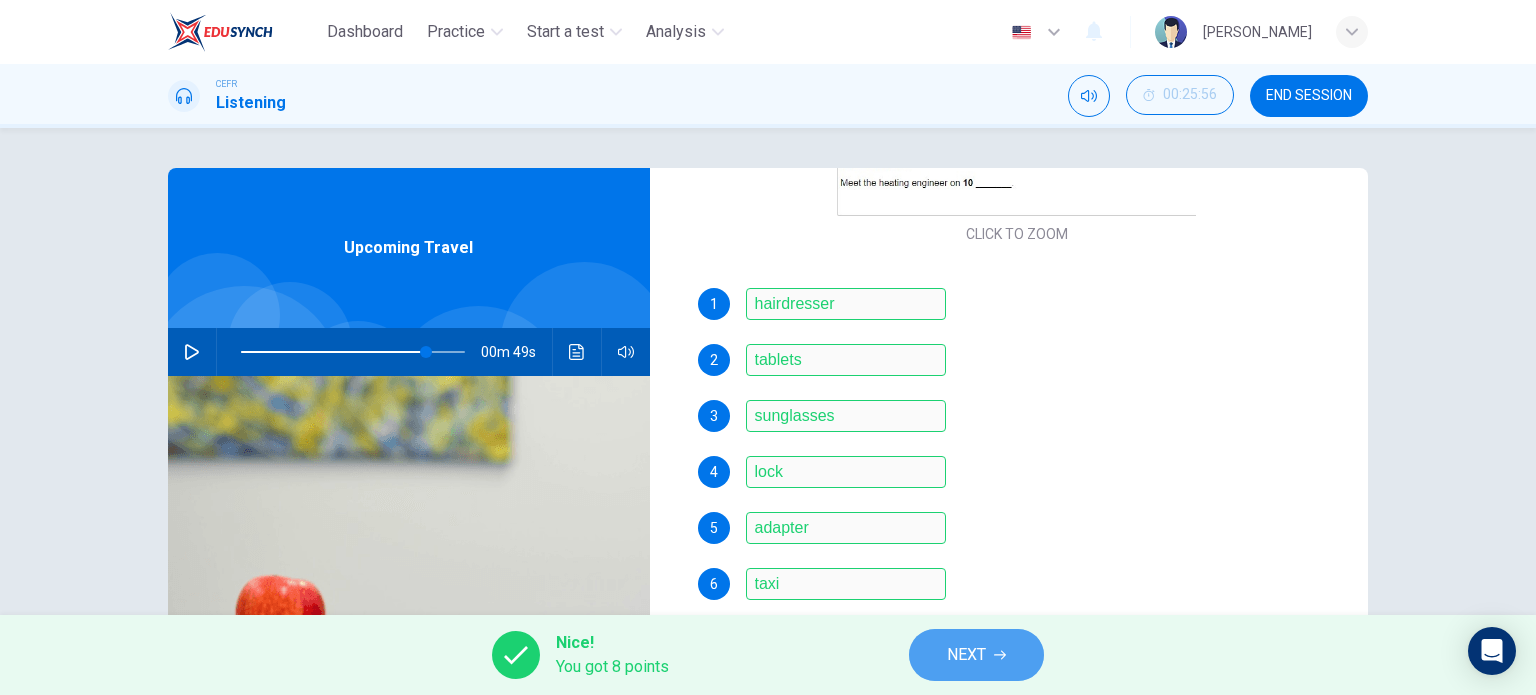 click on "NEXT" at bounding box center (966, 655) 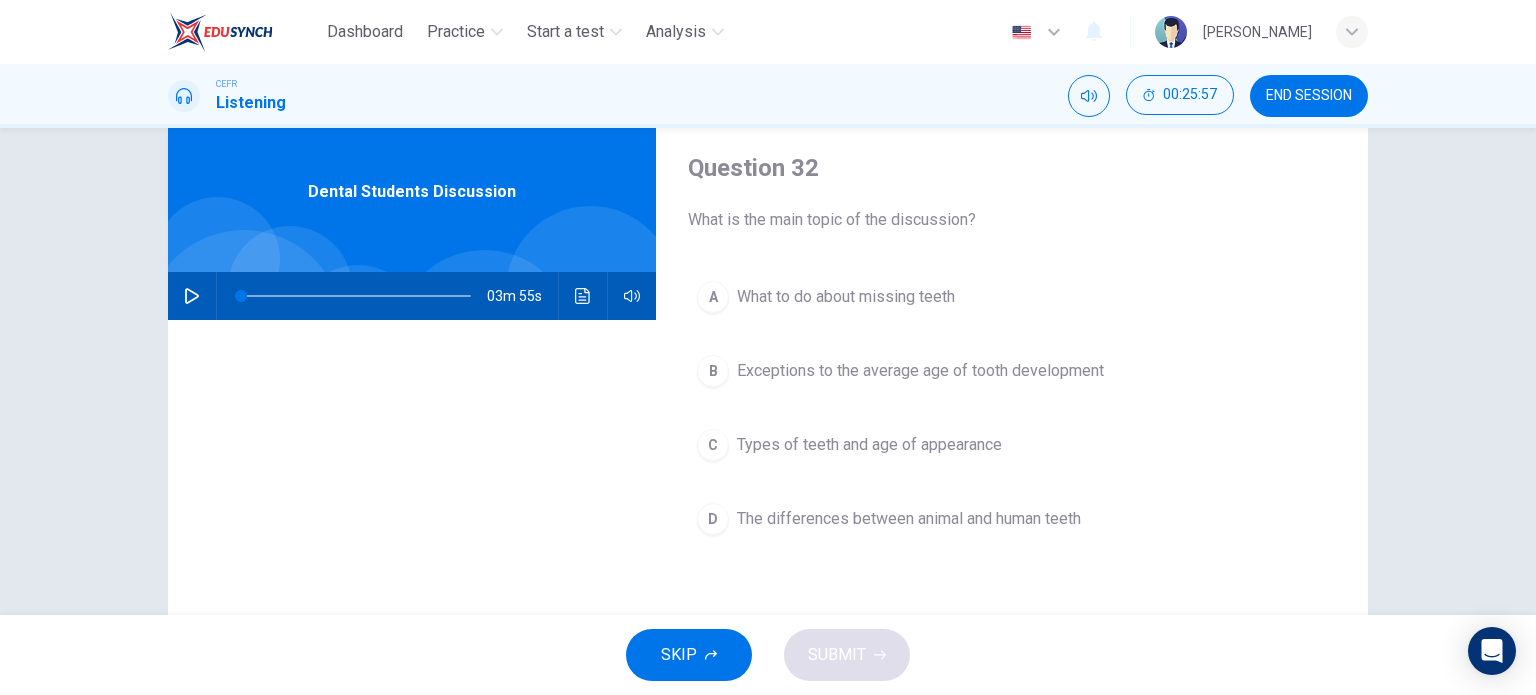 scroll, scrollTop: 84, scrollLeft: 0, axis: vertical 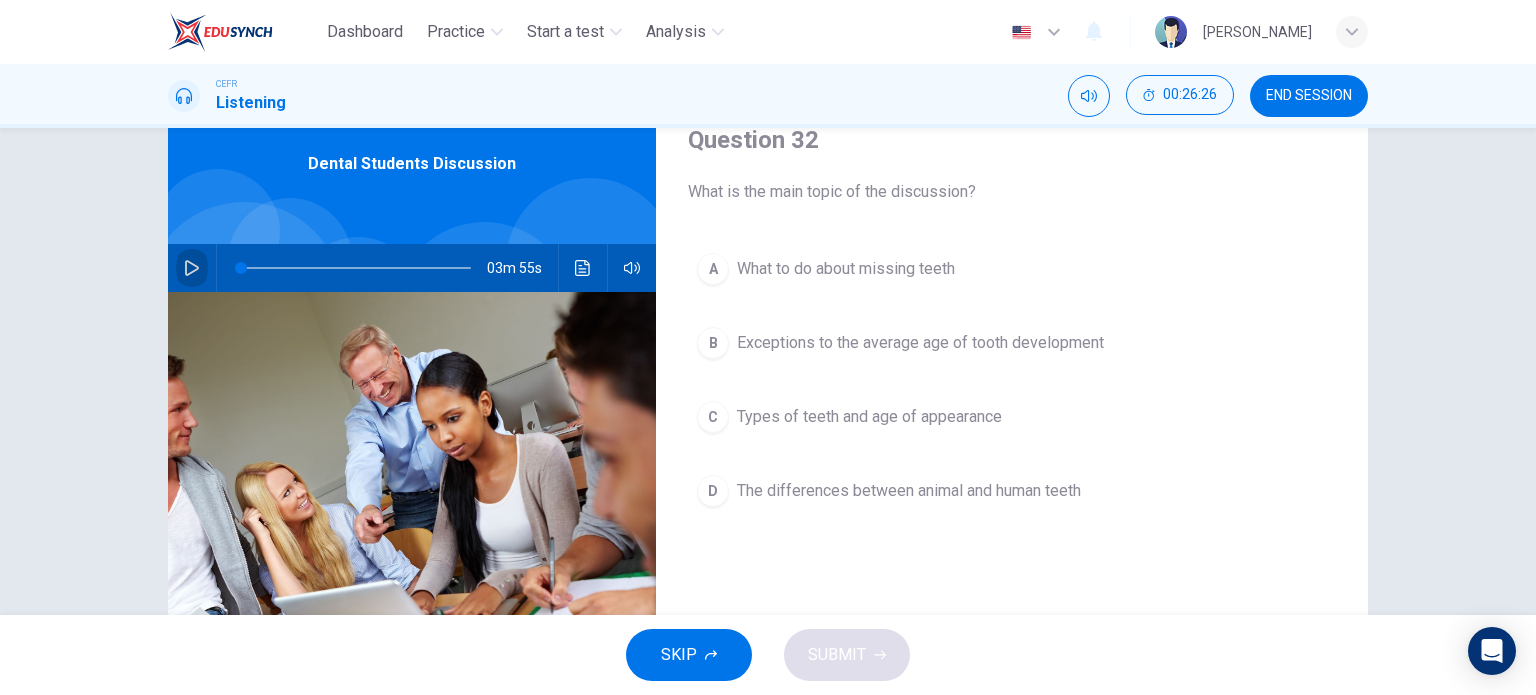 click at bounding box center (192, 268) 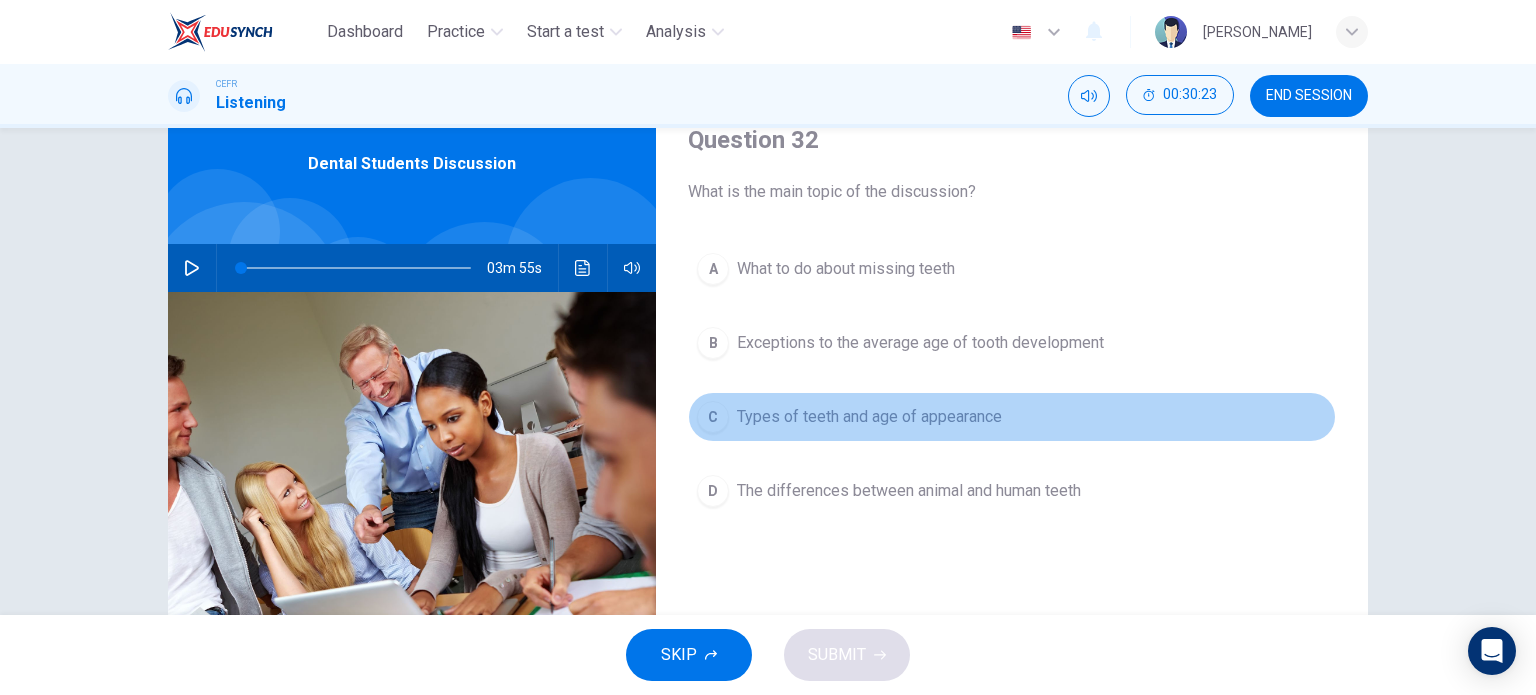 click on "Types of teeth and age of appearance" at bounding box center (869, 417) 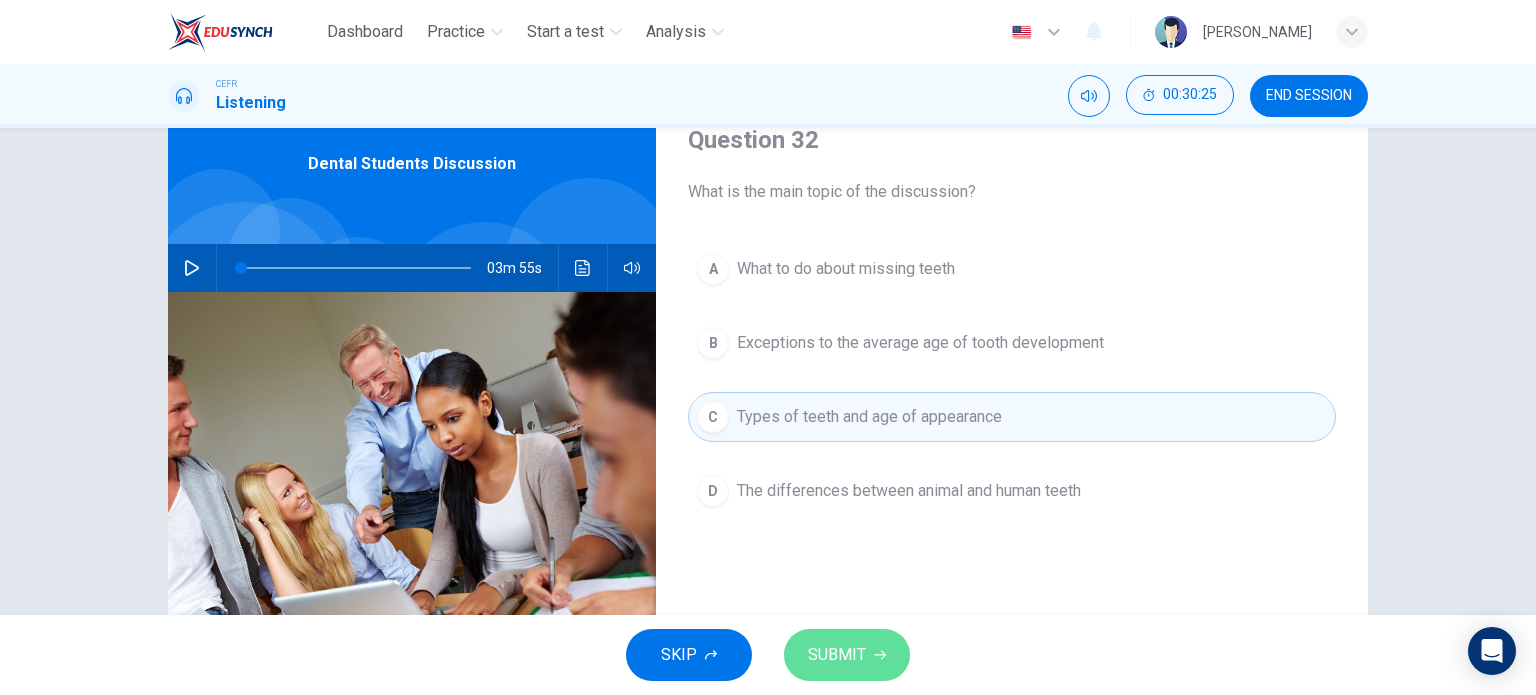 click 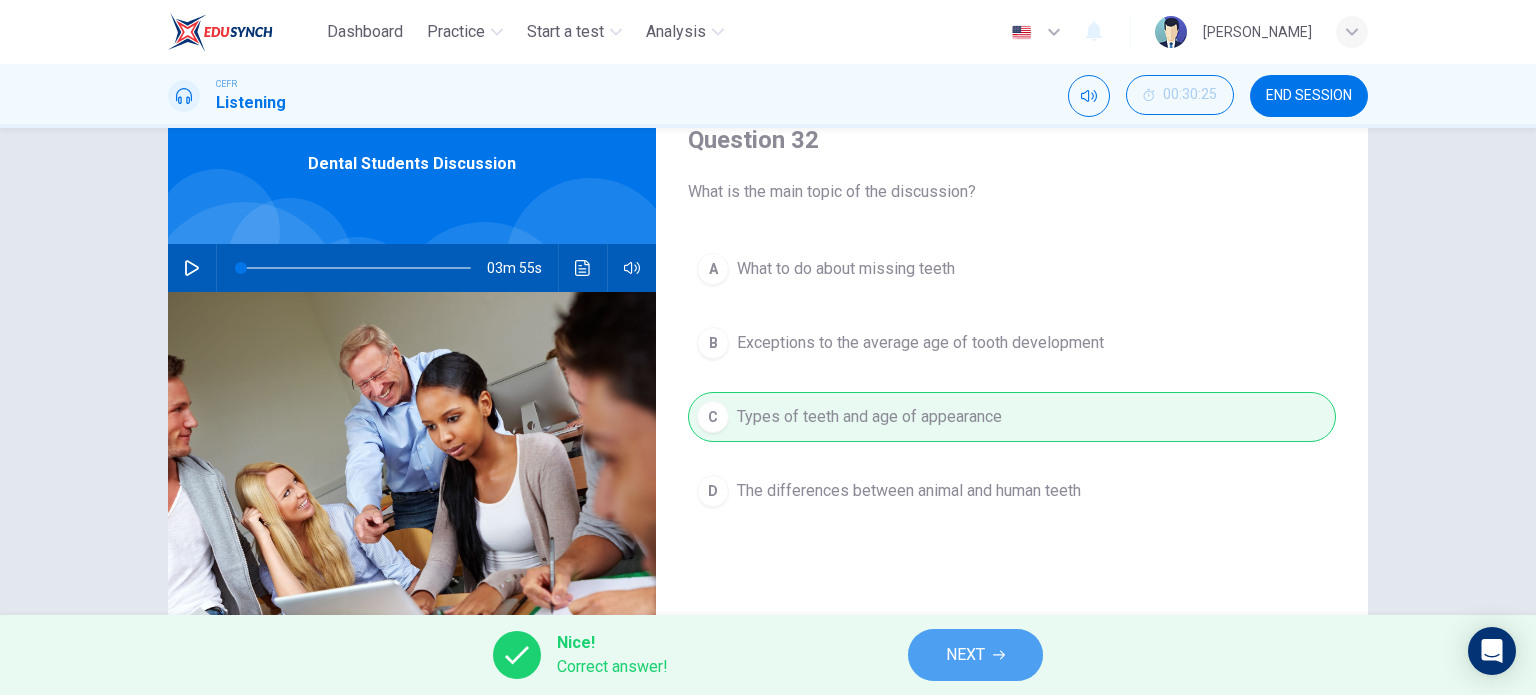 click on "NEXT" at bounding box center (975, 655) 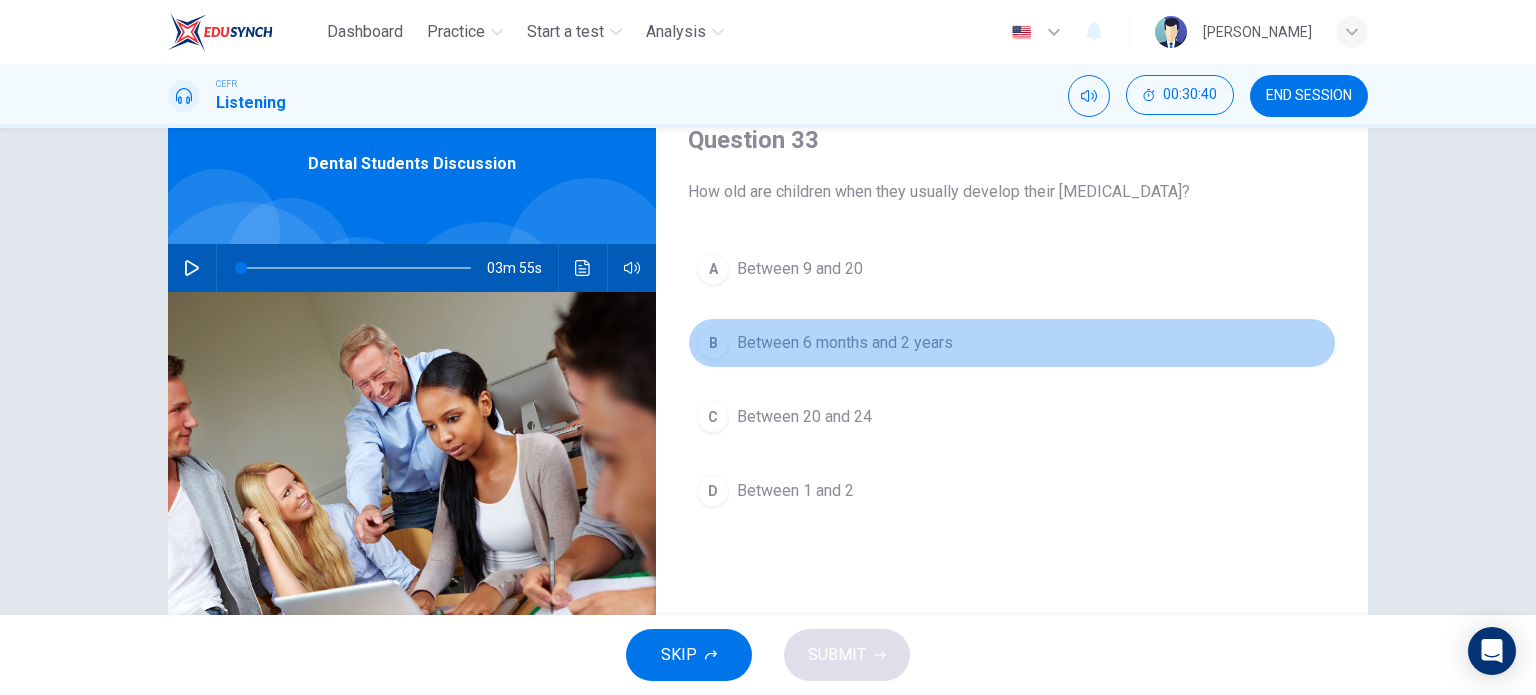 click on "Between 6 months and 2 years" at bounding box center (845, 343) 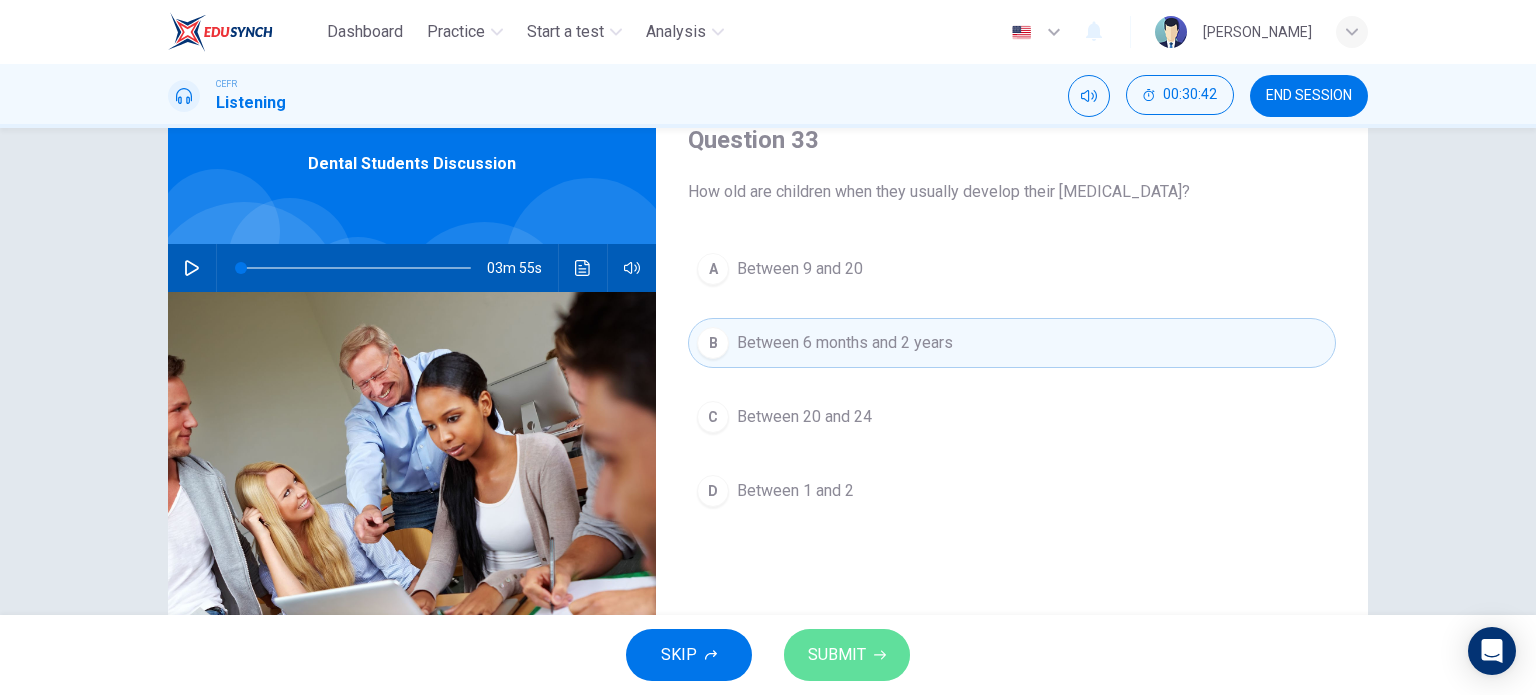 click on "SUBMIT" at bounding box center [837, 655] 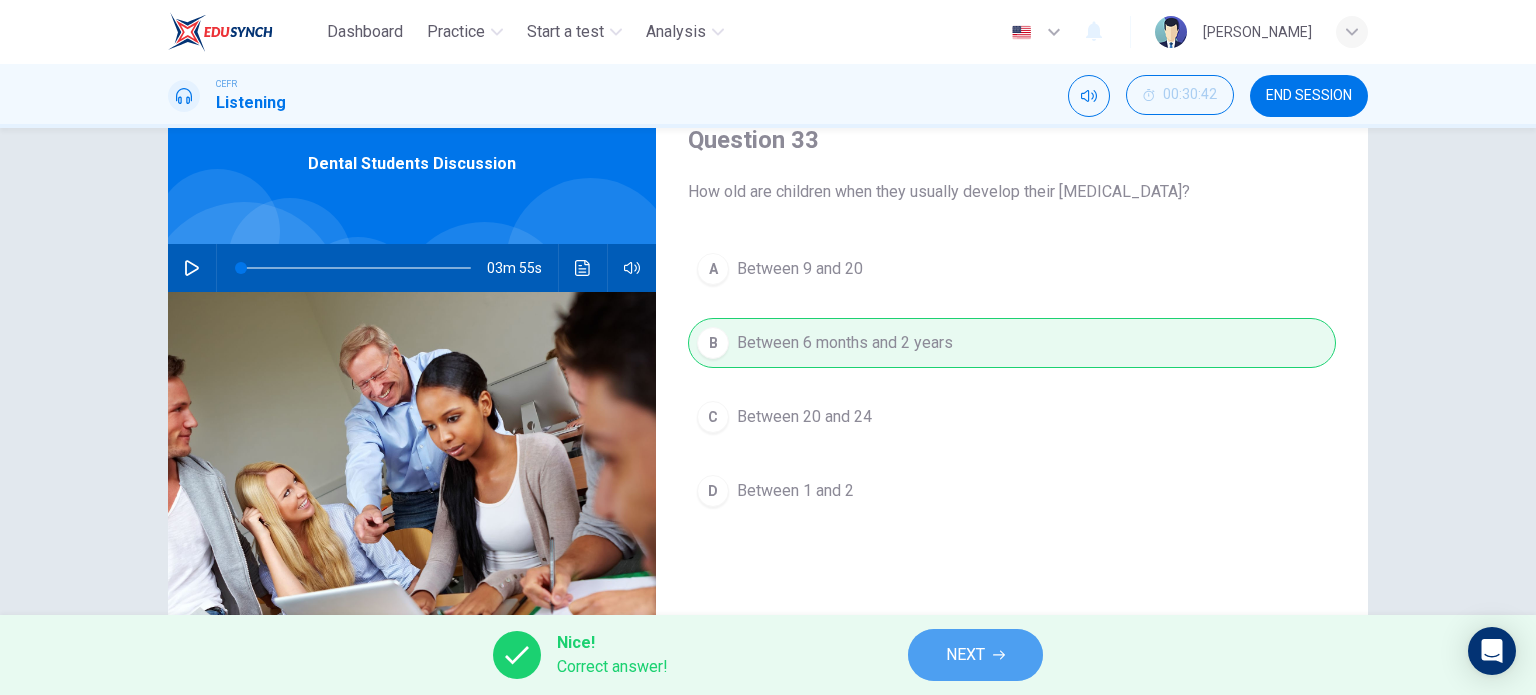 click on "NEXT" at bounding box center (975, 655) 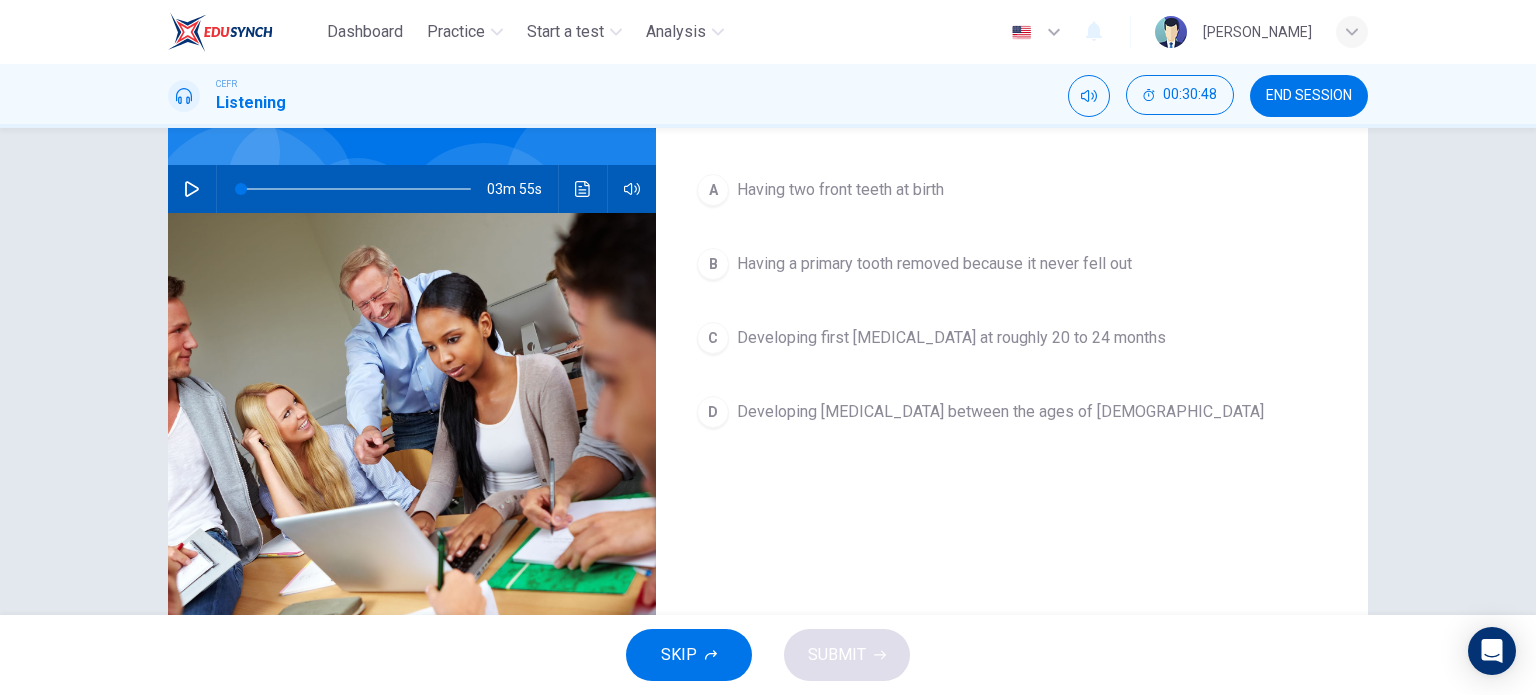 scroll, scrollTop: 164, scrollLeft: 0, axis: vertical 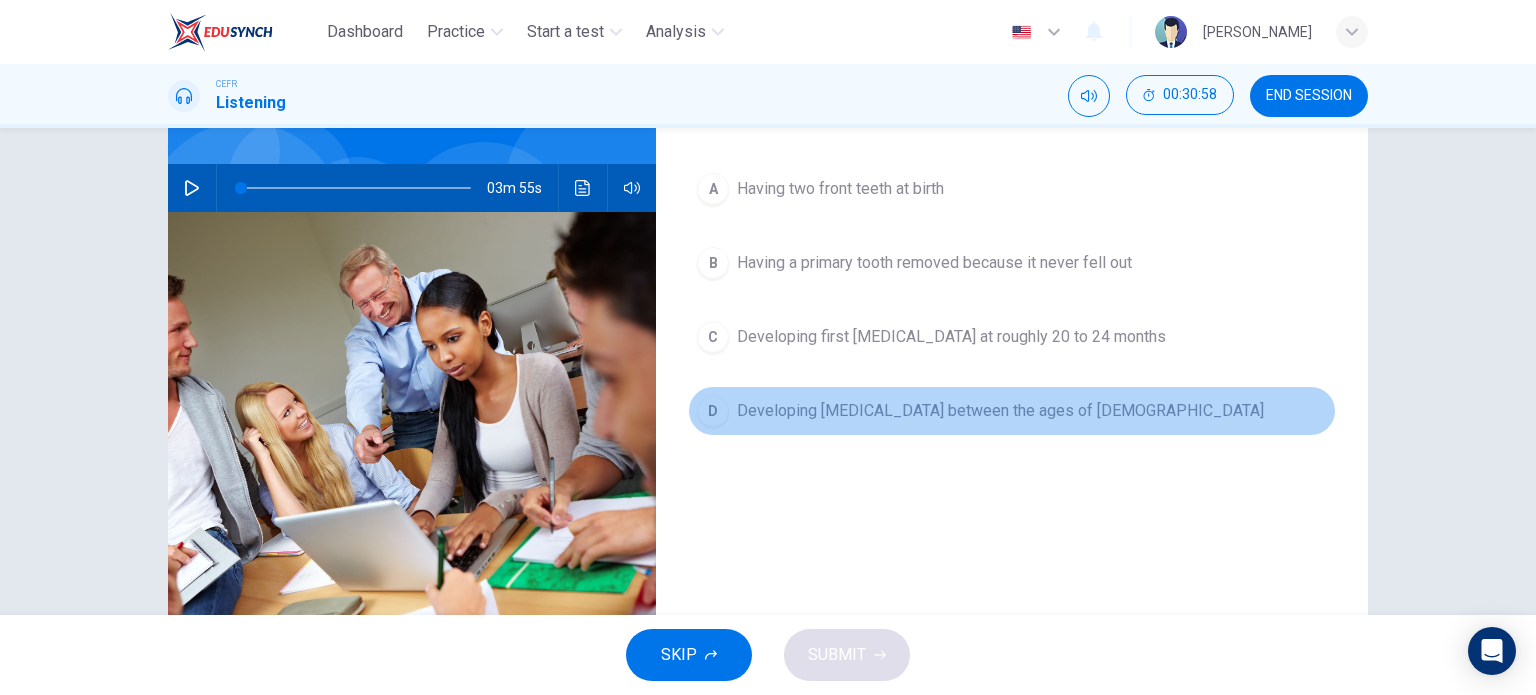 click on "Developing wisdom teeth between the ages of 17 and 21" at bounding box center (1000, 411) 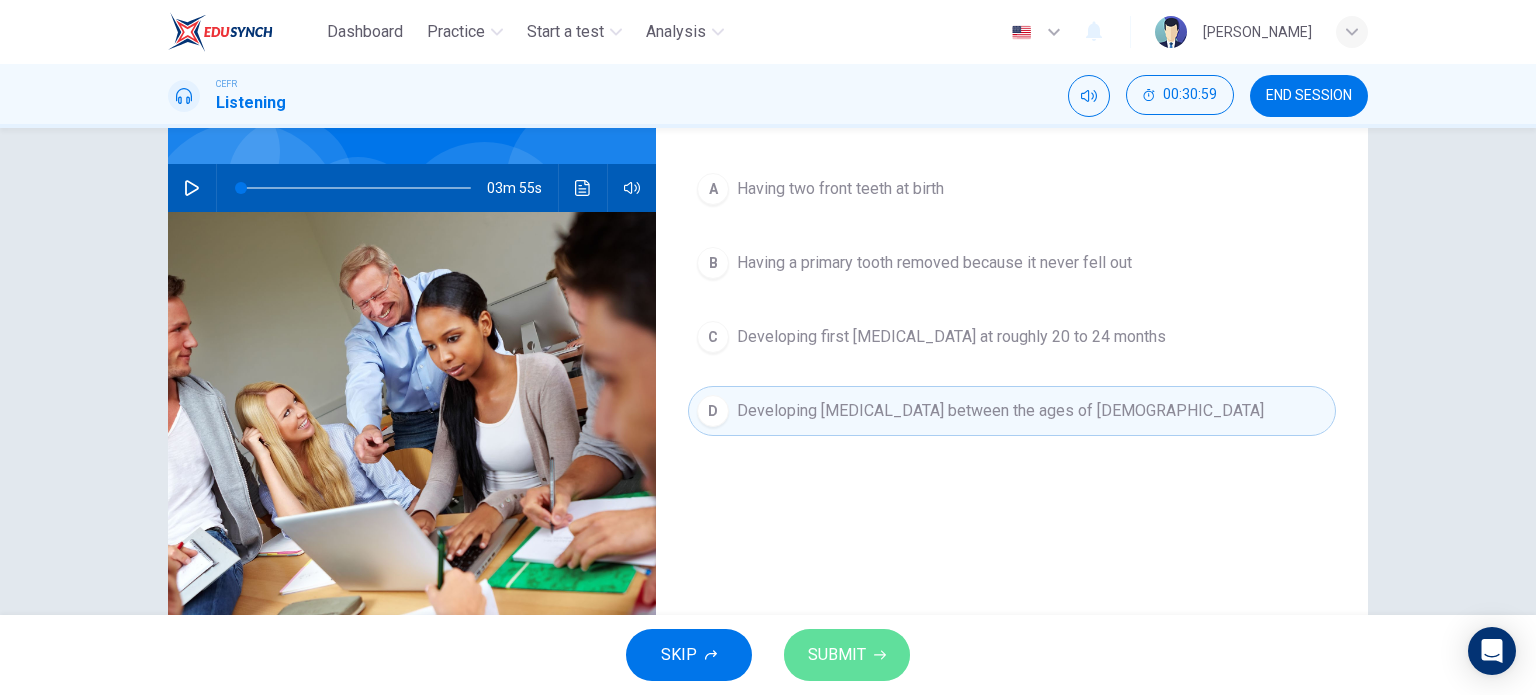 click on "SUBMIT" at bounding box center [847, 655] 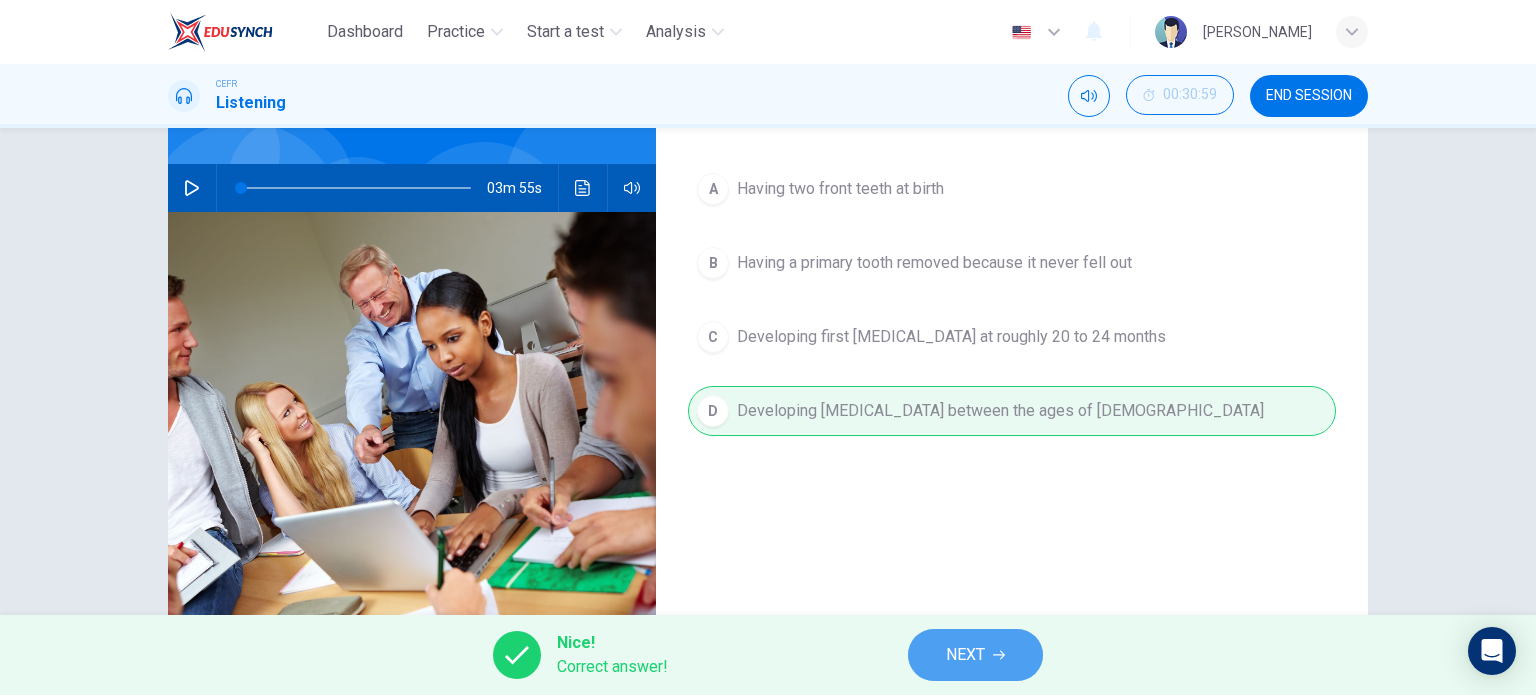 click on "NEXT" at bounding box center (965, 655) 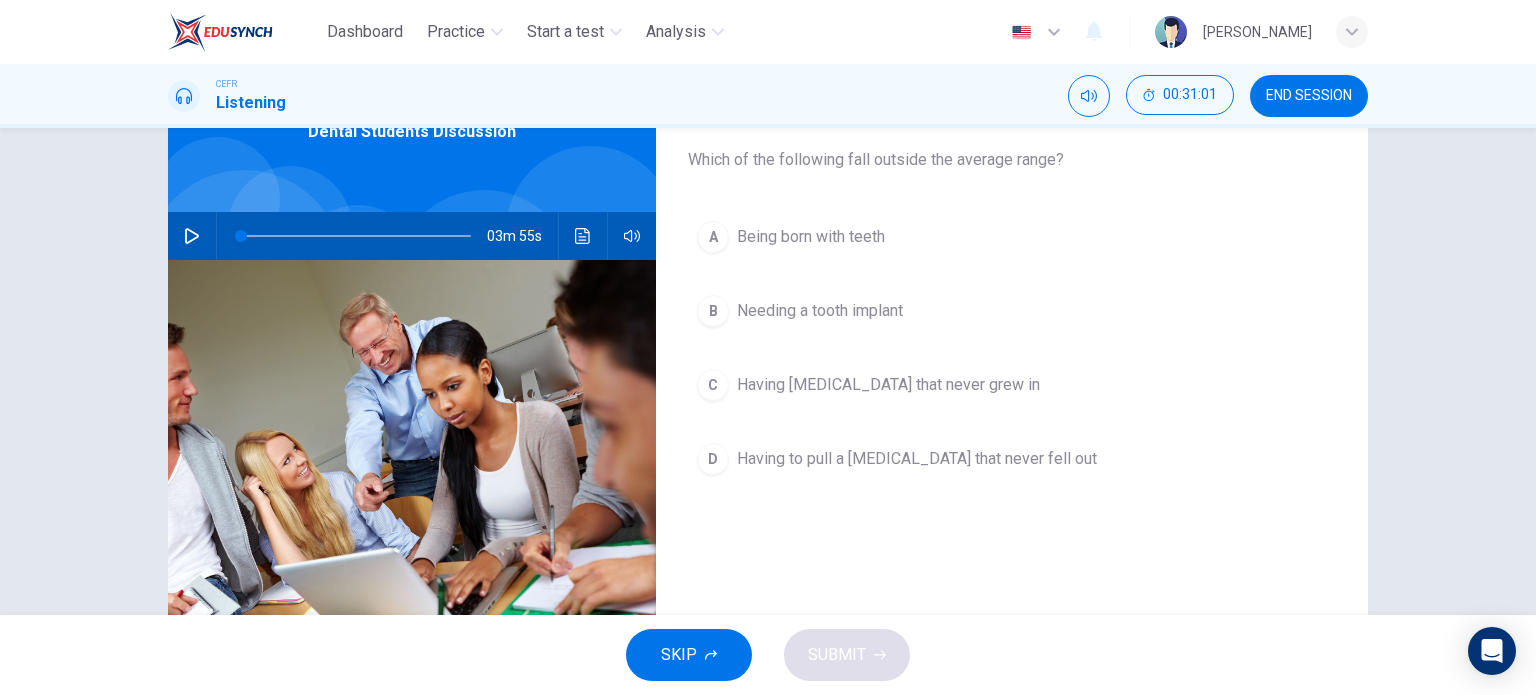 scroll, scrollTop: 120, scrollLeft: 0, axis: vertical 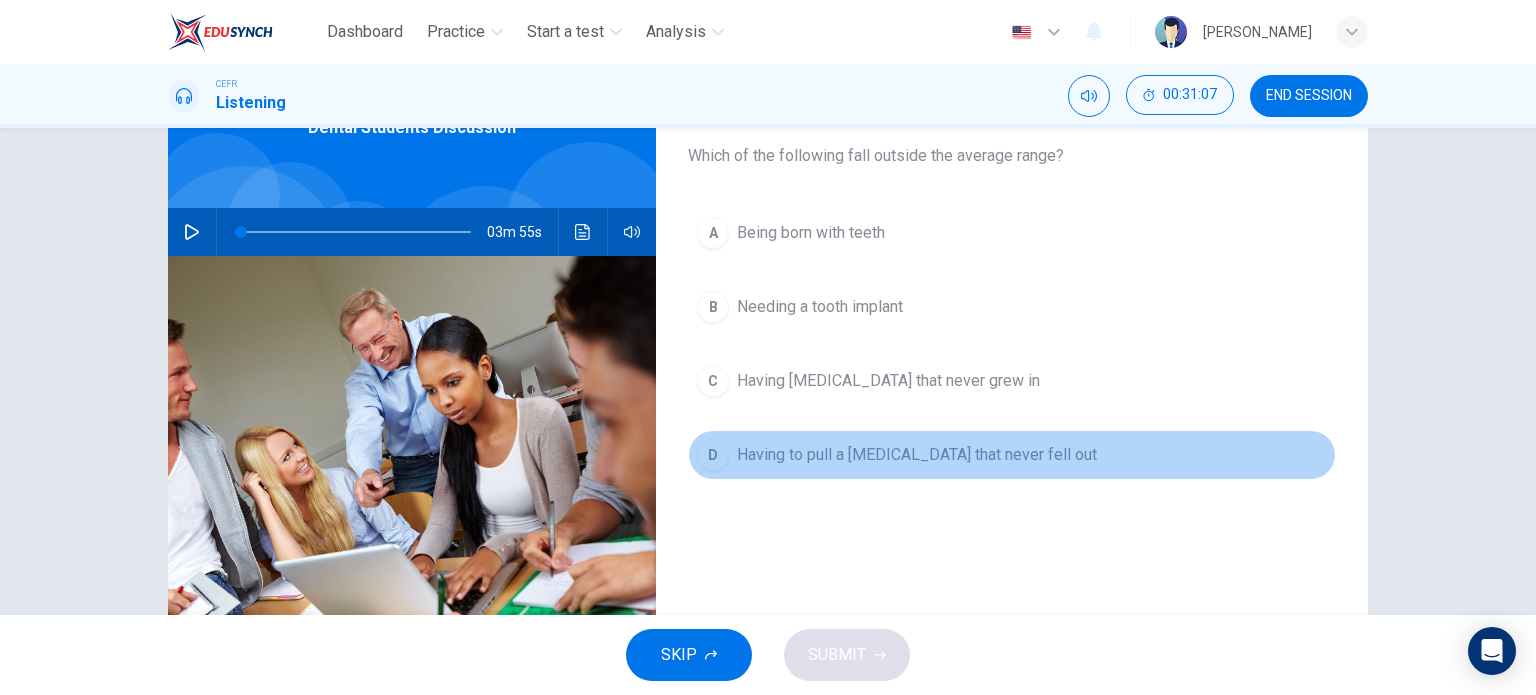 click on "Having to pull a baby tooth that never fell out" at bounding box center [917, 455] 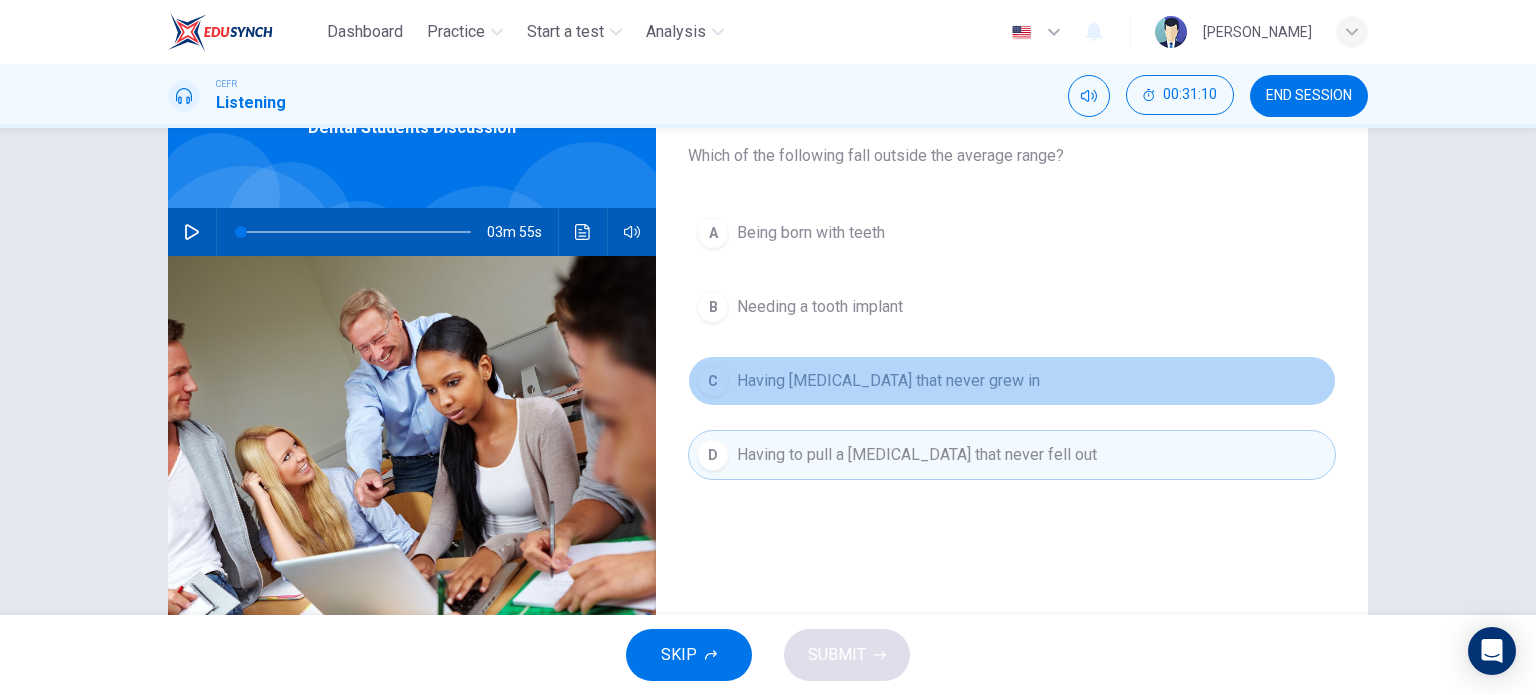 click on "Having permanent teeth that never grew in" at bounding box center (888, 381) 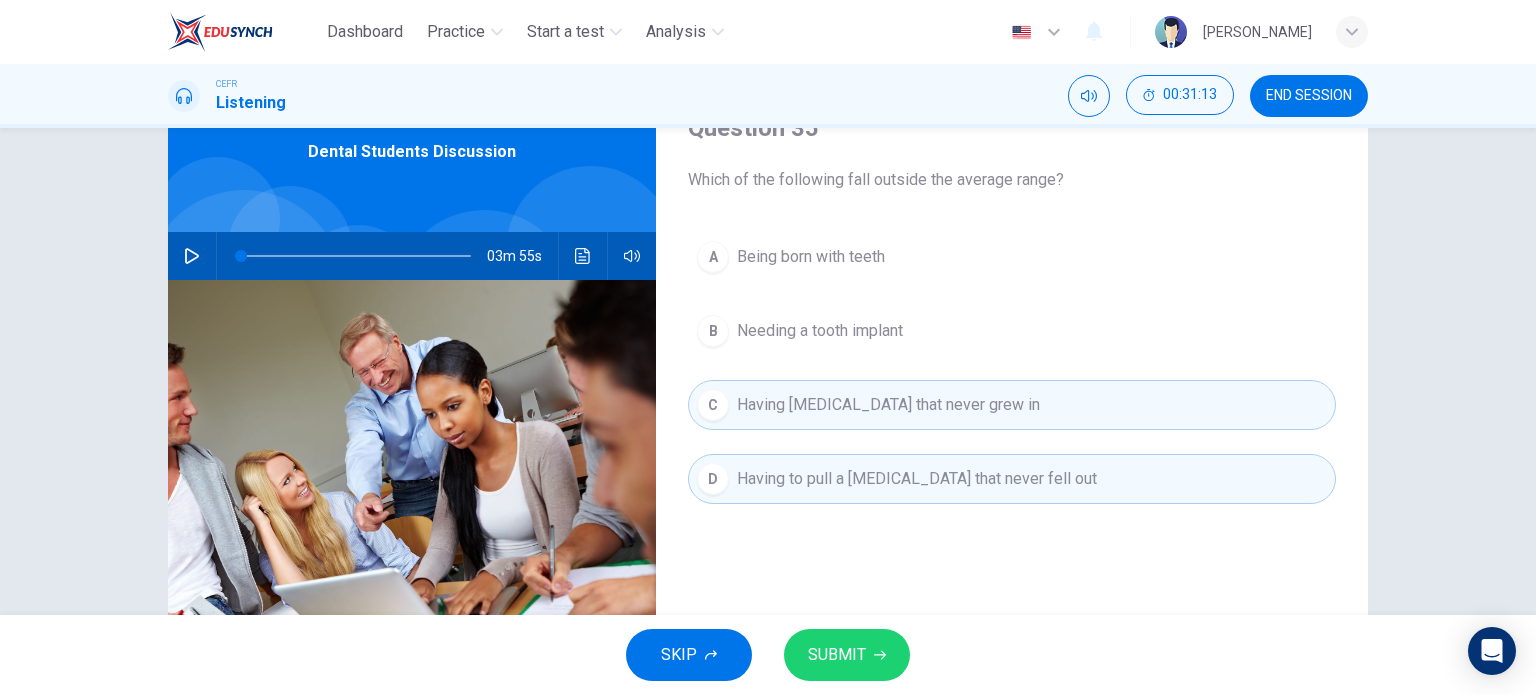scroll, scrollTop: 102, scrollLeft: 0, axis: vertical 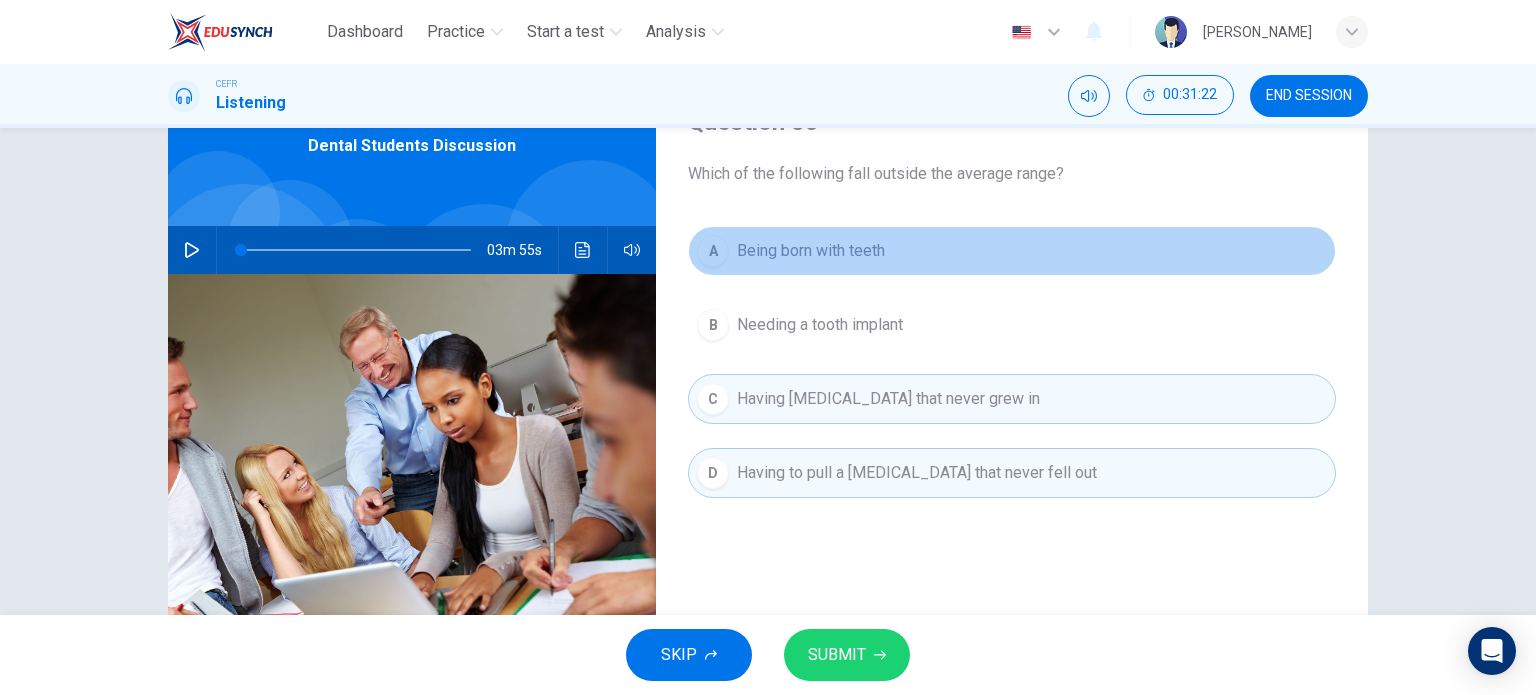 click on "Being born with teeth" at bounding box center [811, 251] 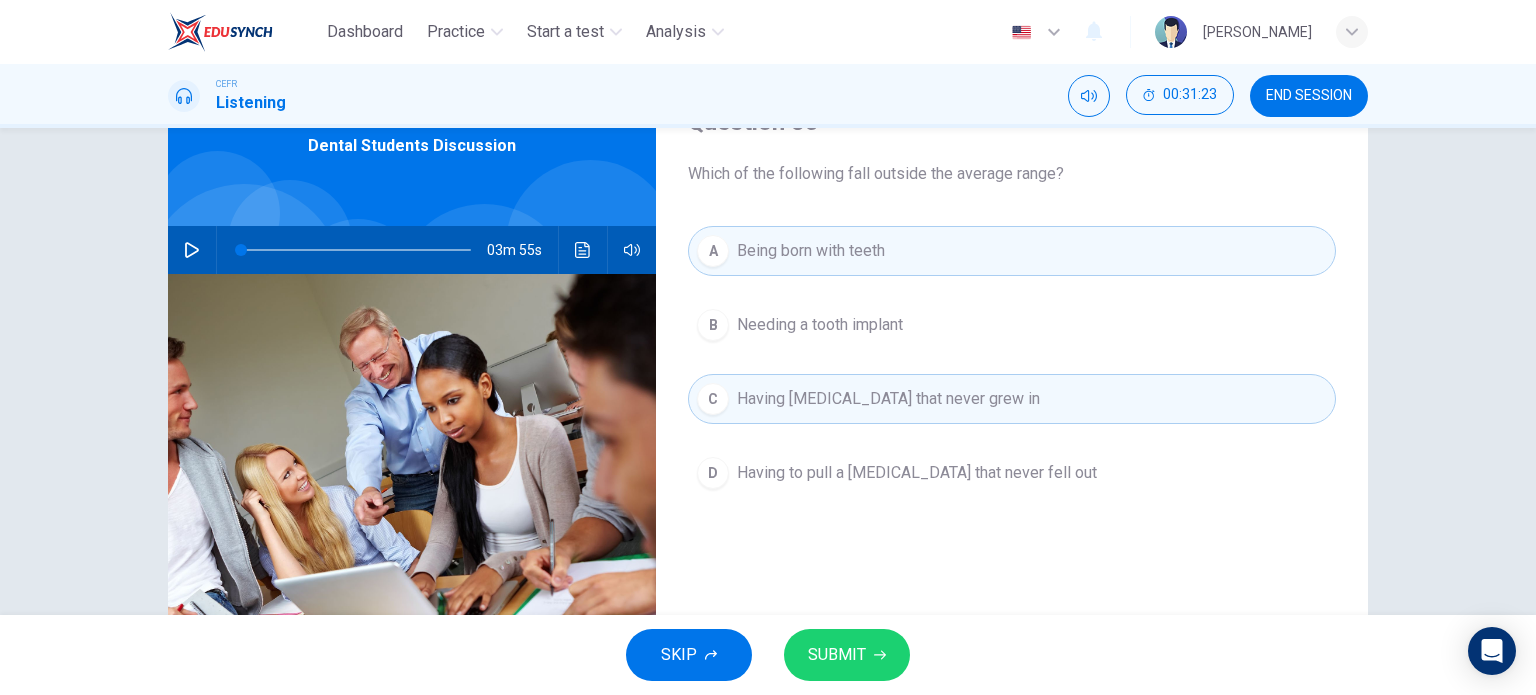 click on "B Needing a tooth implant" at bounding box center [1012, 325] 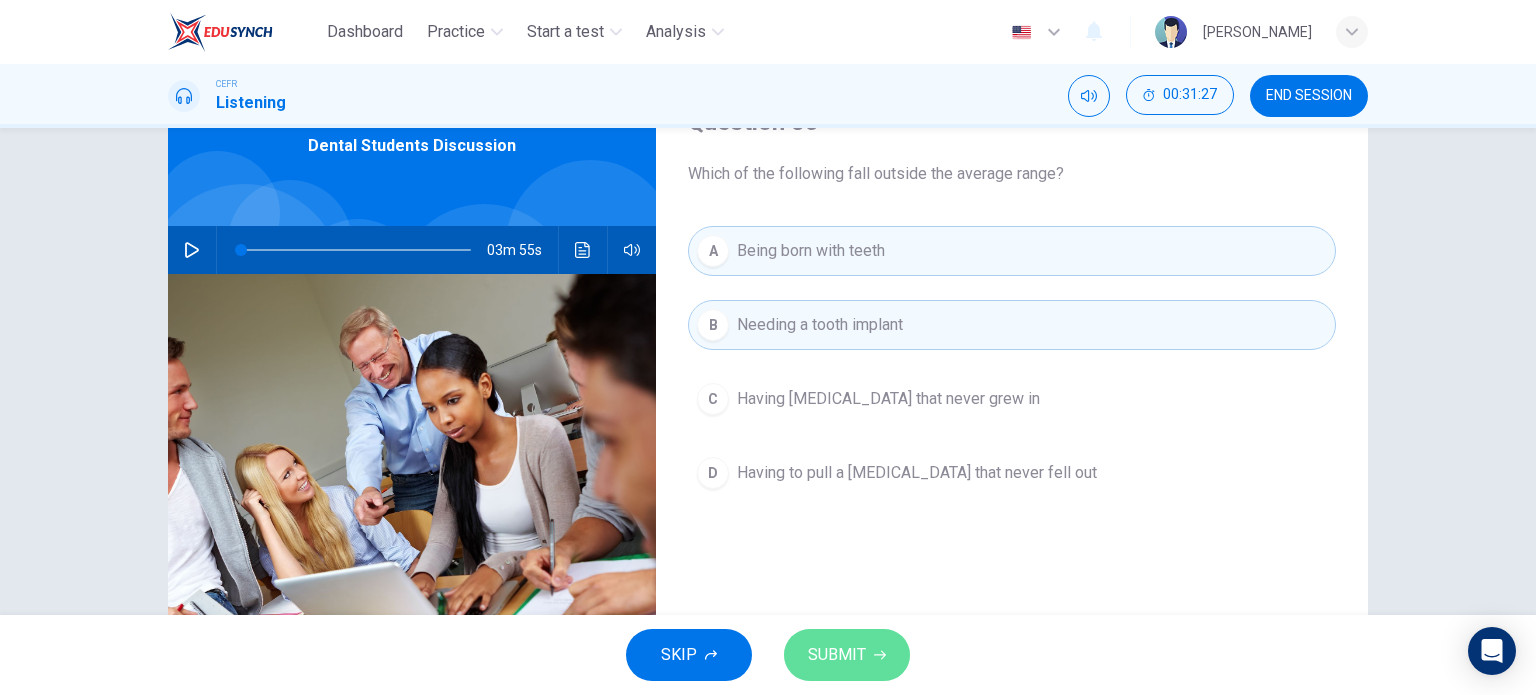click on "SUBMIT" at bounding box center [837, 655] 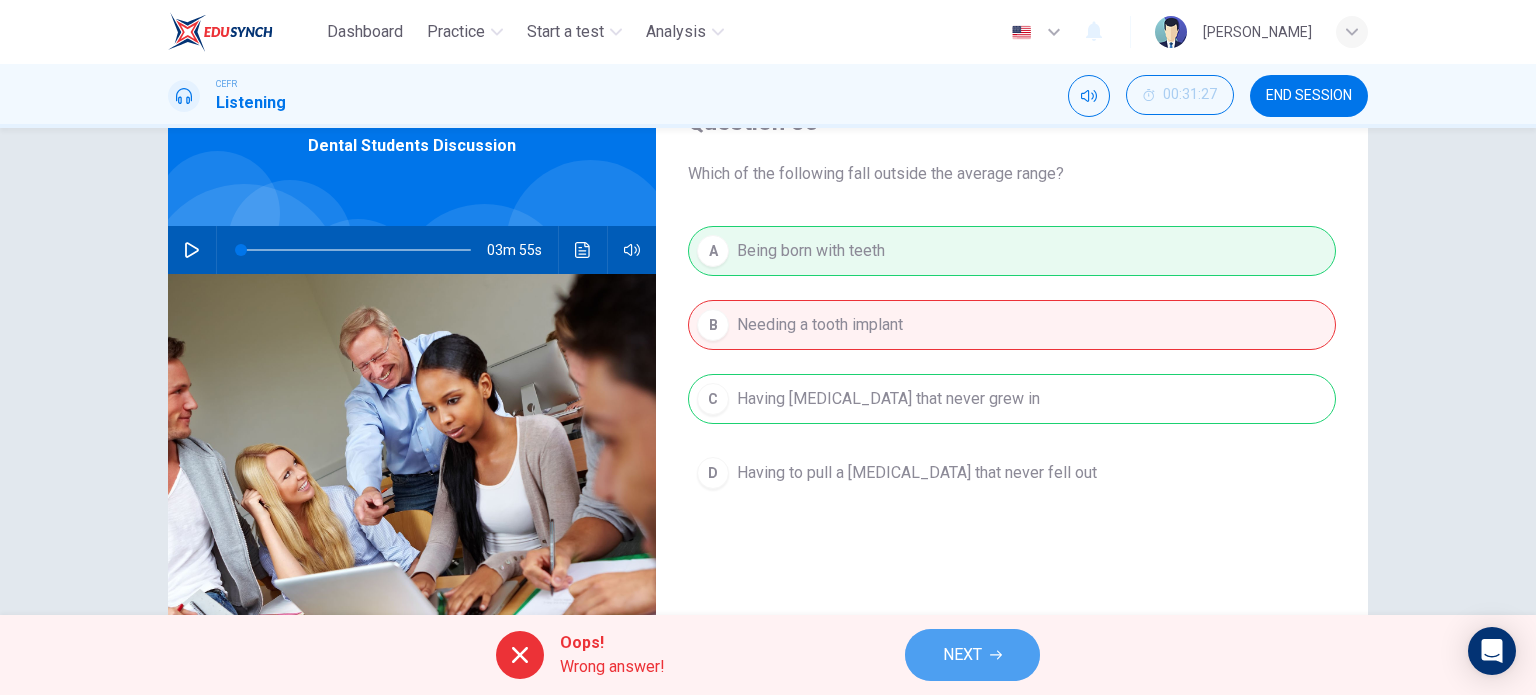 click on "NEXT" at bounding box center [972, 655] 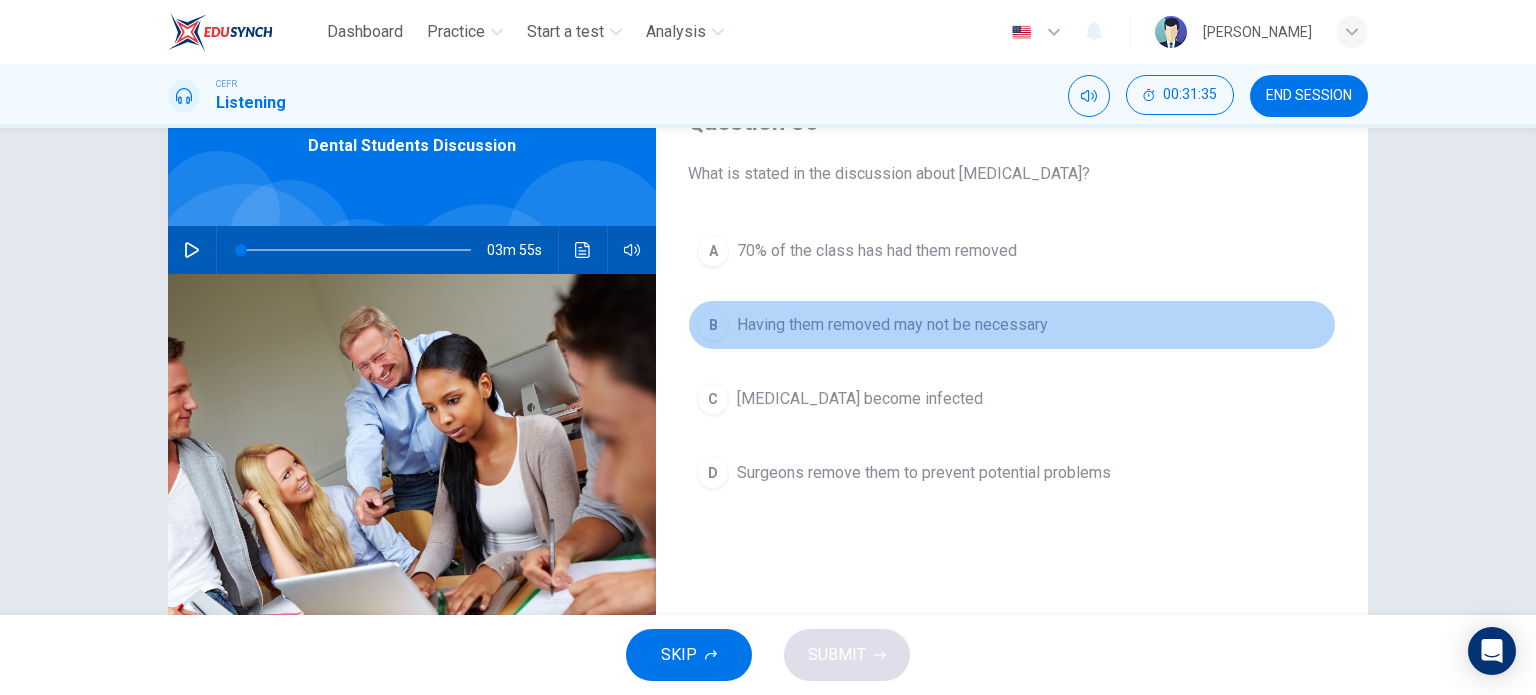 click on "Having them removed may not be necessary" at bounding box center (892, 325) 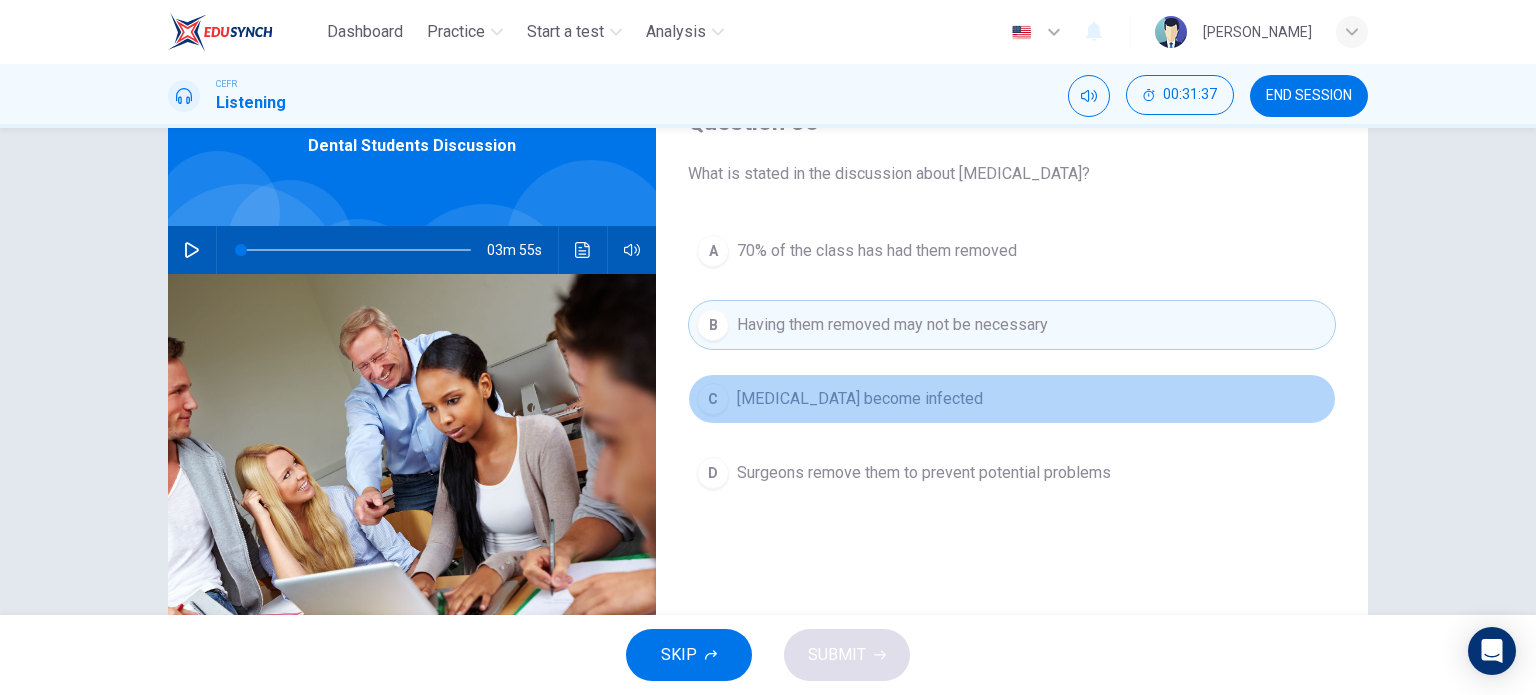 click on "Impacted wisdom teeth become infected" at bounding box center (860, 399) 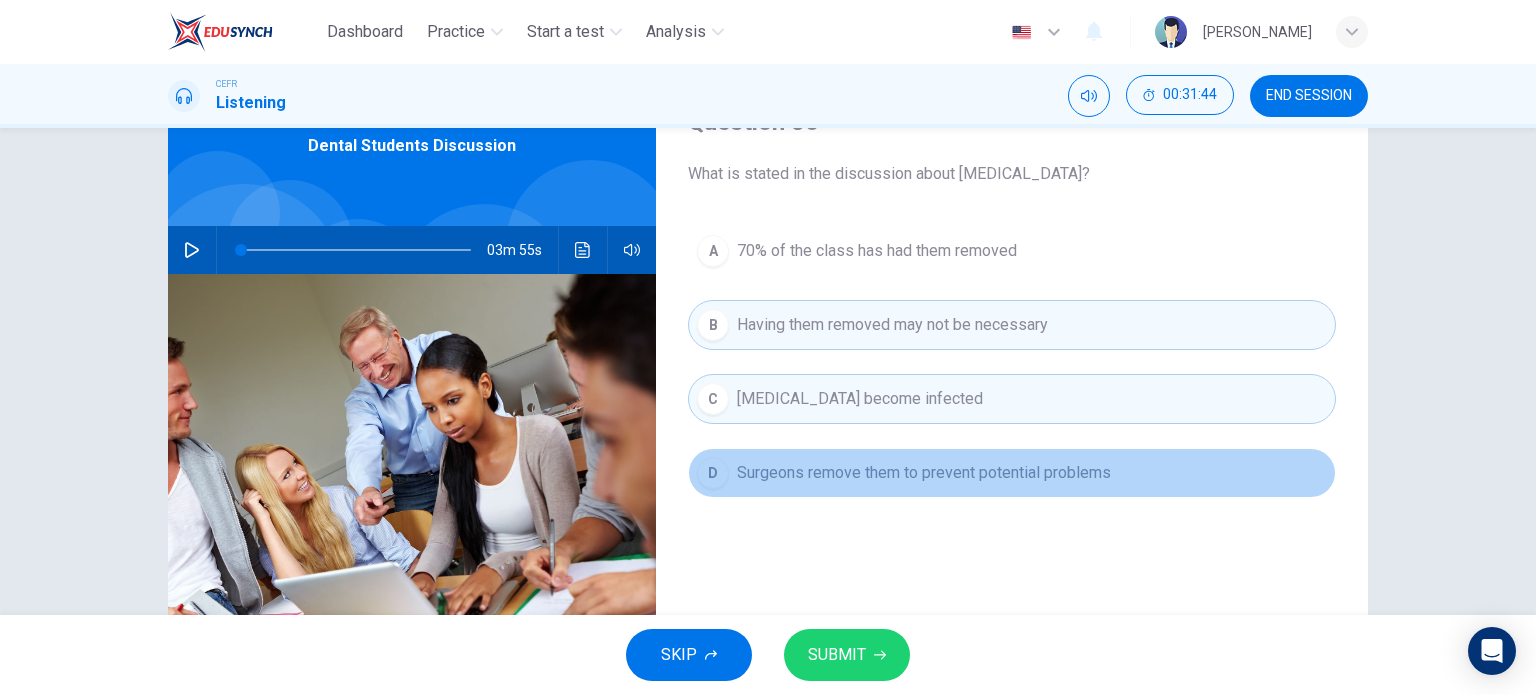 click on "D Surgeons remove them to prevent potential problems" at bounding box center (1012, 473) 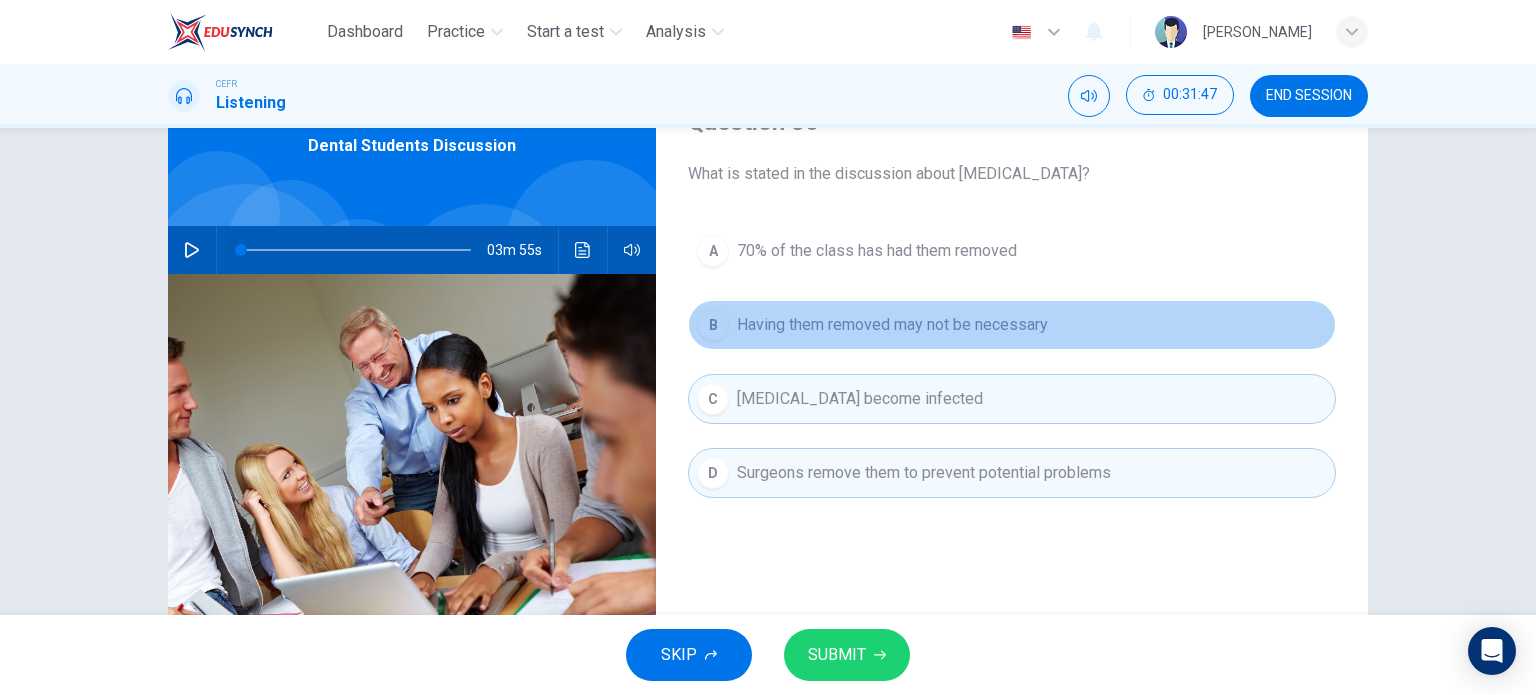 click on "B Having them removed may not be necessary" at bounding box center (1012, 325) 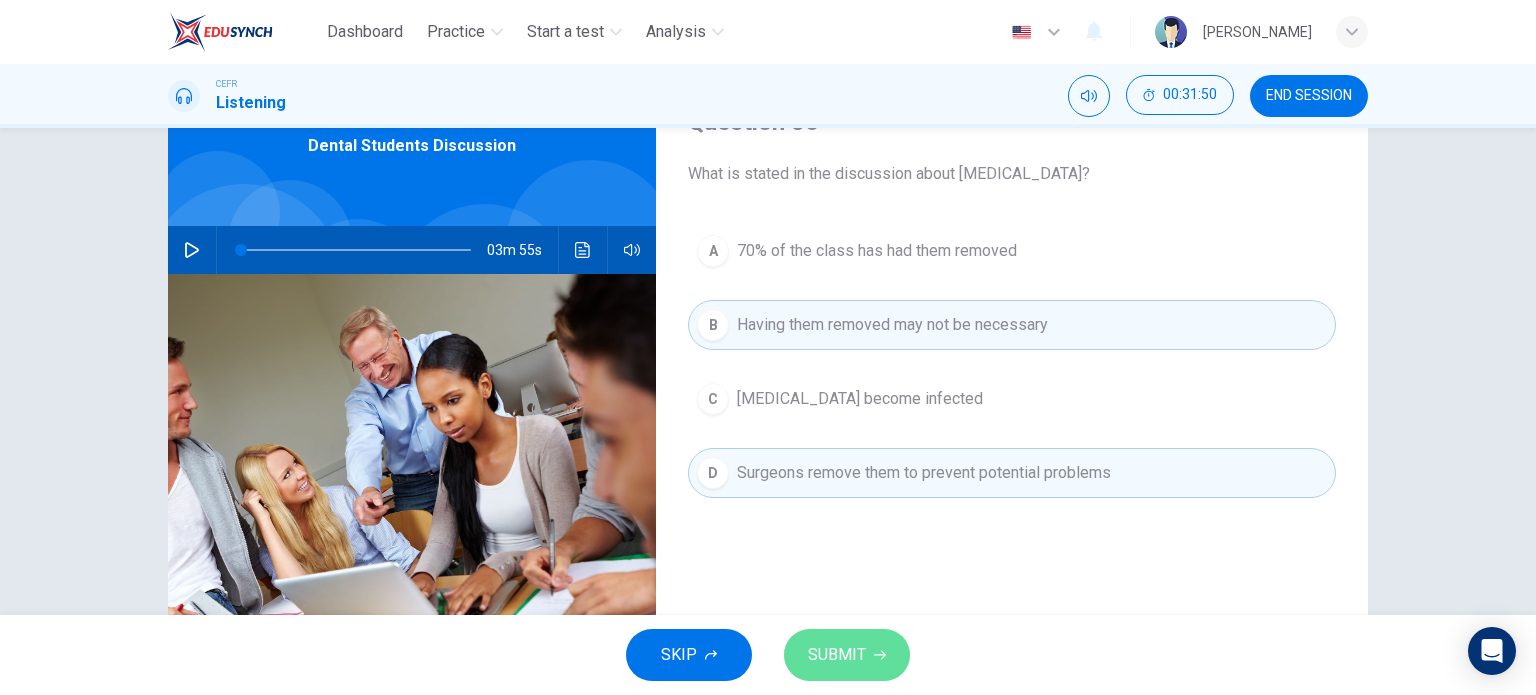 click on "SUBMIT" at bounding box center (847, 655) 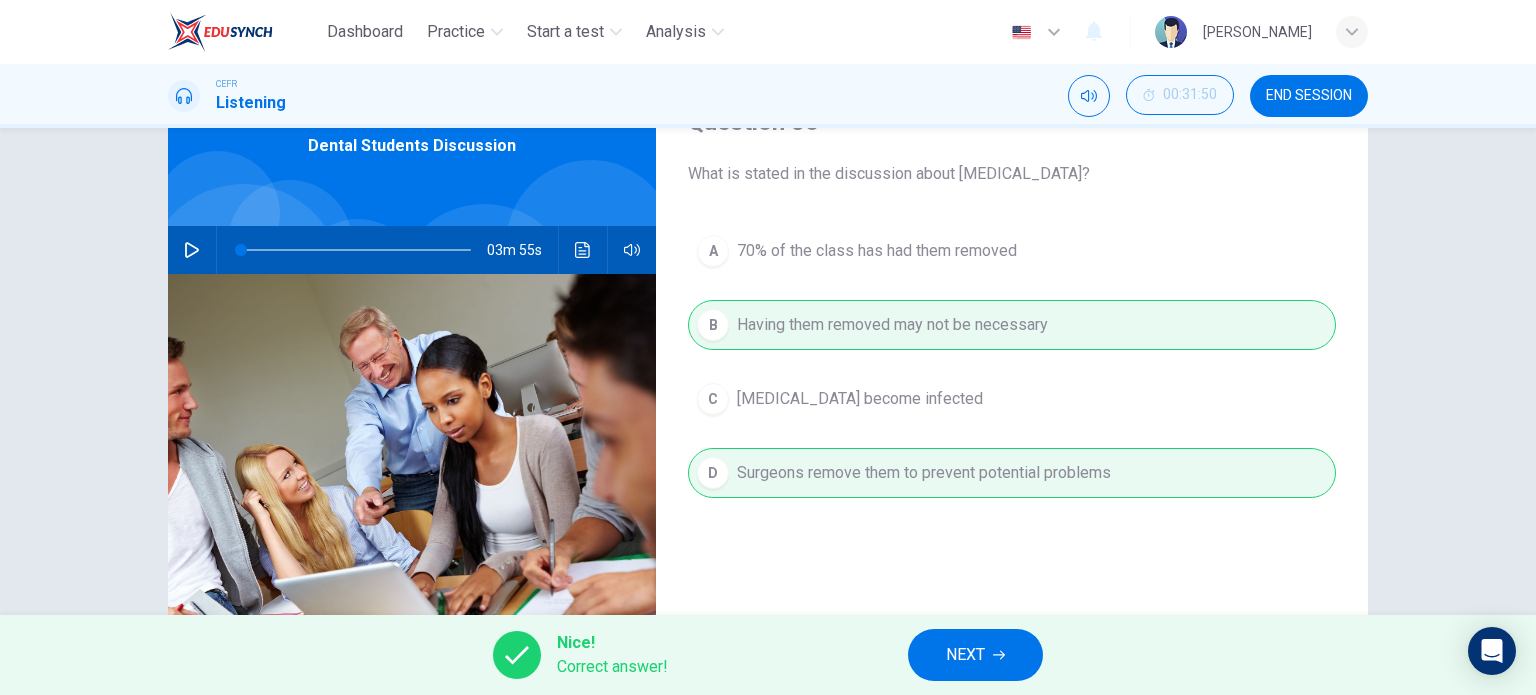 click on "NEXT" at bounding box center [965, 655] 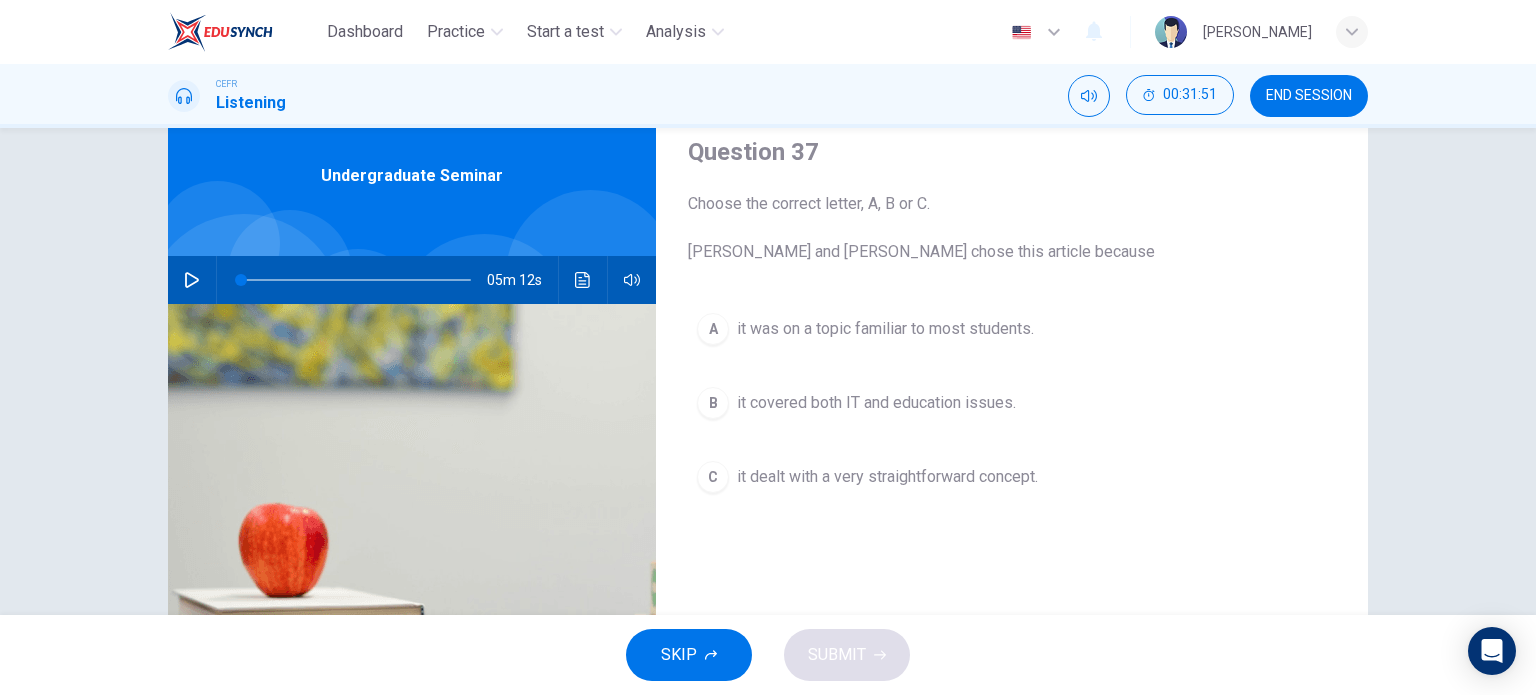 scroll, scrollTop: 74, scrollLeft: 0, axis: vertical 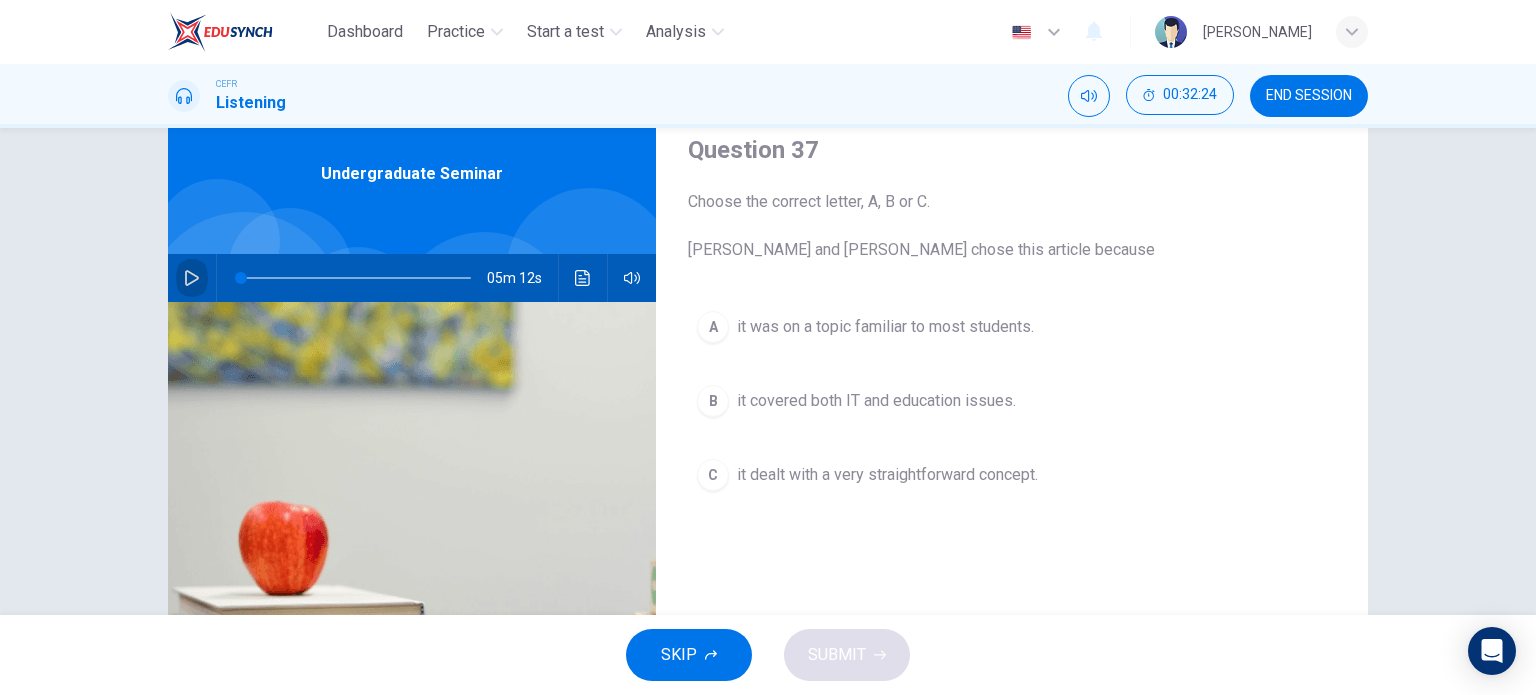 click 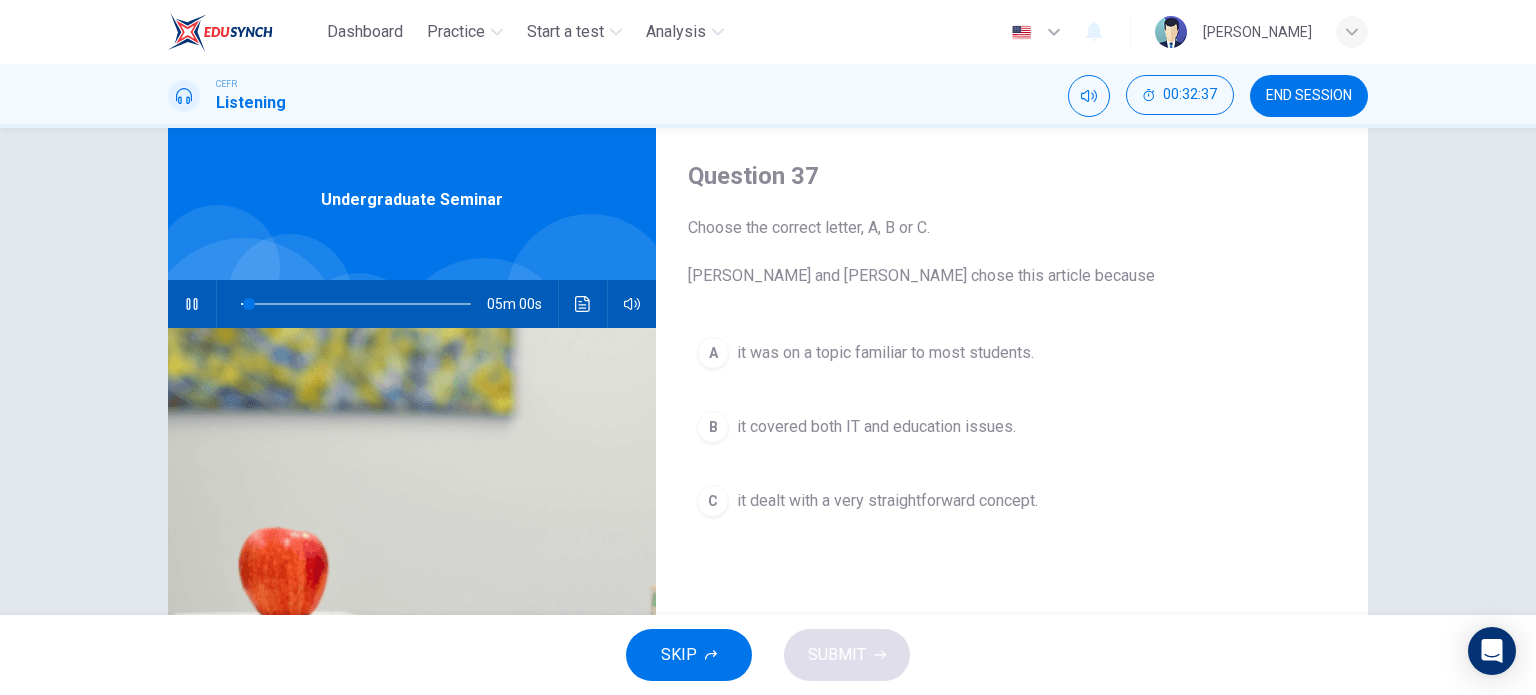 scroll, scrollTop: 60, scrollLeft: 0, axis: vertical 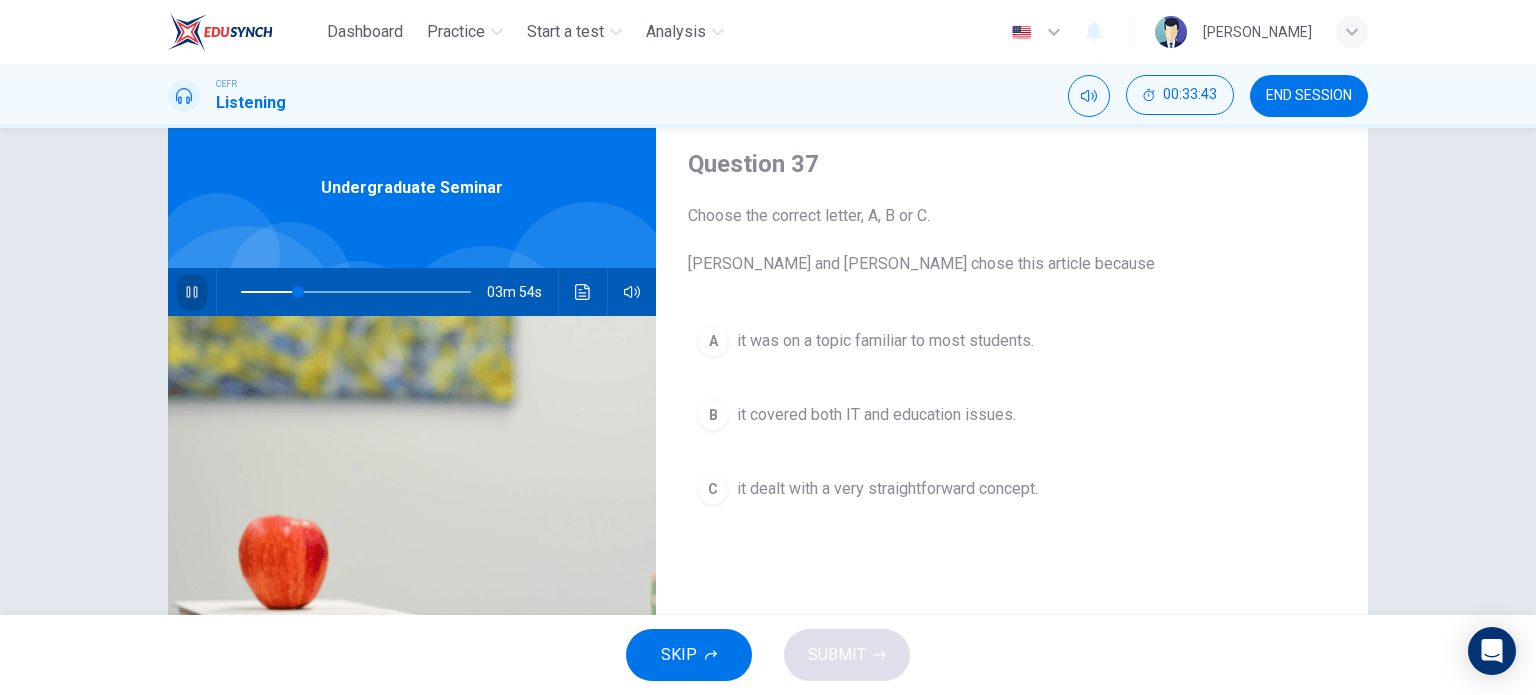 click 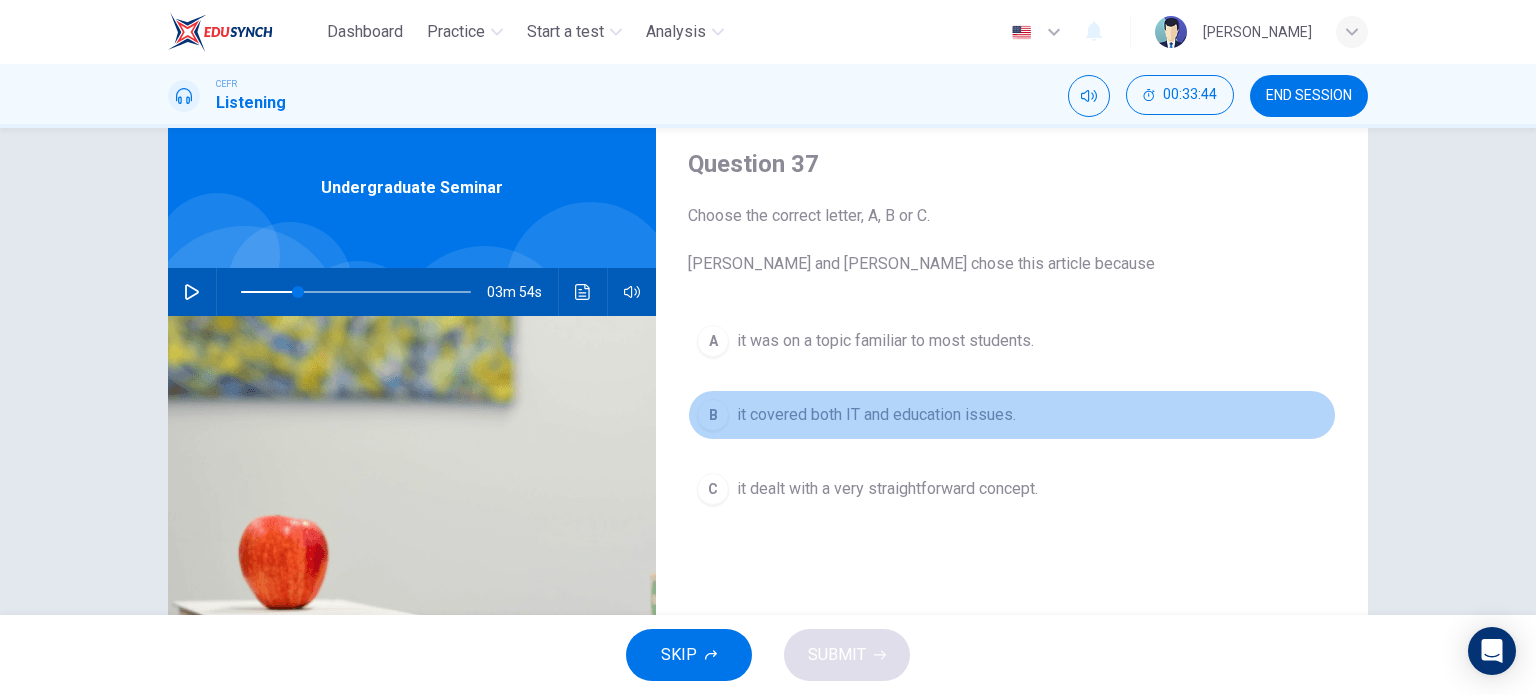 click on "it covered both IT and education issues." at bounding box center (876, 415) 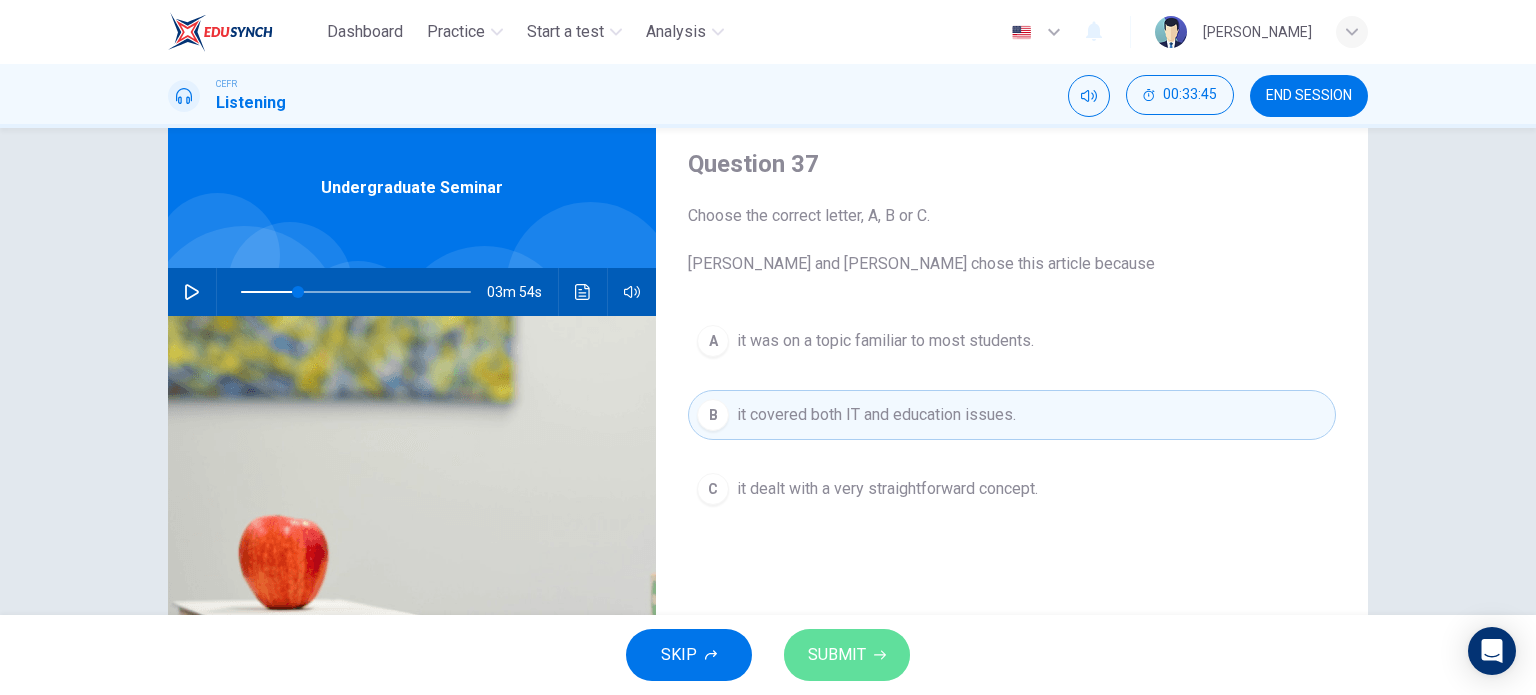 click on "SUBMIT" at bounding box center [837, 655] 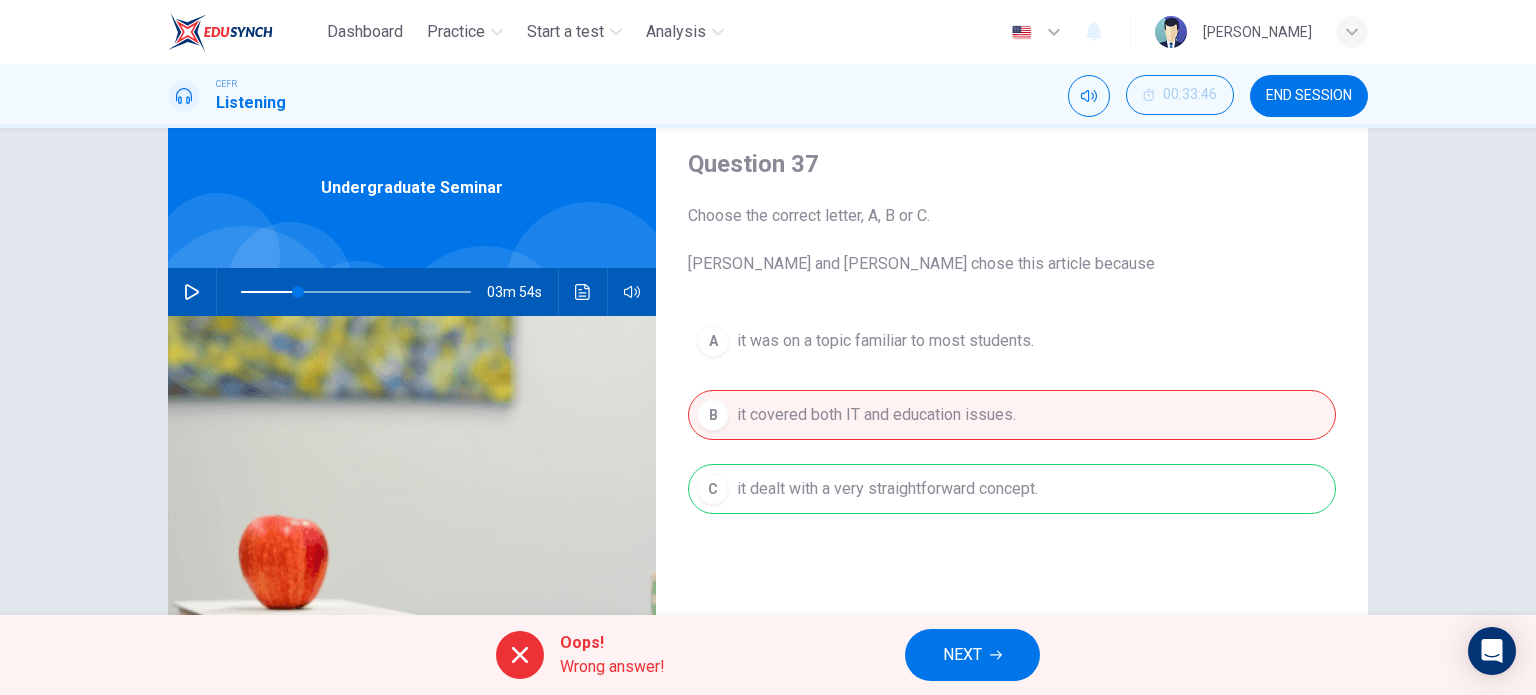 click on "A it was on a topic familiar to most students. B it covered both IT and education issues. C it dealt with a very straightforward concept." at bounding box center [1012, 435] 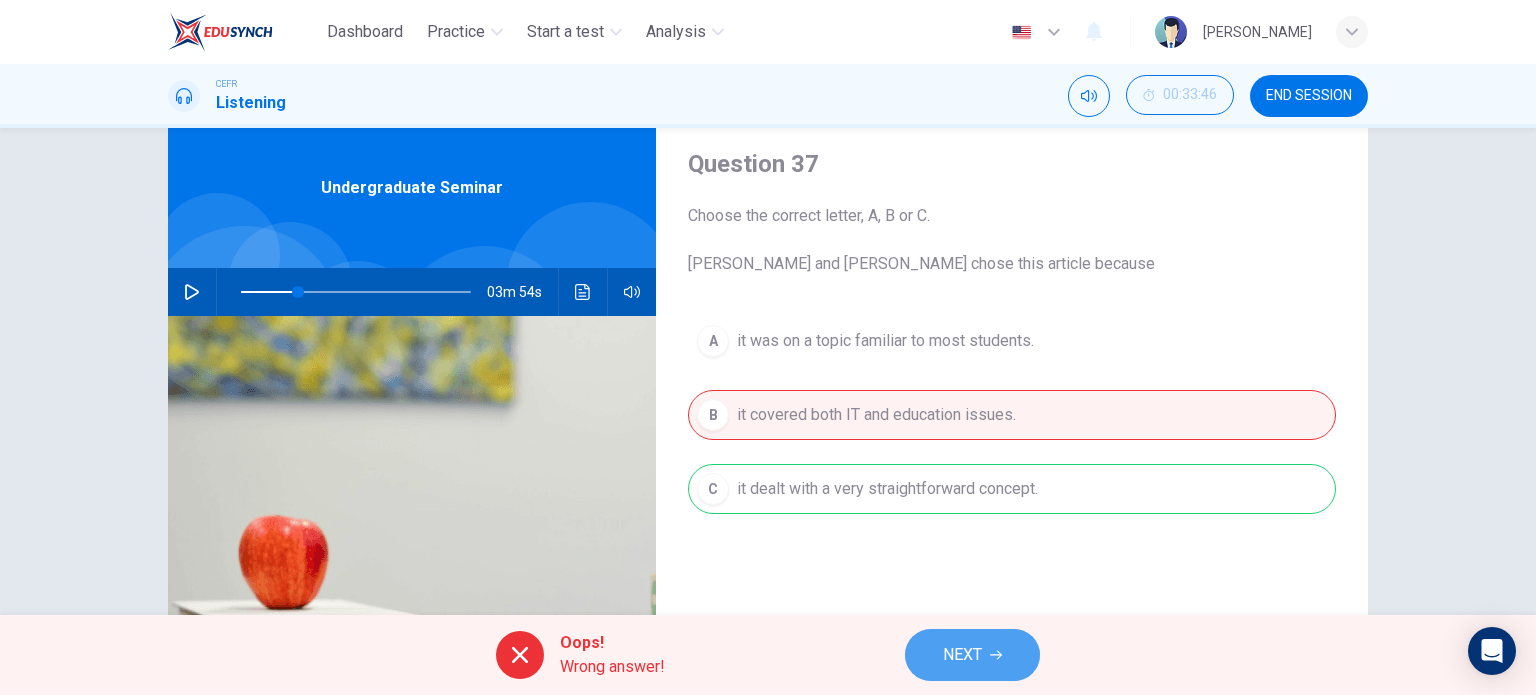 click on "NEXT" at bounding box center [962, 655] 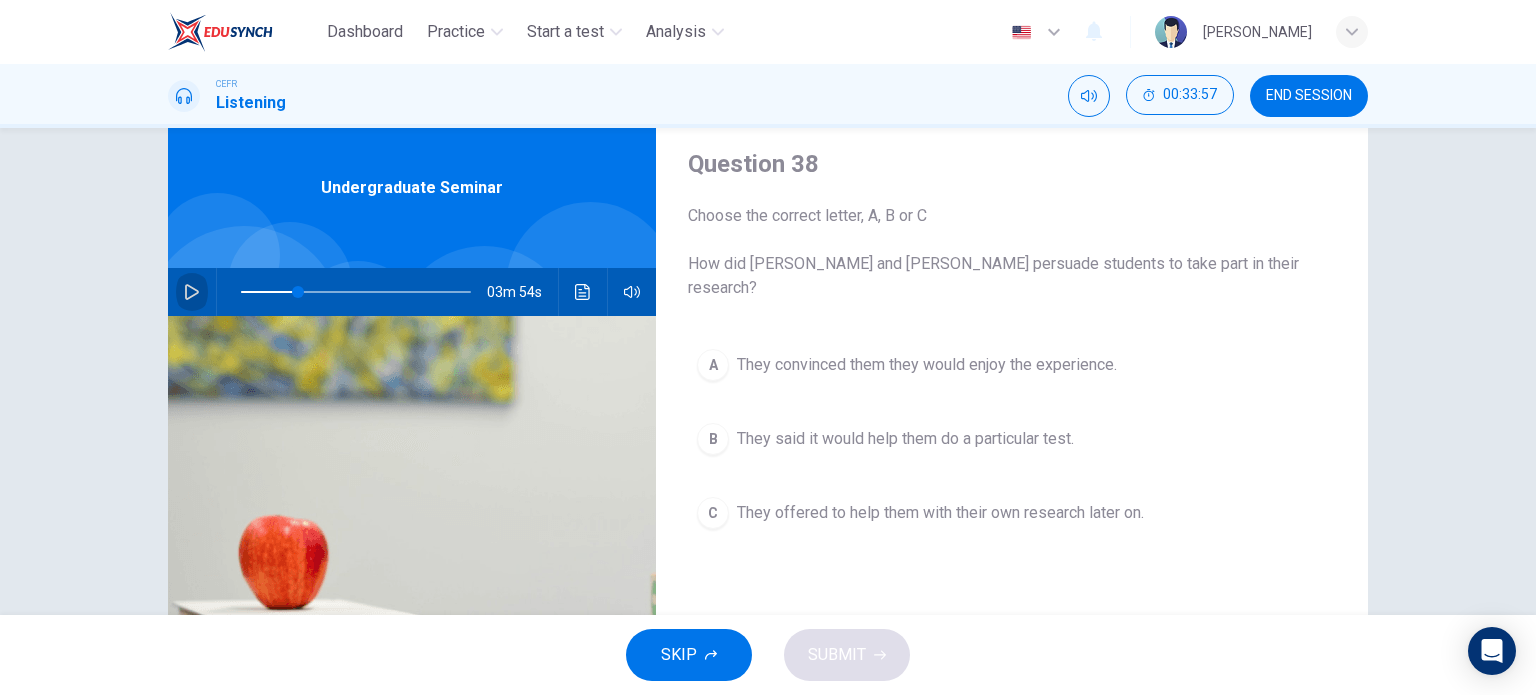click 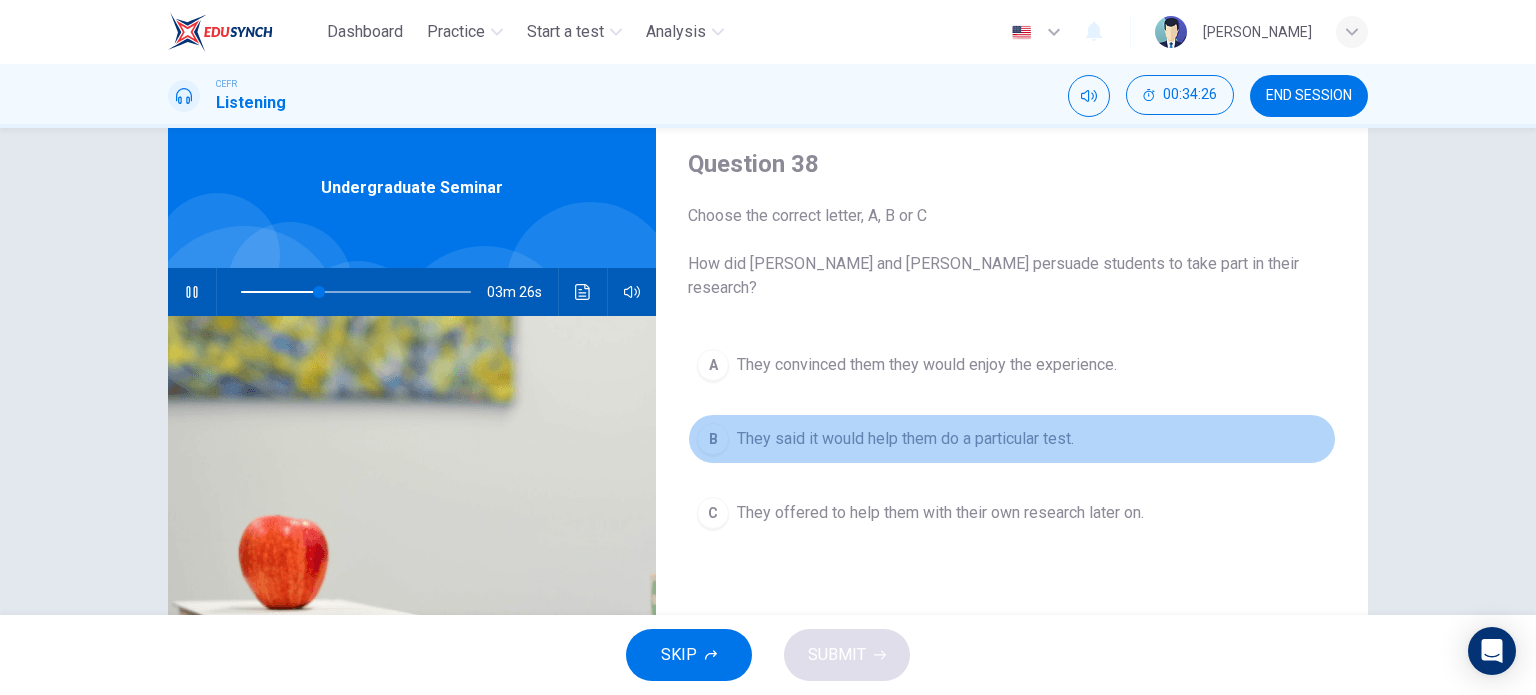 click on "They said it would help them do a particular test." at bounding box center [905, 439] 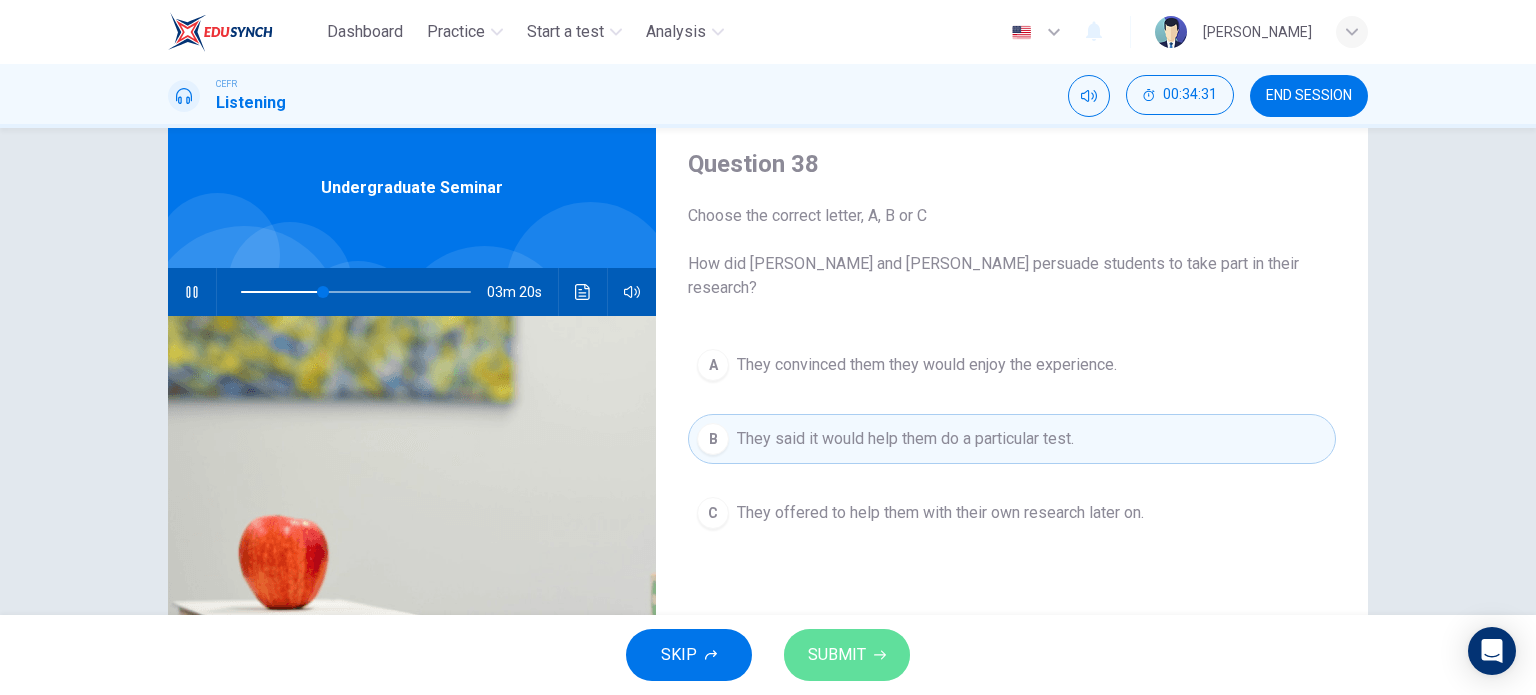 click 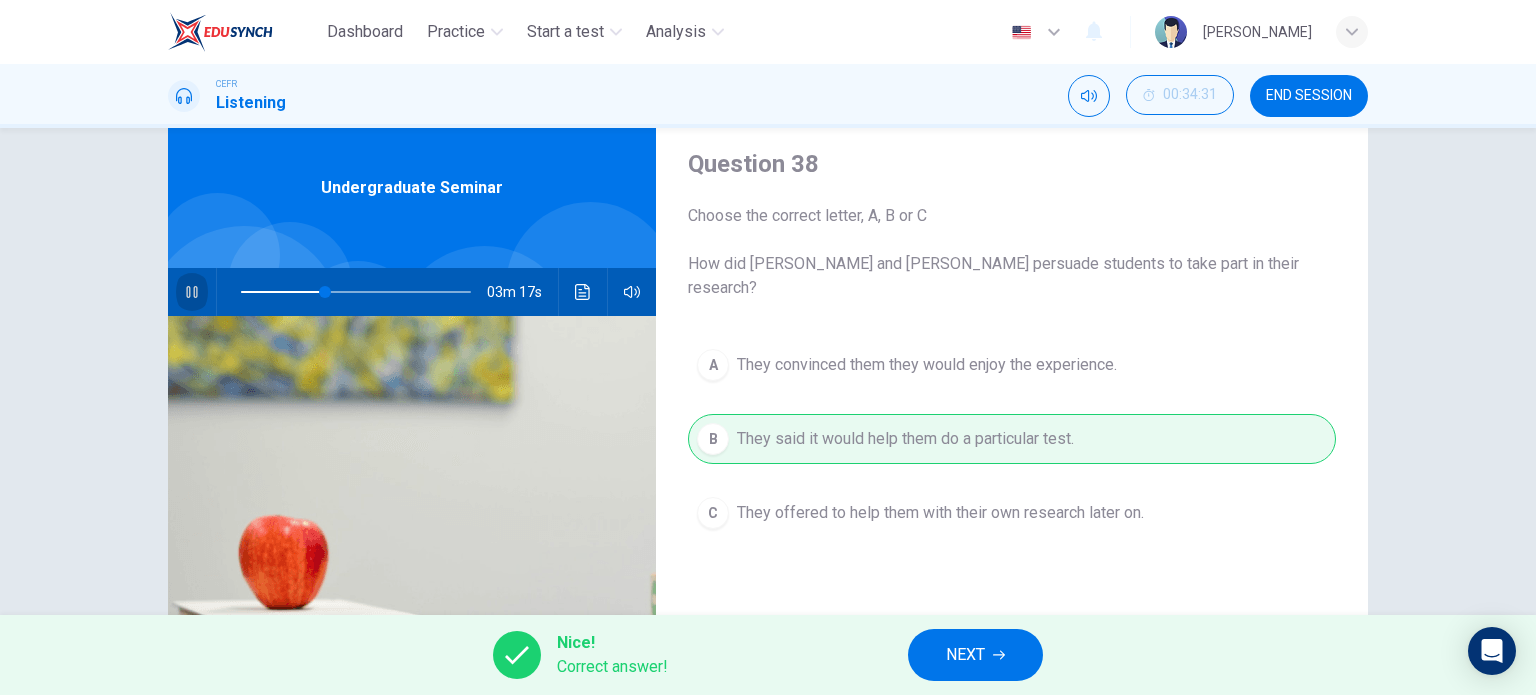 click at bounding box center [192, 292] 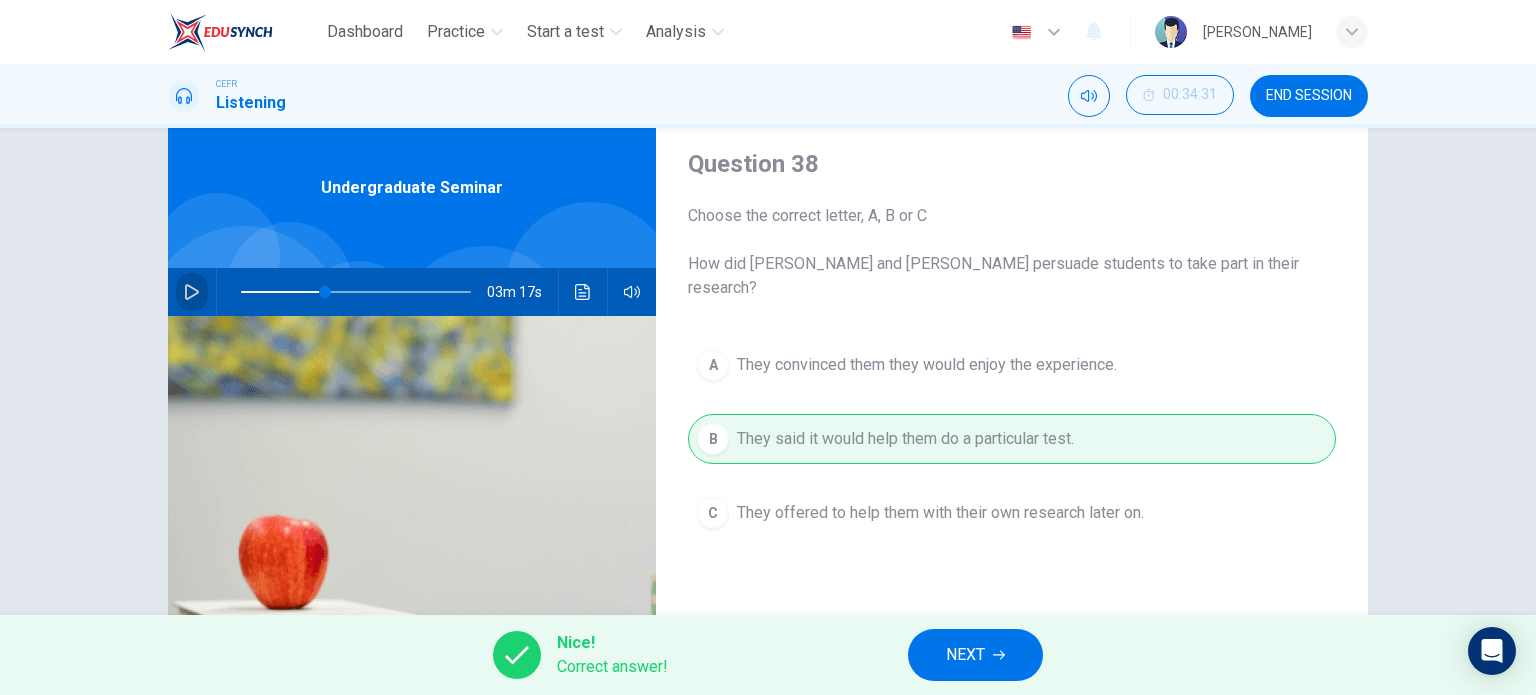 click at bounding box center (192, 292) 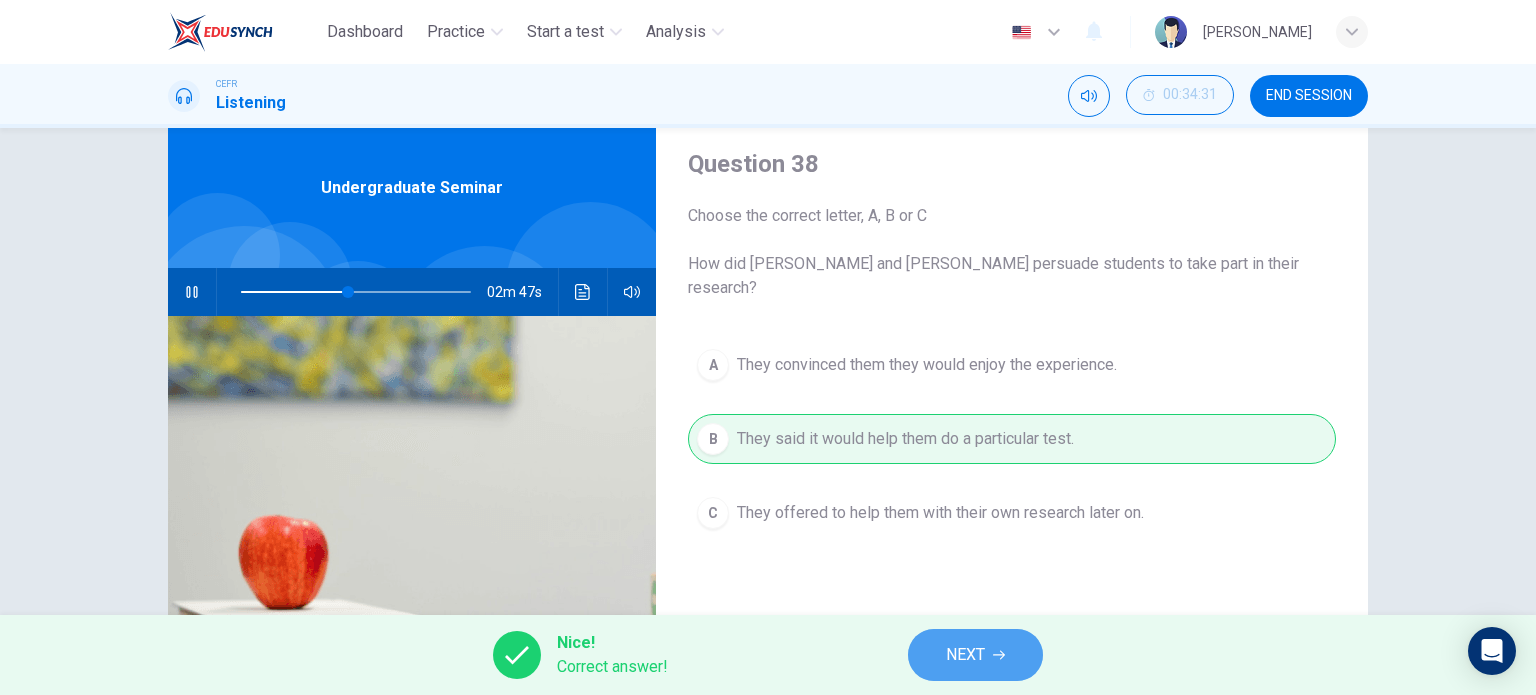 click on "NEXT" at bounding box center (975, 655) 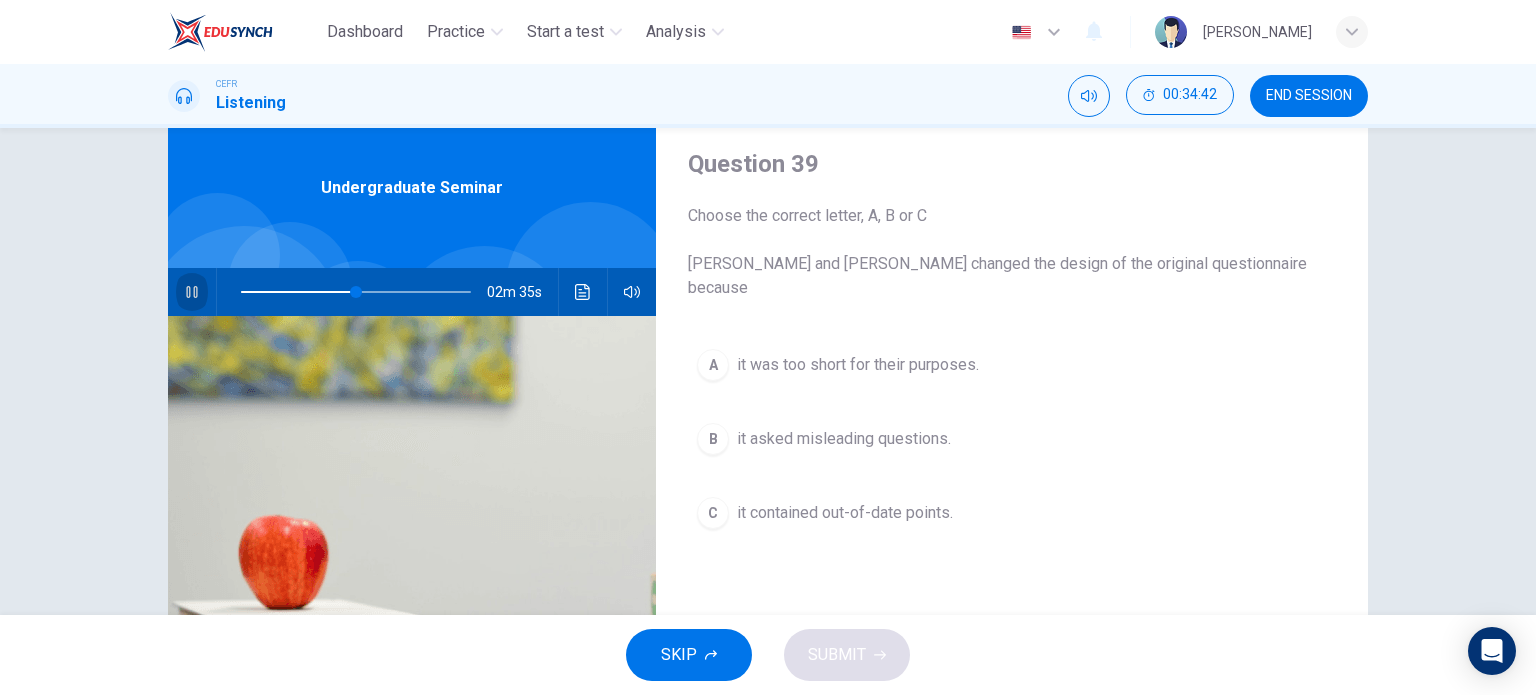 click 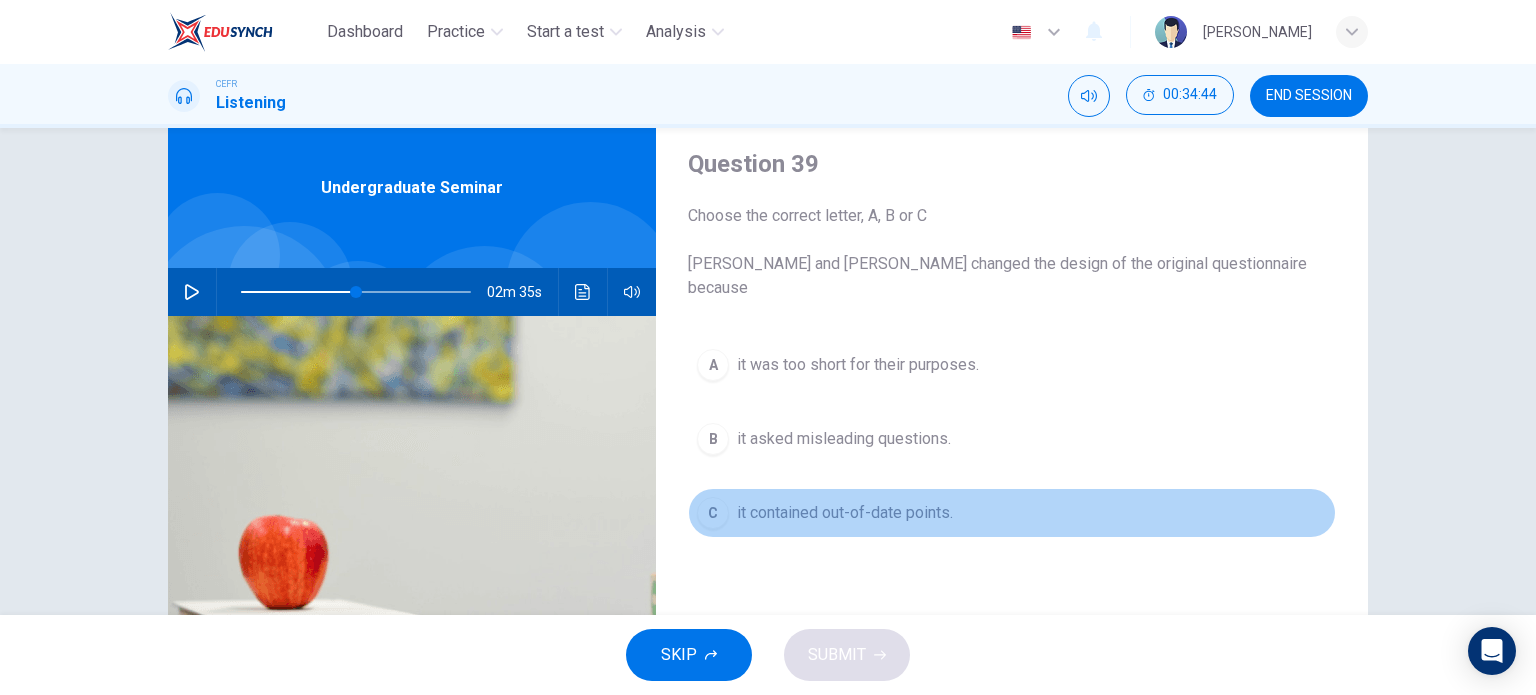 click on "it contained out-of-date points." at bounding box center [845, 513] 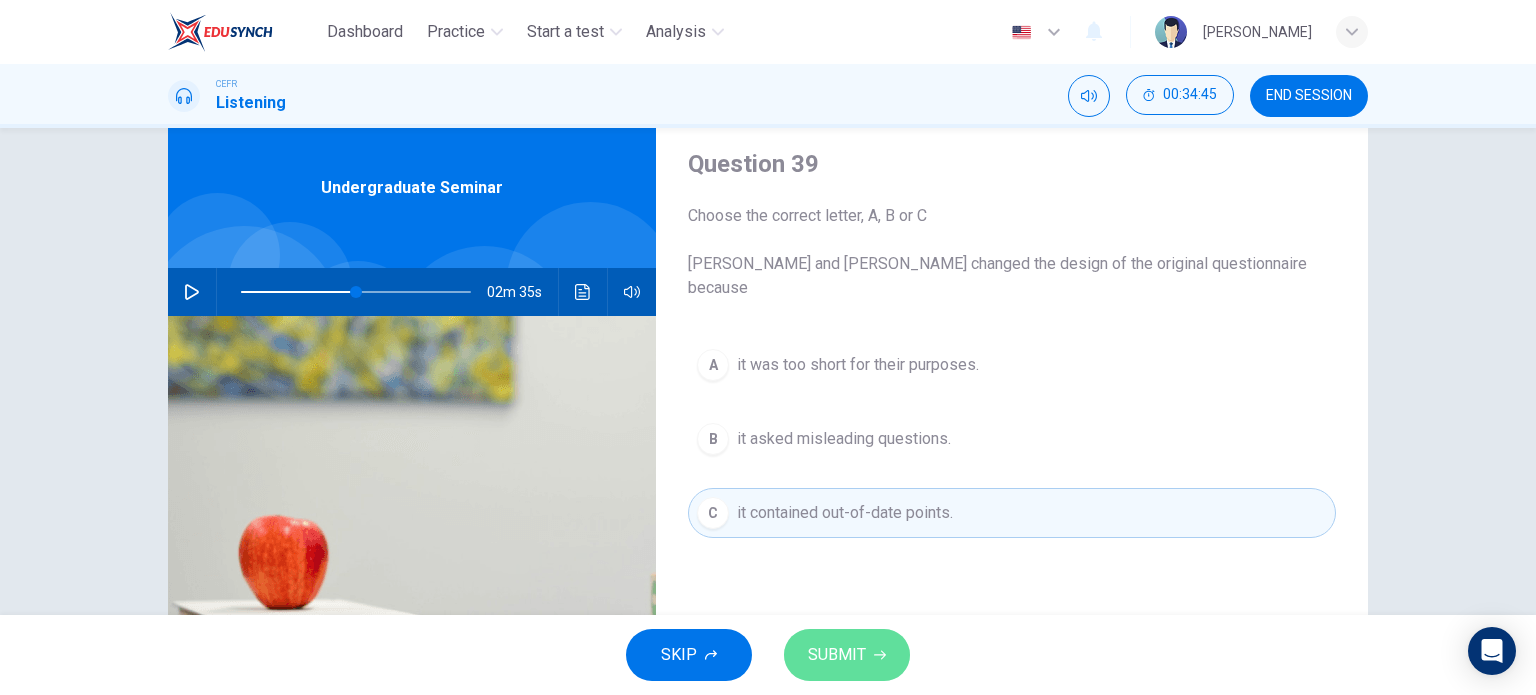 click on "SUBMIT" at bounding box center (847, 655) 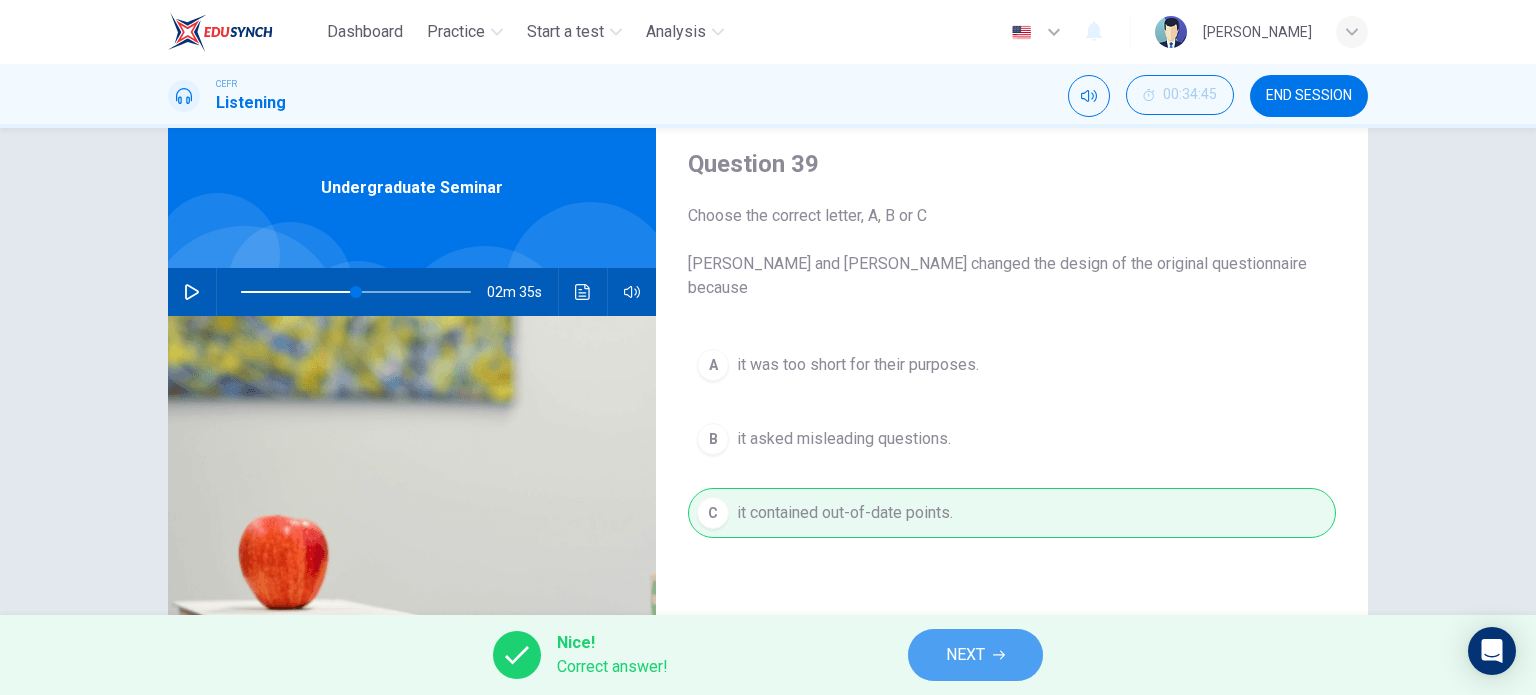 click on "NEXT" at bounding box center (975, 655) 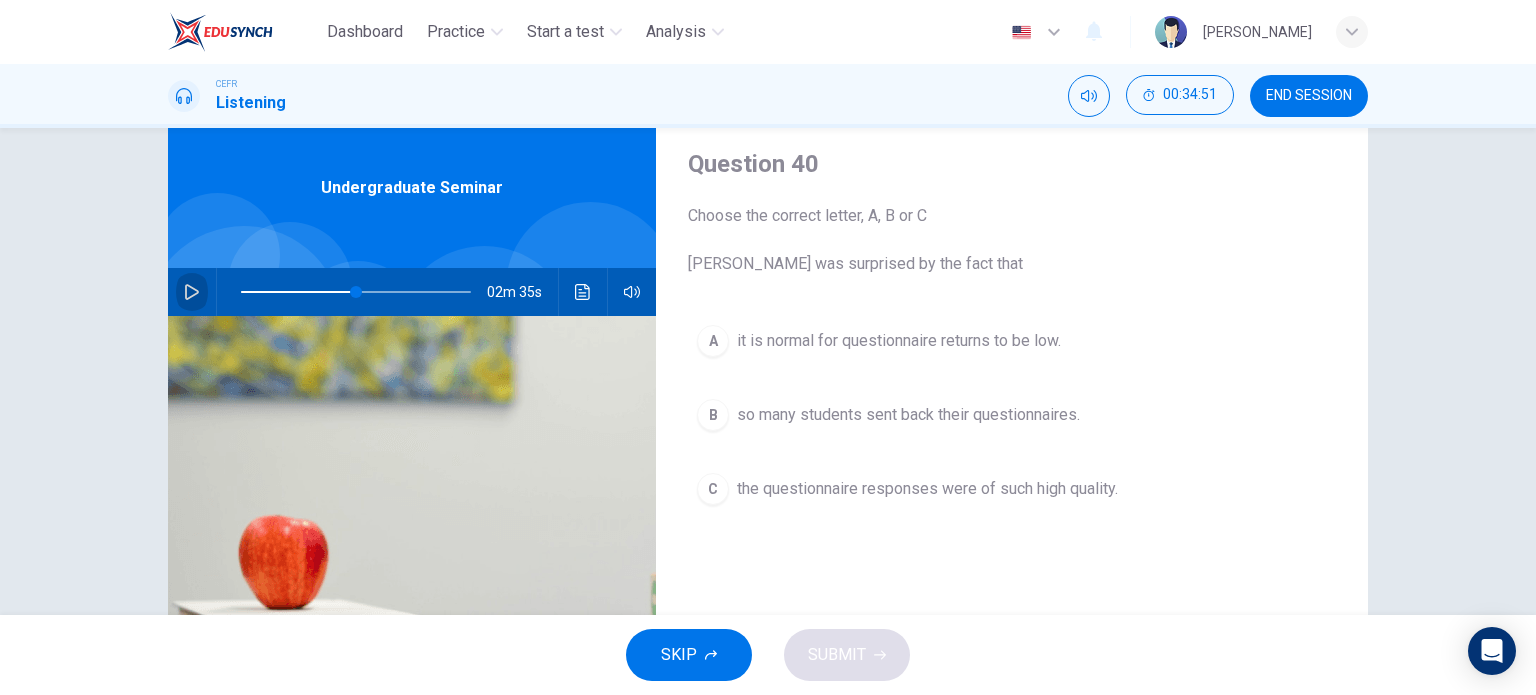click 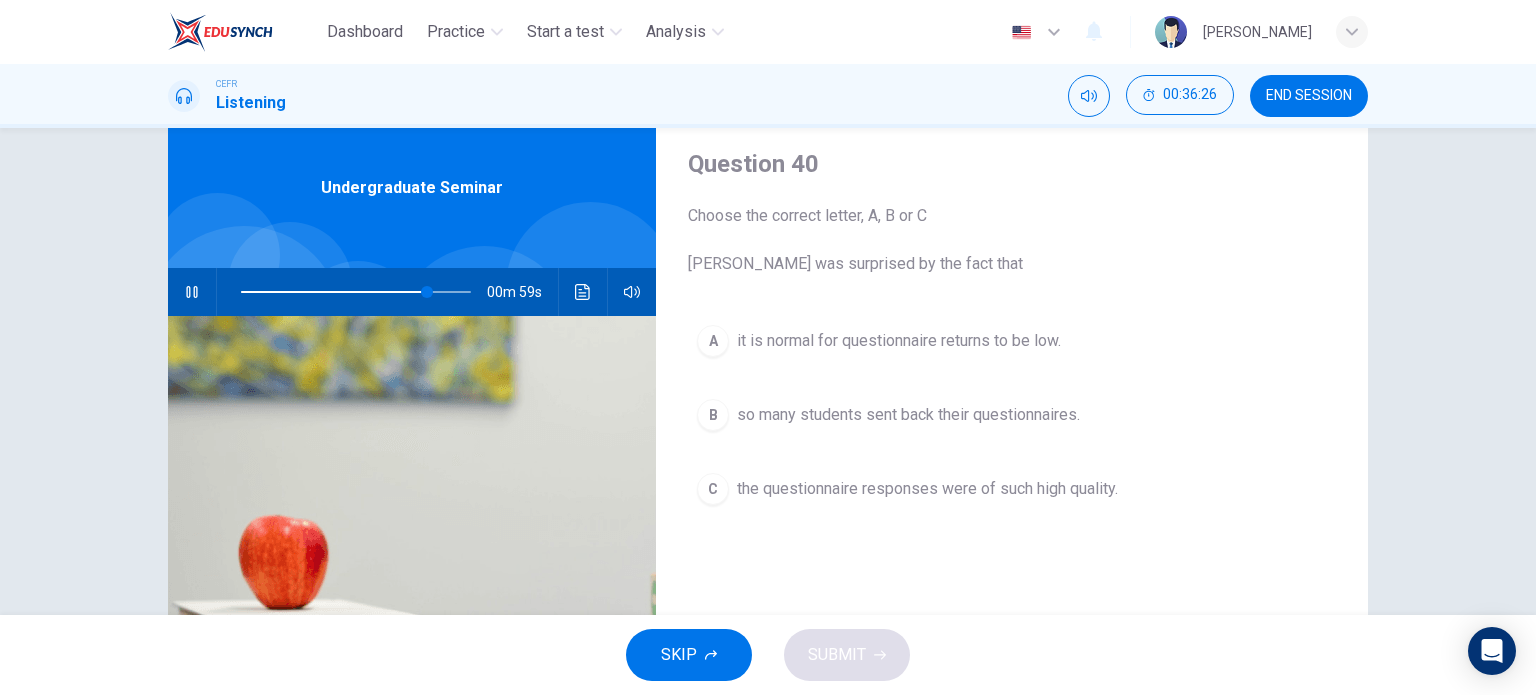 click on "A it is normal for questionnaire returns to be low. B so many students sent back their questionnaires. C the questionnaire responses were of such high quality." at bounding box center [1012, 435] 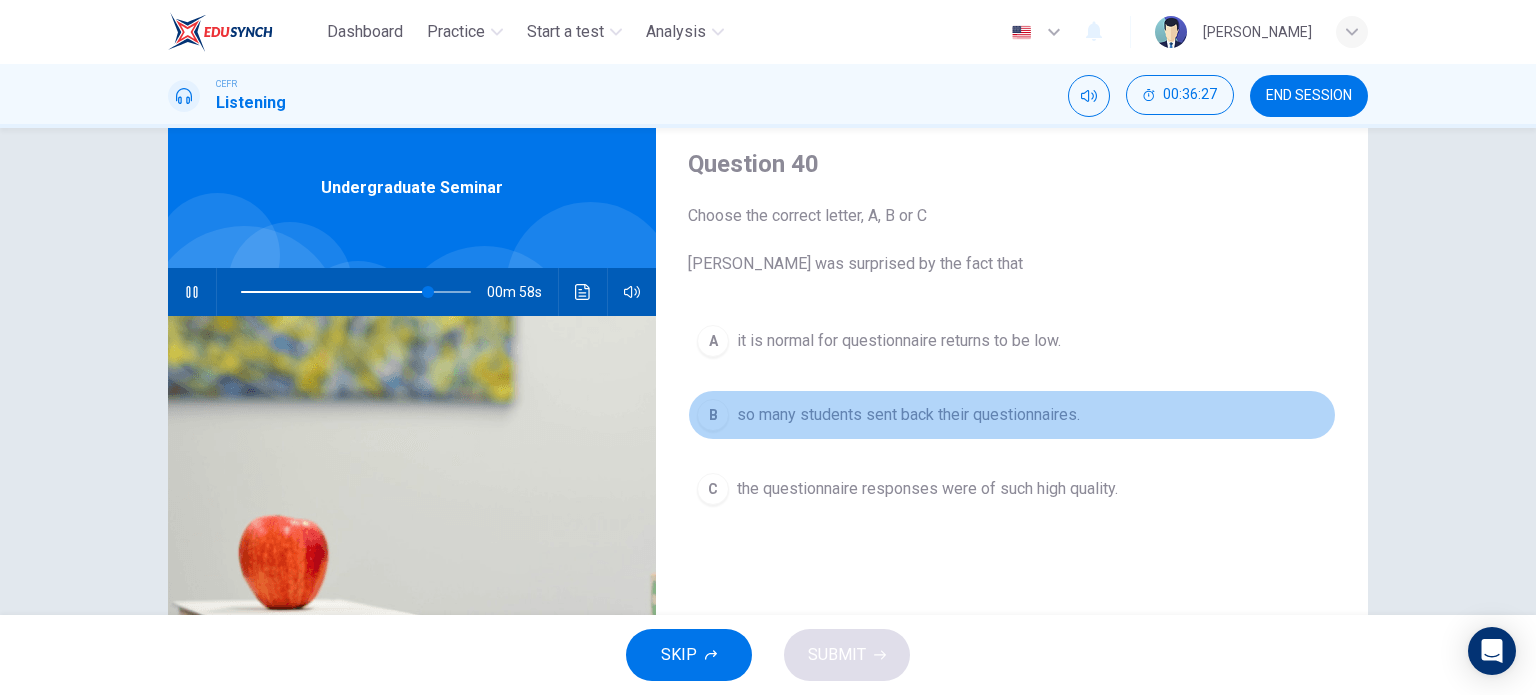 click on "so many students sent back their questionnaires." at bounding box center (908, 415) 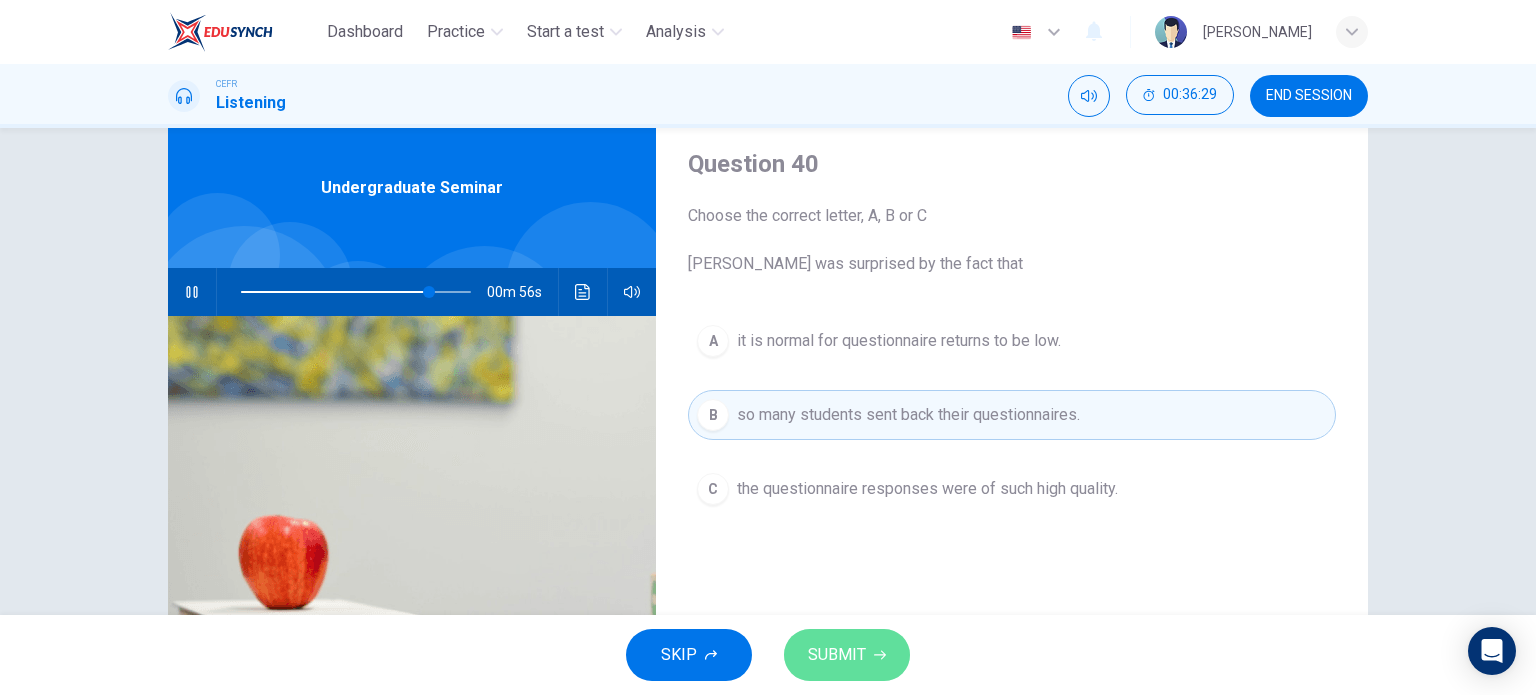 click on "SUBMIT" at bounding box center (837, 655) 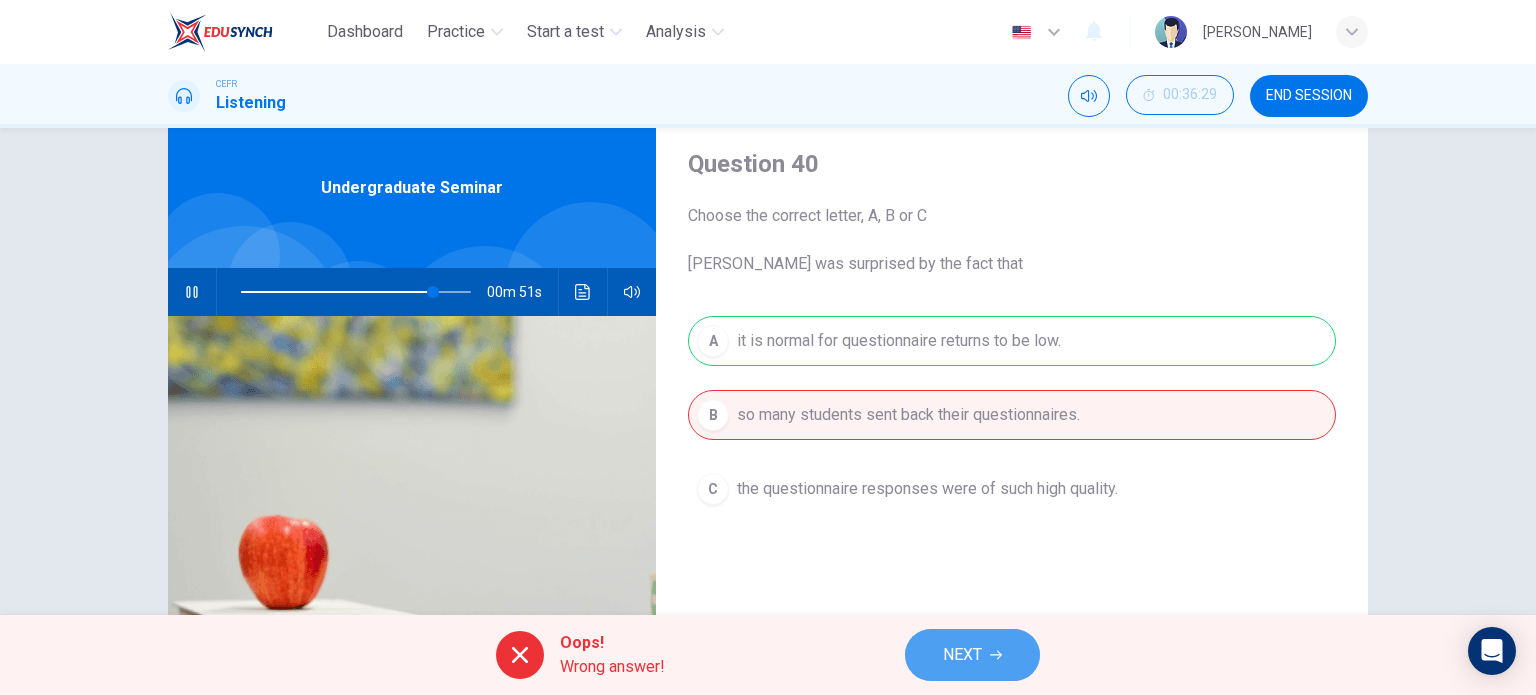 click on "NEXT" at bounding box center [972, 655] 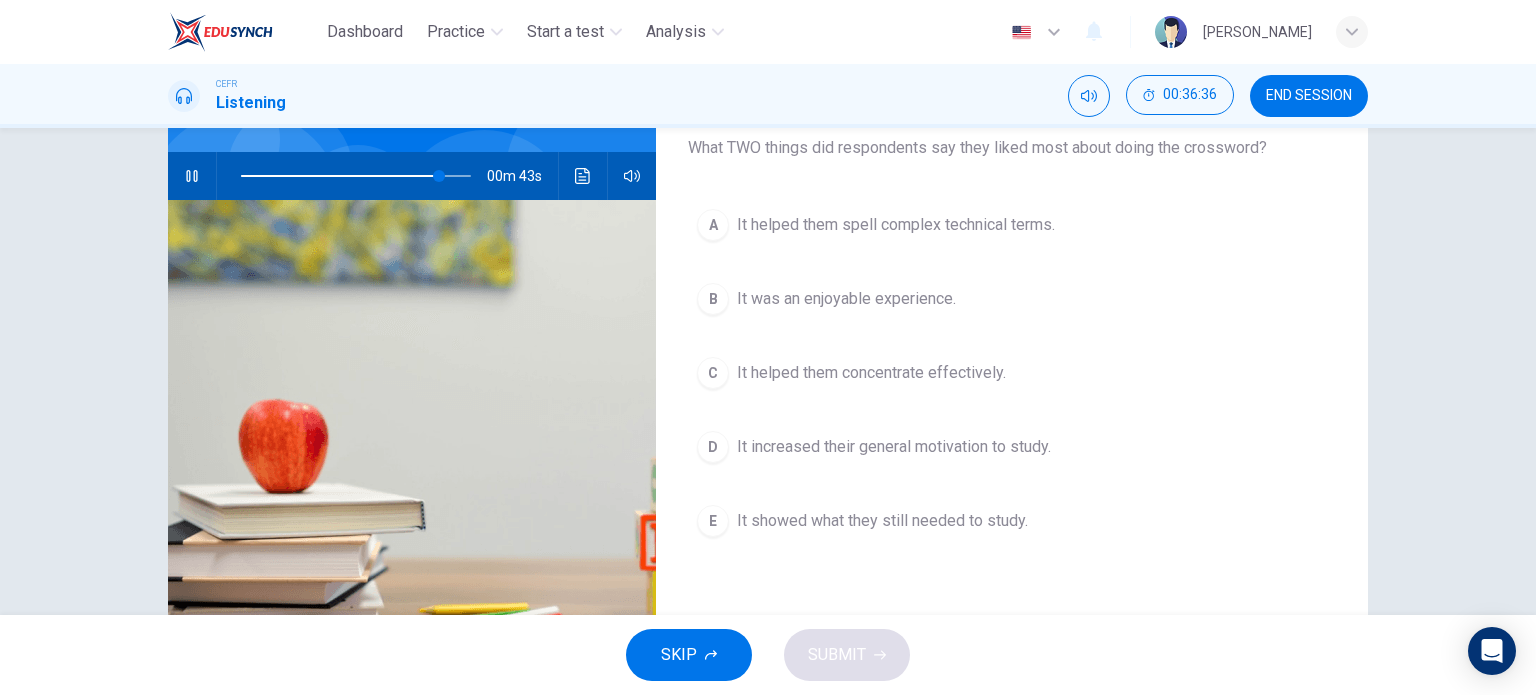 scroll, scrollTop: 176, scrollLeft: 0, axis: vertical 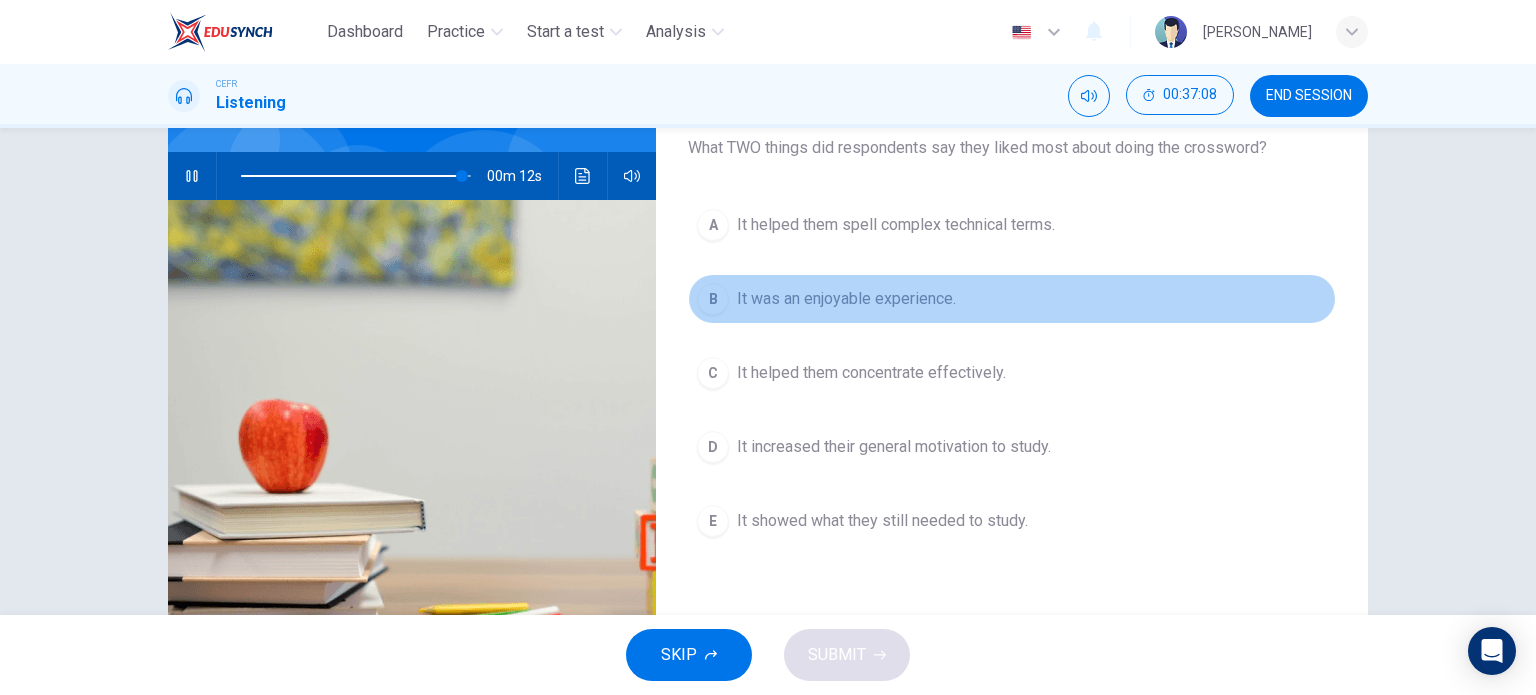click on "B It was an enjoyable experience." at bounding box center (1012, 299) 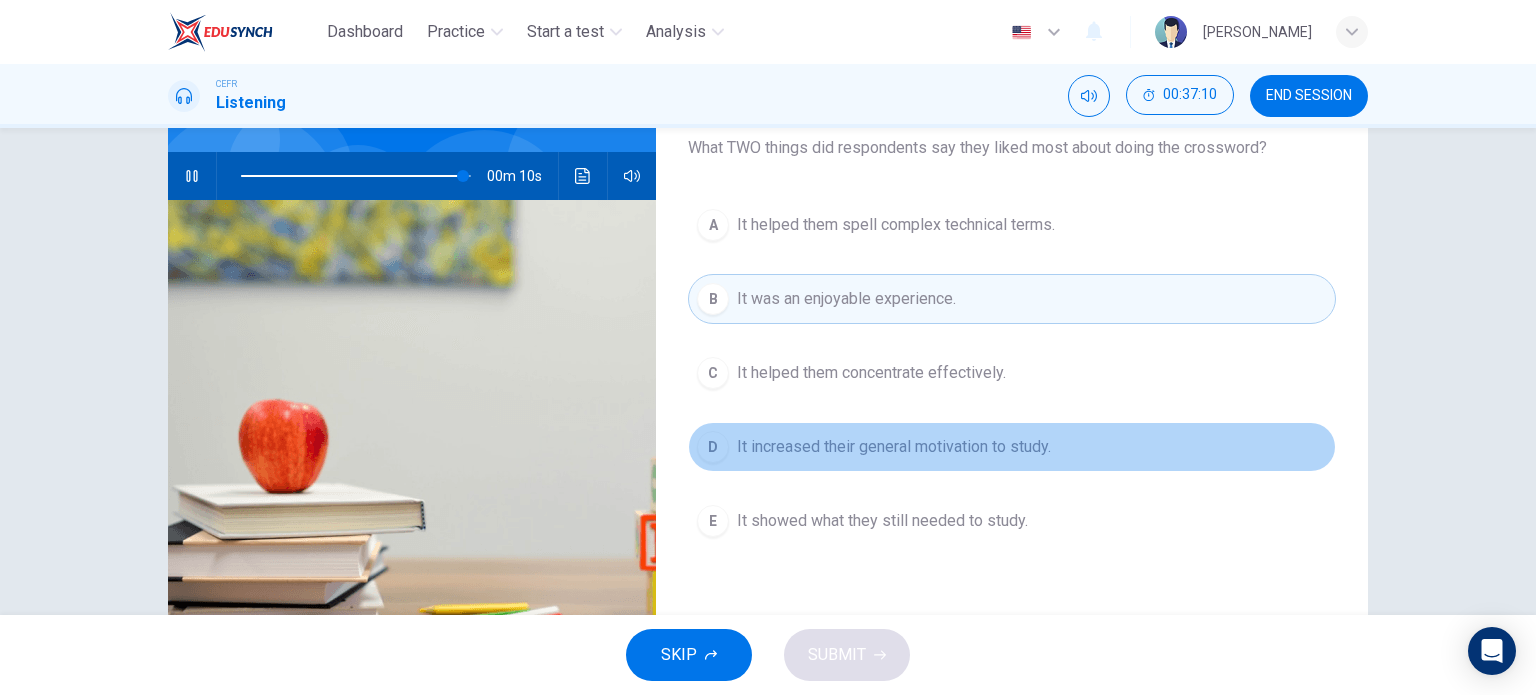 click on "D It increased their general motivation to study." at bounding box center [1012, 447] 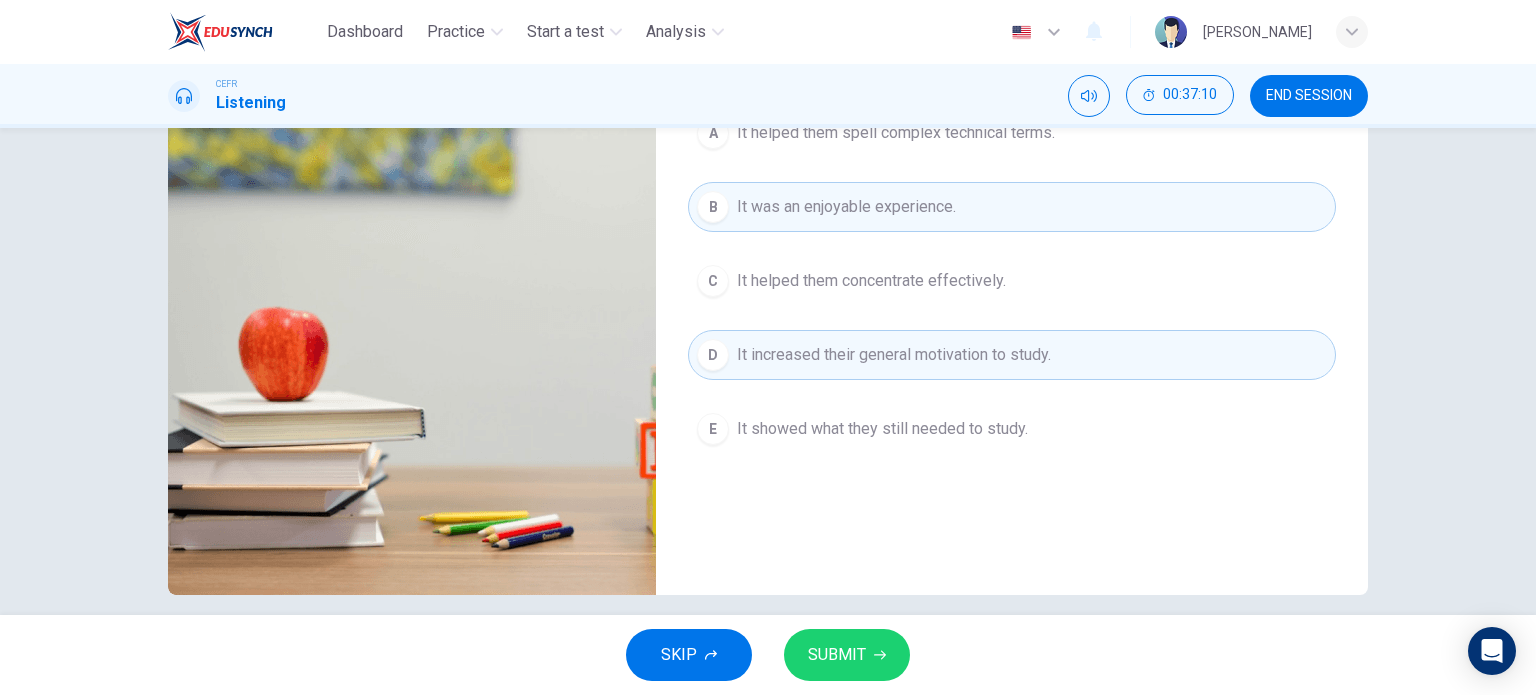 scroll, scrollTop: 288, scrollLeft: 0, axis: vertical 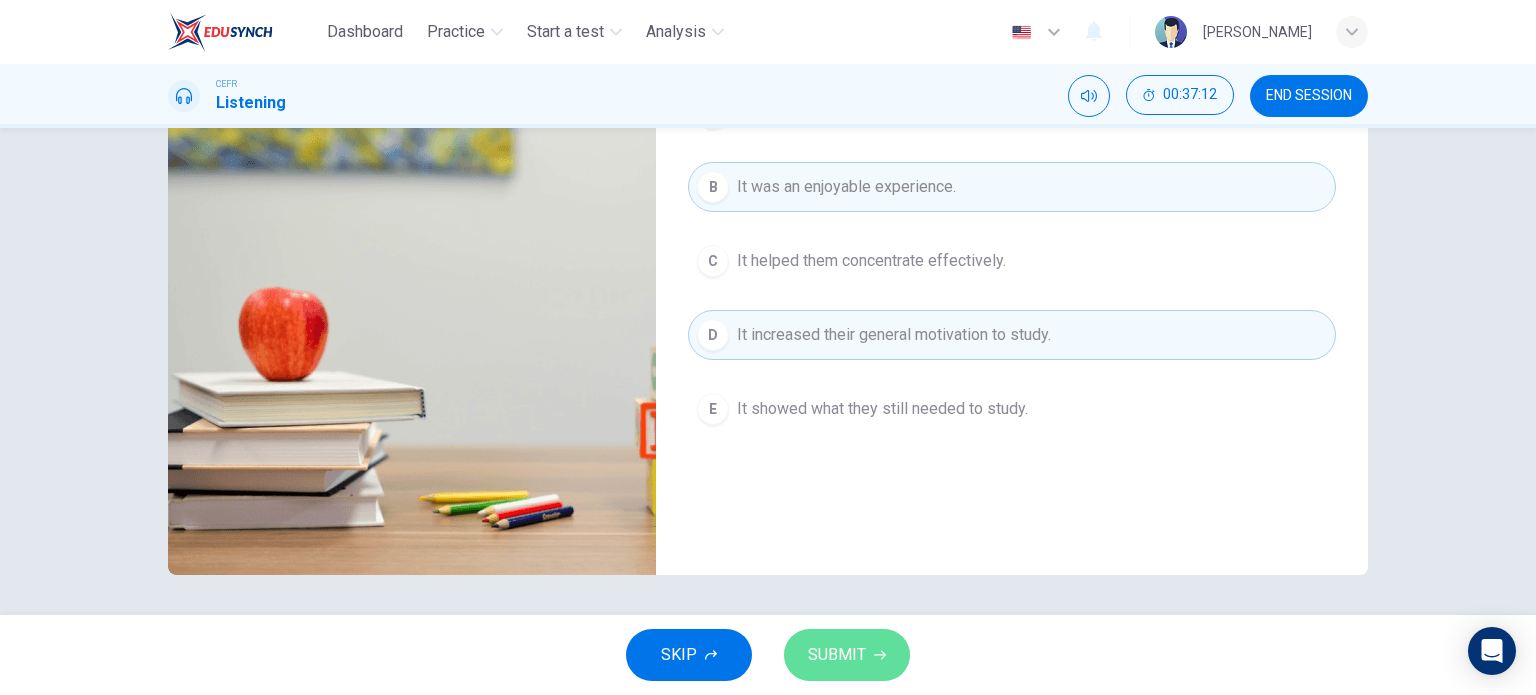 click on "SUBMIT" at bounding box center [847, 655] 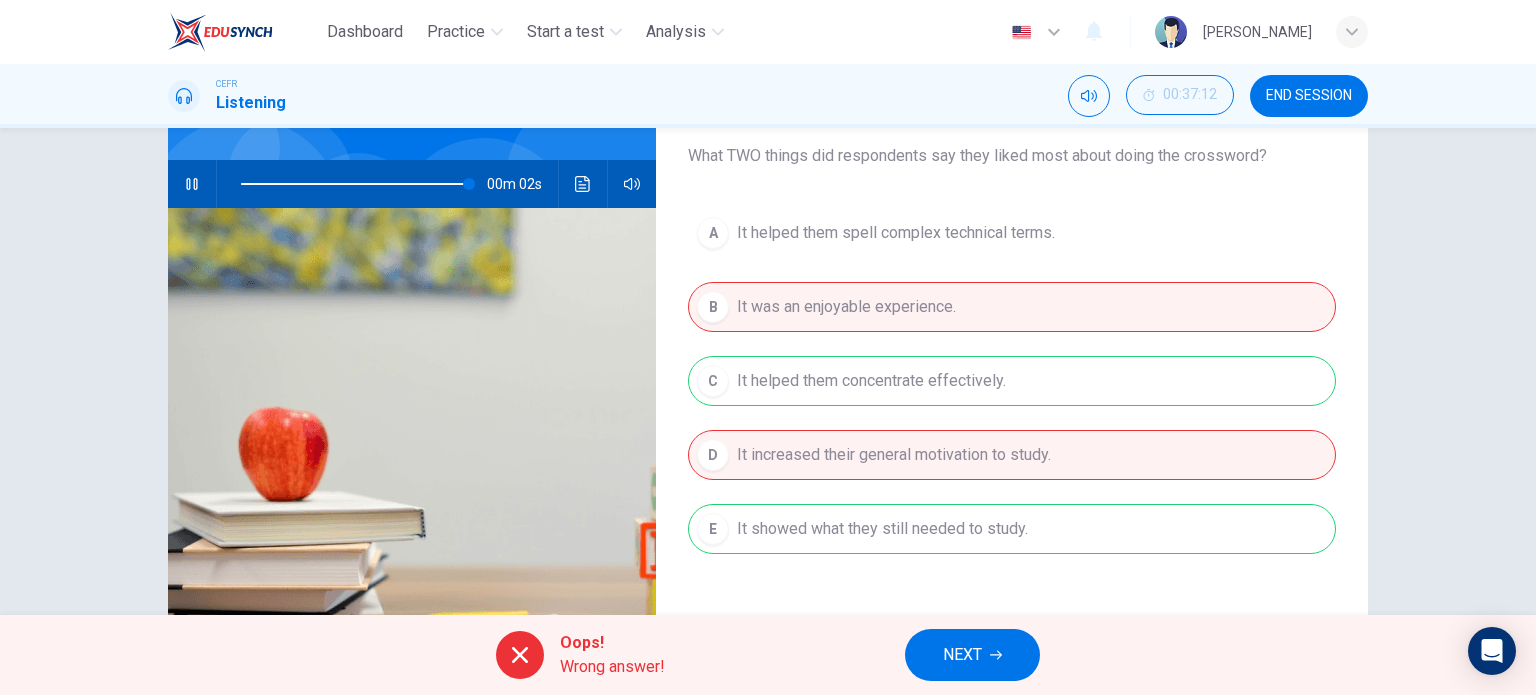 scroll, scrollTop: 182, scrollLeft: 0, axis: vertical 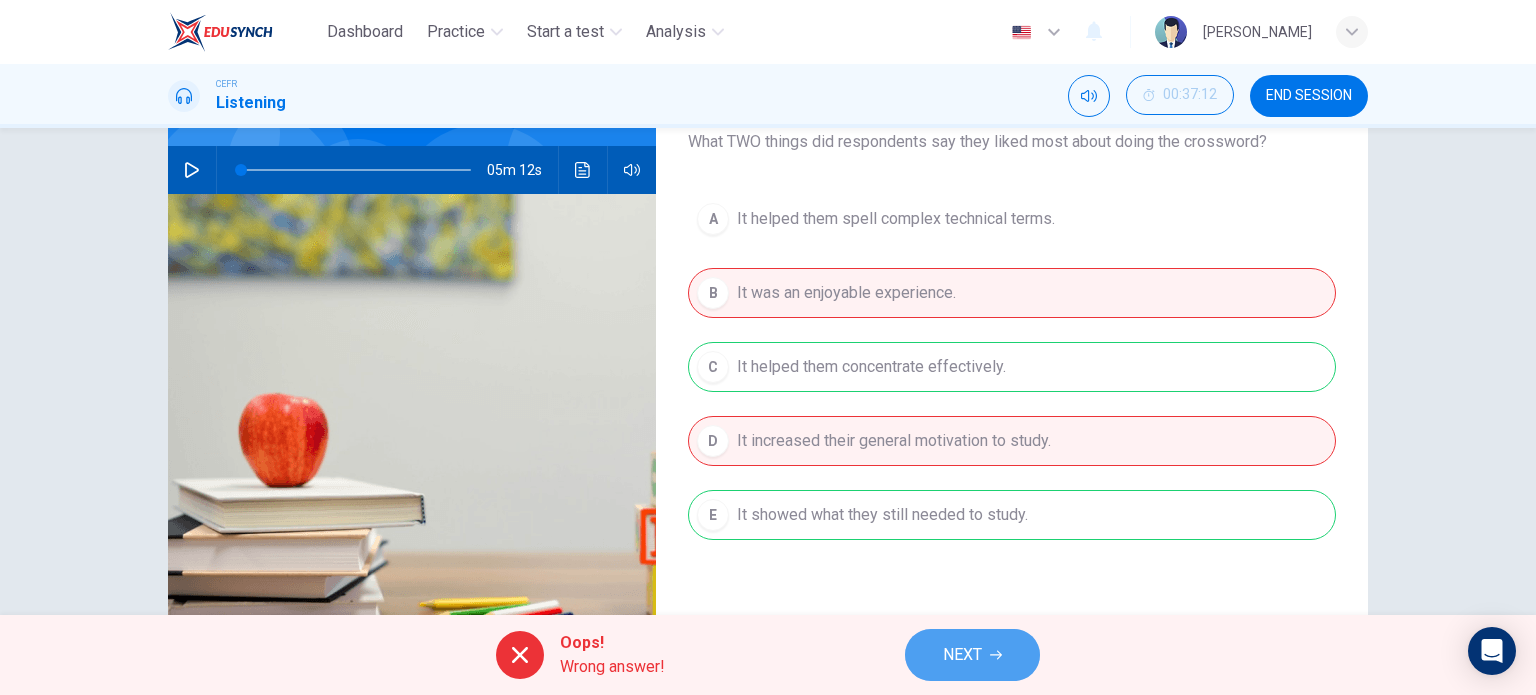 click on "NEXT" at bounding box center (962, 655) 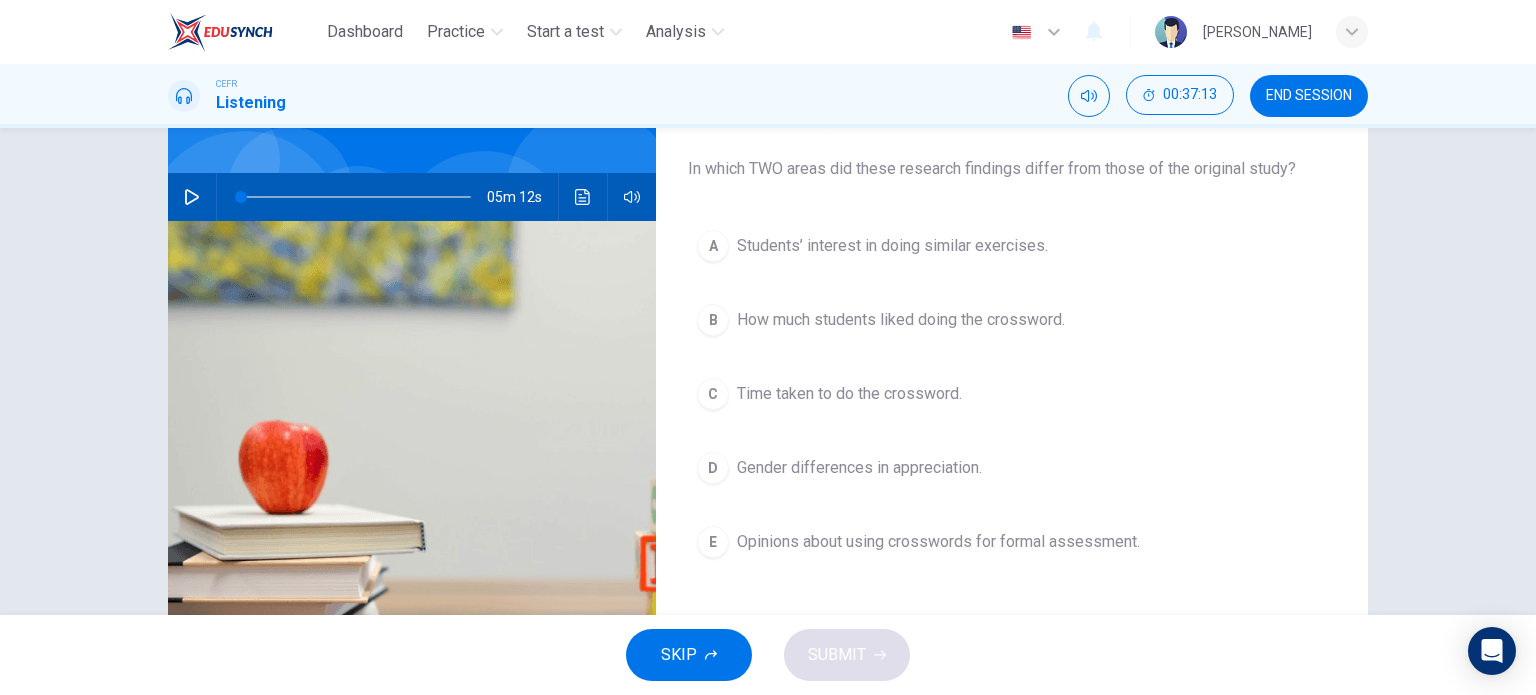 scroll, scrollTop: 154, scrollLeft: 0, axis: vertical 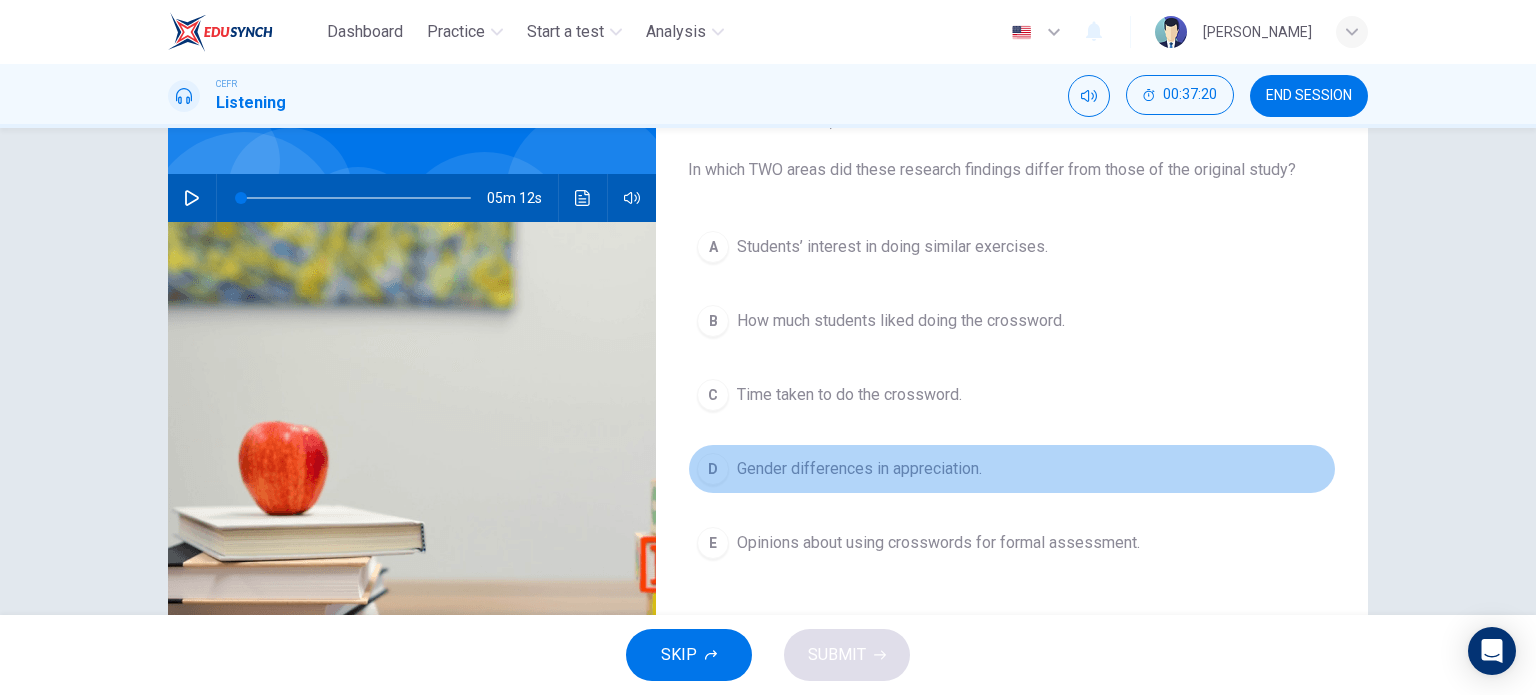 click on "Gender differences in appreciation." at bounding box center (859, 469) 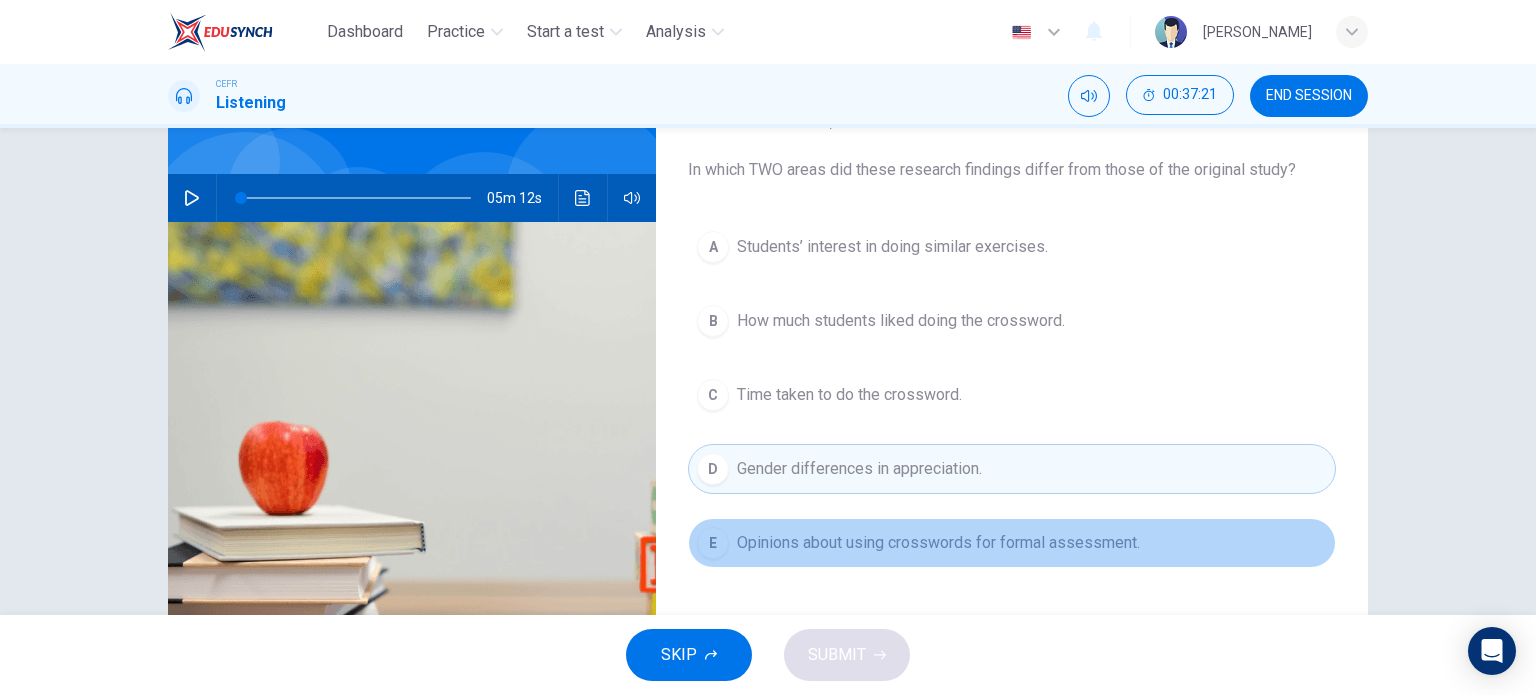 click on "Opinions about using crosswords for formal assessment." at bounding box center [938, 543] 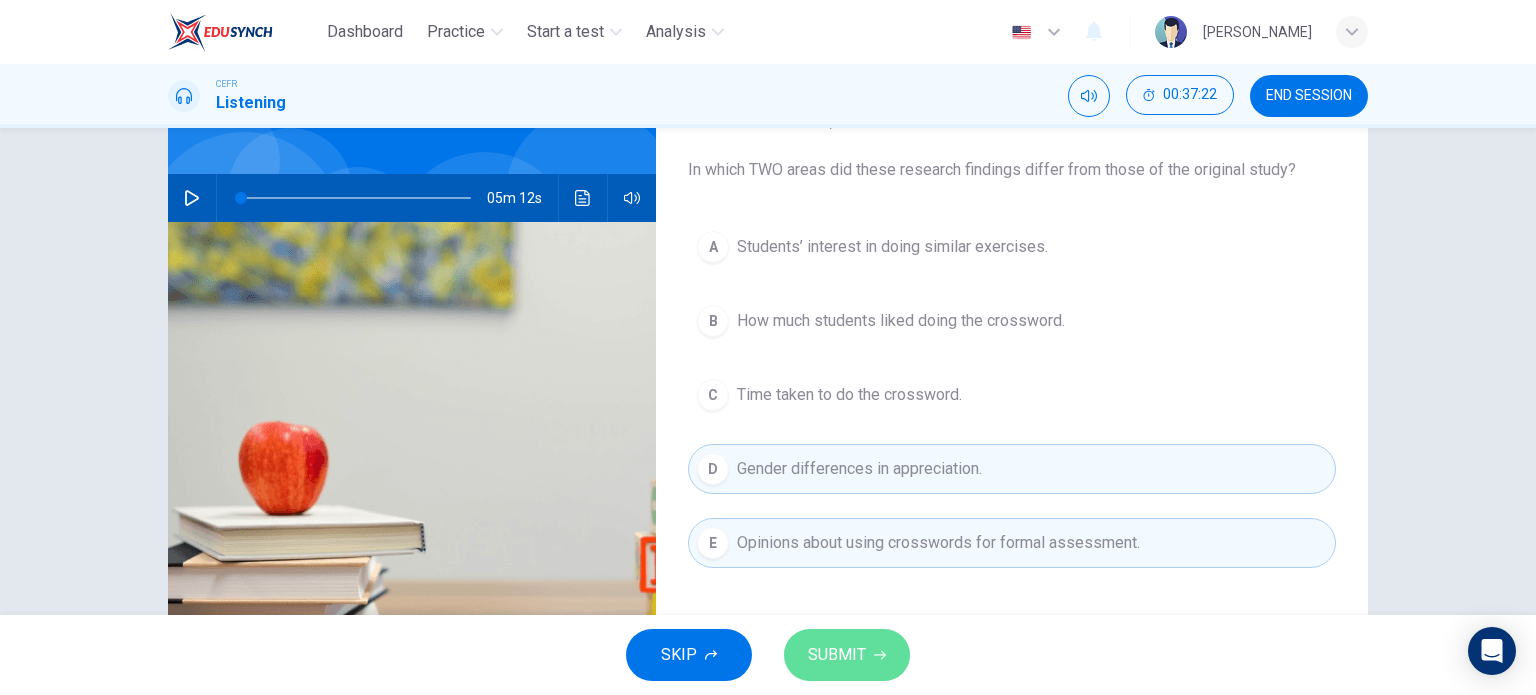 click on "SUBMIT" at bounding box center [847, 655] 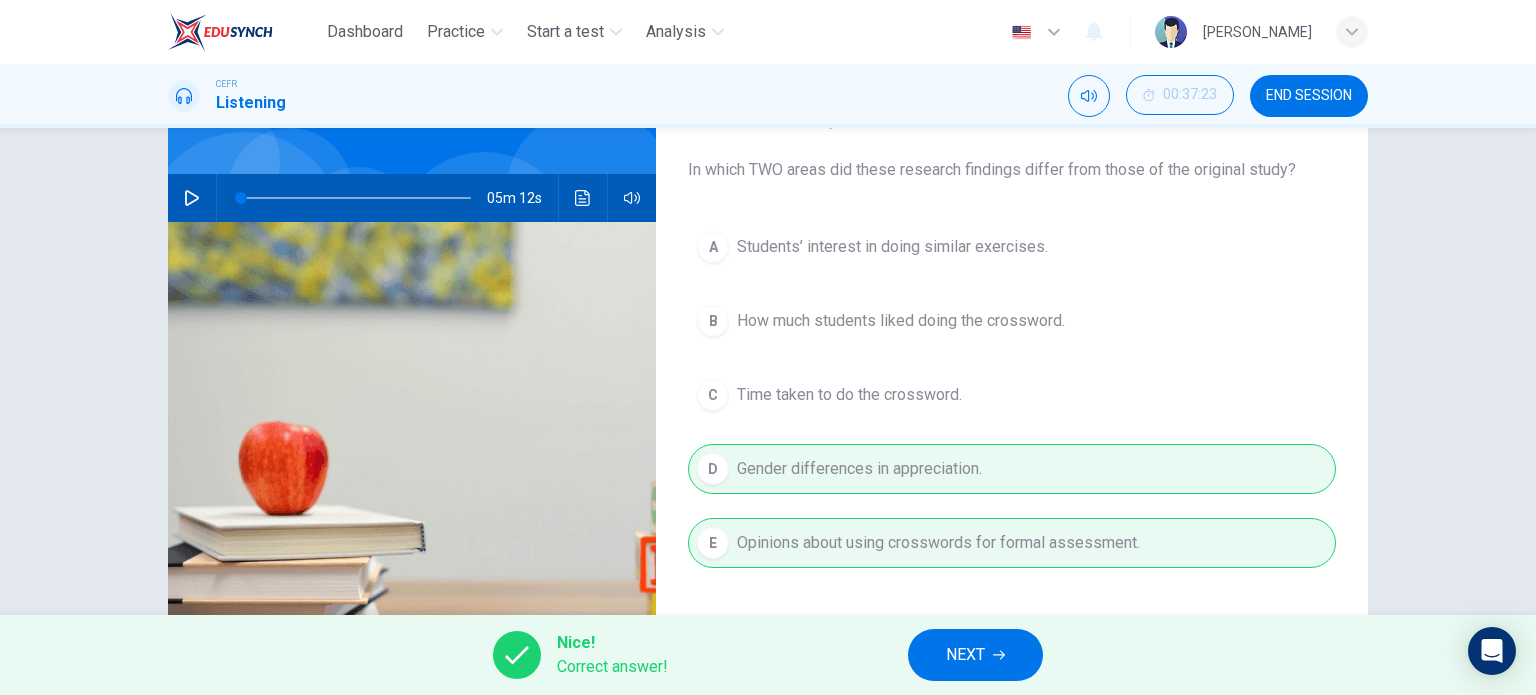 click on "NEXT" at bounding box center [975, 655] 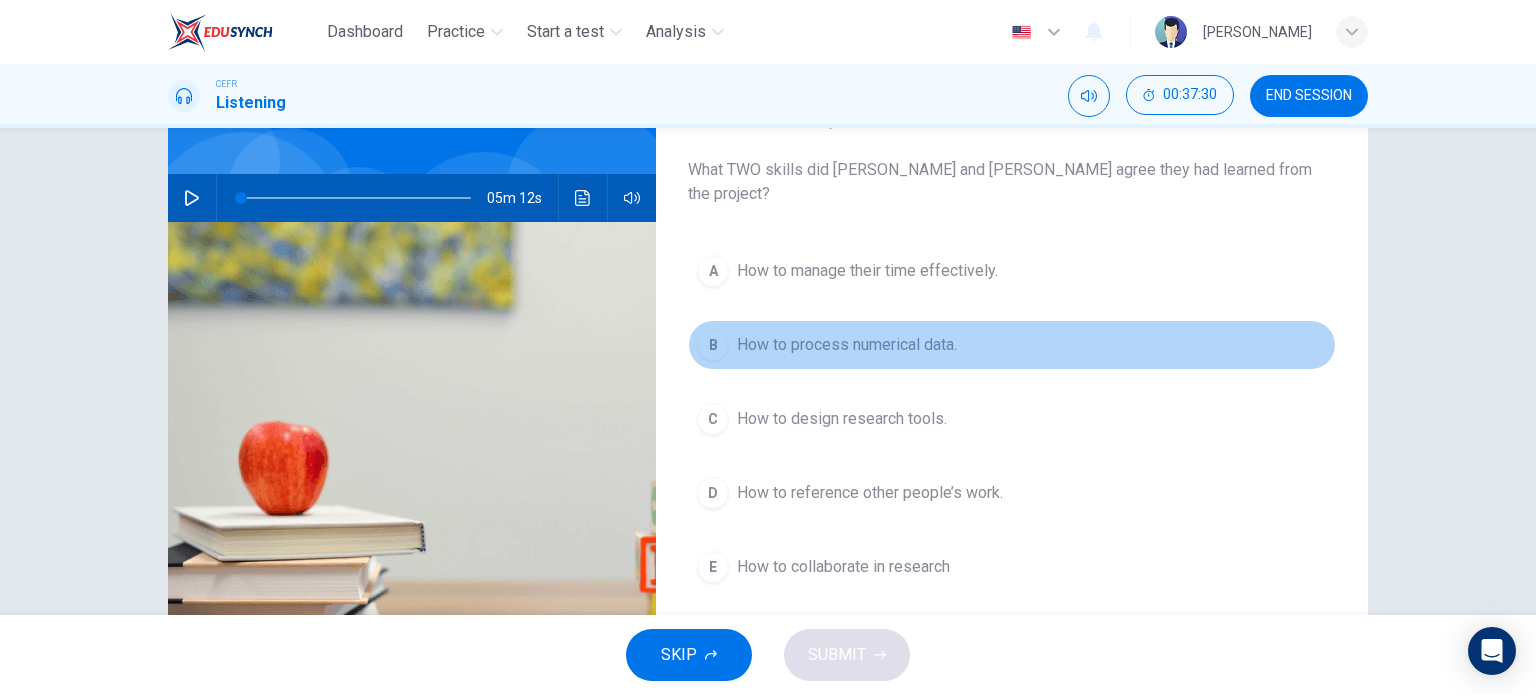 click on "How to process numerical data." at bounding box center (847, 345) 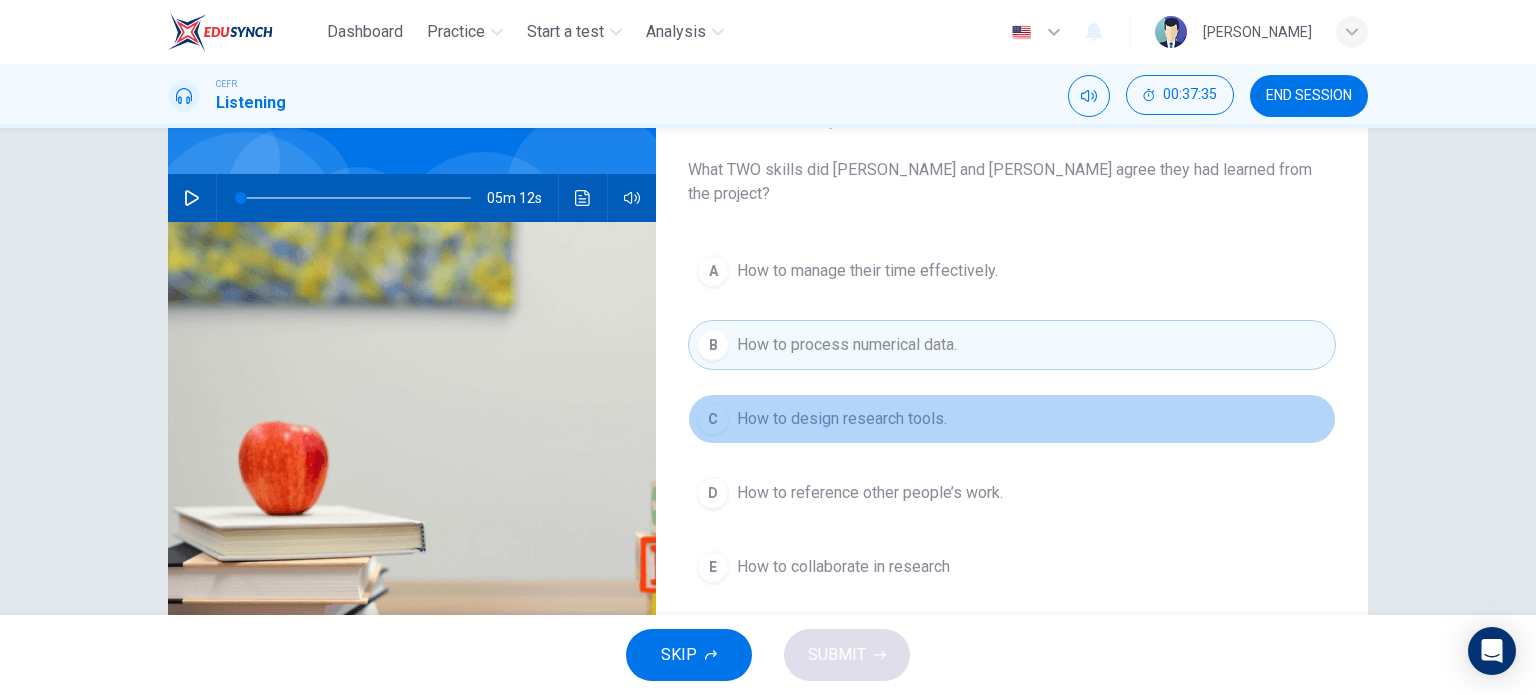 click on "C How to design research tools." at bounding box center [1012, 419] 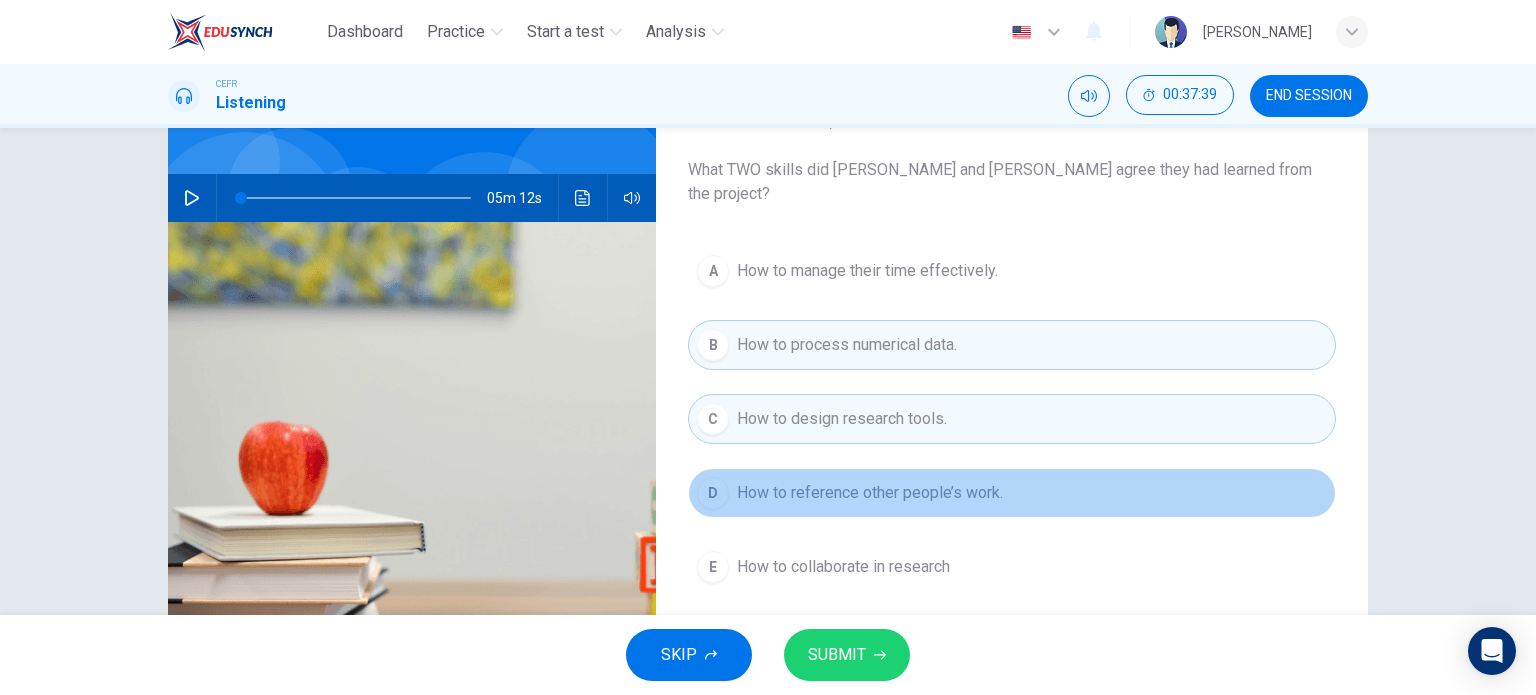 click on "How to reference other people’s work." at bounding box center (870, 493) 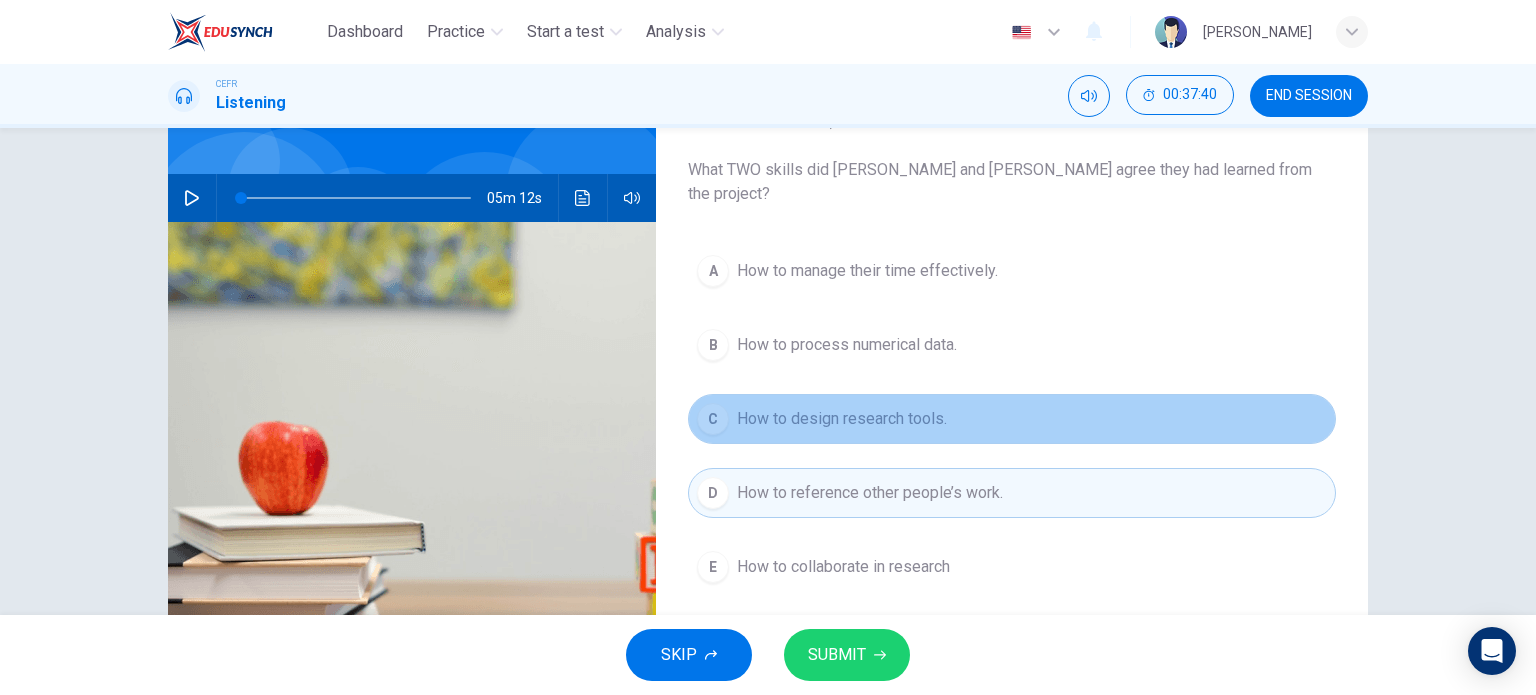 click on "C How to design research tools." at bounding box center [1012, 419] 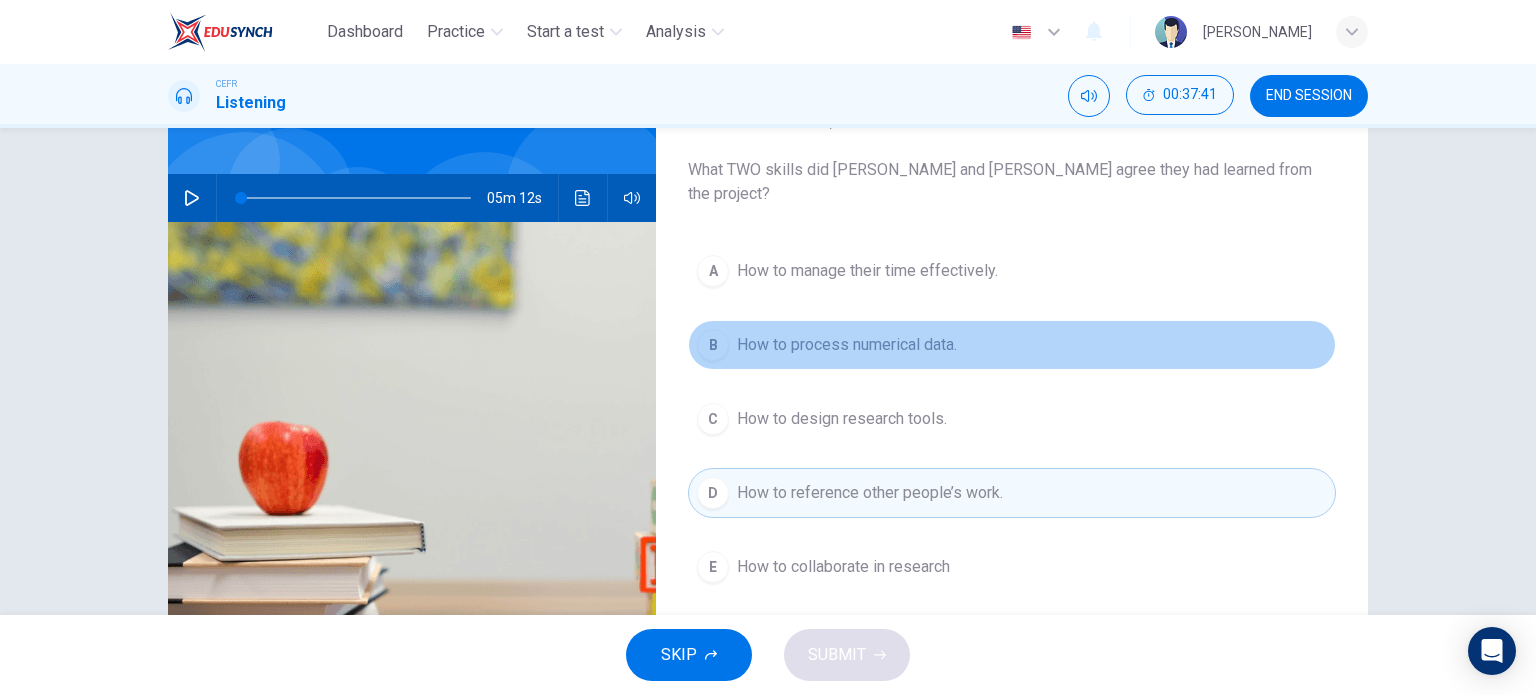 click on "How to process numerical data." at bounding box center [847, 345] 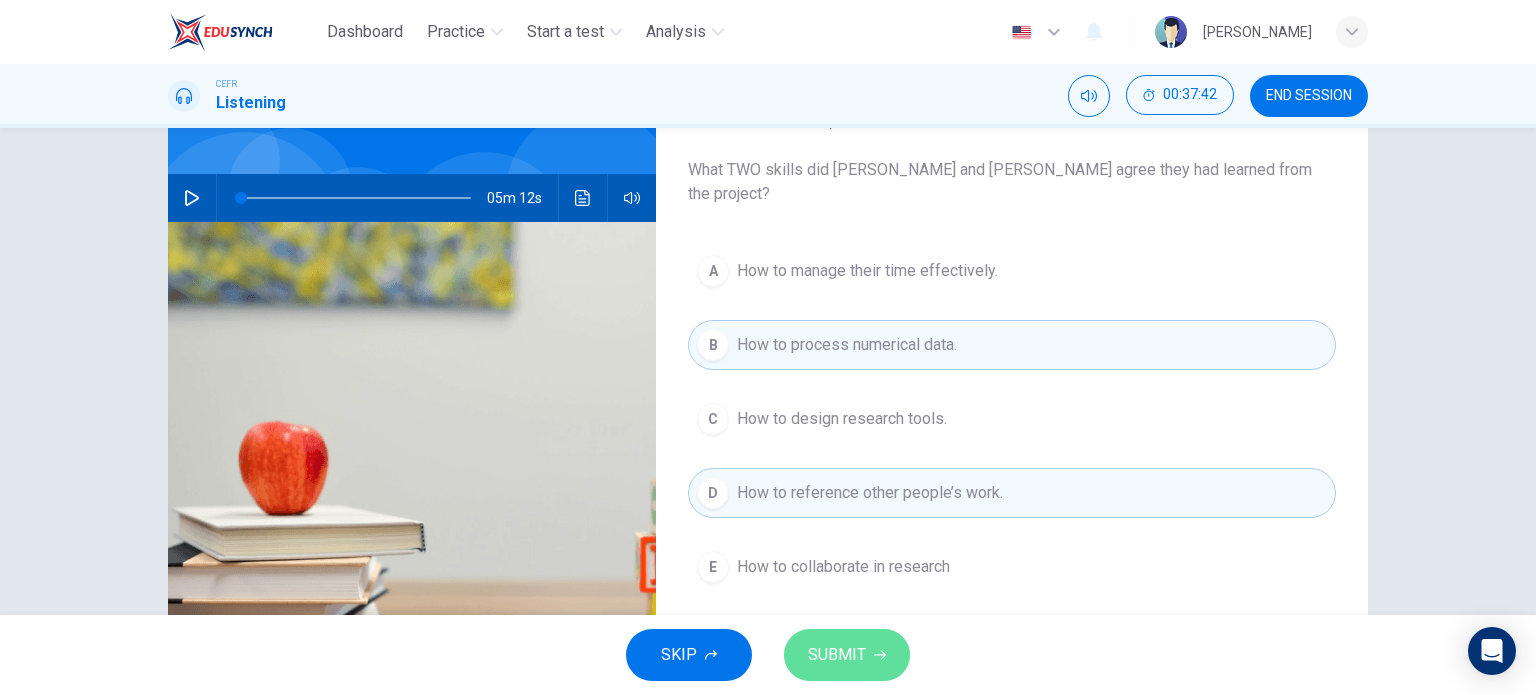 click on "SUBMIT" at bounding box center (847, 655) 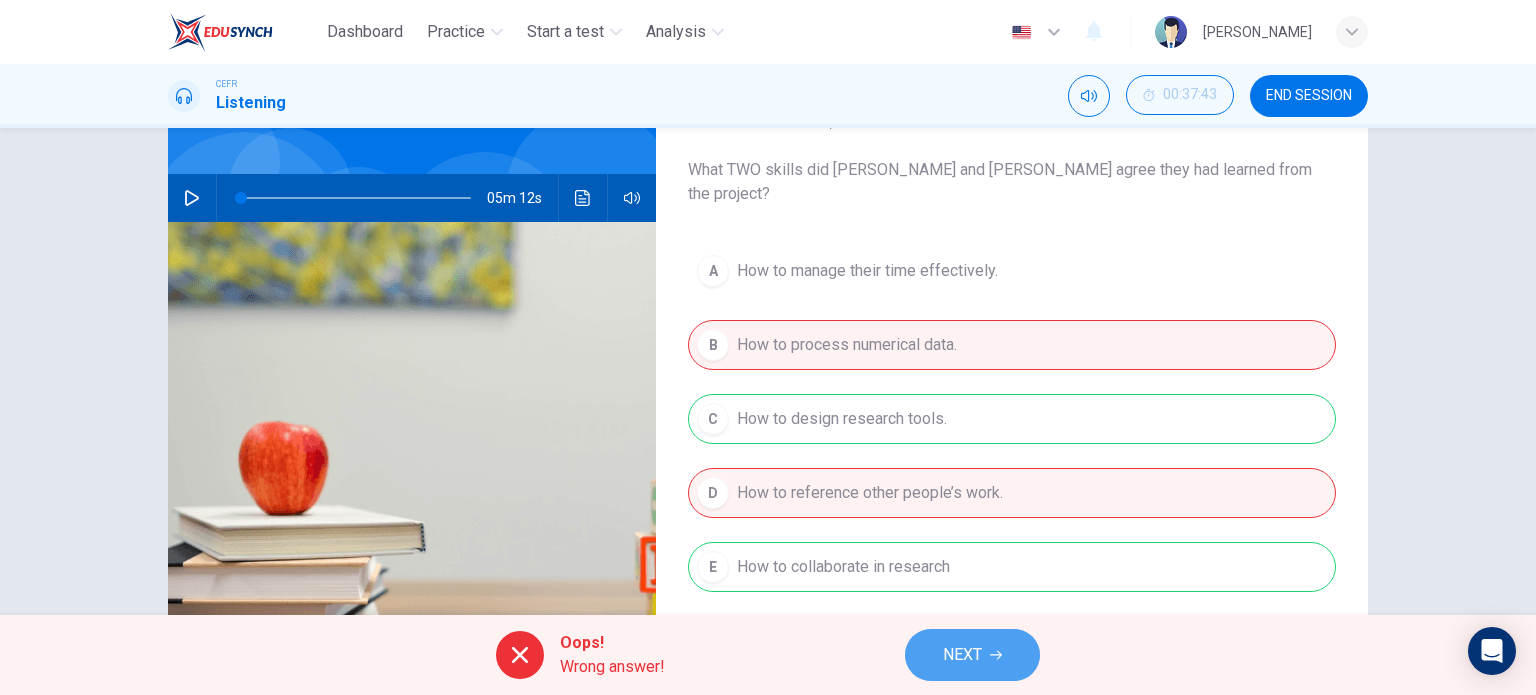 click 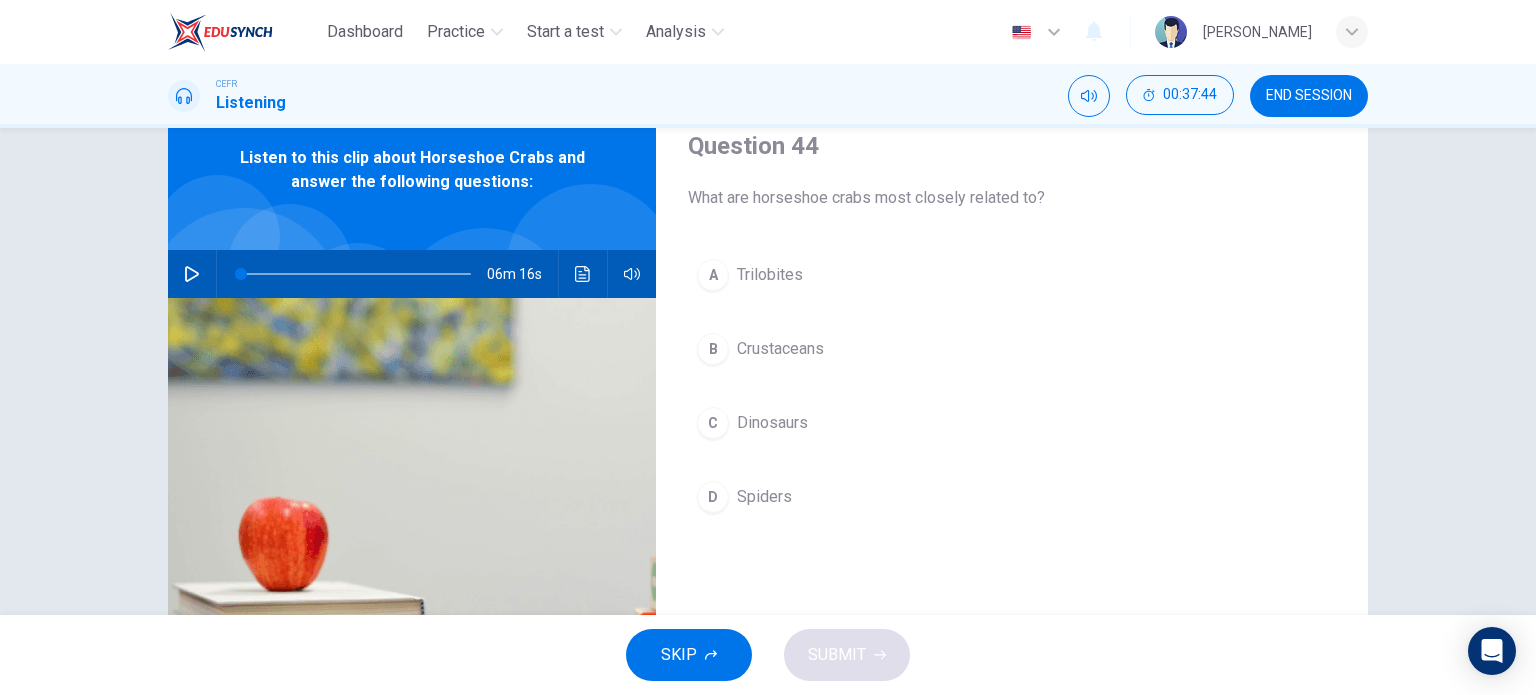 scroll, scrollTop: 79, scrollLeft: 0, axis: vertical 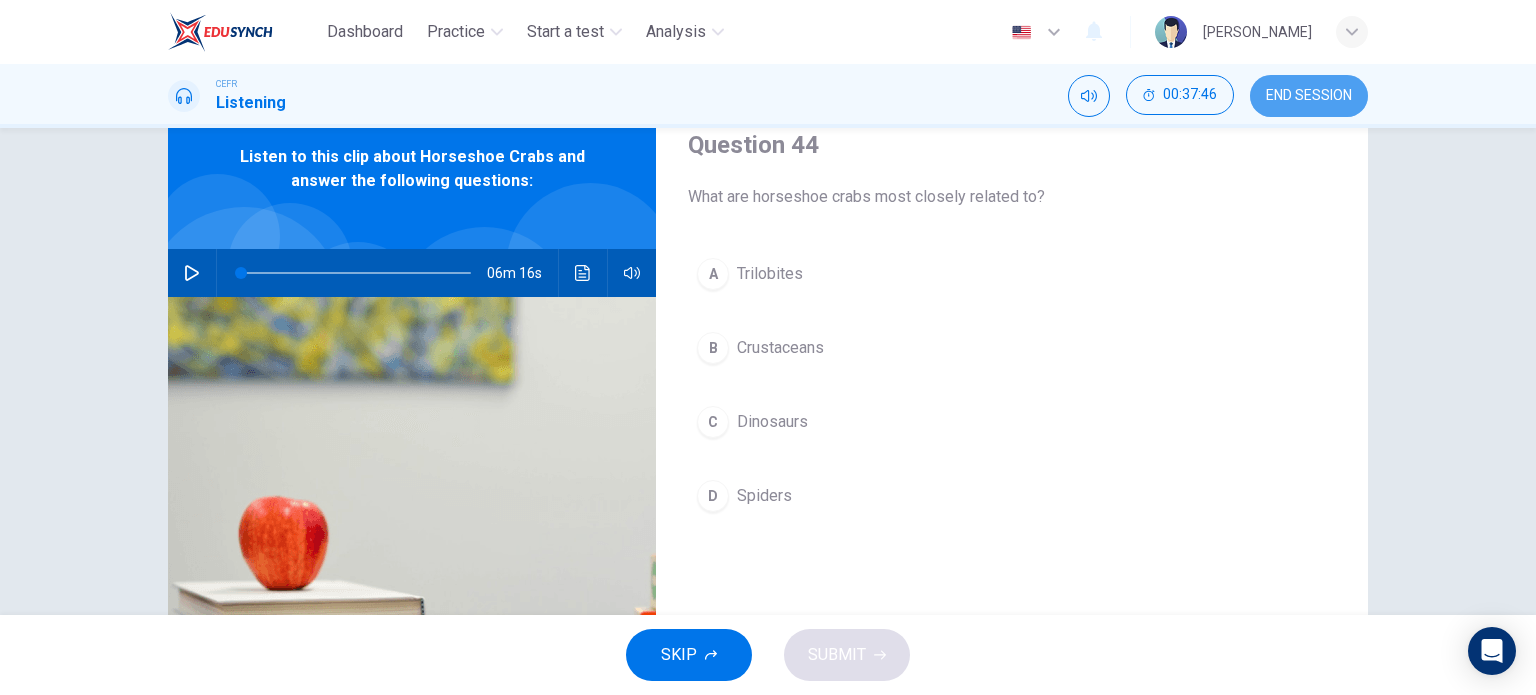 click on "END SESSION" at bounding box center (1309, 96) 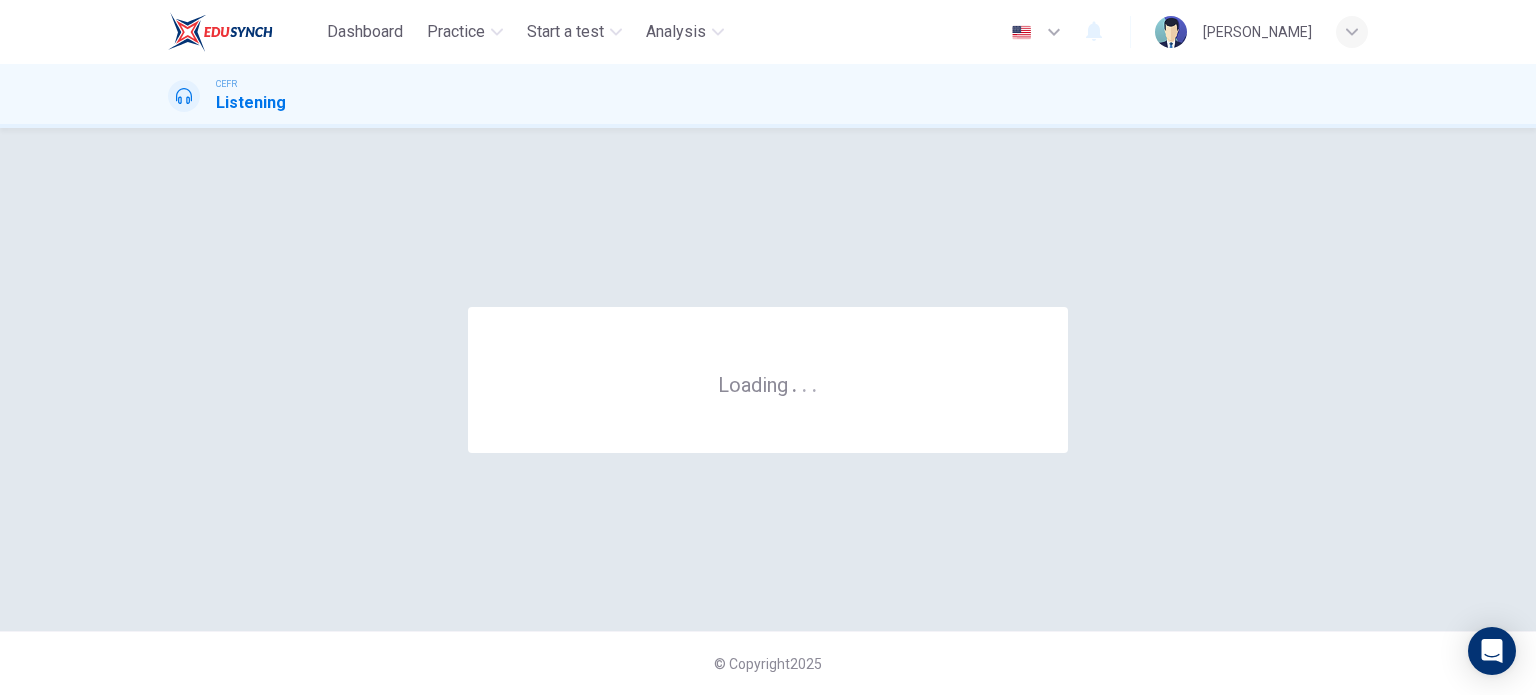 scroll, scrollTop: 0, scrollLeft: 0, axis: both 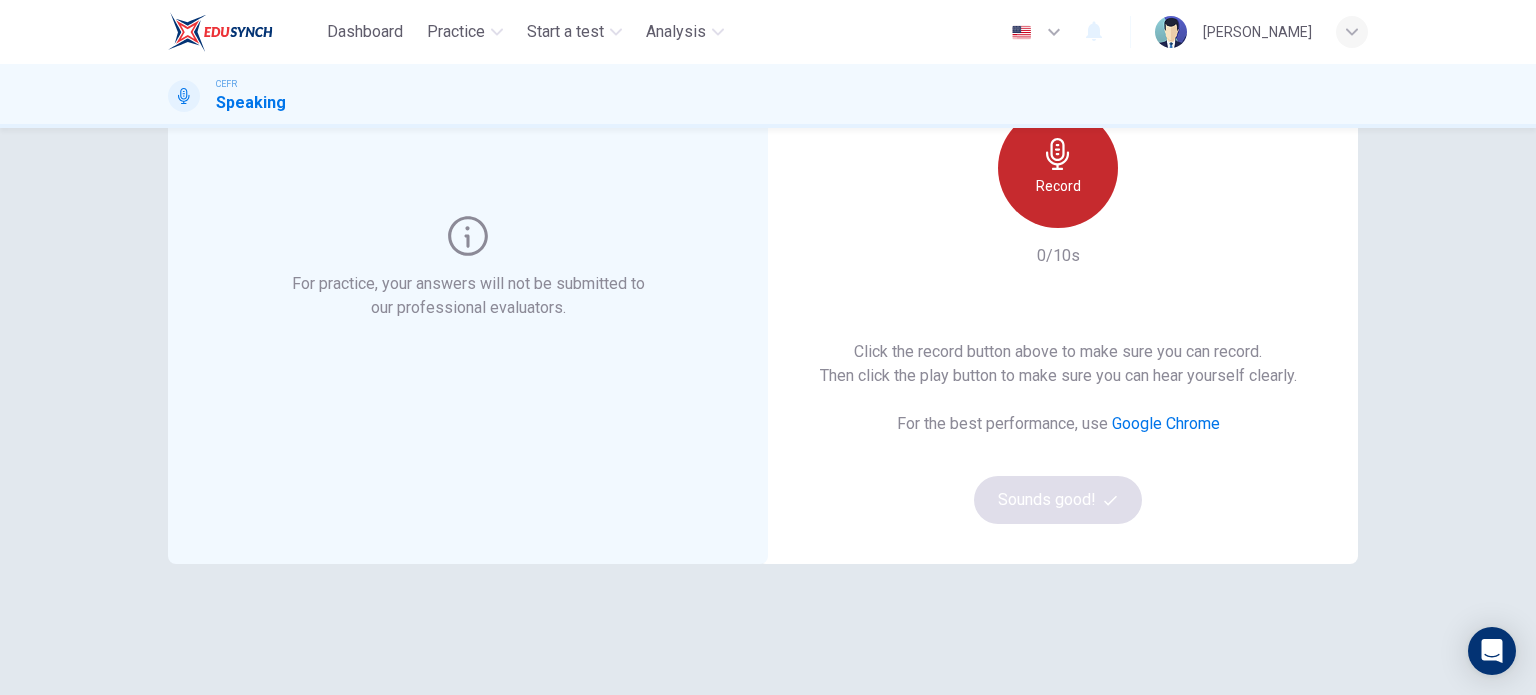 click on "Record" at bounding box center (1058, 186) 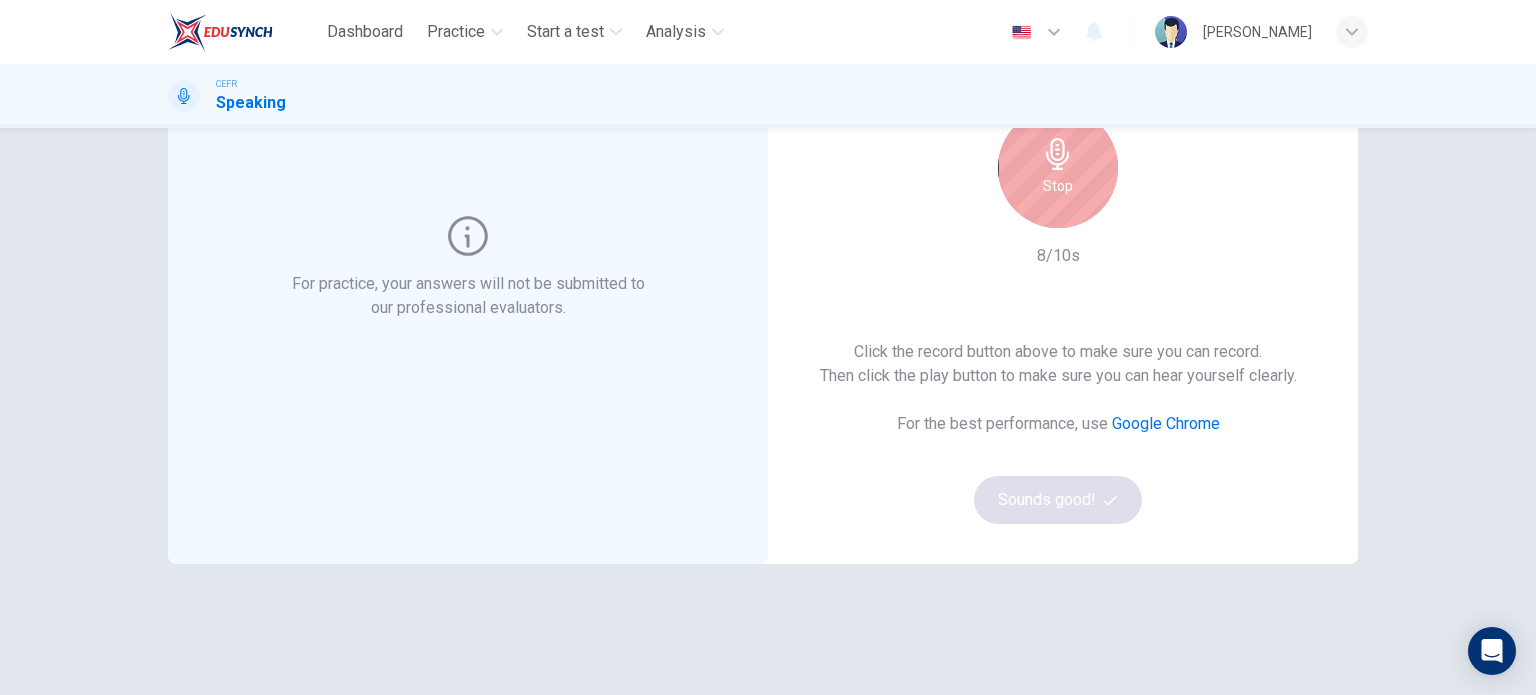 scroll, scrollTop: 50, scrollLeft: 0, axis: vertical 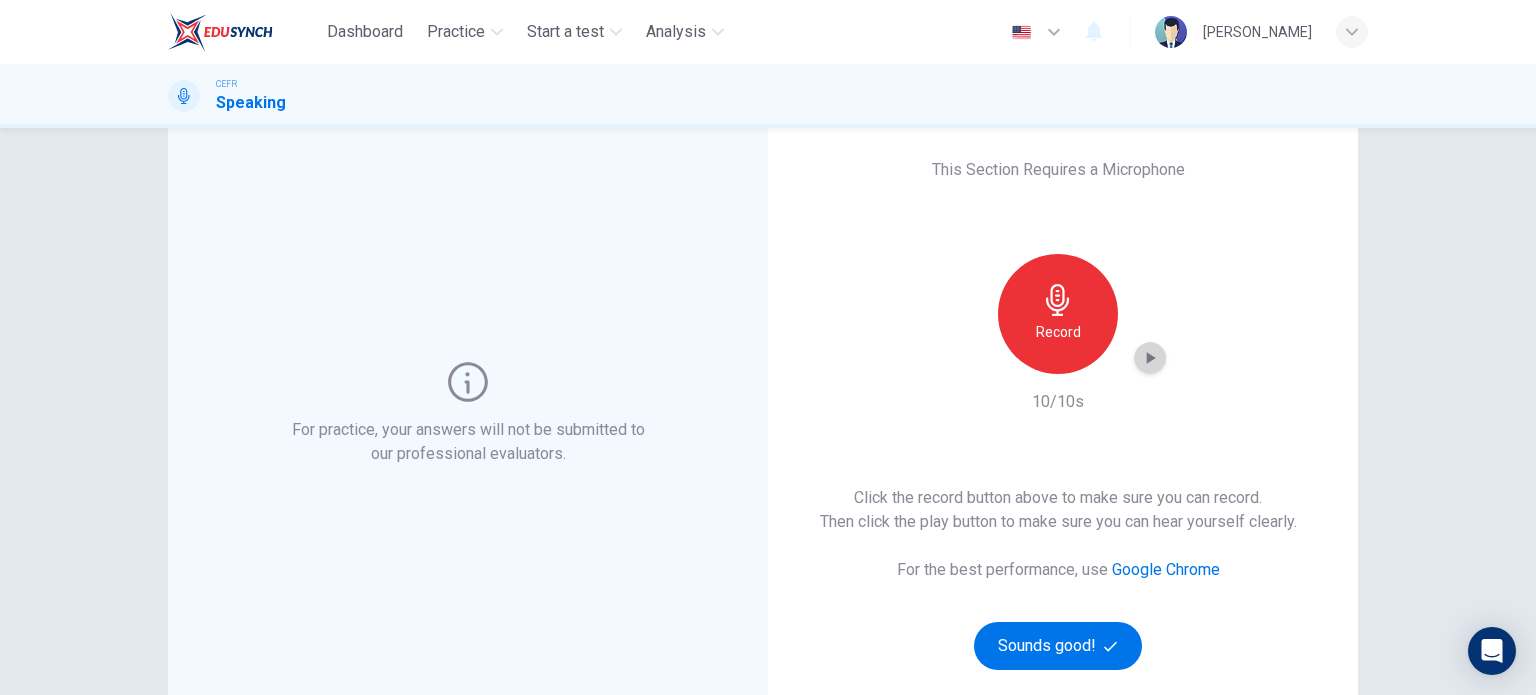 click 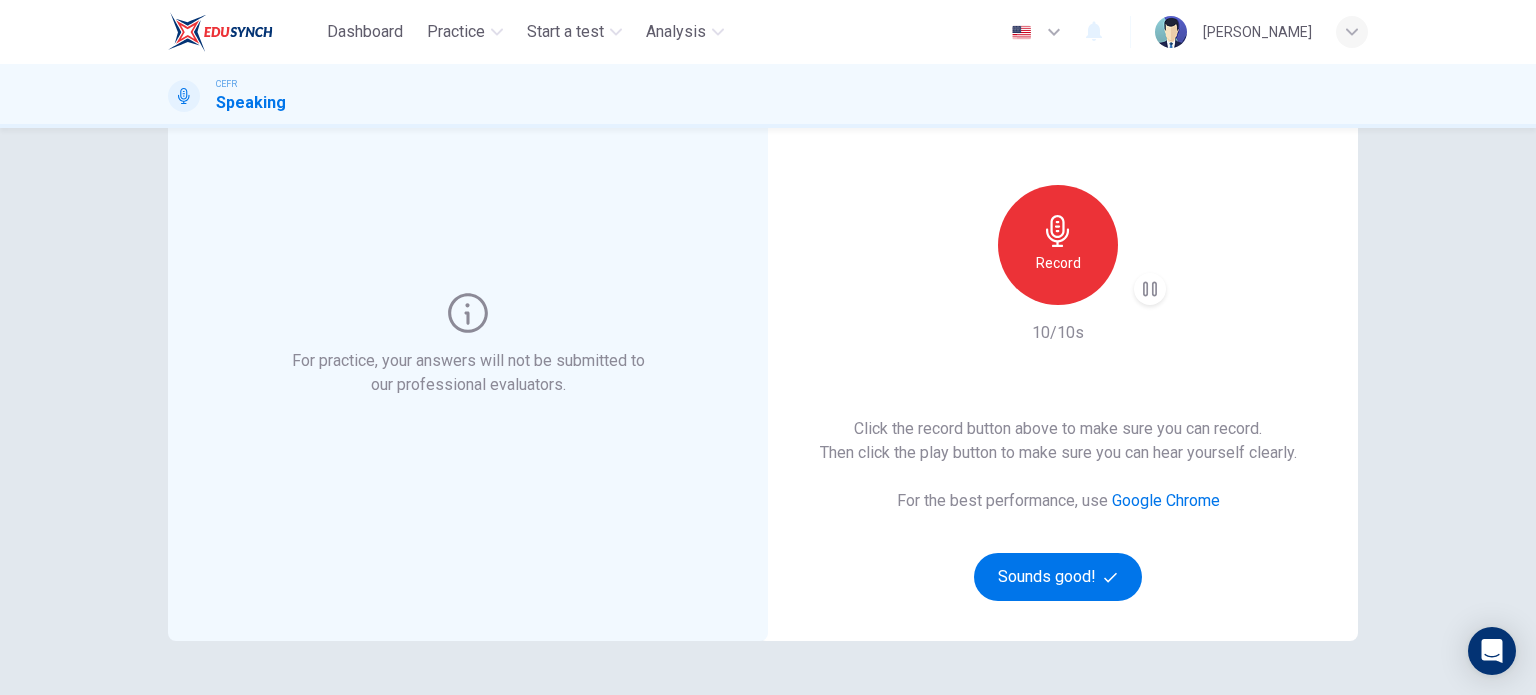 scroll, scrollTop: 120, scrollLeft: 0, axis: vertical 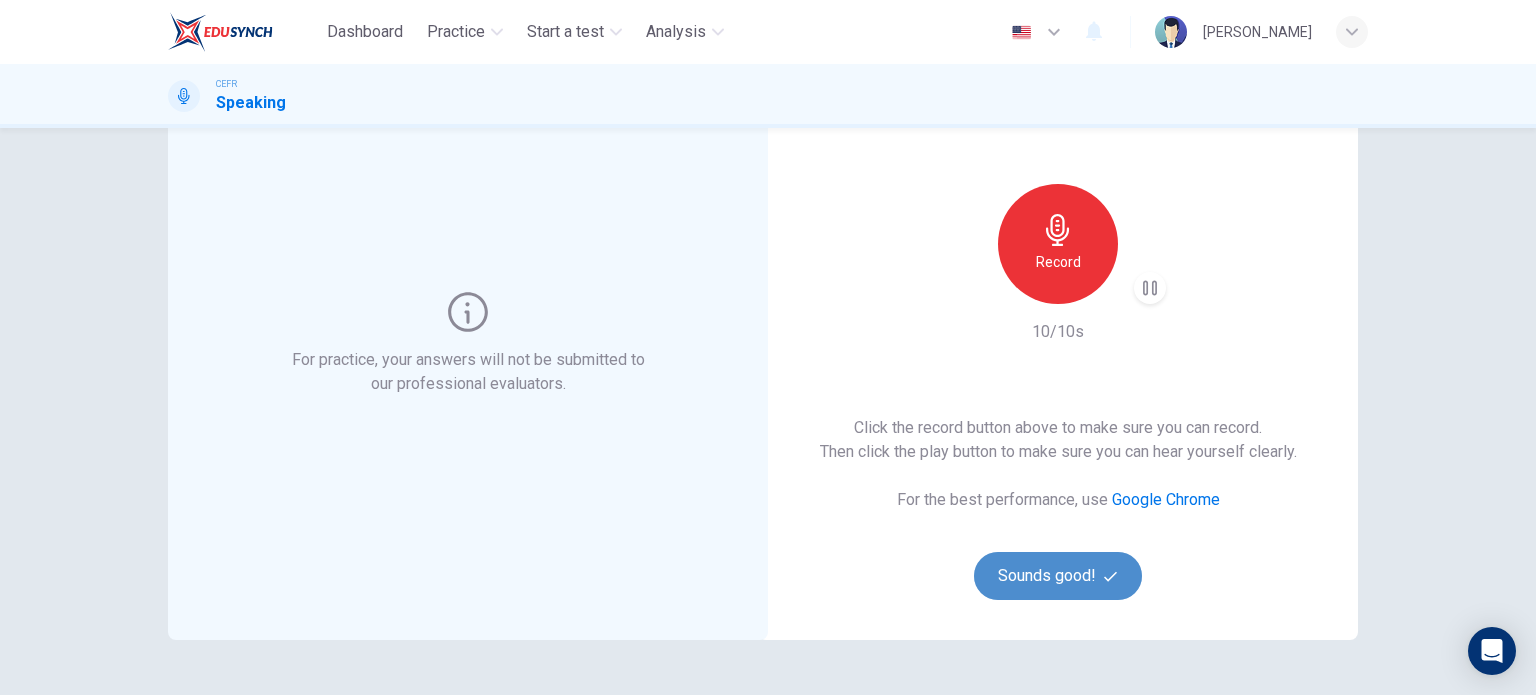 click on "Sounds good!" at bounding box center [1058, 576] 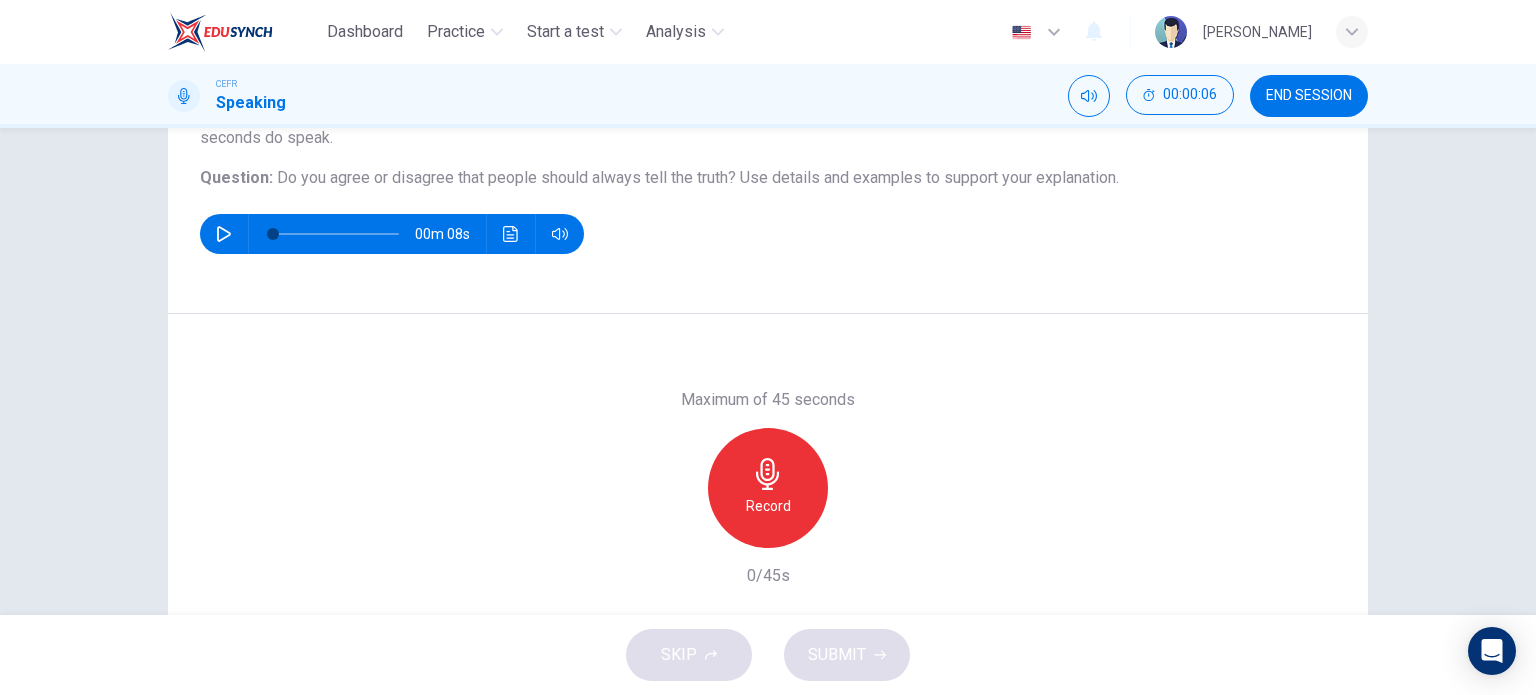 scroll, scrollTop: 204, scrollLeft: 0, axis: vertical 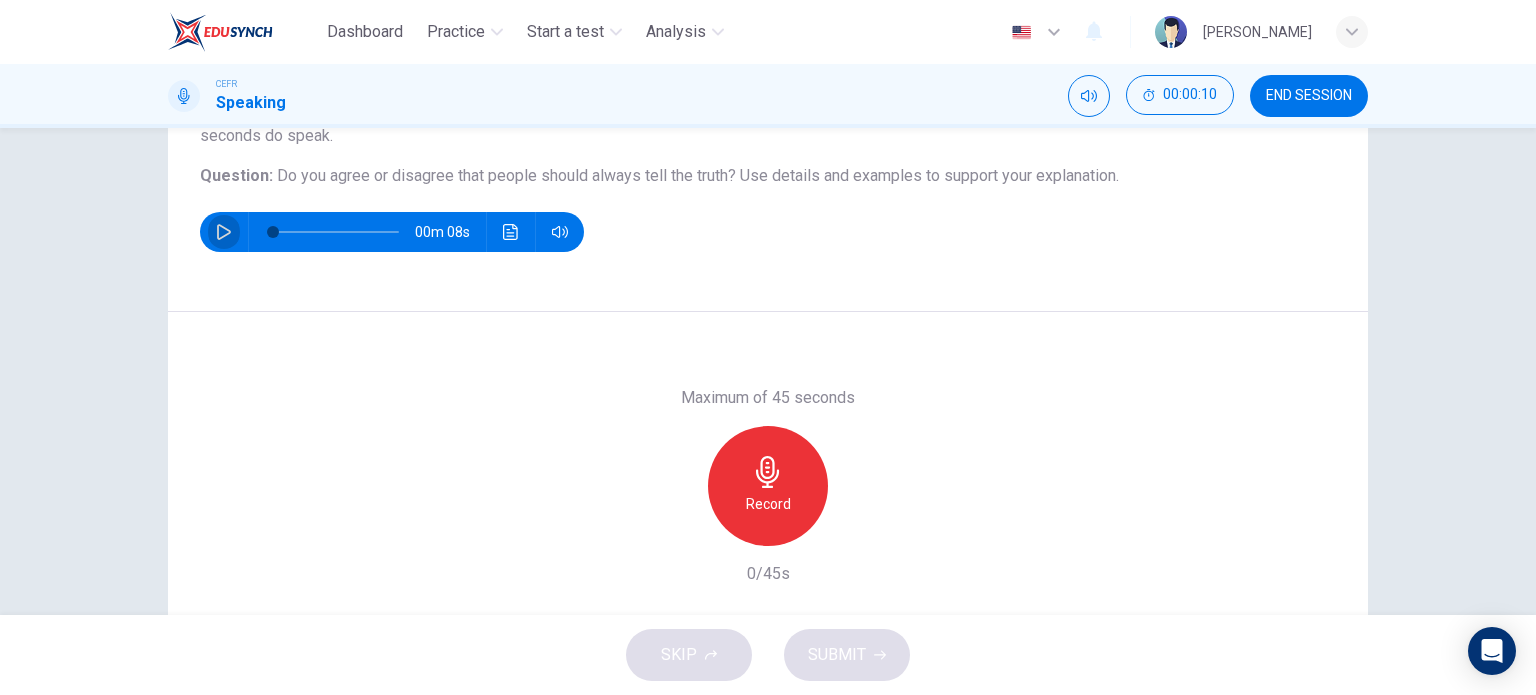 click 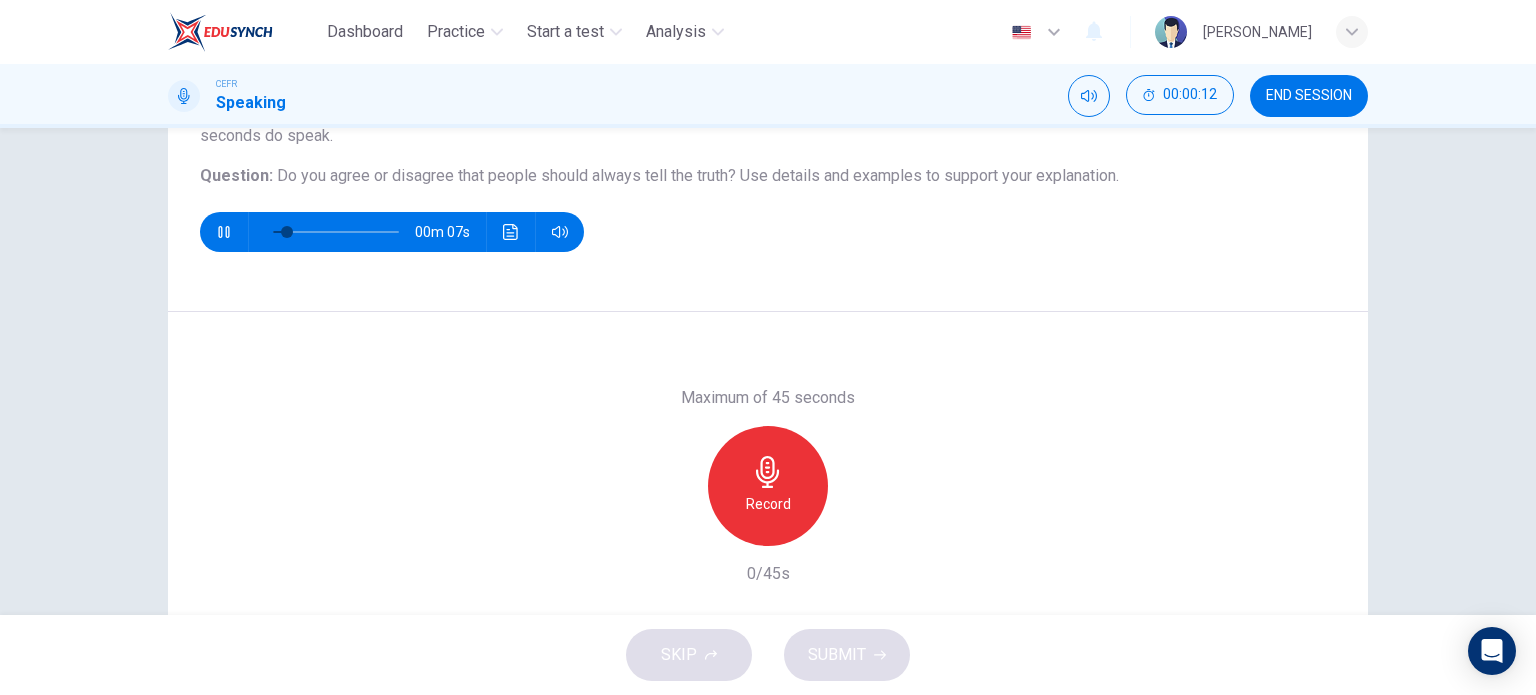 type on "22" 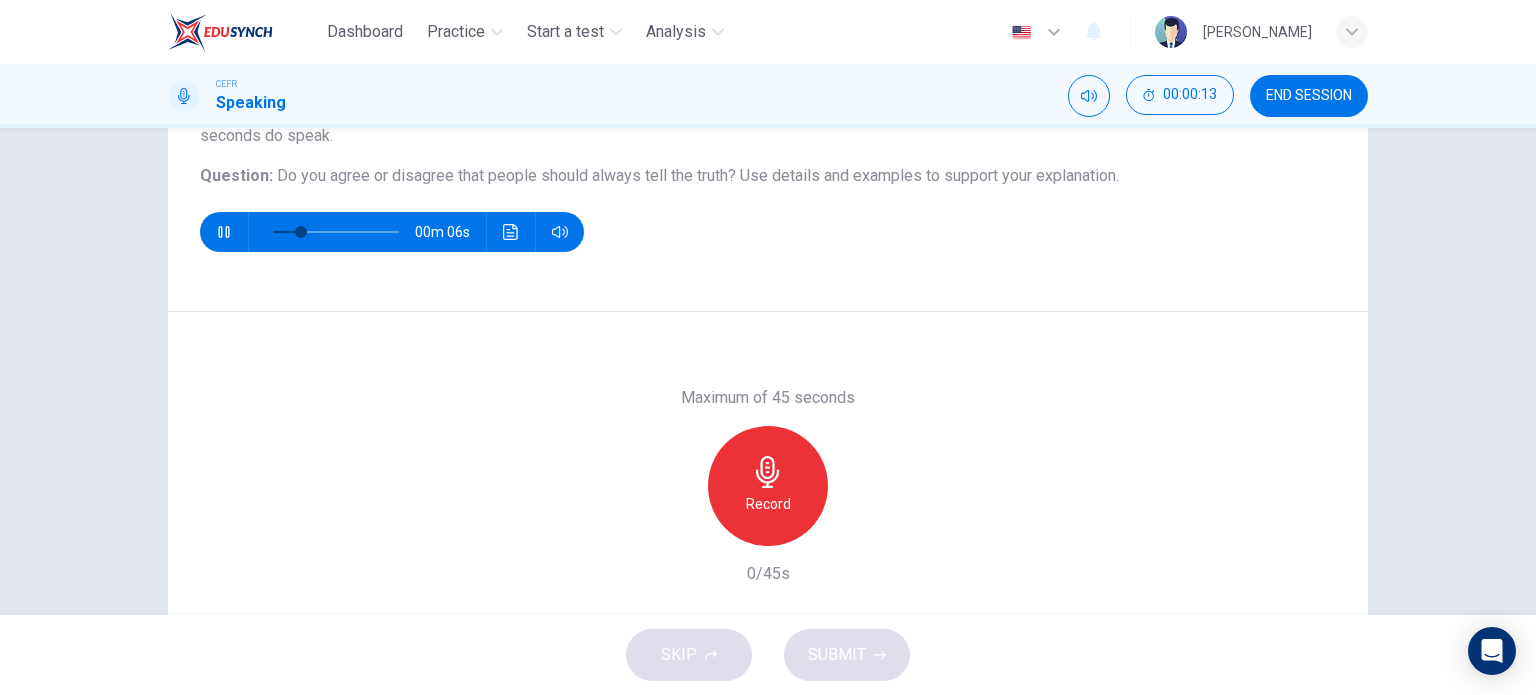 type 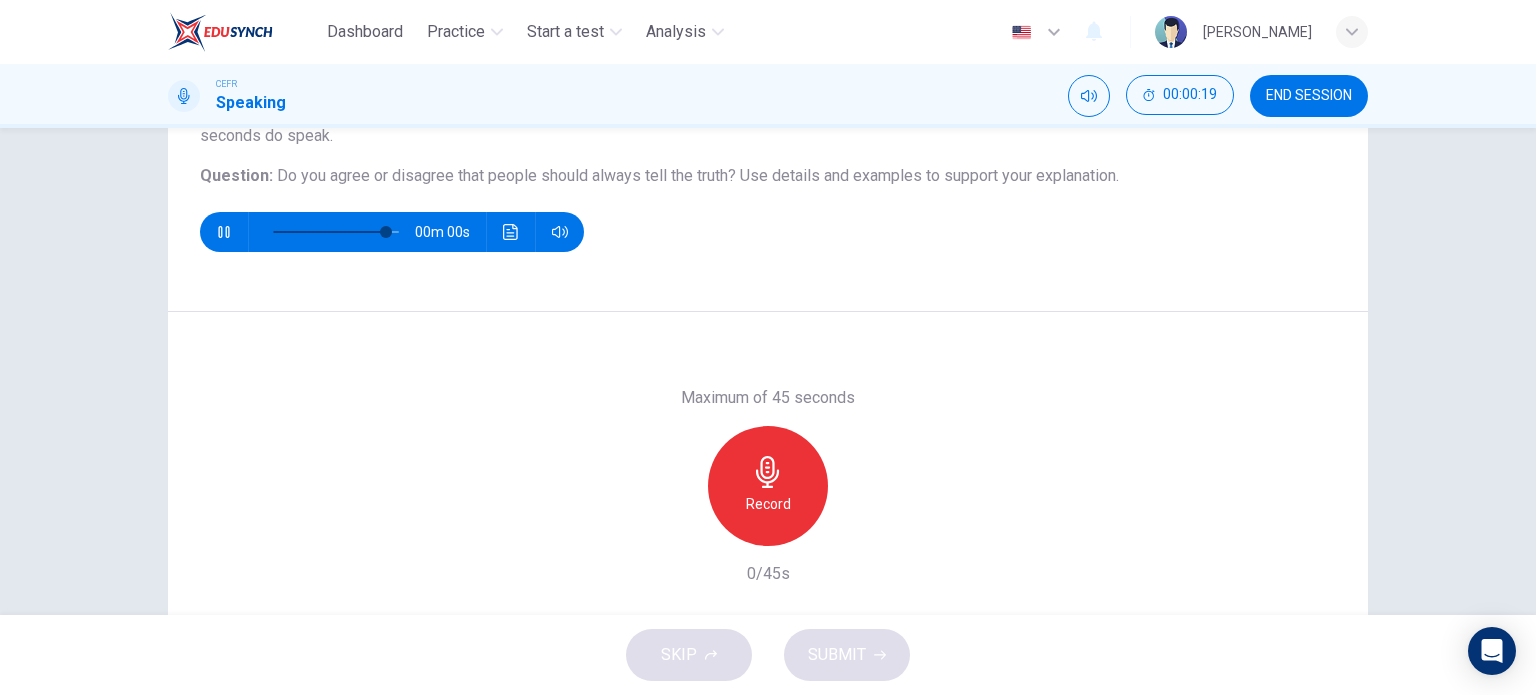 type on "0" 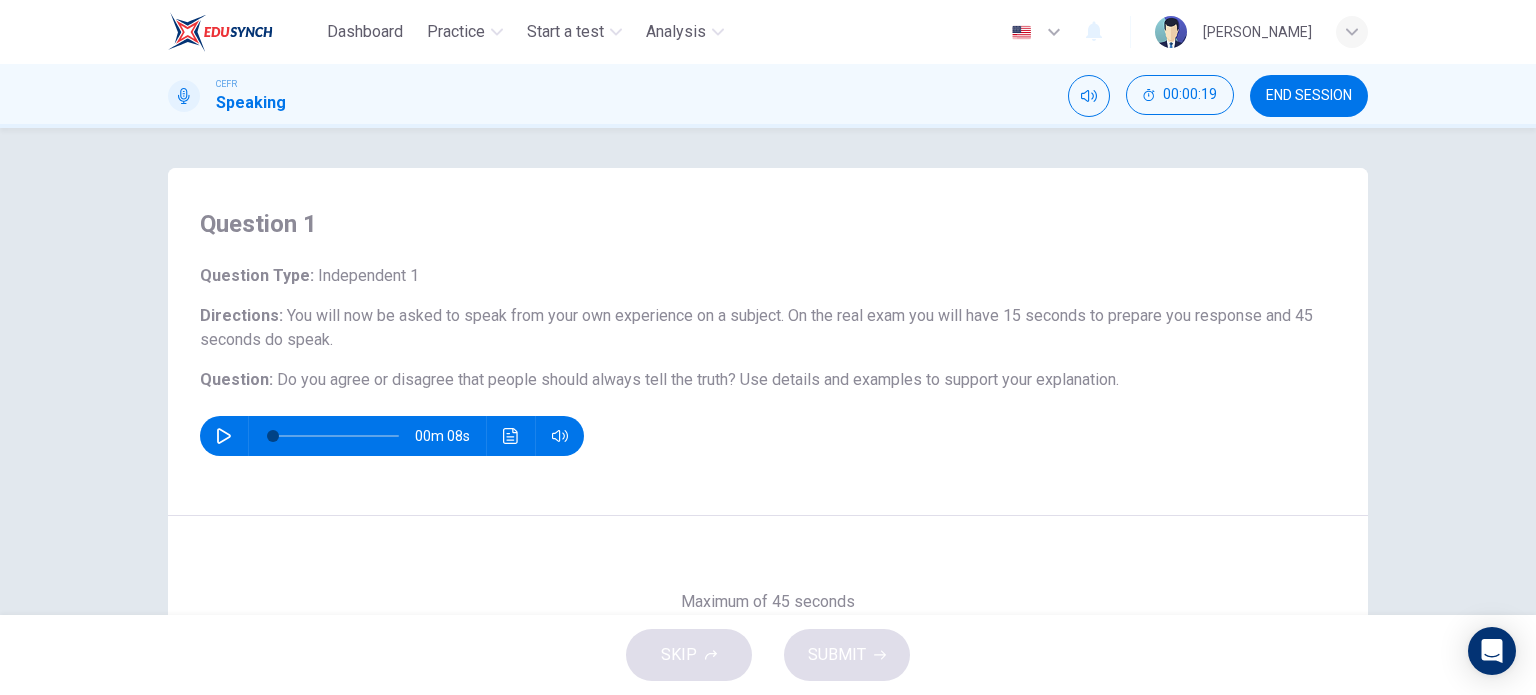 scroll, scrollTop: 2, scrollLeft: 0, axis: vertical 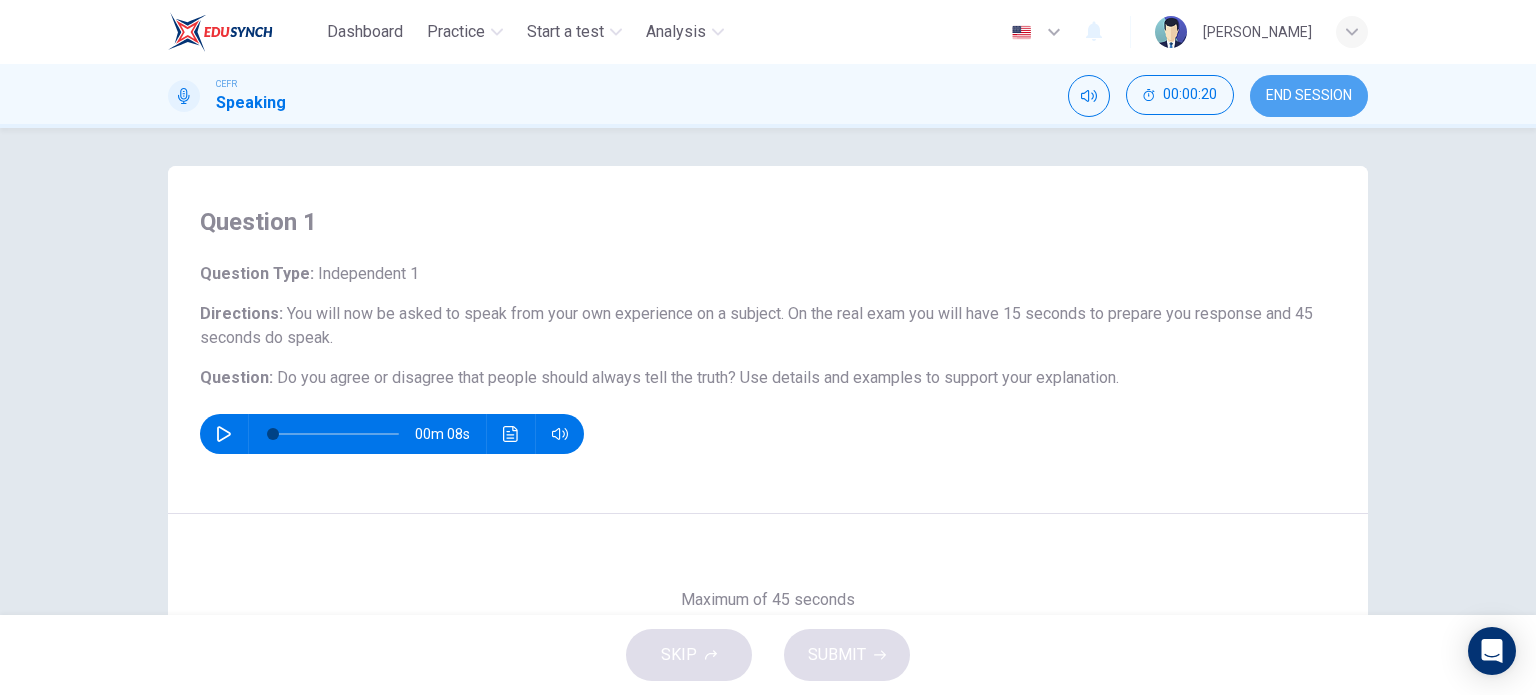 click on "END SESSION" at bounding box center [1309, 96] 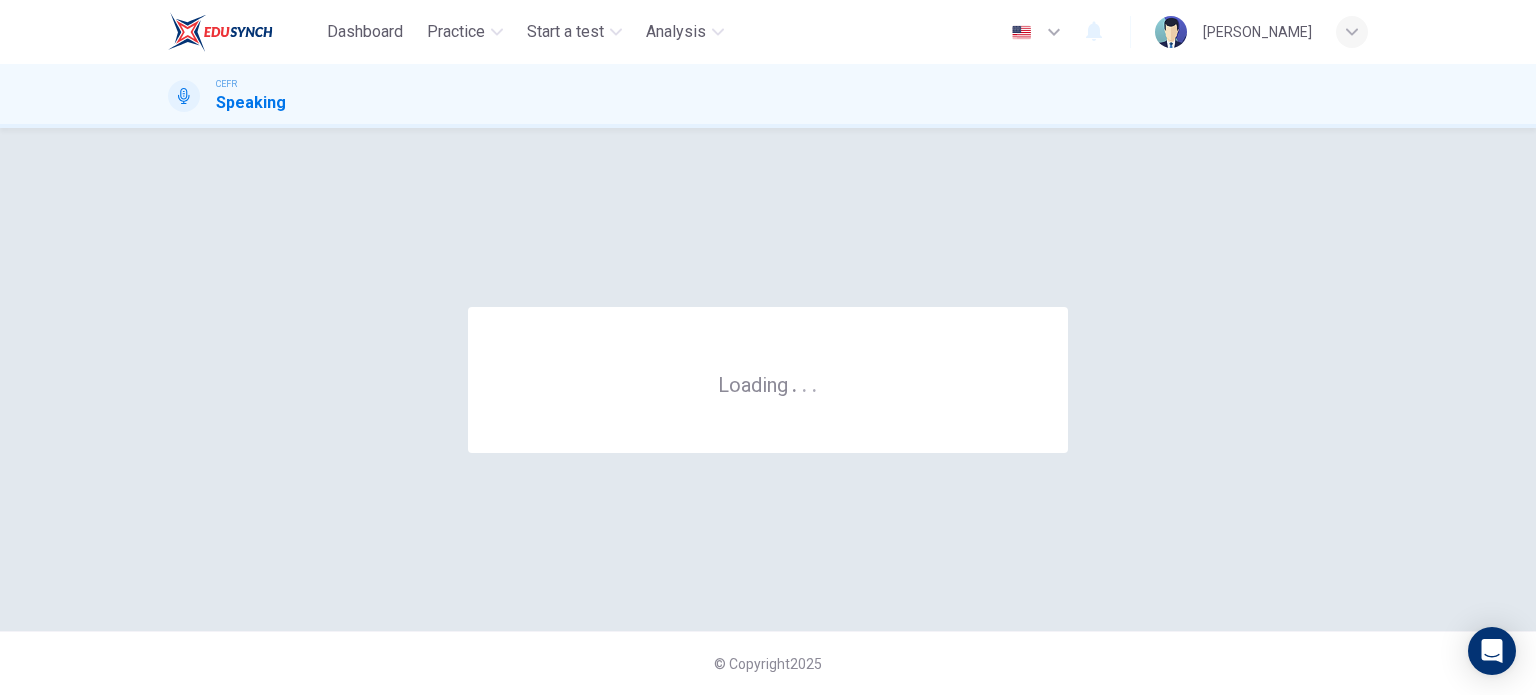 scroll, scrollTop: 0, scrollLeft: 0, axis: both 